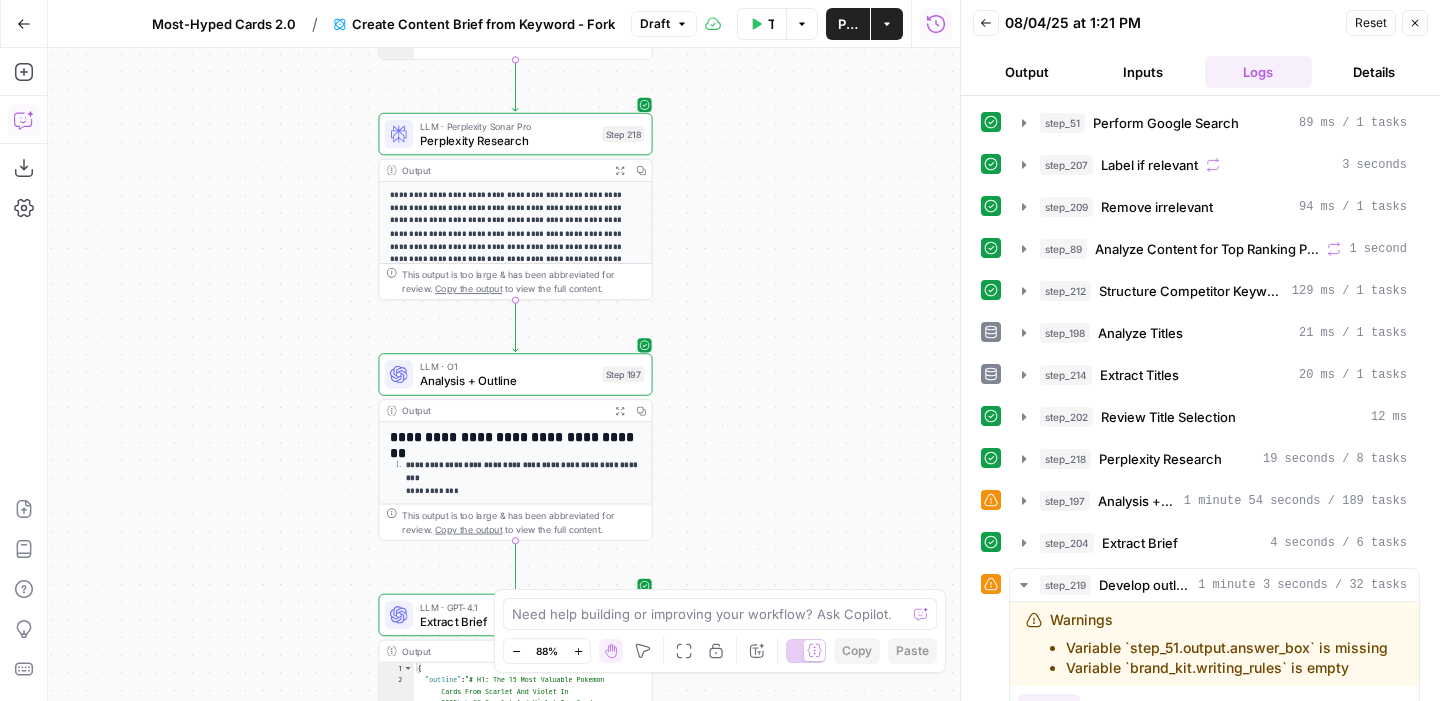 scroll, scrollTop: 0, scrollLeft: 0, axis: both 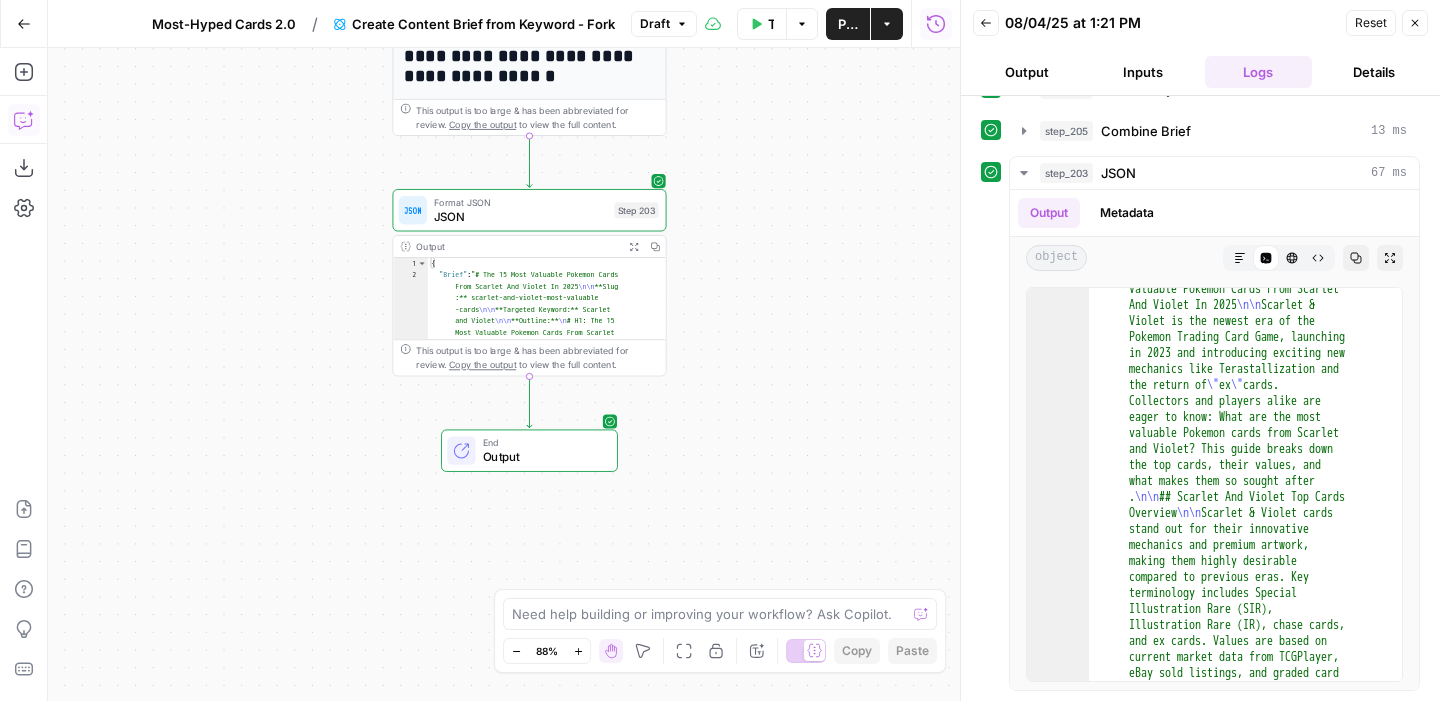 click on "{    "Brief" :  "# The 15 Most Valuable Pokemon Cards         From Scarlet And Violet In 2025 \n\n **Slug        :** scarlet-and-violet-most-valuable        -cards \n\n **Targeted Keyword:** Scarlet         and Violet \n\n **Outline:**  \n # H1: The 15         Most Valuable Pokemon Cards From Scarlet         And Violet In 2025 \n\n Scarlet & Violet is         the newest era of the Pokemon Trading Card         Game, launching in 2023 and introducing         exciting new mechanics like         Terastallization and the return of  \" ex \"          cards. Collectors and players alike are         eager to know: What are the most valuable         Pokemon cards from Scarlet and Violet?         This guide breaks down the top cards,         their values, and what makes them so         sought after. \n\n ## Scarlet And Violet Top         Cards Overview \n\n Scarlet & Violet cards" at bounding box center [547, 3247] 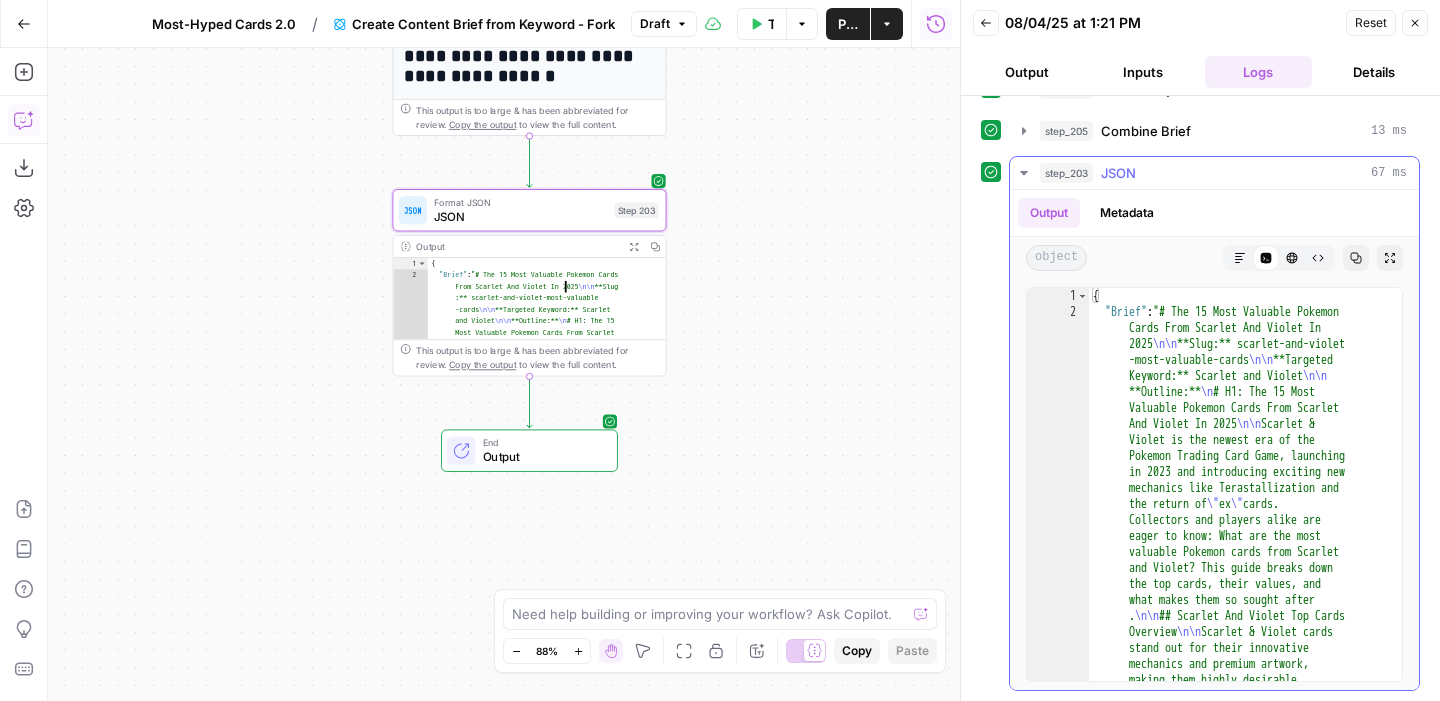 scroll, scrollTop: 0, scrollLeft: 0, axis: both 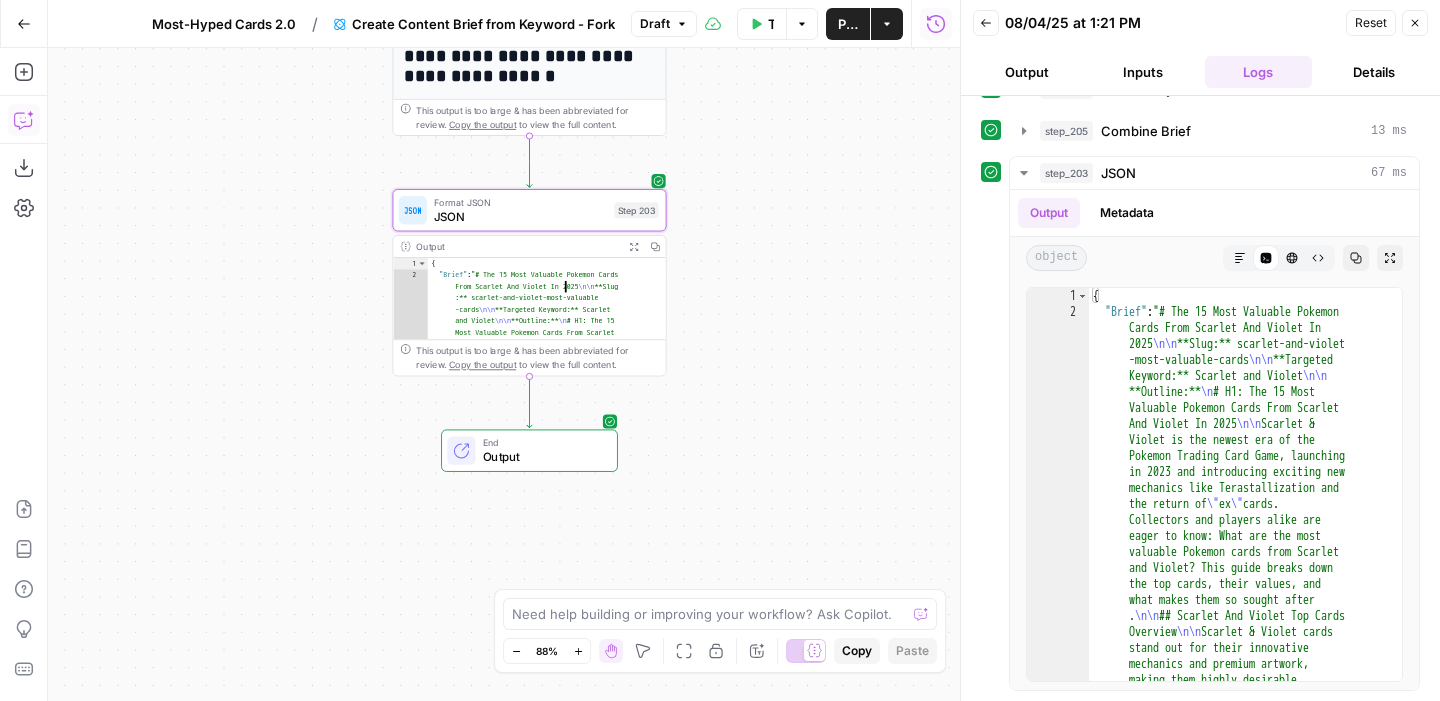 click 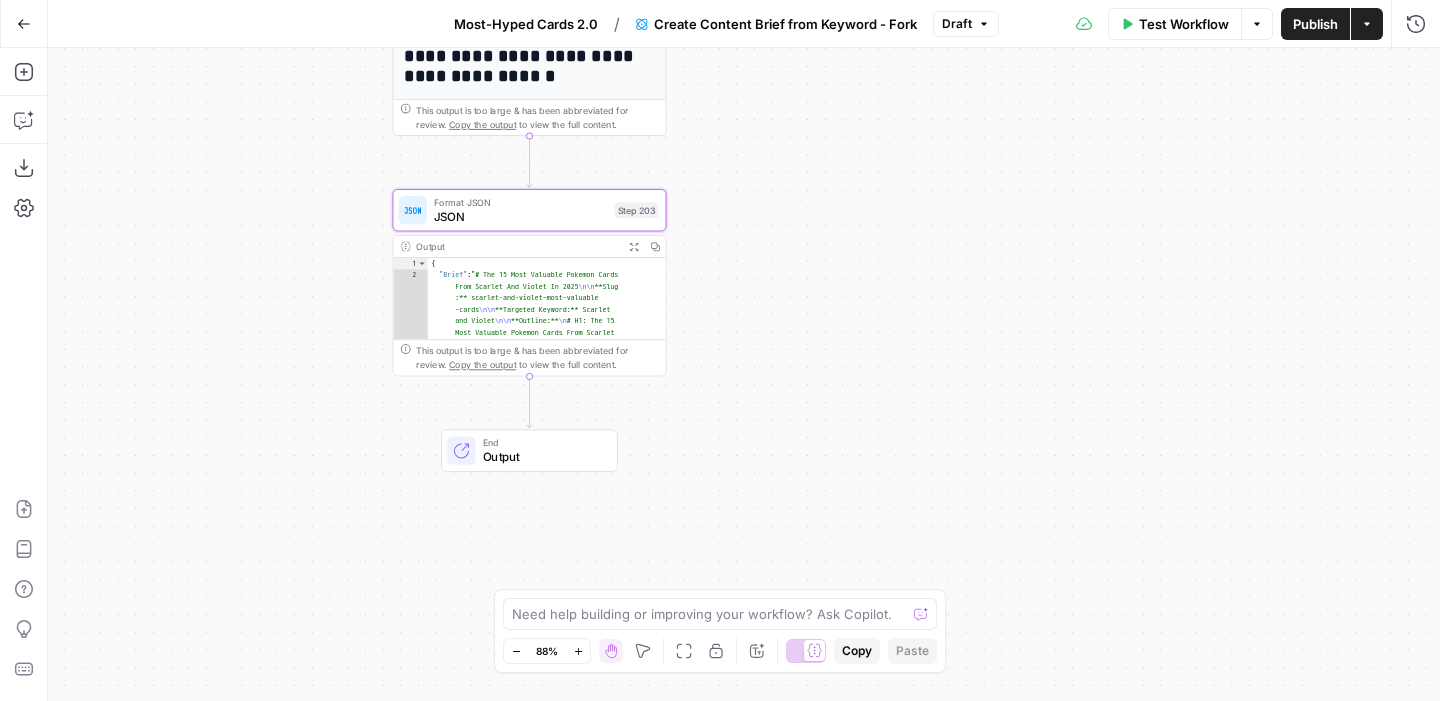 click on "Publish" at bounding box center [1315, 24] 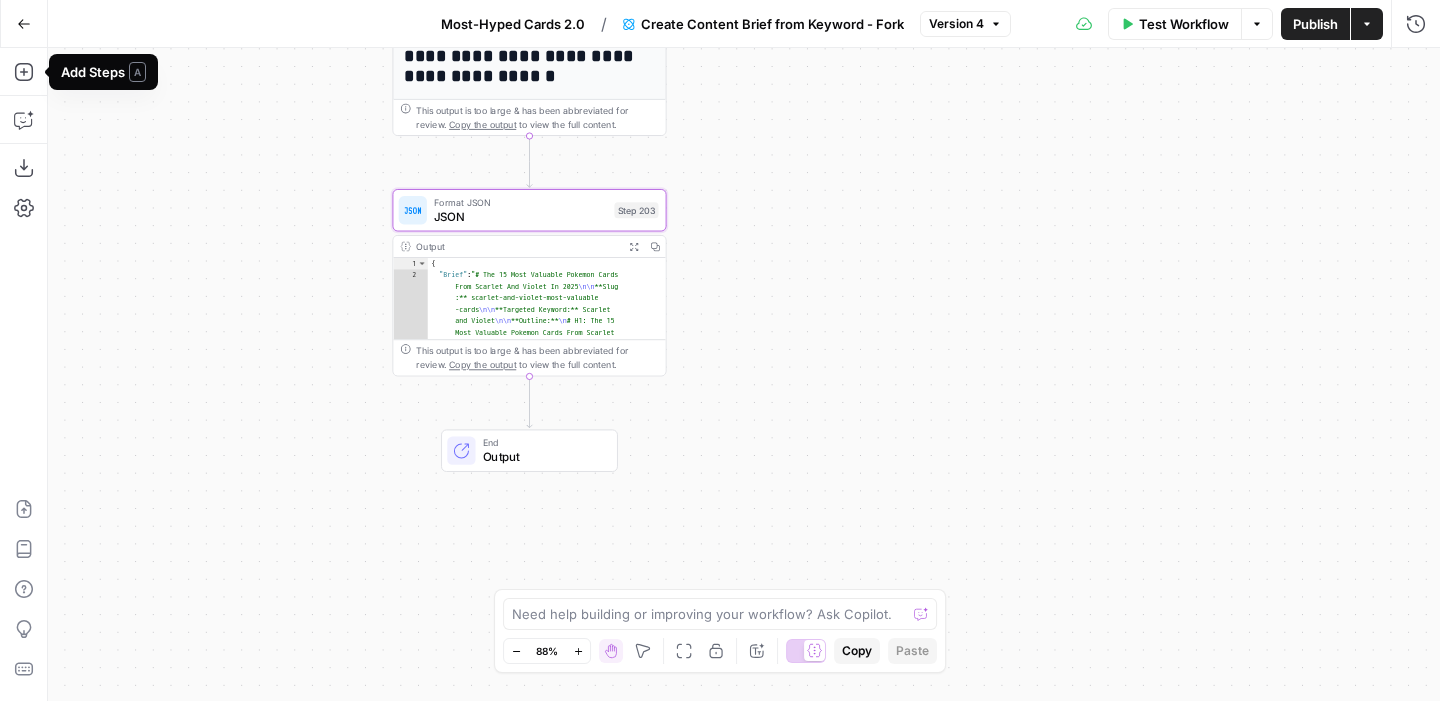 click on "Go Back" at bounding box center [24, 24] 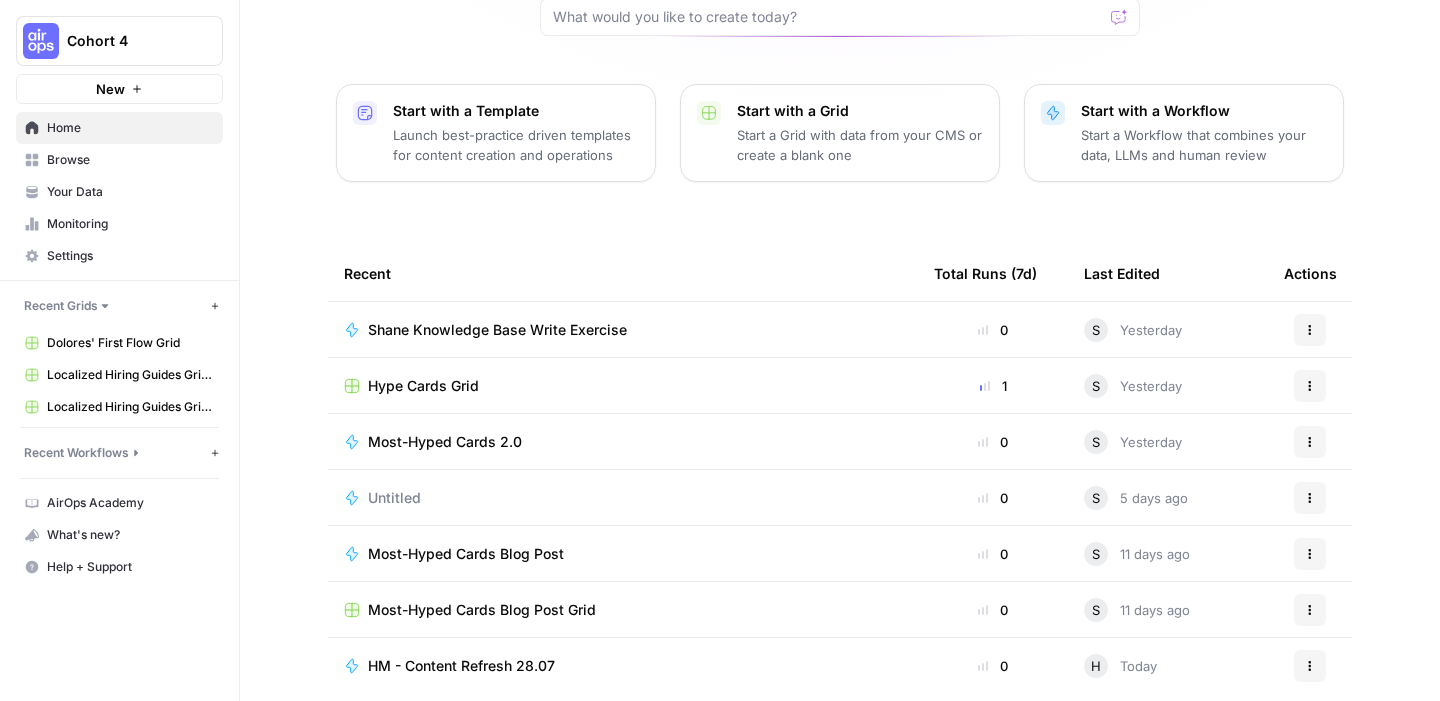 scroll, scrollTop: 197, scrollLeft: 0, axis: vertical 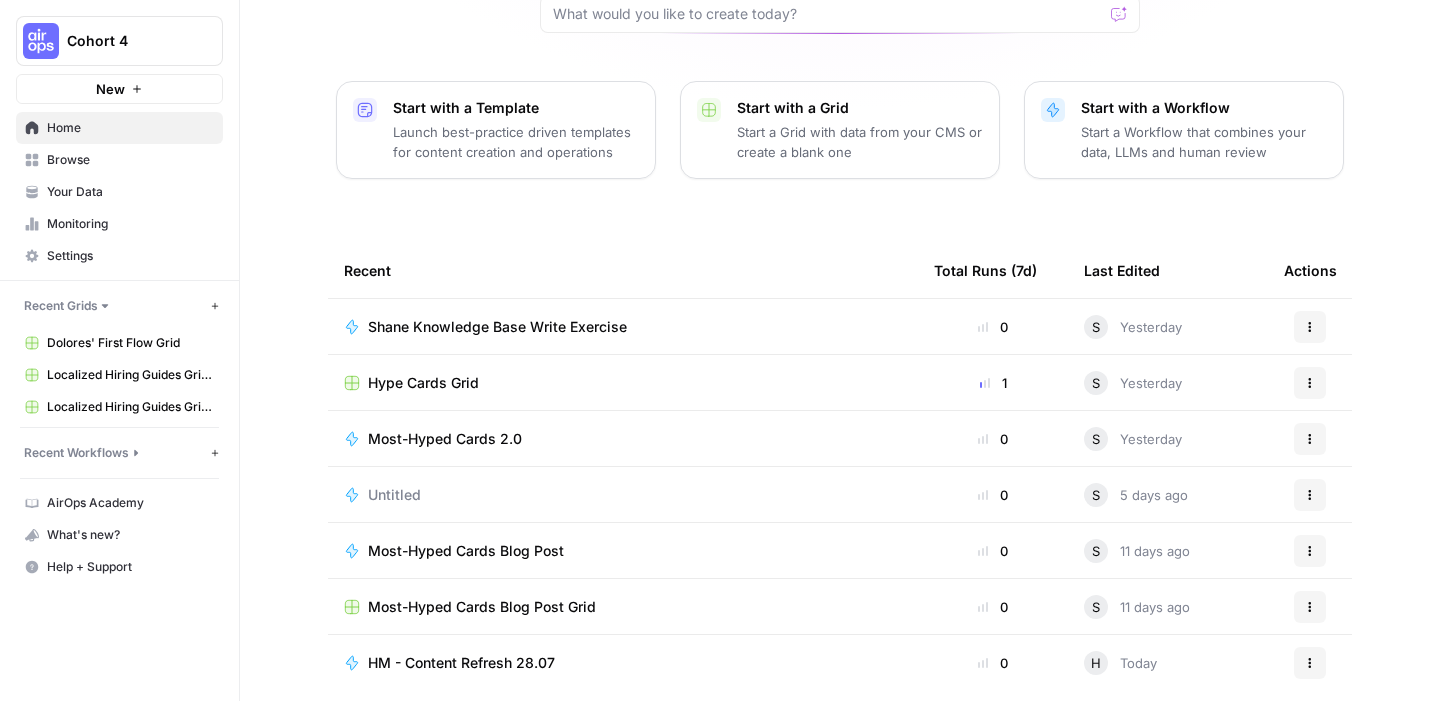 click on "Most-Hyped Cards Blog Post Grid" at bounding box center (482, 607) 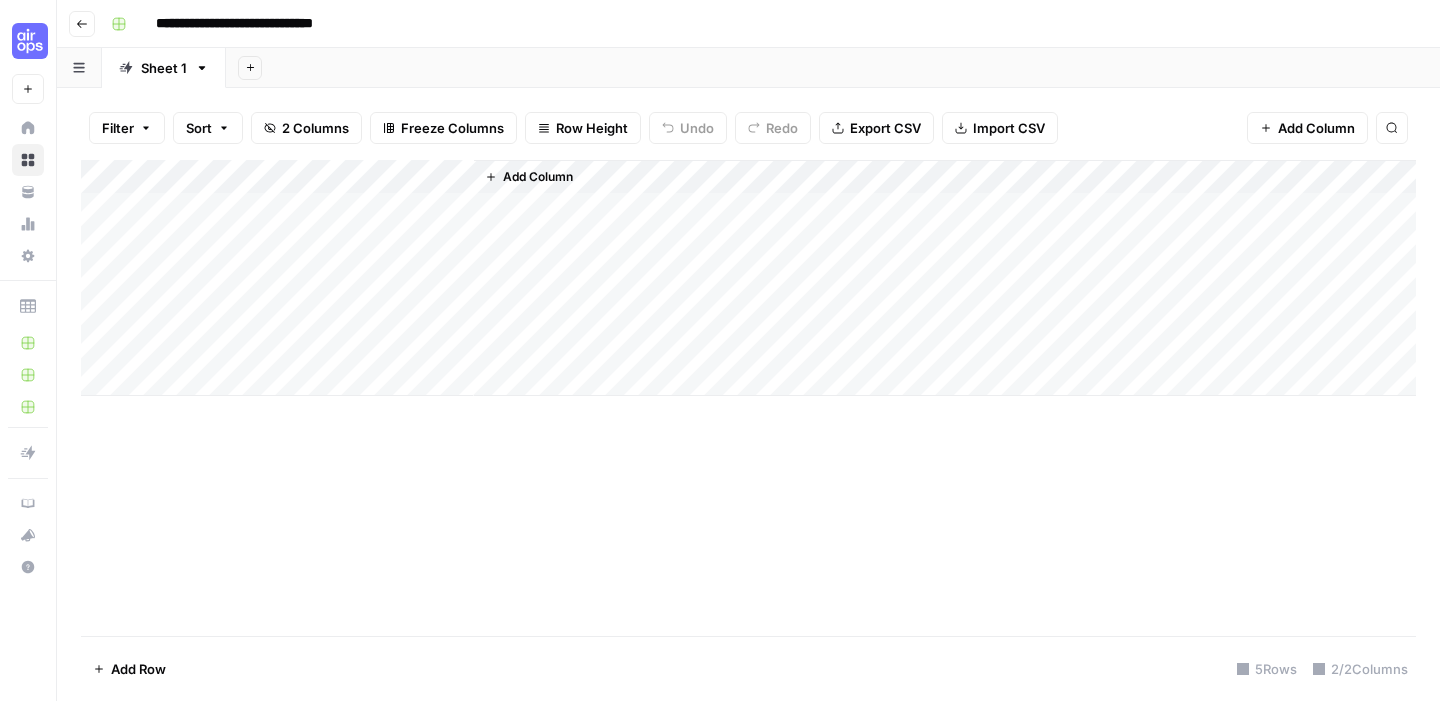 click on "Add Column" at bounding box center (748, 278) 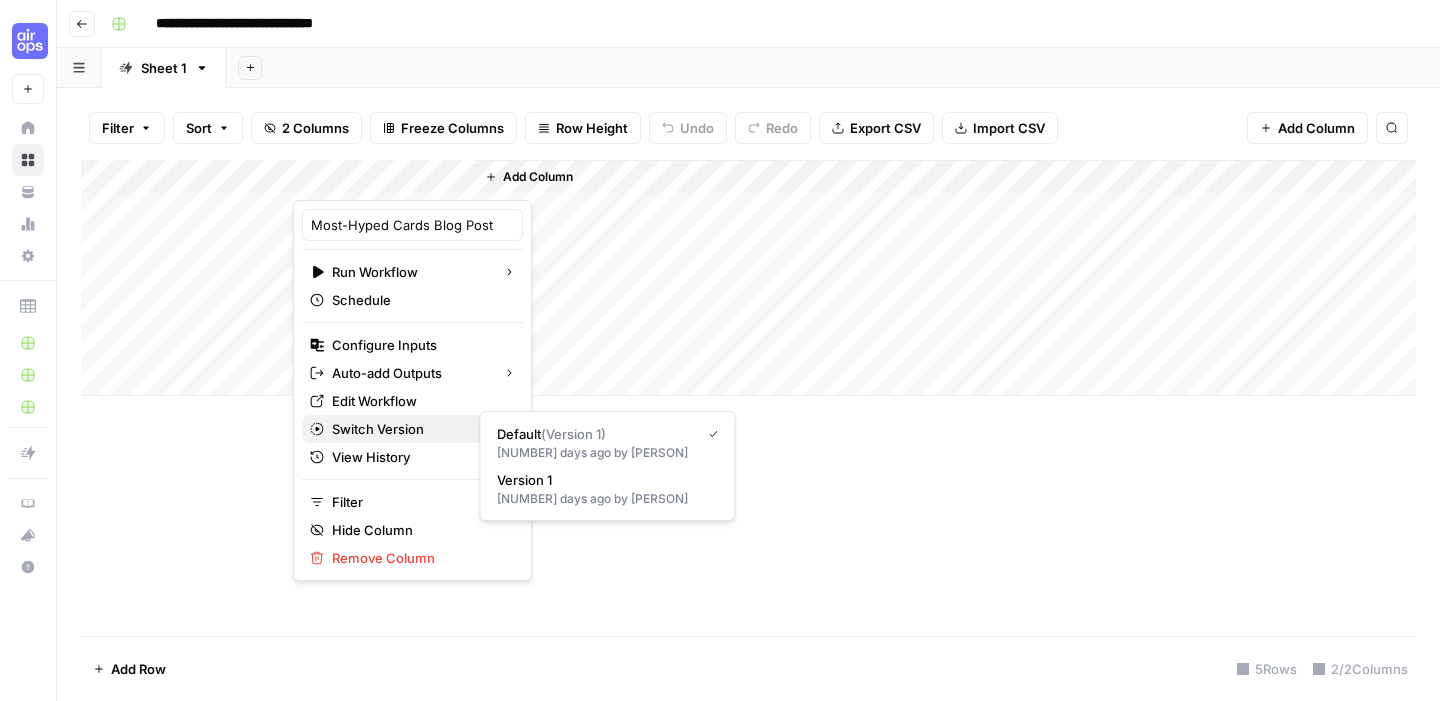 click on "Switch Version" at bounding box center [412, 429] 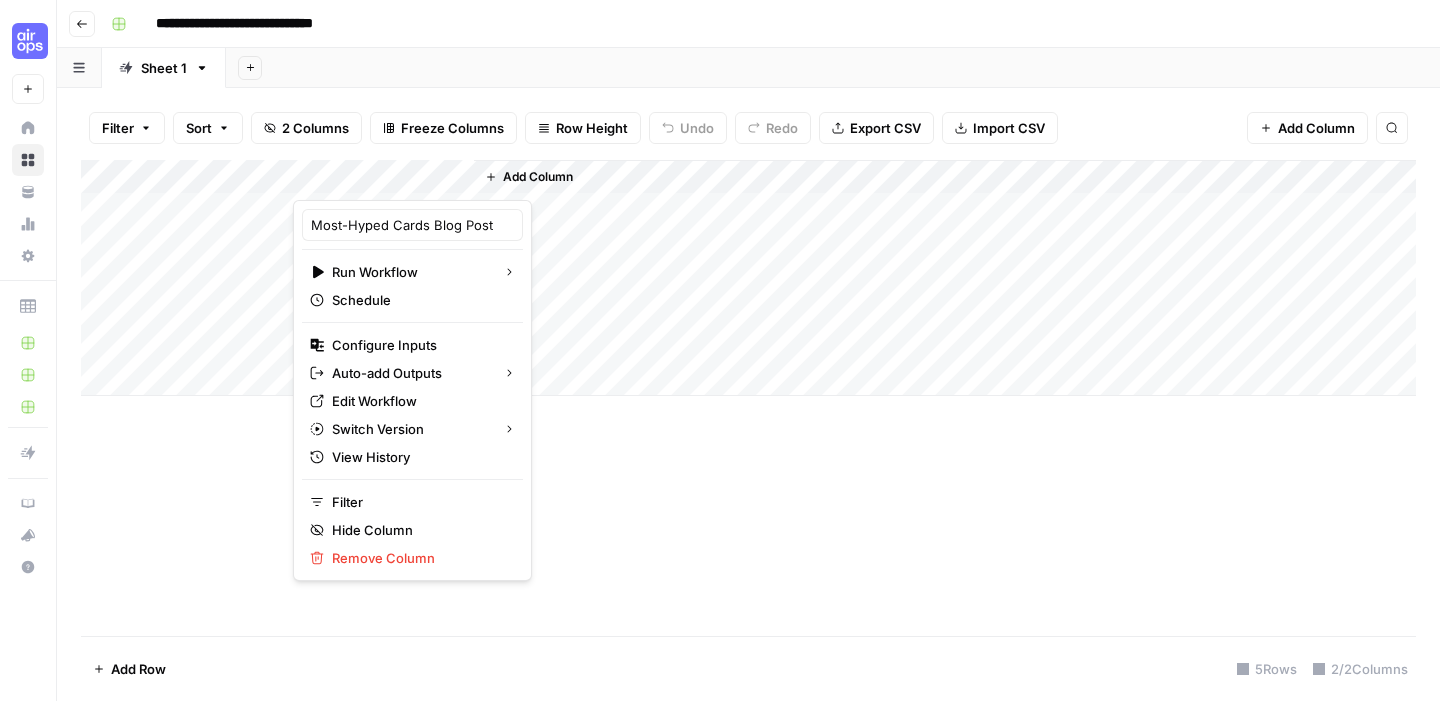 click on "Add Column" at bounding box center [748, 398] 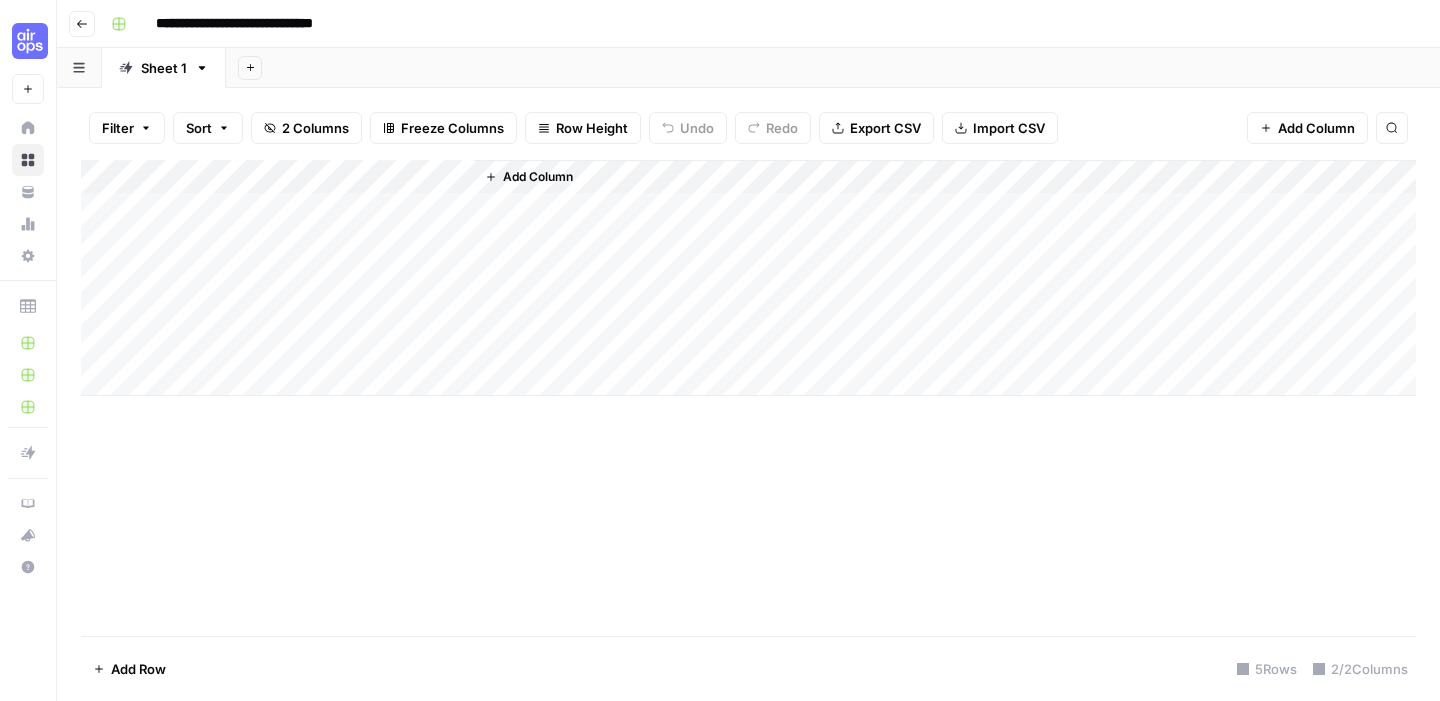 click 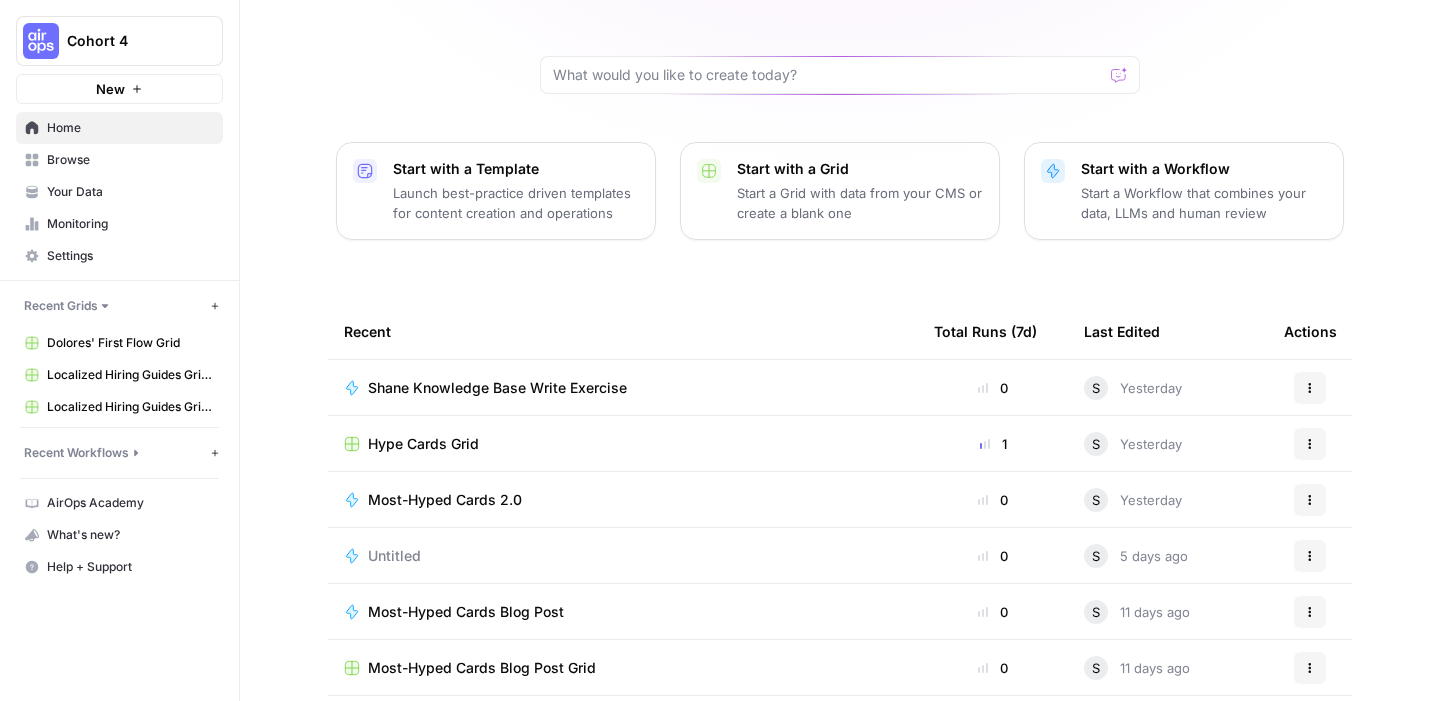 scroll, scrollTop: 219, scrollLeft: 0, axis: vertical 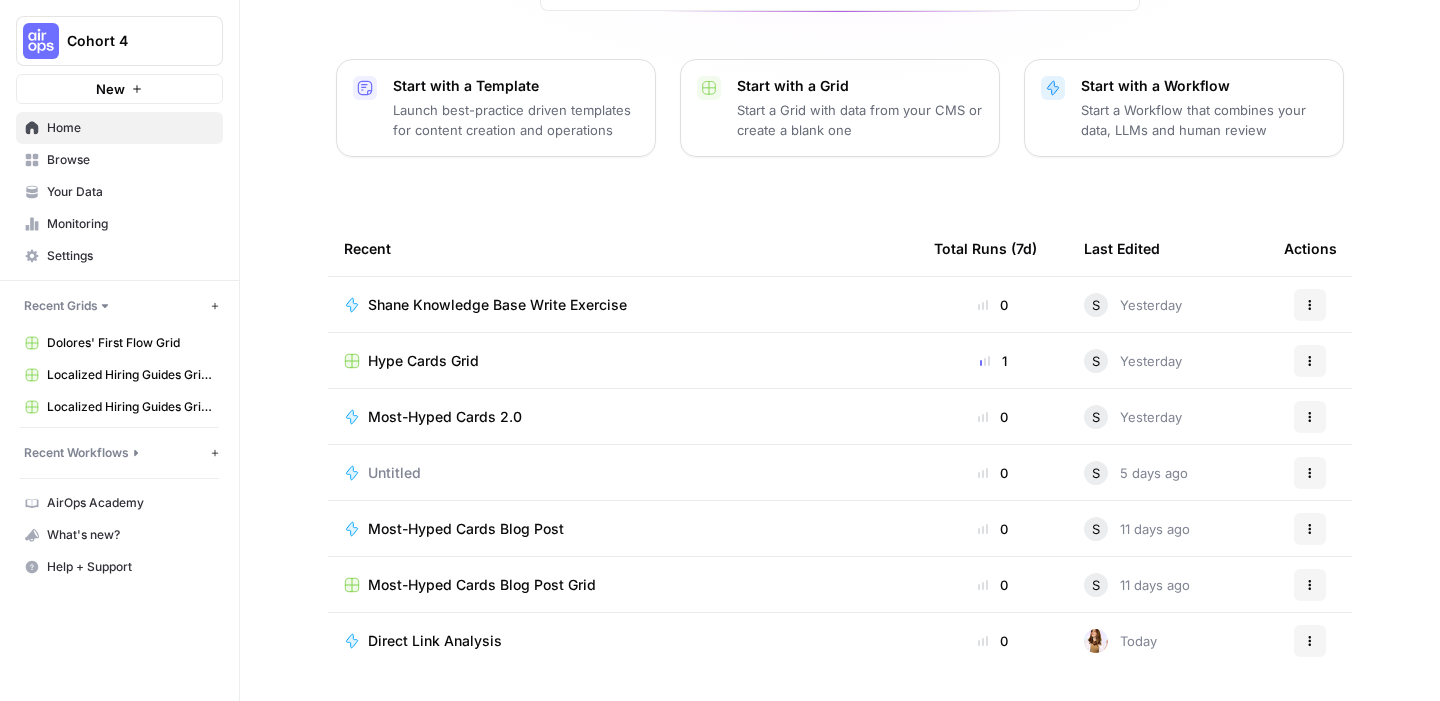 click on "Actions" at bounding box center (1310, 585) 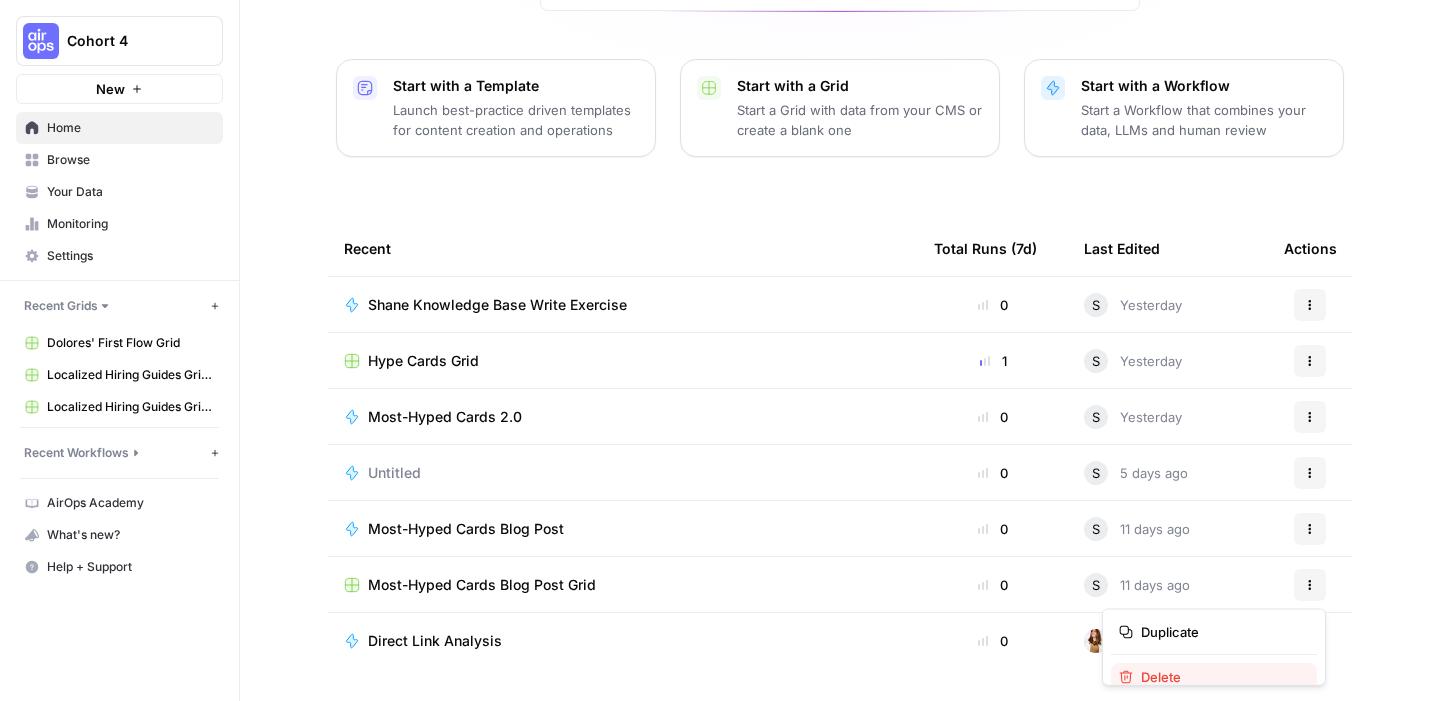 click on "Delete" at bounding box center [1221, 677] 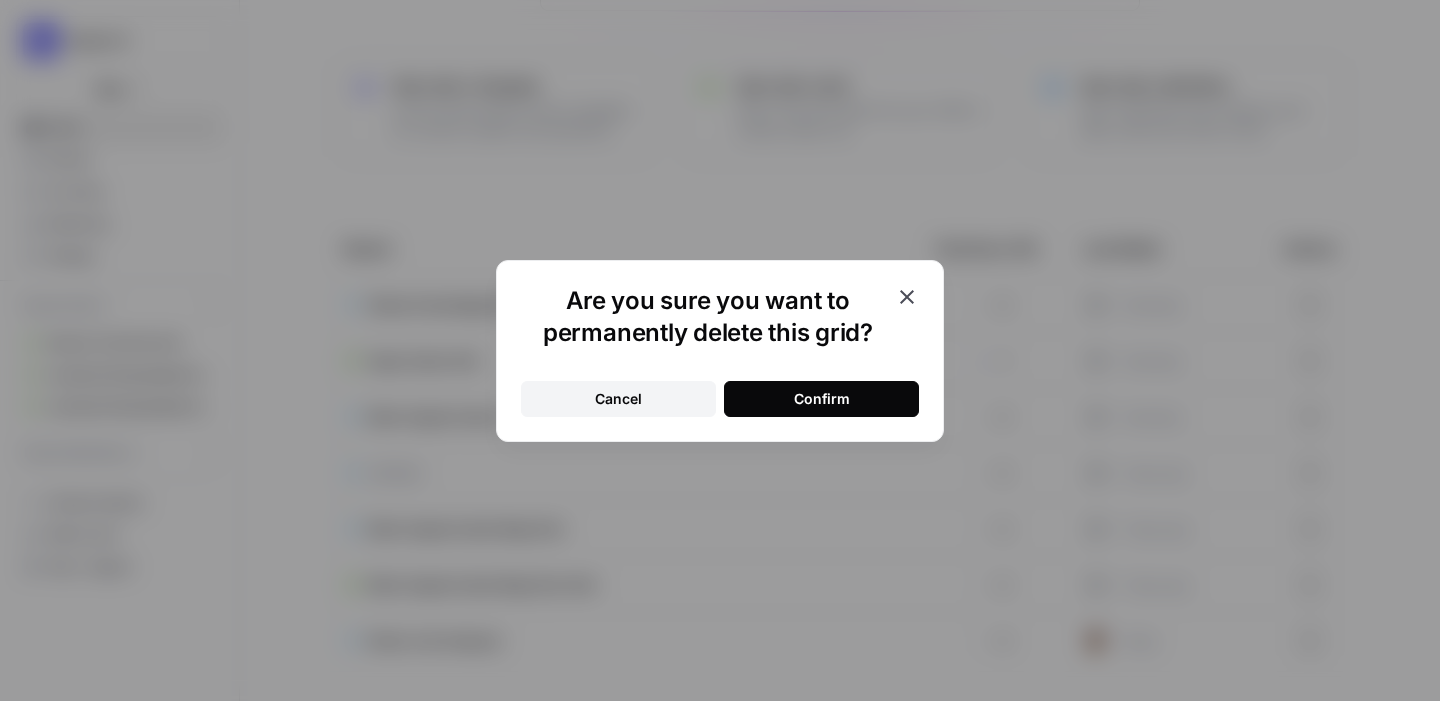 click on "Confirm" at bounding box center [821, 399] 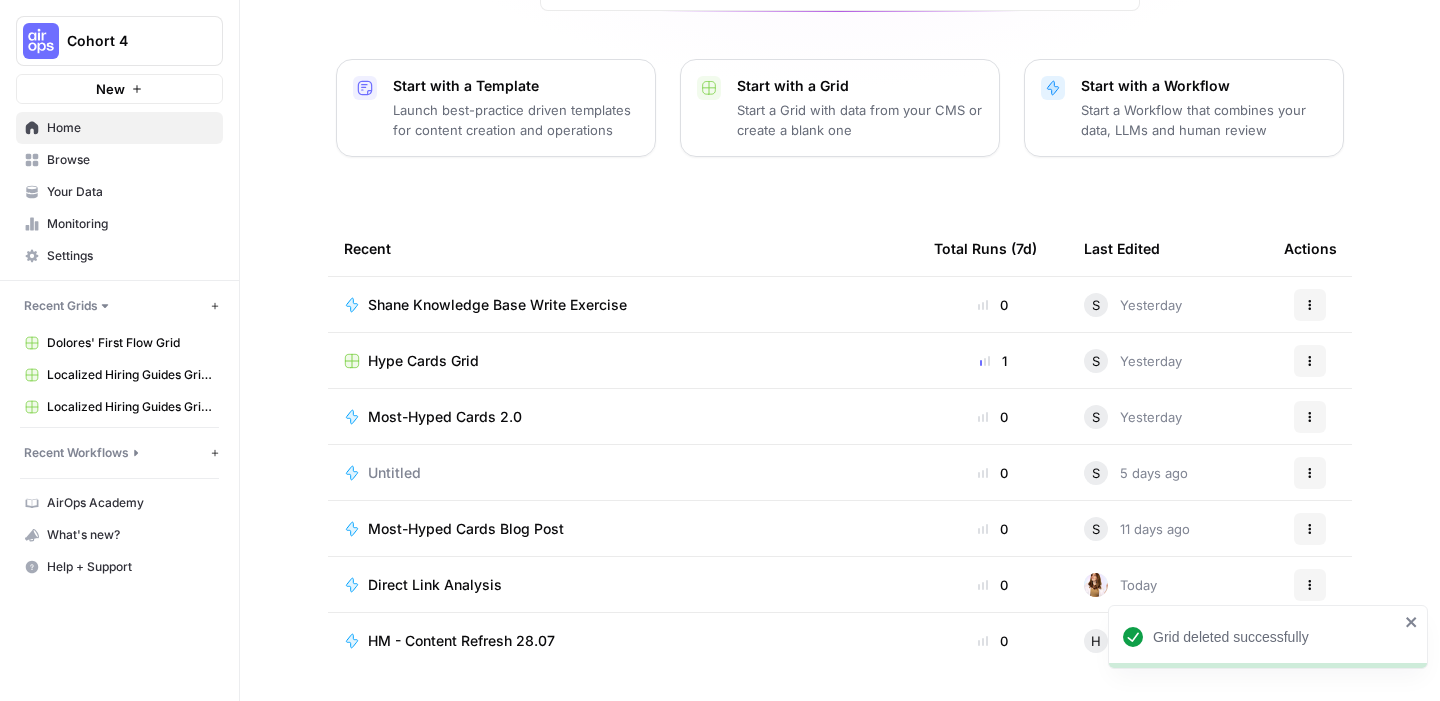 click on "Hype Cards Grid" at bounding box center [623, 361] 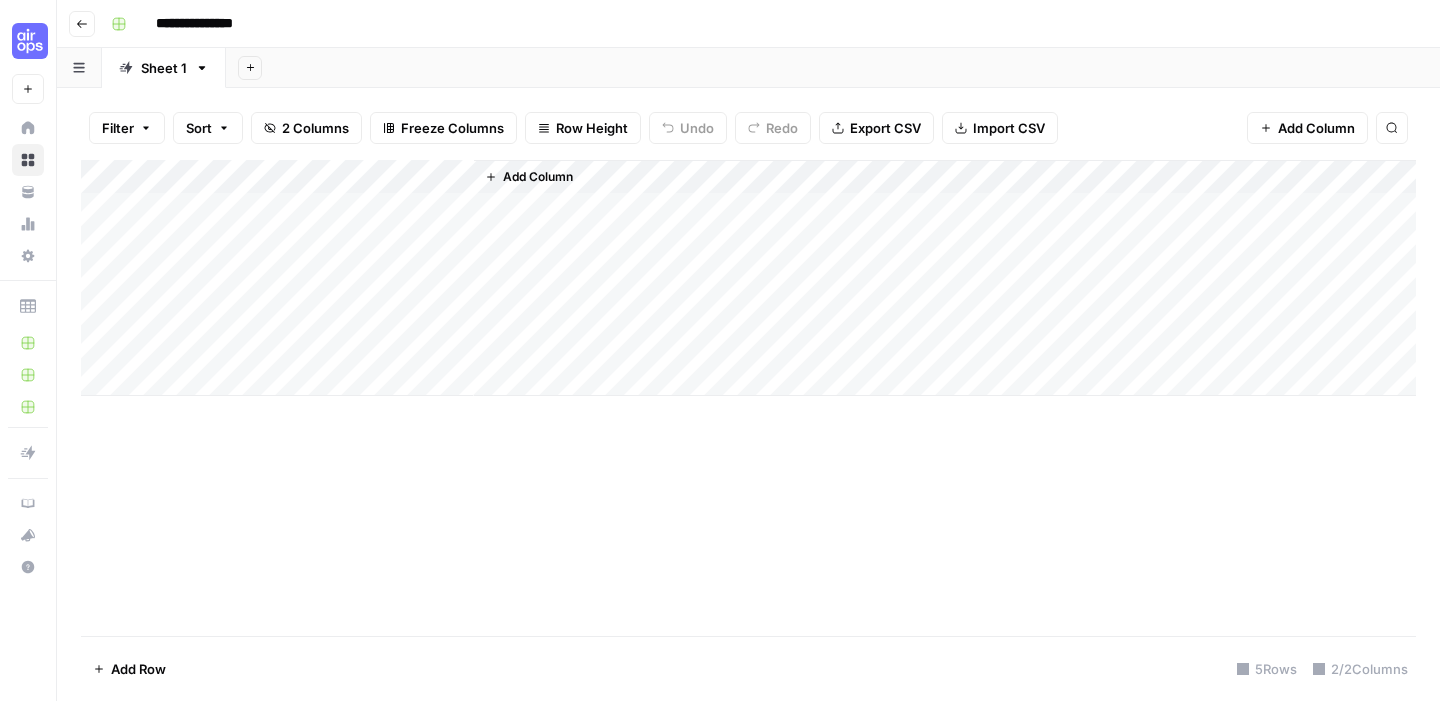 click on "Add Column" at bounding box center [748, 278] 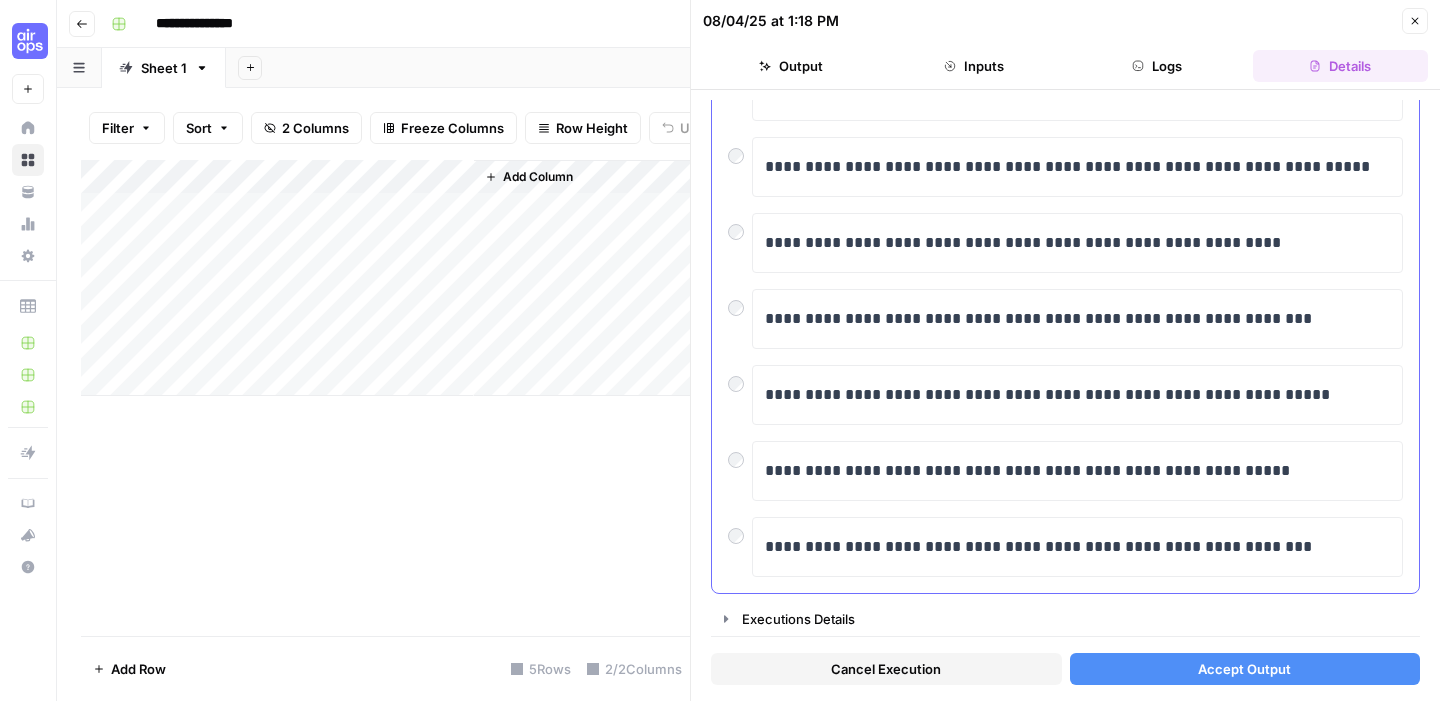 scroll, scrollTop: 0, scrollLeft: 0, axis: both 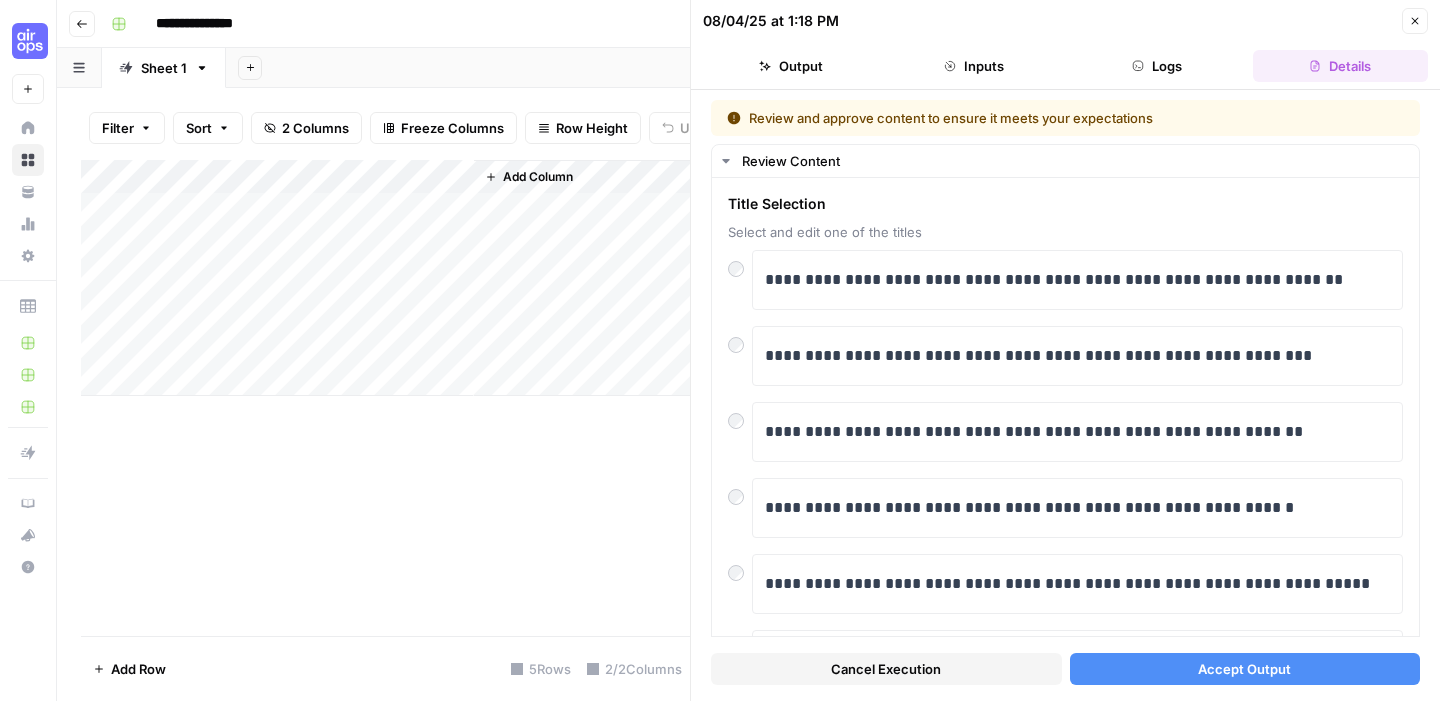 click on "Accept Output" at bounding box center (1245, 669) 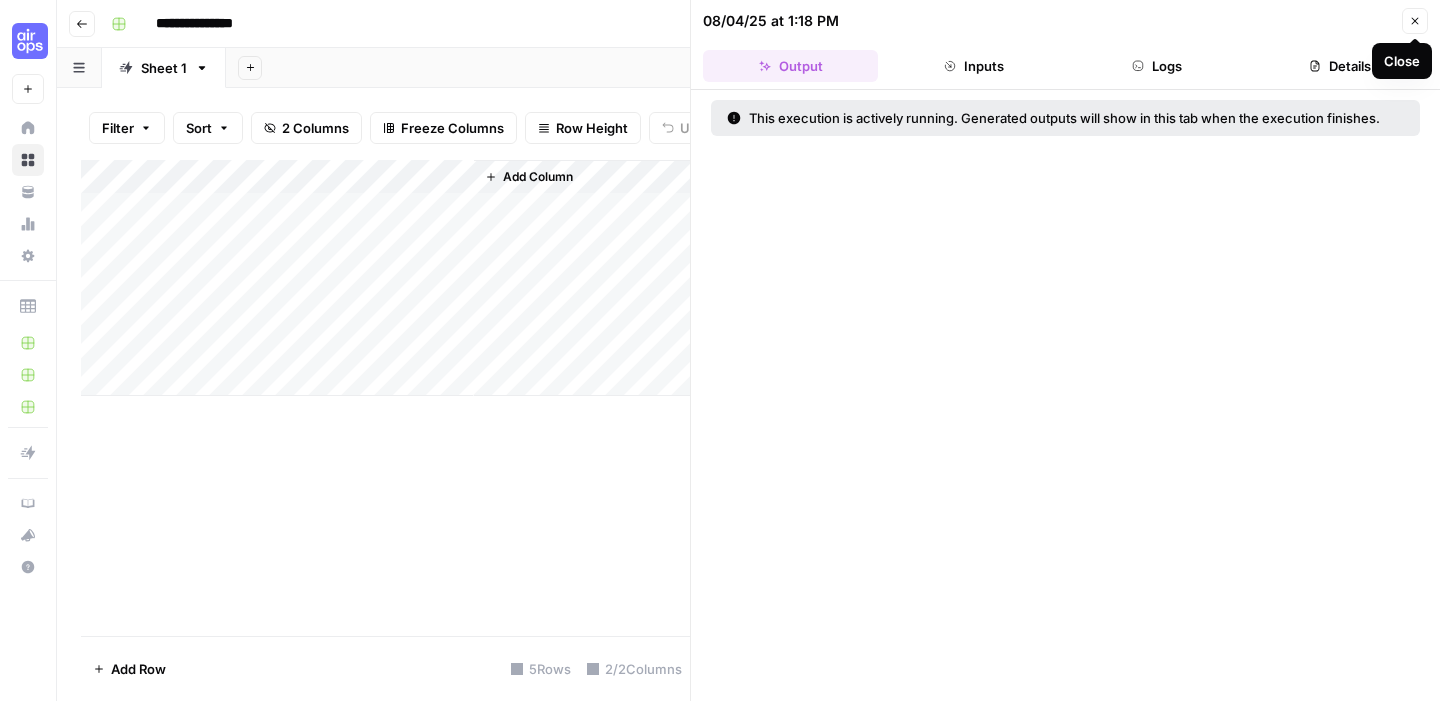 click on "Close" at bounding box center (1415, 21) 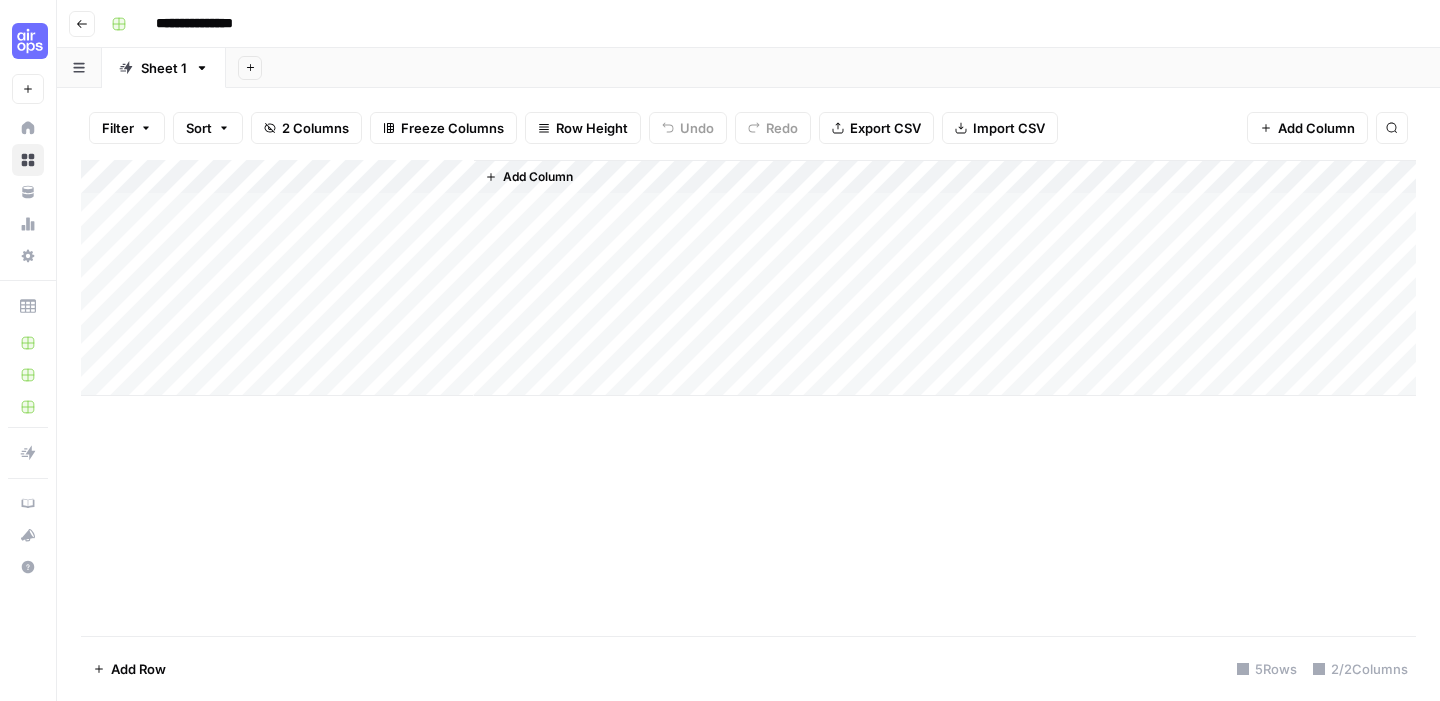 click 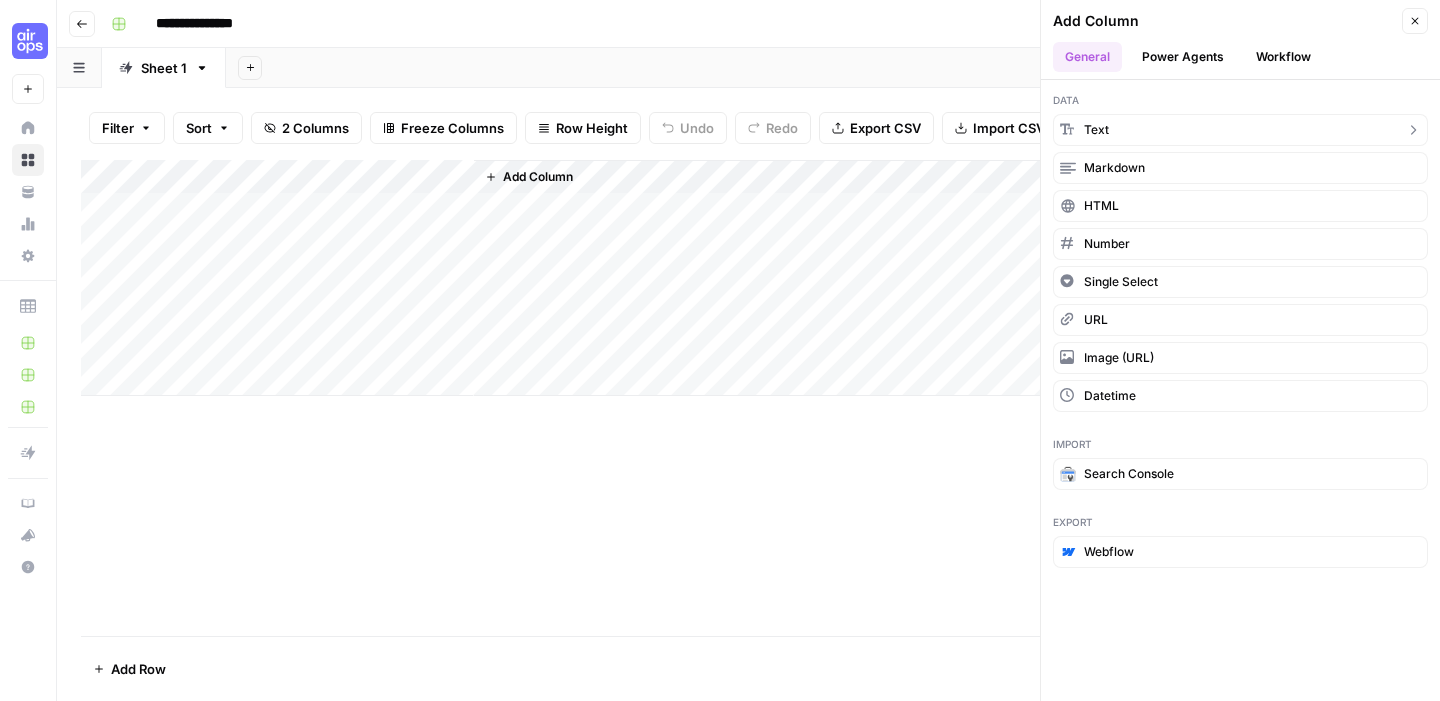 click on "text" at bounding box center [1240, 130] 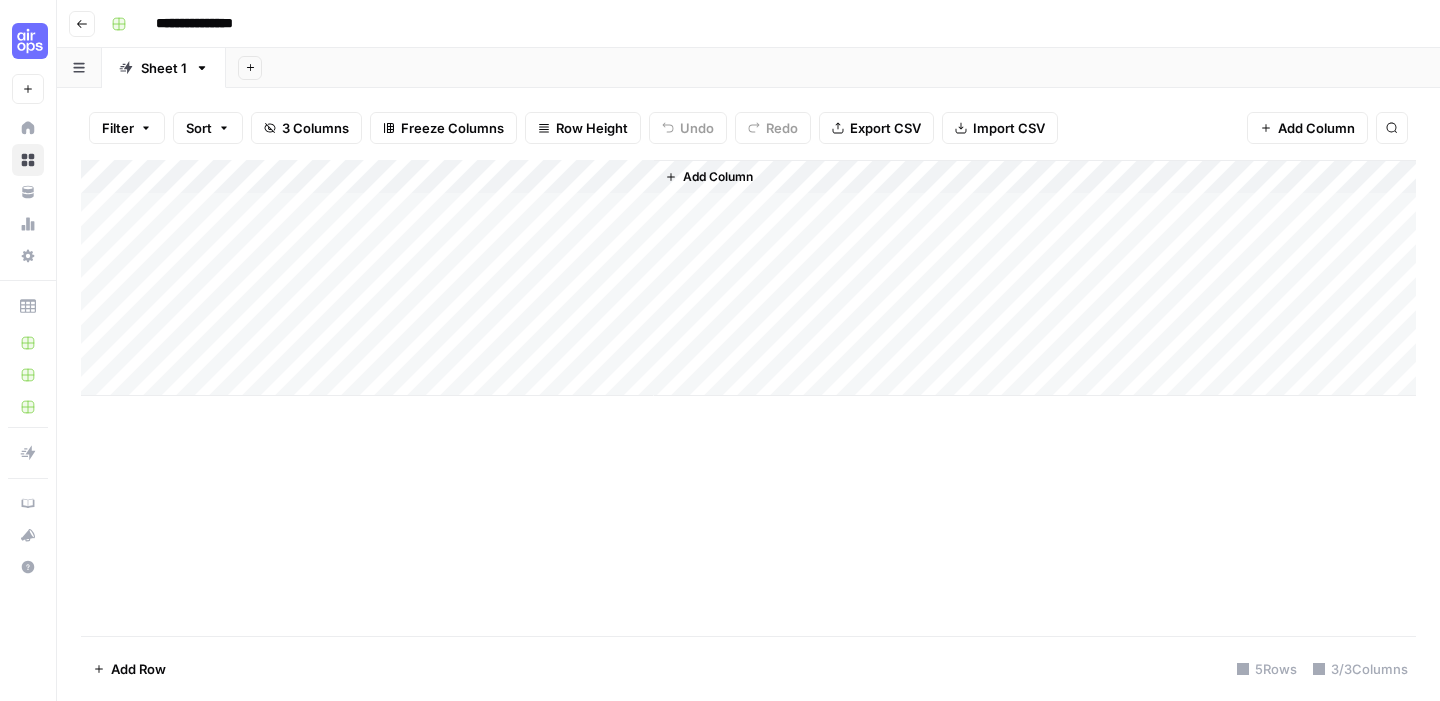 click on "Add Column" at bounding box center (748, 278) 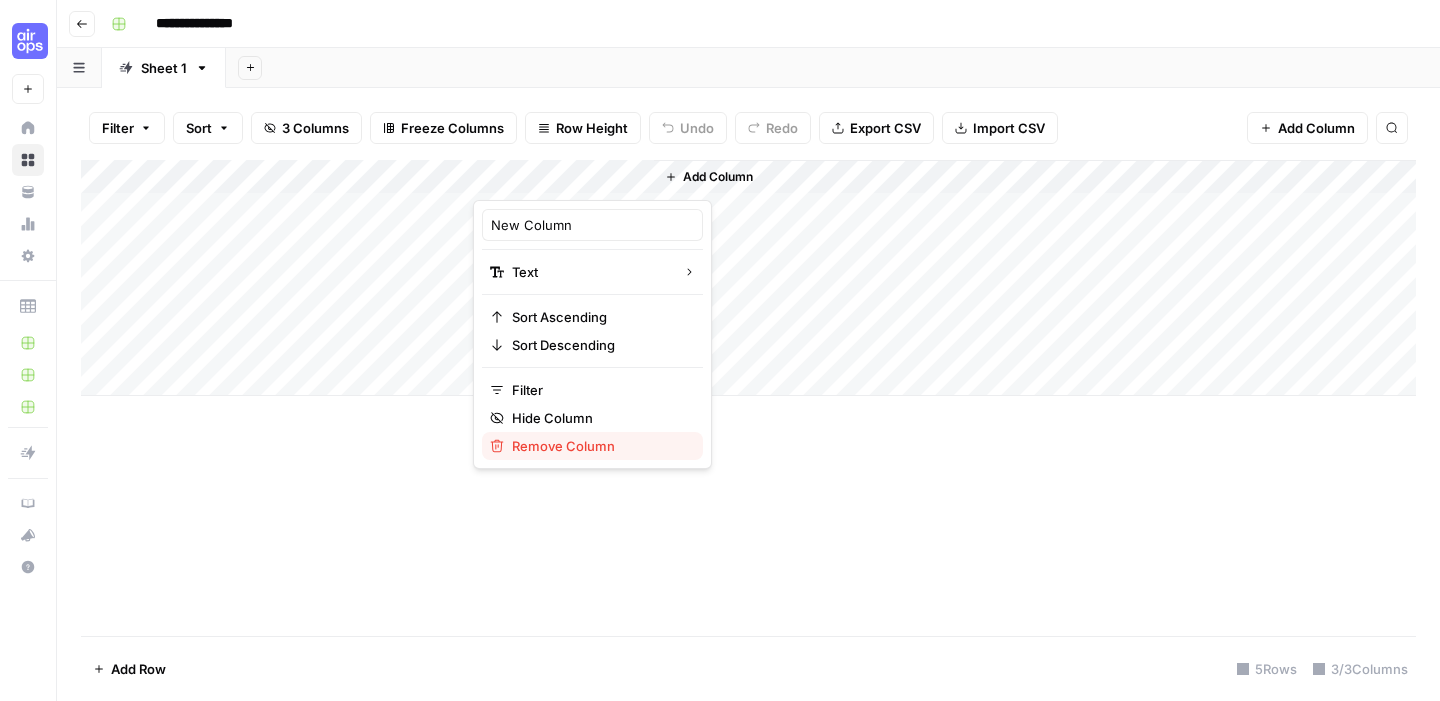 click on "Remove Column" at bounding box center [599, 446] 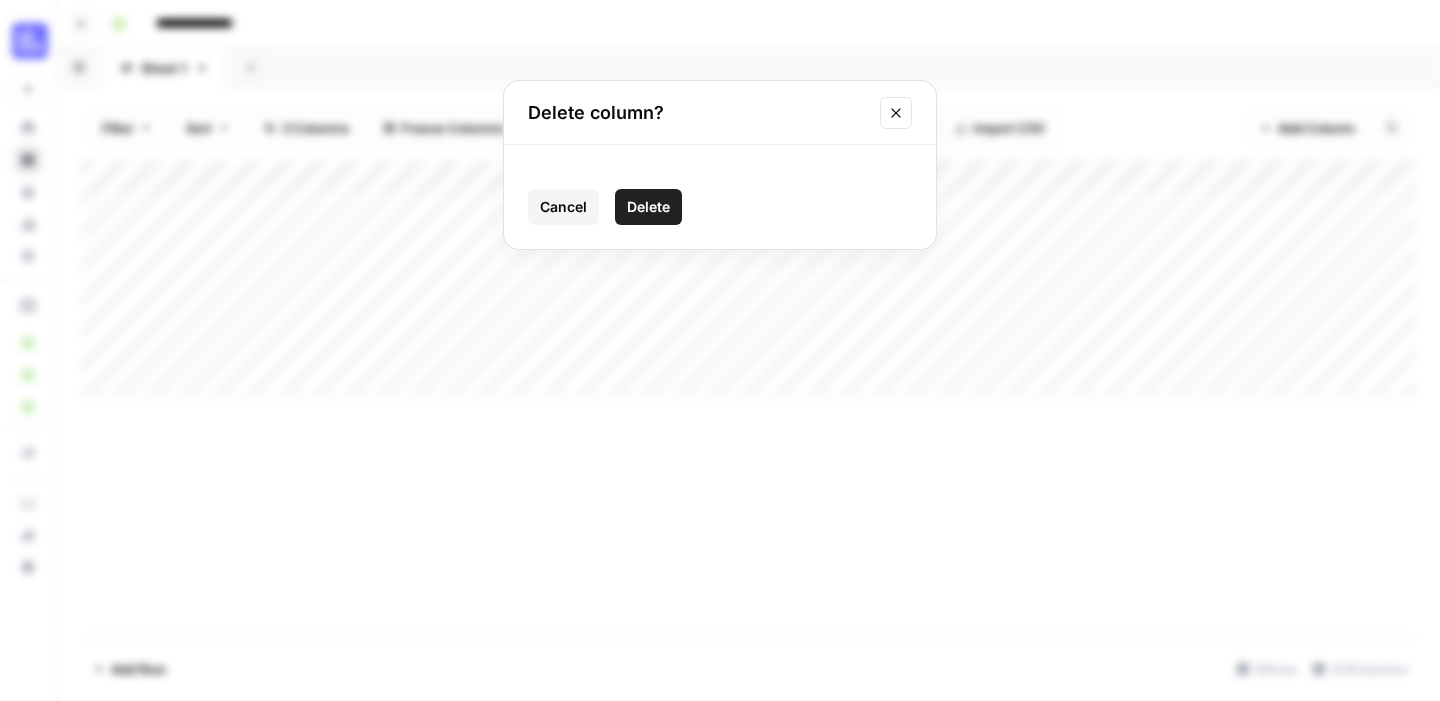 click on "Delete" at bounding box center [648, 207] 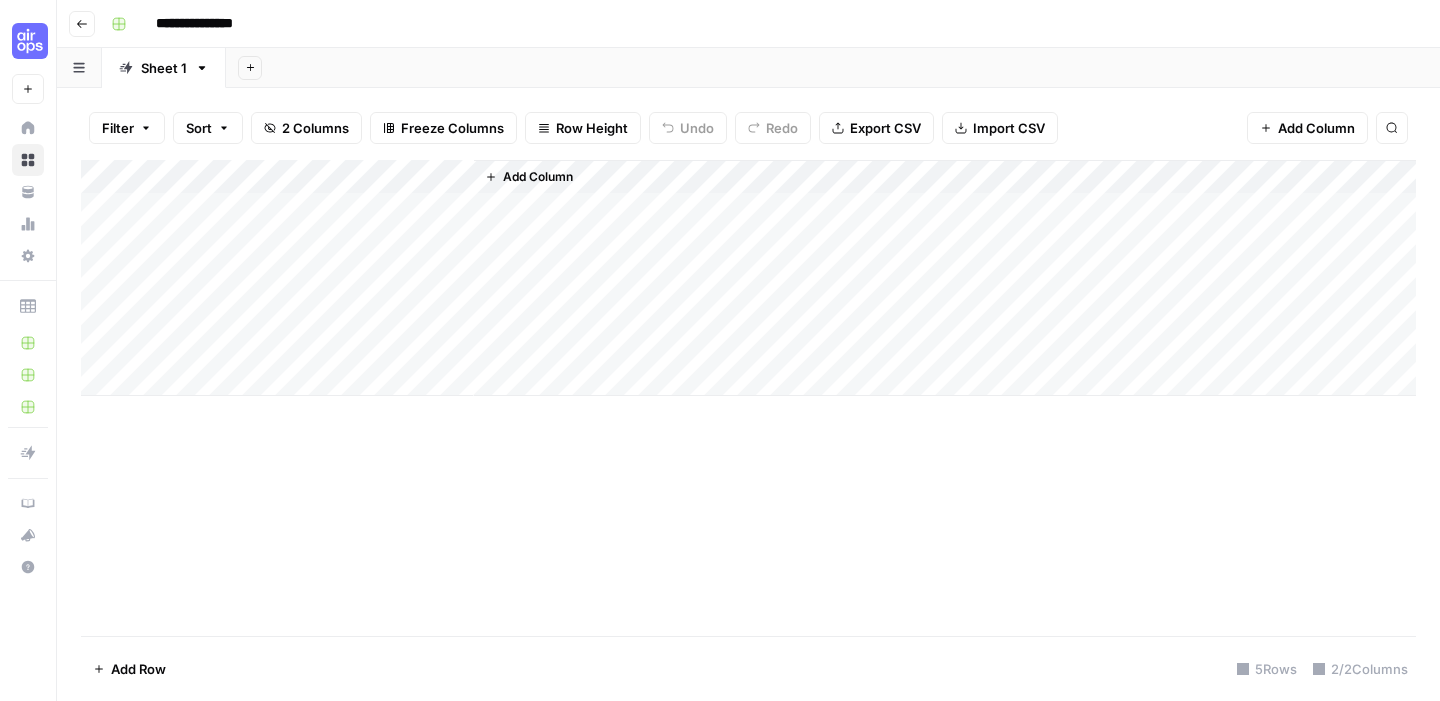 click 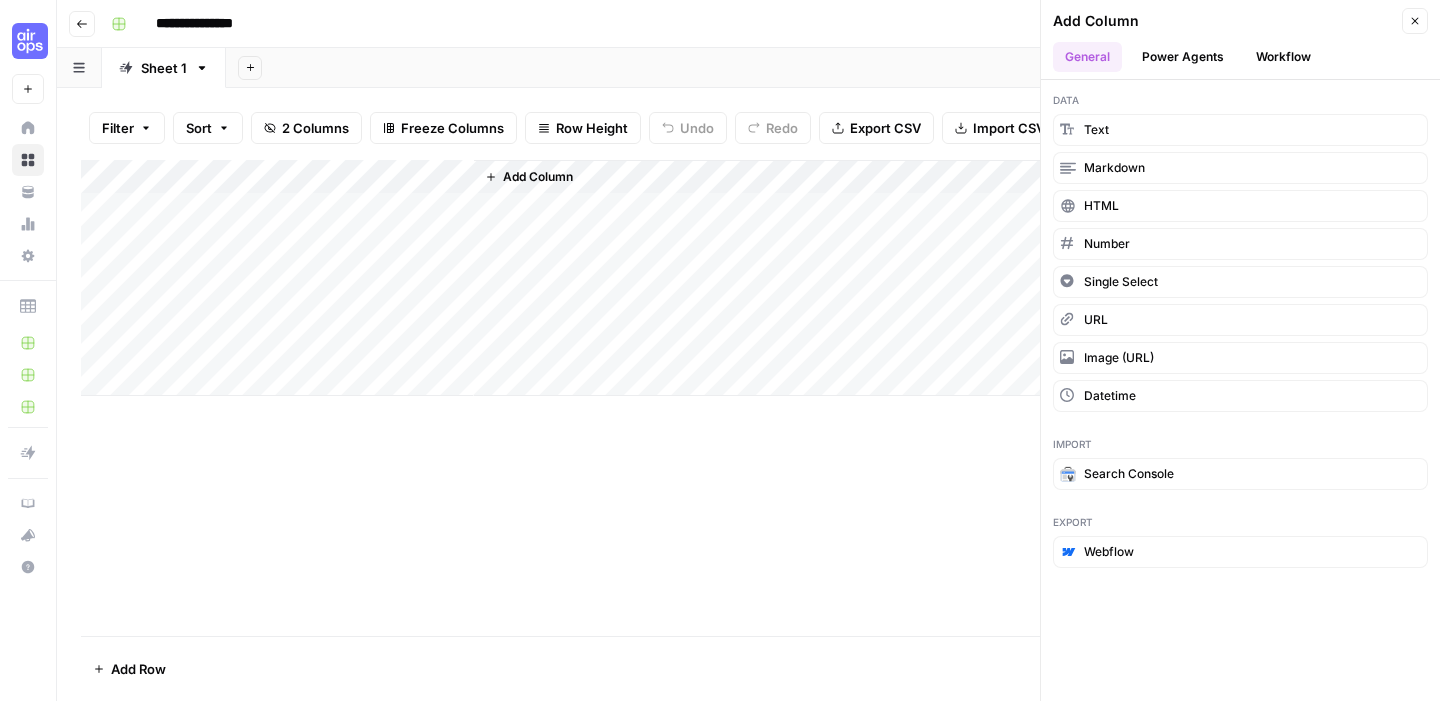 click on "Workflow" at bounding box center (1283, 57) 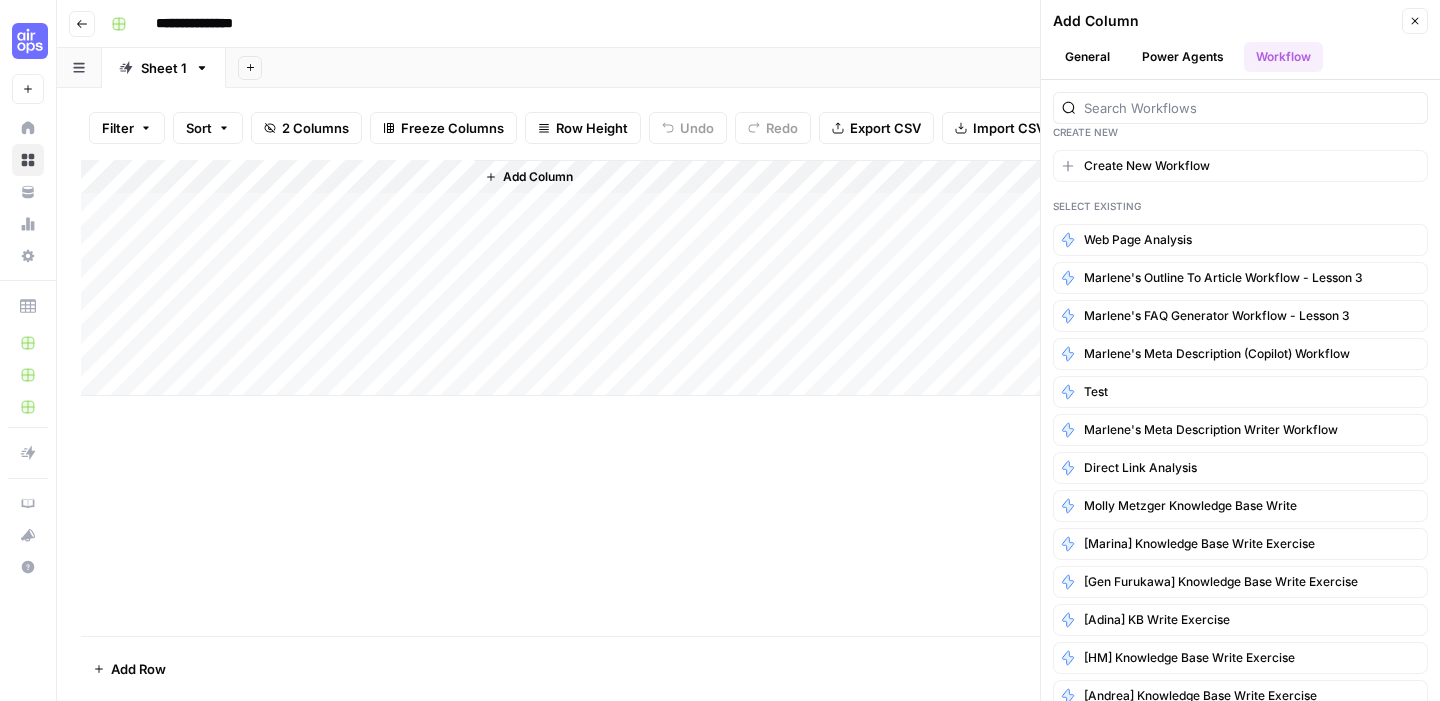 scroll, scrollTop: 0, scrollLeft: 0, axis: both 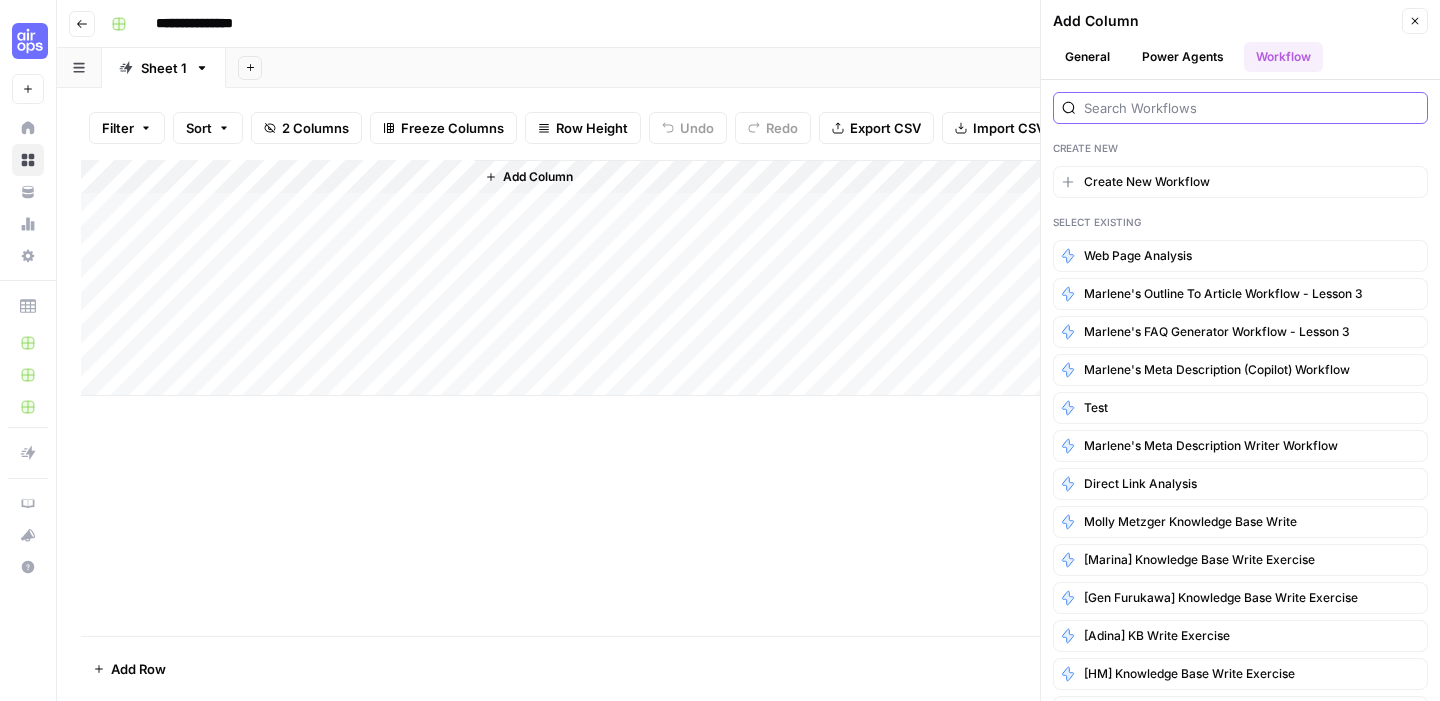 click at bounding box center [1251, 108] 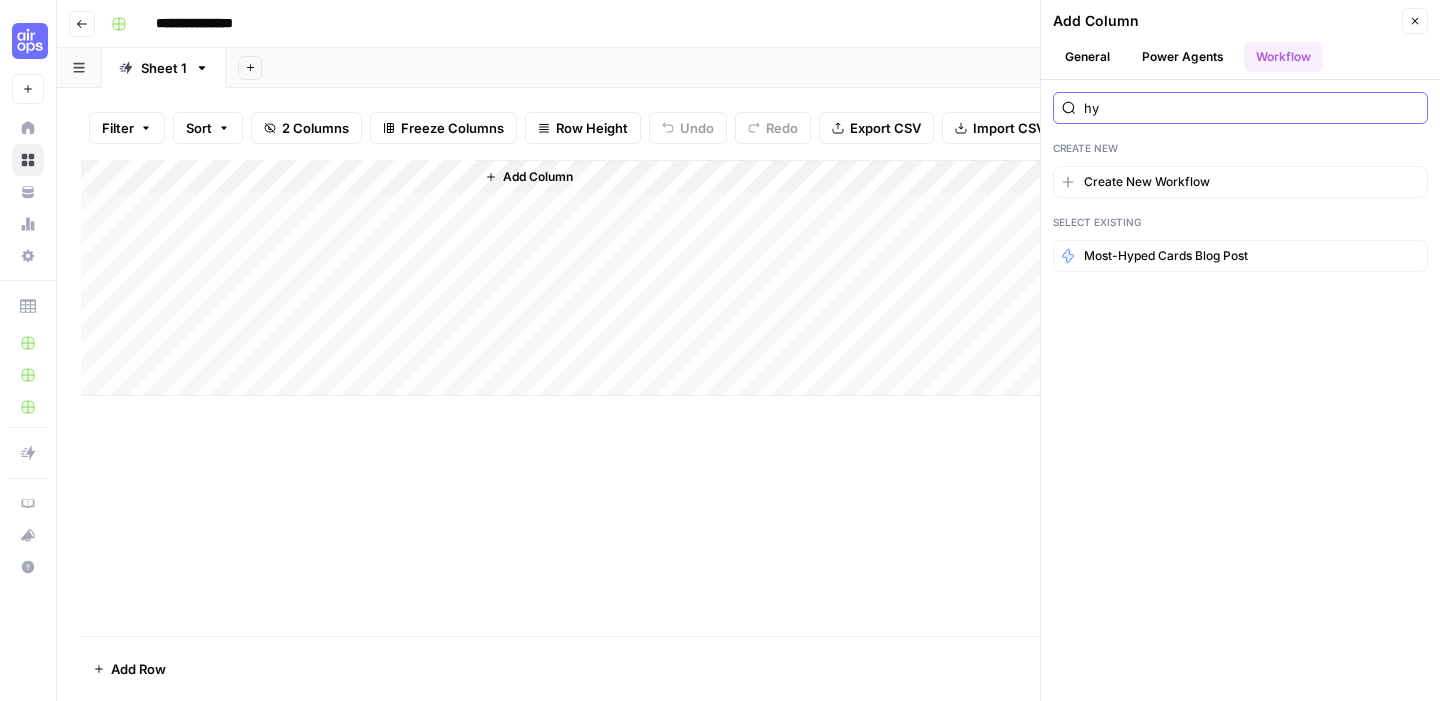 type on "h" 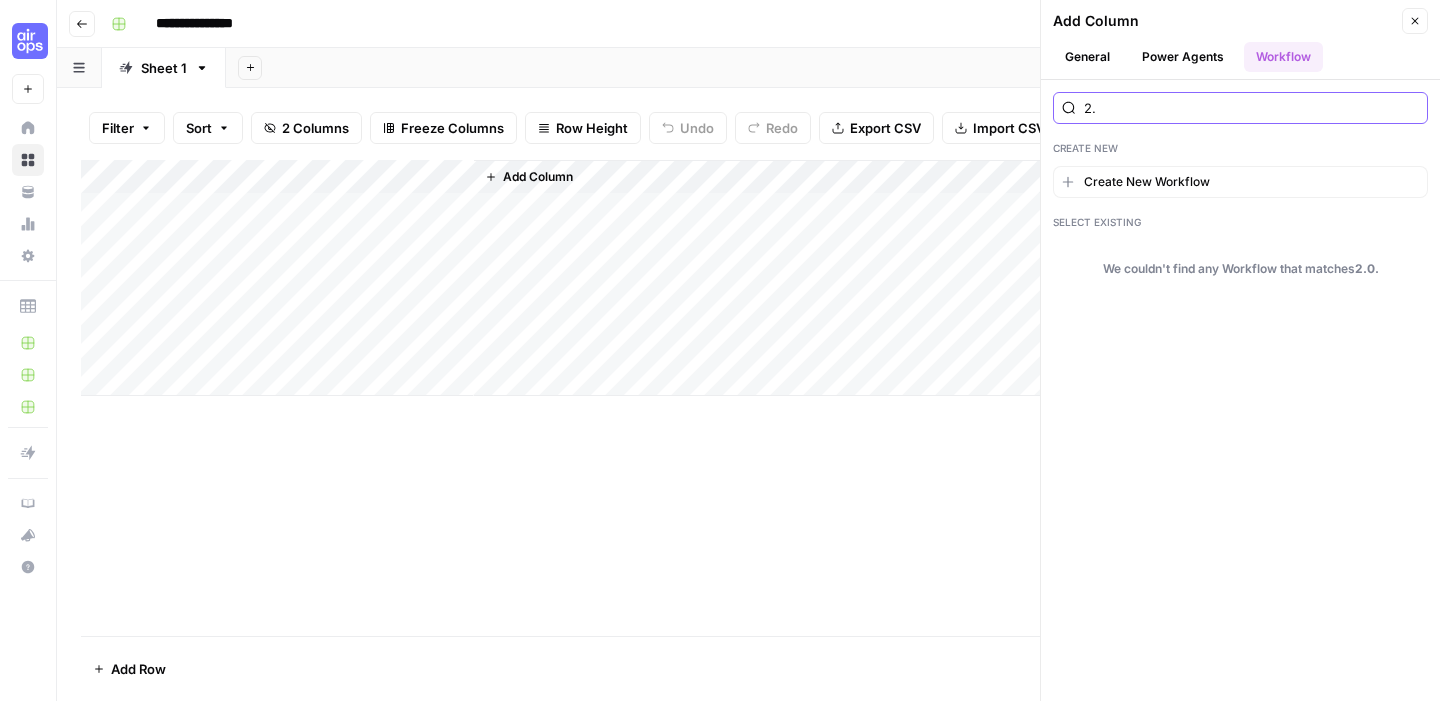 type on "2" 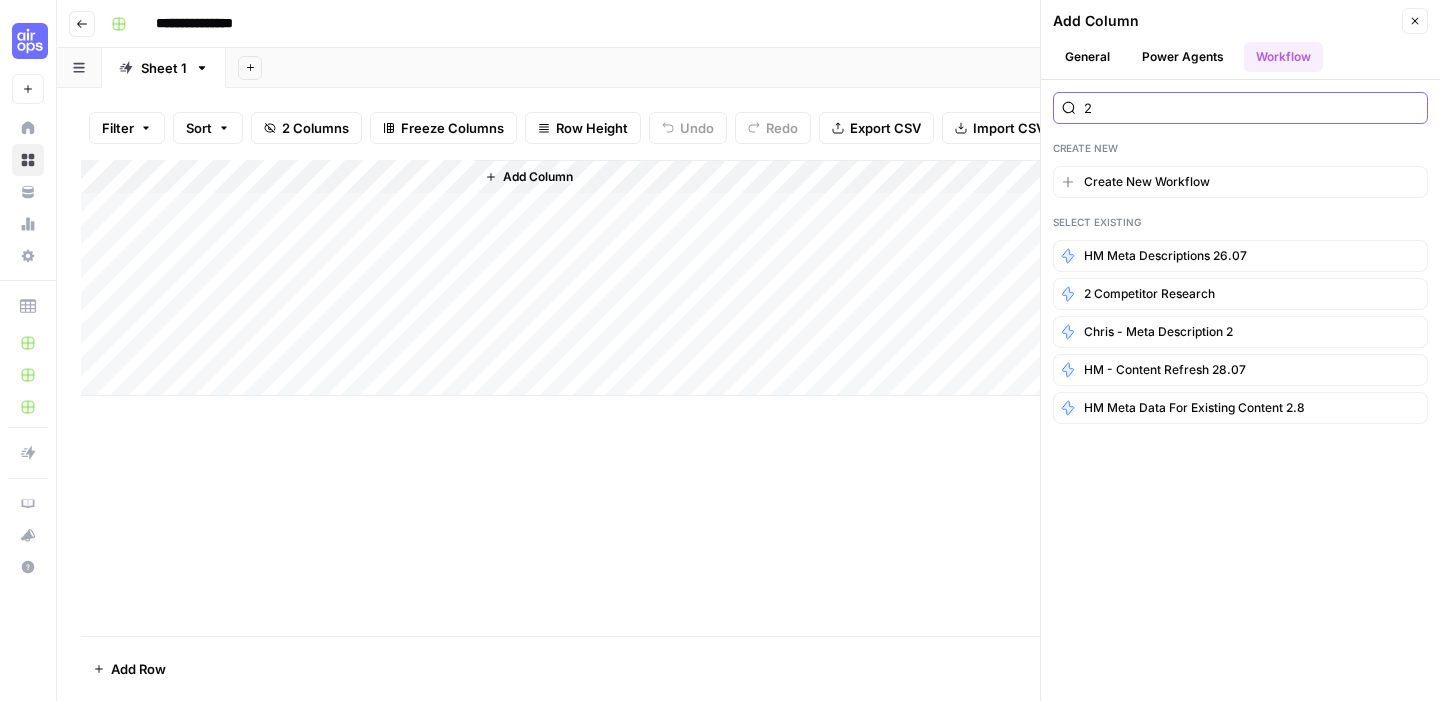 type 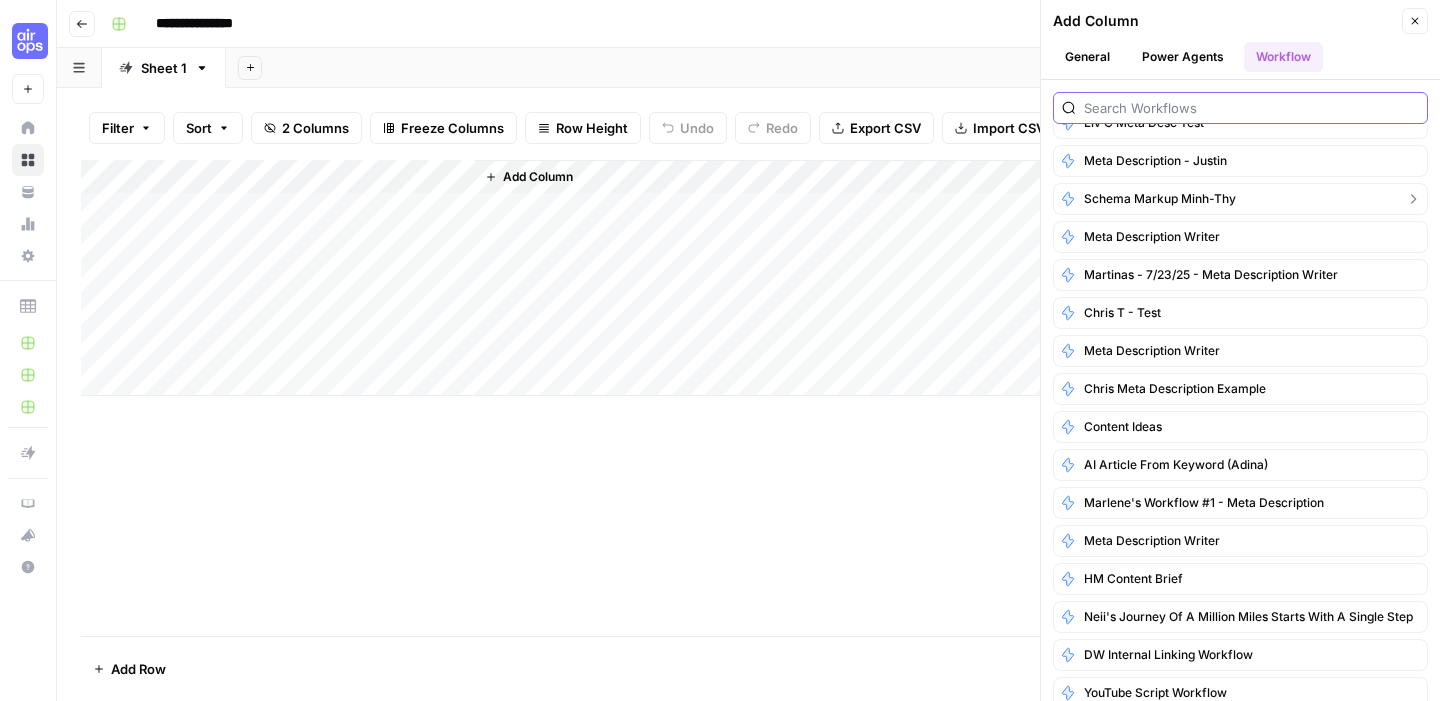 scroll, scrollTop: 3269, scrollLeft: 0, axis: vertical 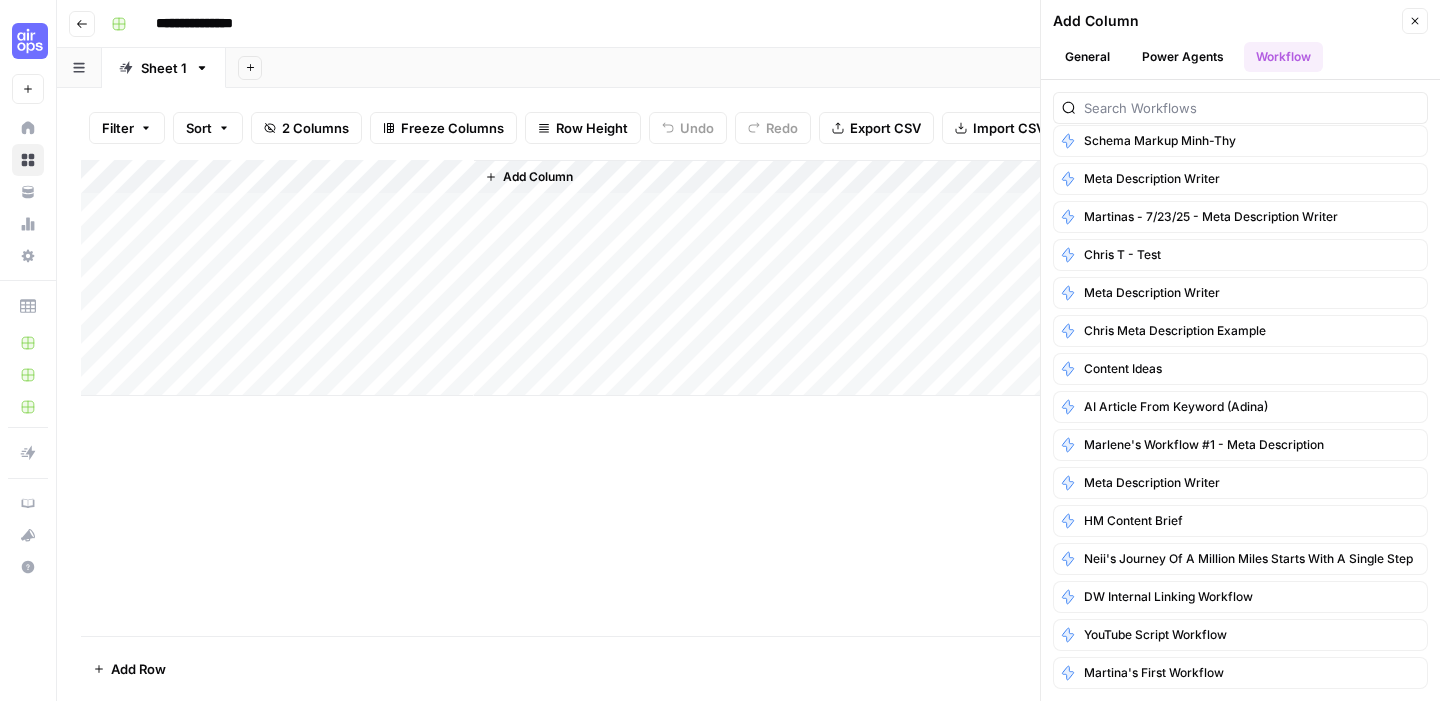 click on "Close" at bounding box center [1415, 21] 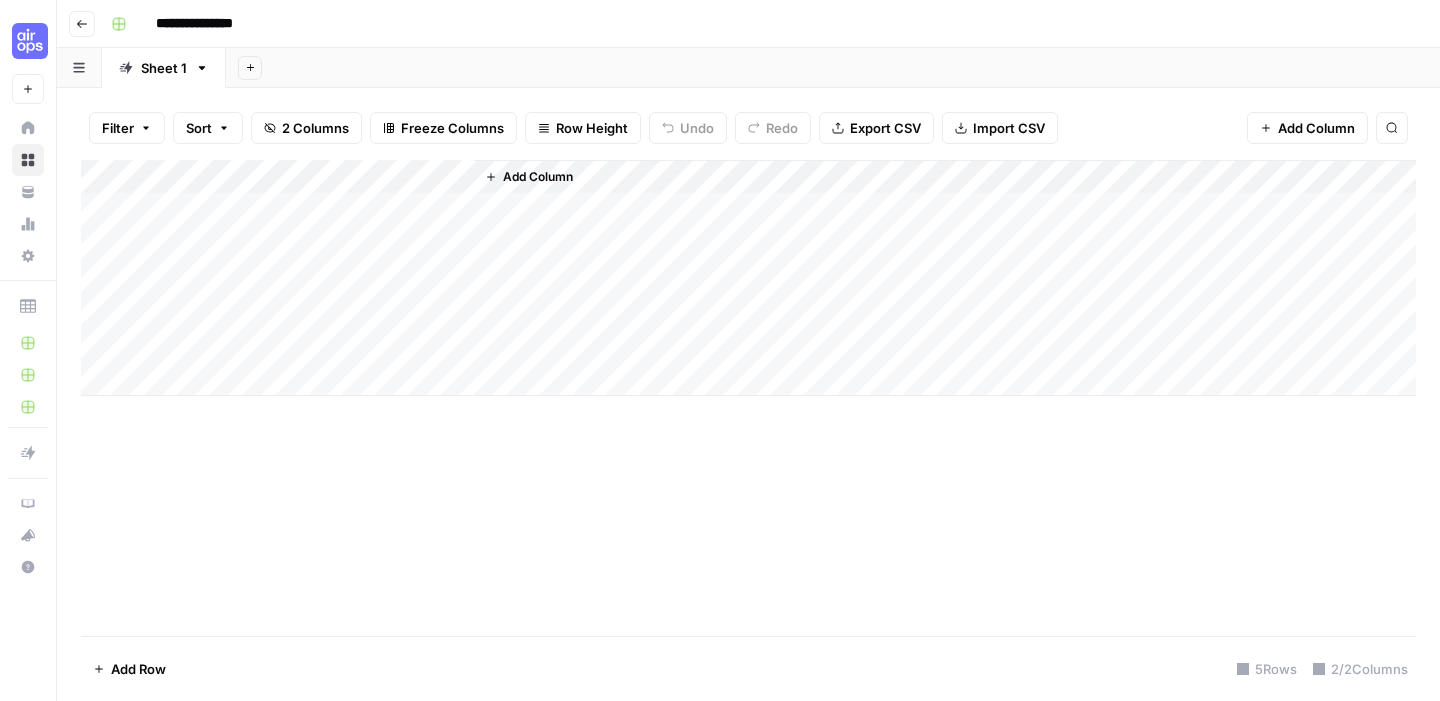 click on "Add Column" at bounding box center [1307, 128] 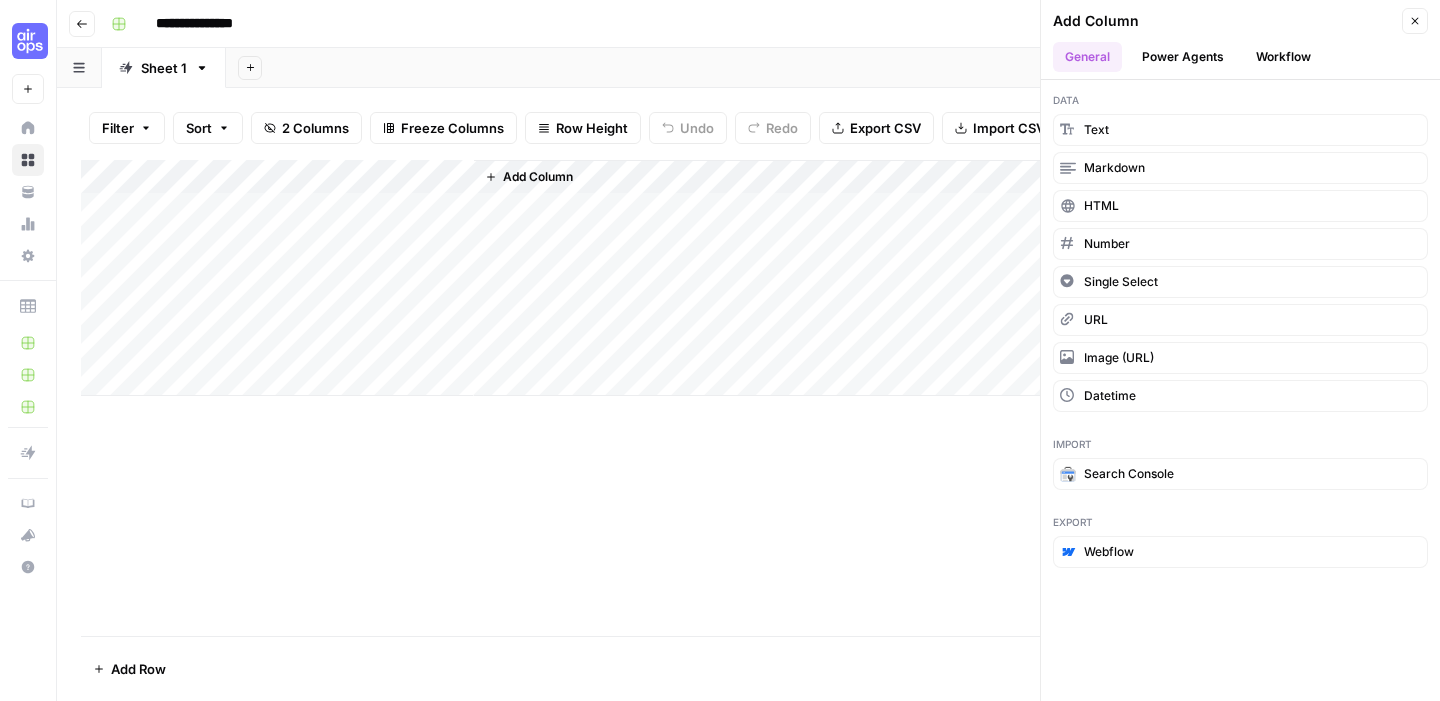 click on "Workflow" at bounding box center [1283, 57] 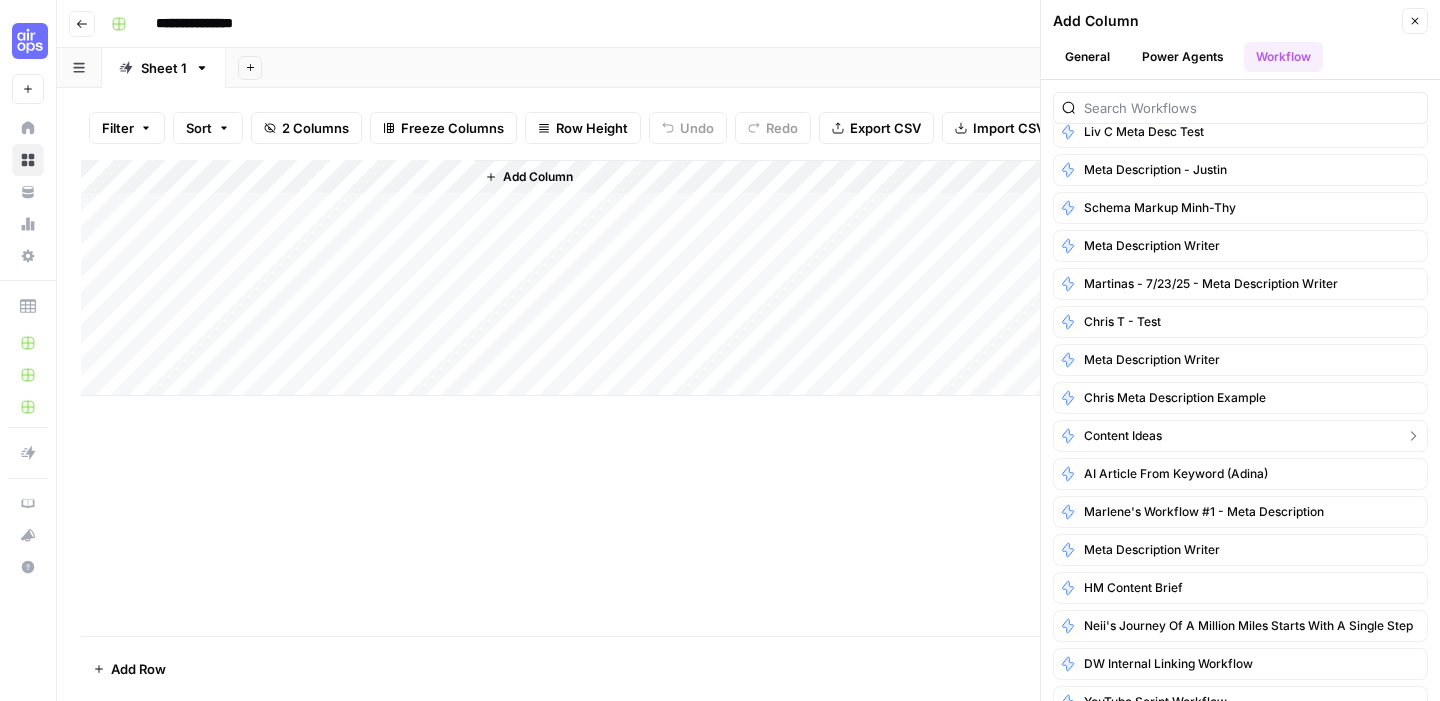 scroll, scrollTop: 3269, scrollLeft: 0, axis: vertical 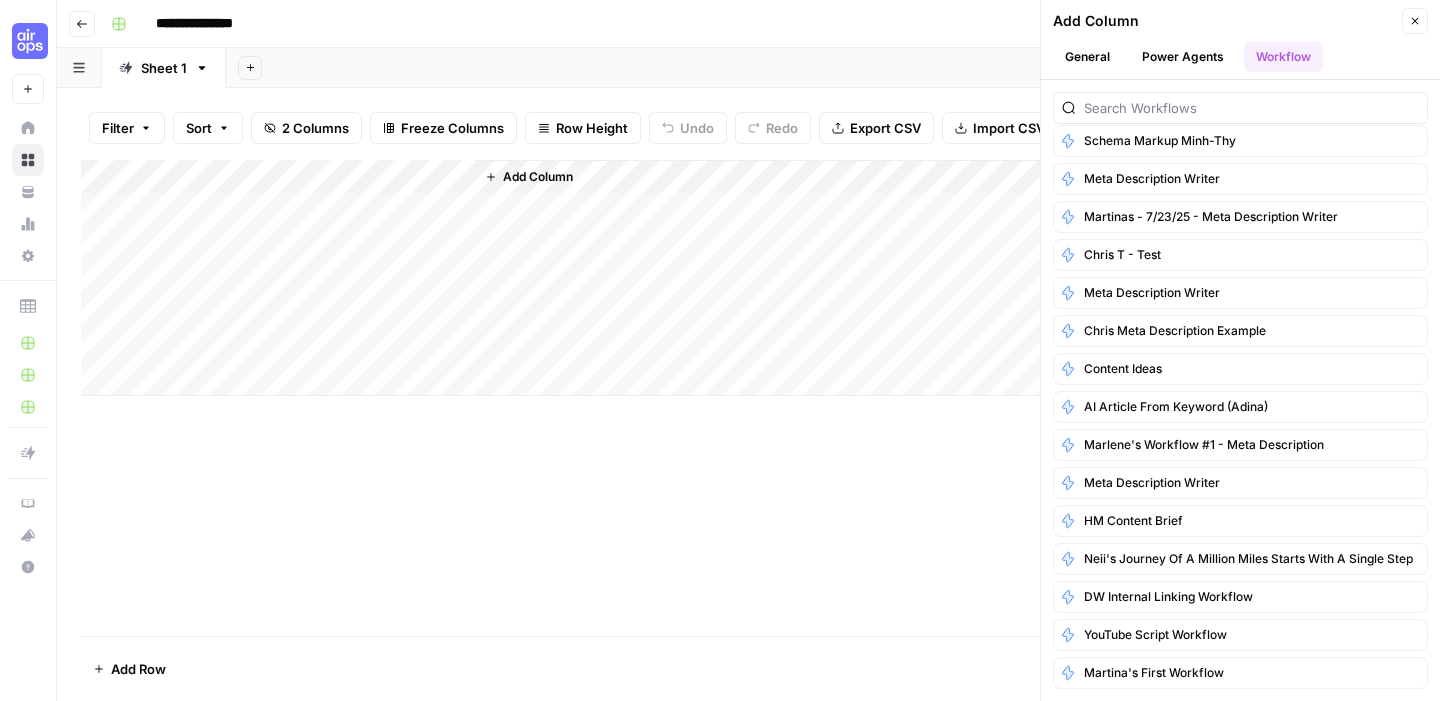 click 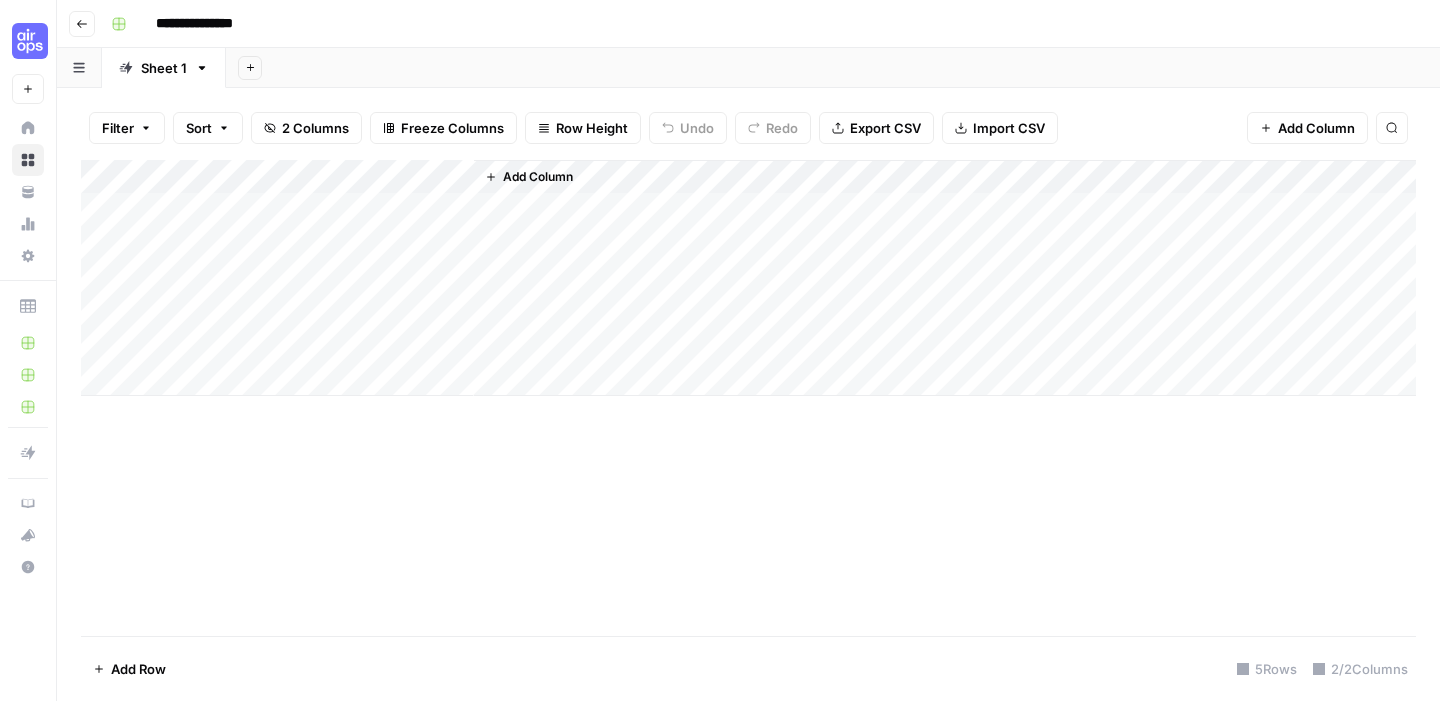 click on "Add Column" at bounding box center [748, 278] 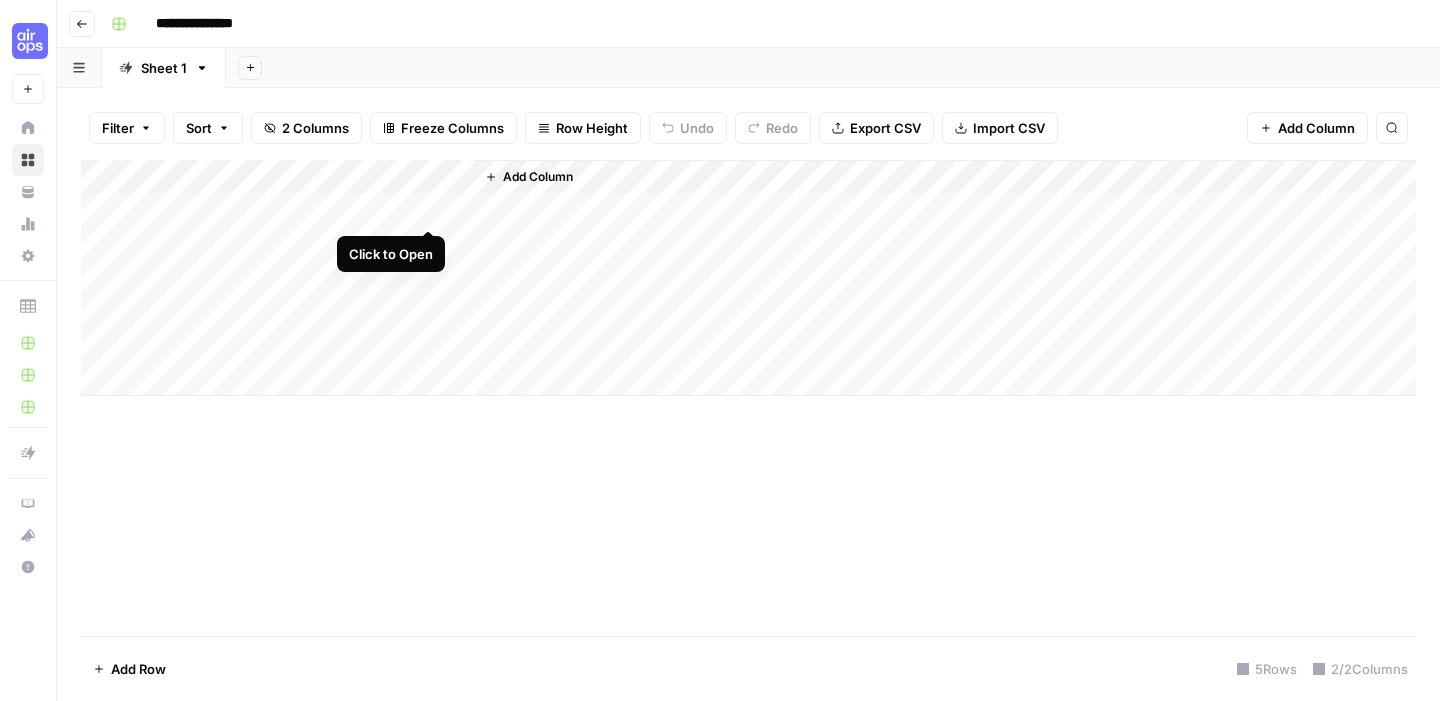 click on "Add Column" at bounding box center [748, 278] 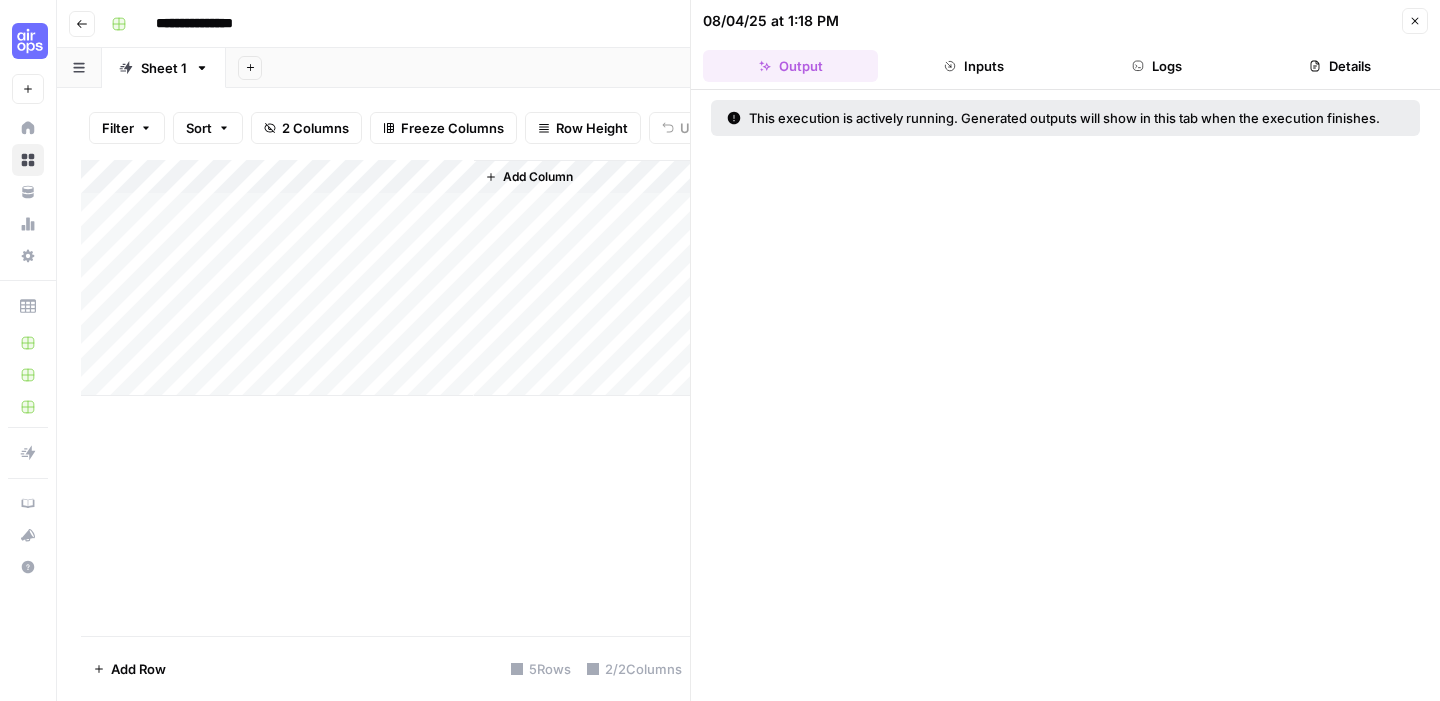 click on "Logs" at bounding box center (1157, 66) 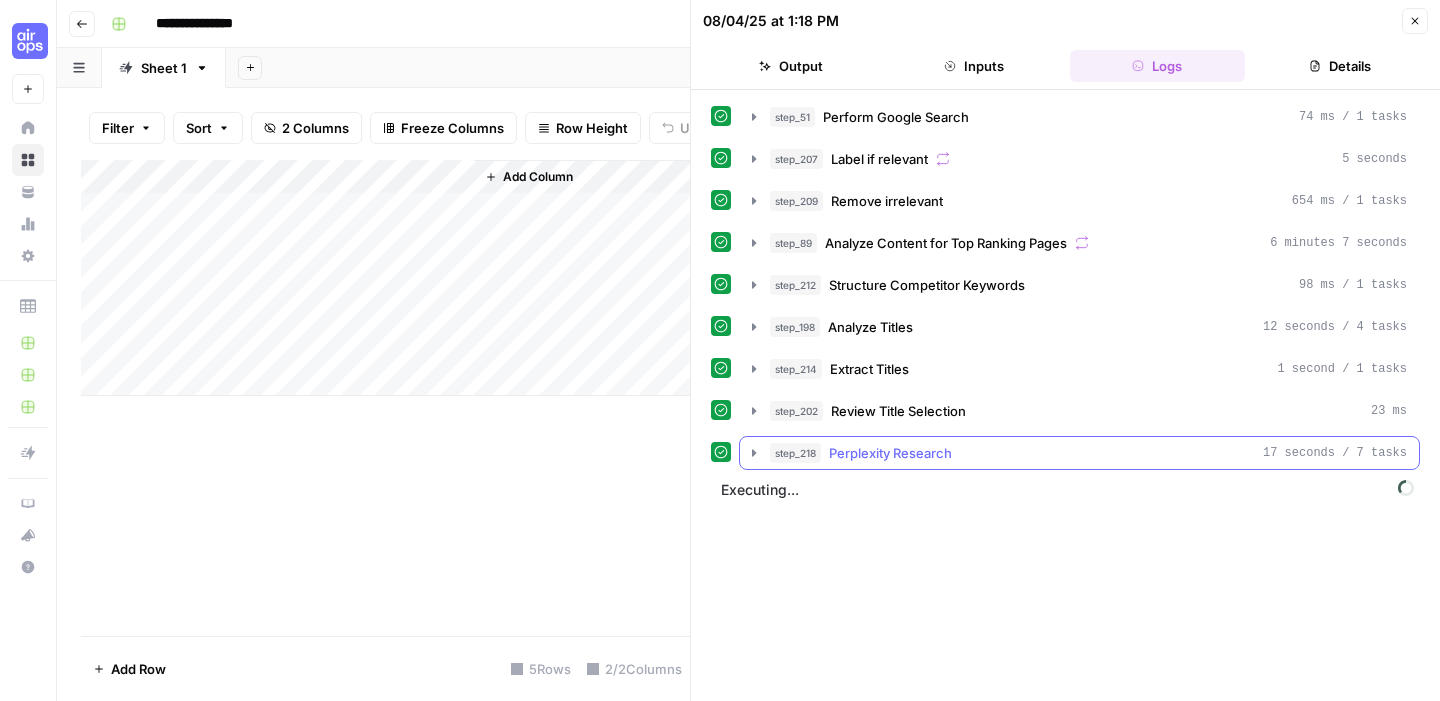 click 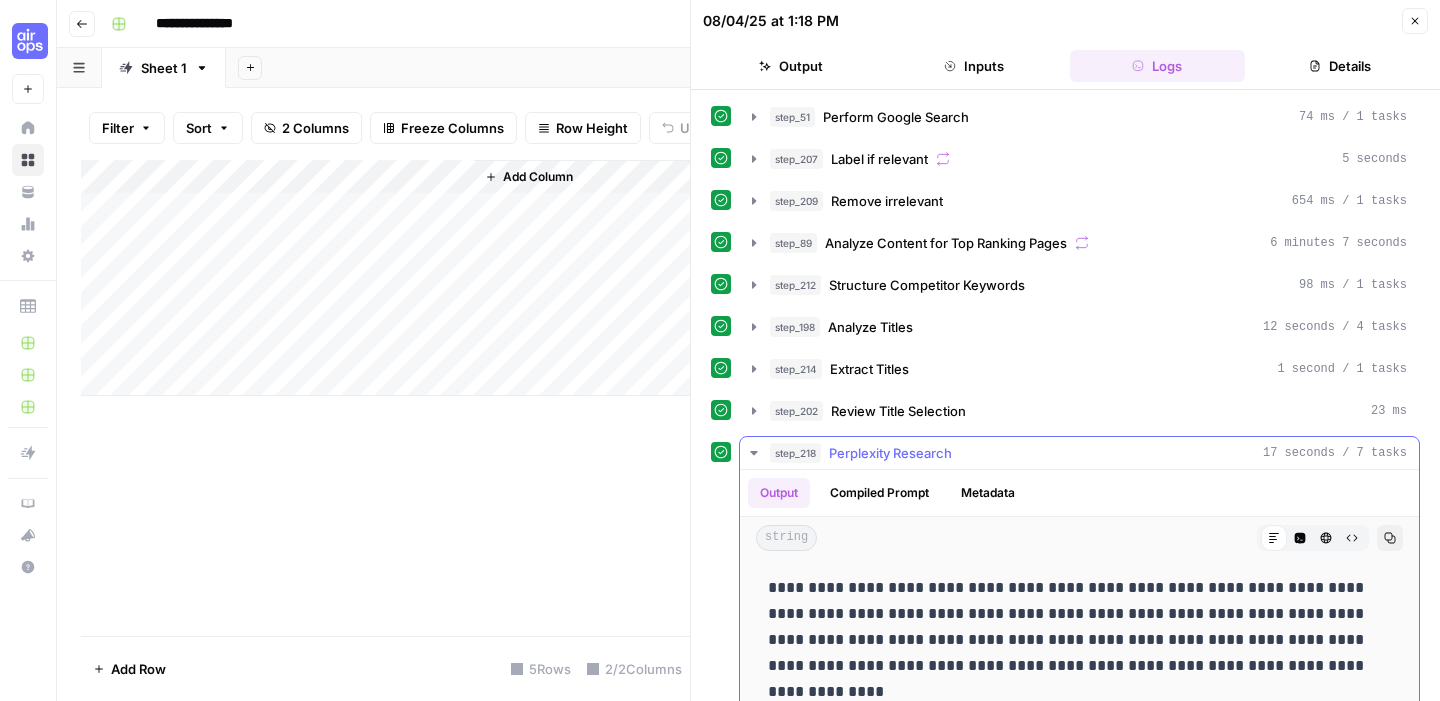 click 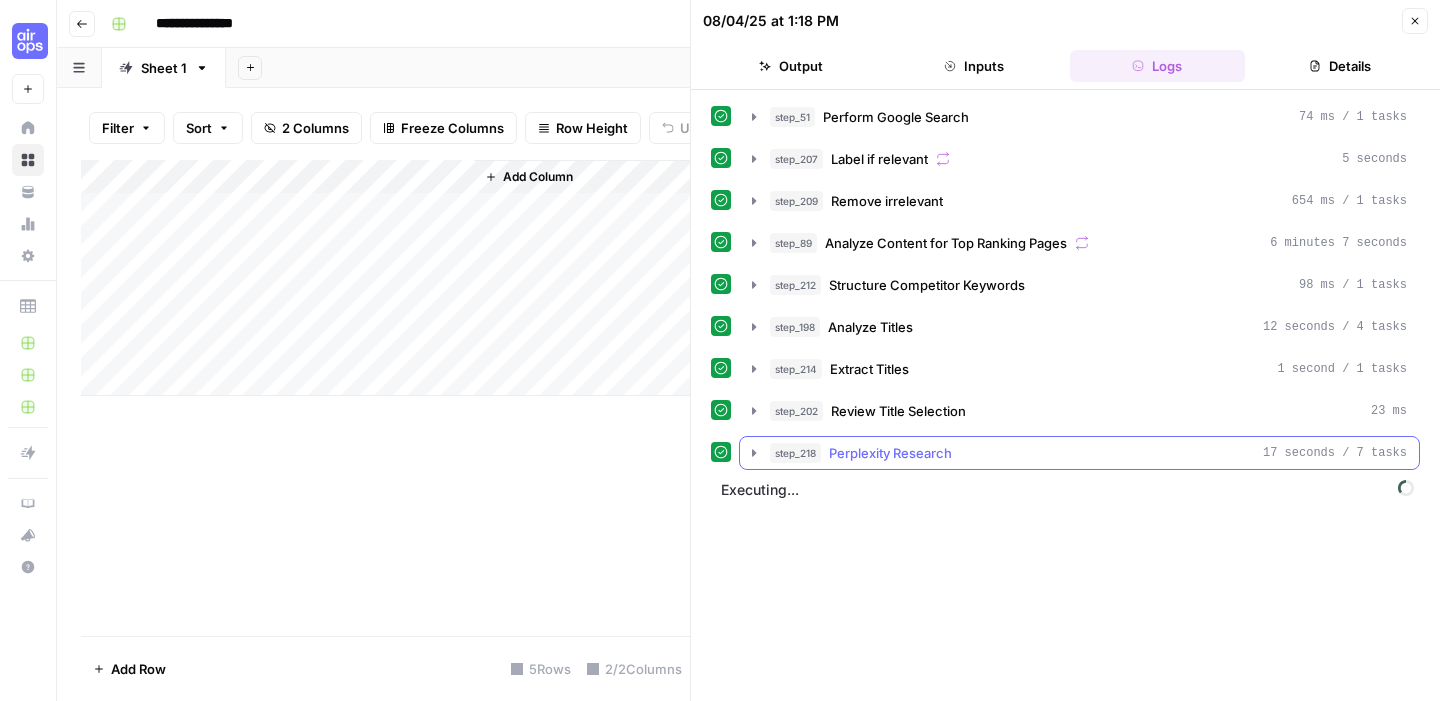 click 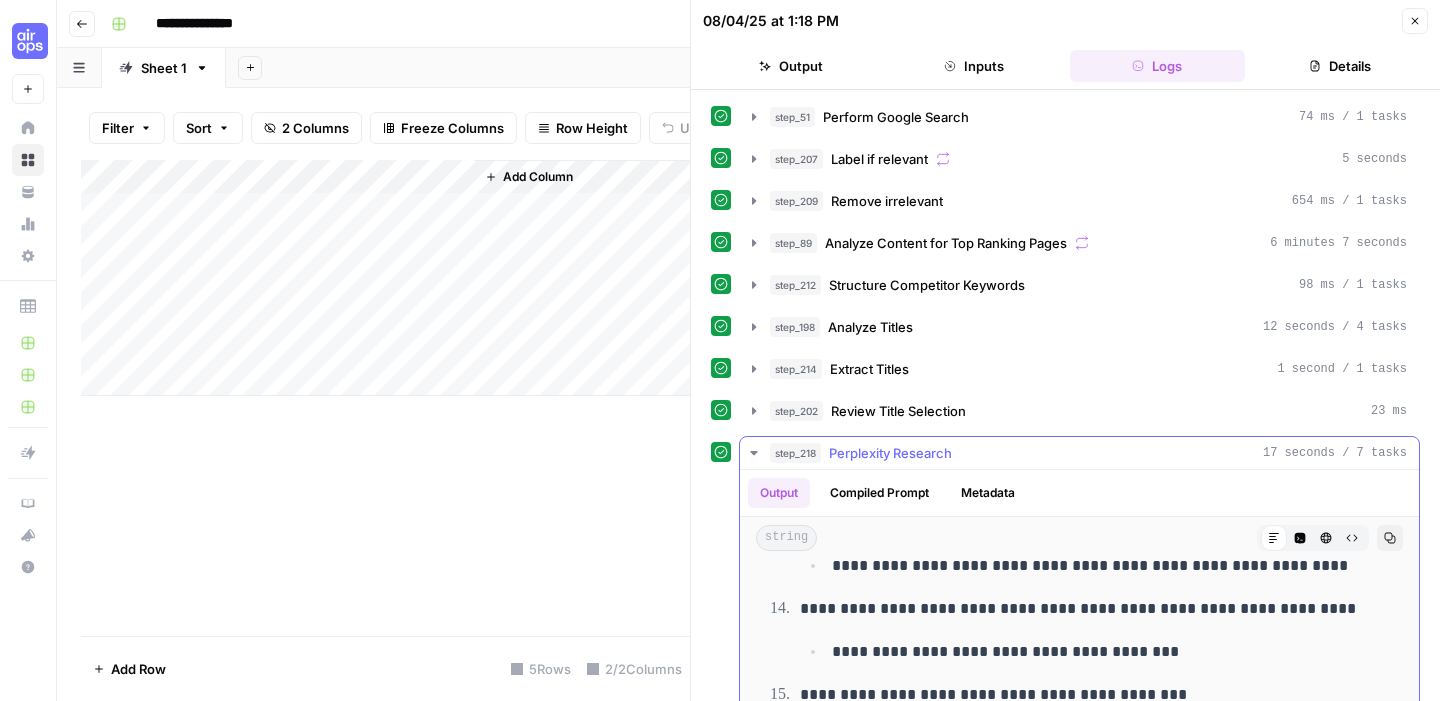 scroll, scrollTop: 1688, scrollLeft: 0, axis: vertical 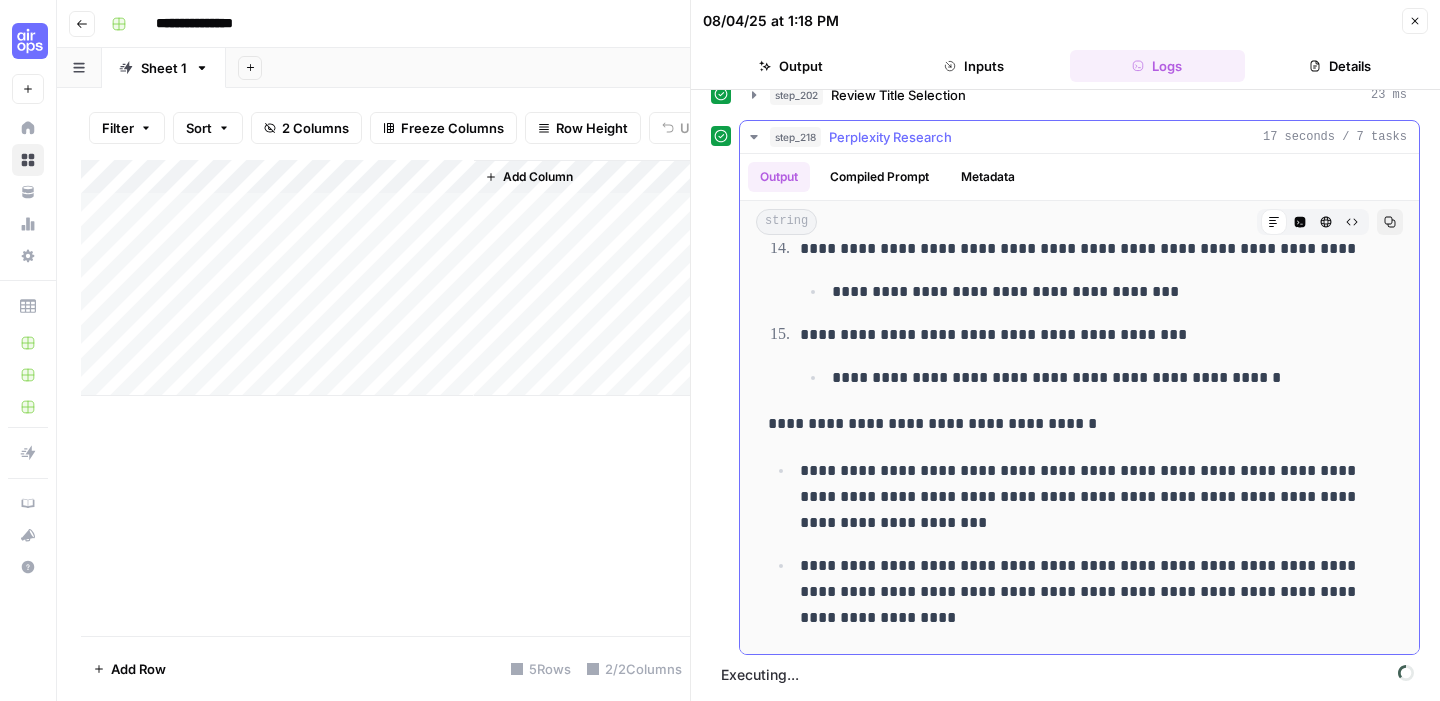 click 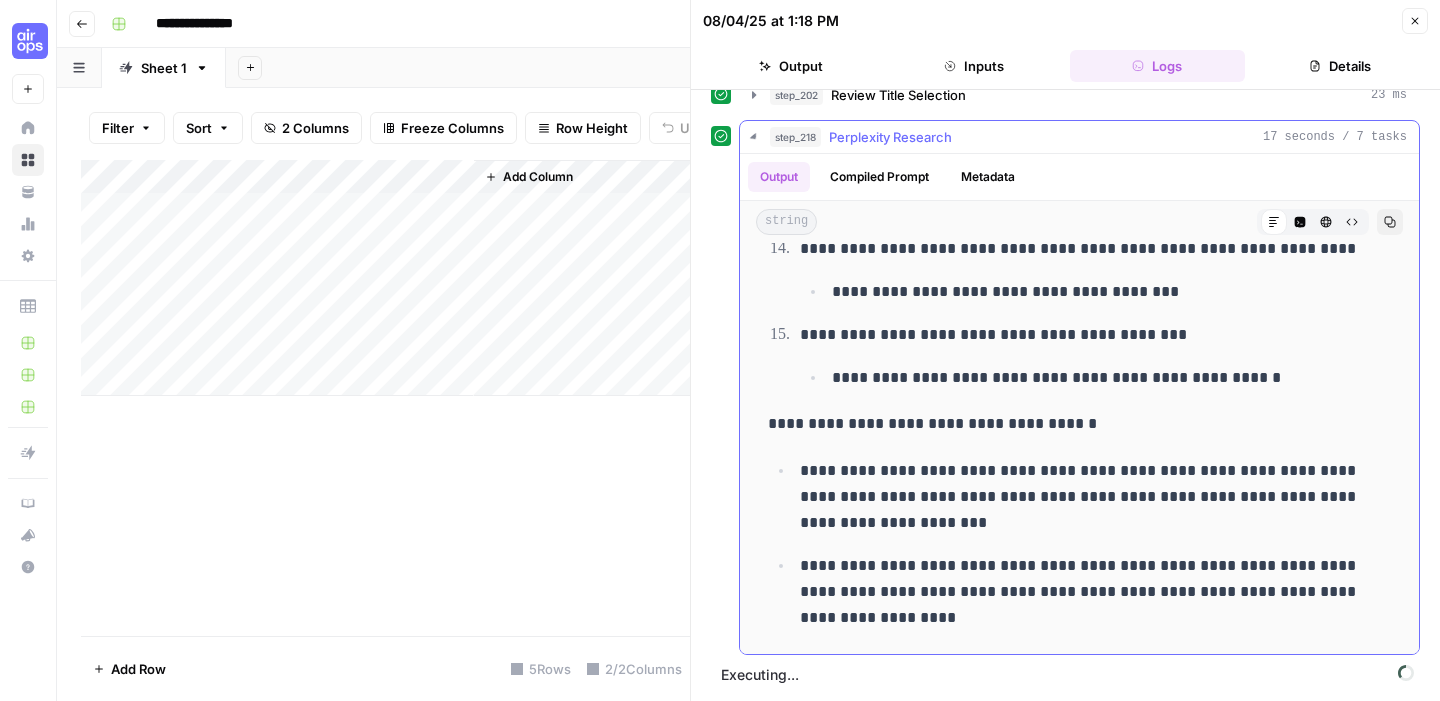scroll, scrollTop: 0, scrollLeft: 0, axis: both 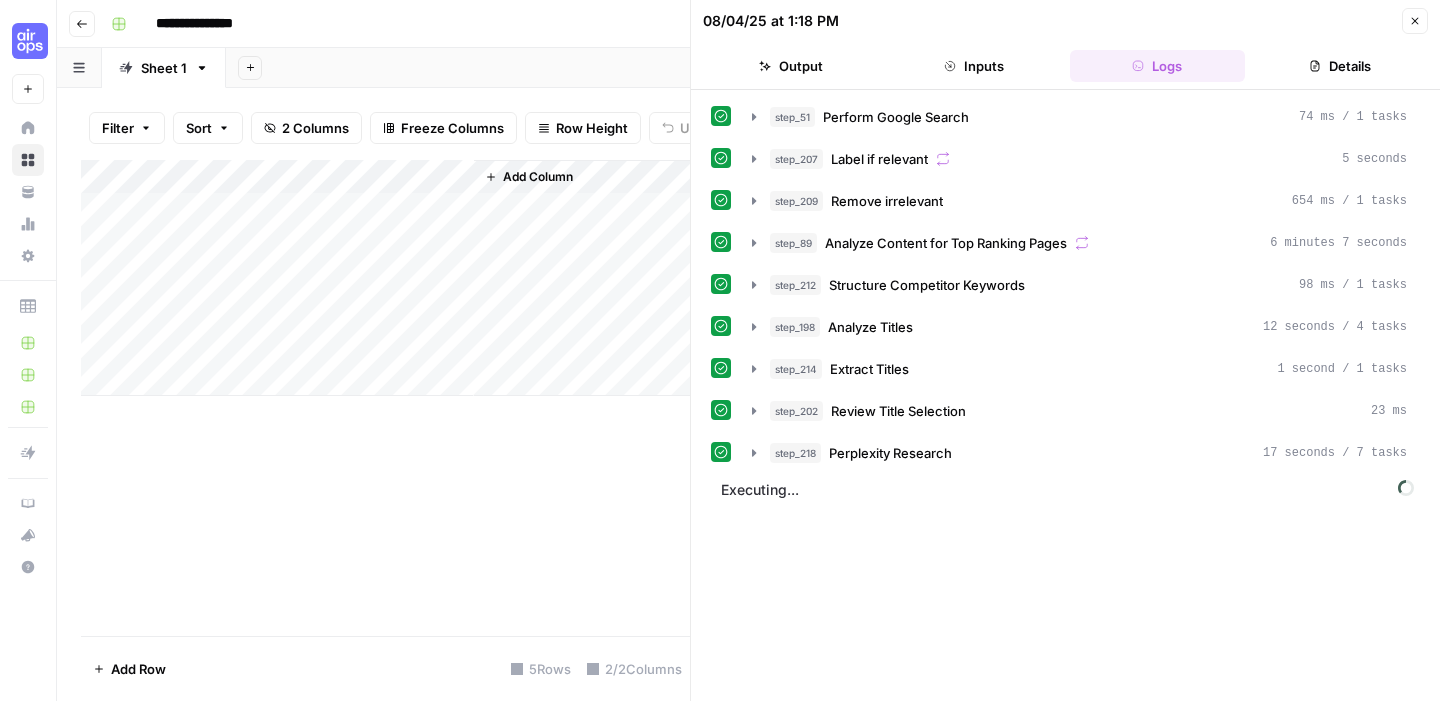 click on "Details" at bounding box center [1340, 66] 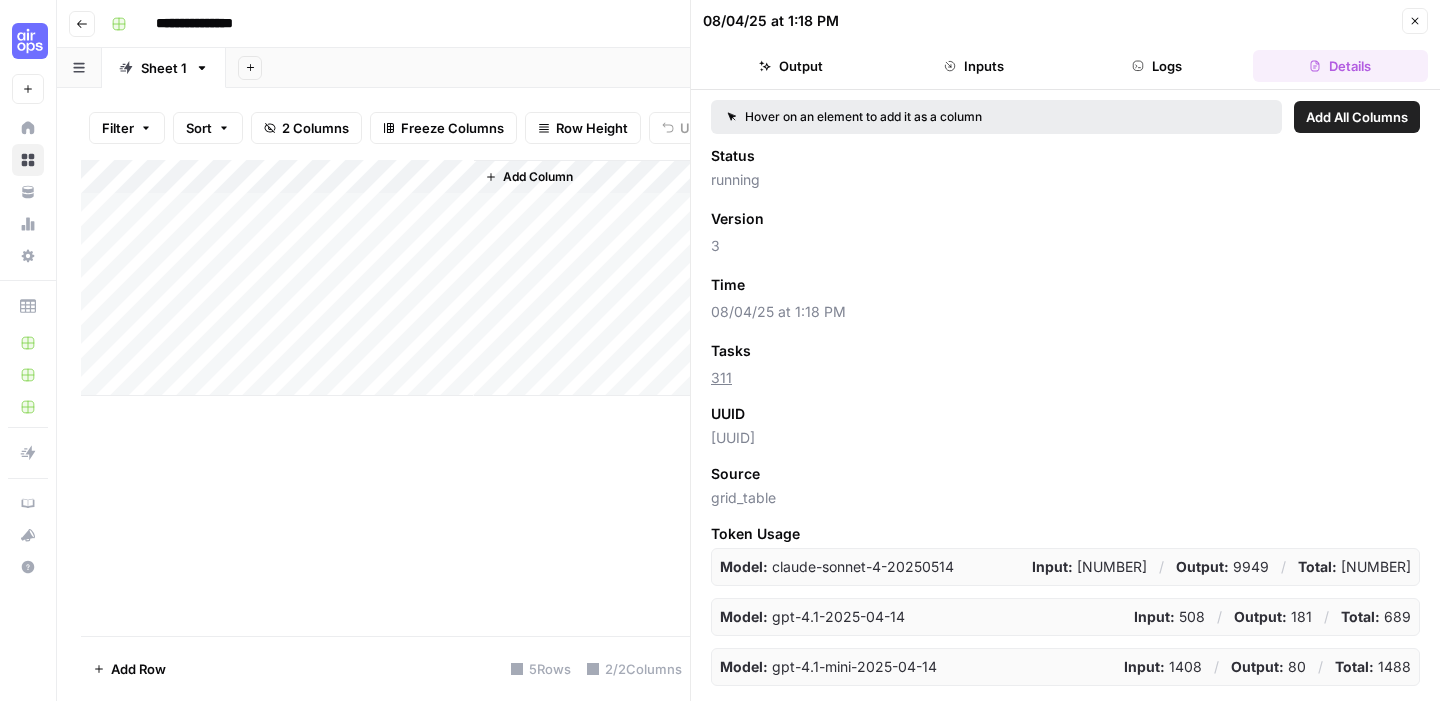 click on "Logs" at bounding box center [1157, 66] 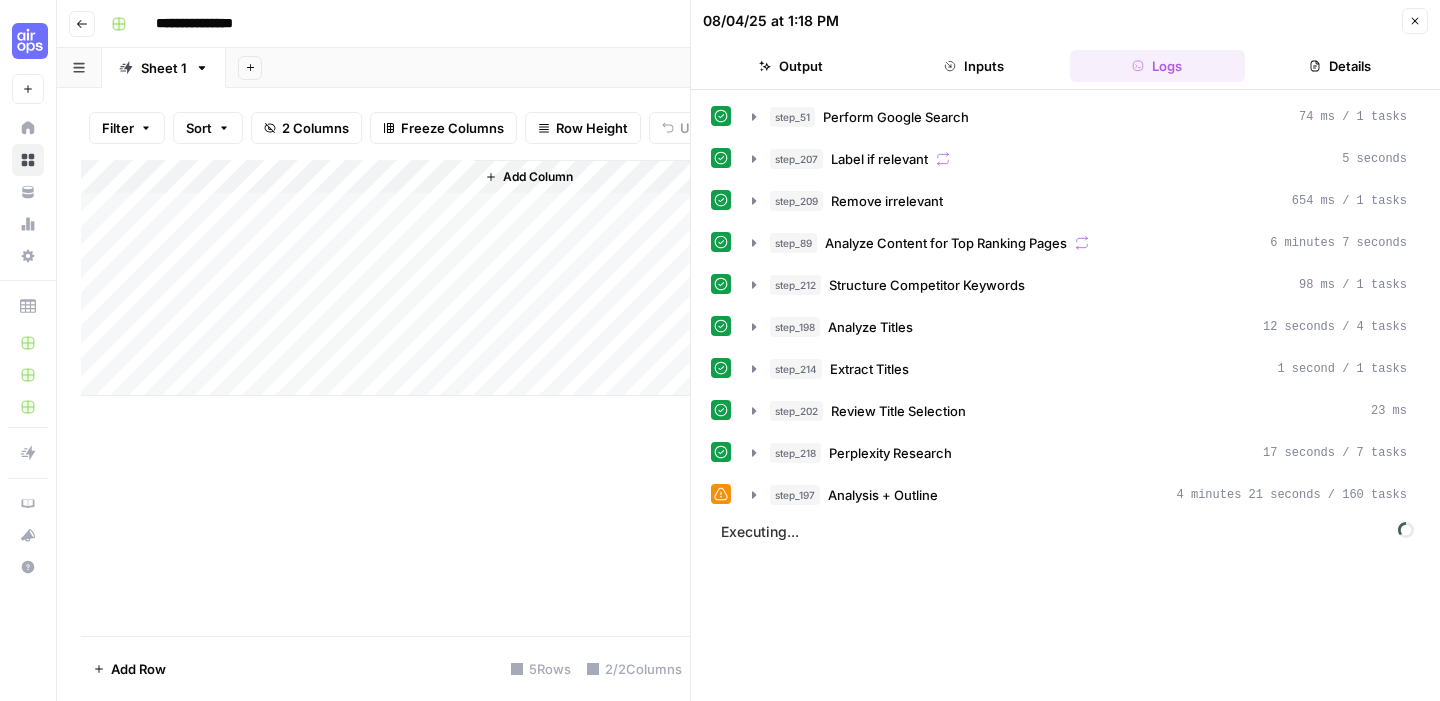 click 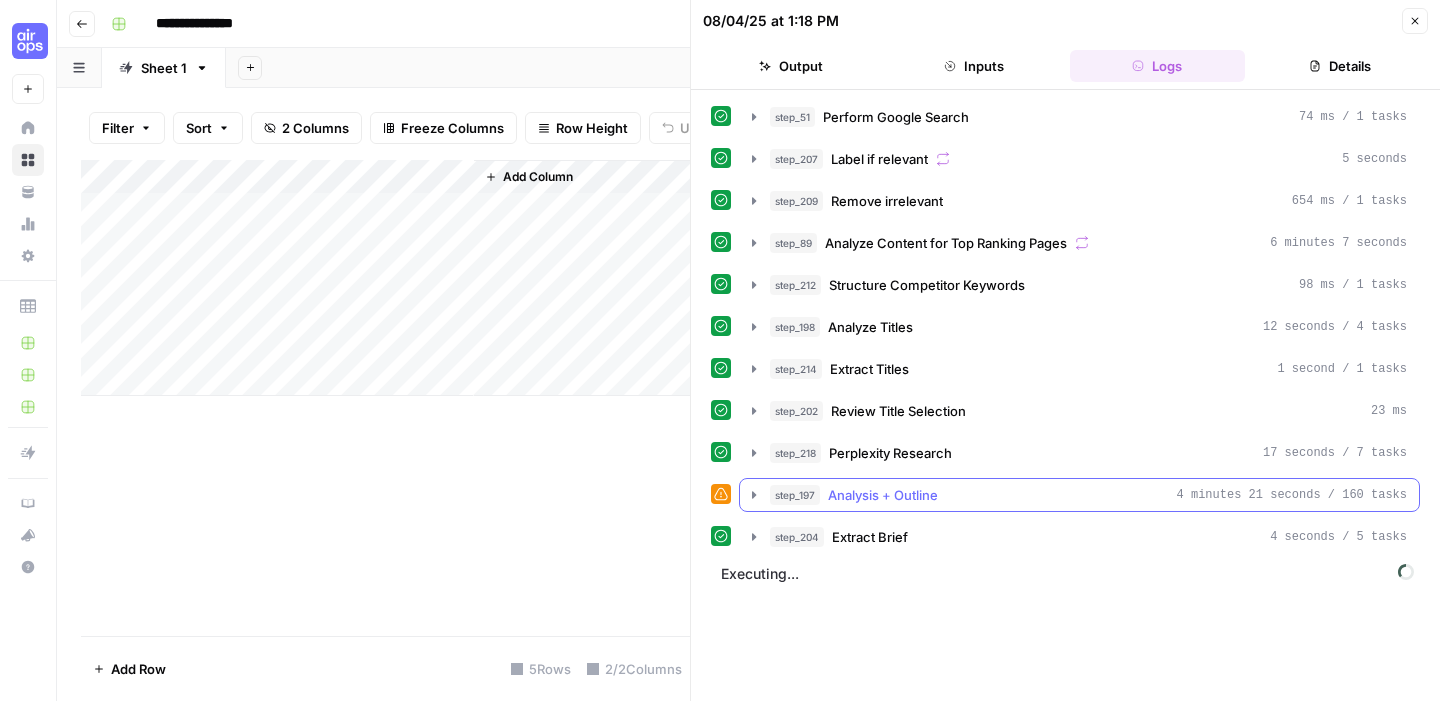 click 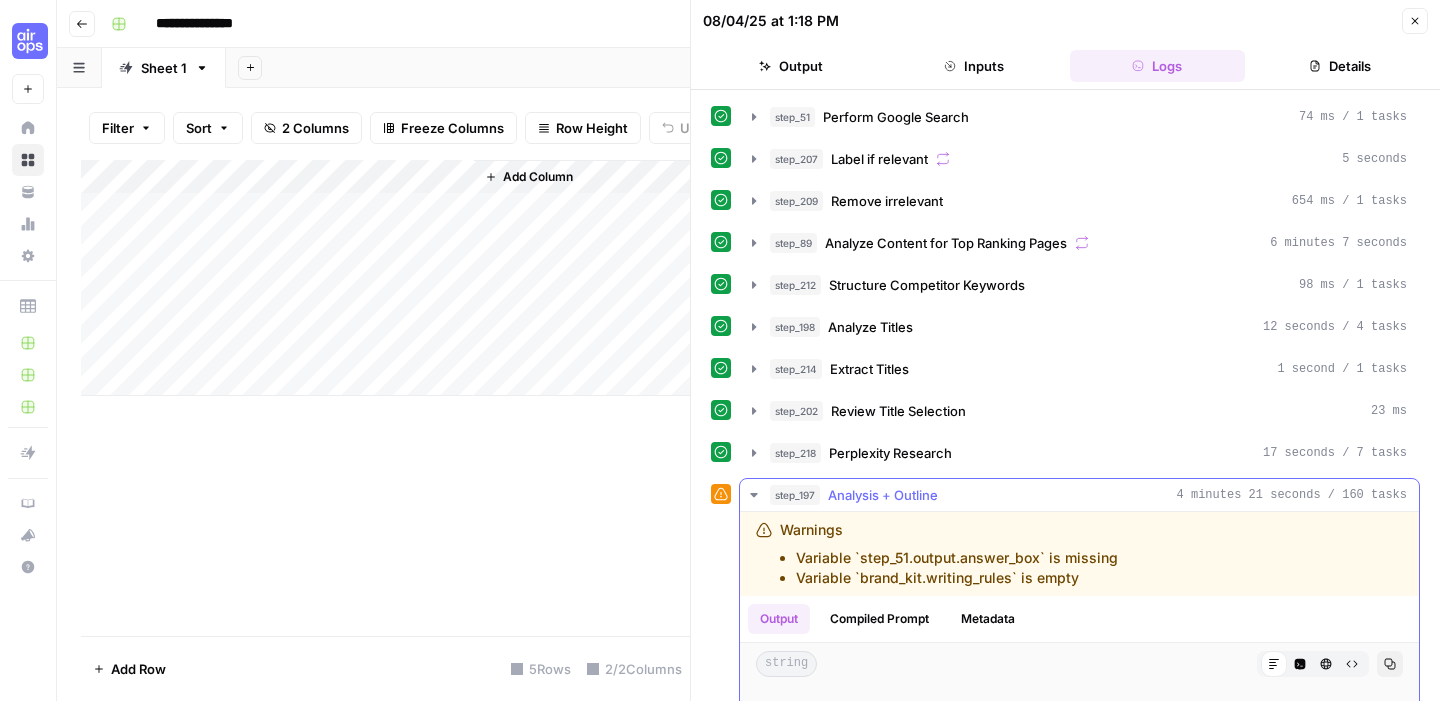 click 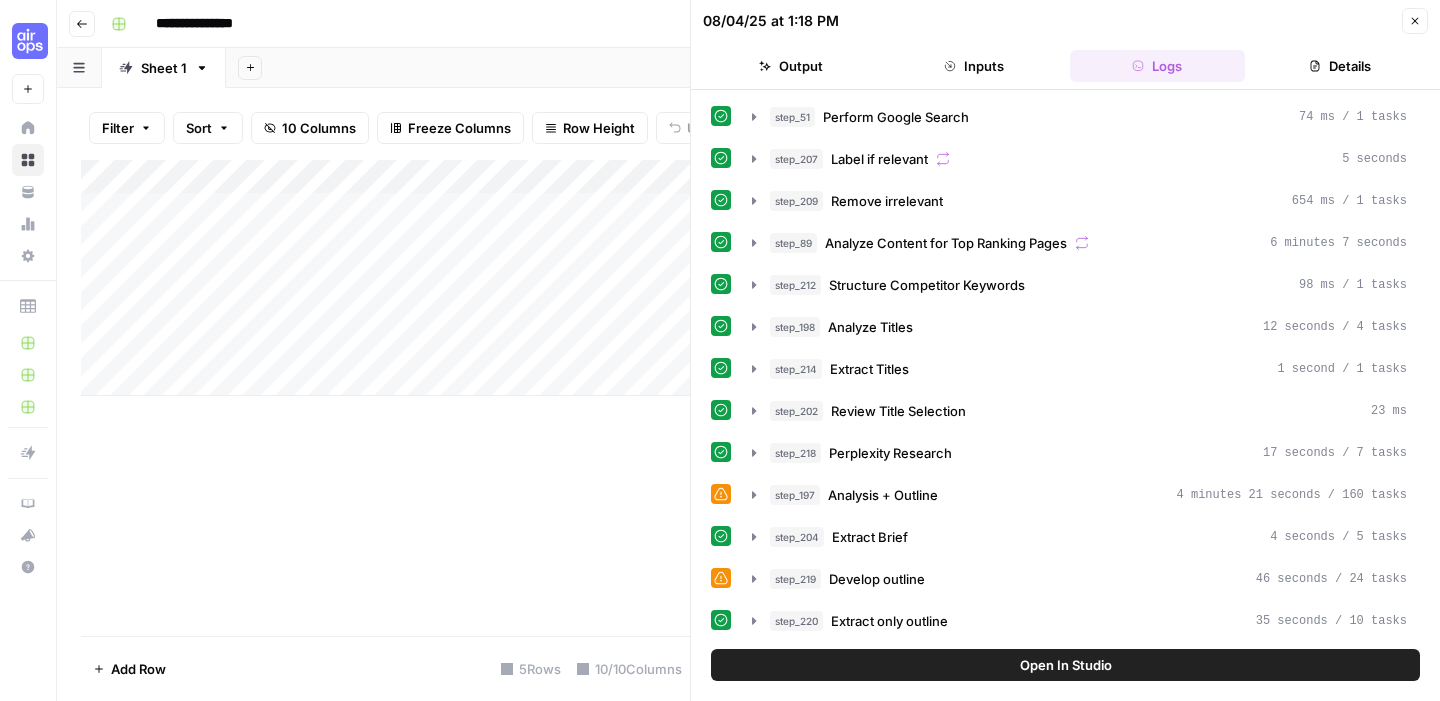 click 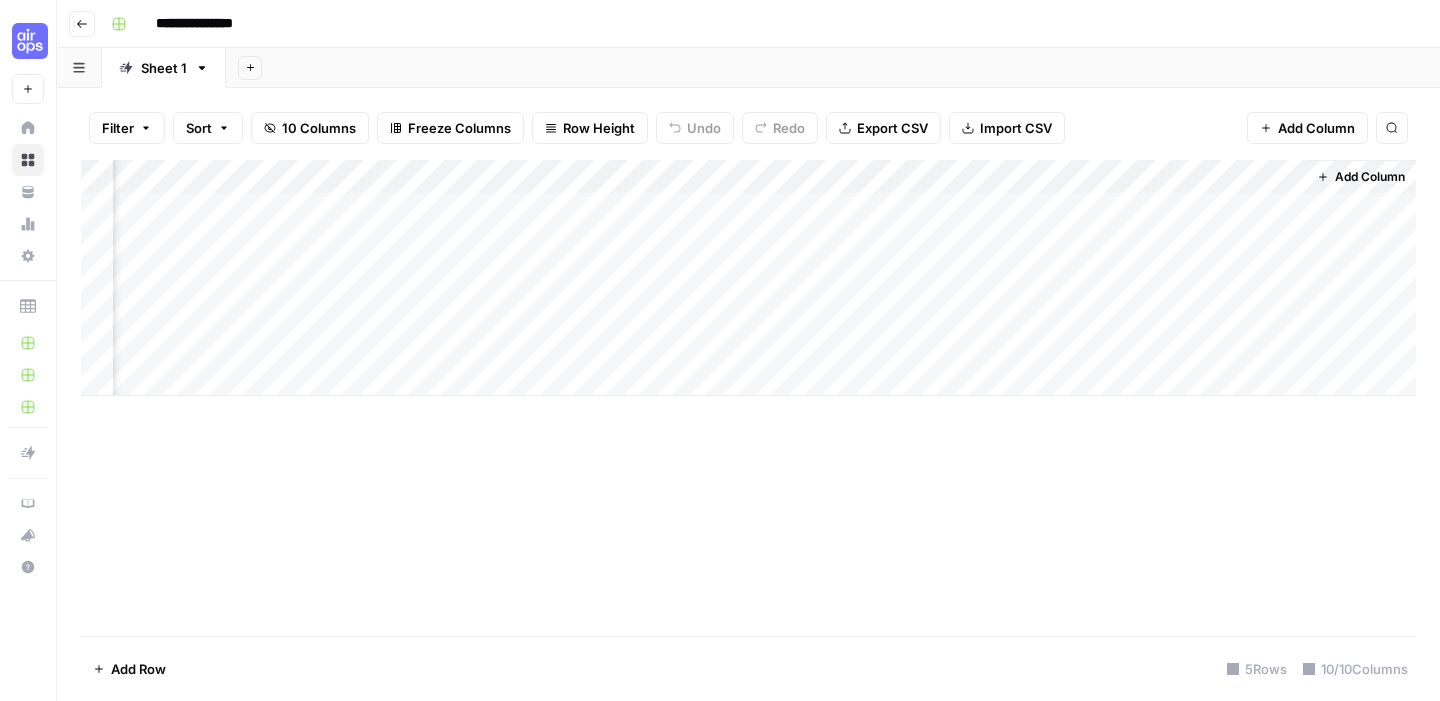 scroll, scrollTop: 0, scrollLeft: 0, axis: both 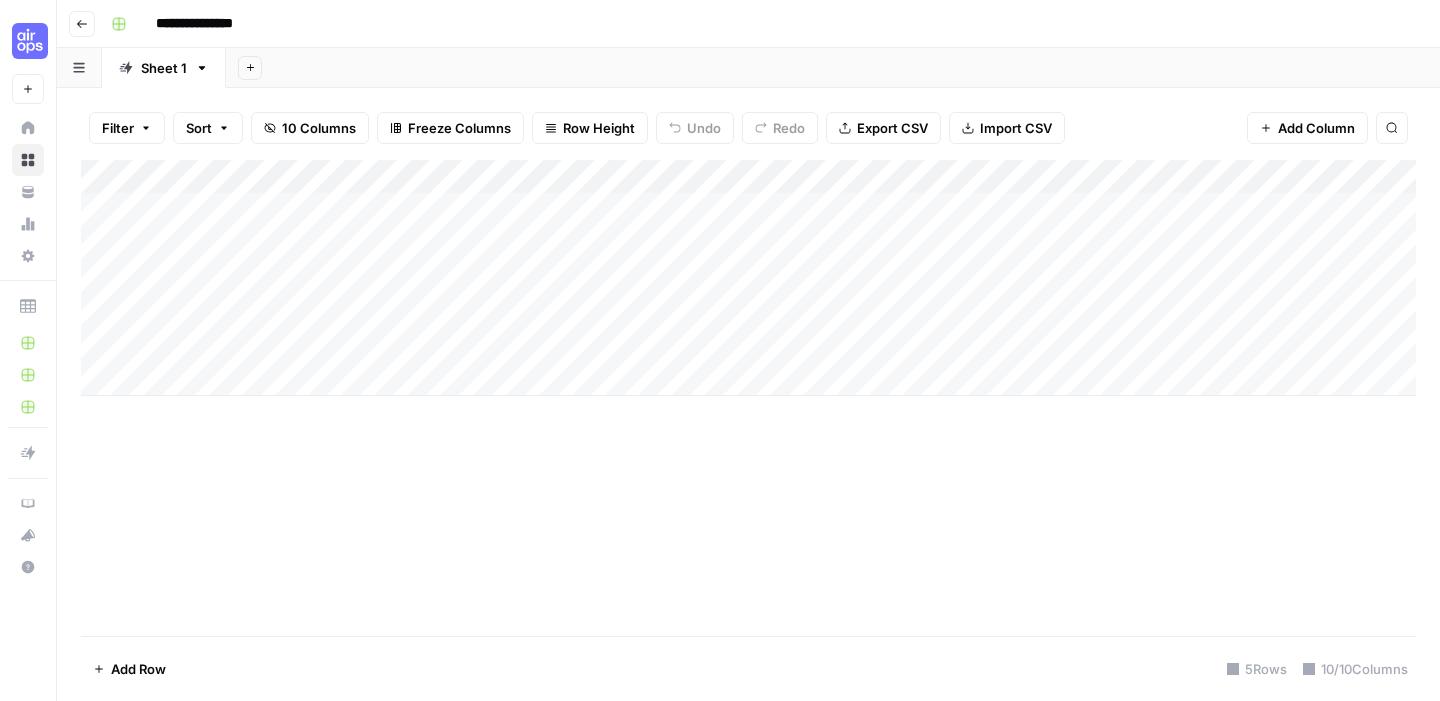 click on "Add Column" at bounding box center (748, 278) 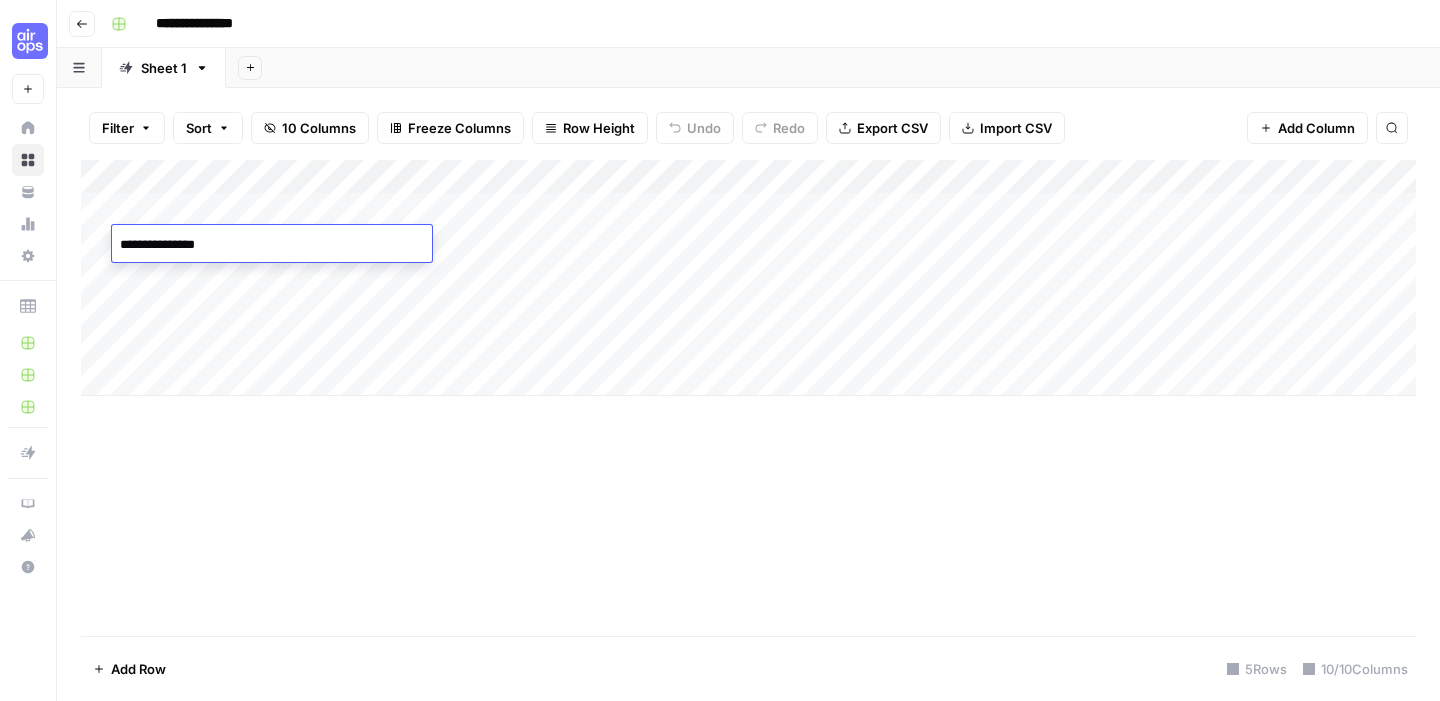 type on "**********" 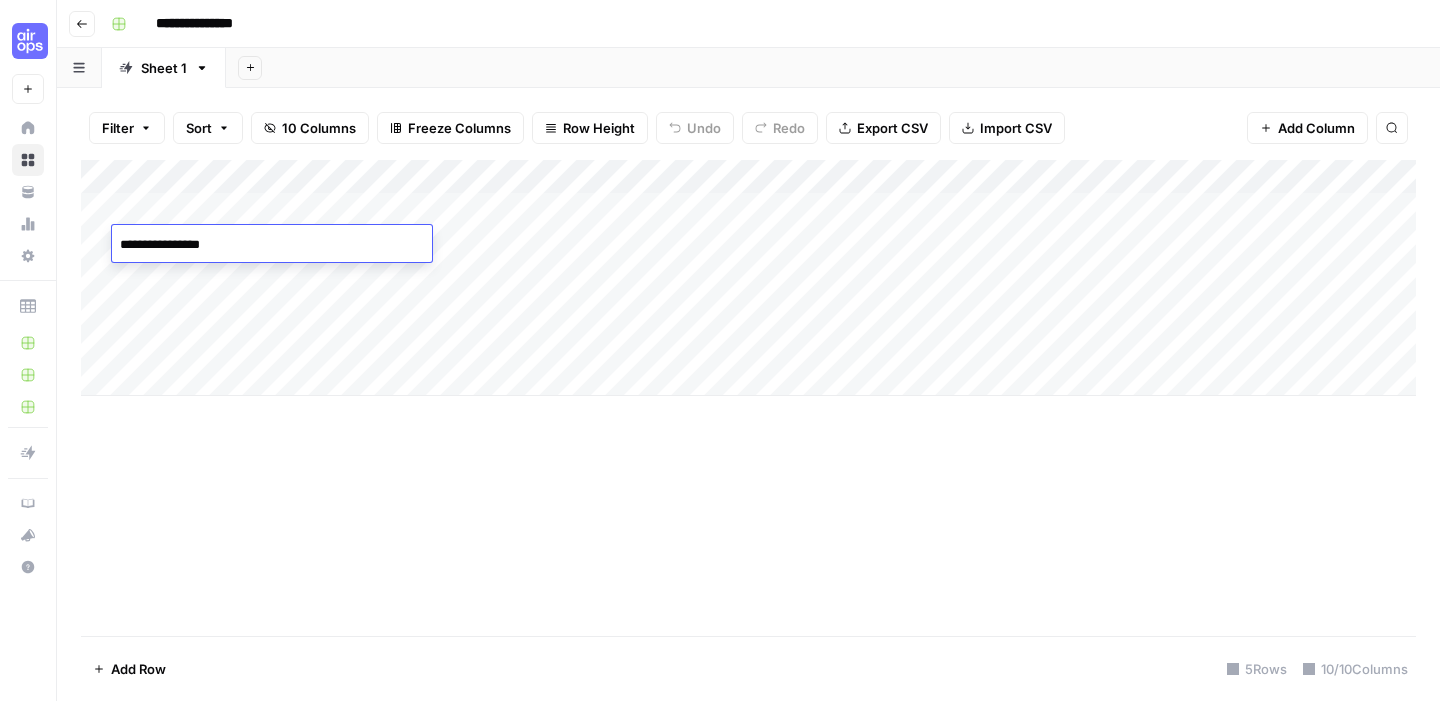 click on "Add Column" at bounding box center (748, 398) 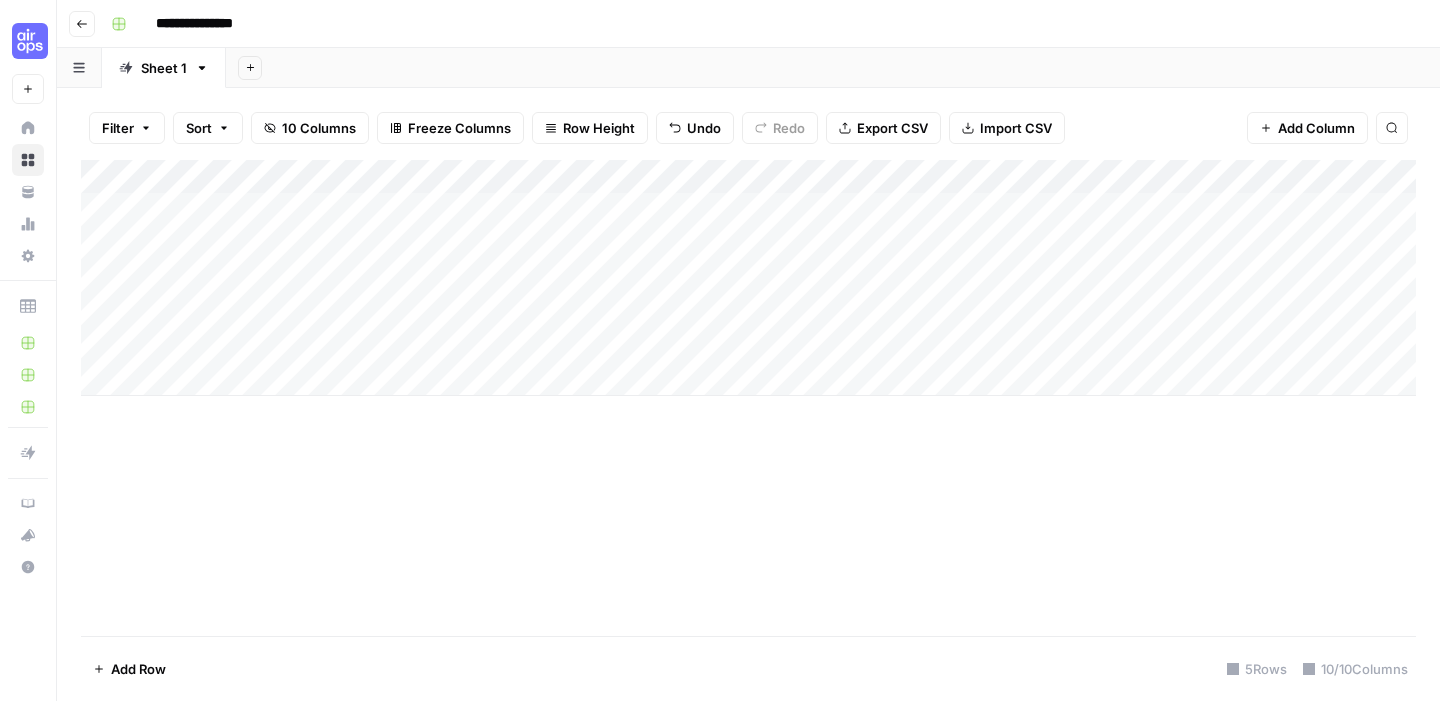 click on "Add Column" at bounding box center [748, 278] 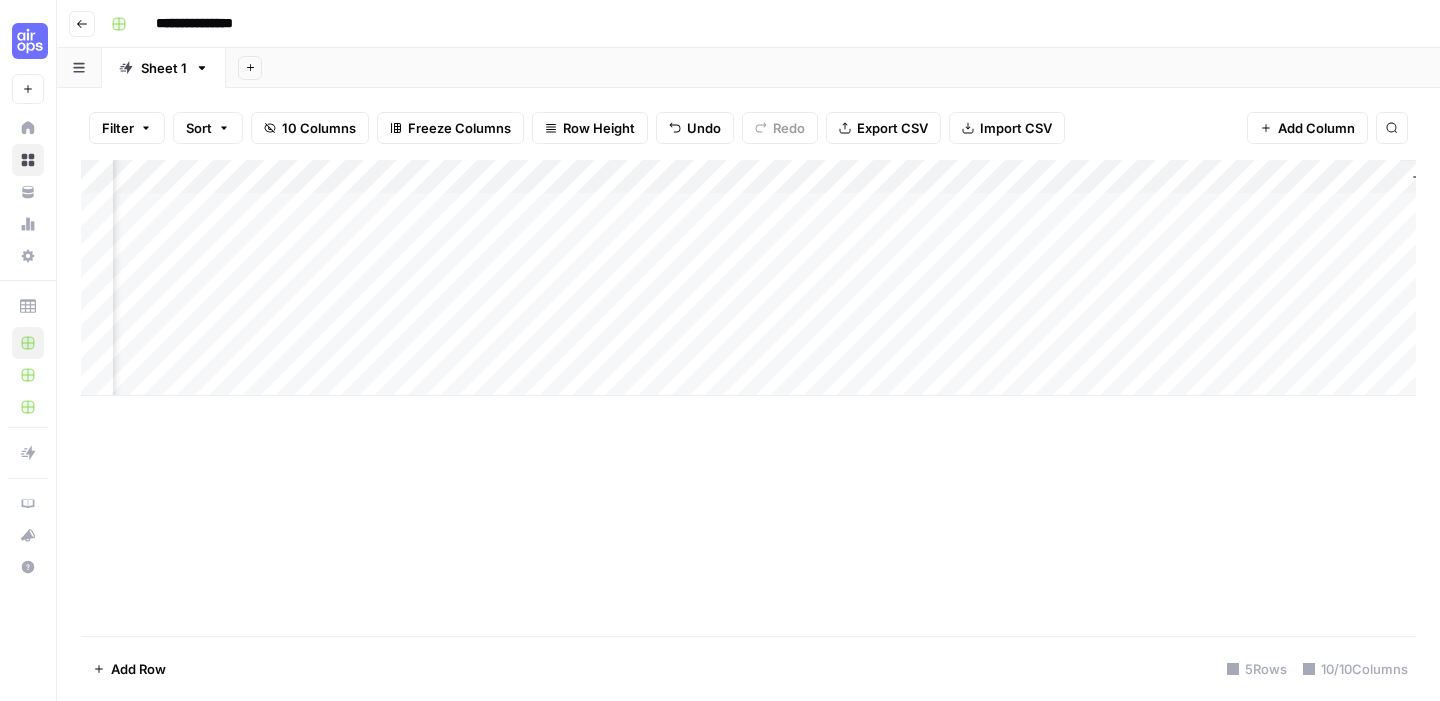 scroll, scrollTop: 0, scrollLeft: 609, axis: horizontal 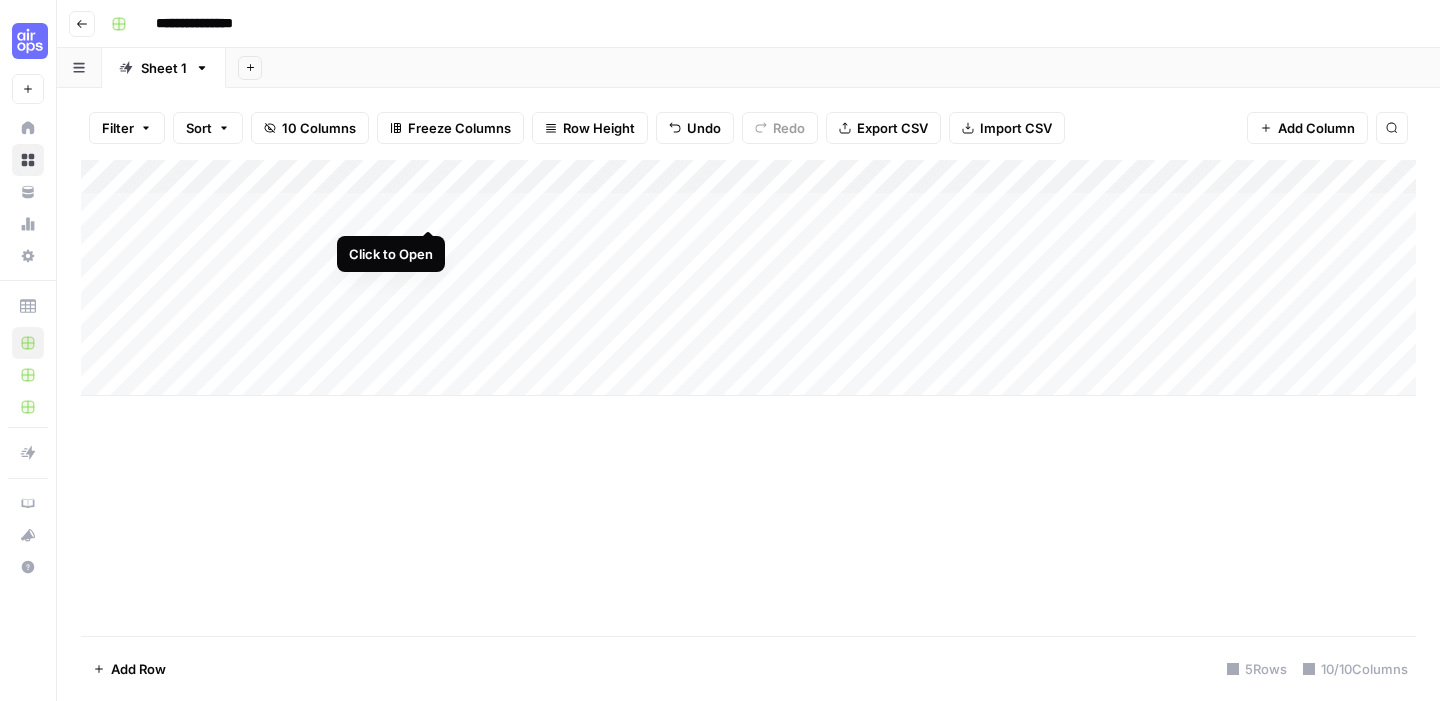 click on "Add Column" at bounding box center [748, 278] 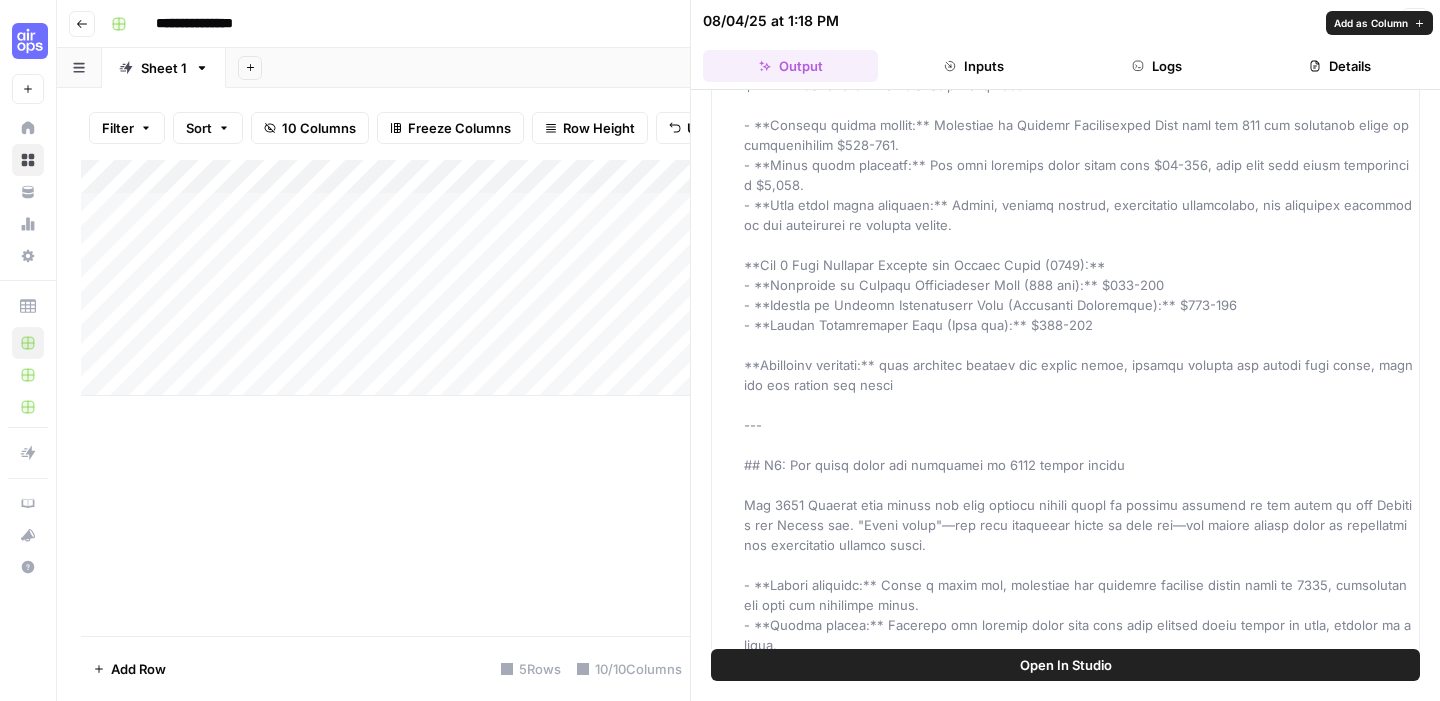 scroll, scrollTop: 0, scrollLeft: 0, axis: both 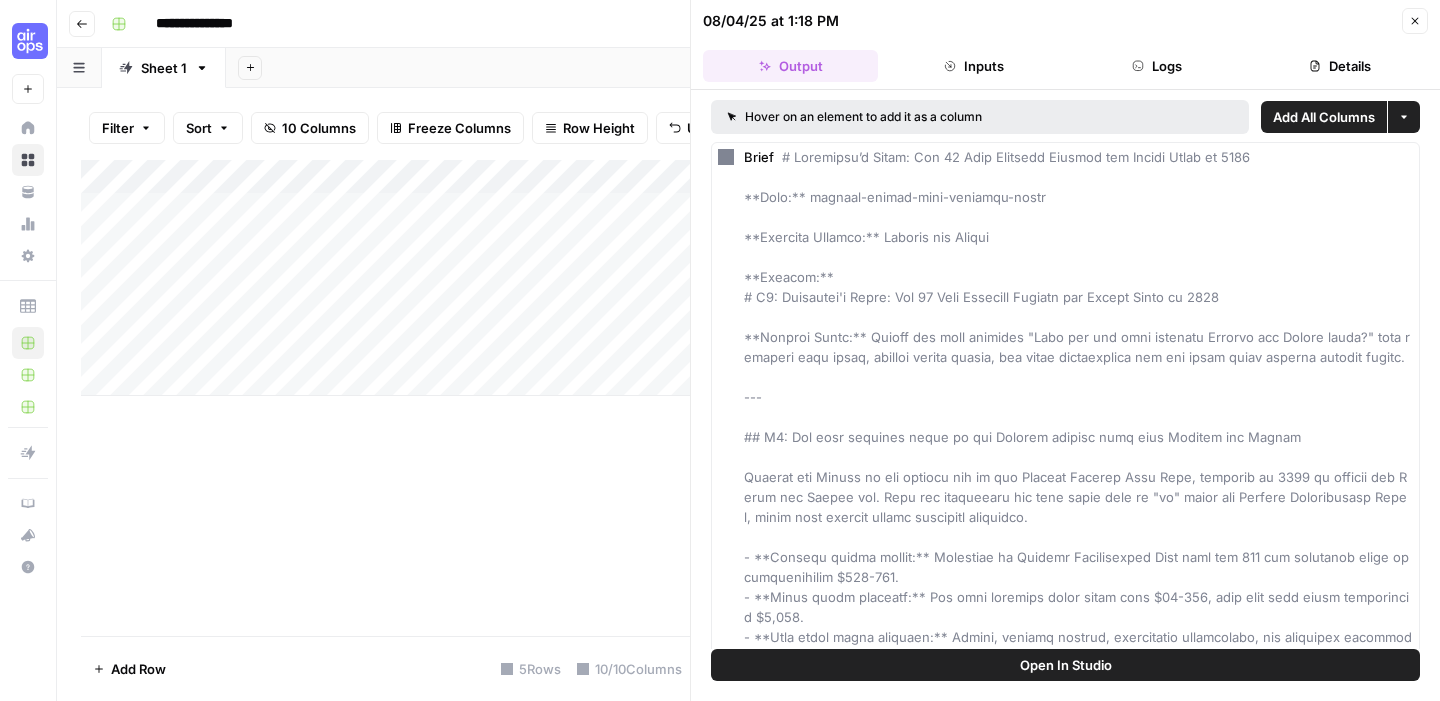 click 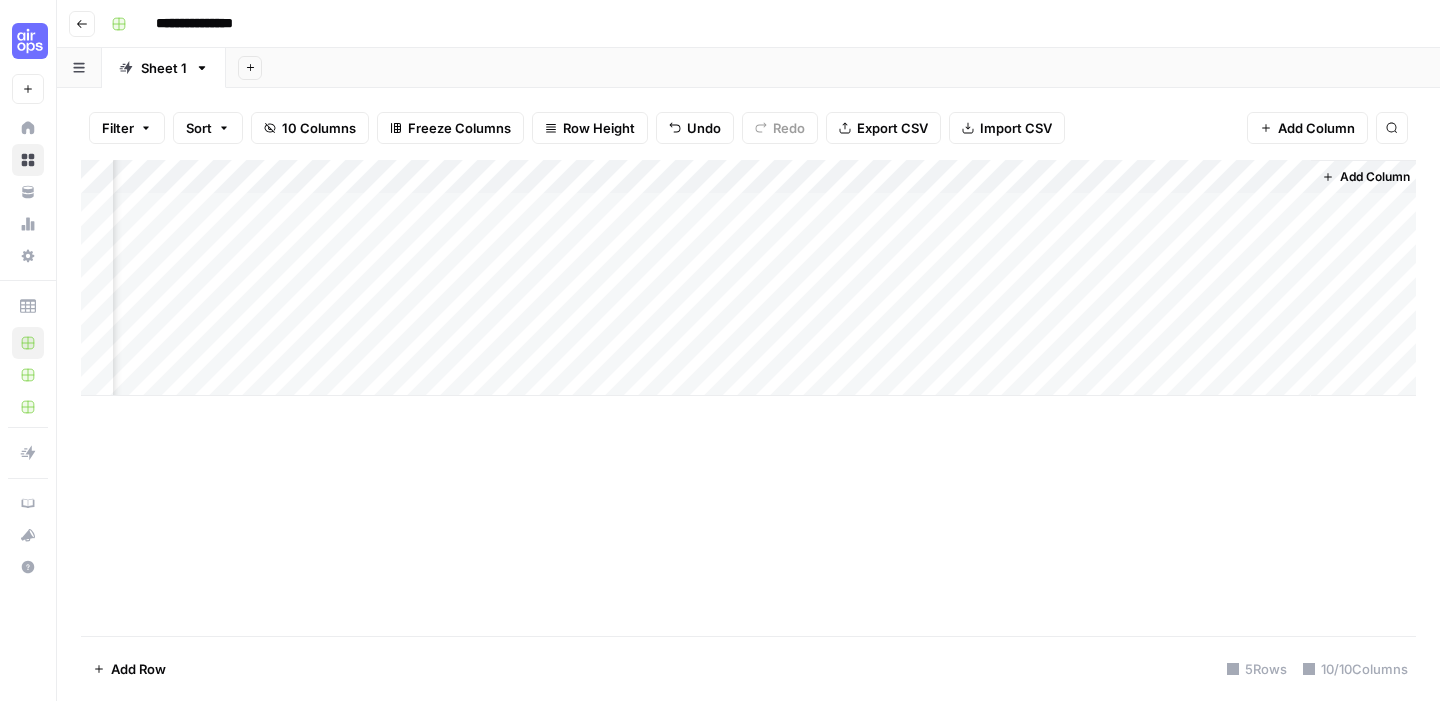 scroll, scrollTop: 0, scrollLeft: 609, axis: horizontal 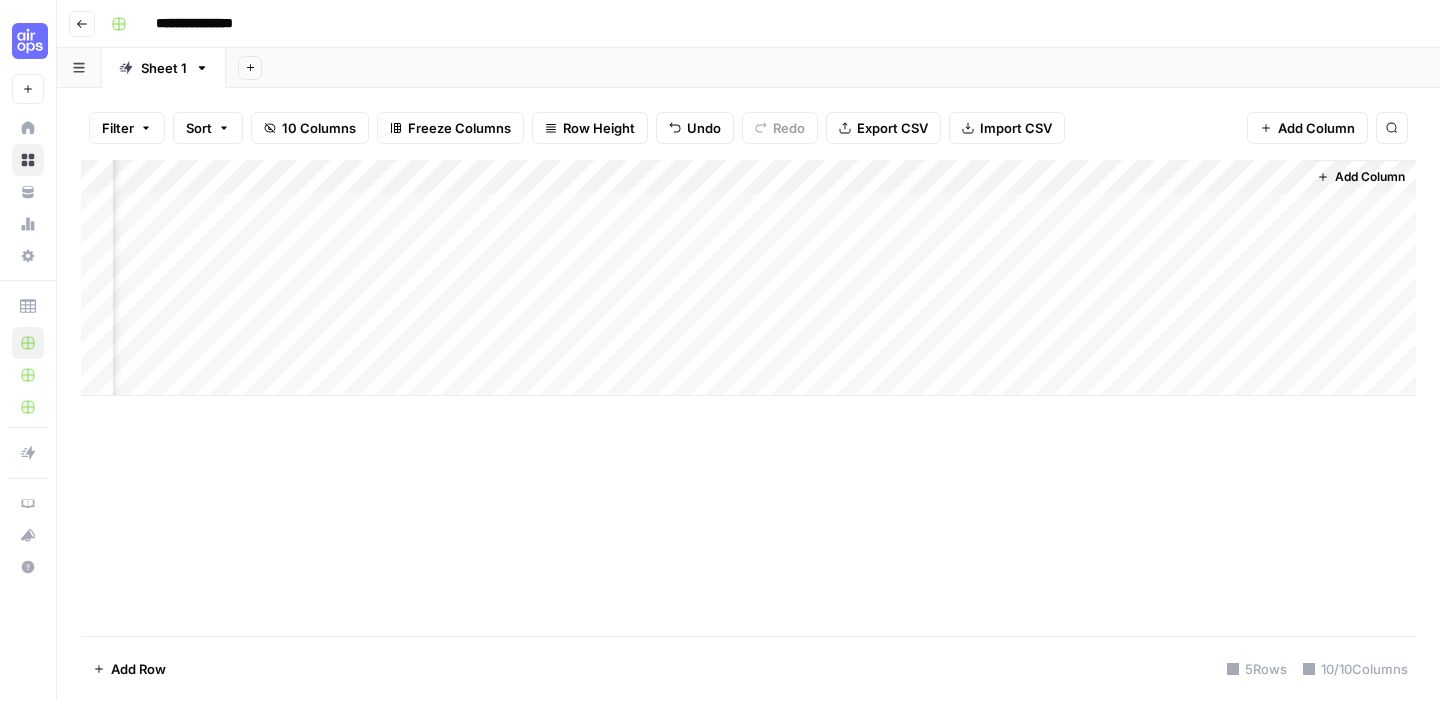 click on "Add Column" at bounding box center (748, 278) 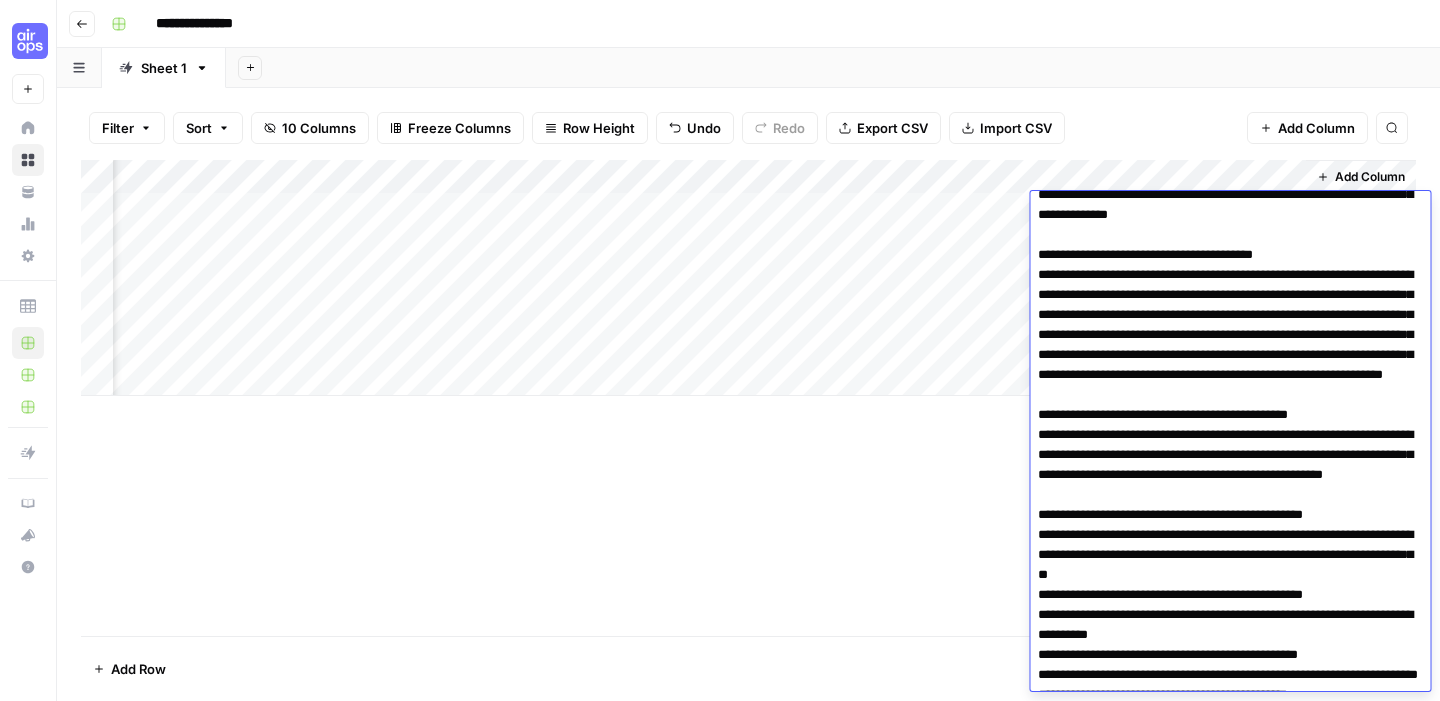scroll, scrollTop: 0, scrollLeft: 0, axis: both 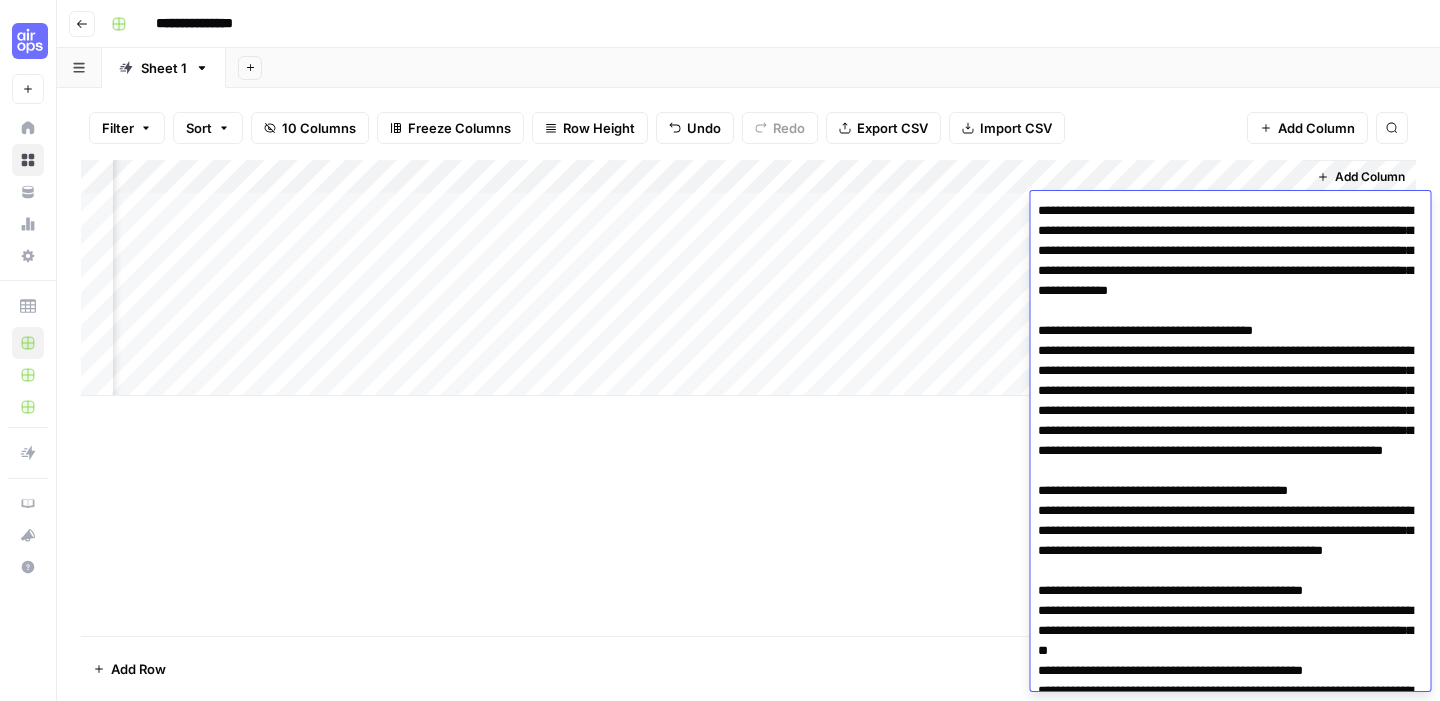 click on "Filter Sort 10 Columns Freeze Columns Row Height Undo Redo Export CSV Import CSV Add Column Search" at bounding box center (748, 128) 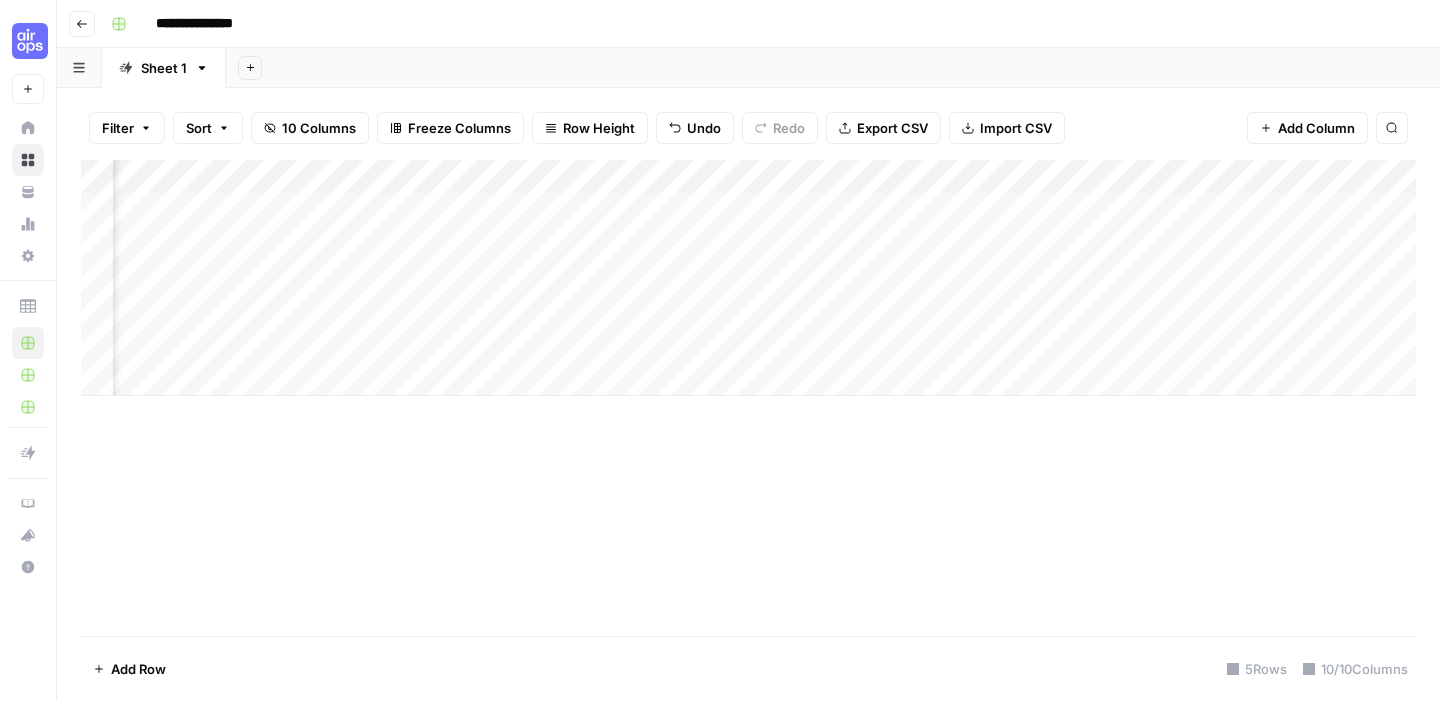 scroll, scrollTop: 0, scrollLeft: 0, axis: both 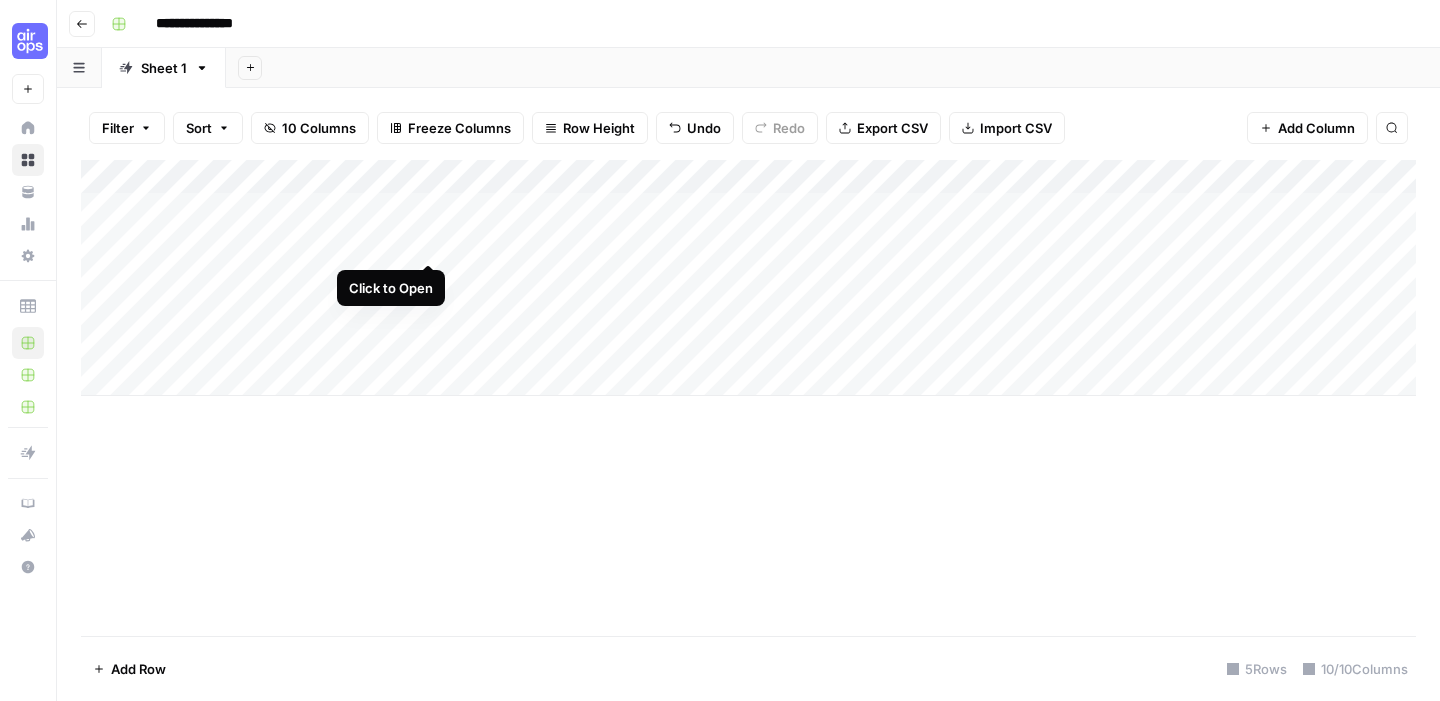 click on "Add Column" at bounding box center (748, 278) 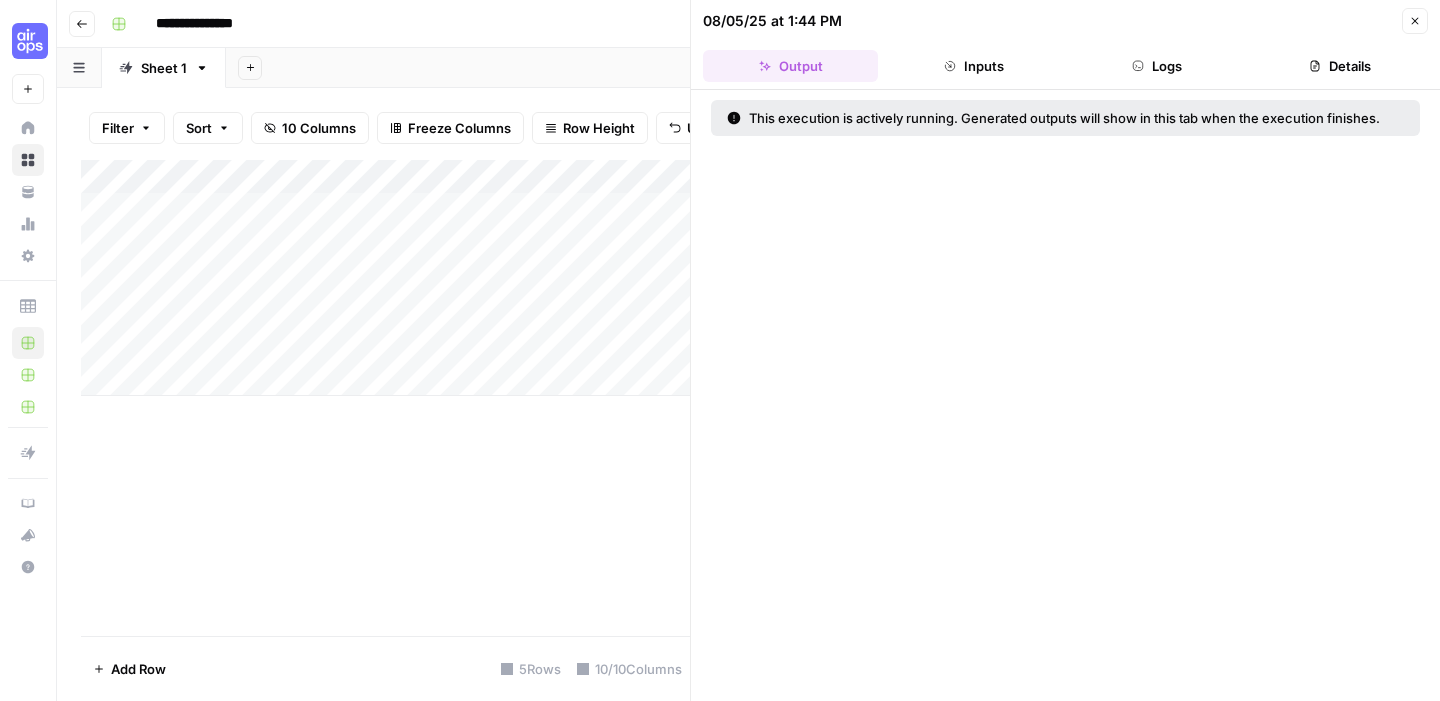 click on "Logs" at bounding box center (1157, 66) 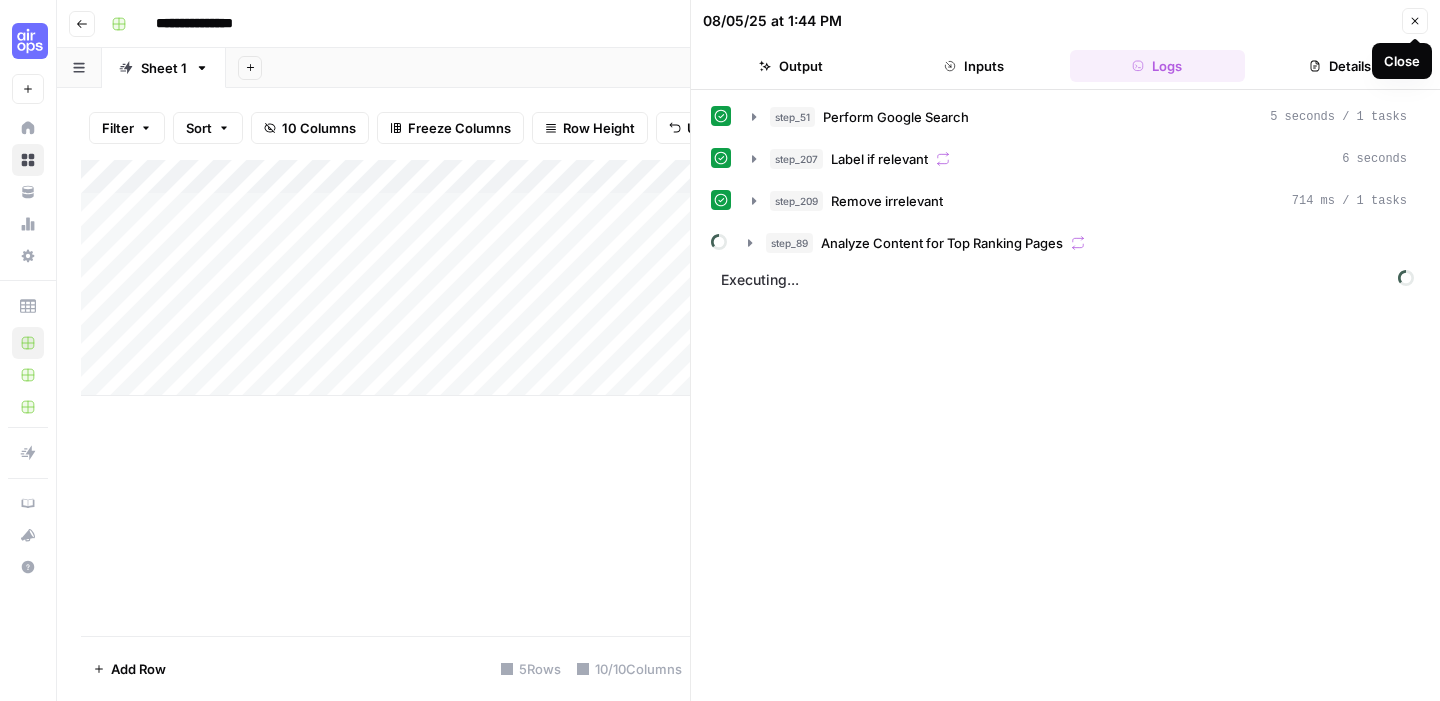 click on "Close" at bounding box center [1415, 21] 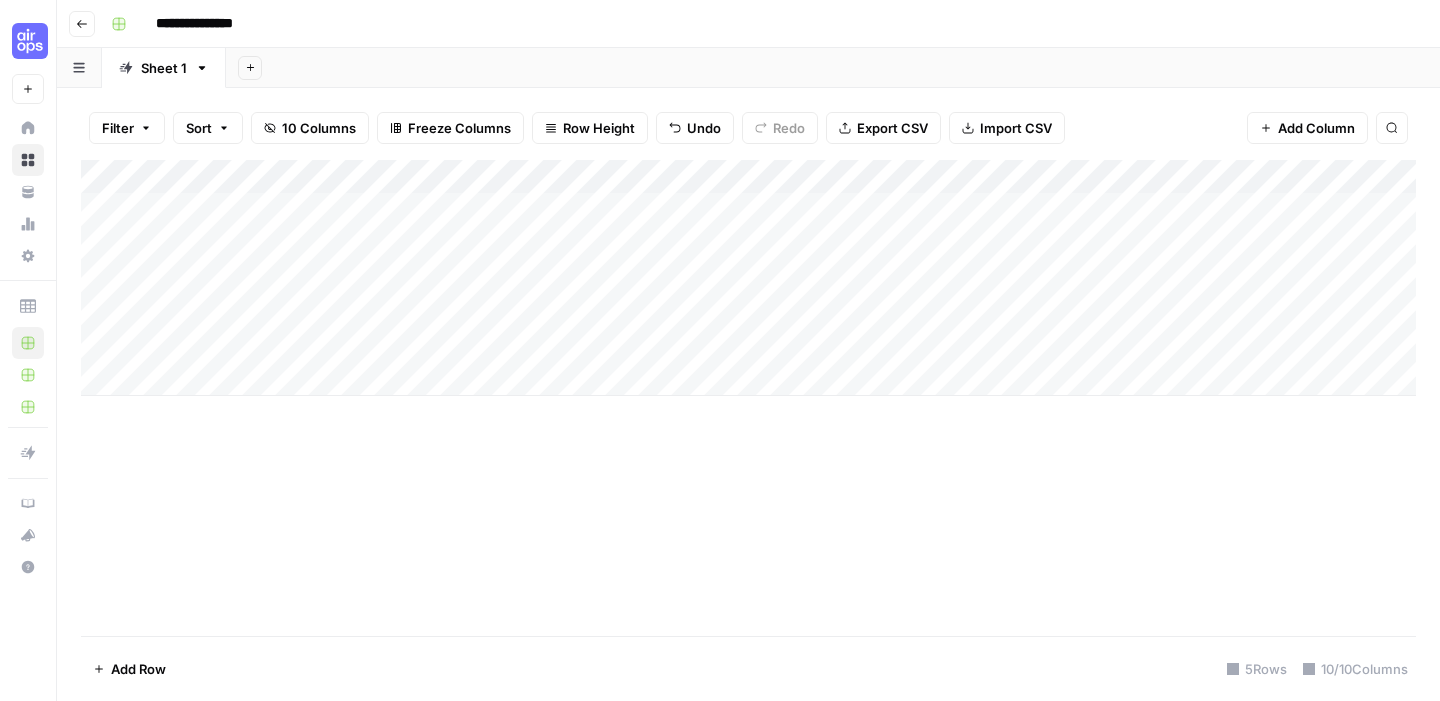 click on "Add Column" at bounding box center [748, 278] 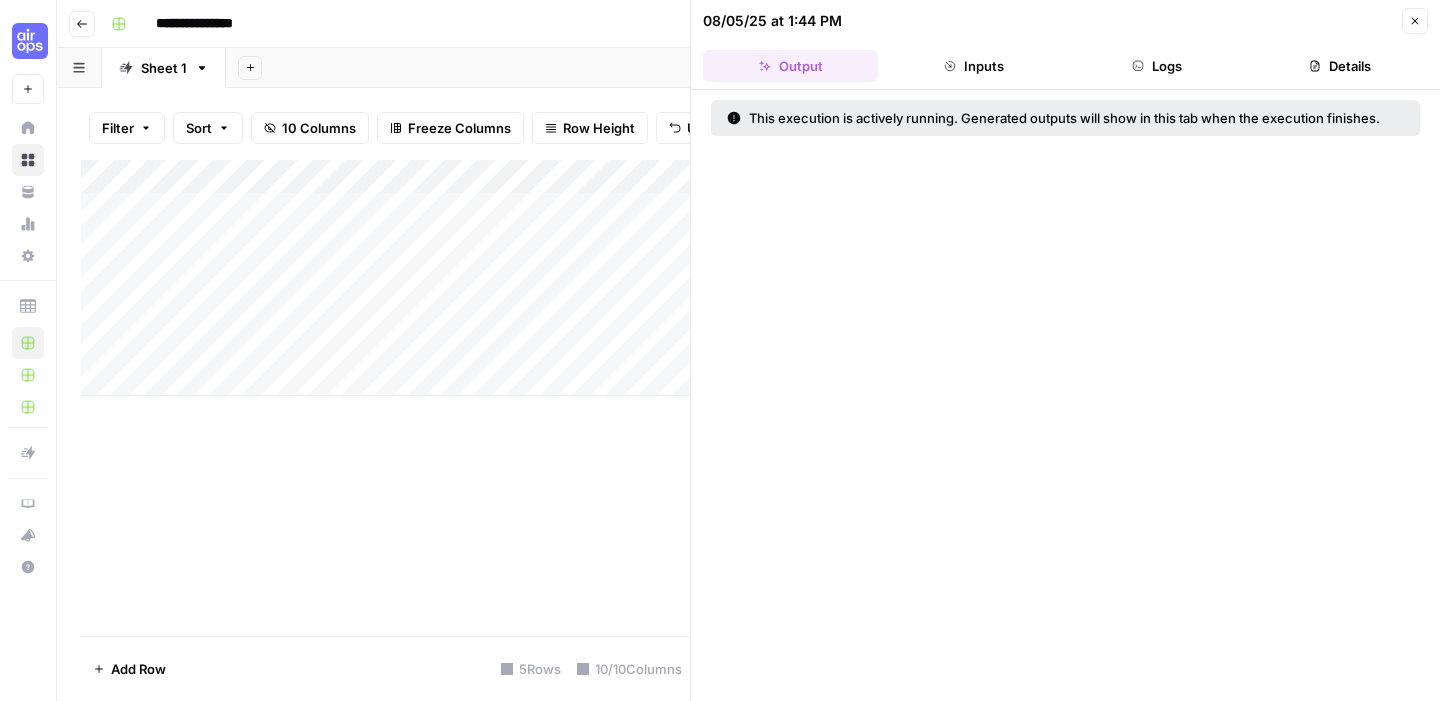 click on "Inputs" at bounding box center [973, 66] 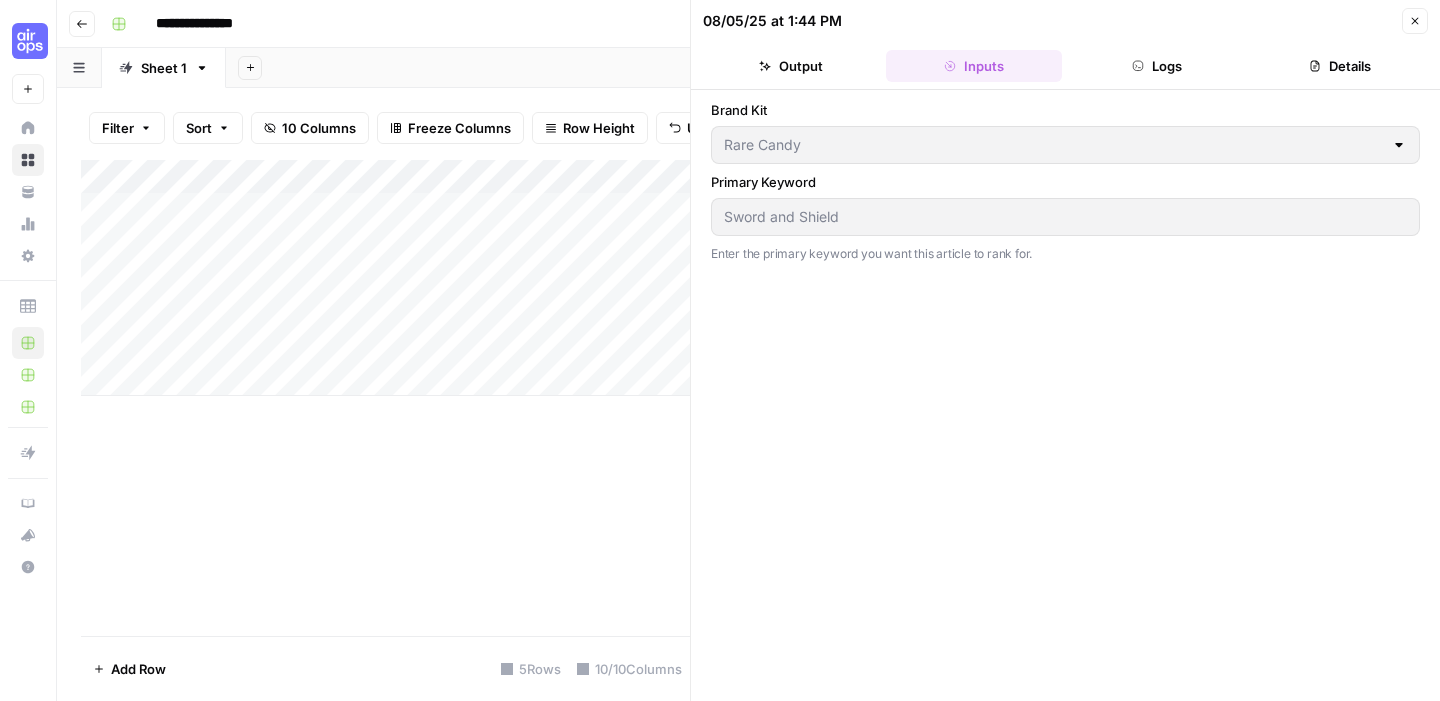 click on "Logs" at bounding box center (1157, 66) 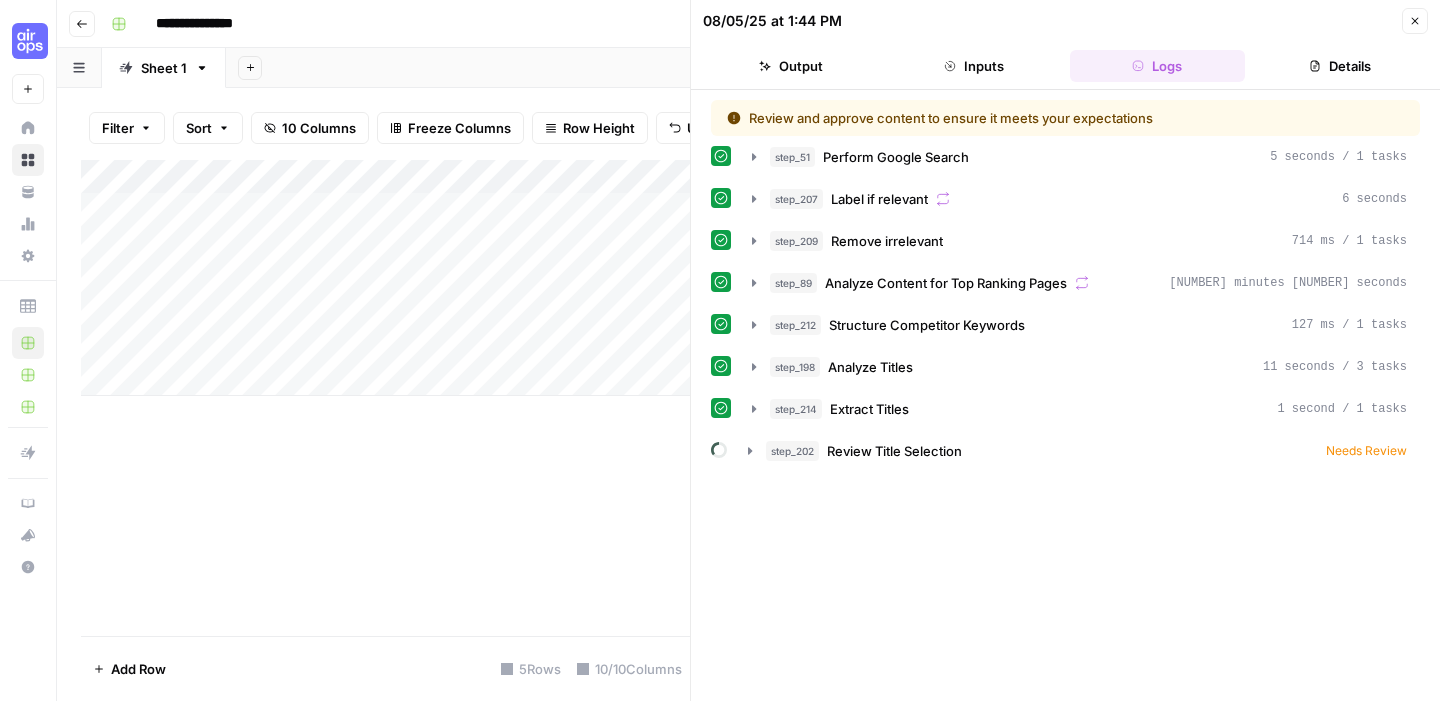 click on "Close" at bounding box center [1415, 21] 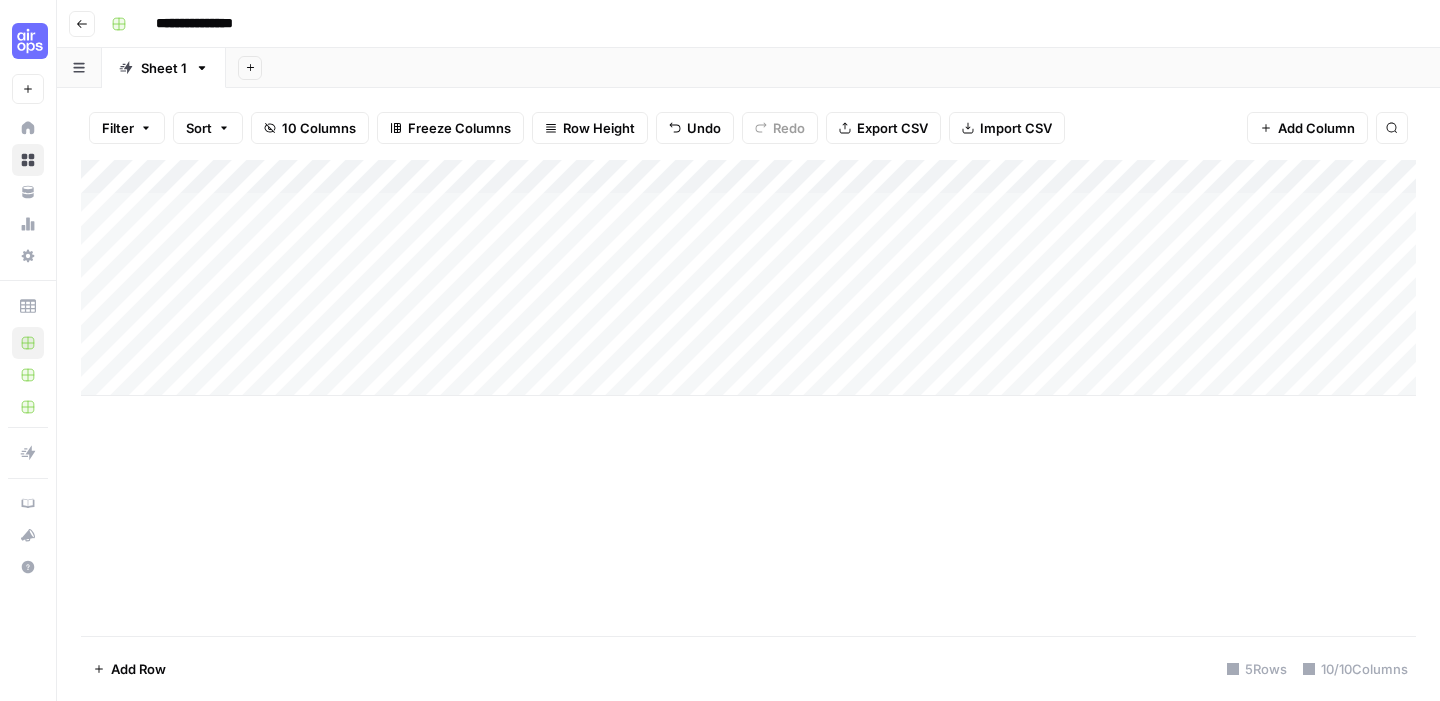 scroll, scrollTop: 0, scrollLeft: 0, axis: both 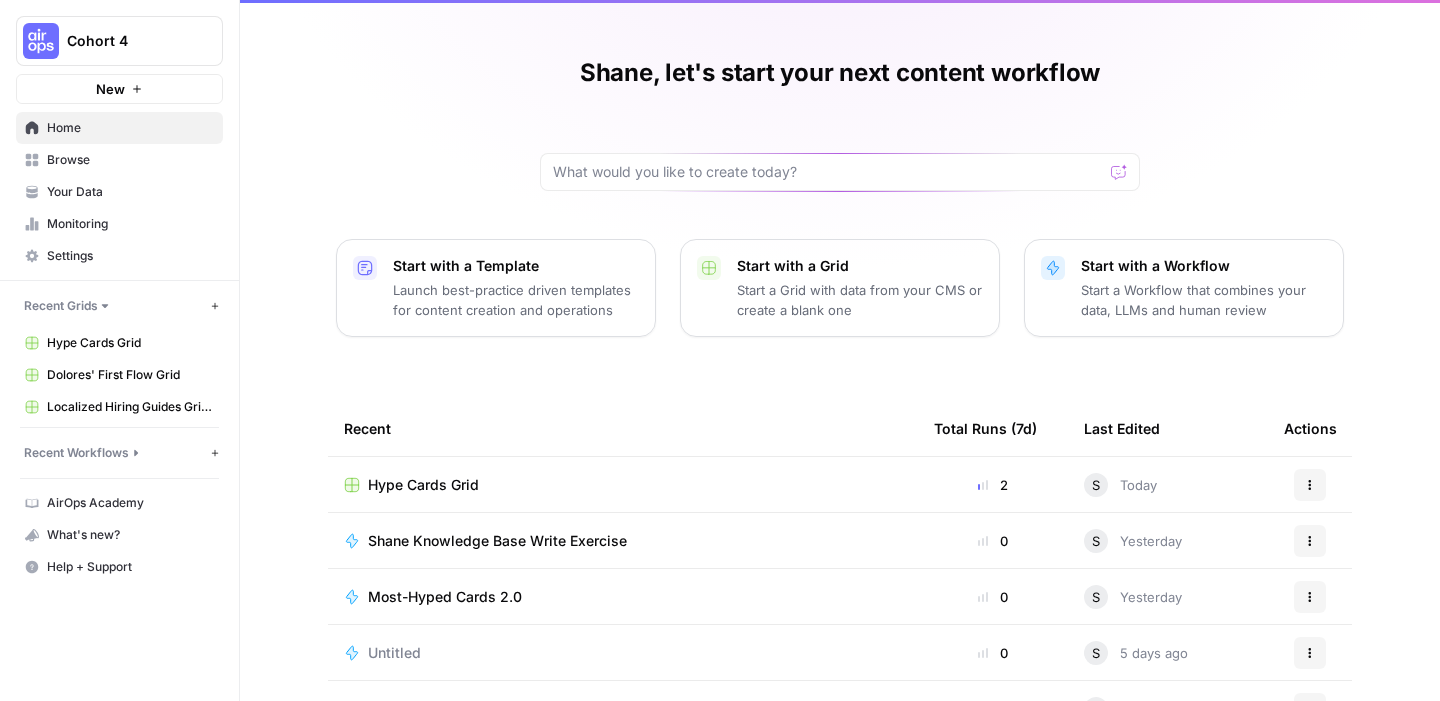 click on "Most-Hyped Cards 2.0" at bounding box center [445, 597] 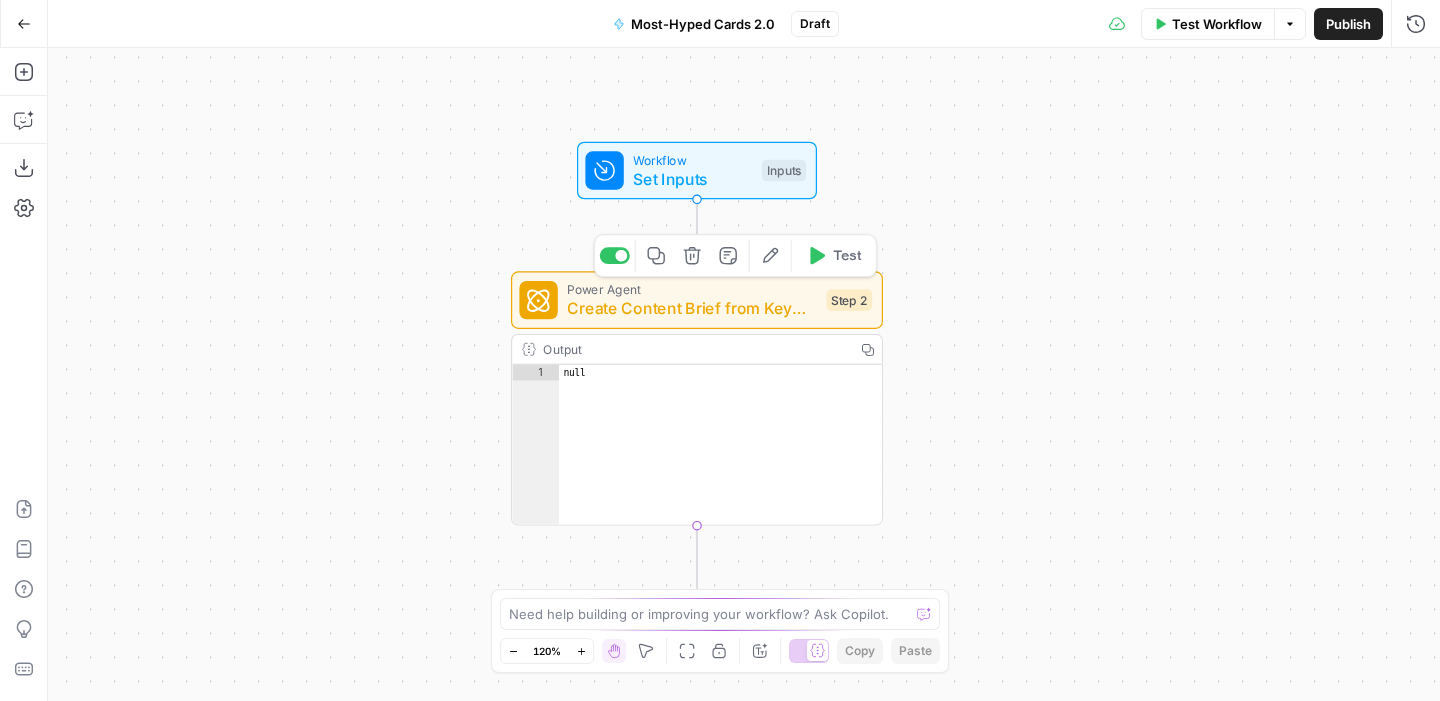click on "Power Agent Create Content Brief from Keyword - Fork Step 2 Copy step Delete step Add Note Edit Agent Test" at bounding box center (697, 300) 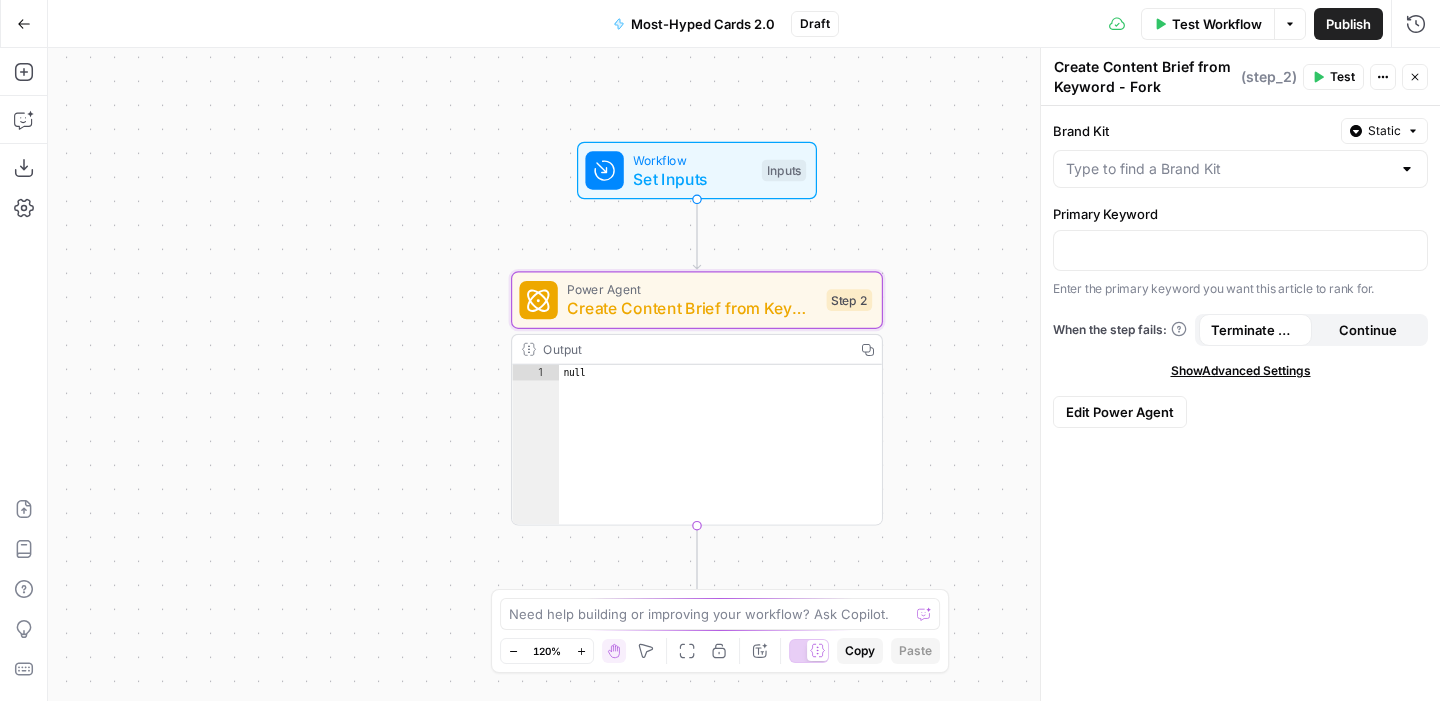 click on "Workflow Set Inputs Inputs Power Agent Create Content Brief from Keyword - Fork Step 2 Output Copy 1 null     XXXXXXXXXXXXXXXXXXXXXXXXXXXXXXXXXXXXXXXXXXXXXXXXXXXXXXXXXXXXXXXXXXXXXXXXXXXXXXXXXXXXXXXXXXXXXXXXXXXXXXXXXXXXXXXXXXXXXXXXXXXXXXXXXXXXXXXXXXXXXXXXXXXXXXXXXXXXXXXXXXXXXXXXXXXXXXXXXXXXXXXXXXXXXXXXXXXXXXXXXXXXXXXXXXXXXXXXXXXXXXXXXXXXXXXXXXXXXXXXXXXXXXXXXXXXXXXXXXXXXXXXXXXXXXXXXXXXXXXXXXXXXXXXXXXXXXXXXXXXXXXXXXXXXXXXXXXXXXXXXXXXXXXXXXXXXXXXXXXXXXXXXXXXXXXXXXXXXXXXXXXXXXXXXXXXXXXXXXXXXXXXXXXXXXXXXXXXXXXXXXXXXXXXXXXXXXXXXXXXXXXXXXXXXXXXXXXXXXXXXXXXXXXXXXXXXXXXXXXXXXXXXXXXXXXXXXXXXXXXXXXXXXXXXXXXXXXXXXXXXXXXXXXXXXXX End Output" at bounding box center [744, 374] 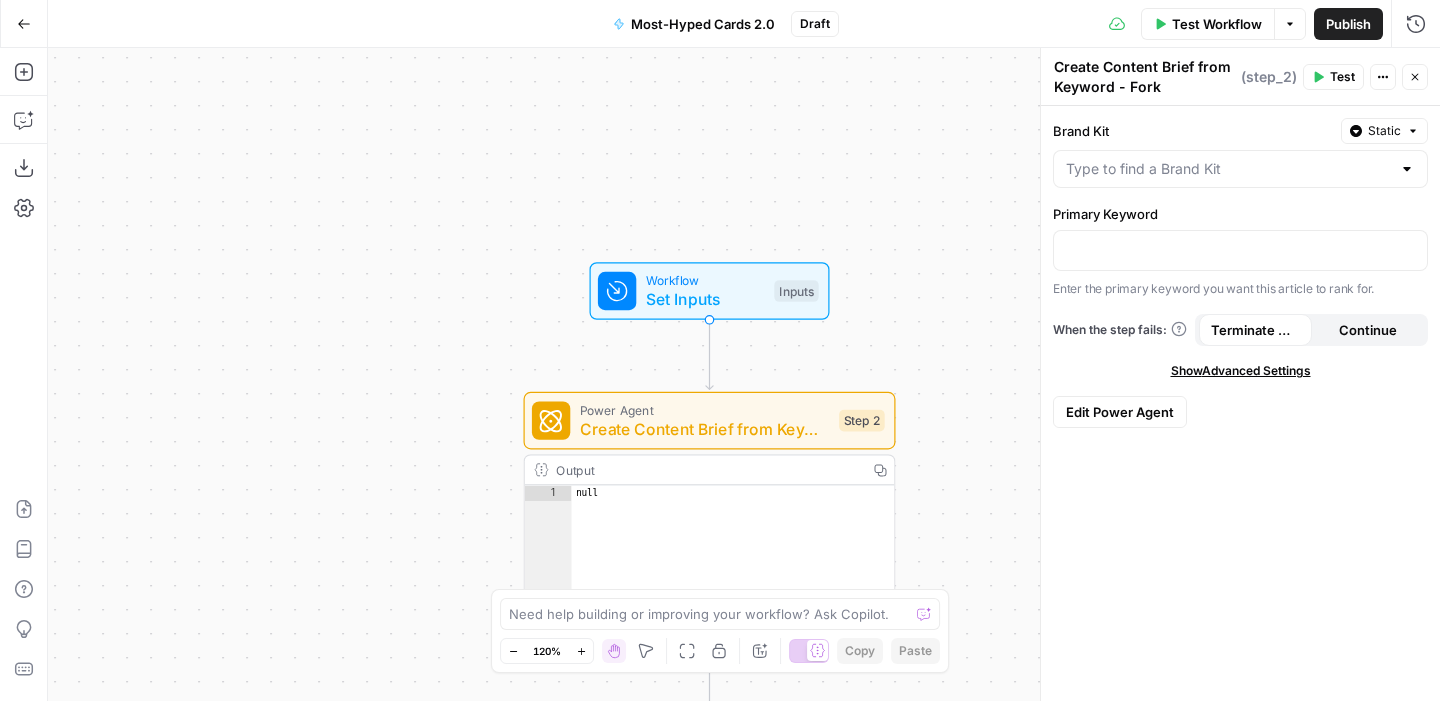 click on "Create Content Brief from Keyword - Fork" at bounding box center (705, 429) 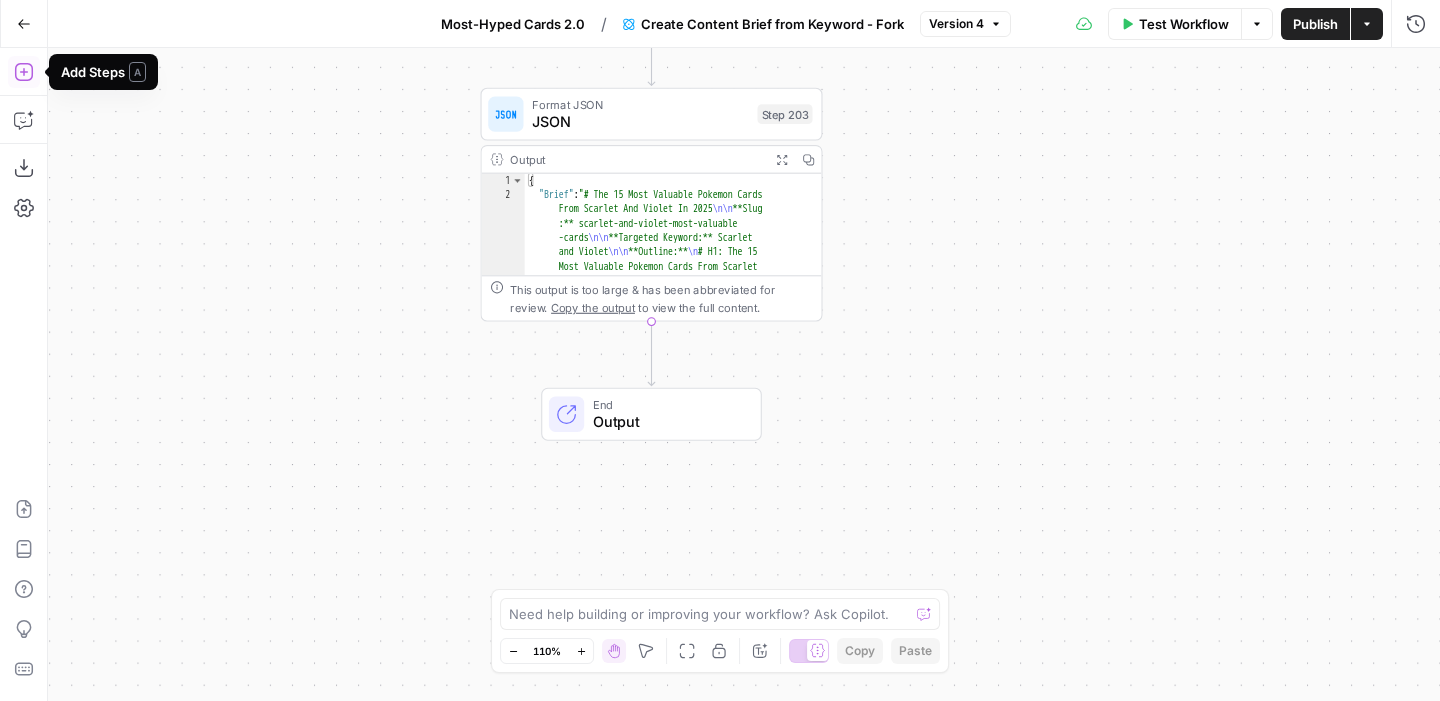 click 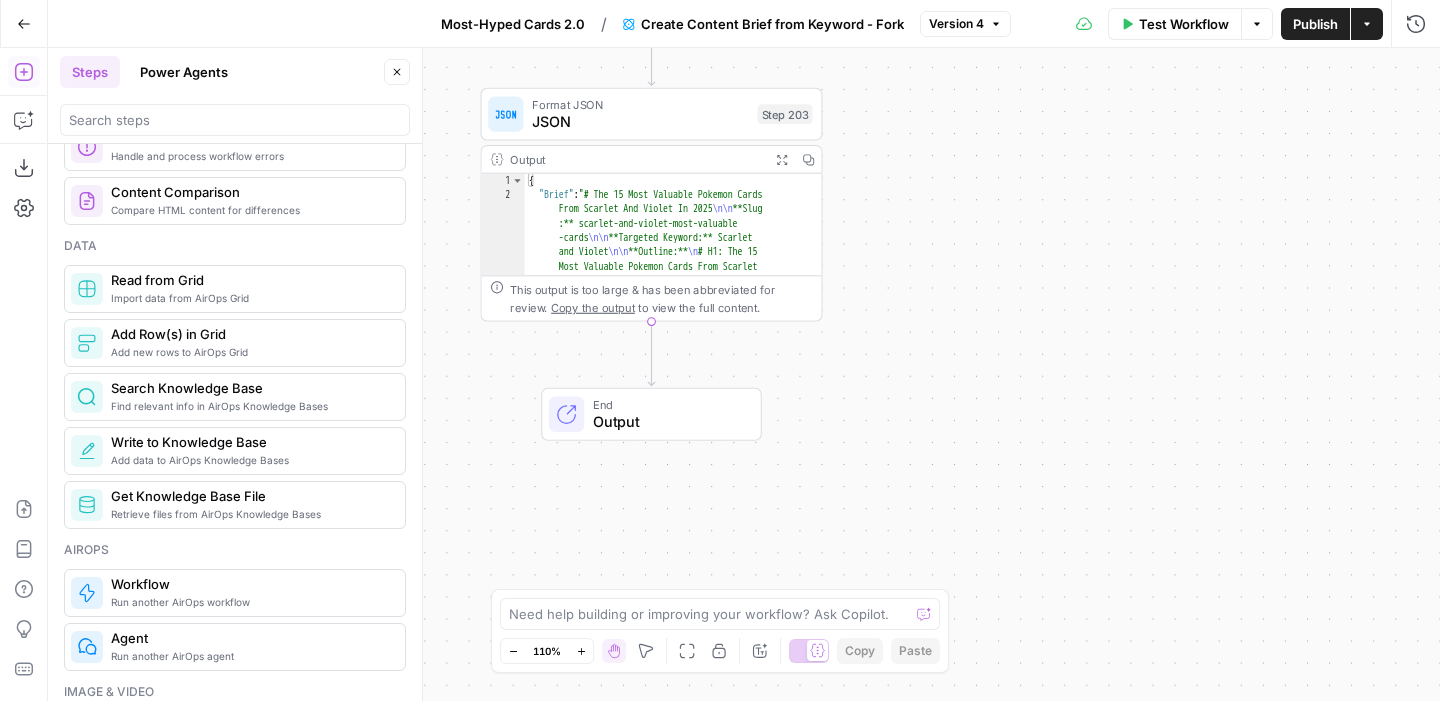 scroll, scrollTop: 1069, scrollLeft: 0, axis: vertical 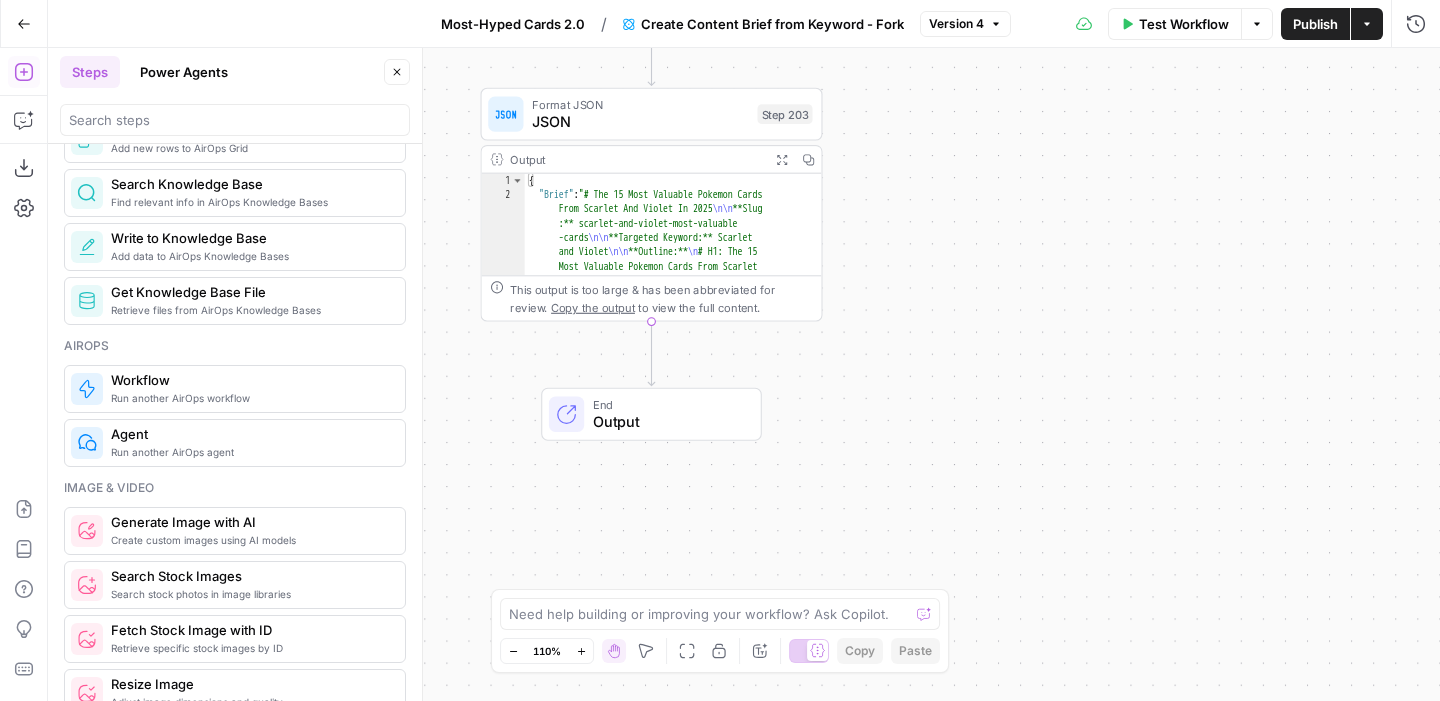 click on "Power Agents" at bounding box center (184, 72) 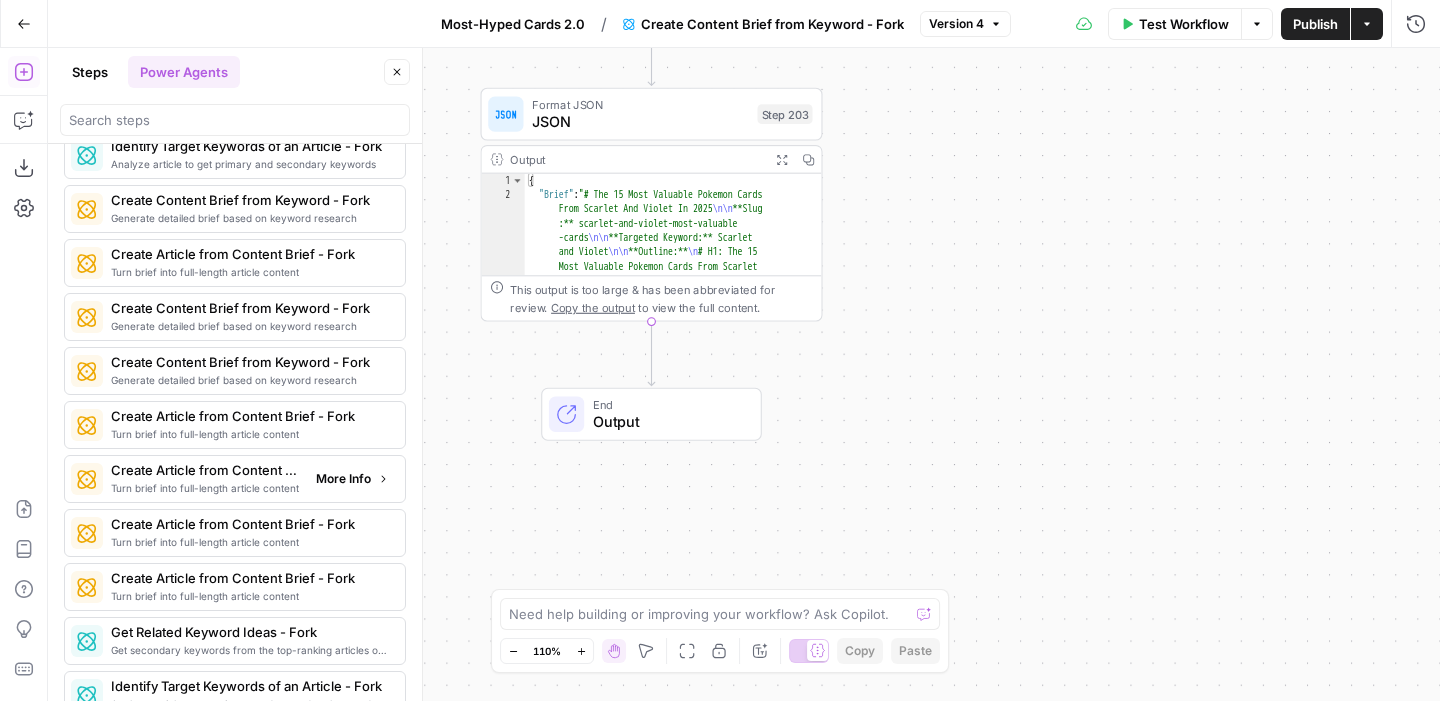 scroll, scrollTop: 1962, scrollLeft: 0, axis: vertical 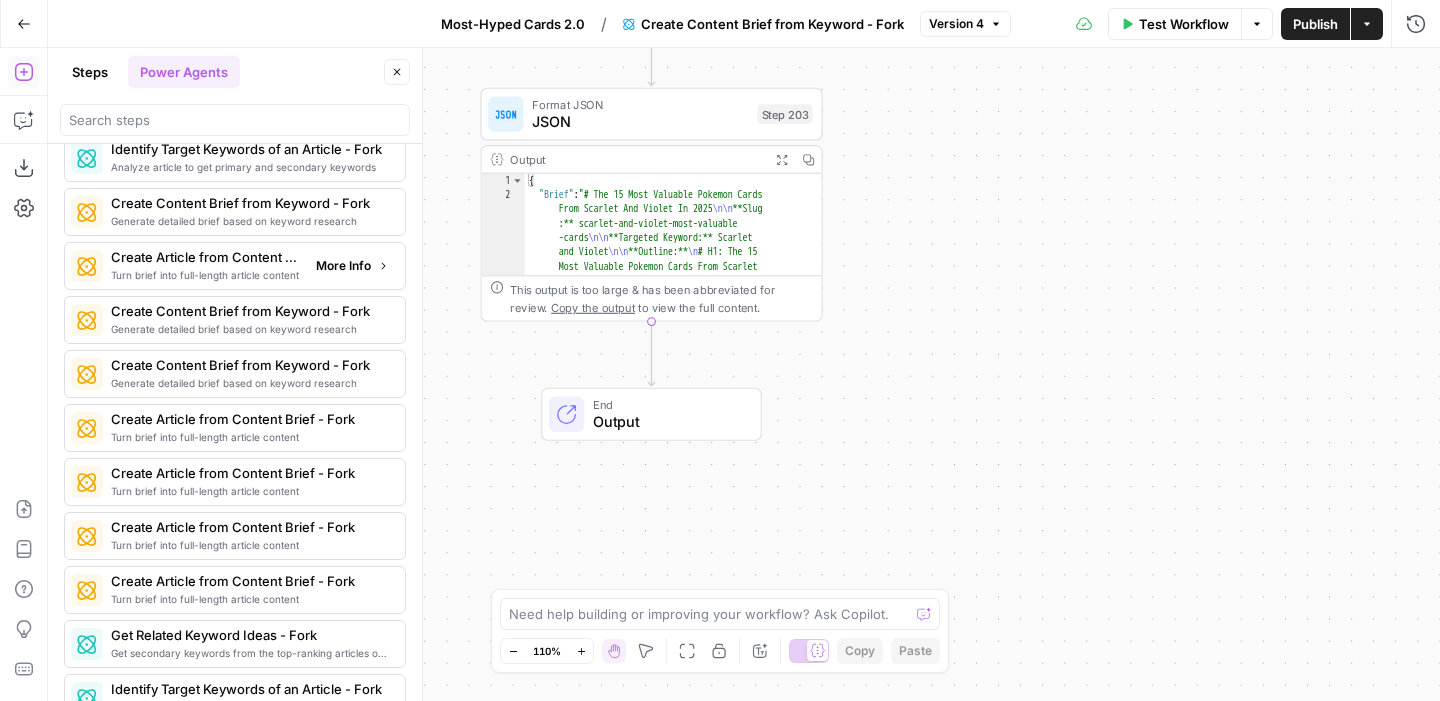 click on "More Info" at bounding box center (343, 266) 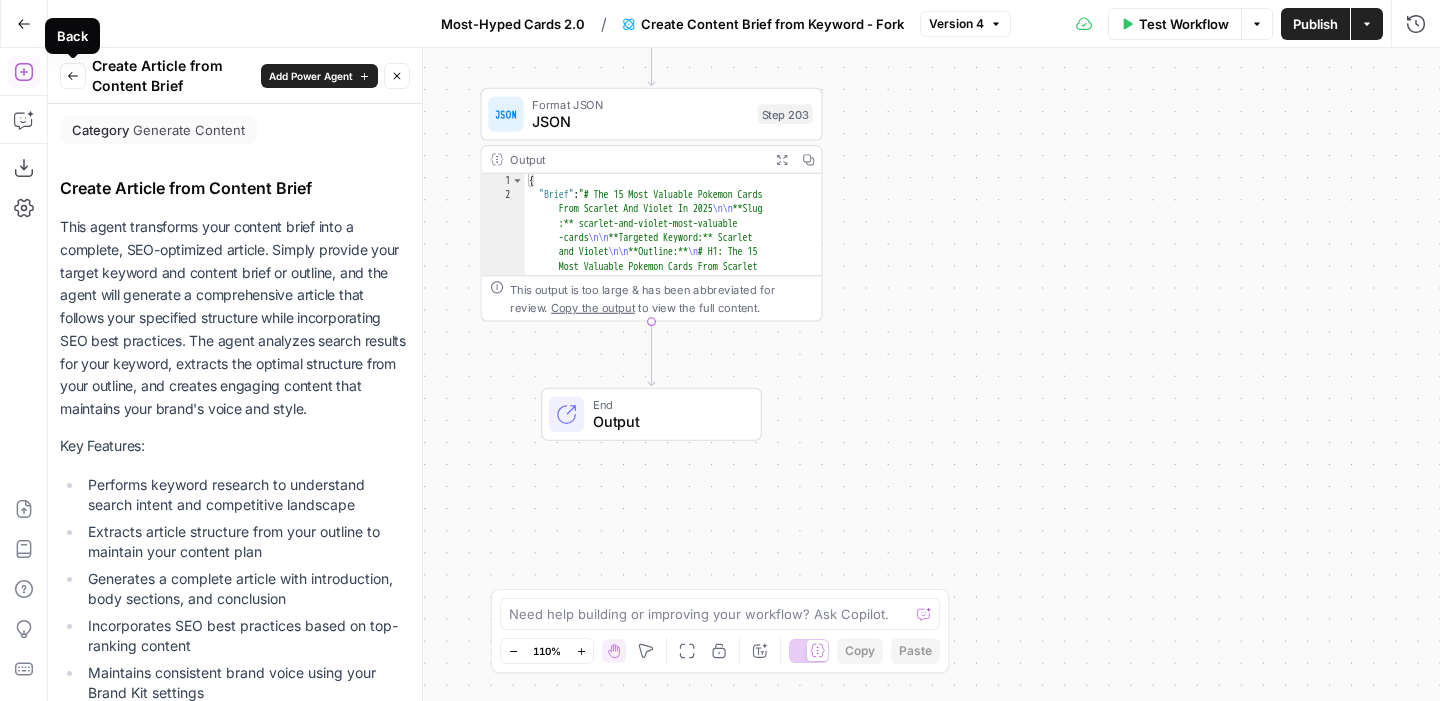 click 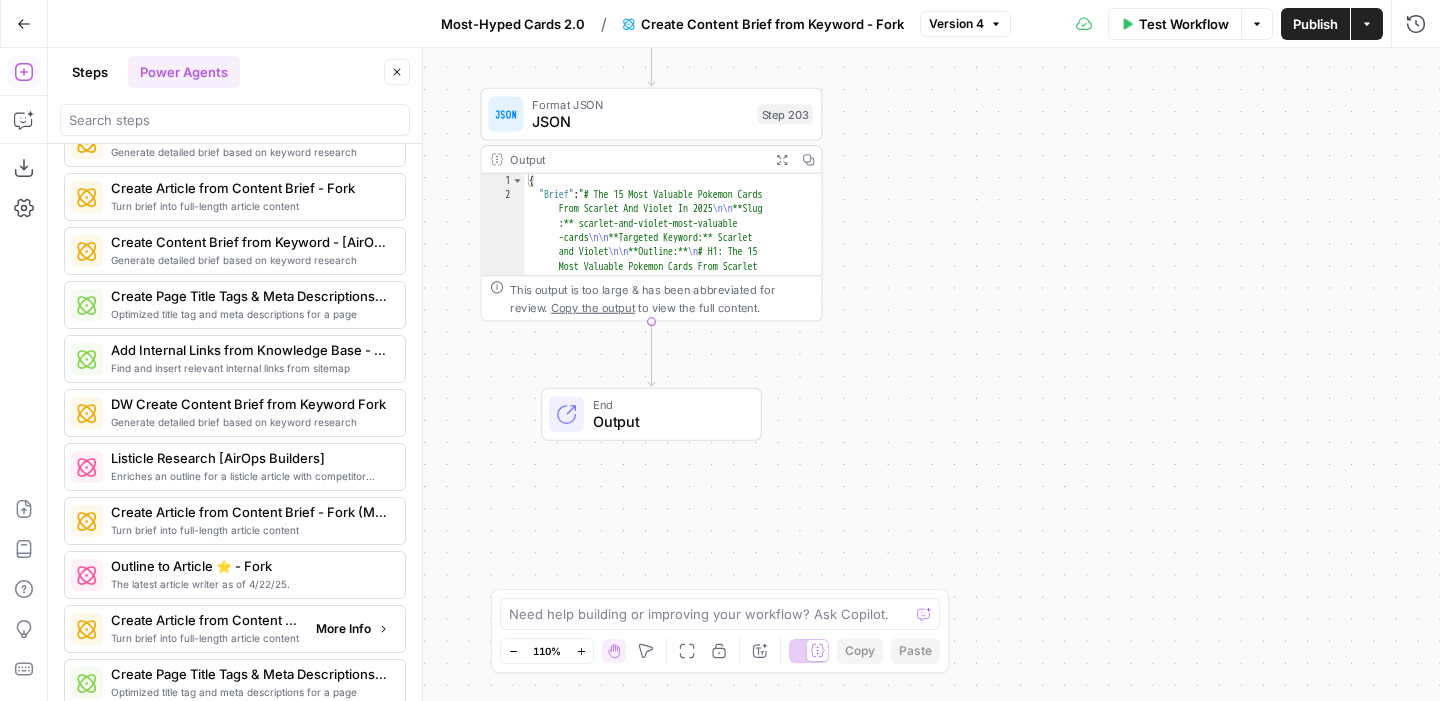 scroll, scrollTop: 3013, scrollLeft: 0, axis: vertical 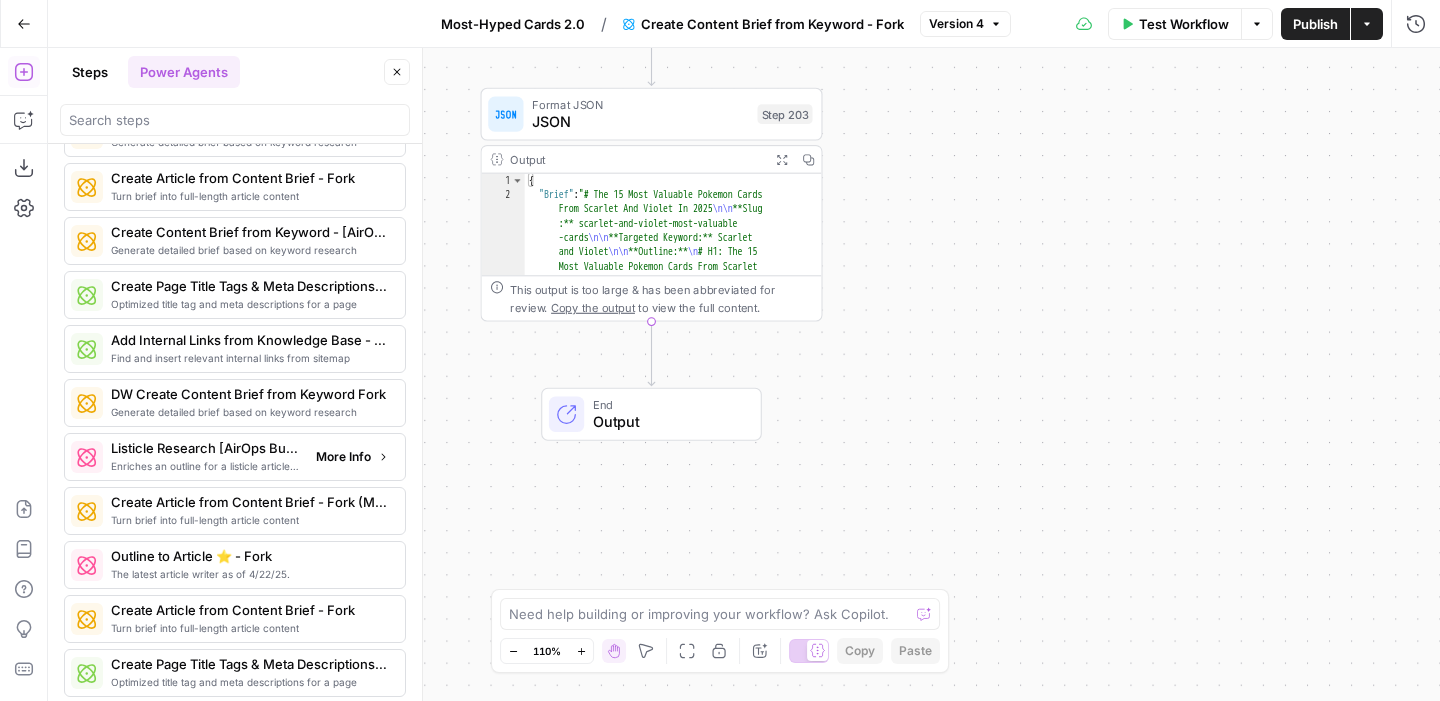 click on "More Info" at bounding box center (343, 457) 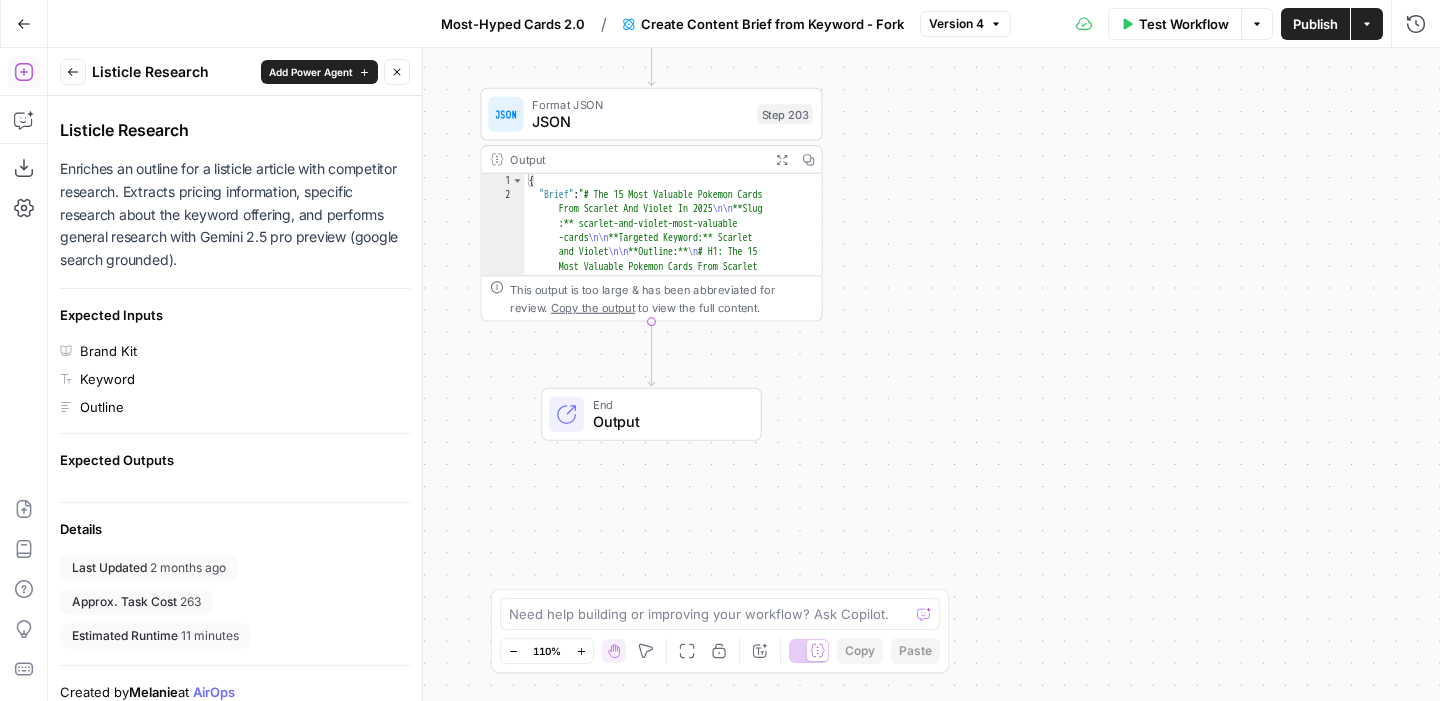 scroll, scrollTop: 0, scrollLeft: 0, axis: both 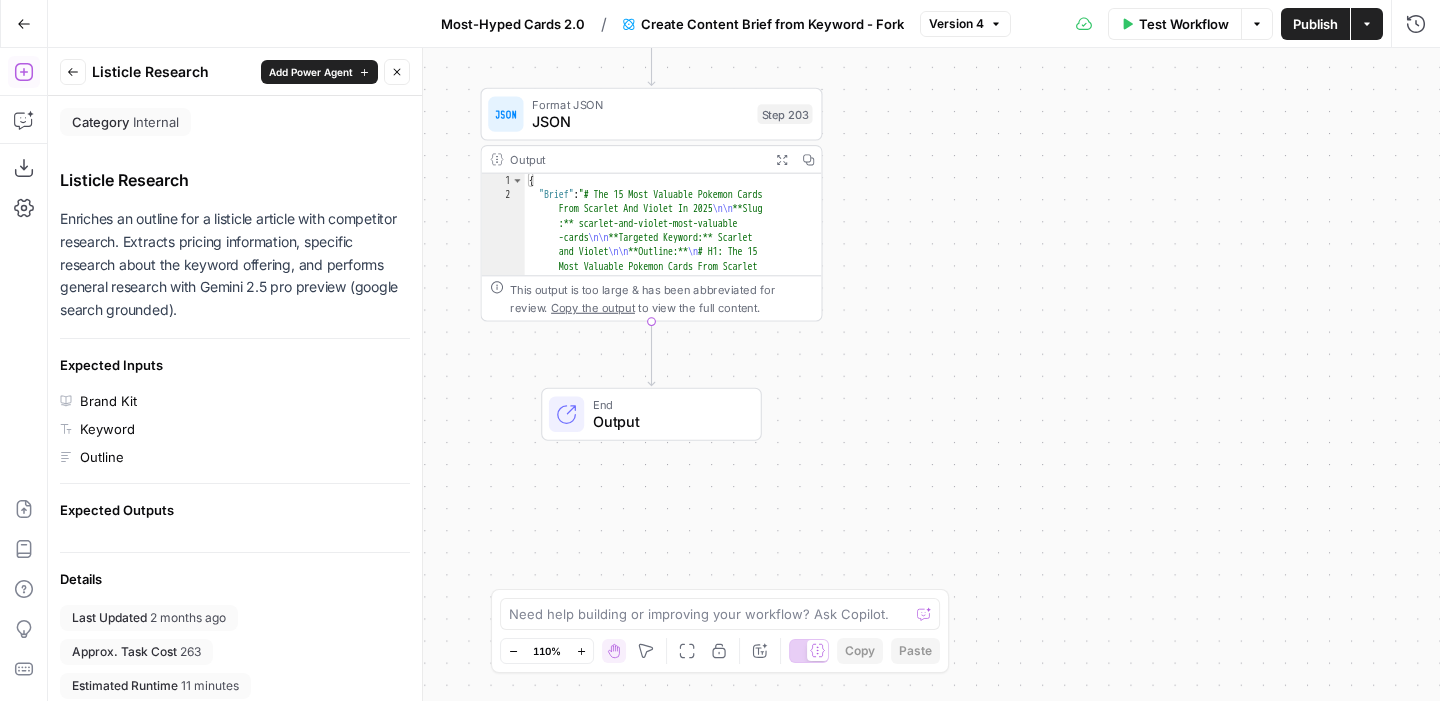 click 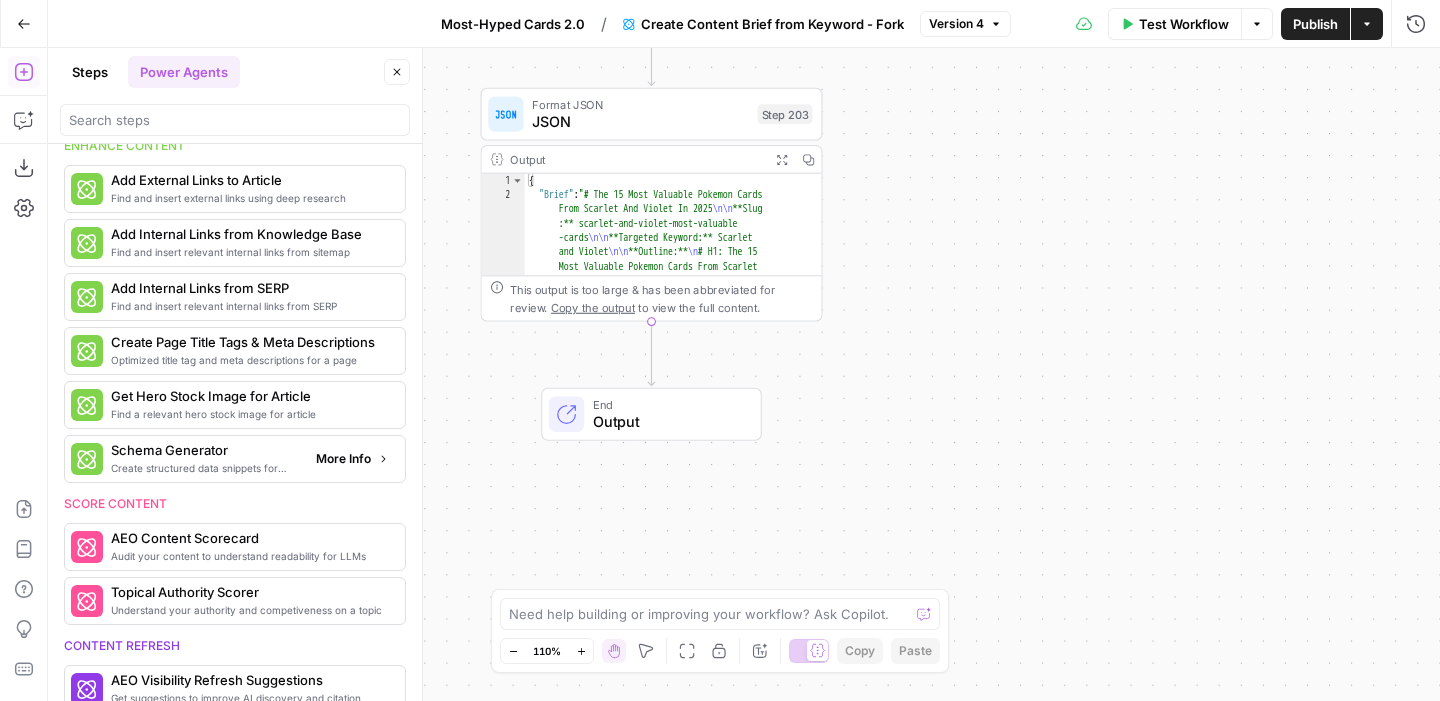 scroll, scrollTop: 374, scrollLeft: 0, axis: vertical 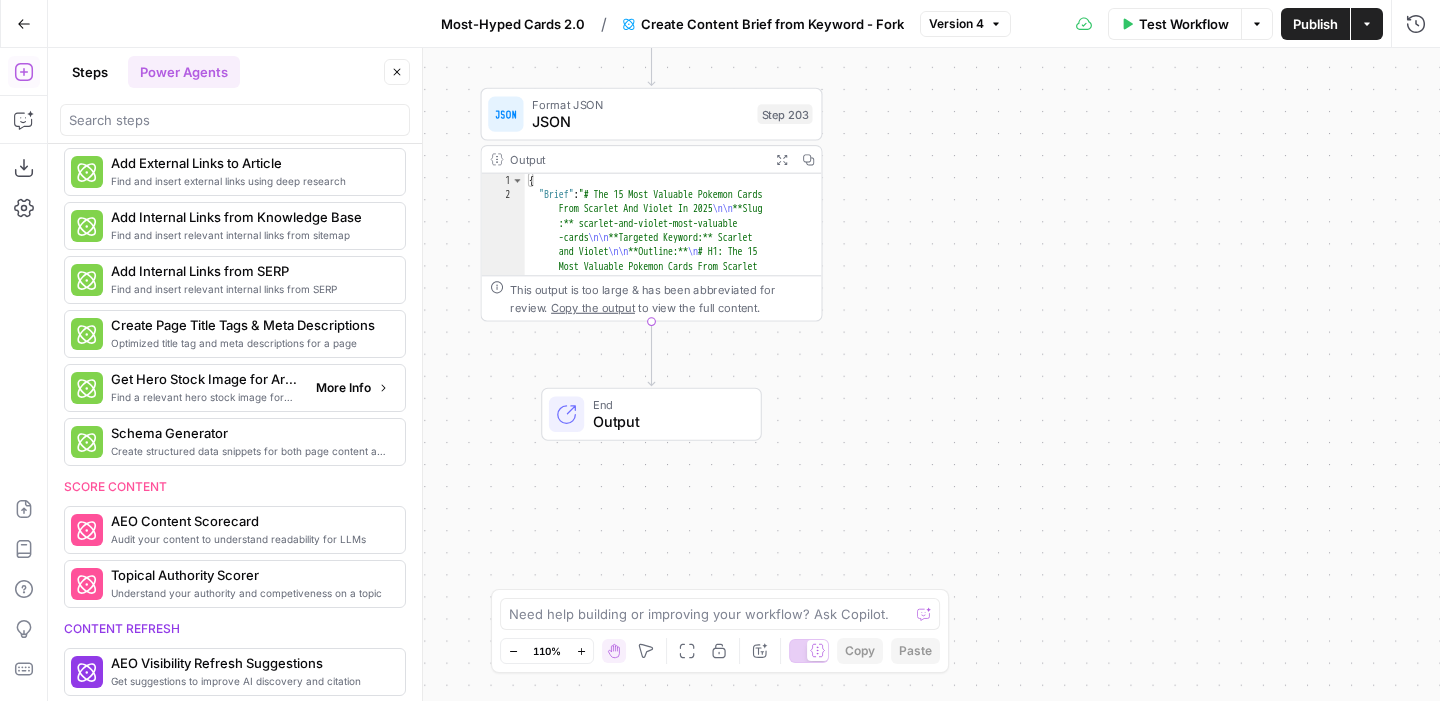 click on "More Info" at bounding box center [343, 388] 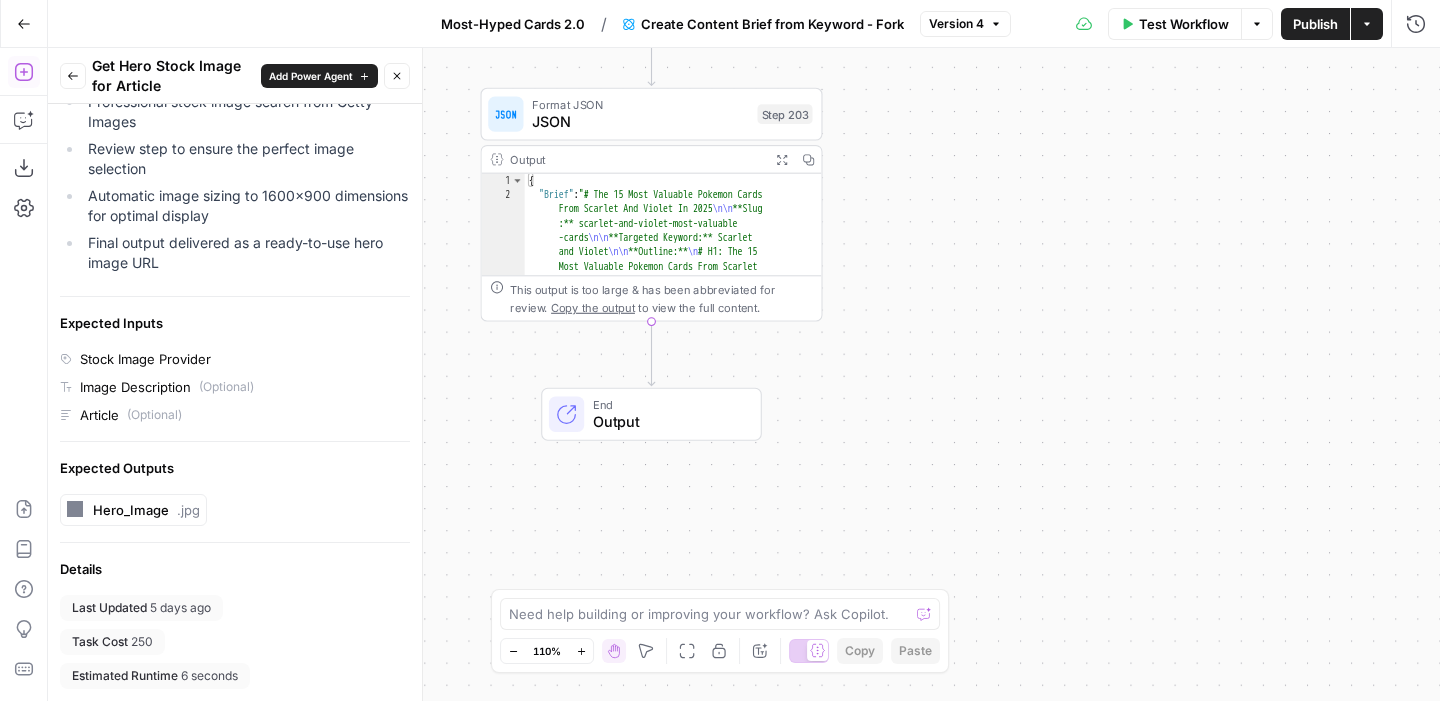 scroll, scrollTop: 589, scrollLeft: 0, axis: vertical 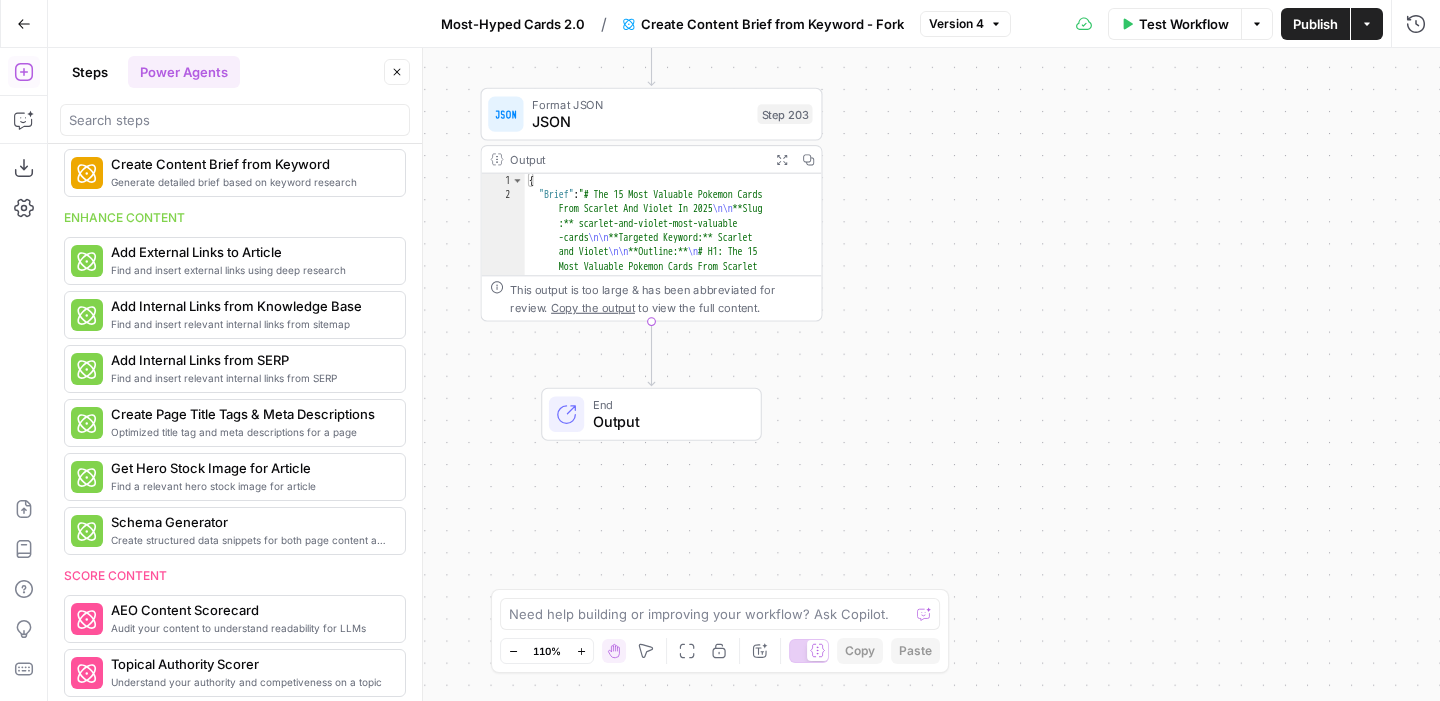 click on "Enhance content" at bounding box center (235, 218) 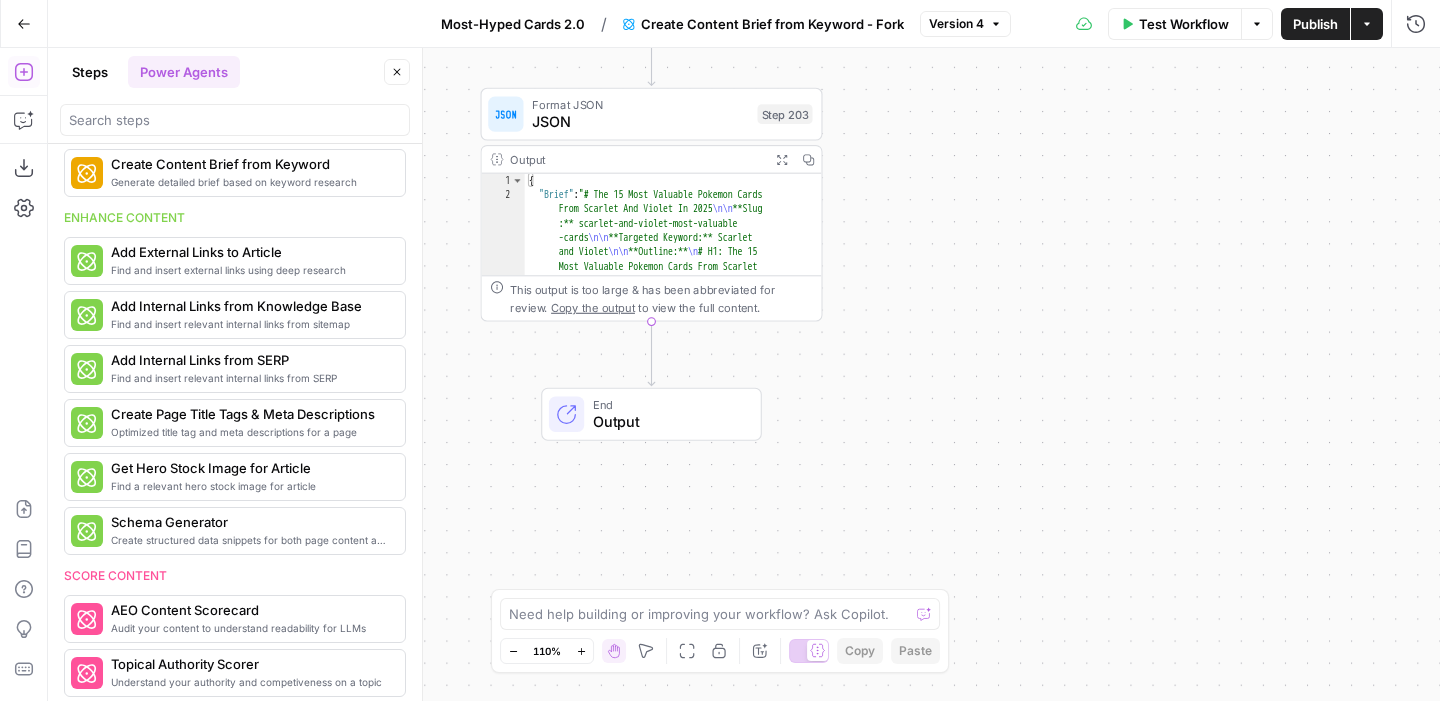 click 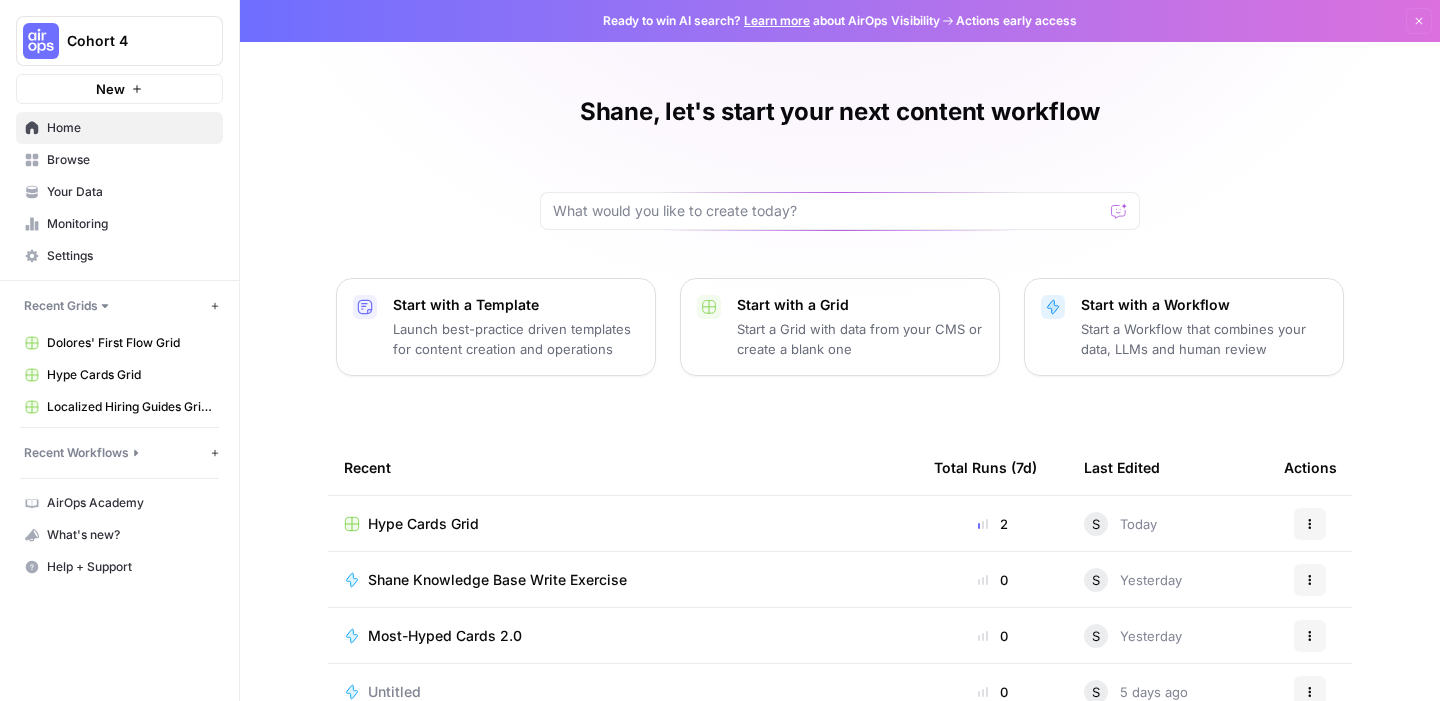 click on "Hype Cards Grid" at bounding box center [623, 524] 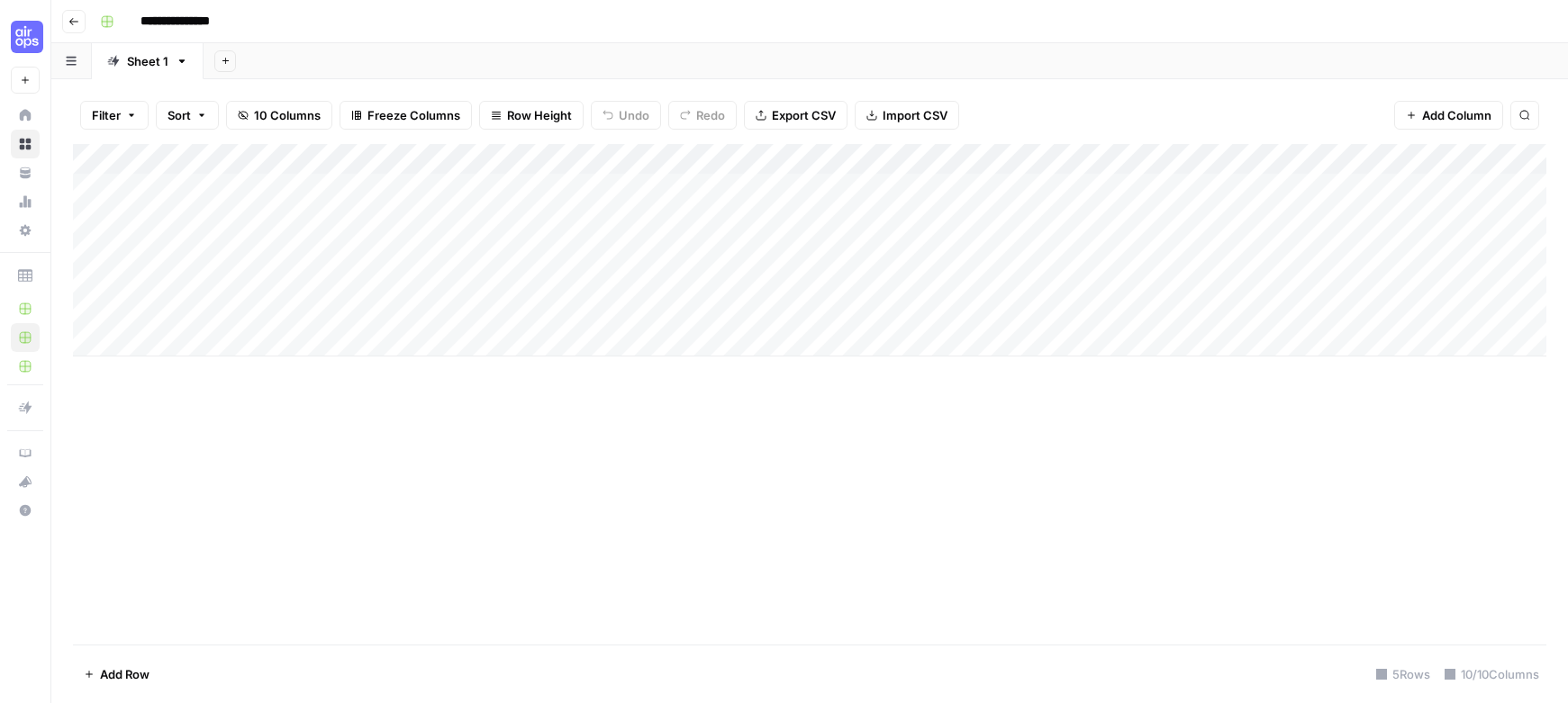 click on "Add Column" at bounding box center (810, 250) 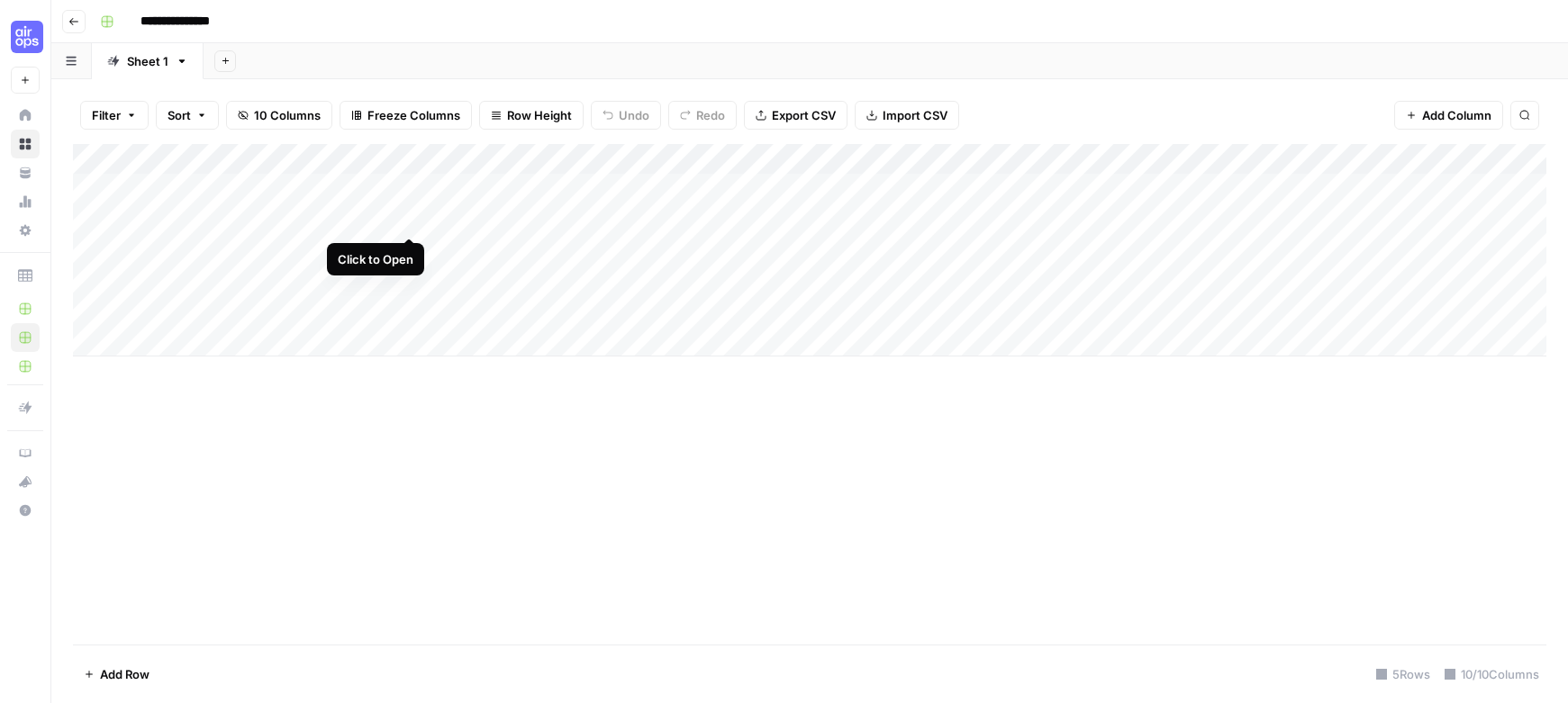 click on "Add Column" at bounding box center (810, 250) 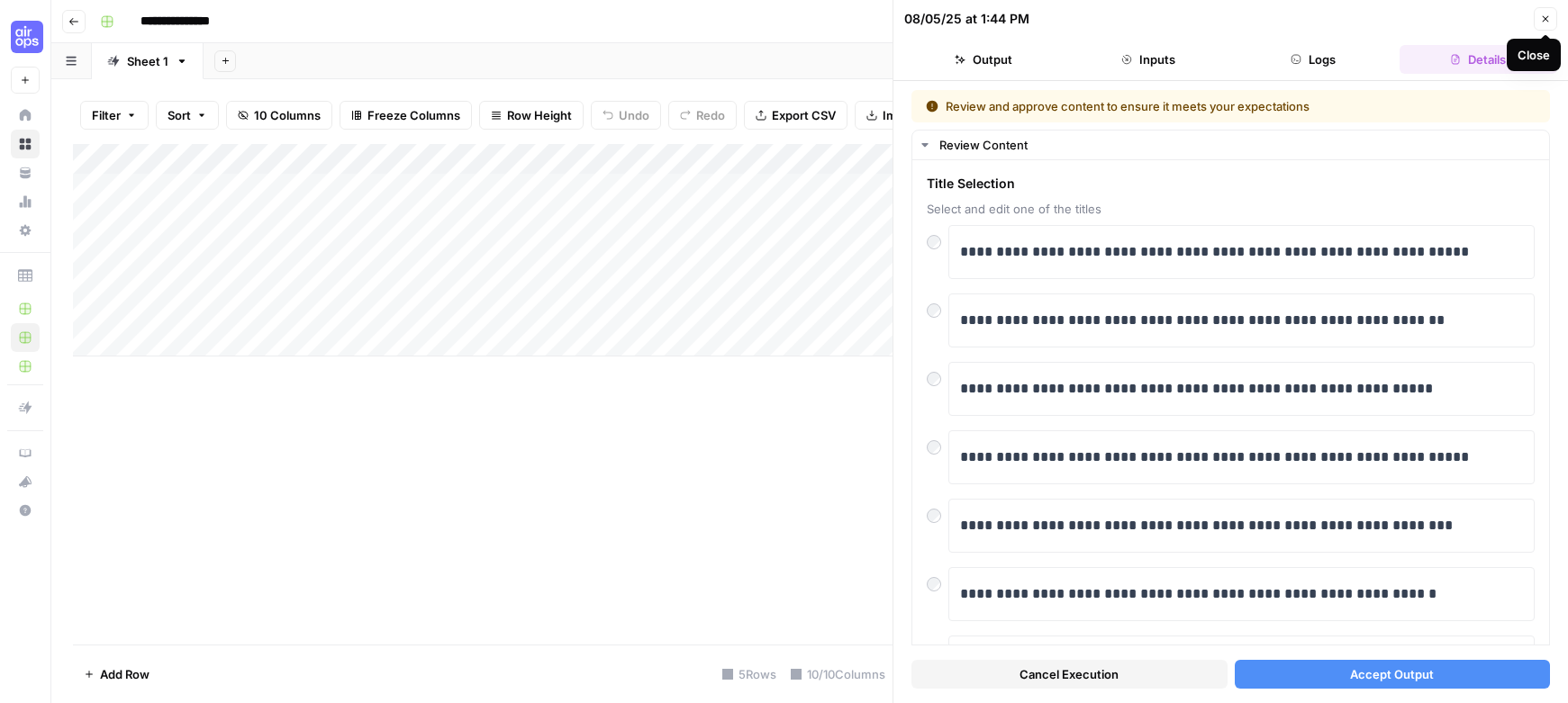 click 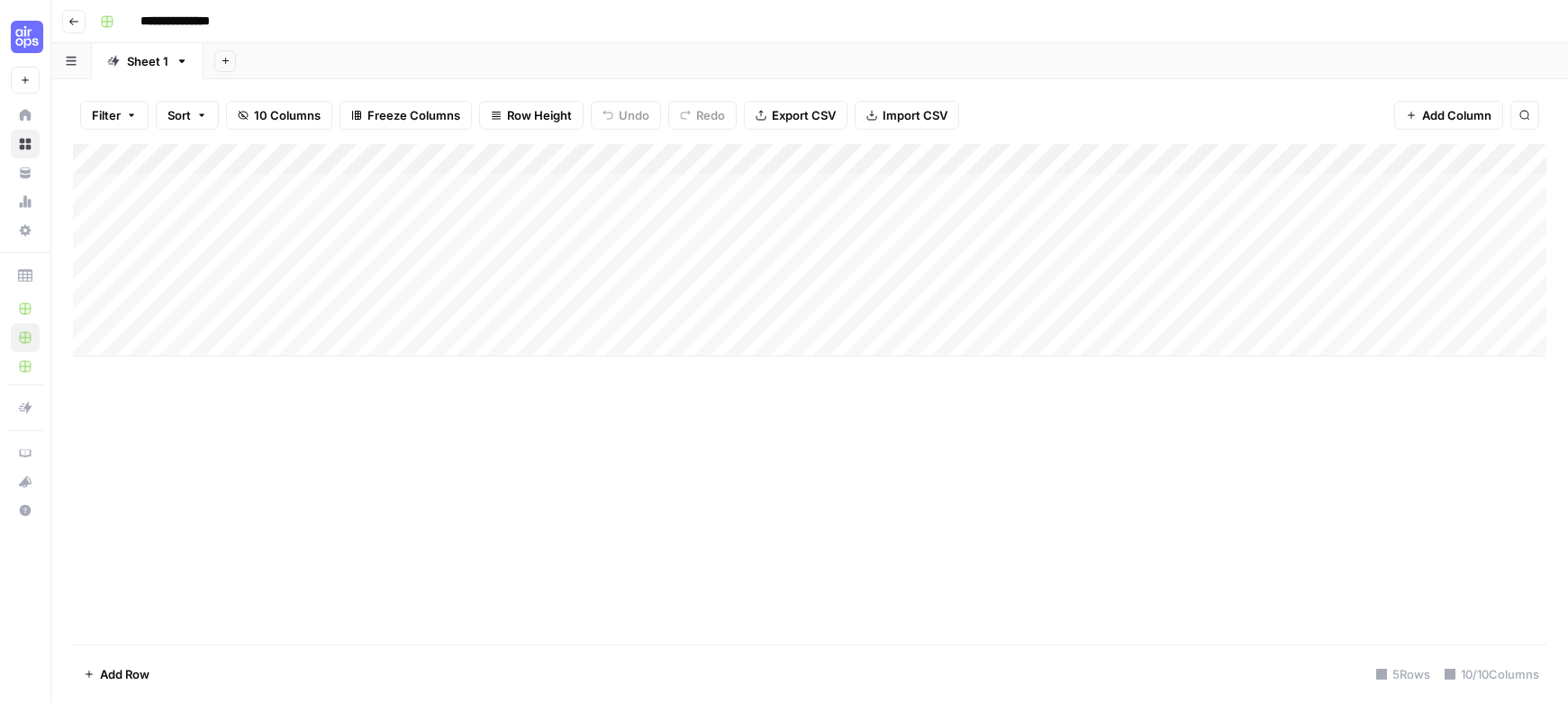 click on "Add Column" at bounding box center (810, 394) 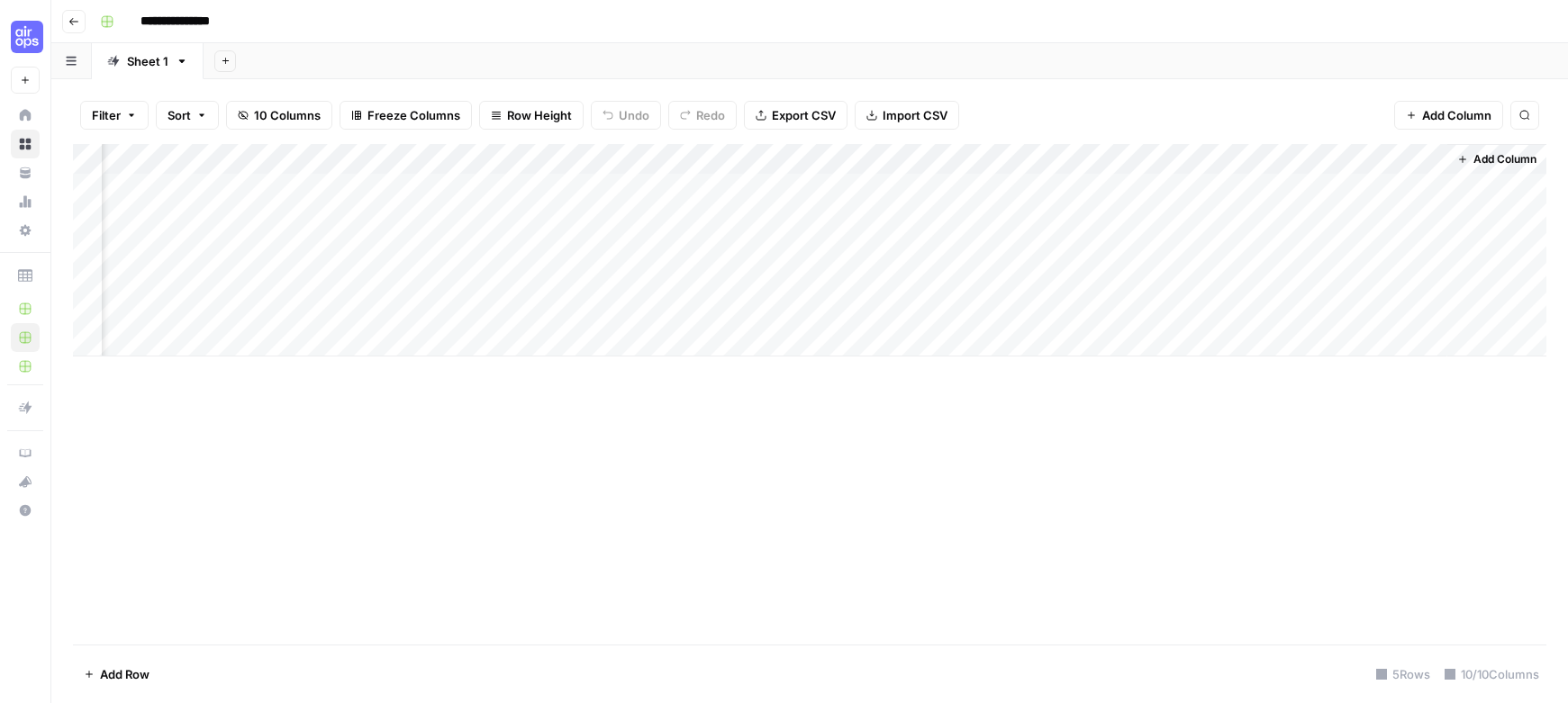scroll, scrollTop: 0, scrollLeft: 0, axis: both 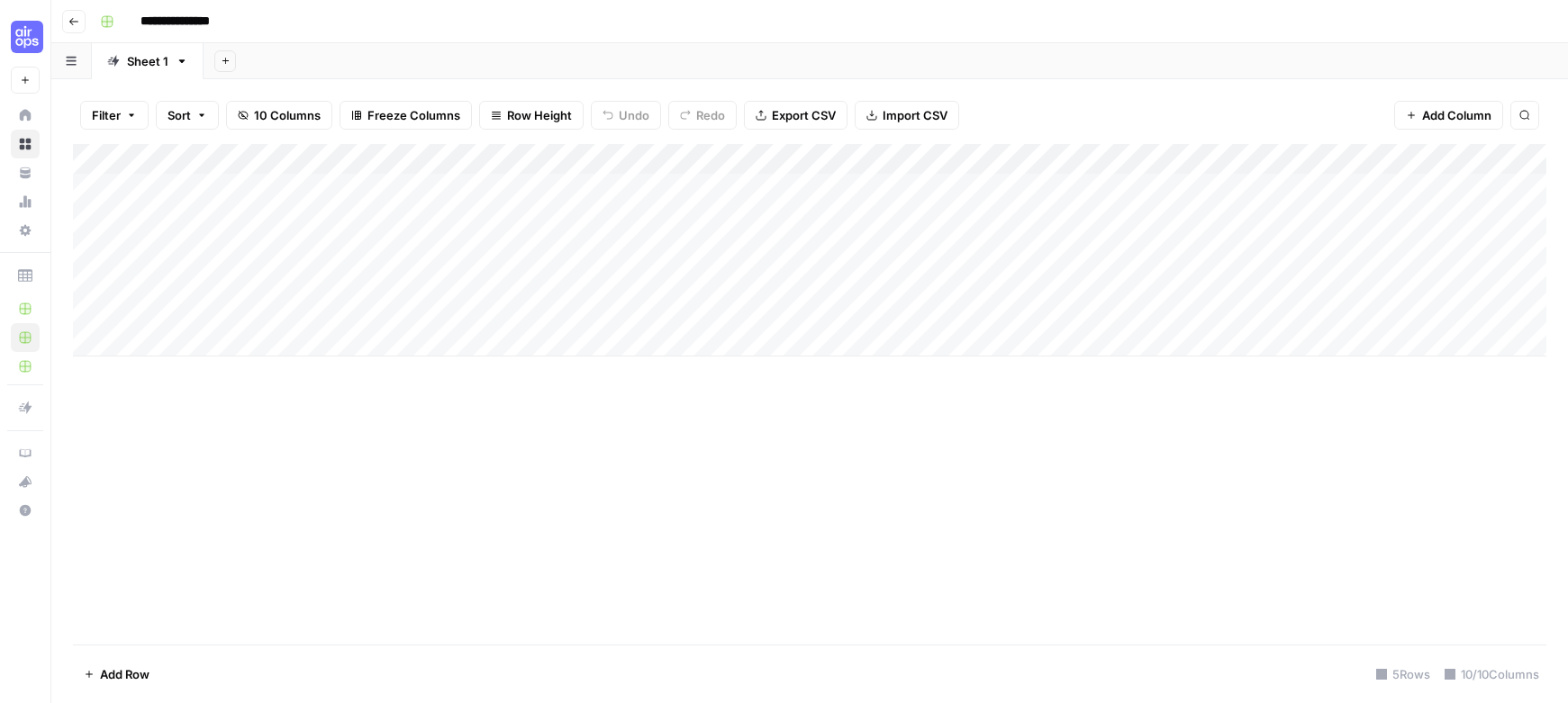 click 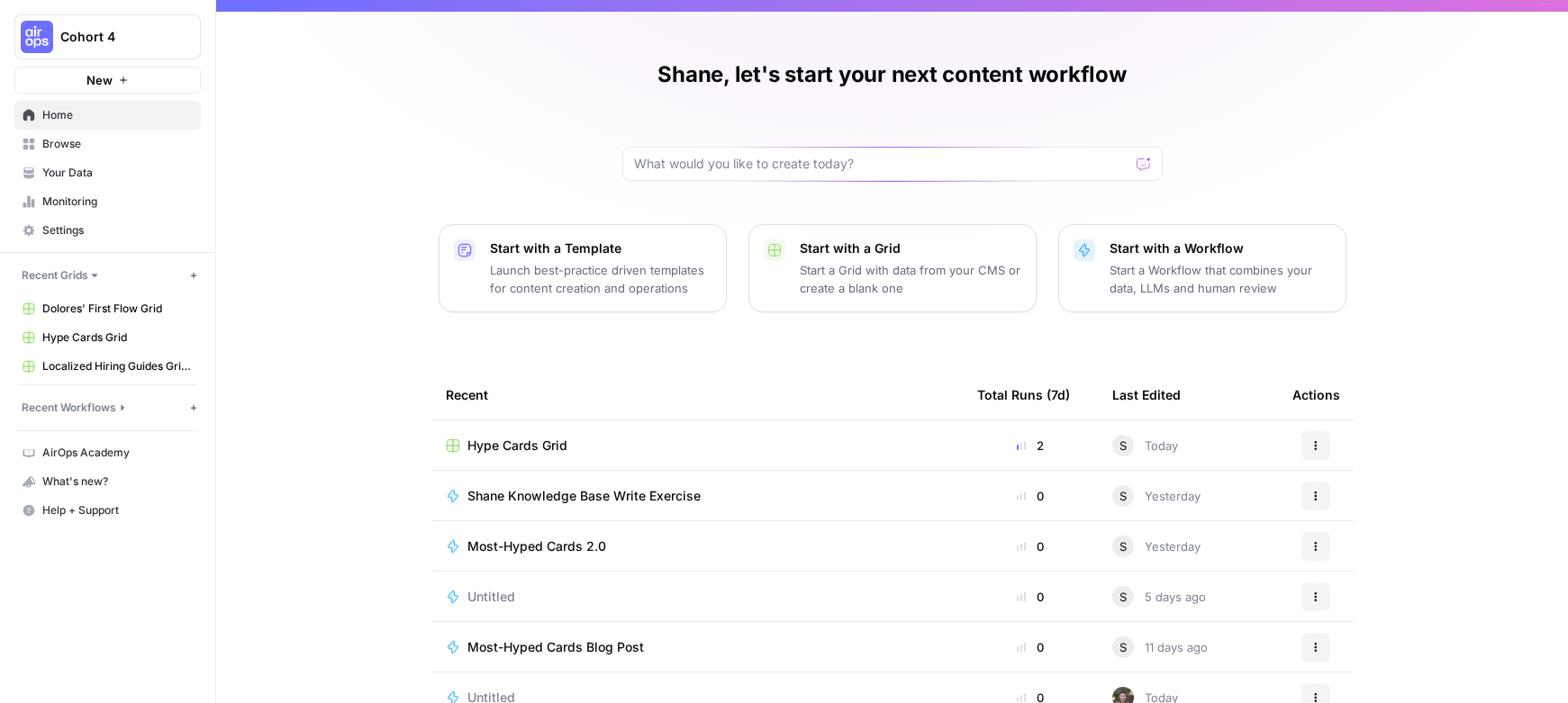 scroll, scrollTop: 32, scrollLeft: 0, axis: vertical 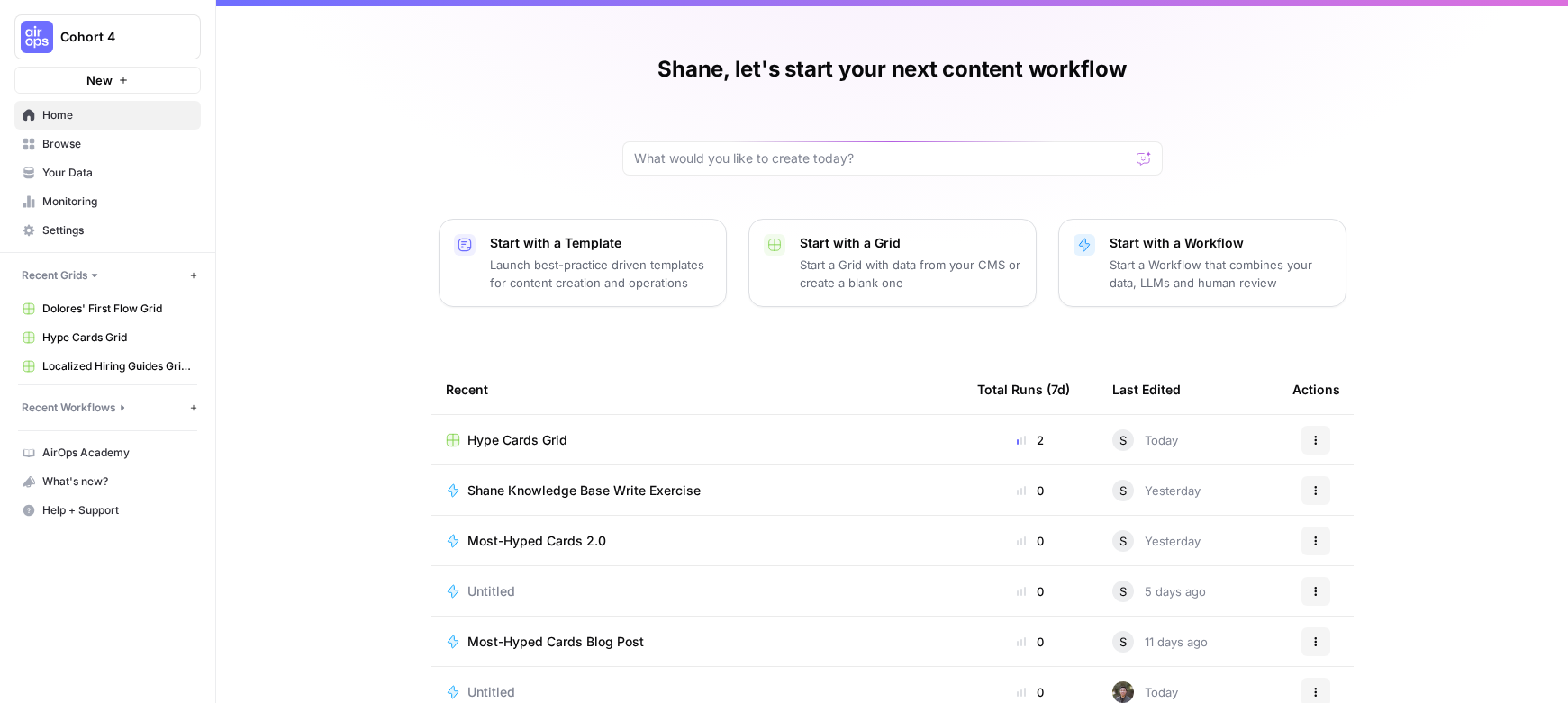 click on "Most-Hyped Cards 2.0" at bounding box center (544, 541) 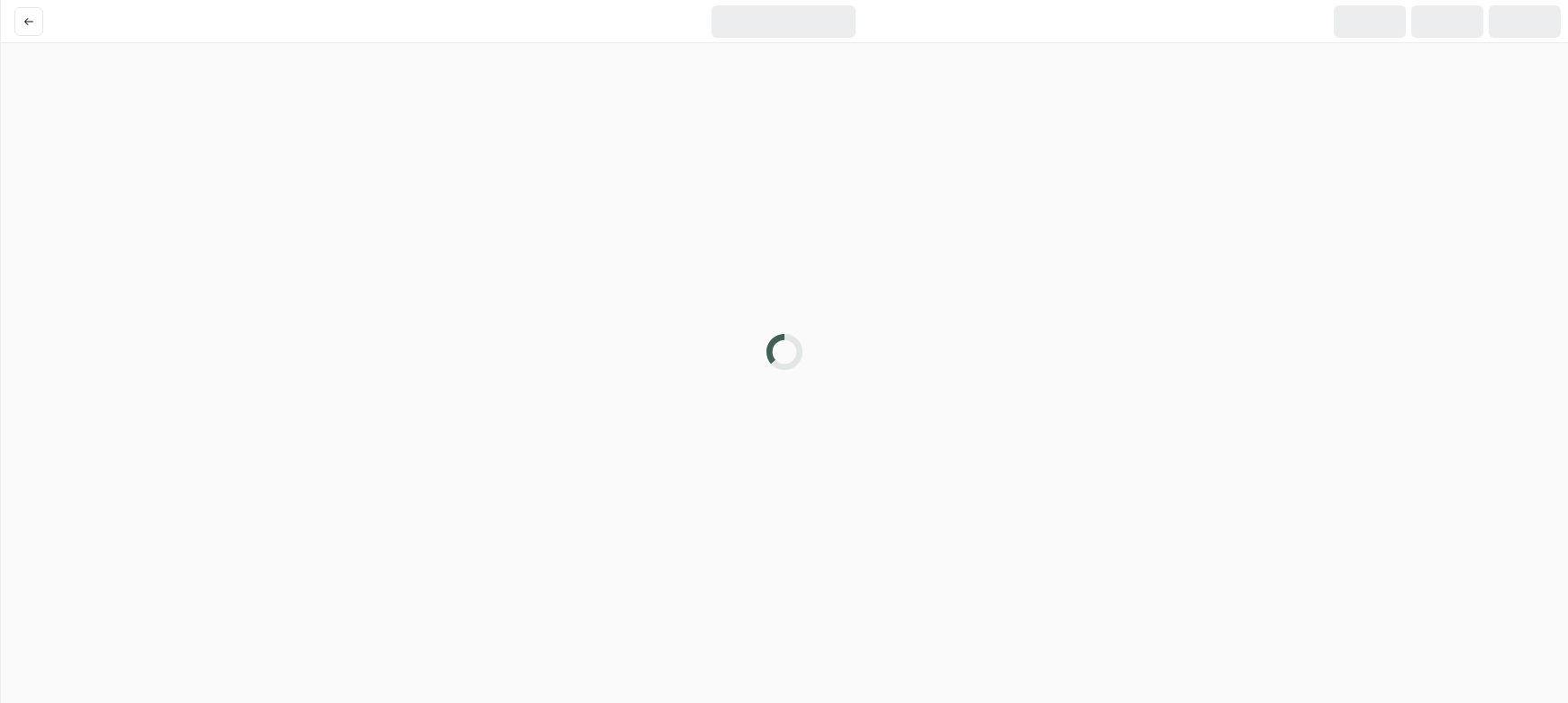 scroll, scrollTop: 0, scrollLeft: 0, axis: both 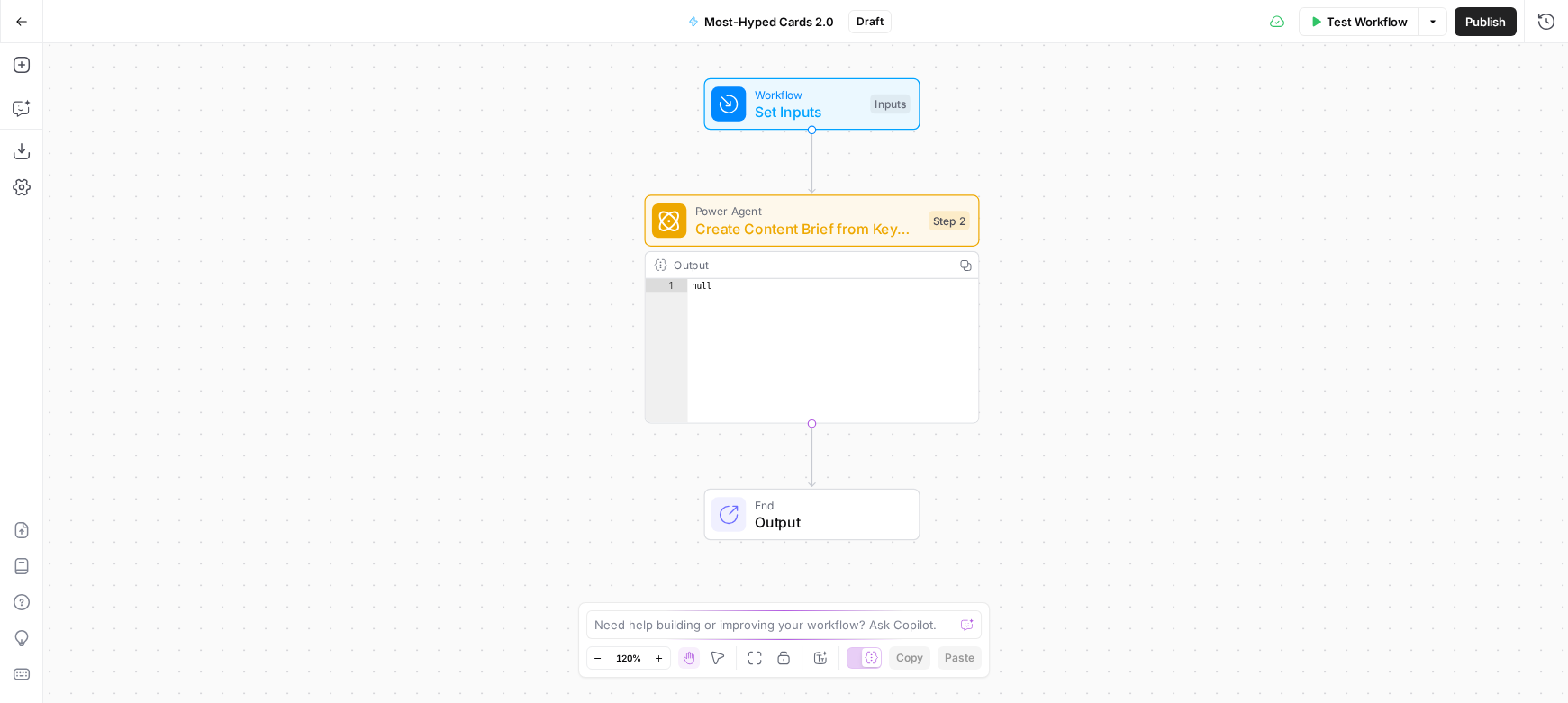 click on "Output" at bounding box center (828, 522) 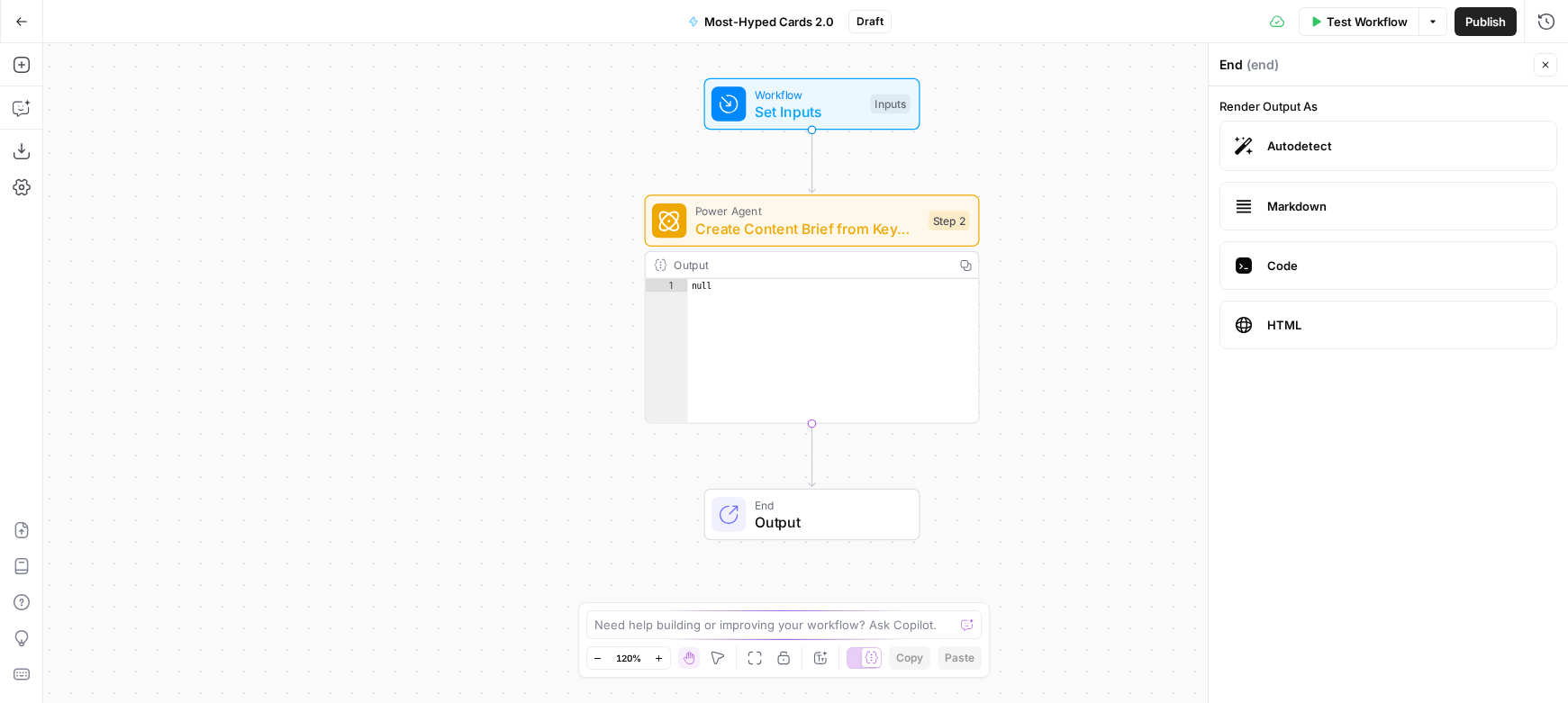 click on "Workflow Set Inputs Inputs Power Agent Create Content Brief from Keyword - Fork Step 2 Output Copy 1 null     XXXXXXXXXXXXXXXXXXXXXXXXXXXXXXXXXXXXXXXXXXXXXXXXXXXXXXXXXXXXXXXXXXXXXXXXXXXXXXXXXXXXXXXXXXXXXXXXXXXXXXXXXXXXXXXXXXXXXXXXXXXXXXXXXXXXXXXXXXXXXXXXXXXXXXXXXXXXXXXXXXXXXXXXXXXXXXXXXXXXXXXXXXXXXXXXXXXXXXXXXXXXXXXXXXXXXXXXXXXXXXXXXXXXXXXXXXXXXXXXXXXXXXXXXXXXXXXXXXXXXXXXXXXXXXXXXXXXXXXXXXXXXXXXXXXXXXXXXXXXXXXXXXXXXXXXXXXXXXXXXXXXXXXXXXXXXXXXXXXXXXXXXXXXXXXXXXXXXXXXXXXXXXXXXXXXXXXXXXXXXXXXXXXXXXXXXXXXXXXXXXXXXXXXXXXXXXXXXXXXXXXXXXXXXXXXXXXXXXXXXXXXXXXXXXXXXXXXXXXXXXXXXXXXXXXXXXXXXXXXXXXXXXXXXXXXXXXXXXXXXXXXXXXXXXXX End Output" at bounding box center [805, 373] 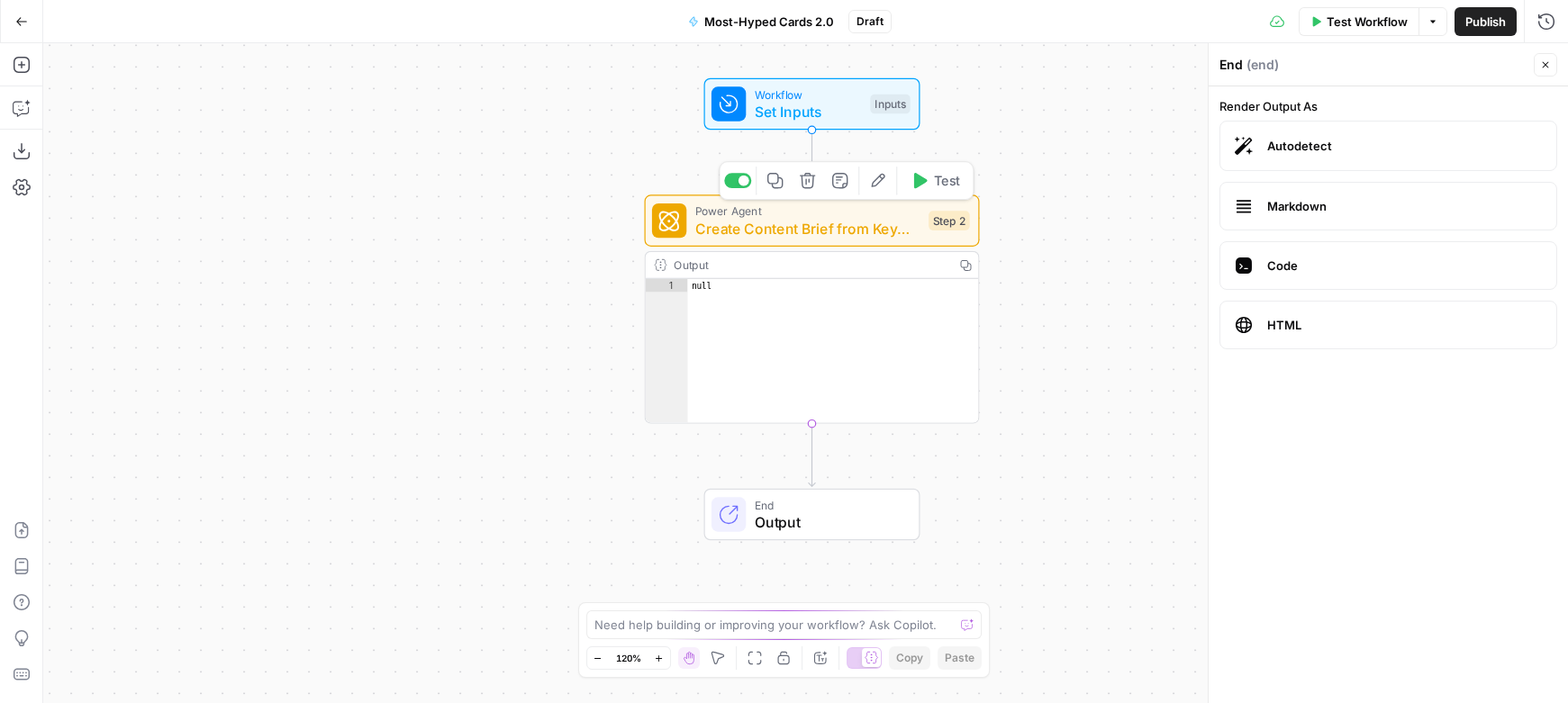 click on "Create Content Brief from Keyword - Fork" at bounding box center (808, 229) 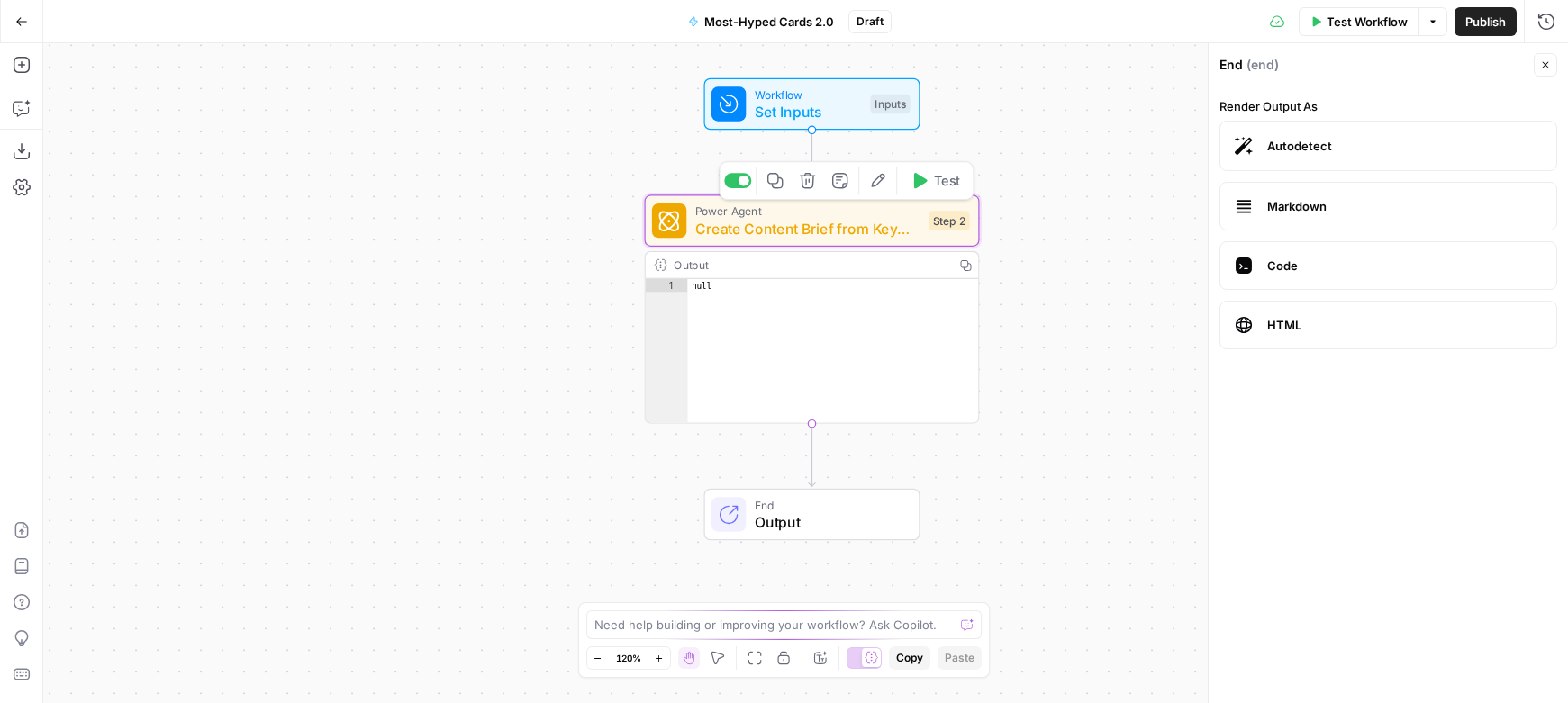 click on "Create Content Brief from Keyword - Fork" at bounding box center [808, 229] 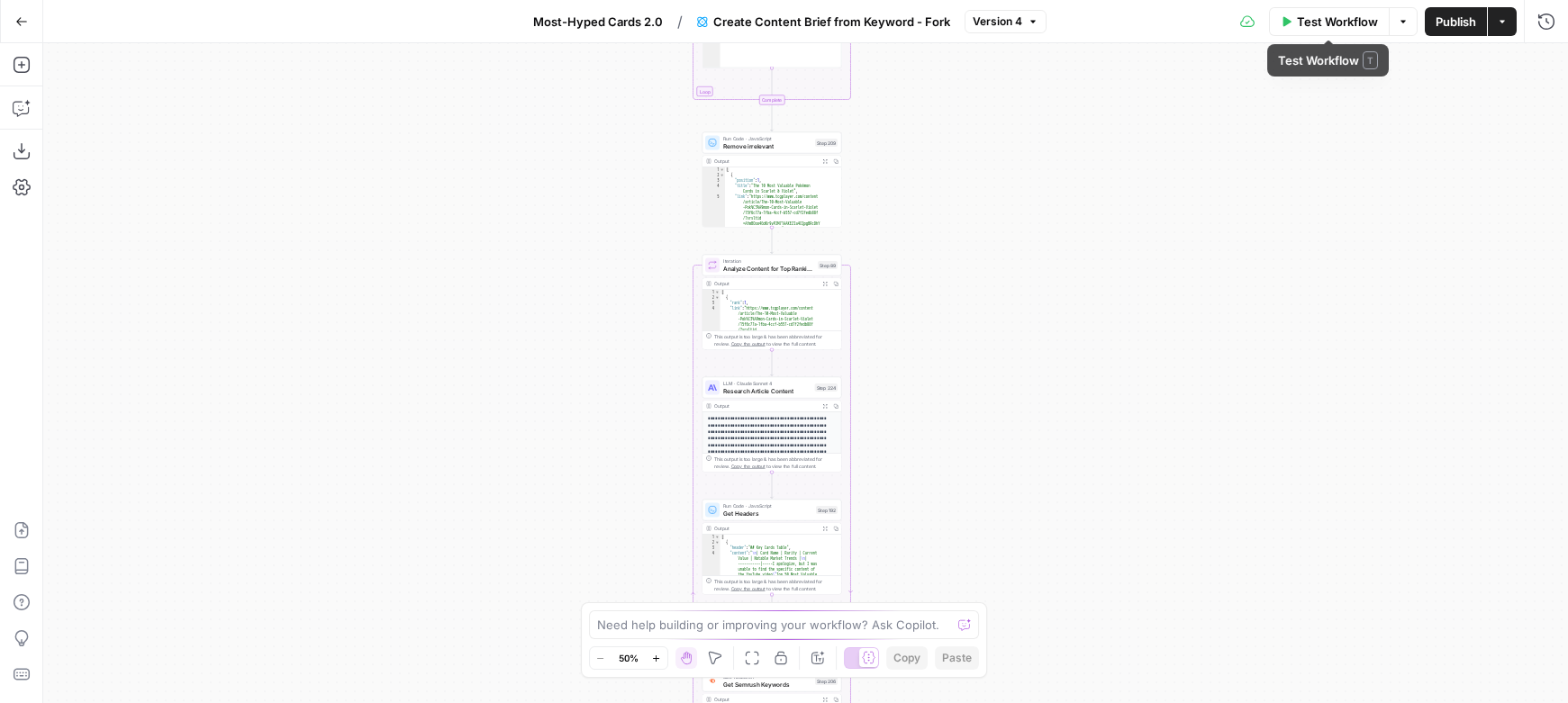 click 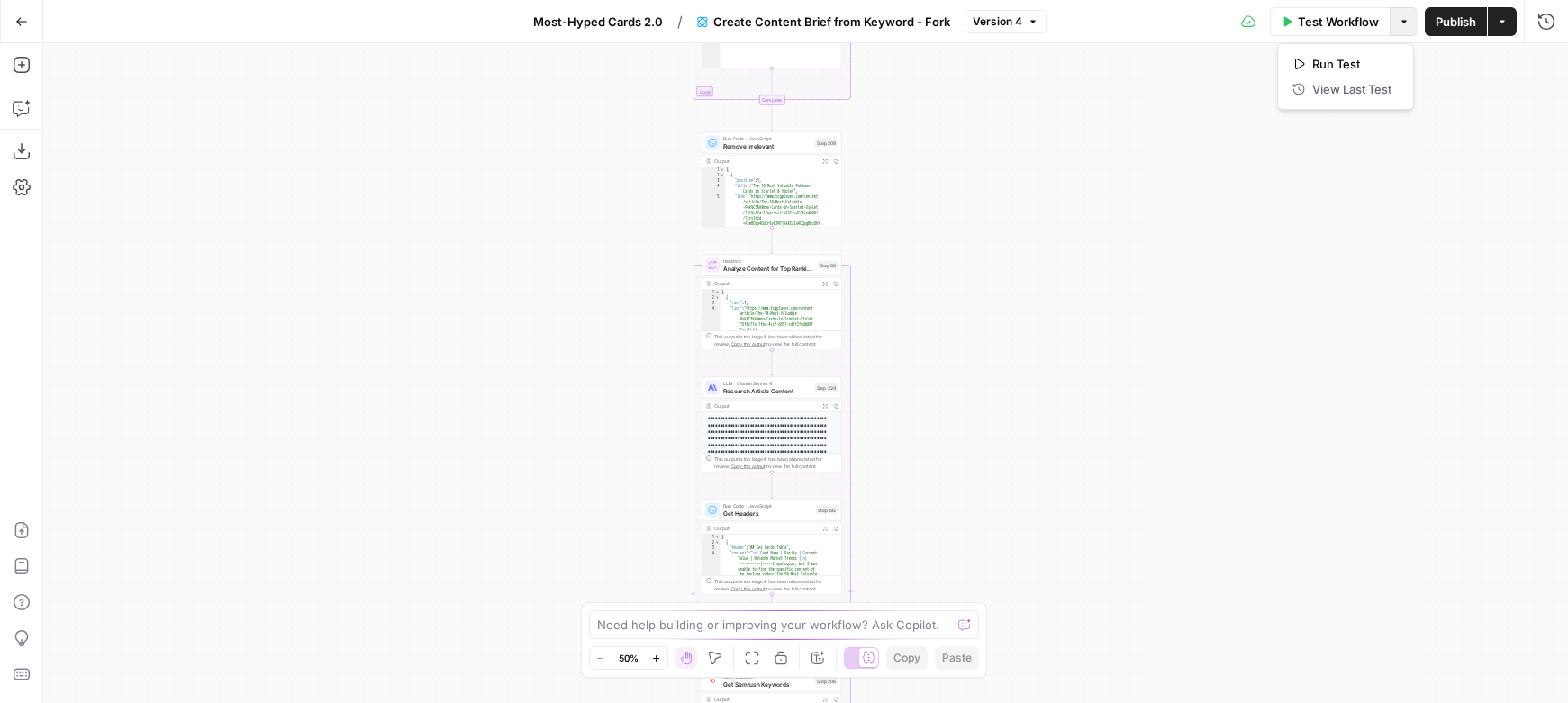 click 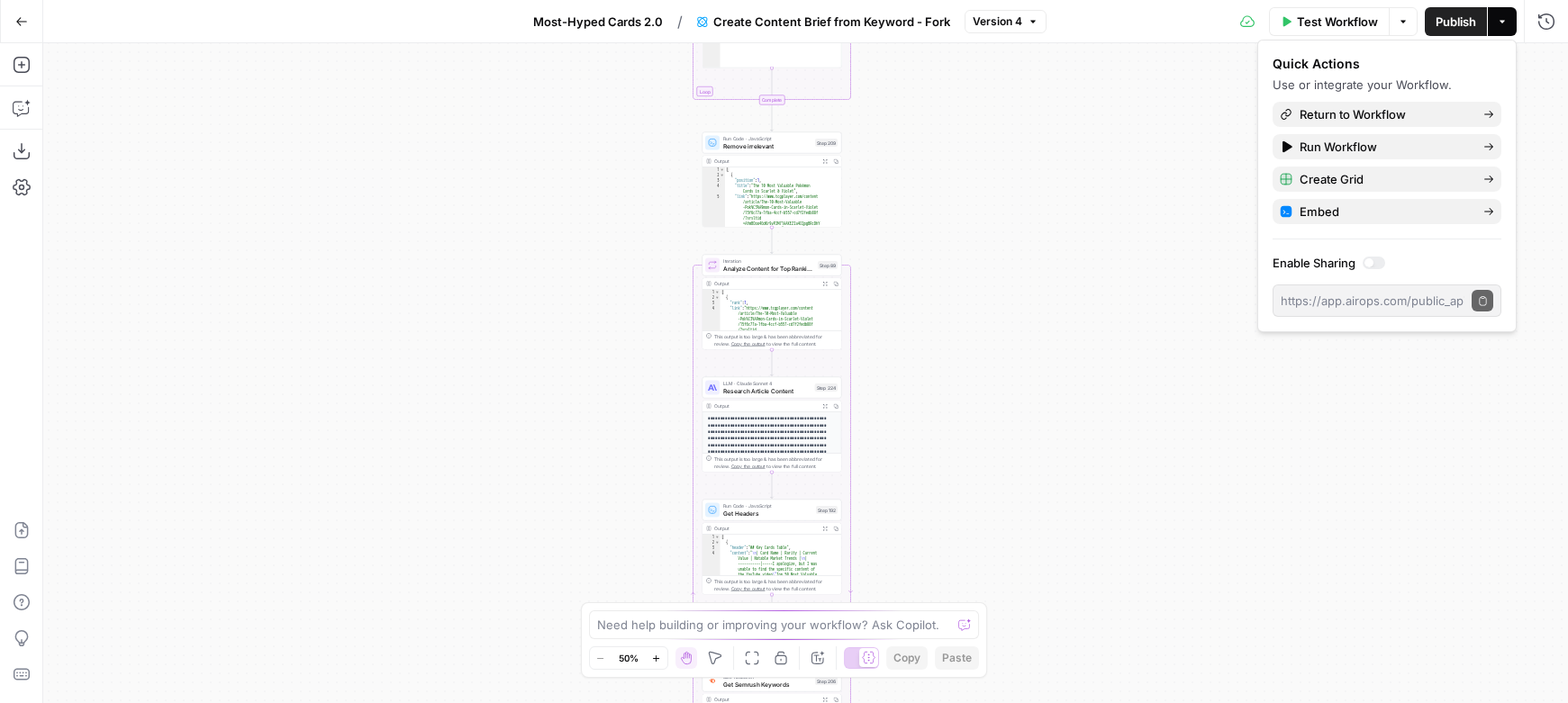click 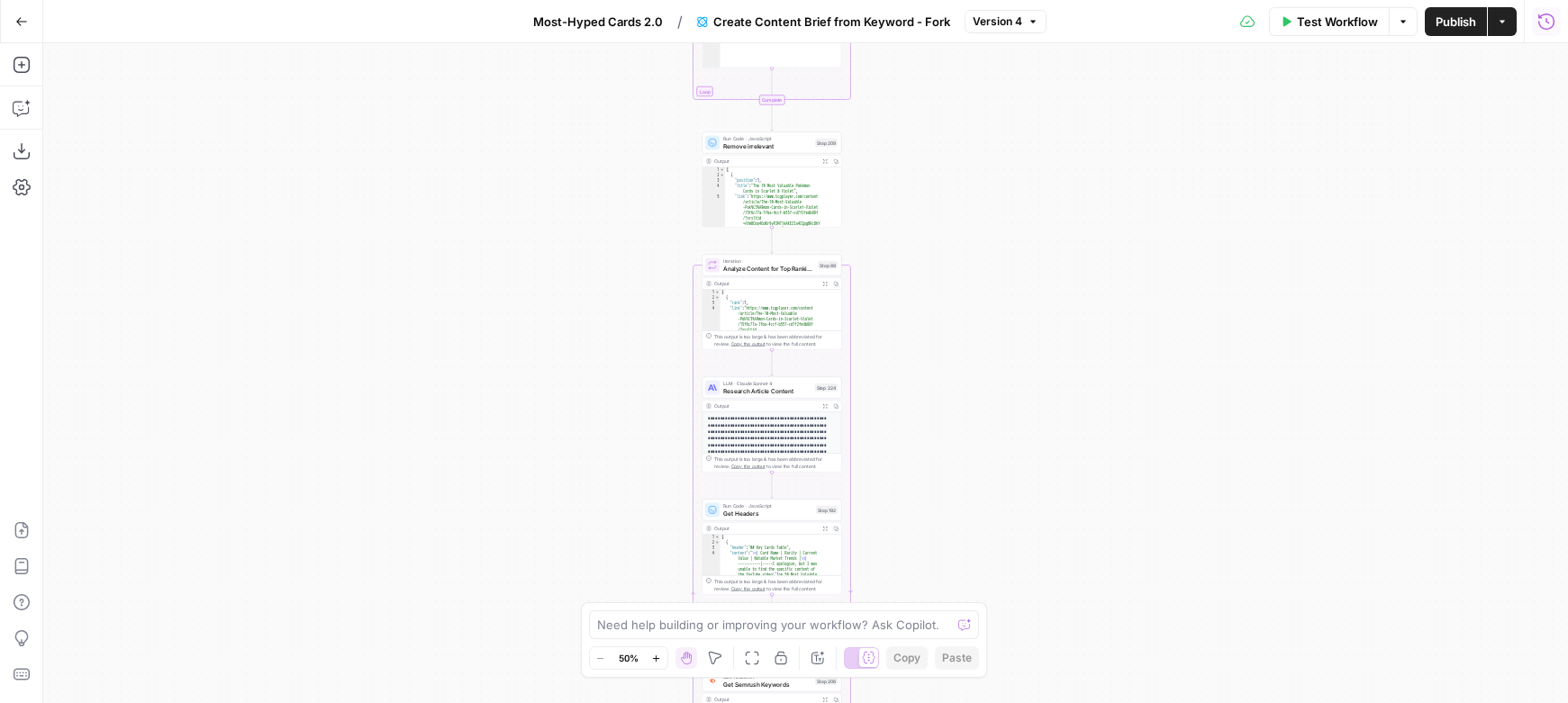 click 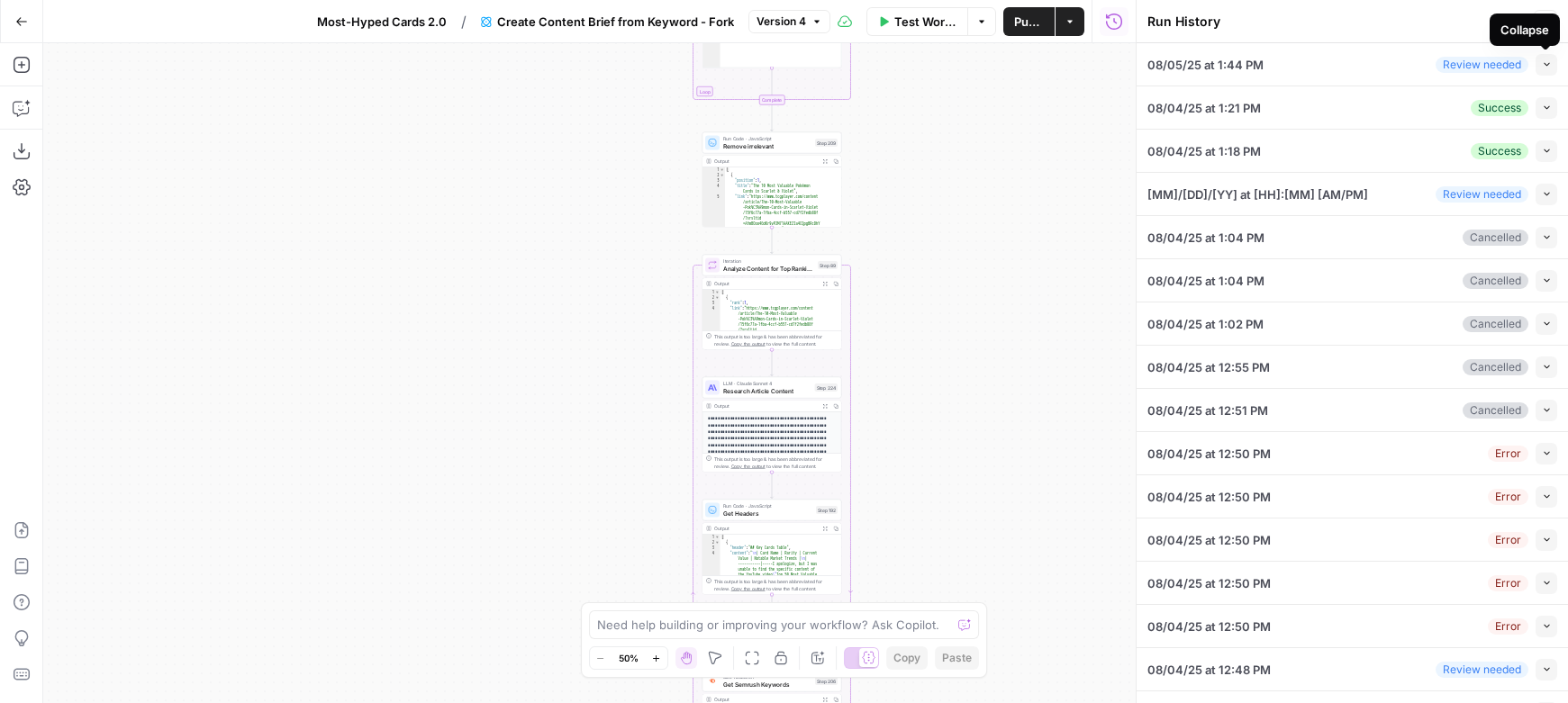 click 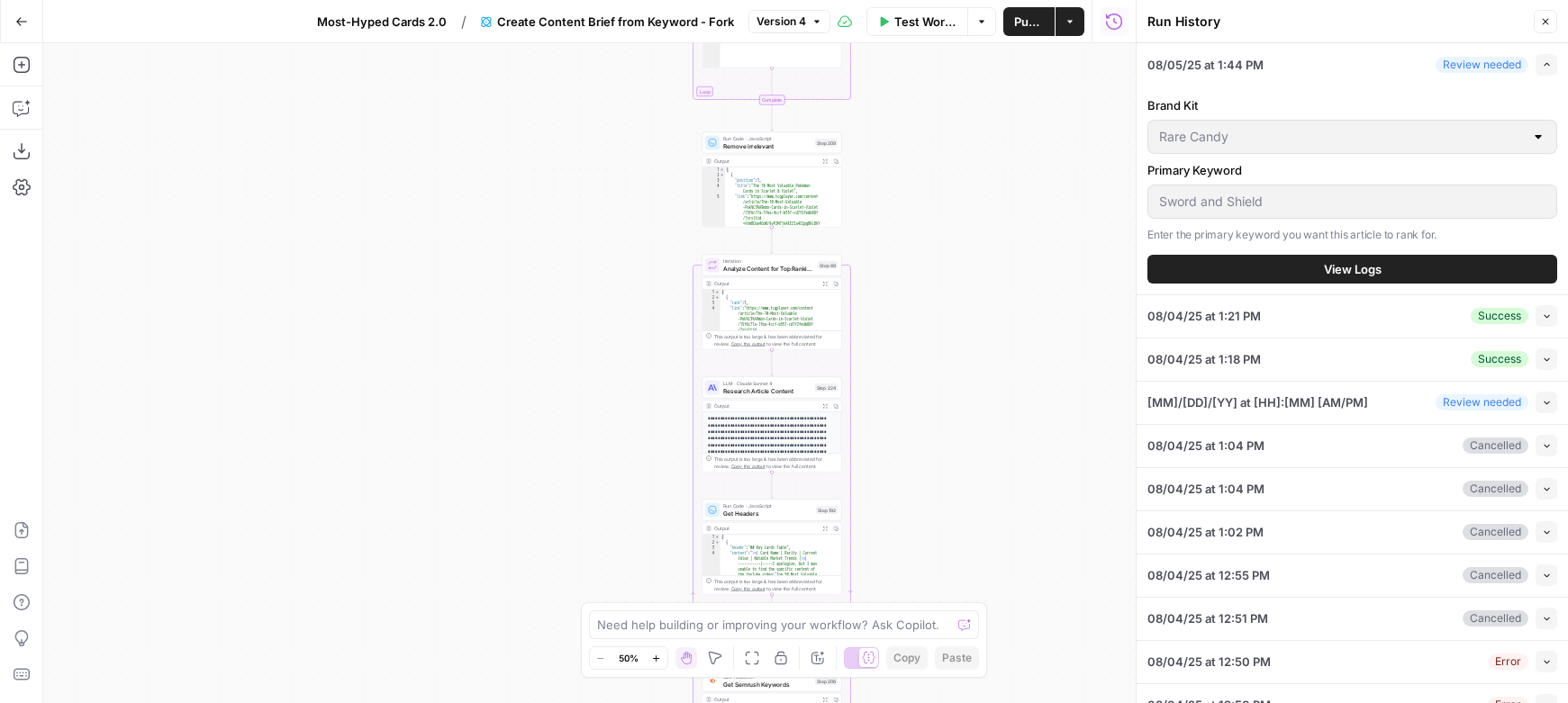 click 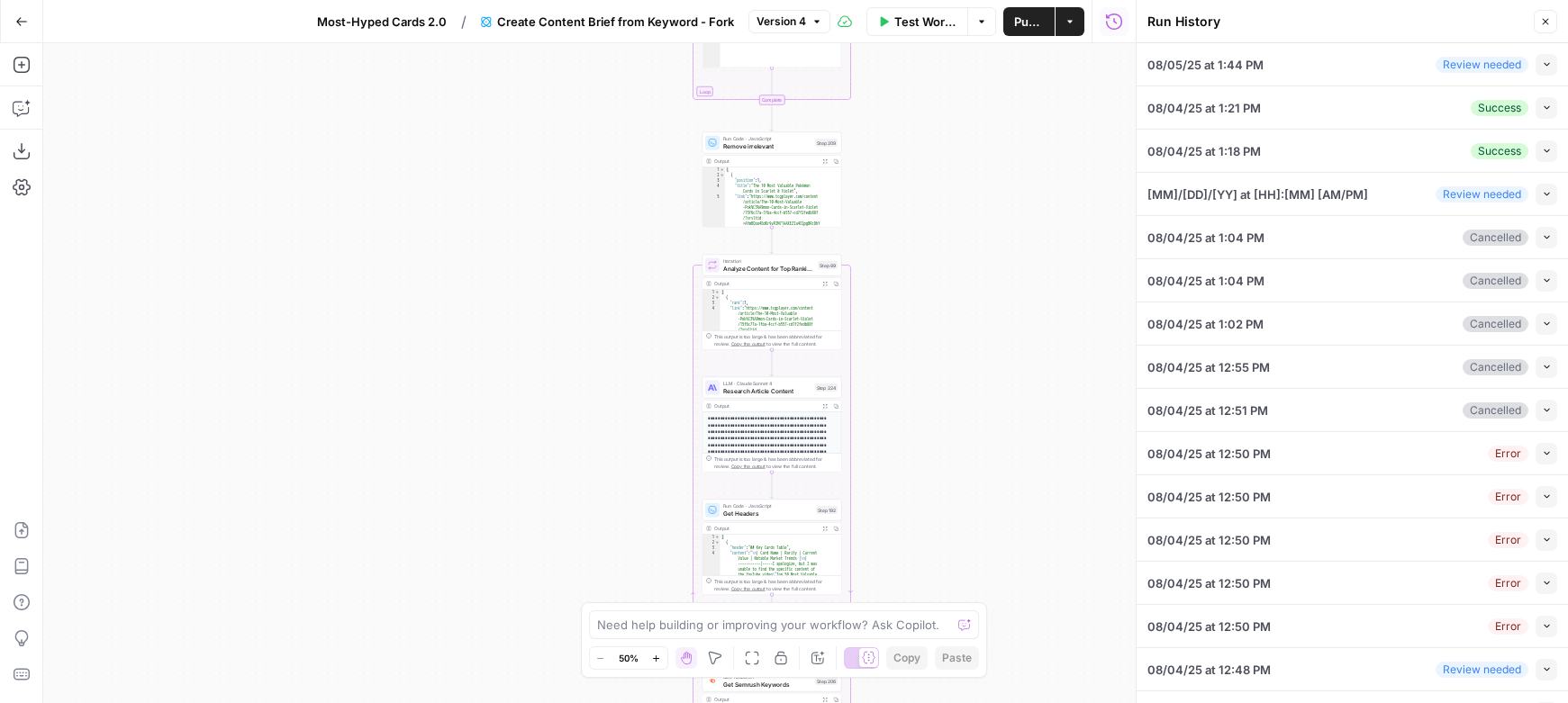 click on "Collapse" at bounding box center [1546, 108] 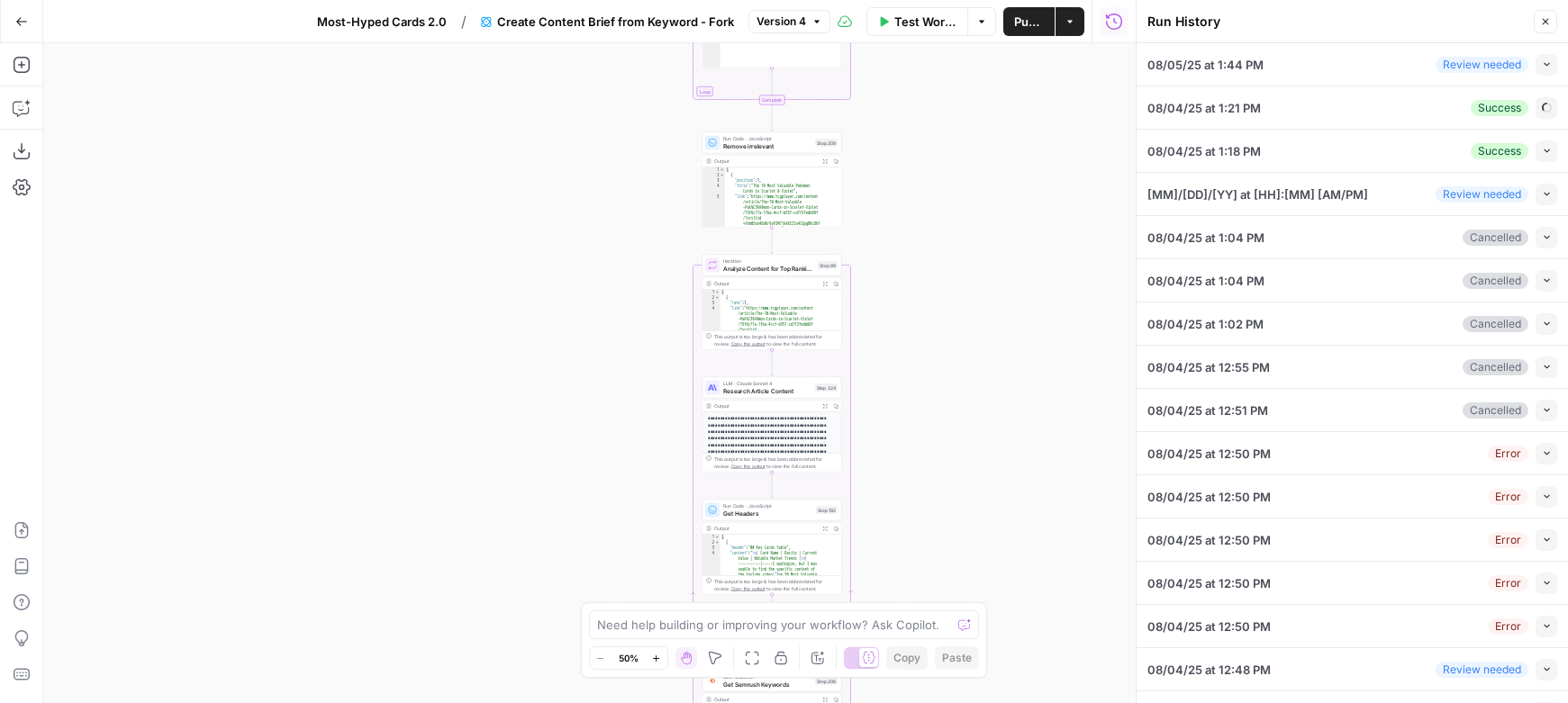 type on "Rare Candy" 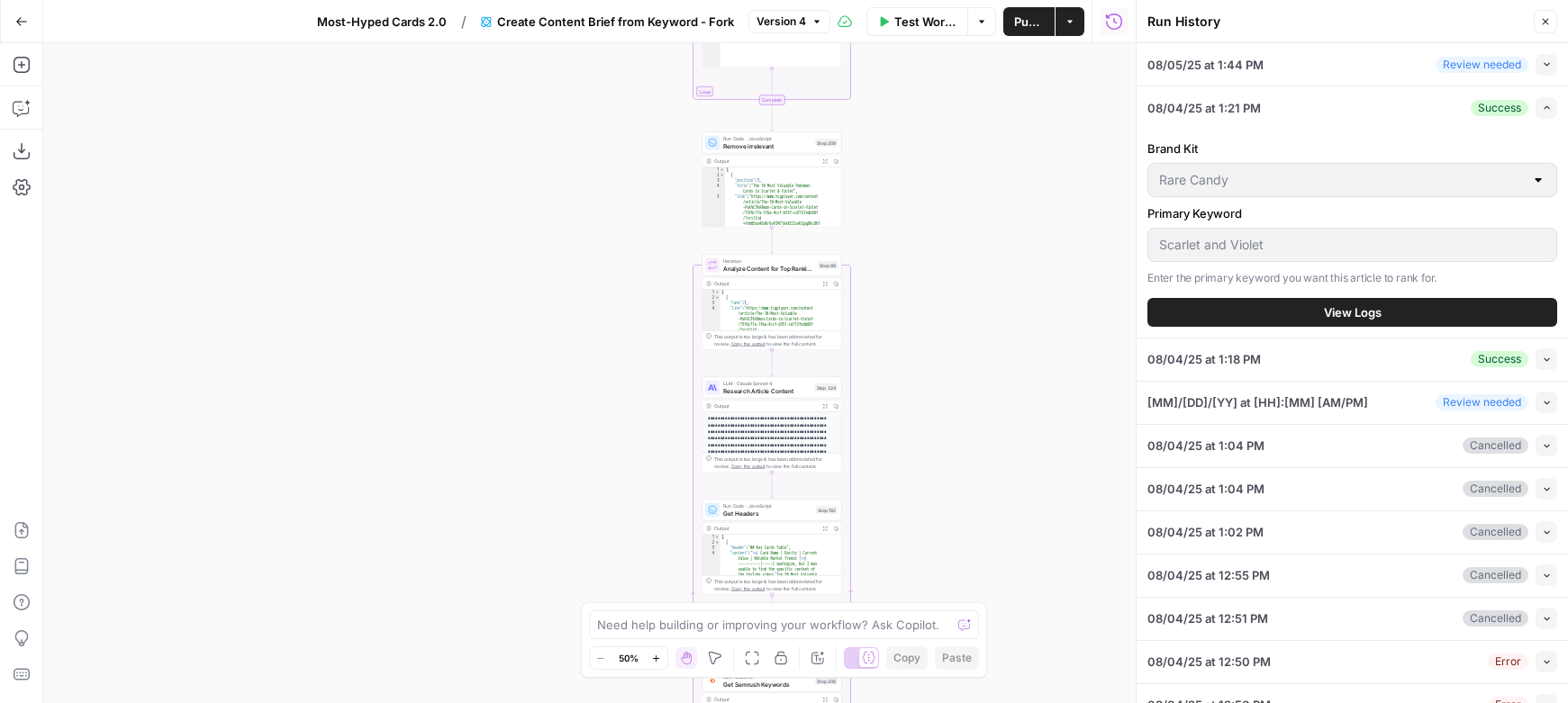 click on "View Logs" at bounding box center [1352, 312] 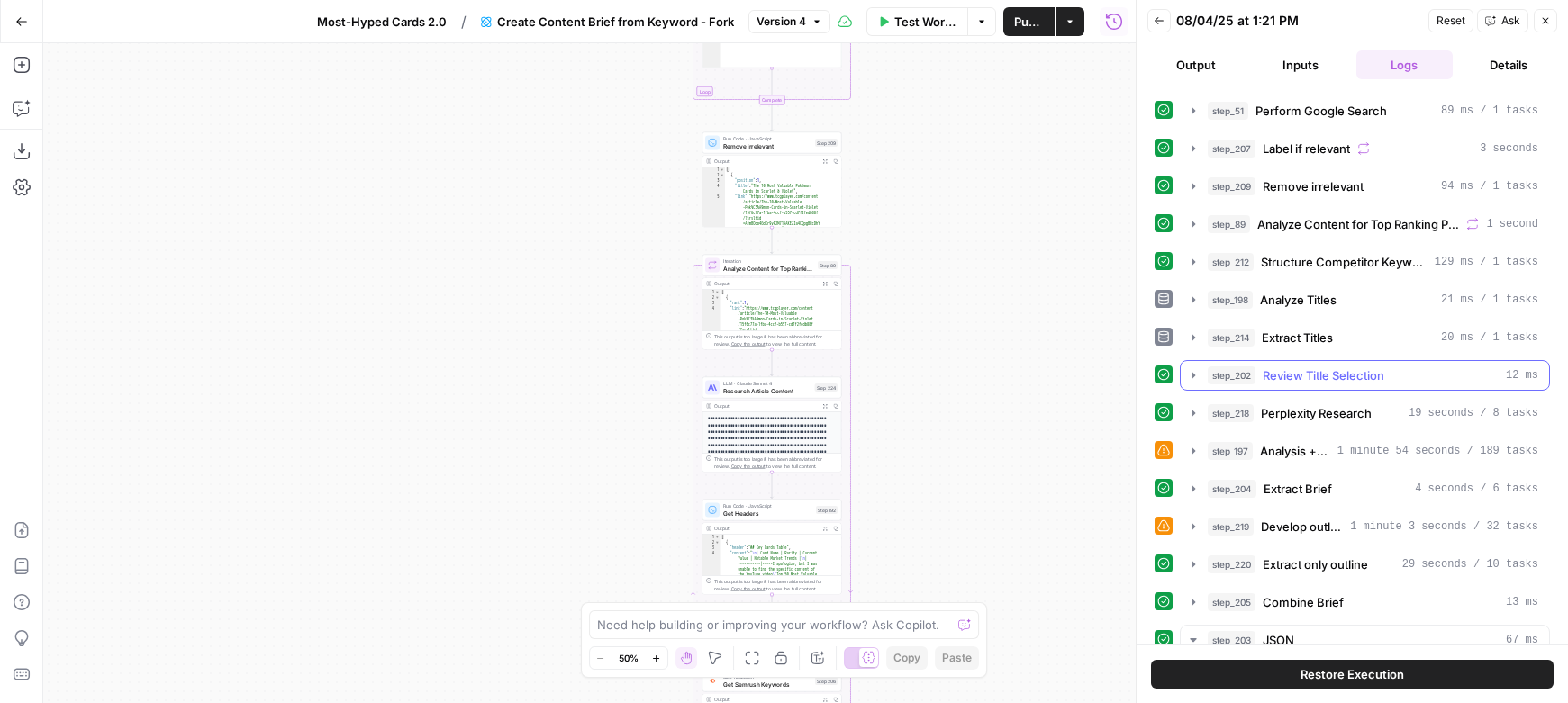 scroll, scrollTop: 53, scrollLeft: 0, axis: vertical 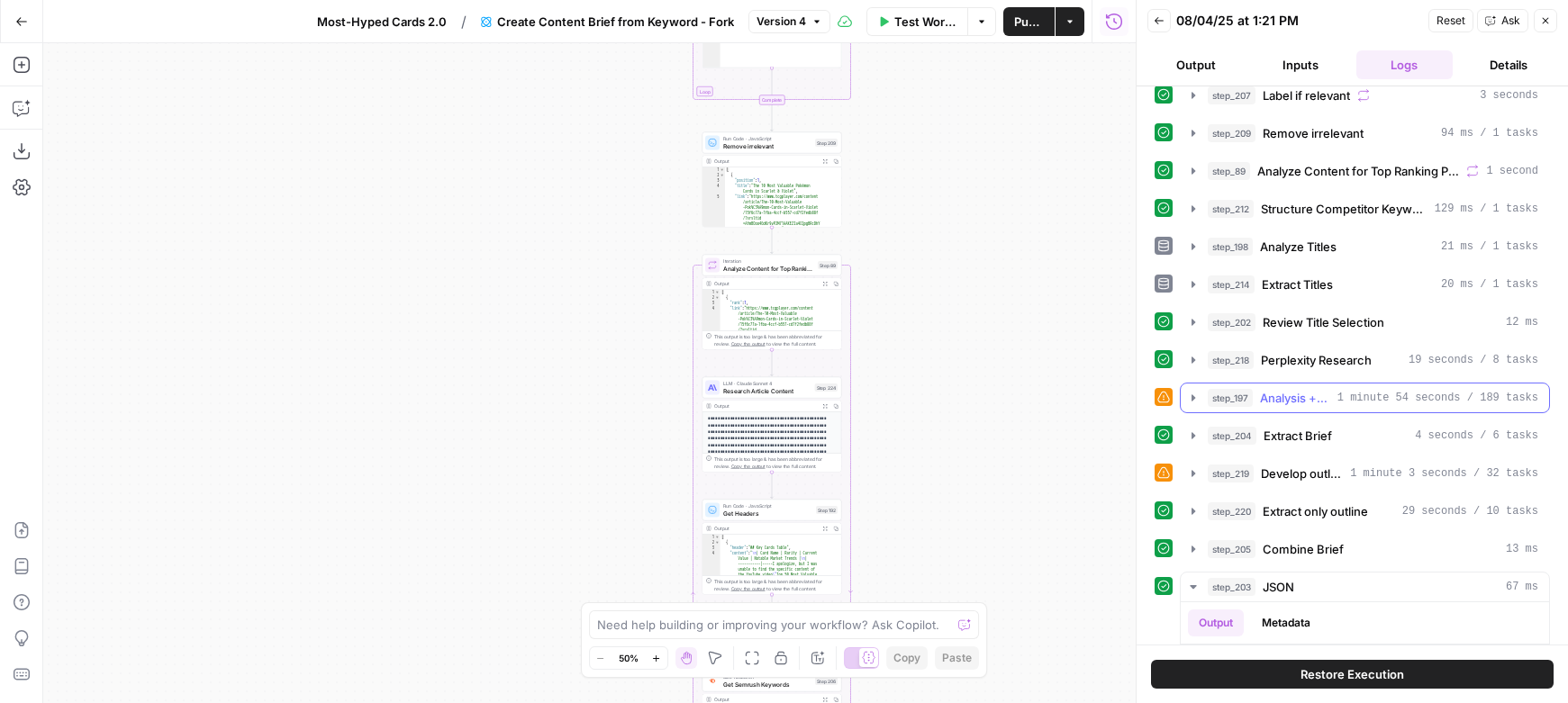click 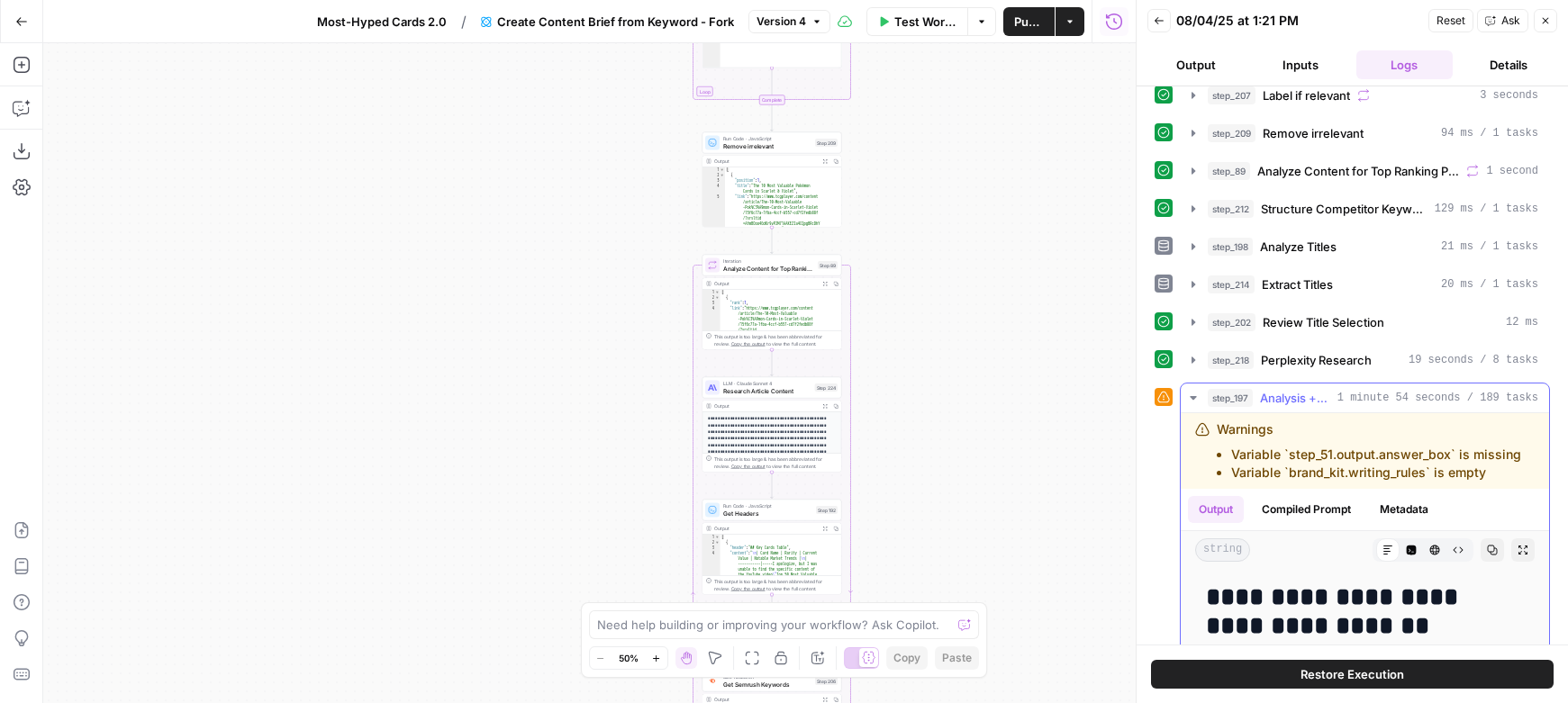 click 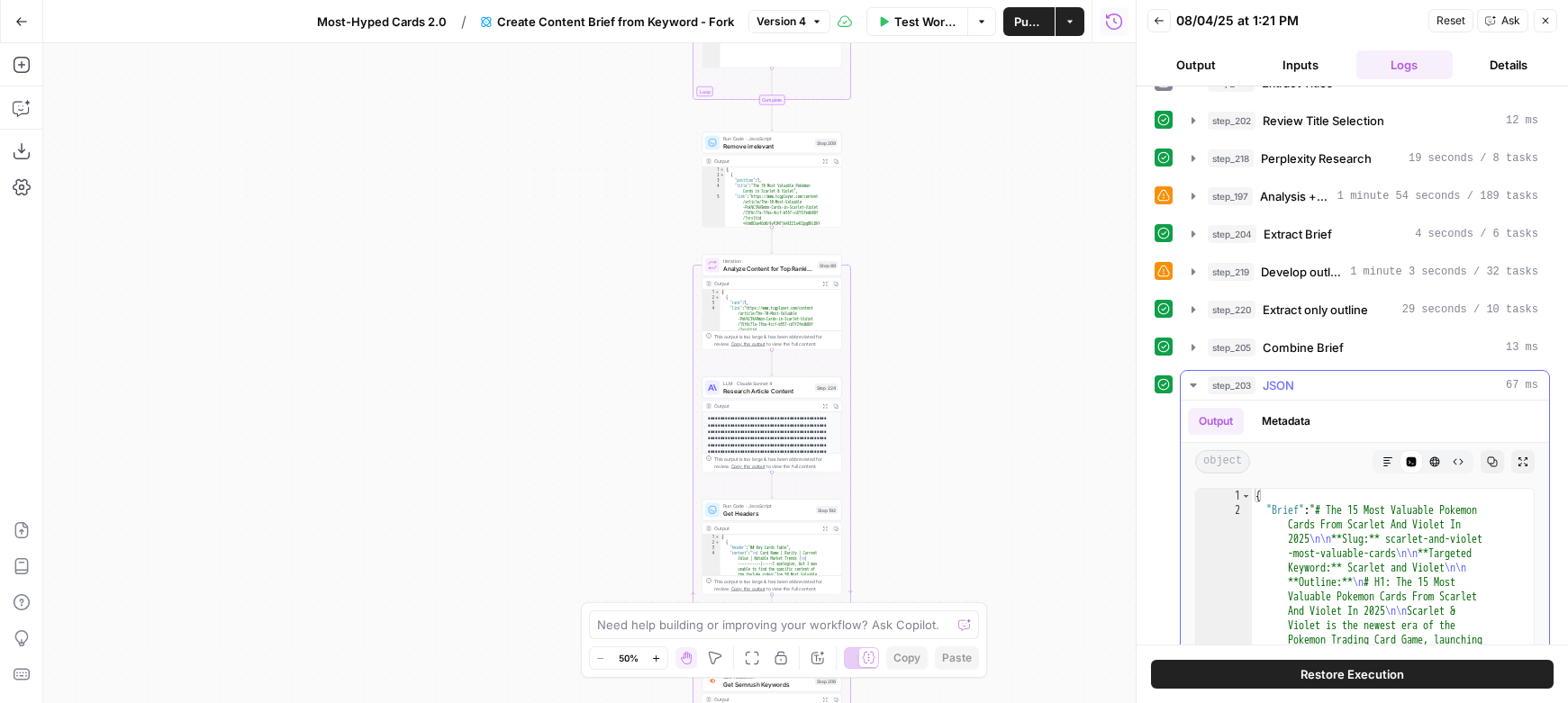 scroll, scrollTop: 471, scrollLeft: 0, axis: vertical 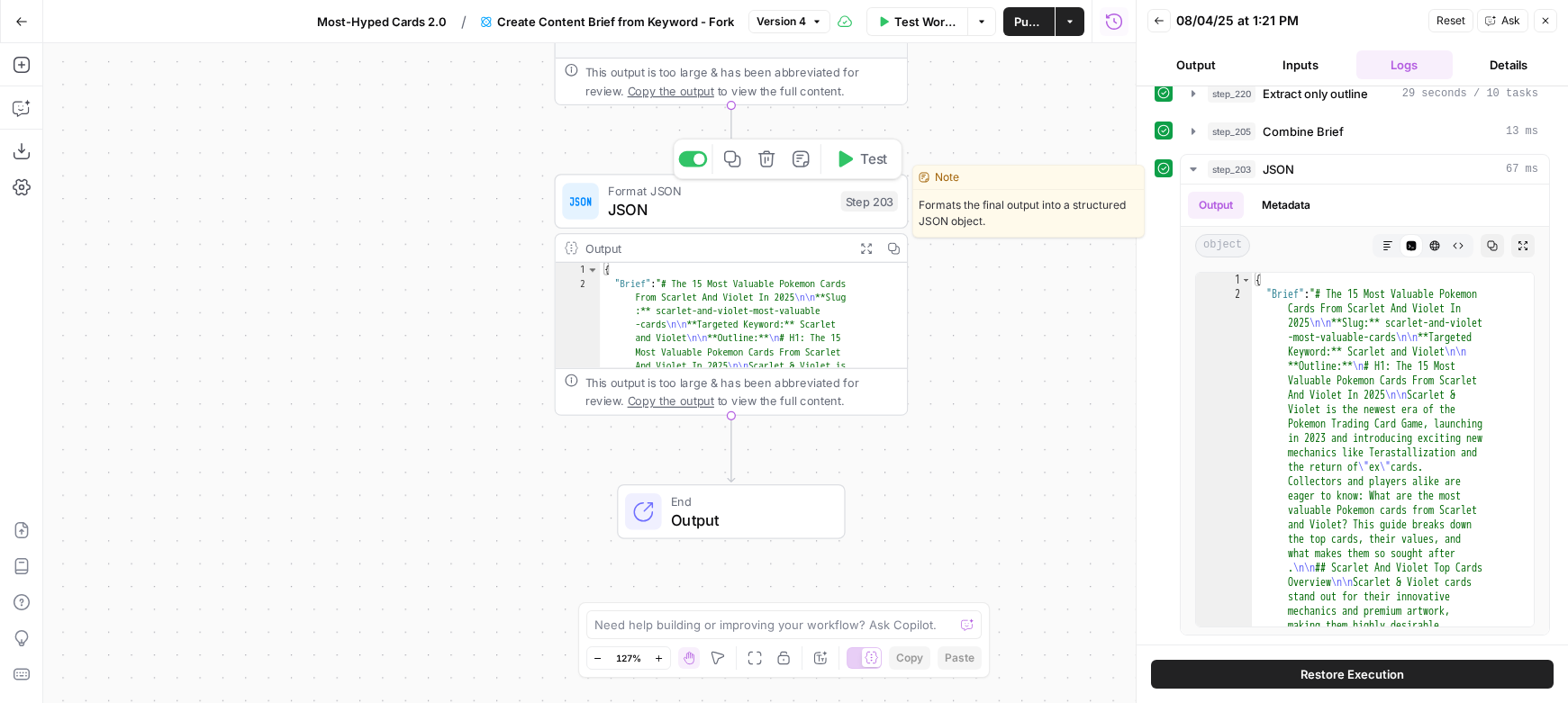 click on "JSON" at bounding box center (720, 209) 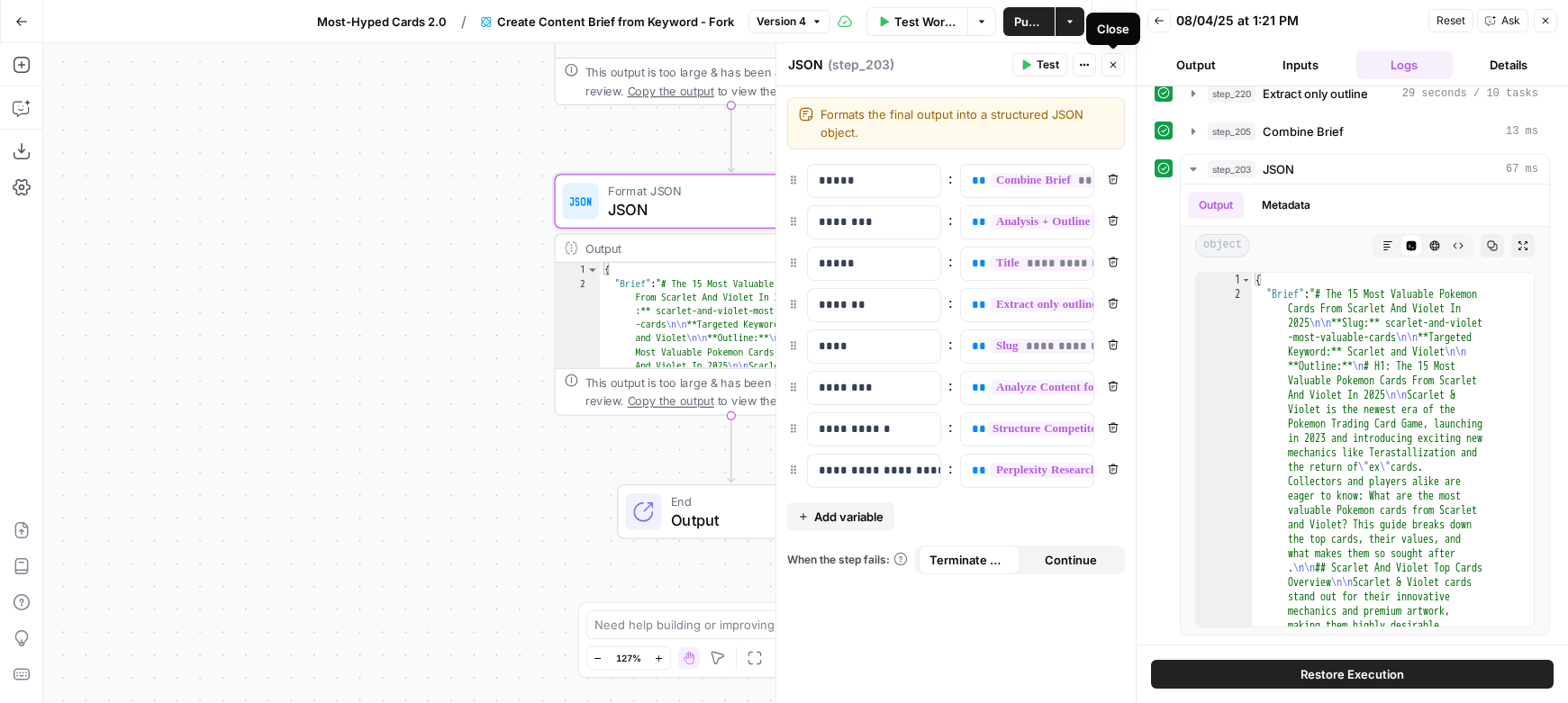 click on "Close" at bounding box center (1113, 65) 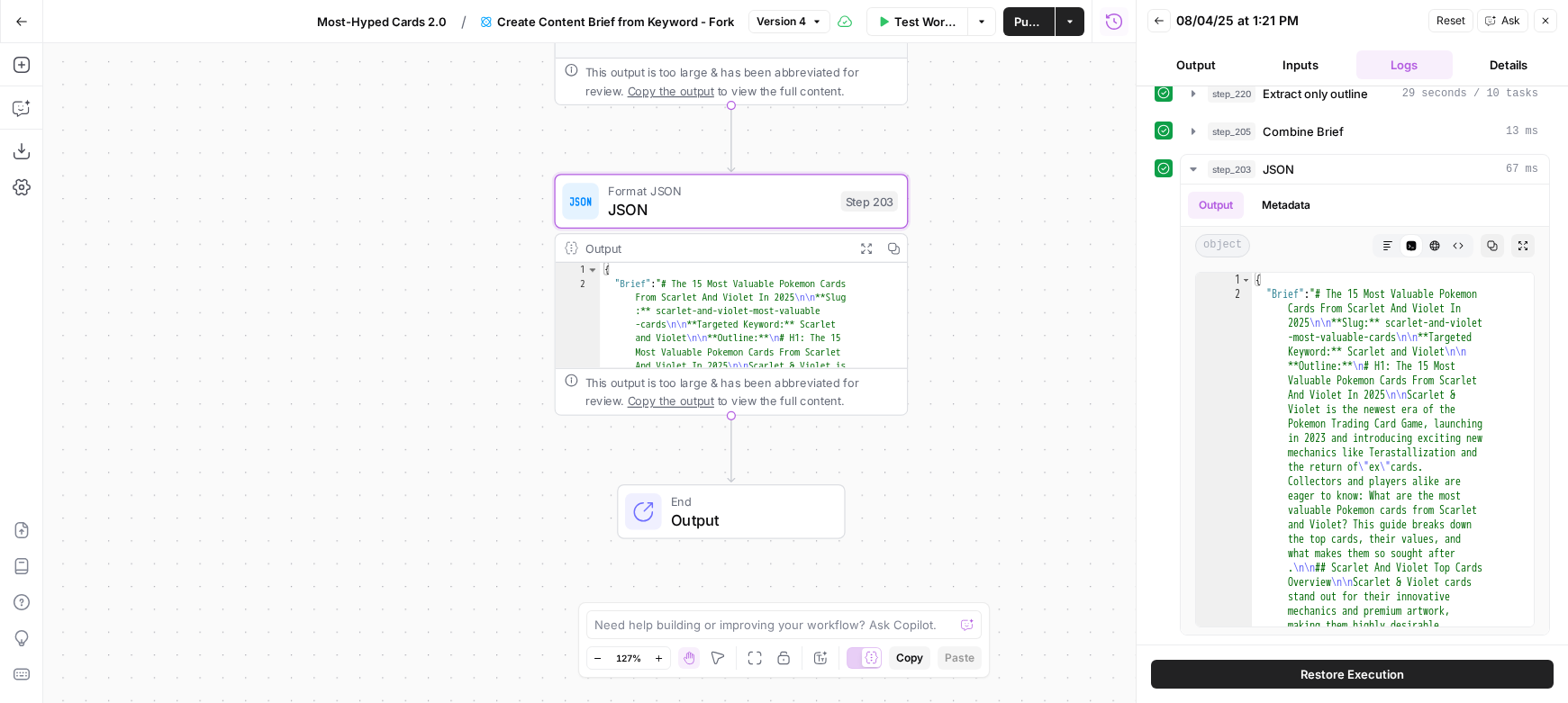 click 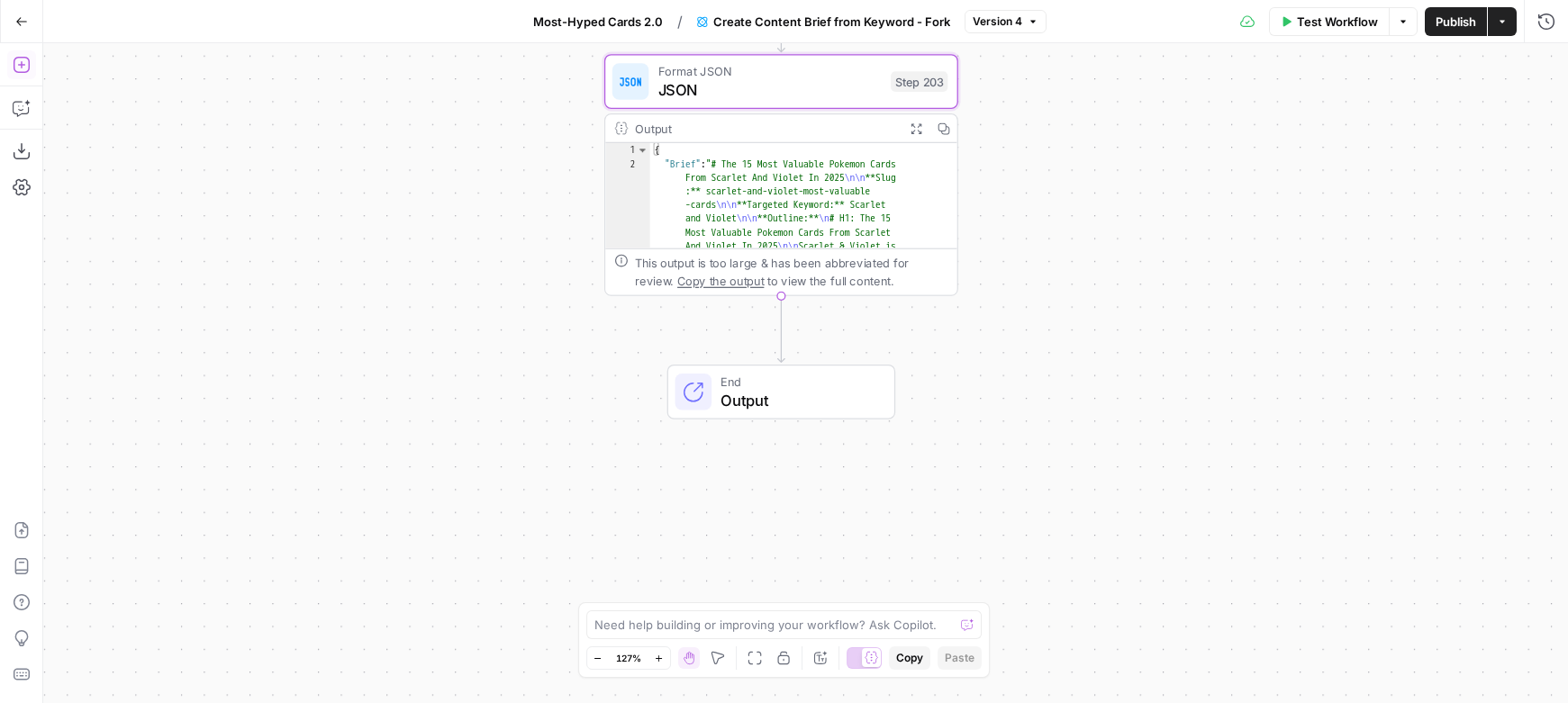 click 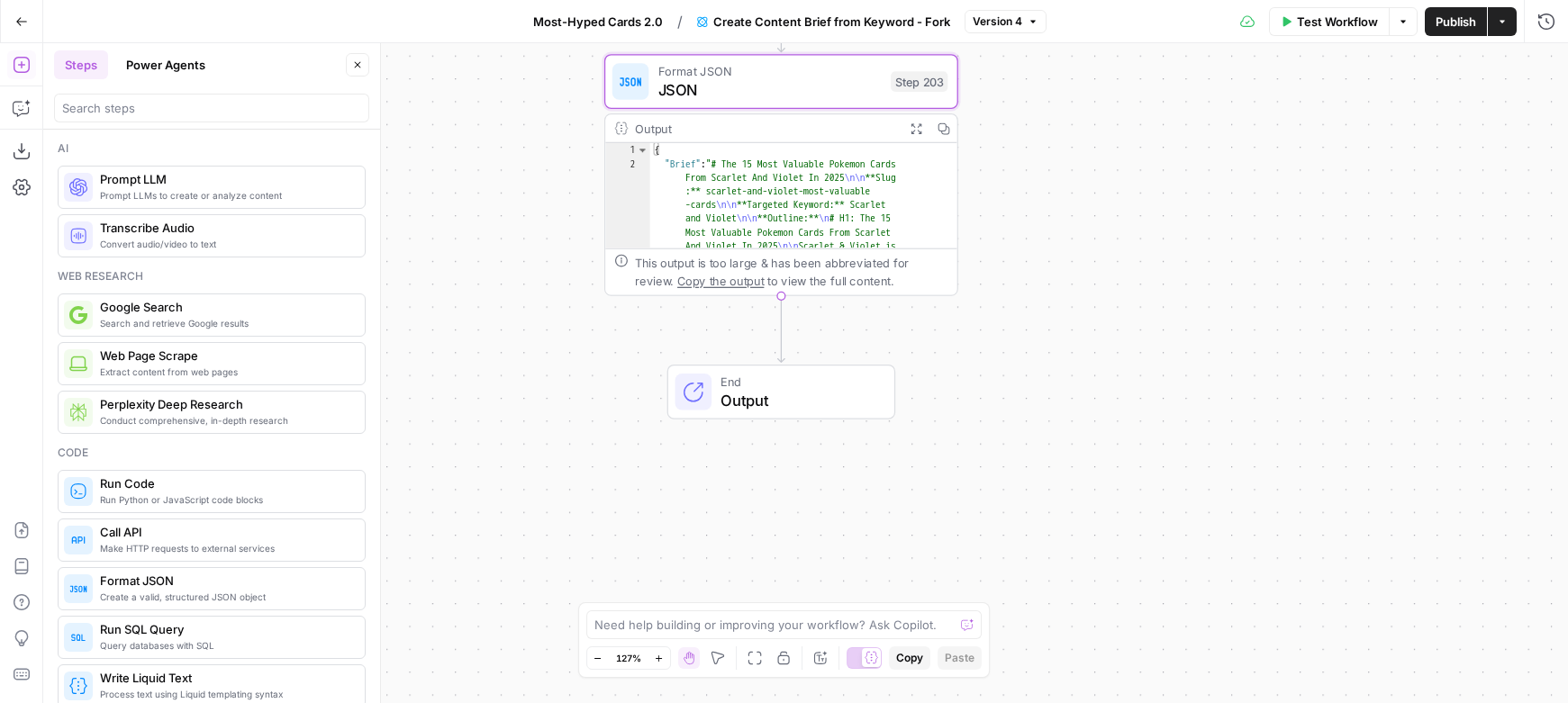 click on "Power Agents" at bounding box center [166, 65] 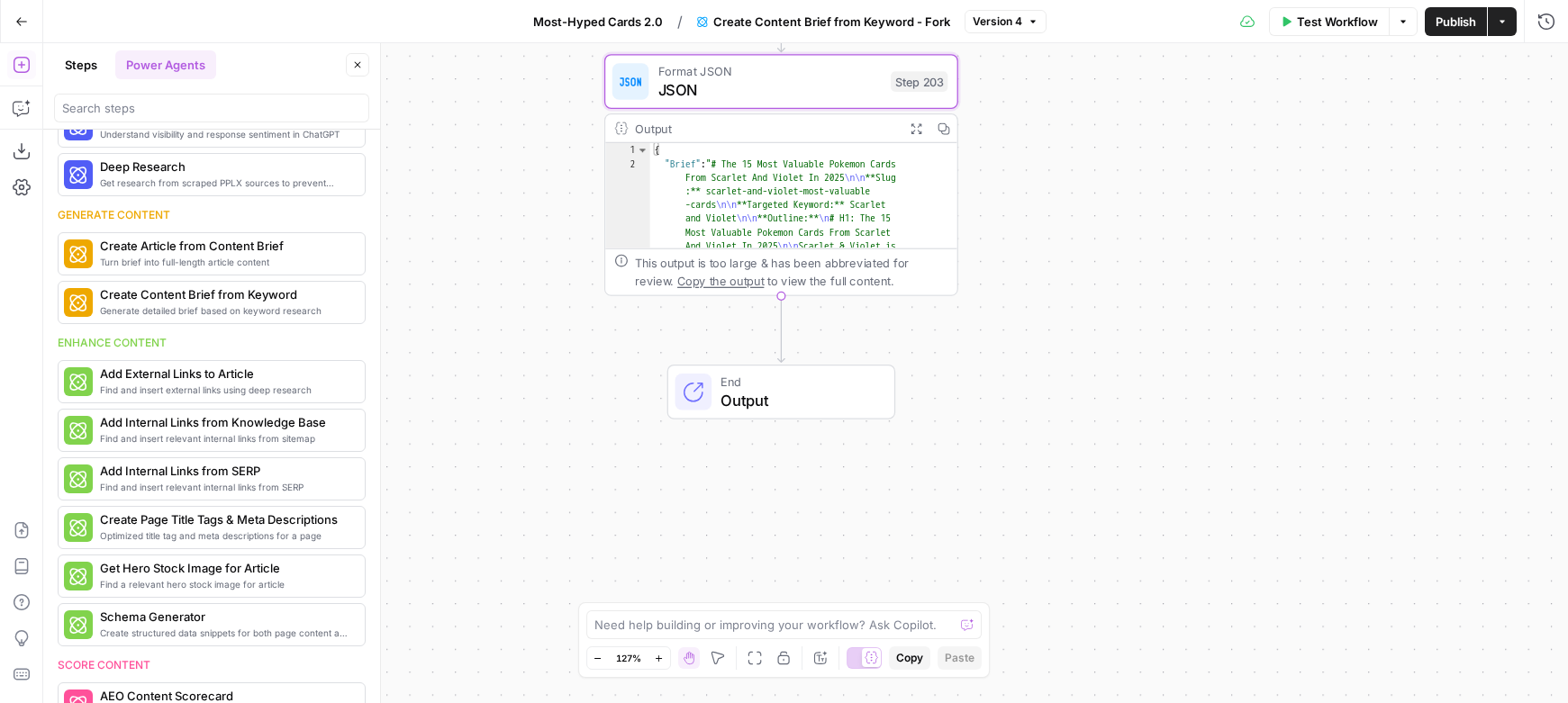 scroll, scrollTop: 109, scrollLeft: 0, axis: vertical 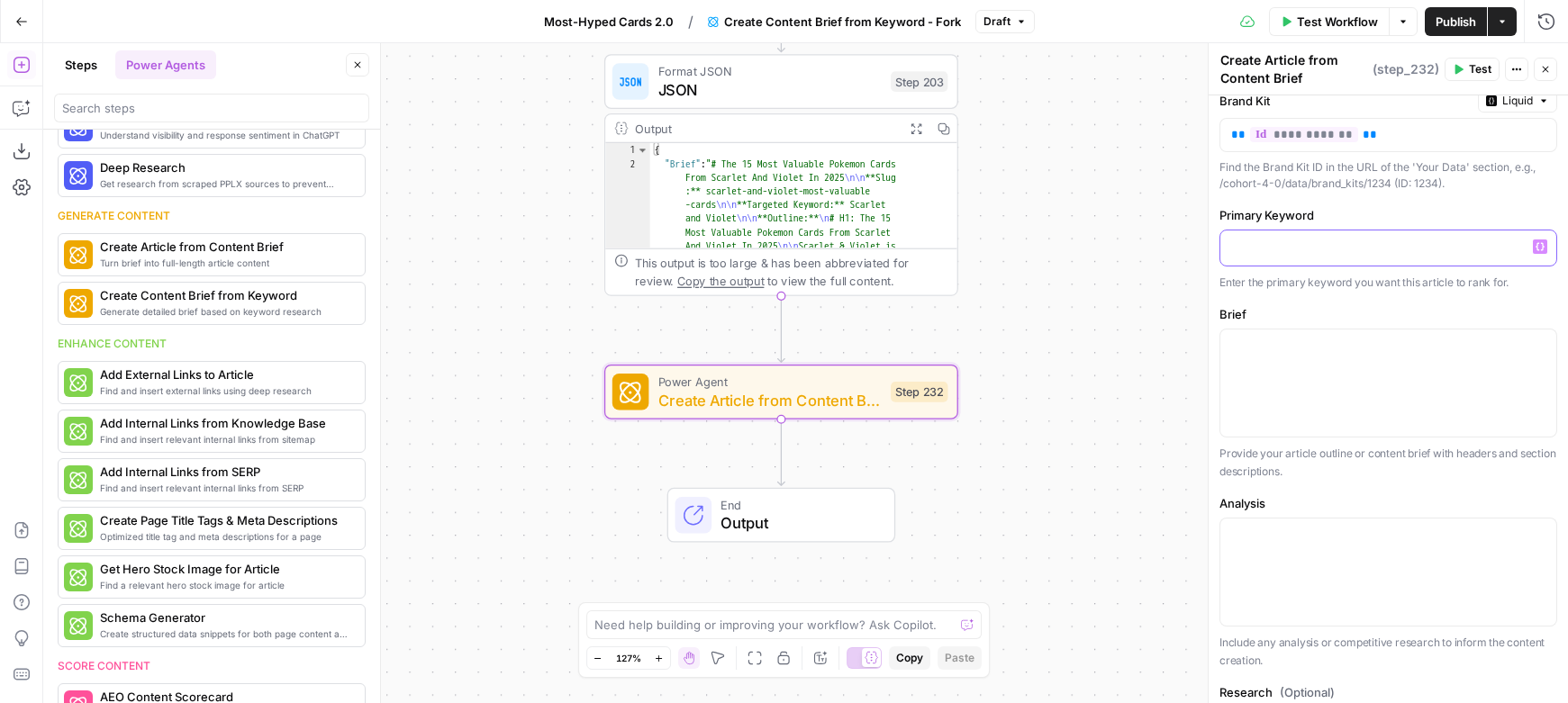 click at bounding box center (1388, 247) 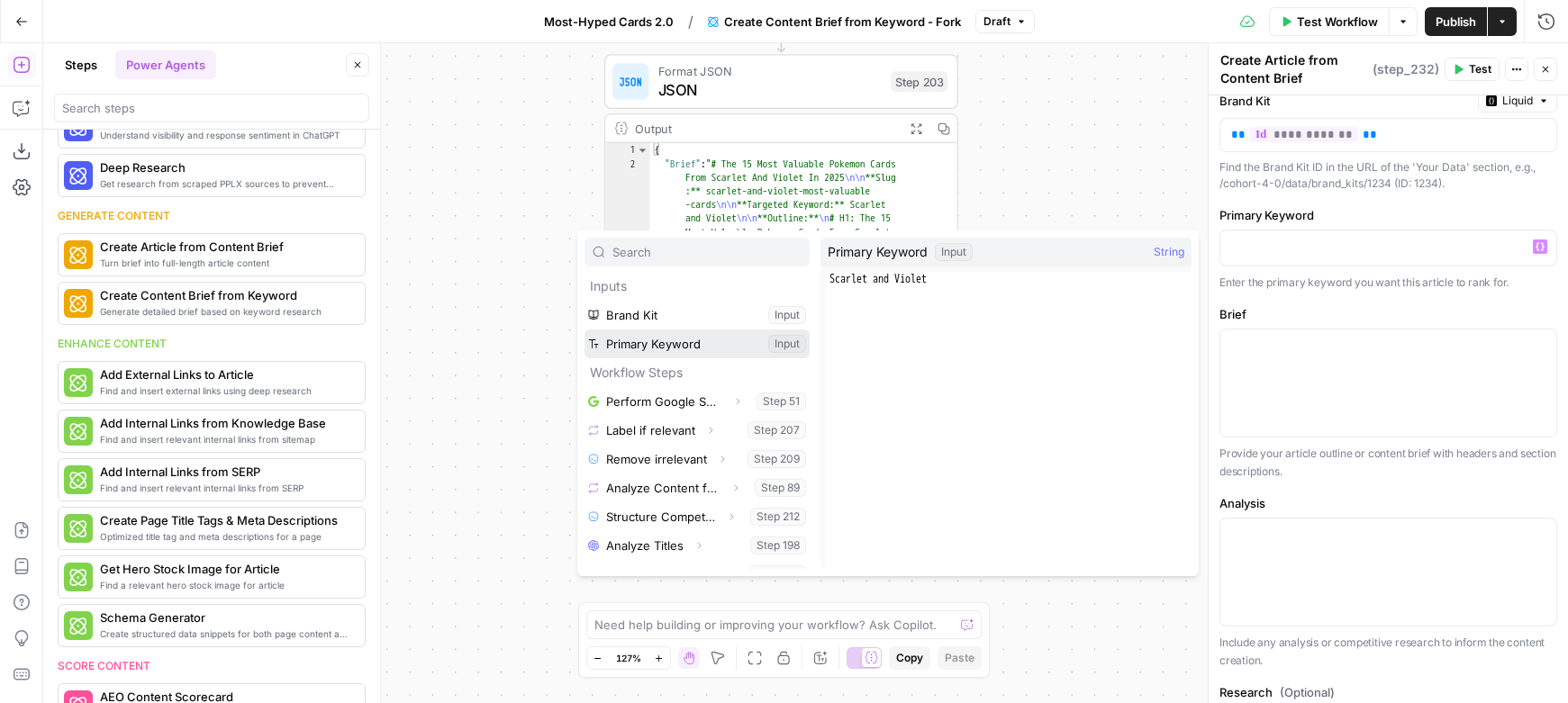 click at bounding box center (697, 344) 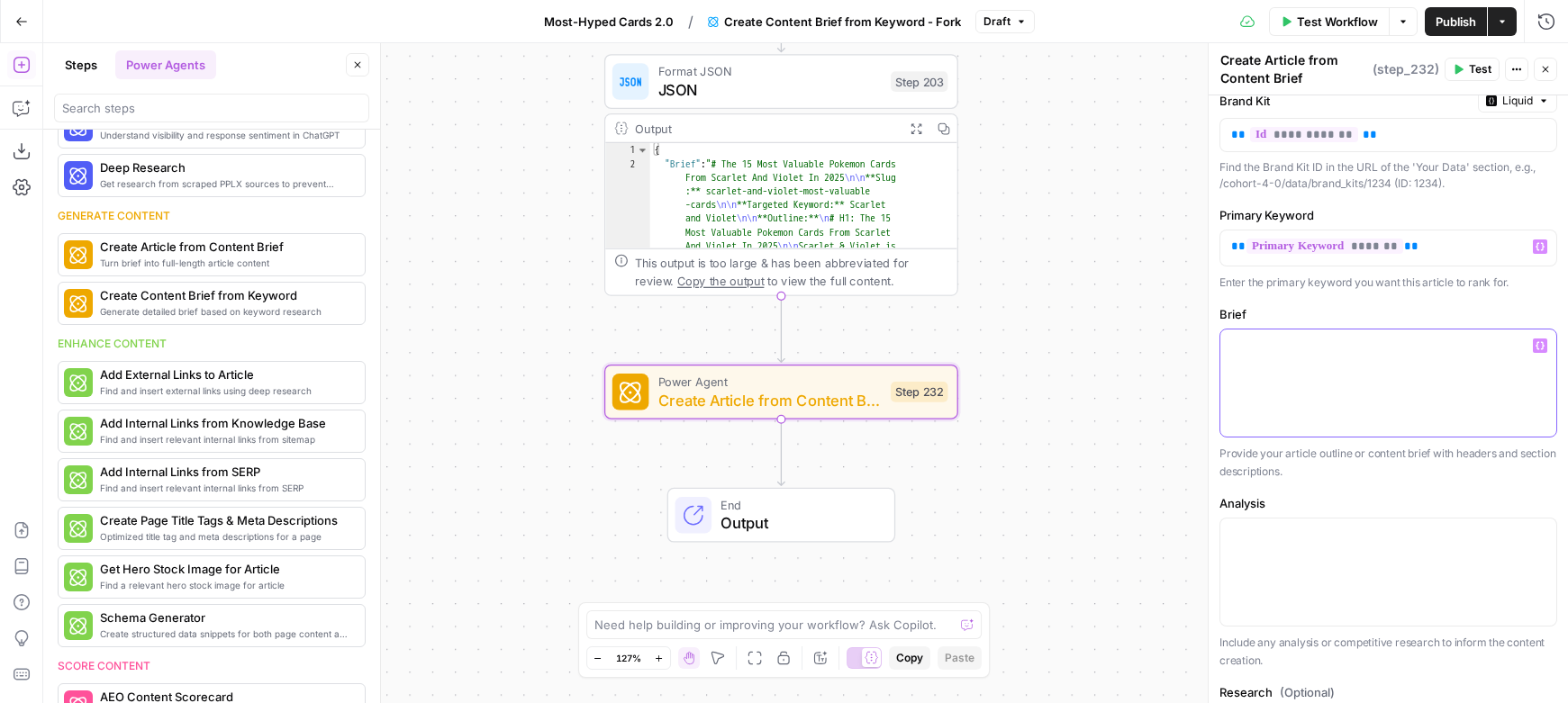 click 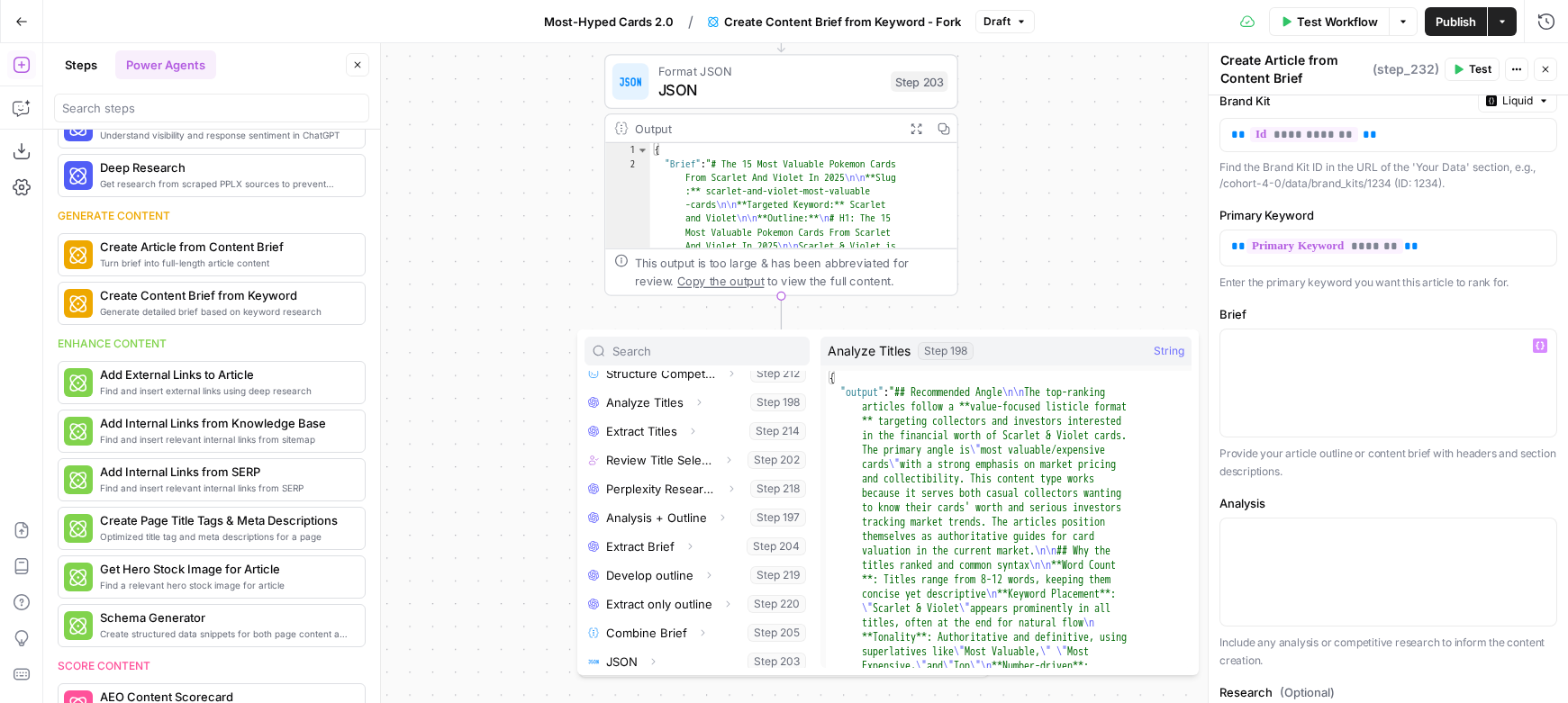 scroll, scrollTop: 250, scrollLeft: 0, axis: vertical 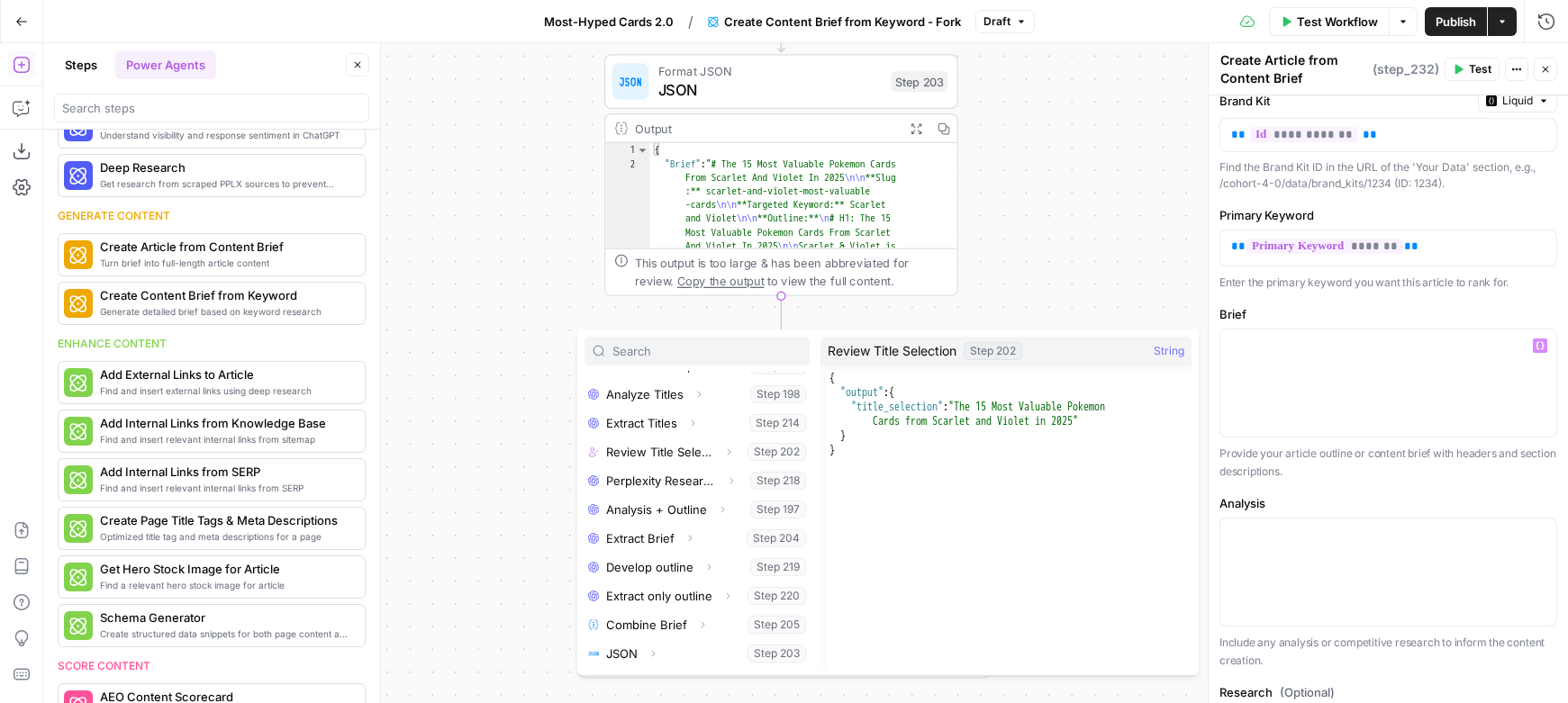 click on "Workflow Set Inputs Inputs Google Search Perform Google Search Step 51 Output Expand Output Copy 1 2 3 4 5 6 {    "search_metadata" :  {      "id" :  "6890e79e9f07002c3b8cfca3" ,      "status" :  "Success" ,      "json_endpoint" :  "https://serpapi.com          /searches/d598a138380e53f3          /6890e79e9f07002c3b8cfca3.json" ,      "pixel_position_endpoint" :  "https          ://serpapi.com/searches          /d598a138380e53f3          /6890e79e9f07002c3b8cfca3          .json_with_pixel_position" ,     This output is too large & has been abbreviated for review.   Copy the output   to view the full content. Loop Iteration Label if relevant Step 207 Output Expand Output Copy 1 2 3 4 5 6 7 8 9 10 11 12 13 [    {      "relevant" :  "true"    } ,    {      "relevant" :  "false"    } ,    {      "relevant" :  "true"    } ,    {      "relevant" :  "true"    } ,     LLM · GPT-4.1 Mini Determine if relevant Step 208 Output Expand Output Copy 1 2 3 {    "relevant"" at bounding box center (805, 373) 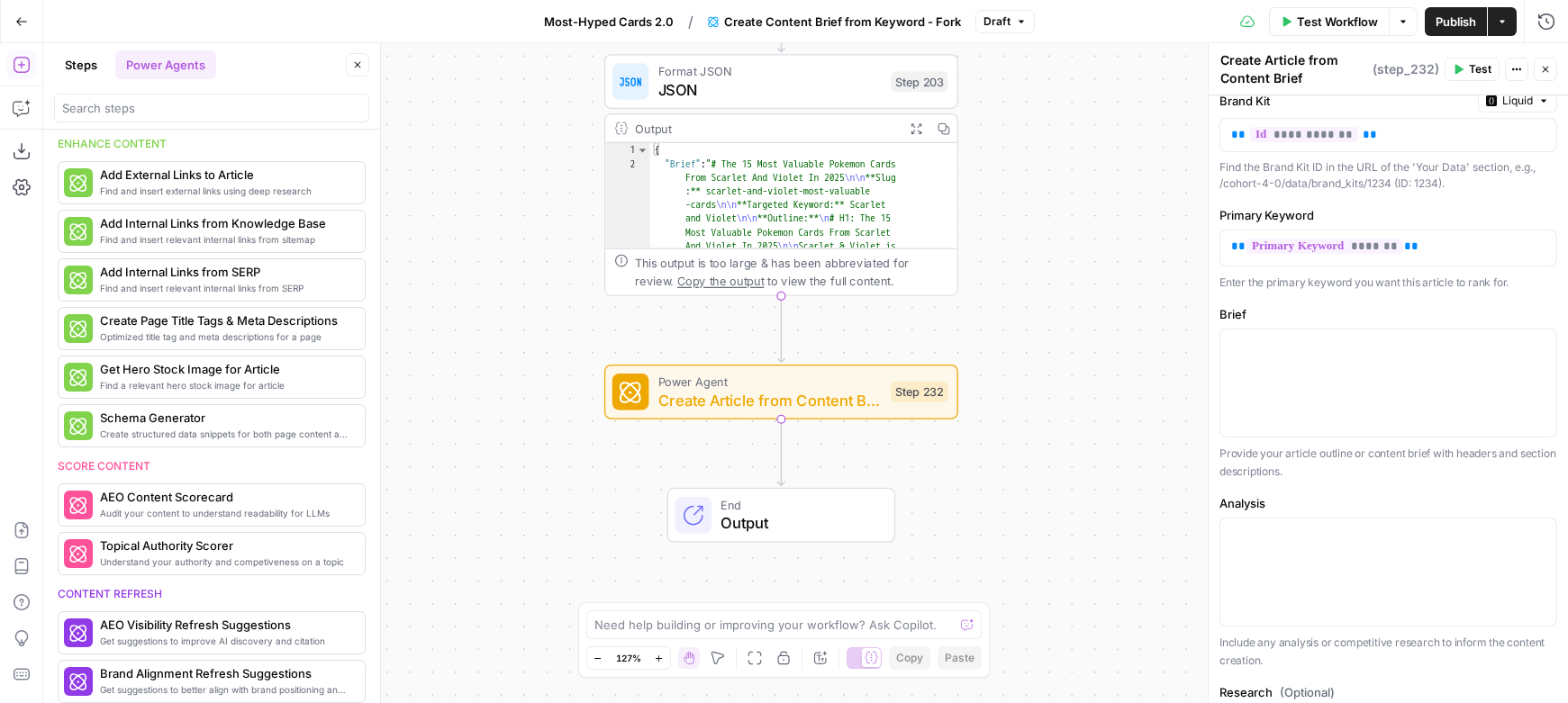scroll, scrollTop: 109, scrollLeft: 0, axis: vertical 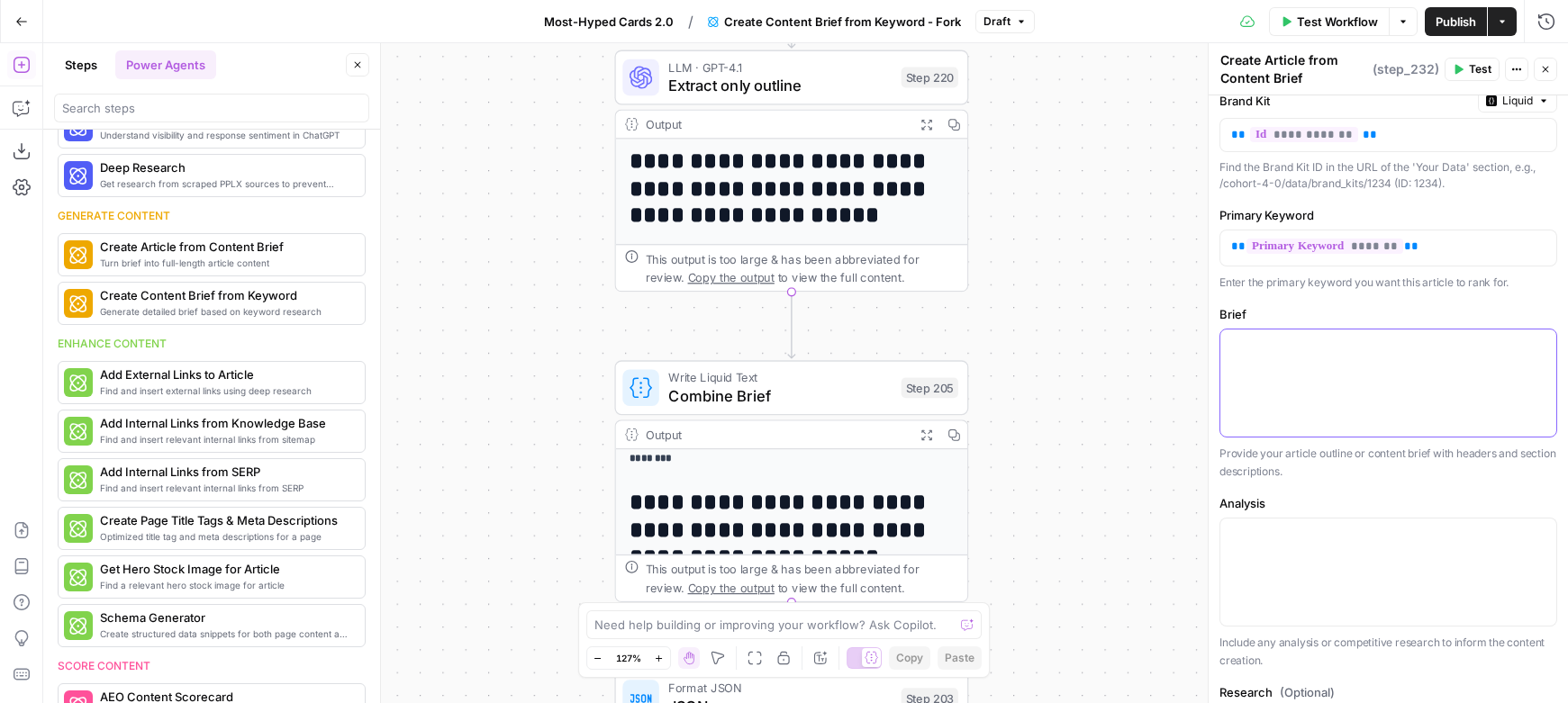 click at bounding box center (1388, 383) 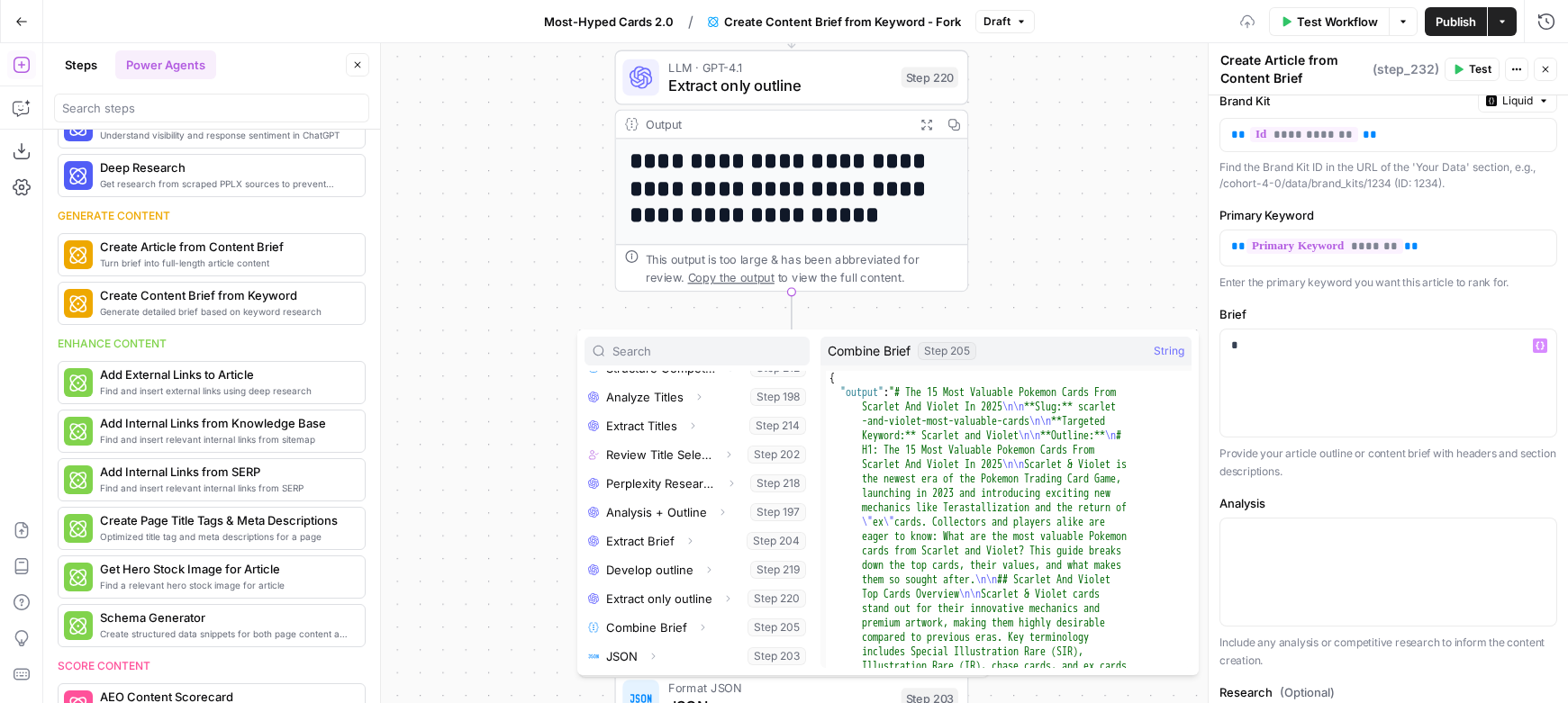 scroll, scrollTop: 250, scrollLeft: 0, axis: vertical 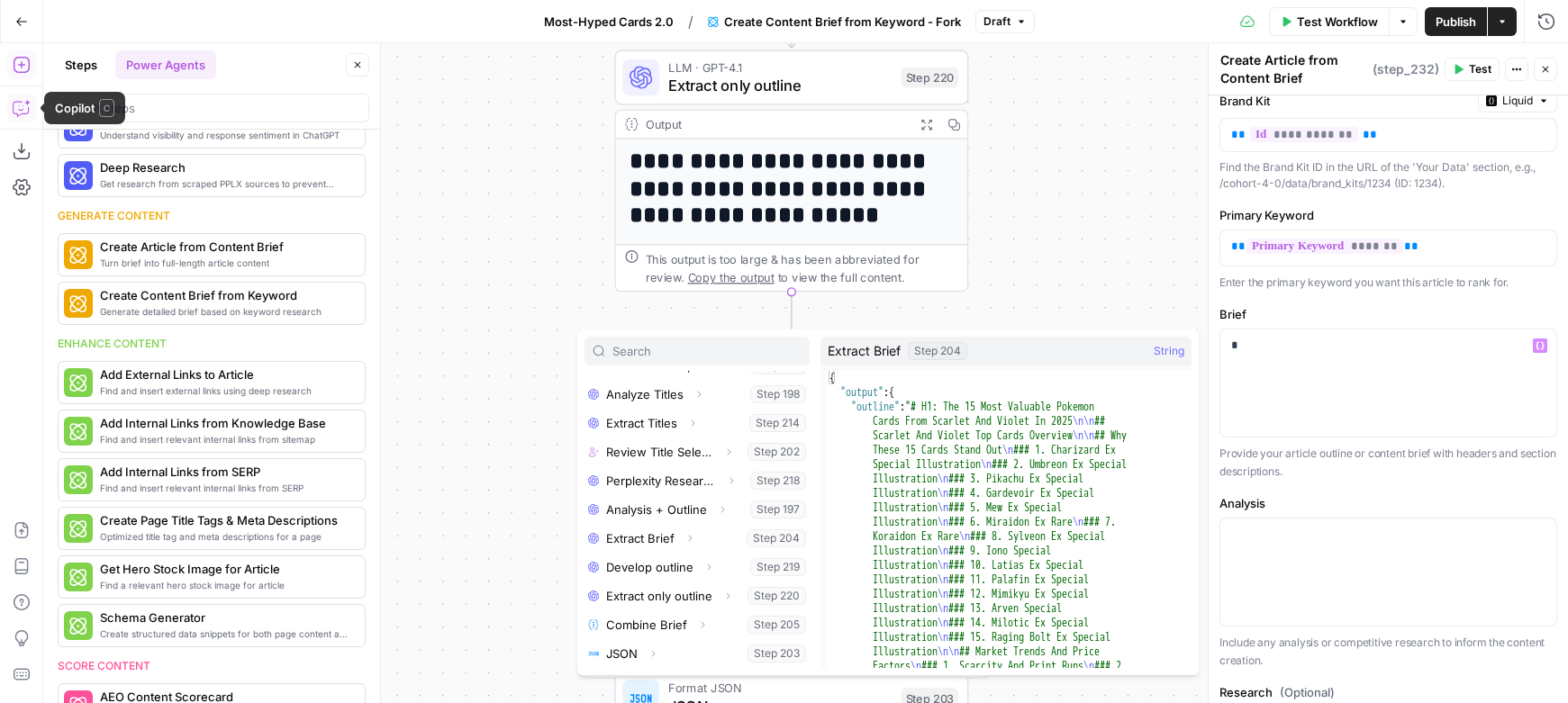 click on "Copilot" at bounding box center [22, 108] 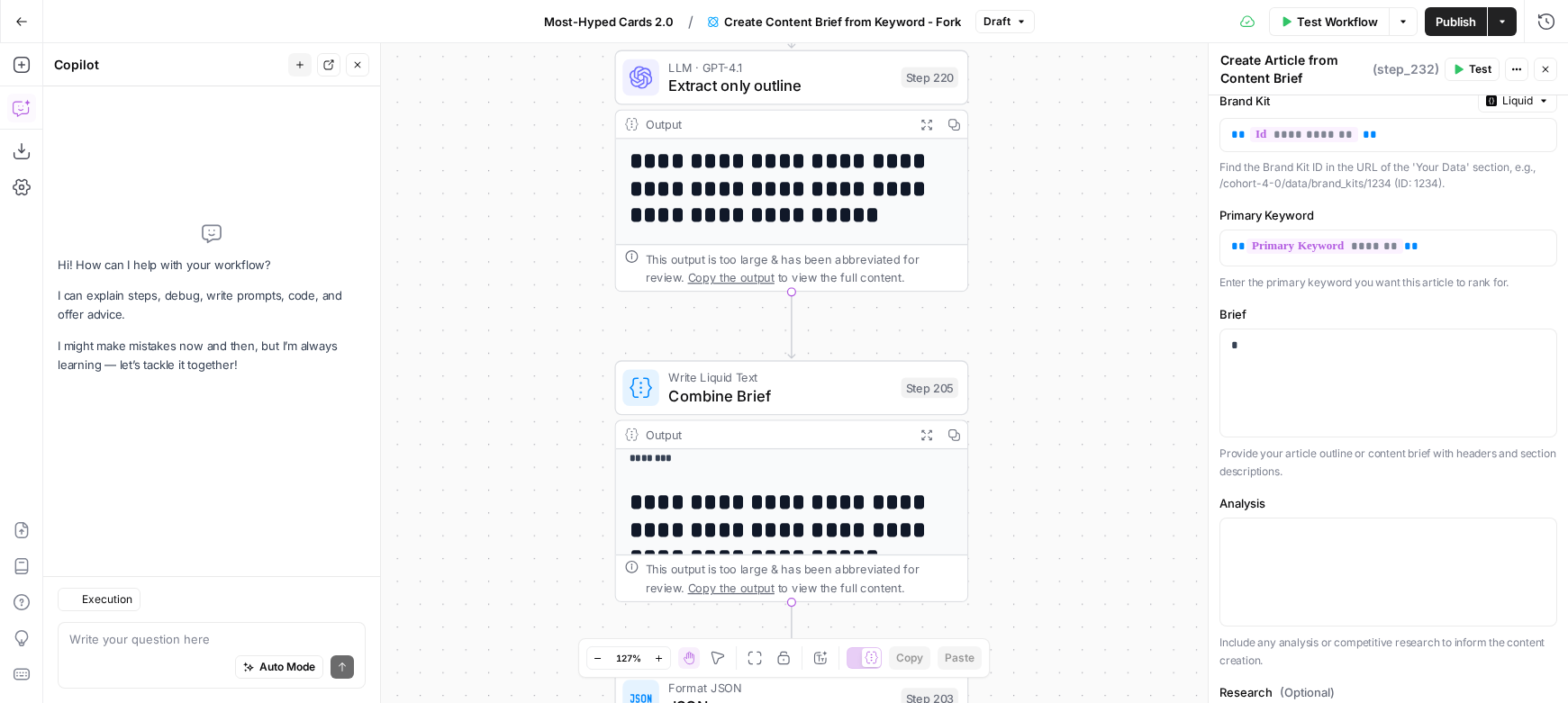 click on "Write your question here Auto Mode Send" at bounding box center [212, 655] 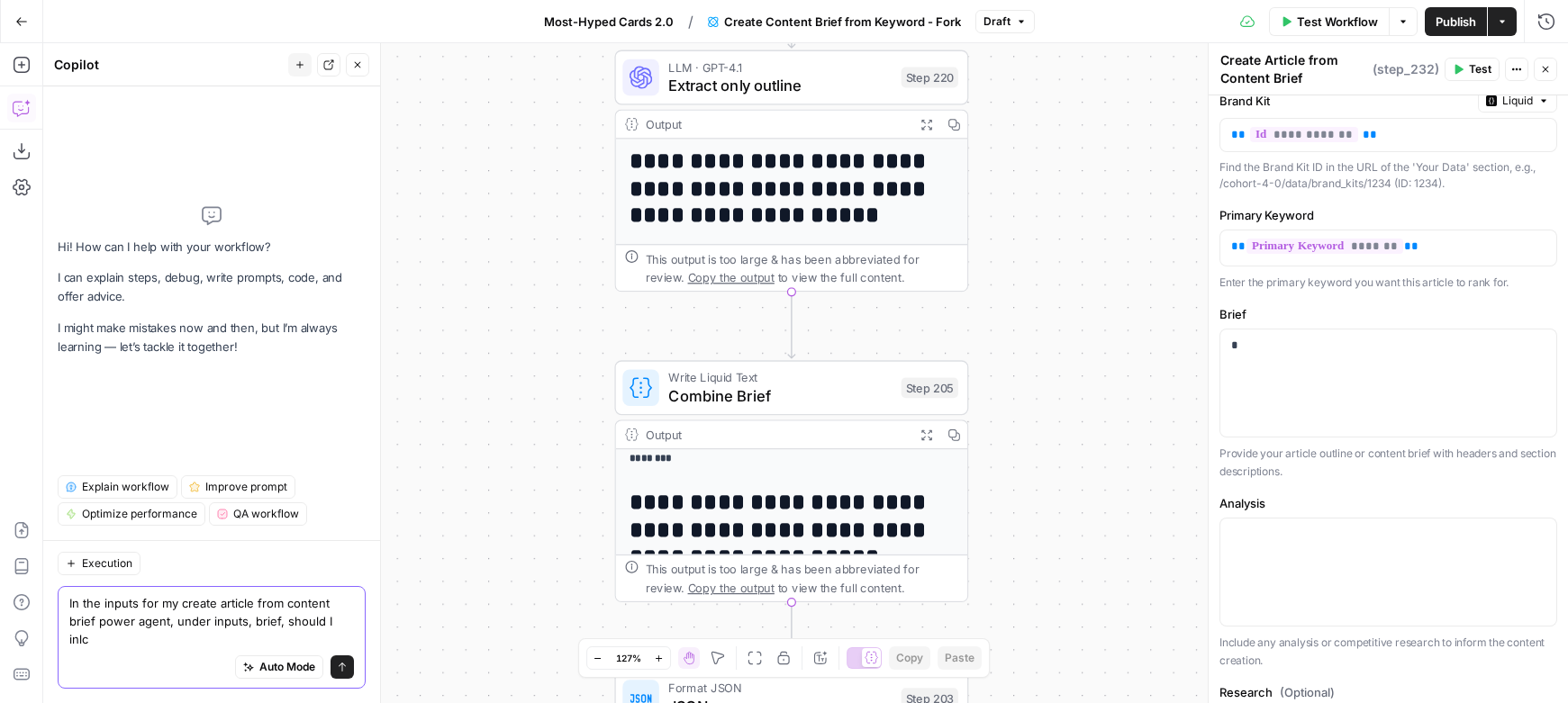 scroll, scrollTop: 0, scrollLeft: 0, axis: both 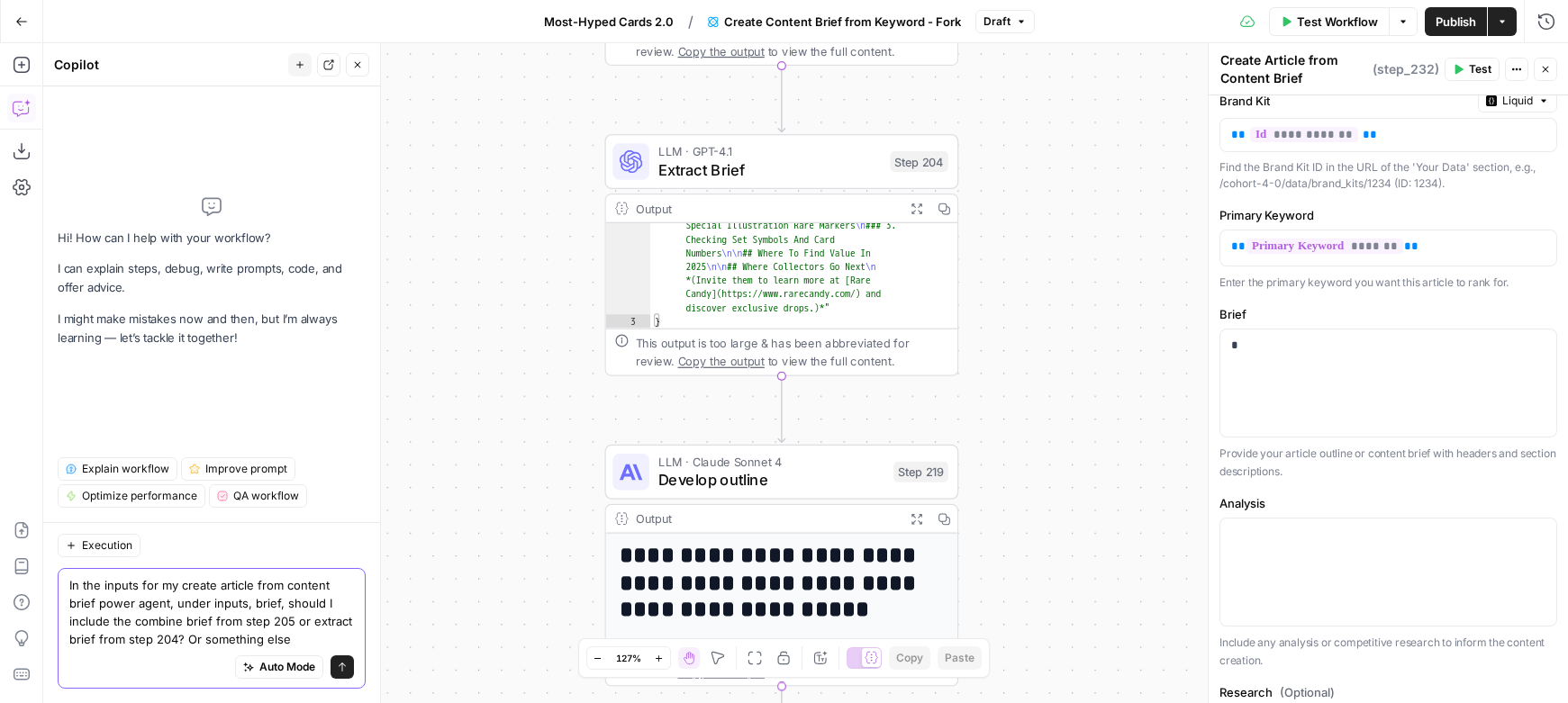type on "In the inputs for my create article from content brief power agent, under inputs, brief, should I include the combine brief from step 205 or extract brief from step 204? Or something else?" 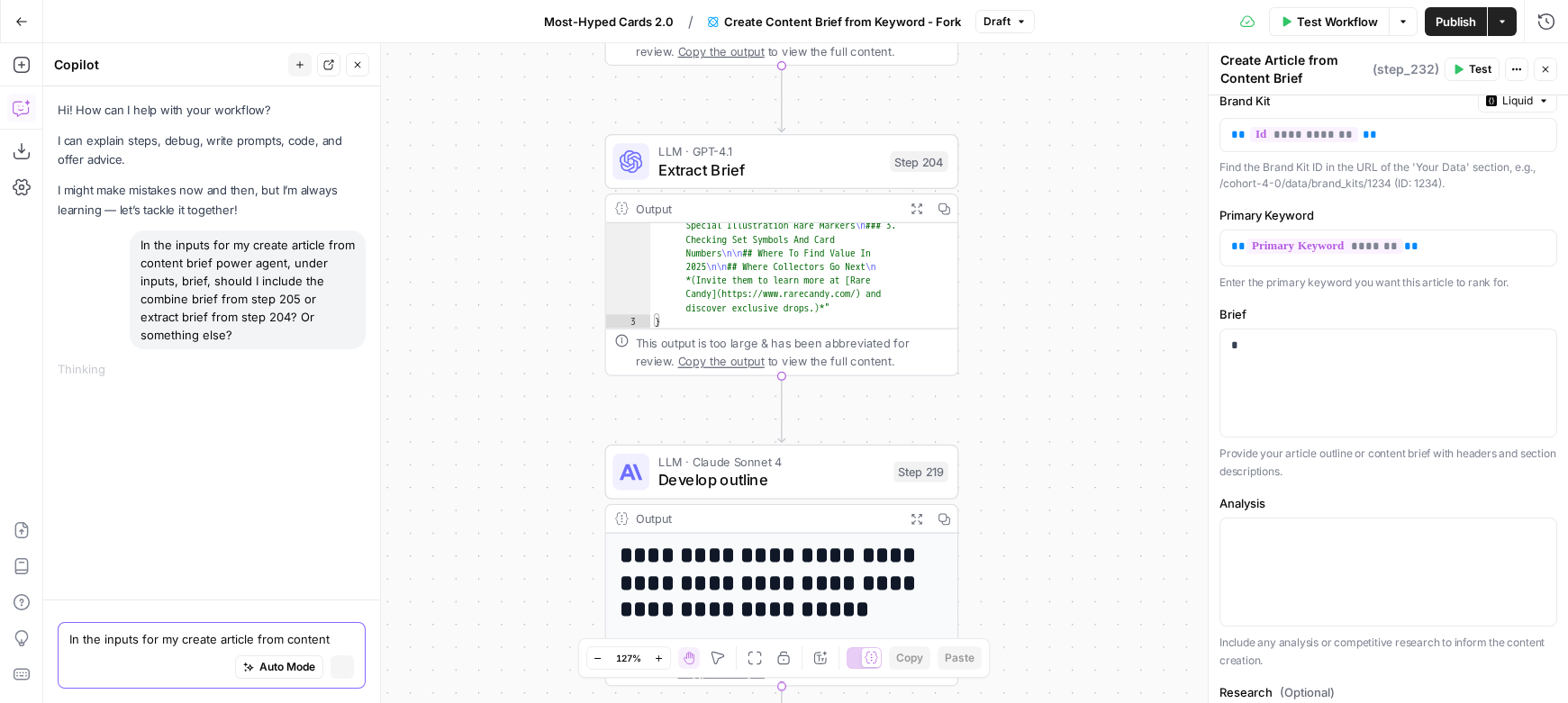 type 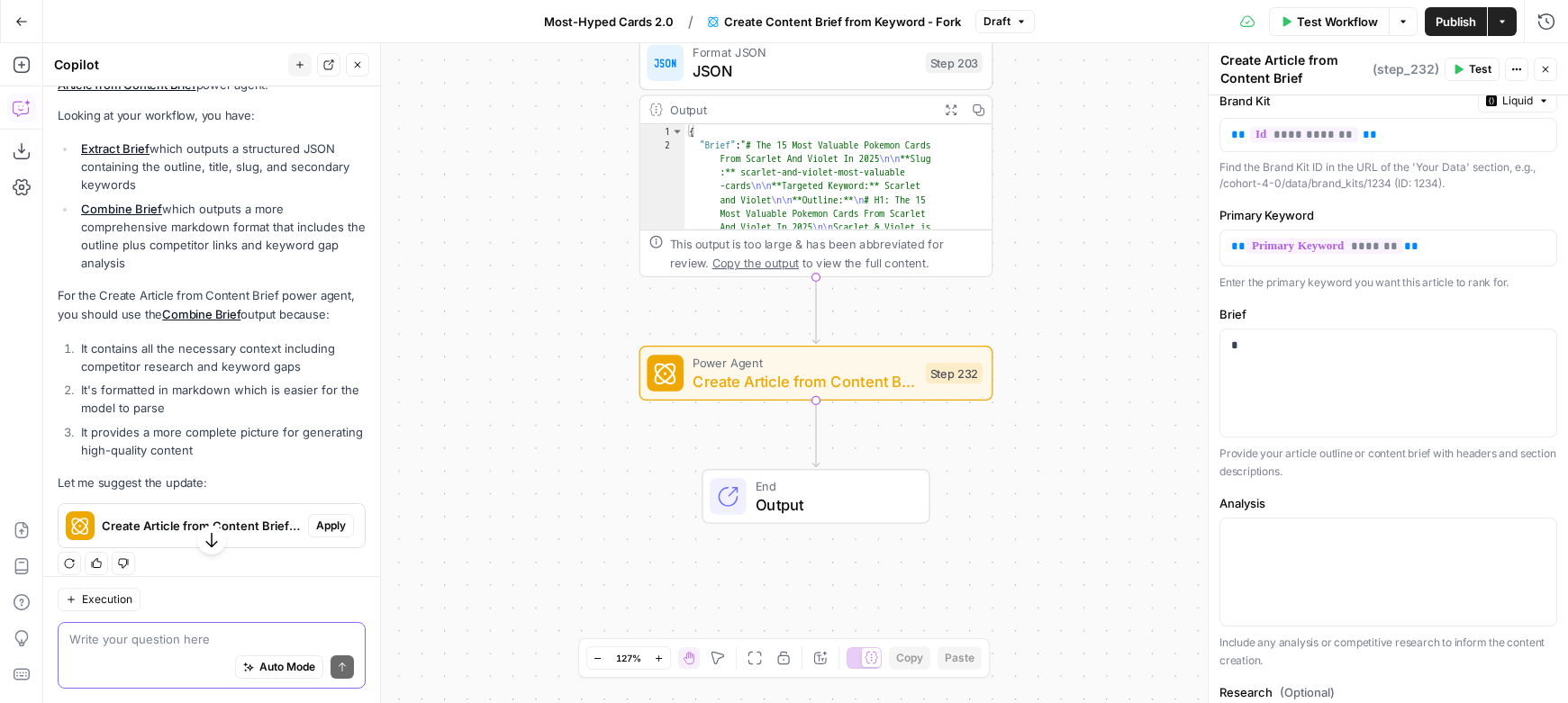 scroll, scrollTop: 319, scrollLeft: 0, axis: vertical 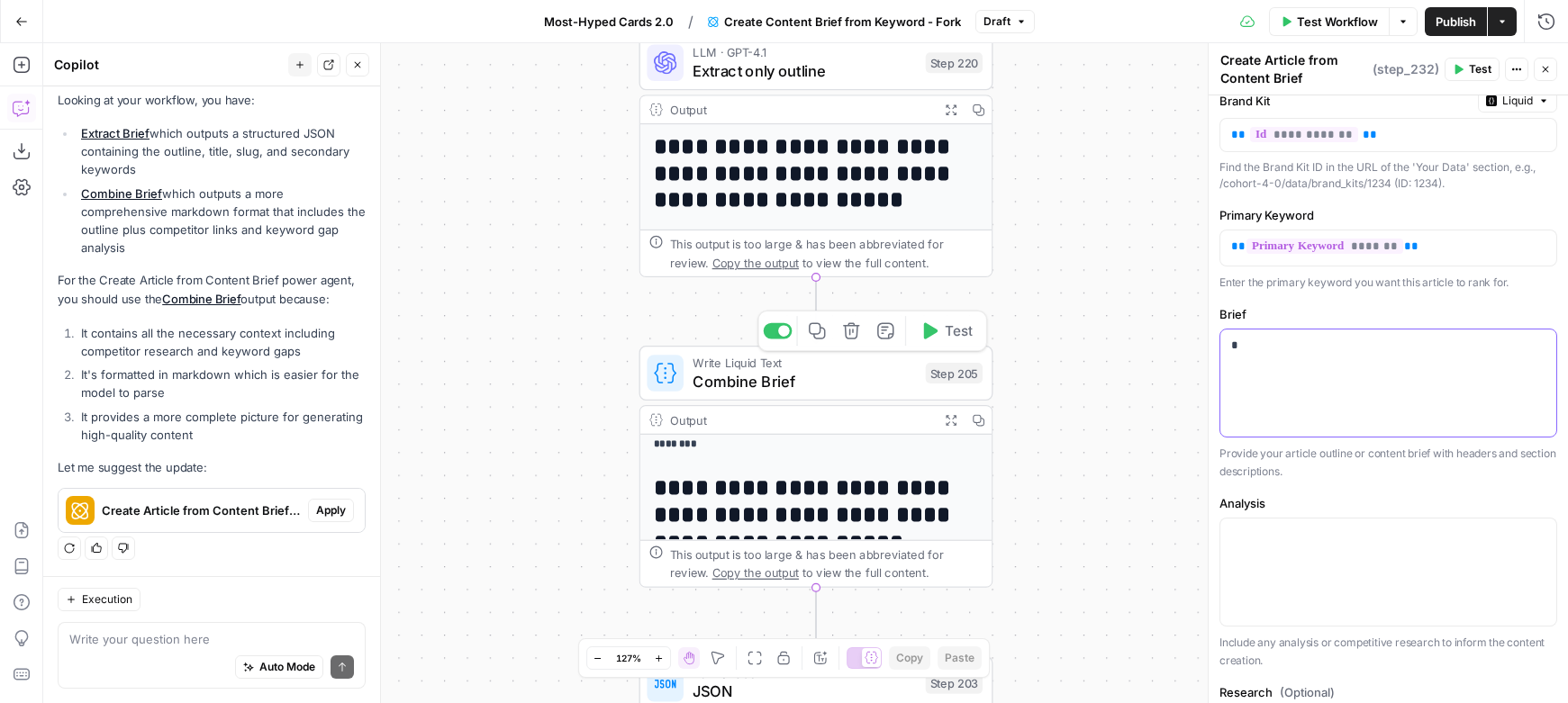 click on "*" at bounding box center (1388, 346) 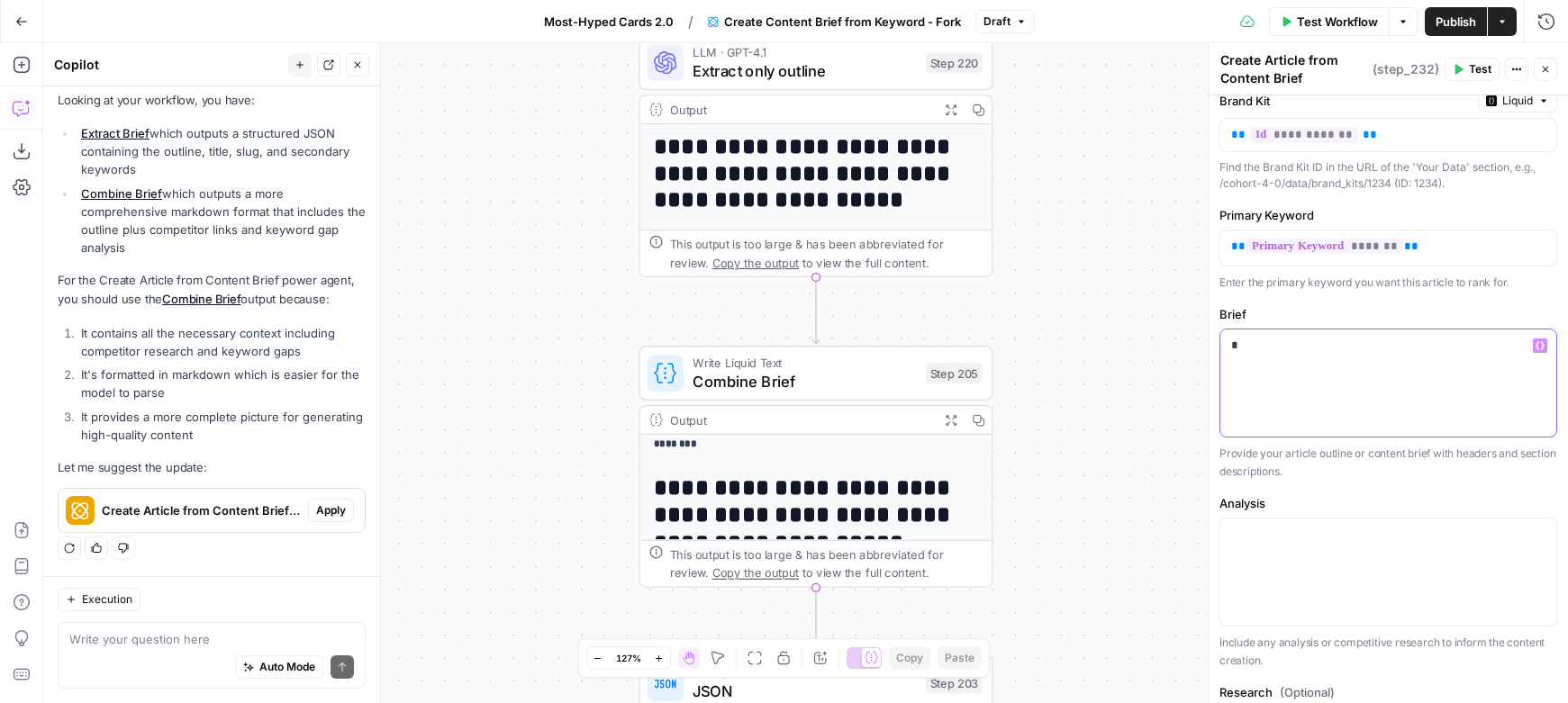 type 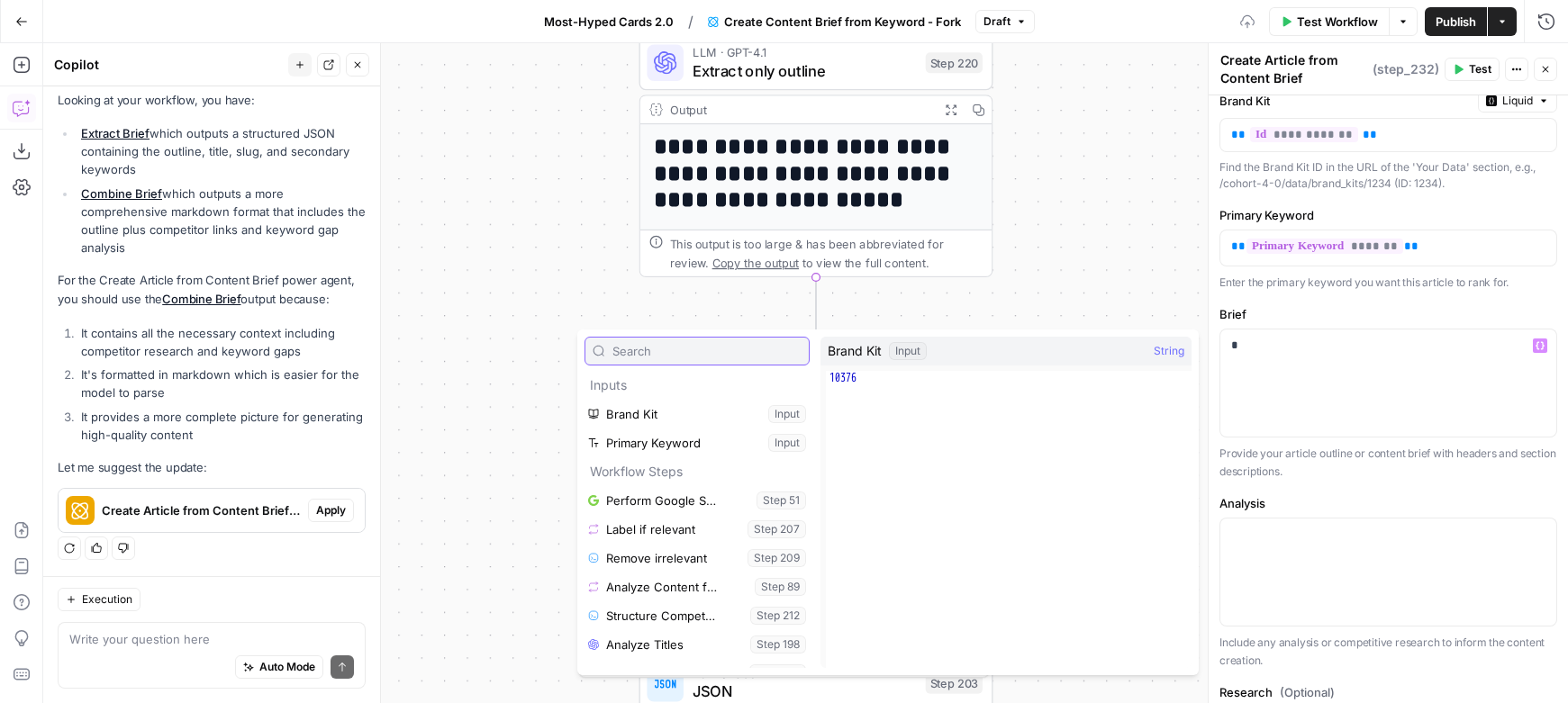 scroll, scrollTop: 319, scrollLeft: 0, axis: vertical 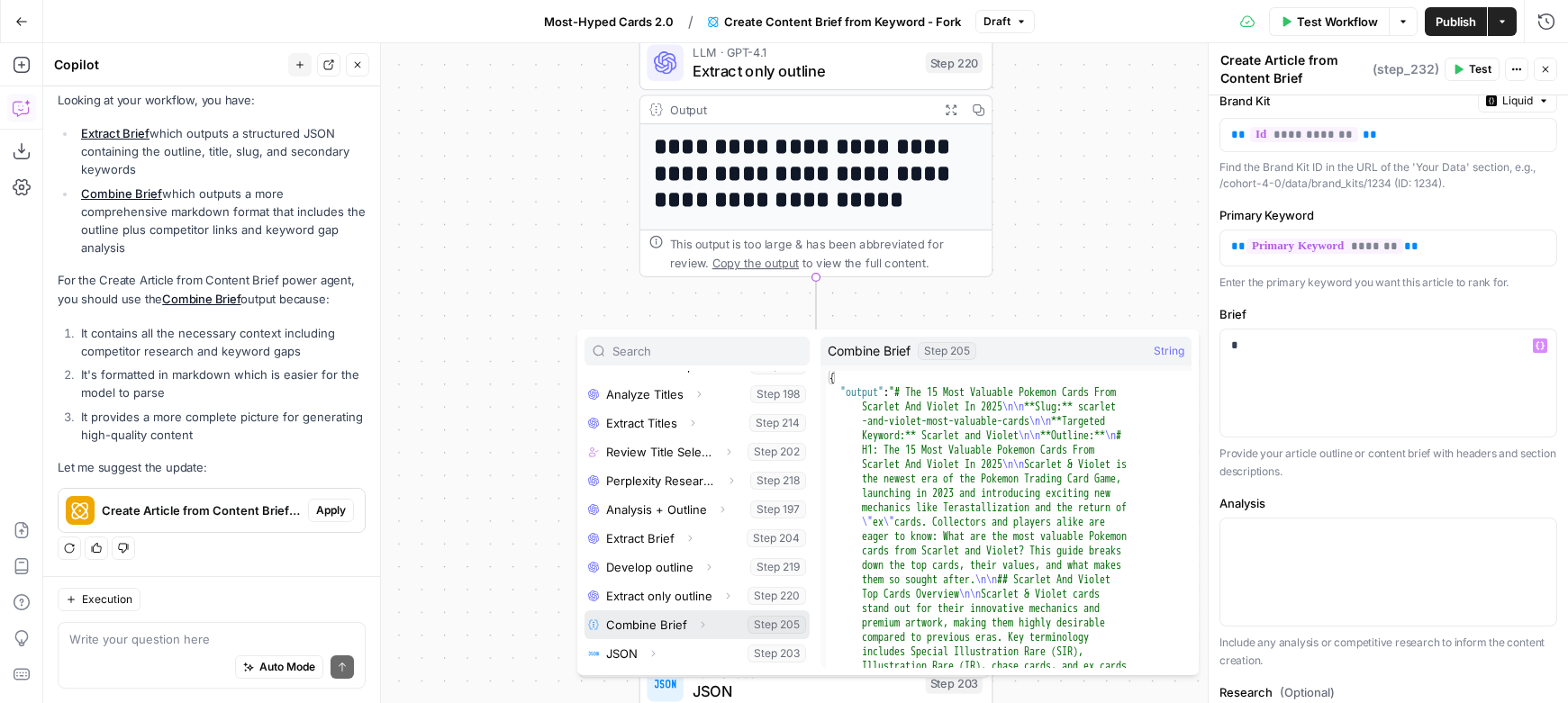 click at bounding box center [697, 625] 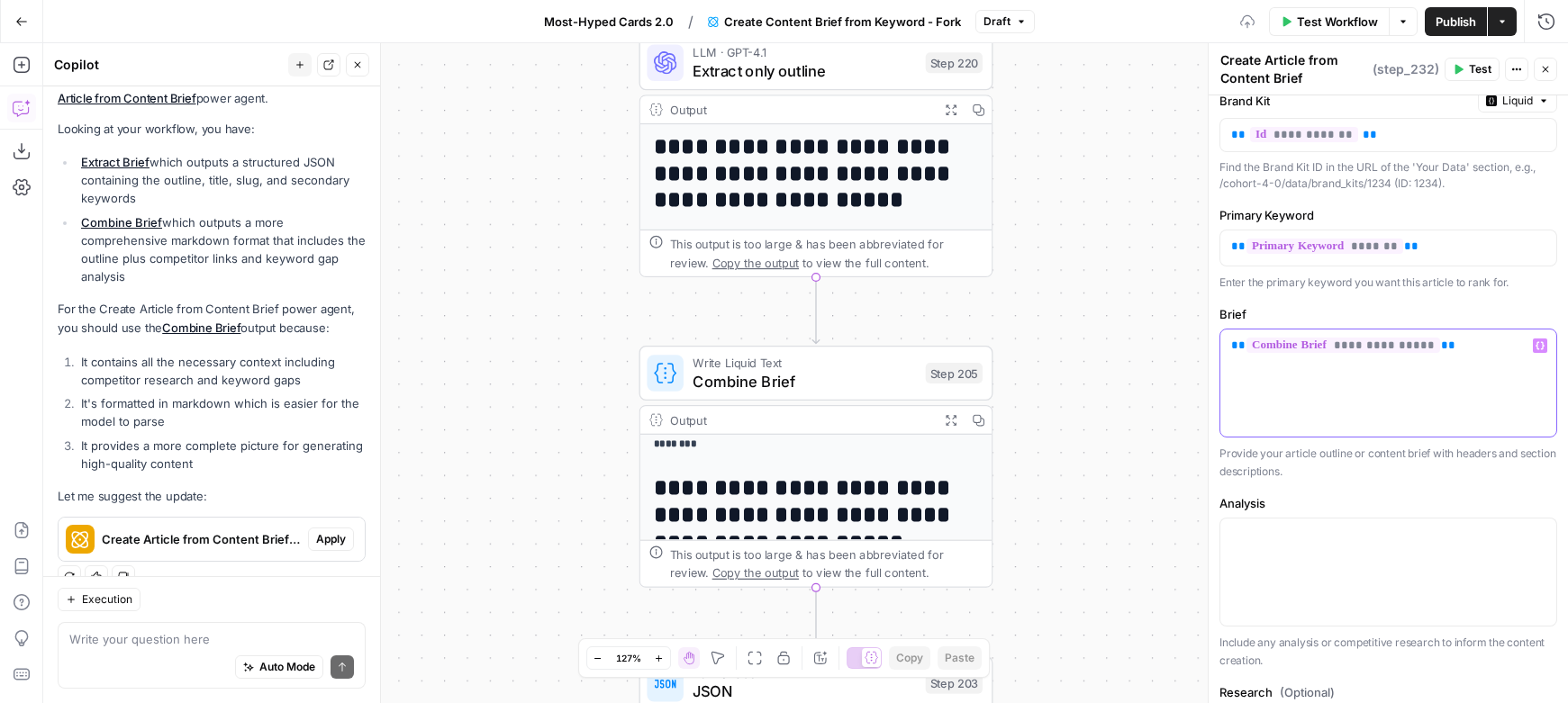 scroll, scrollTop: 347, scrollLeft: 0, axis: vertical 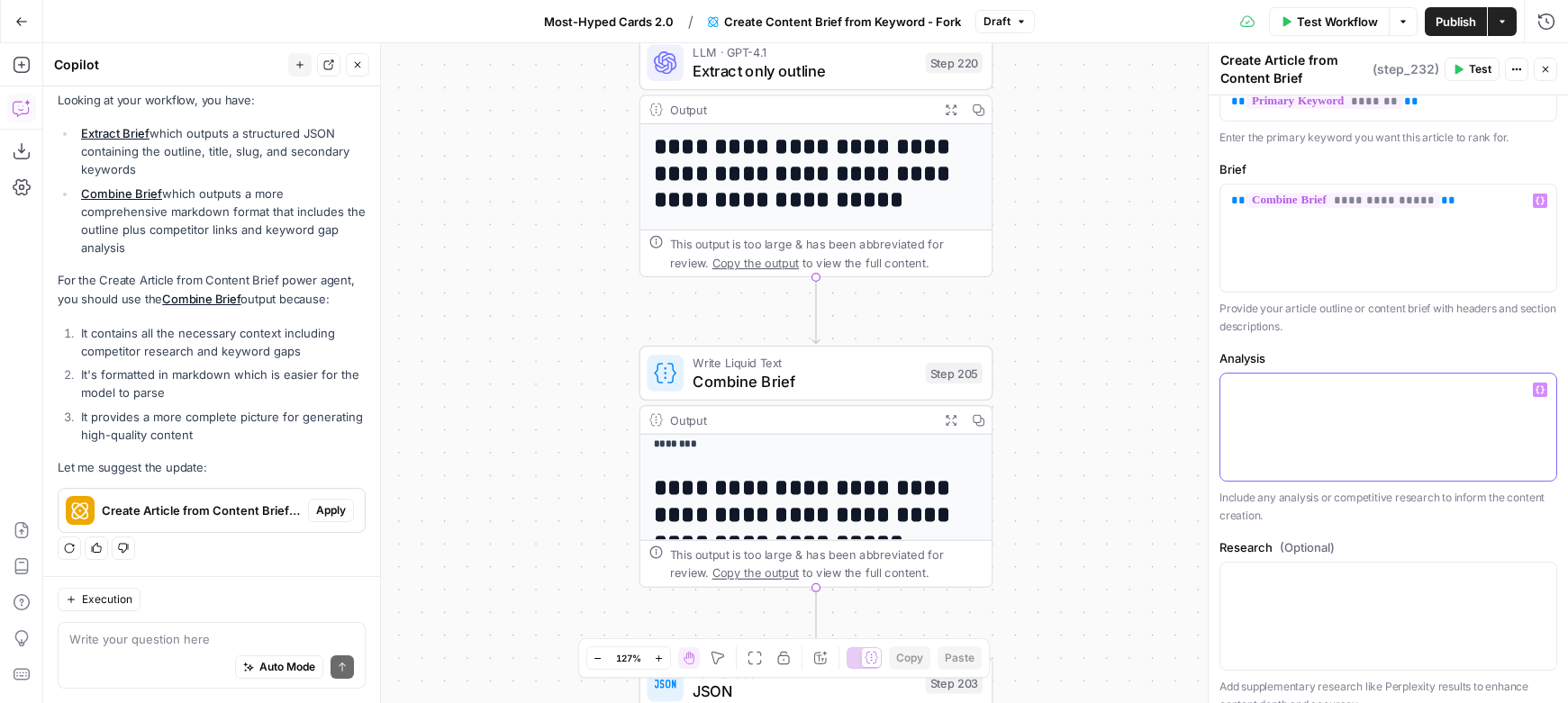 click at bounding box center [1388, 427] 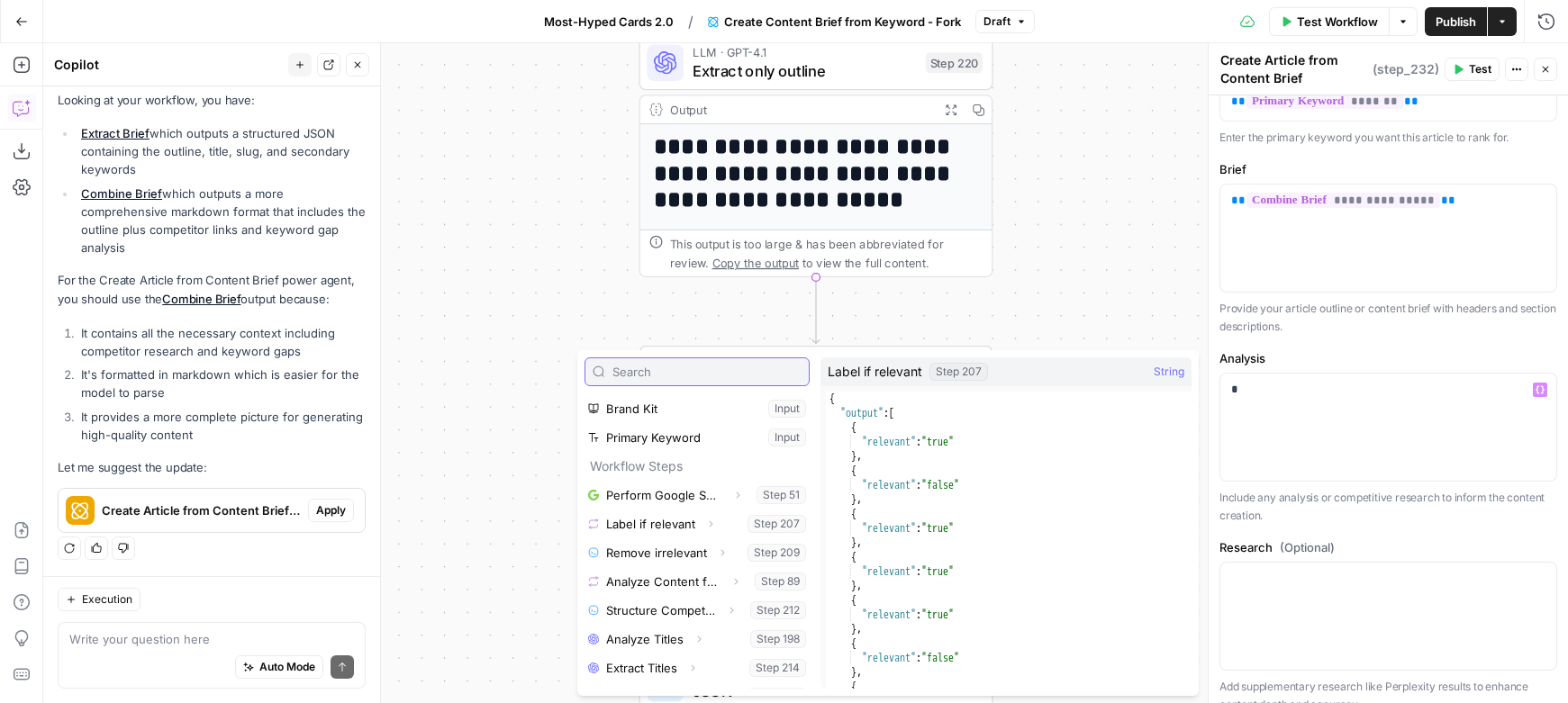 scroll, scrollTop: 42, scrollLeft: 0, axis: vertical 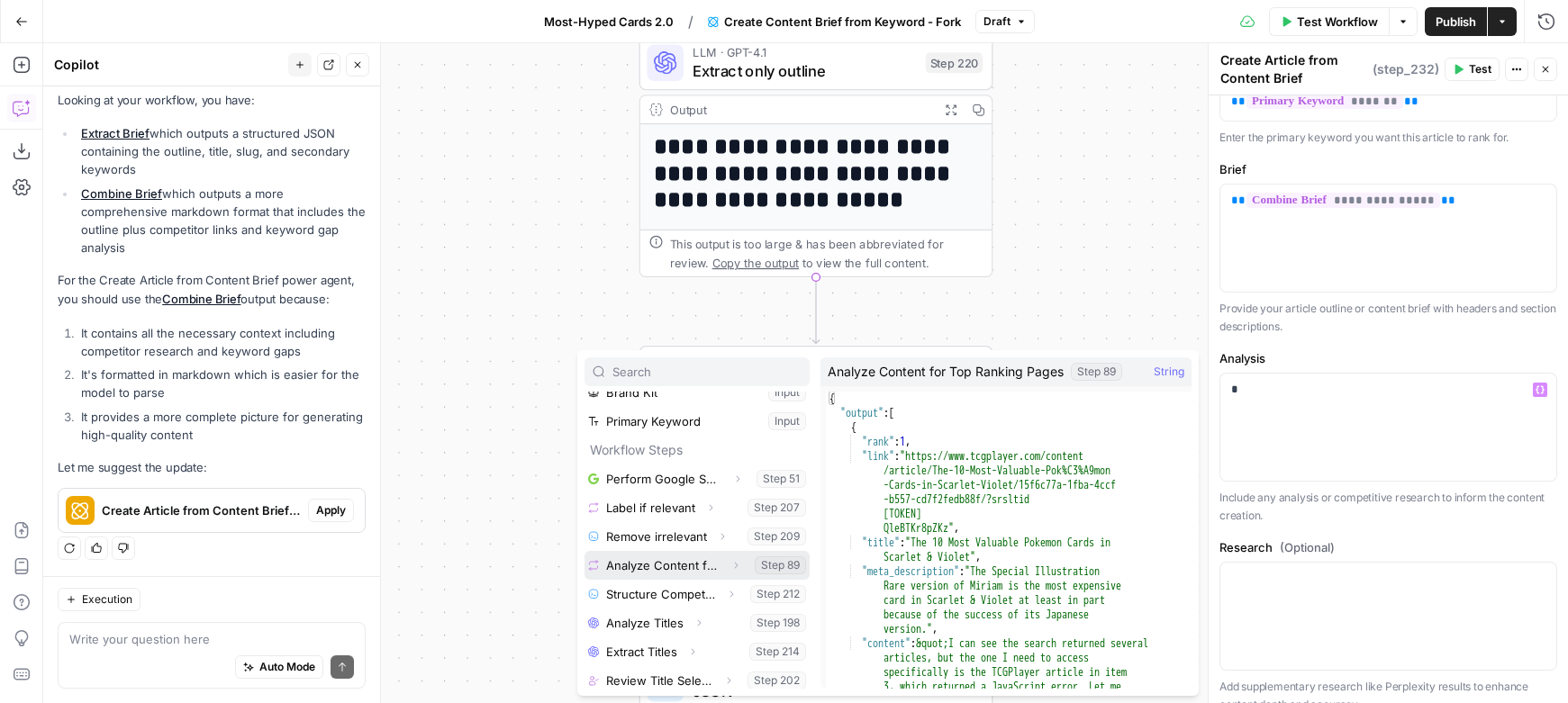click at bounding box center [697, 565] 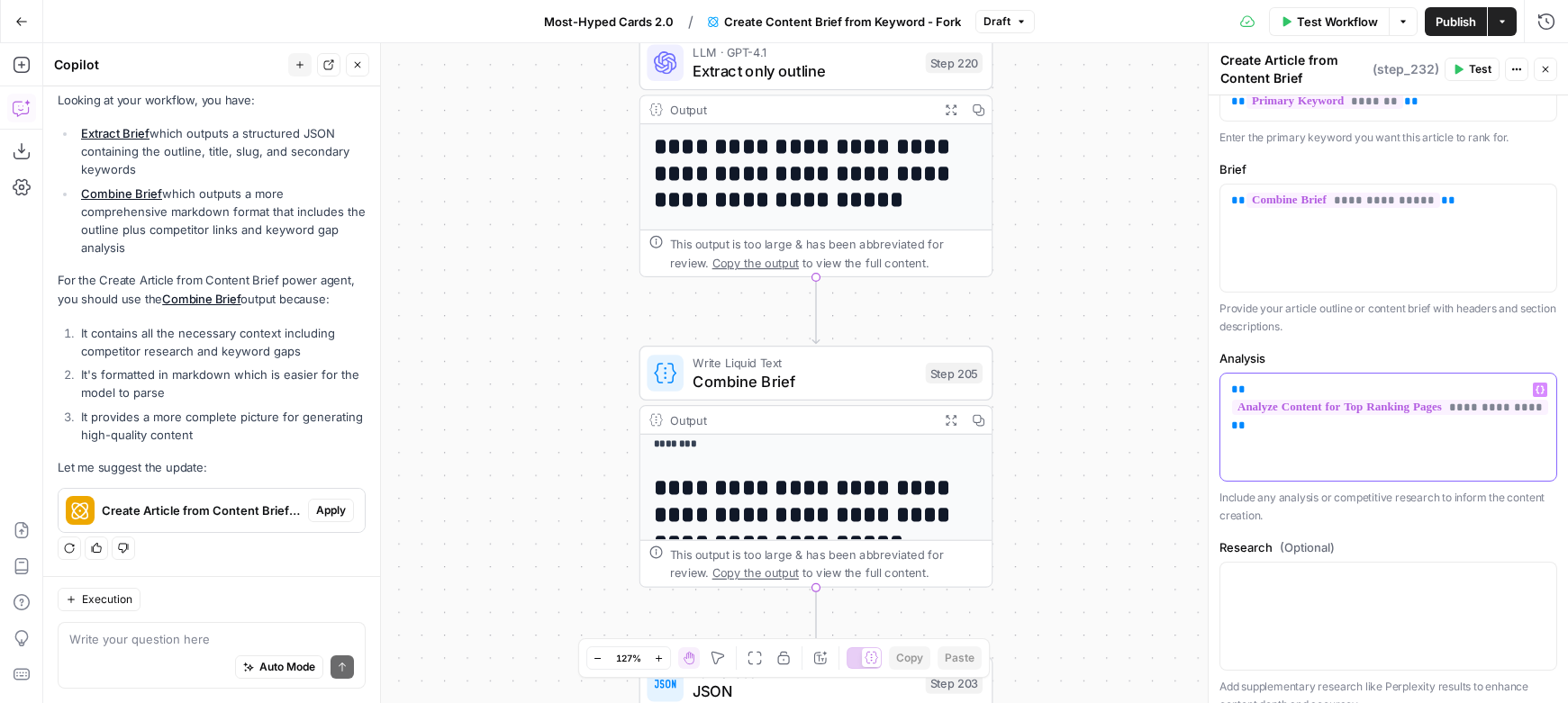 type 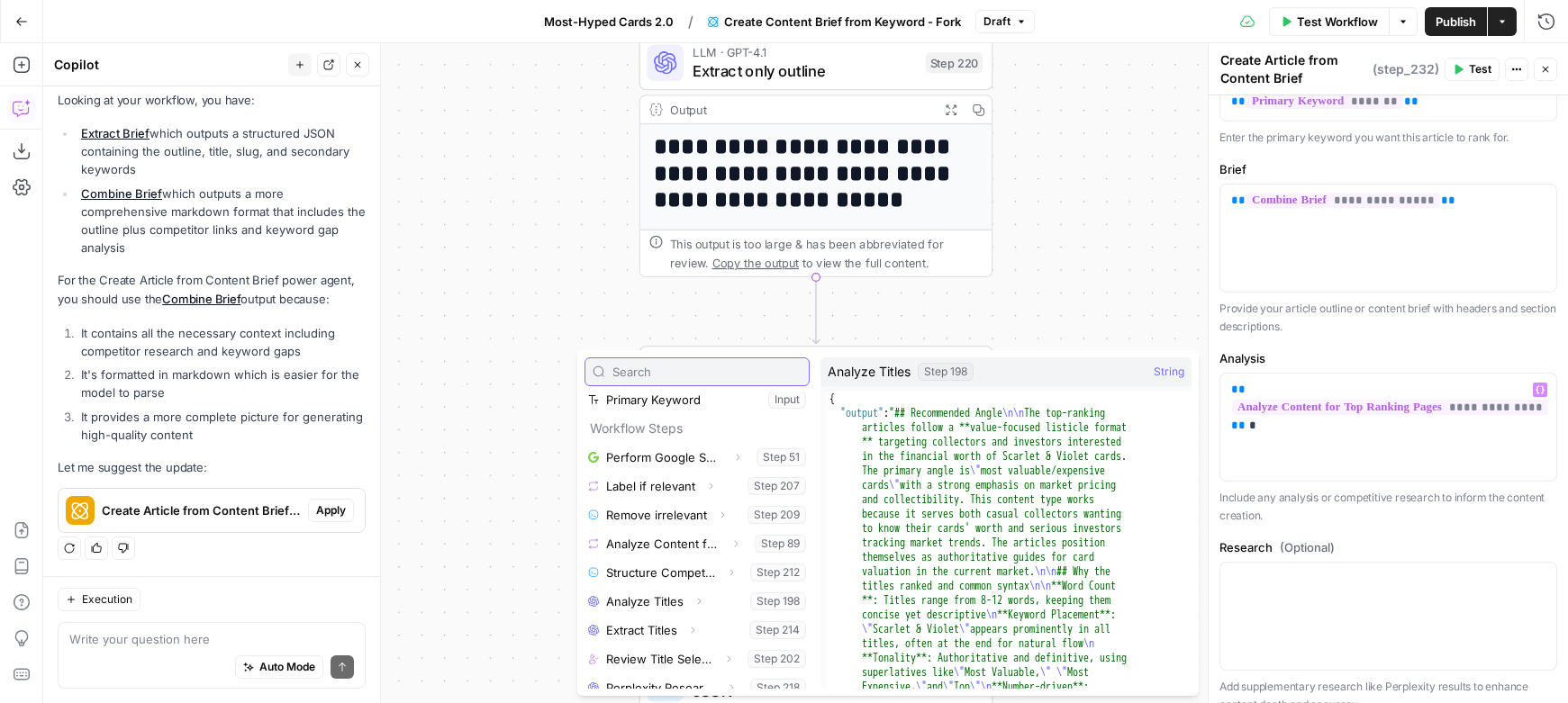 scroll, scrollTop: 90, scrollLeft: 0, axis: vertical 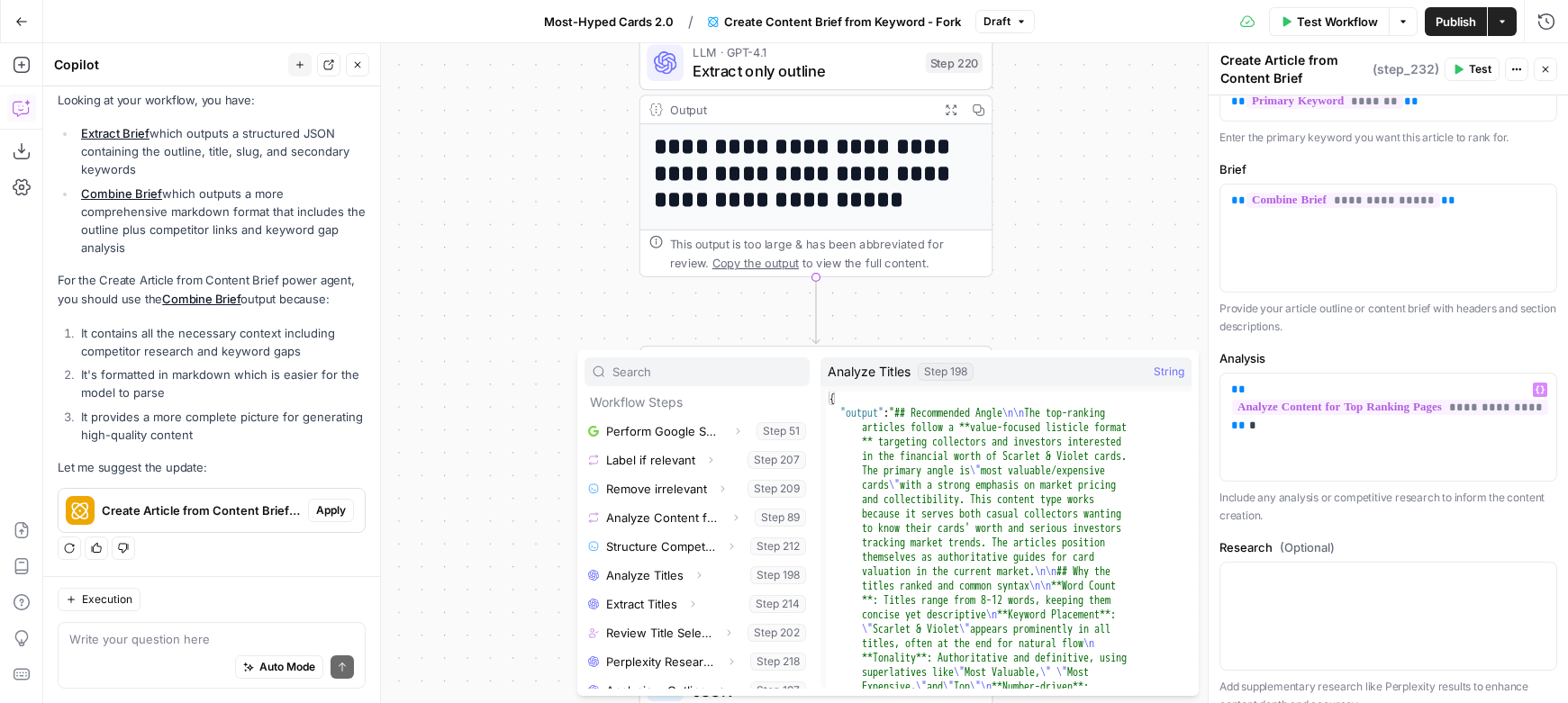 click on "Auto Mode Send" at bounding box center [212, 668] 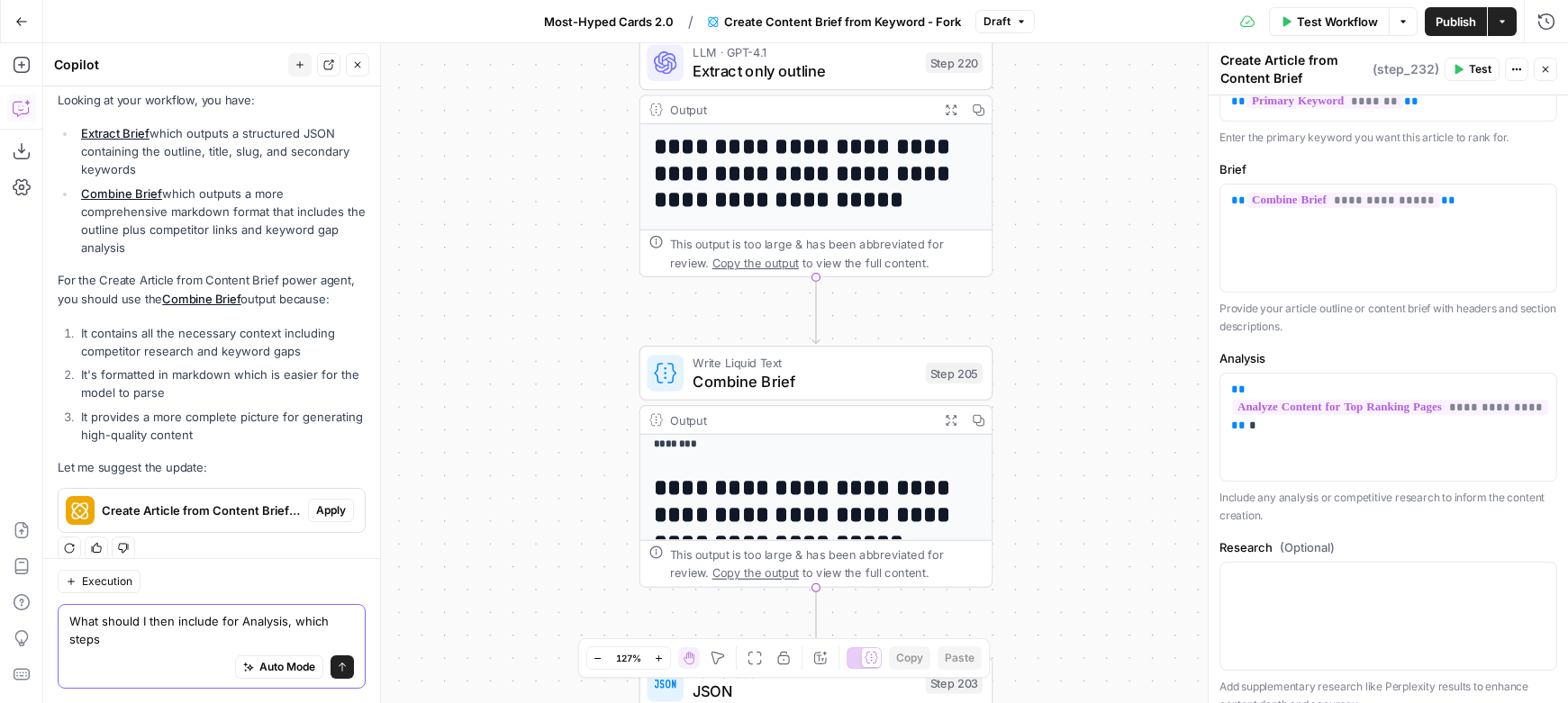 scroll, scrollTop: 365, scrollLeft: 0, axis: vertical 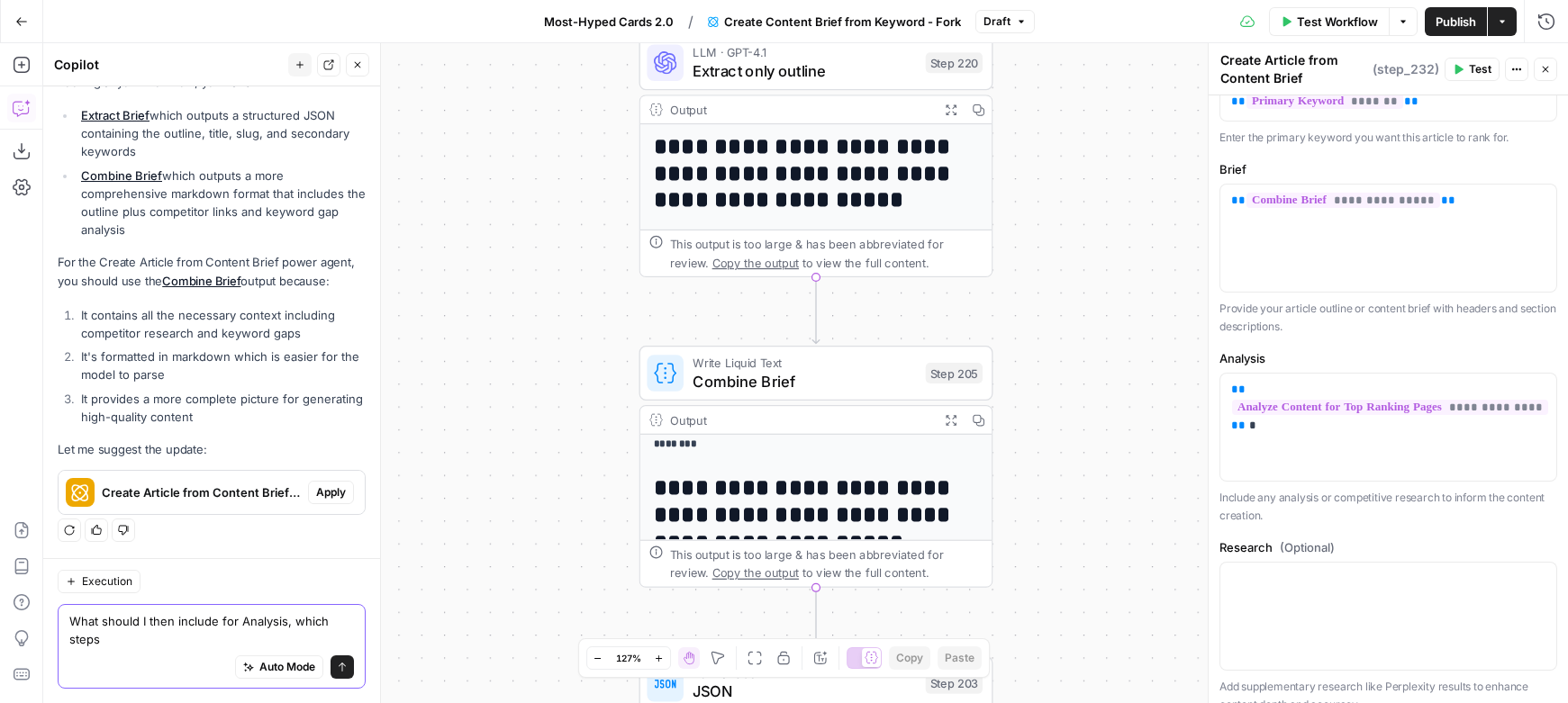 type on "What should I then include for Analysis, which steps?" 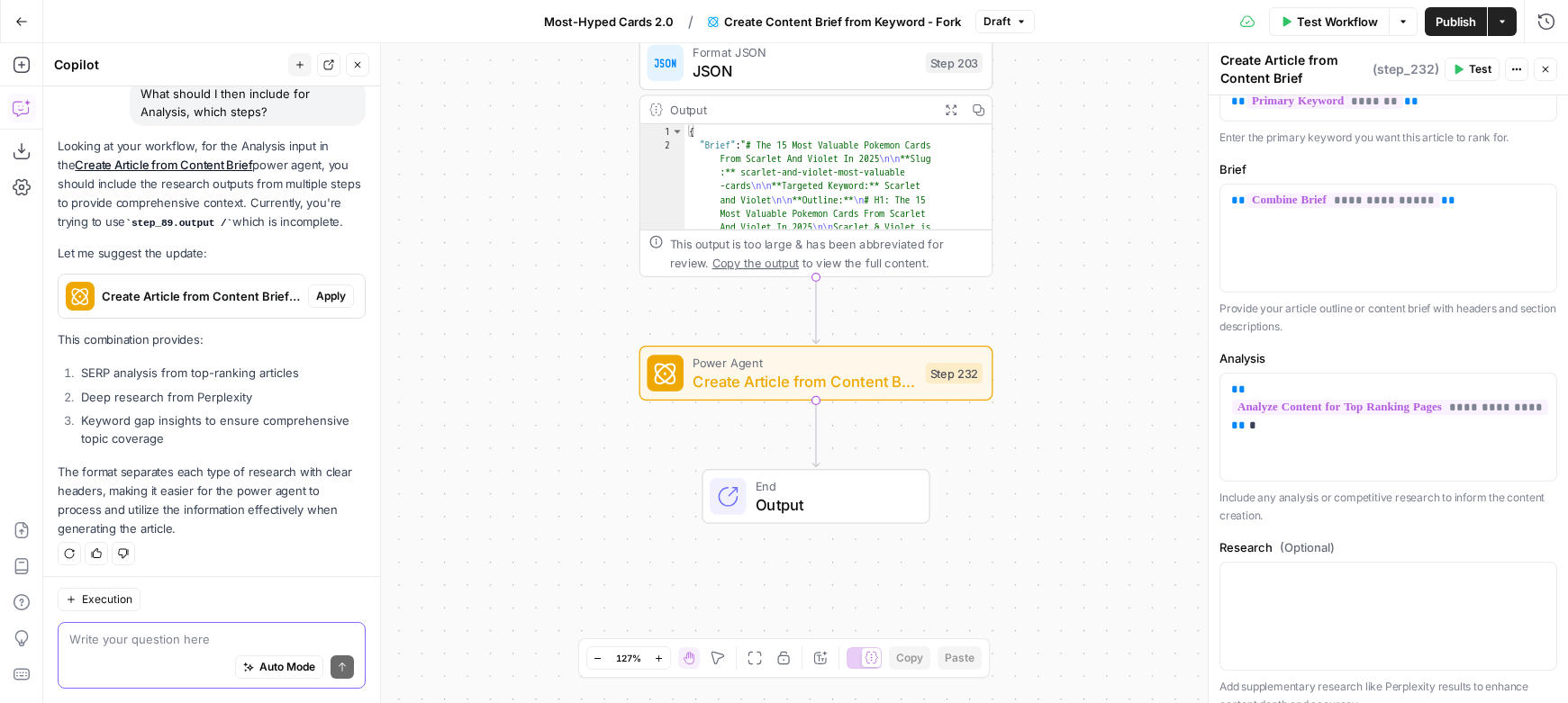 scroll, scrollTop: 817, scrollLeft: 0, axis: vertical 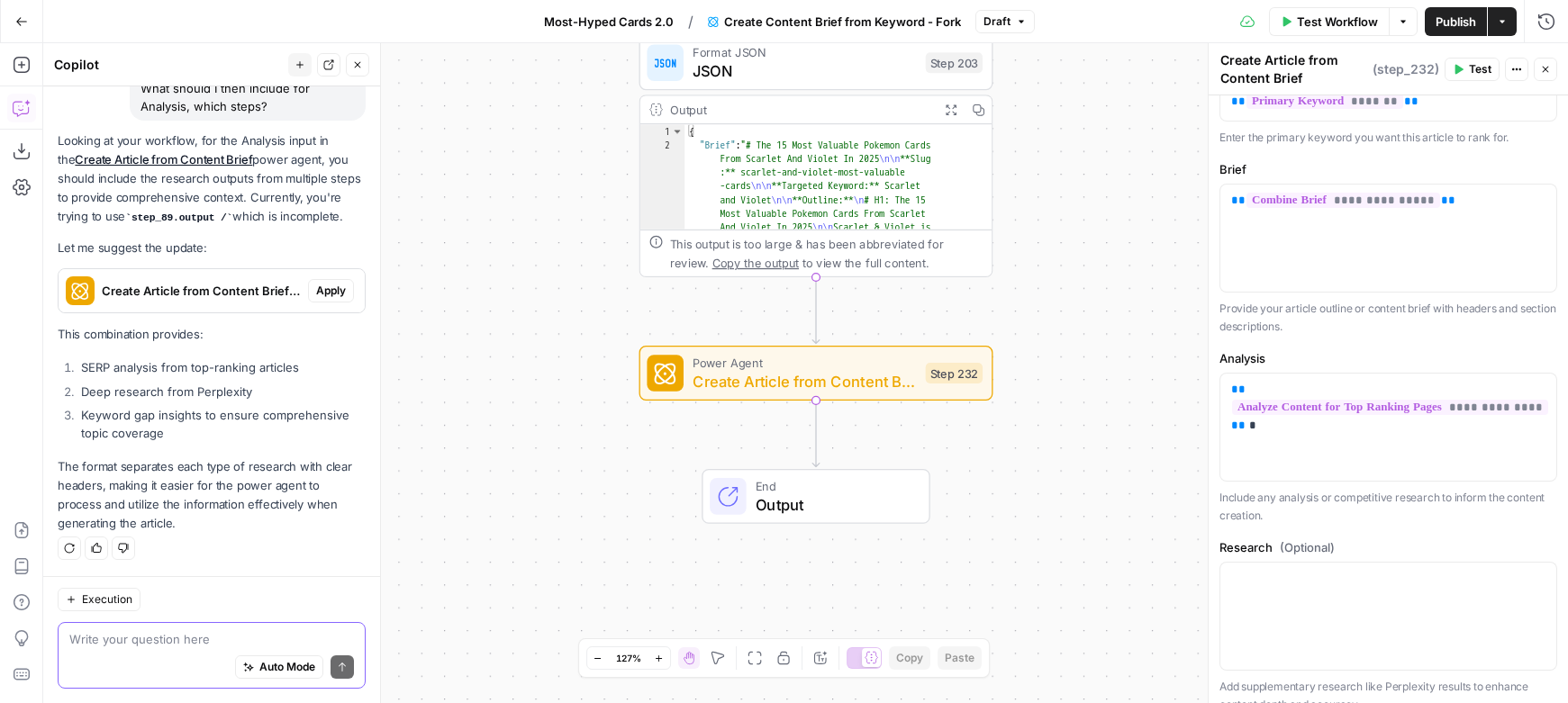 click at bounding box center [212, 639] 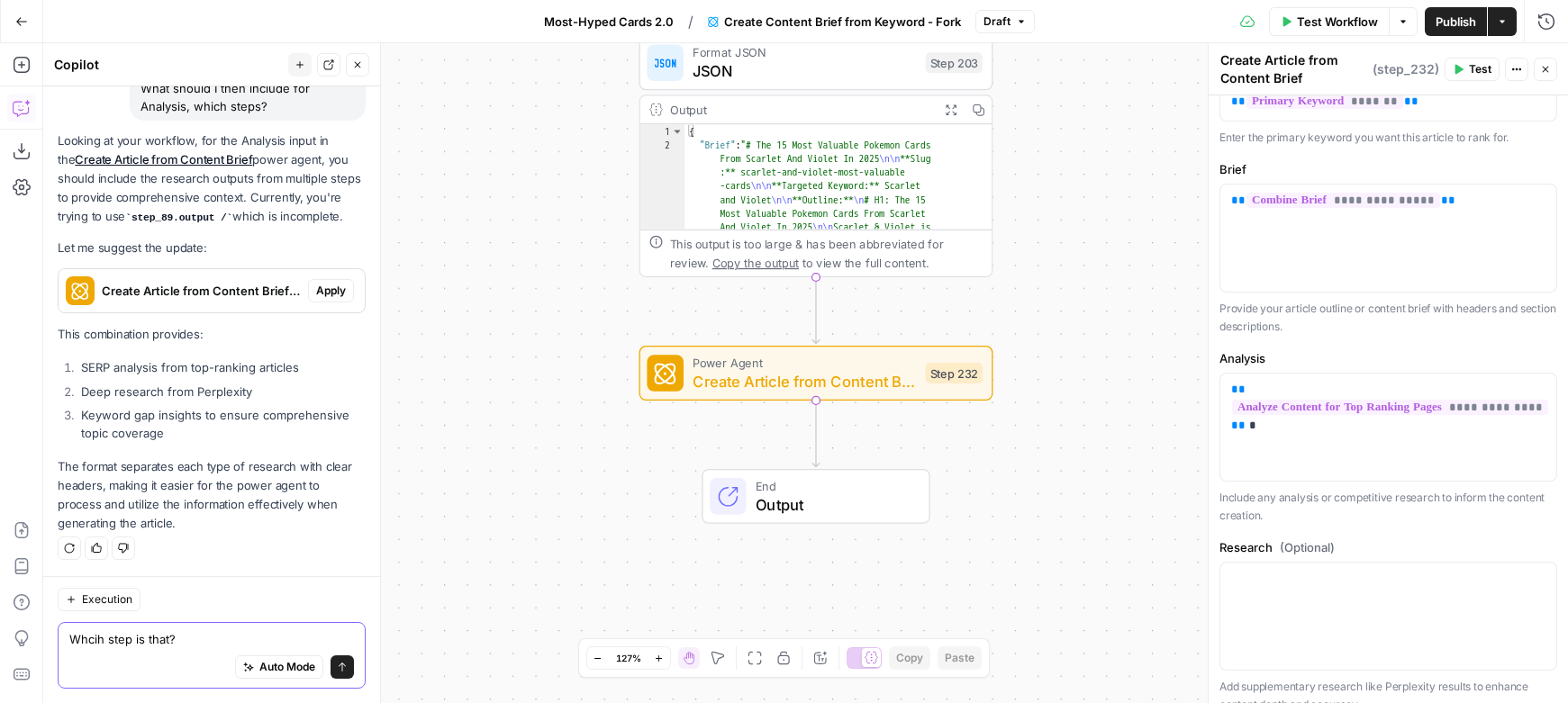 click on "Whcih step is that?" at bounding box center [212, 639] 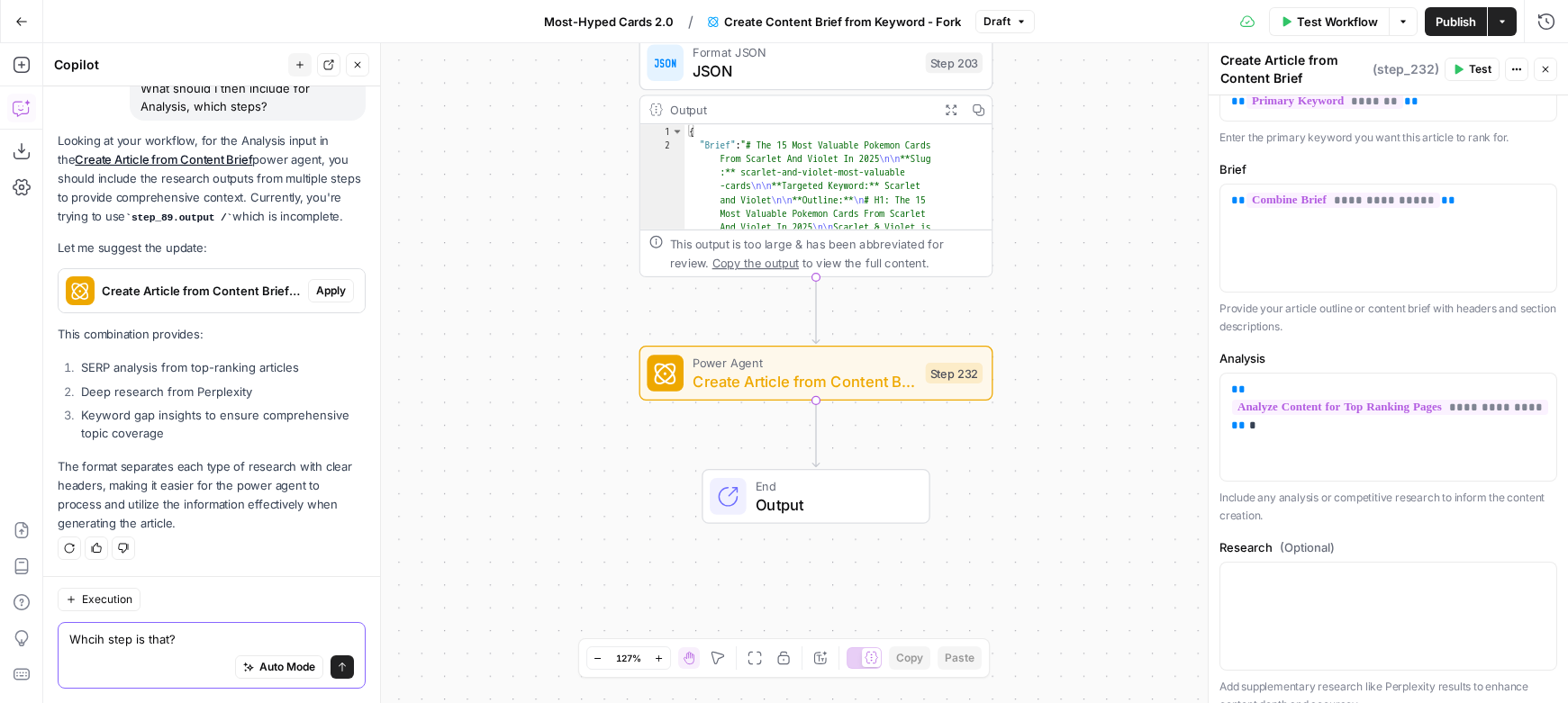 type on "Which step is that?" 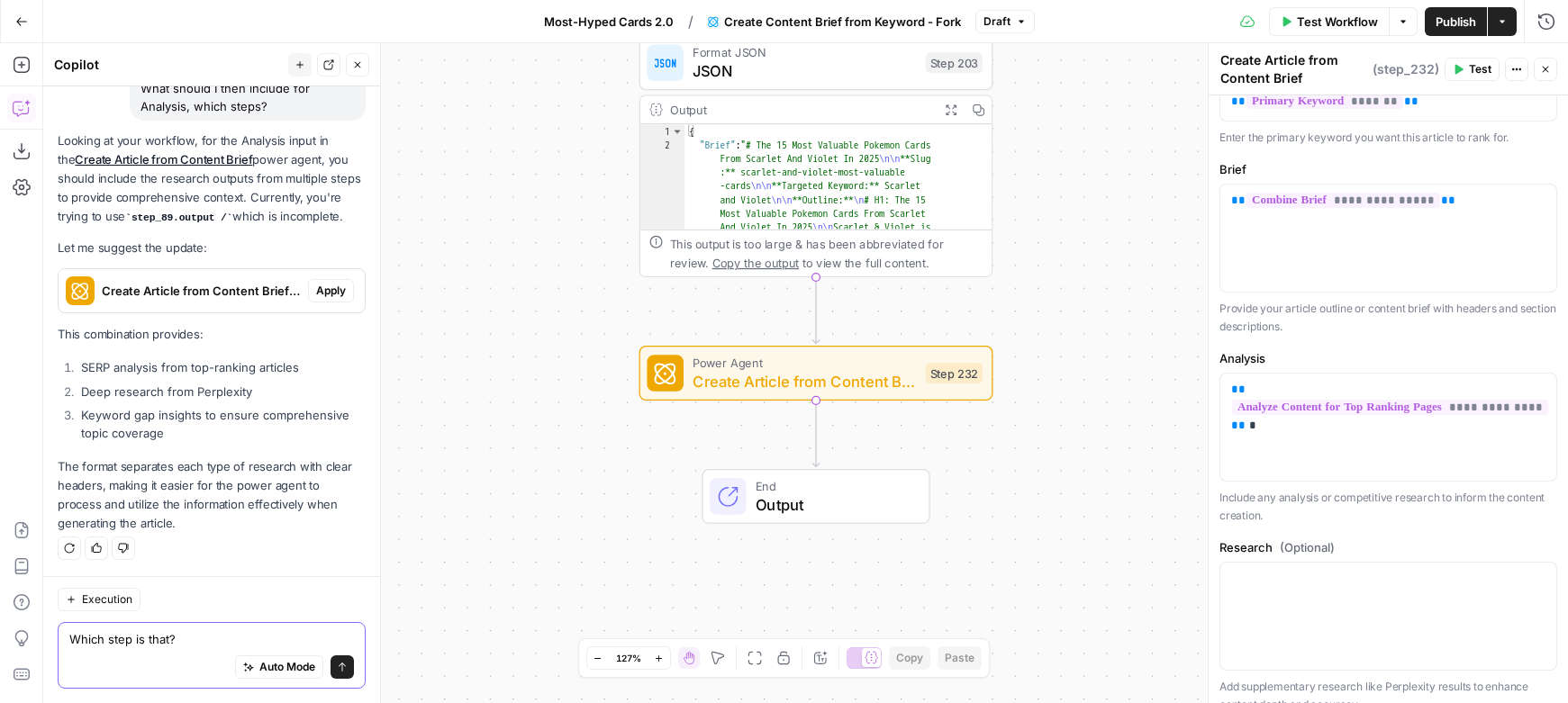 click on "Which step is that?" at bounding box center [212, 639] 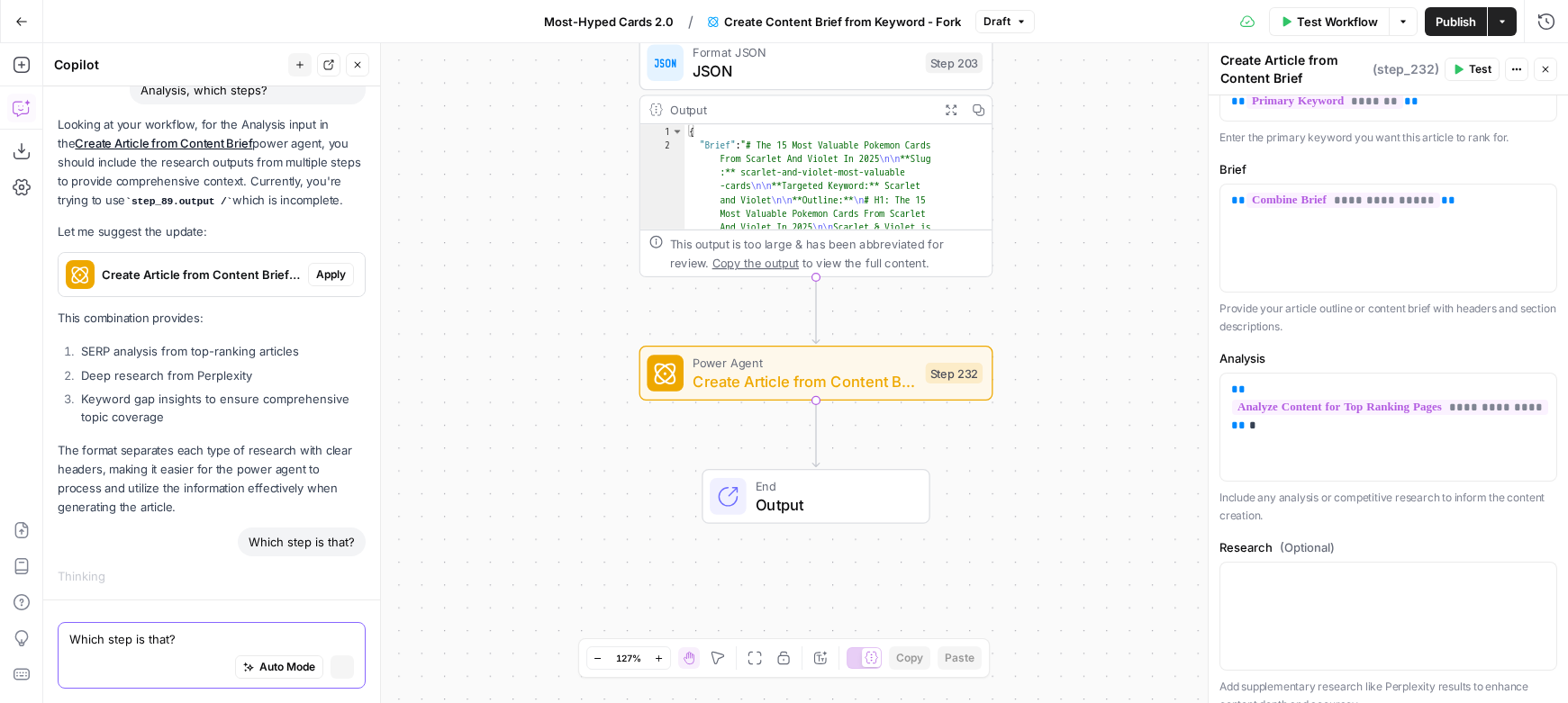 type 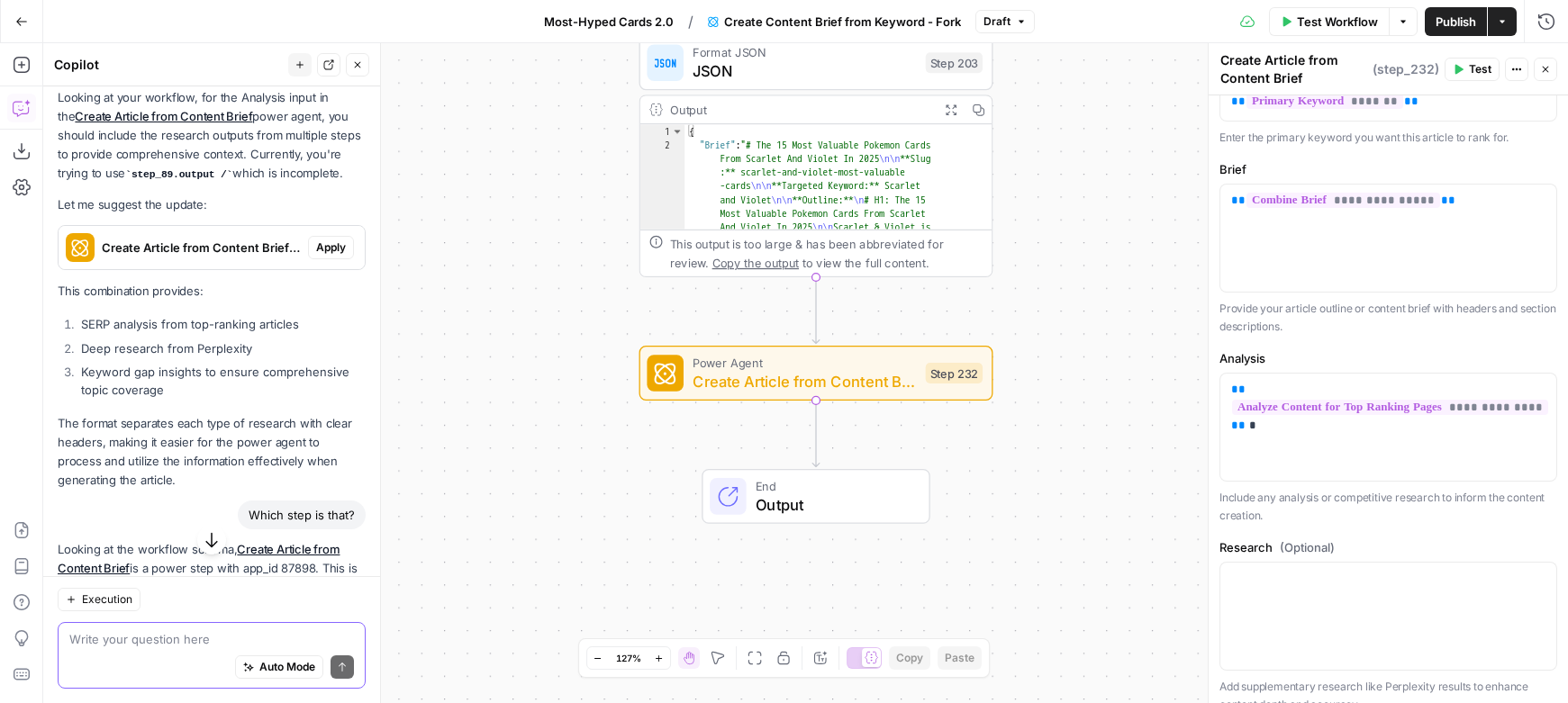 scroll, scrollTop: 853, scrollLeft: 0, axis: vertical 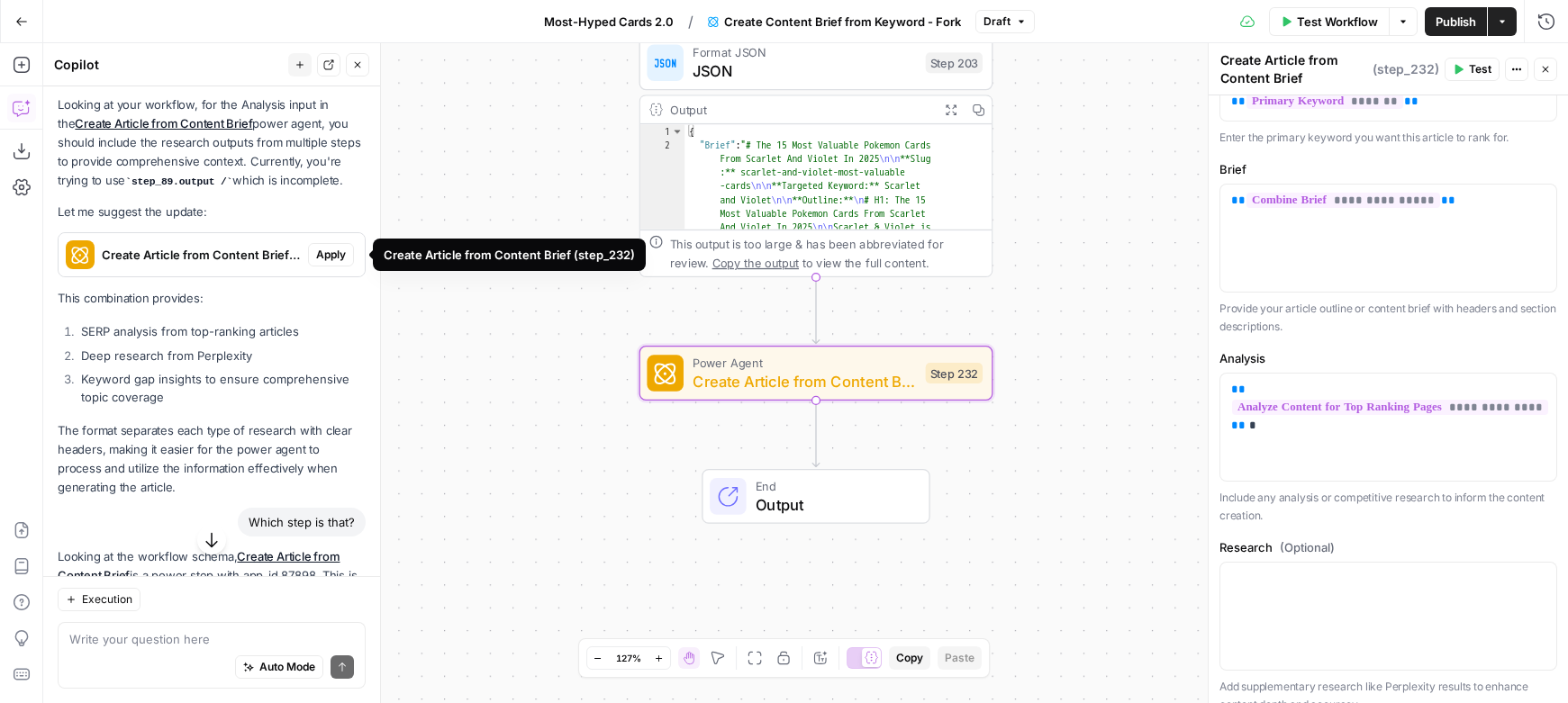 click on "Apply" at bounding box center (331, 255) 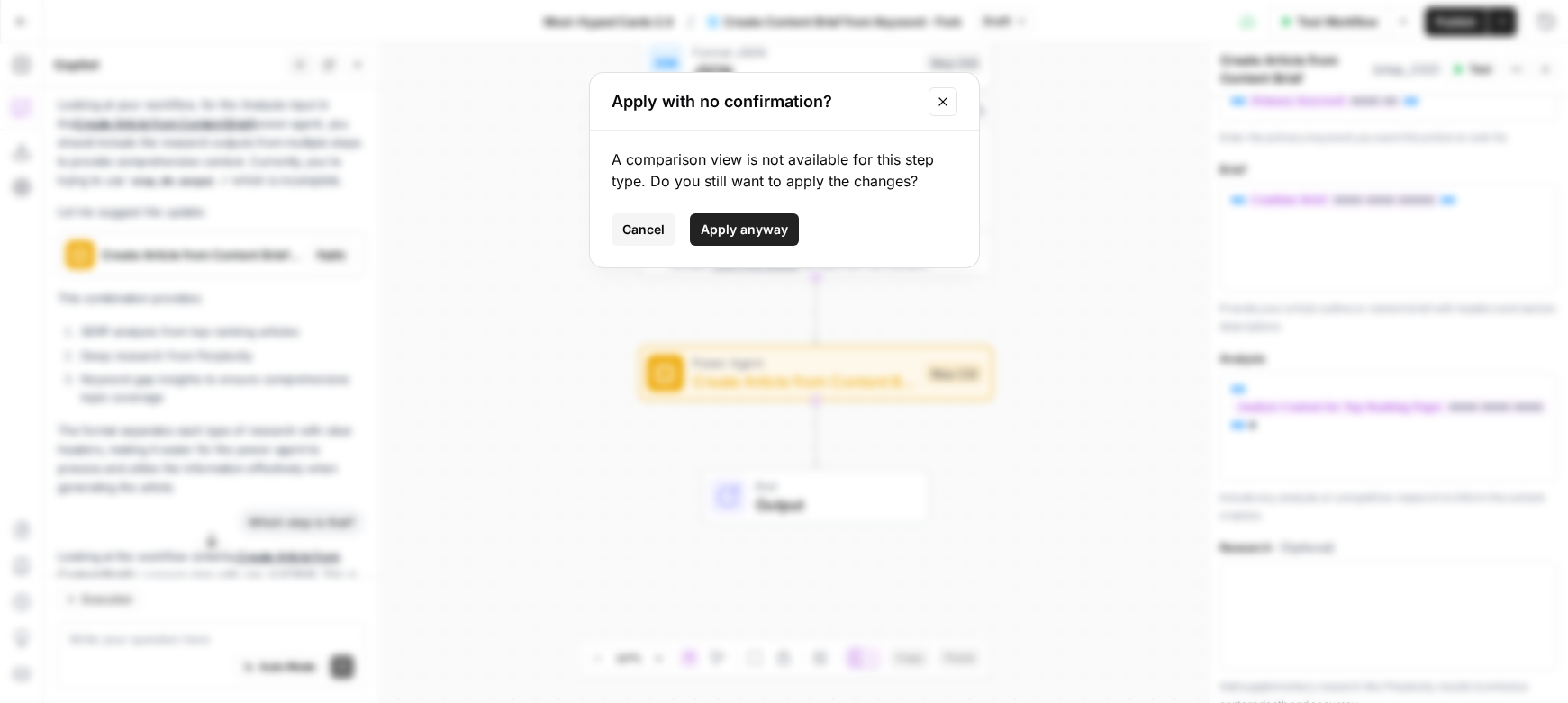 click on "Apply anyway" at bounding box center [744, 230] 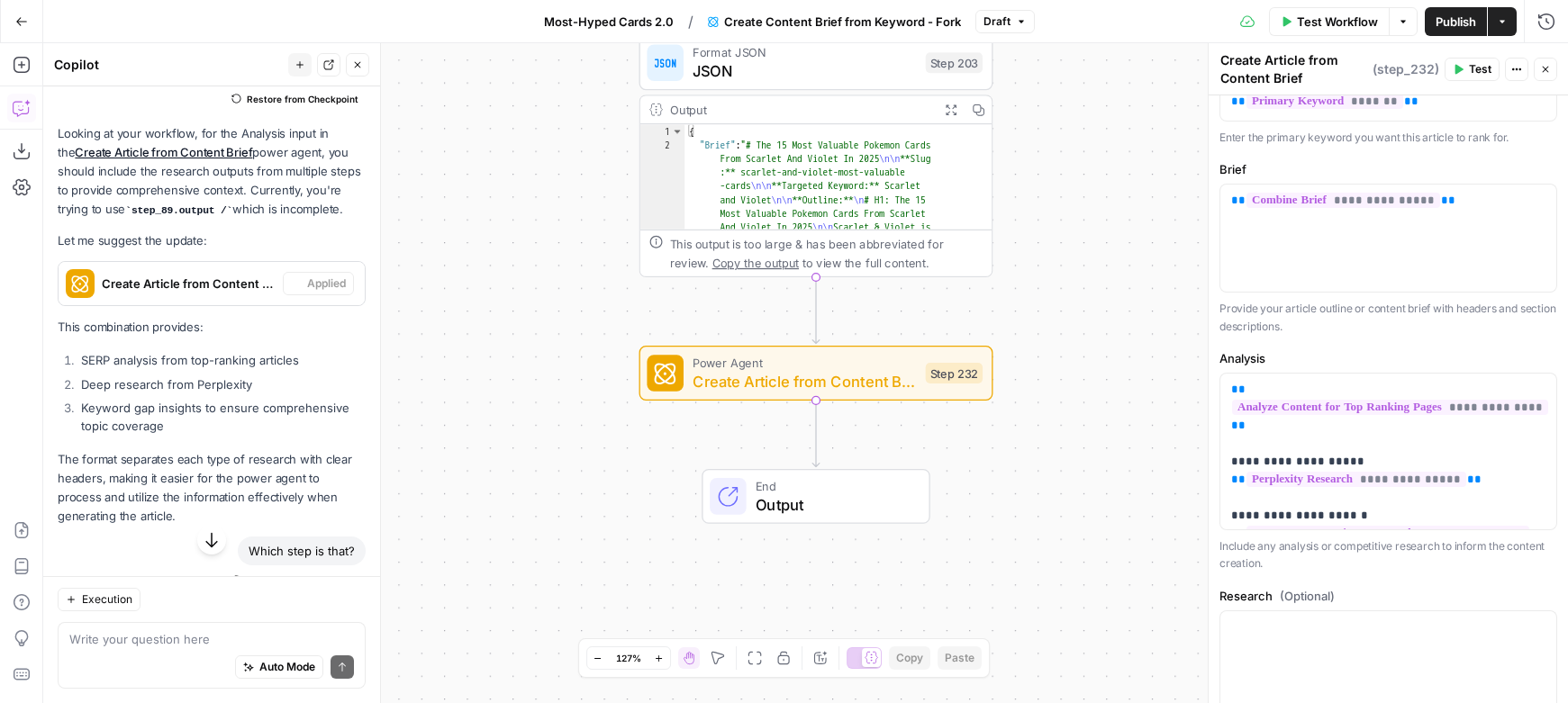 scroll, scrollTop: 882, scrollLeft: 0, axis: vertical 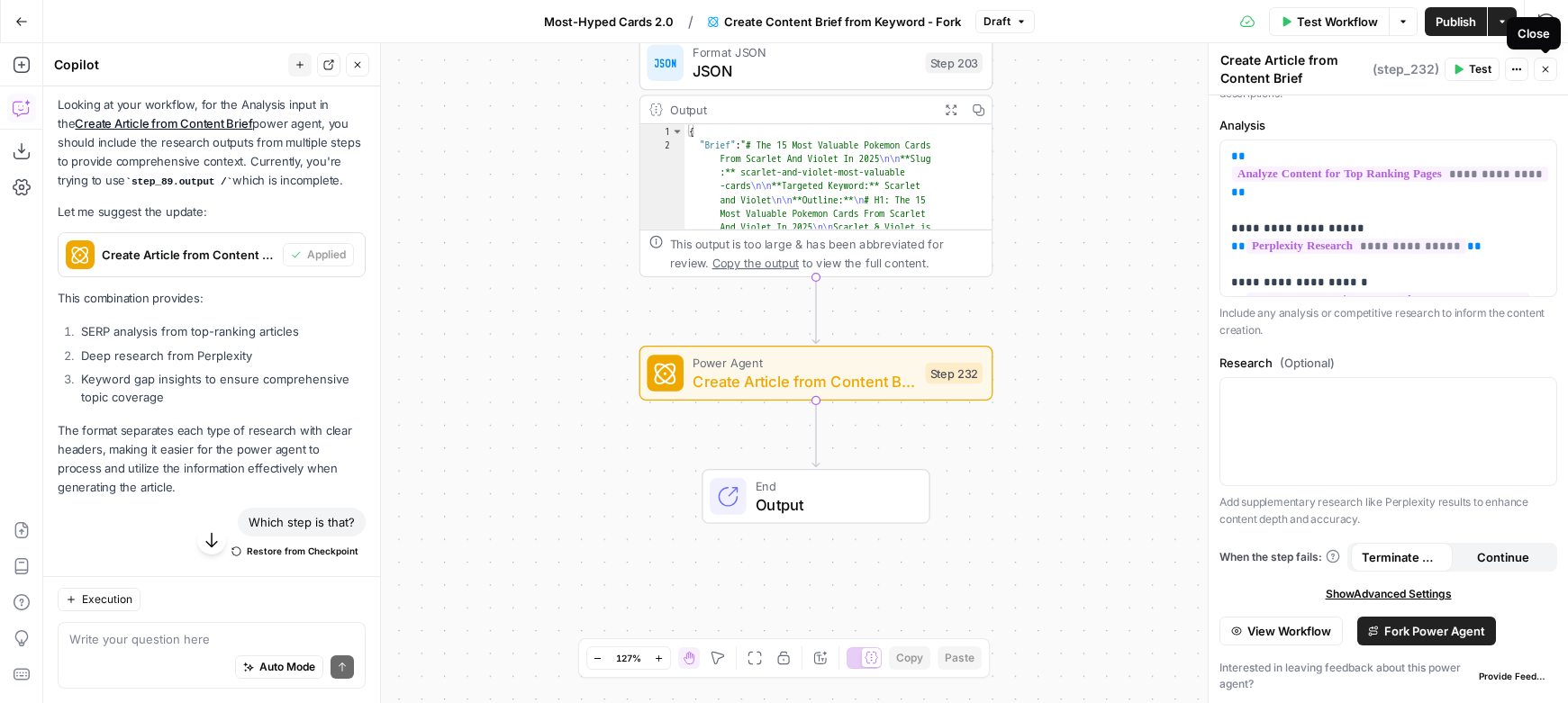 click on "Close" at bounding box center [1545, 69] 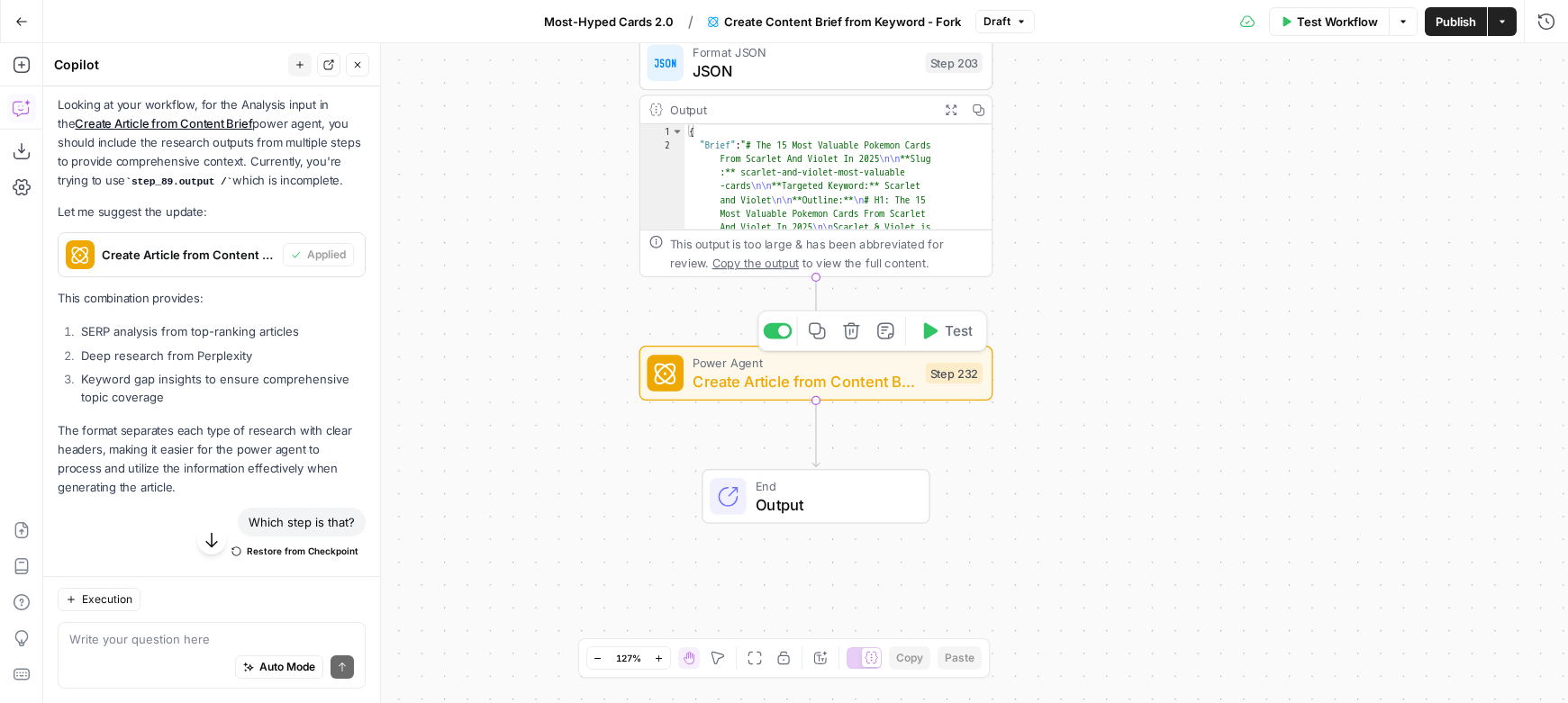 click on "Create Article from Content Brief" at bounding box center [804, 381] 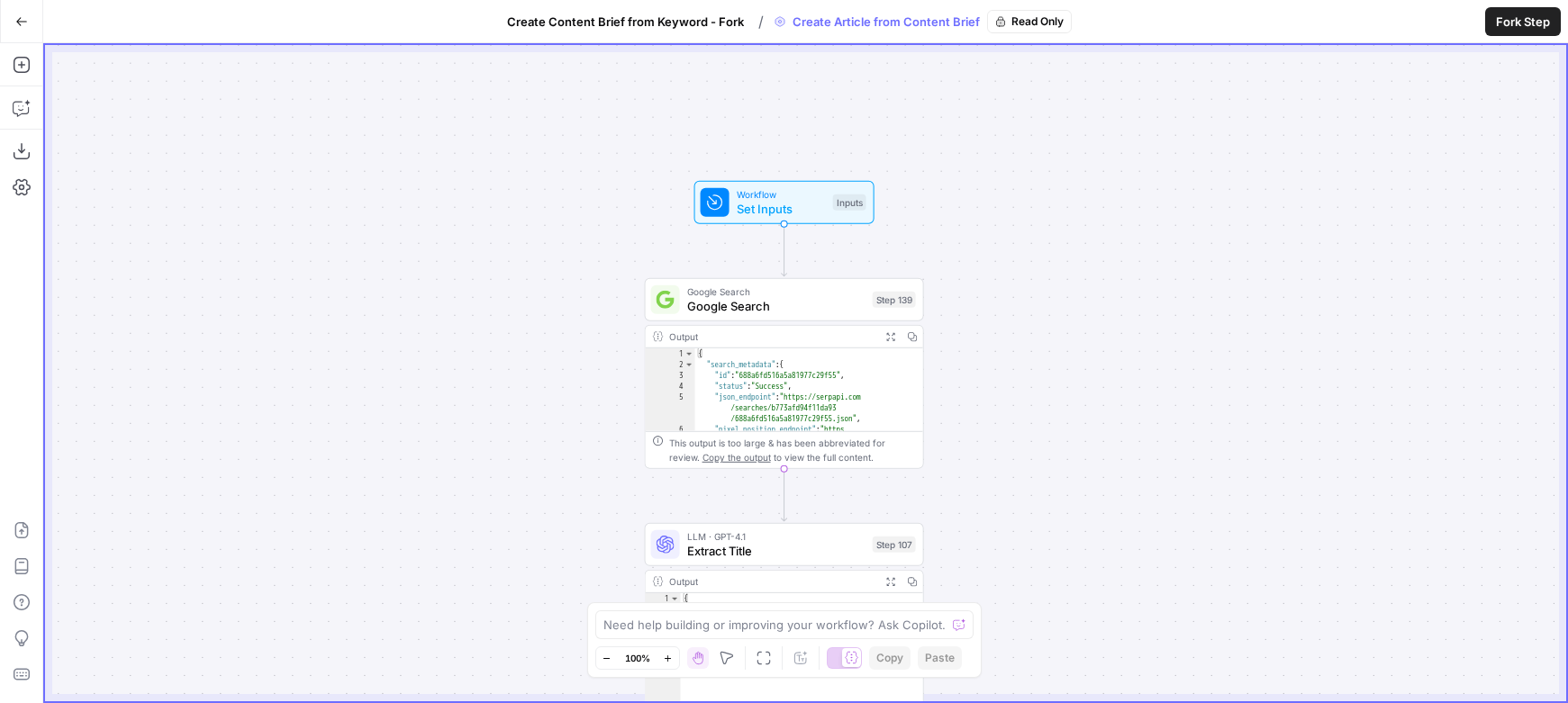 click on "Inputs" at bounding box center (849, 203) 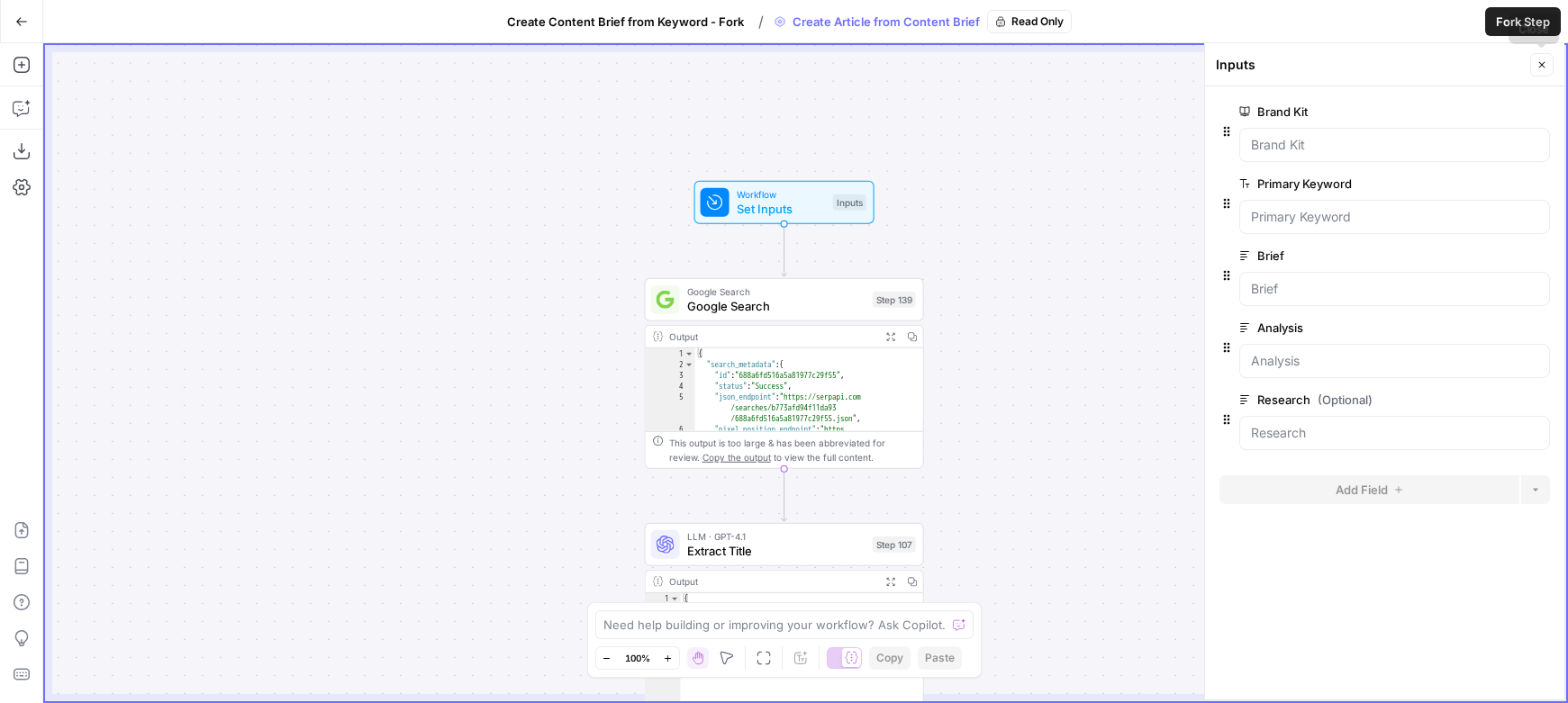 click on "Close" at bounding box center [1542, 65] 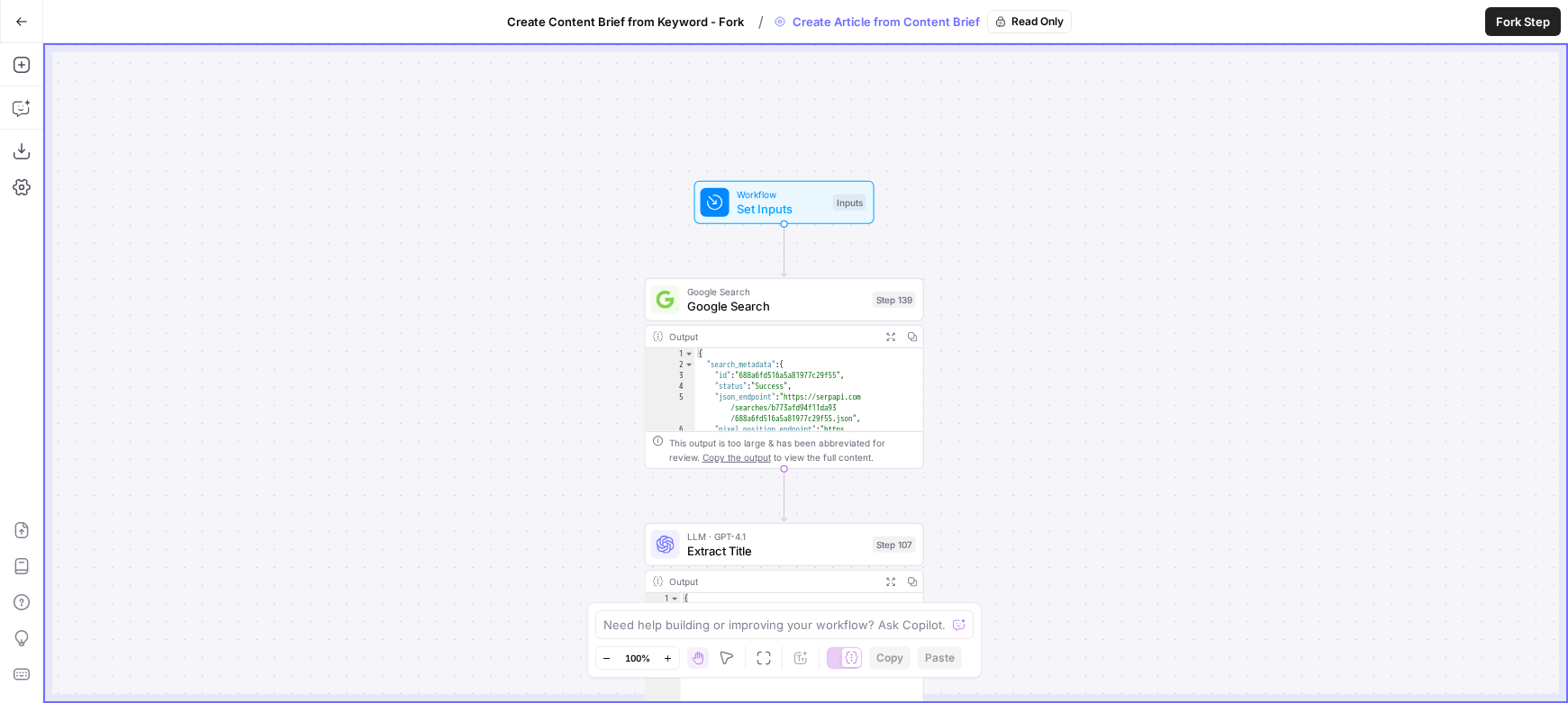 click on "Google Search" at bounding box center (776, 306) 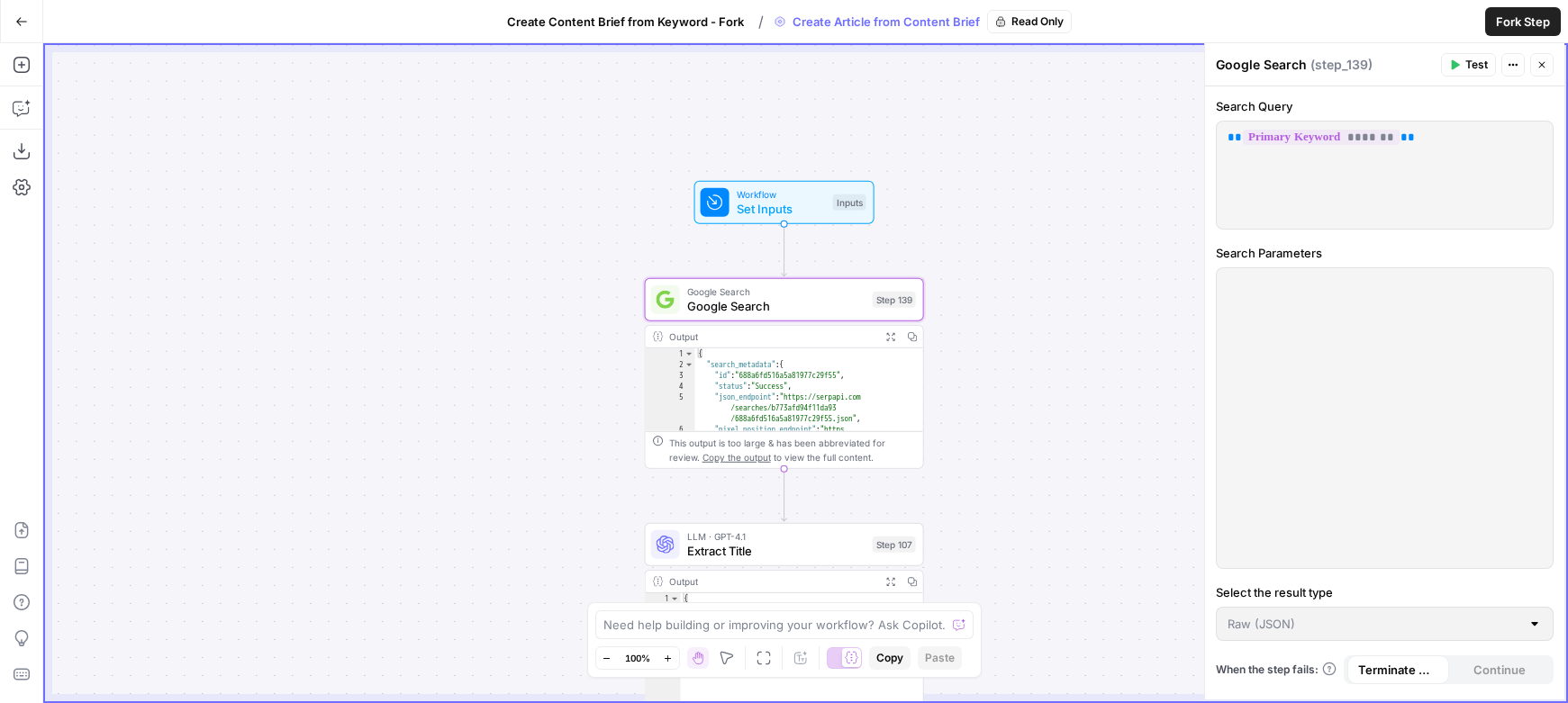 click on "Test" at bounding box center [1468, 65] 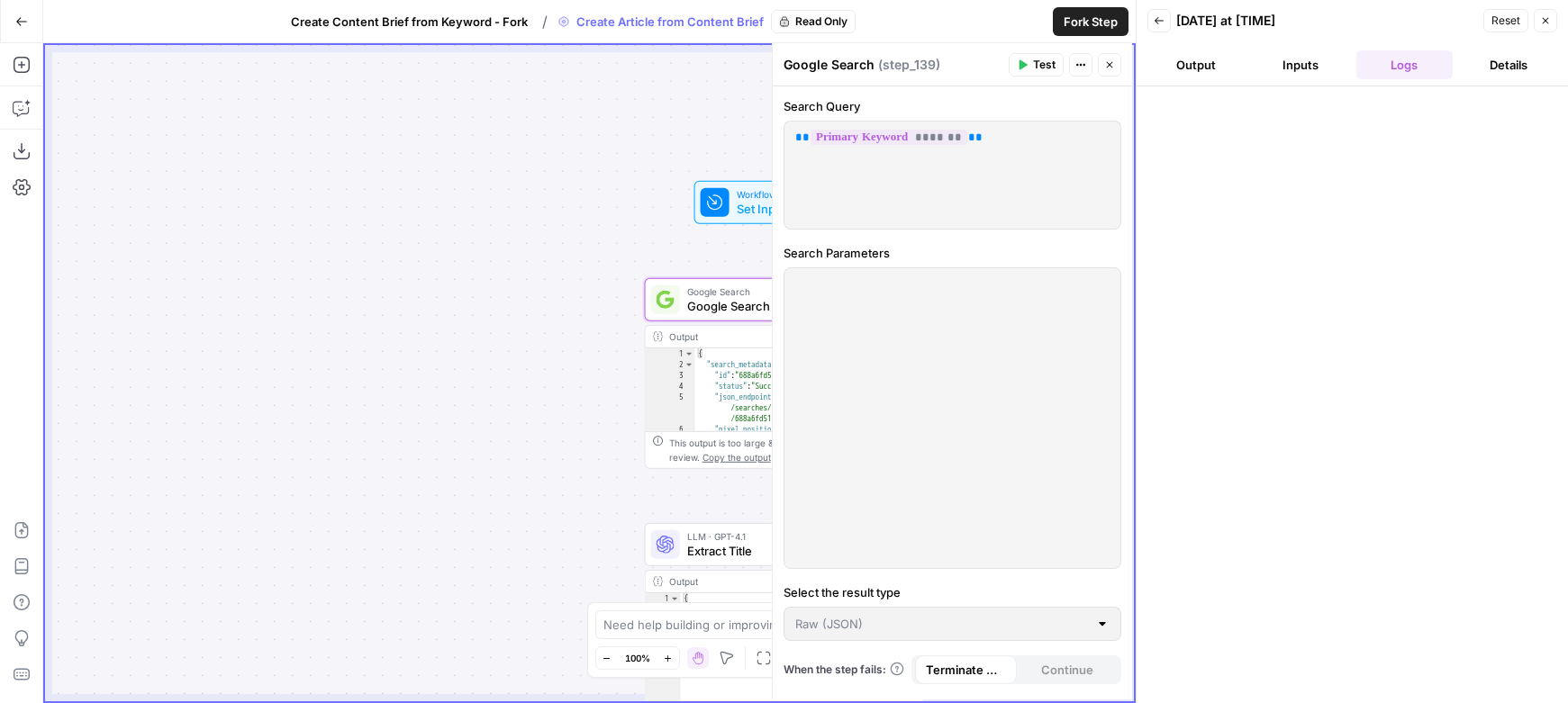 click on "Close" at bounding box center (1545, 21) 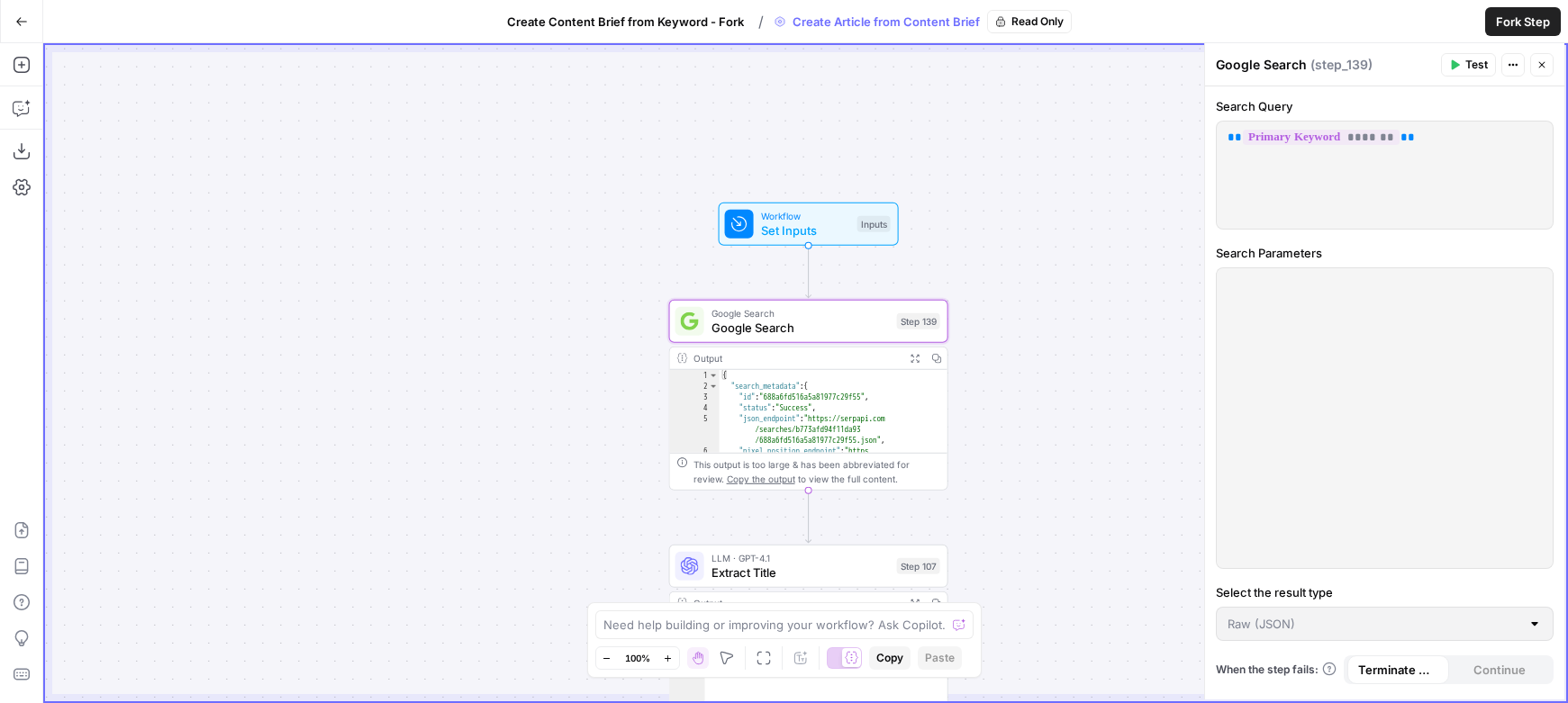 click on "Create Content Brief from Keyword - Fork" at bounding box center (625, 22) 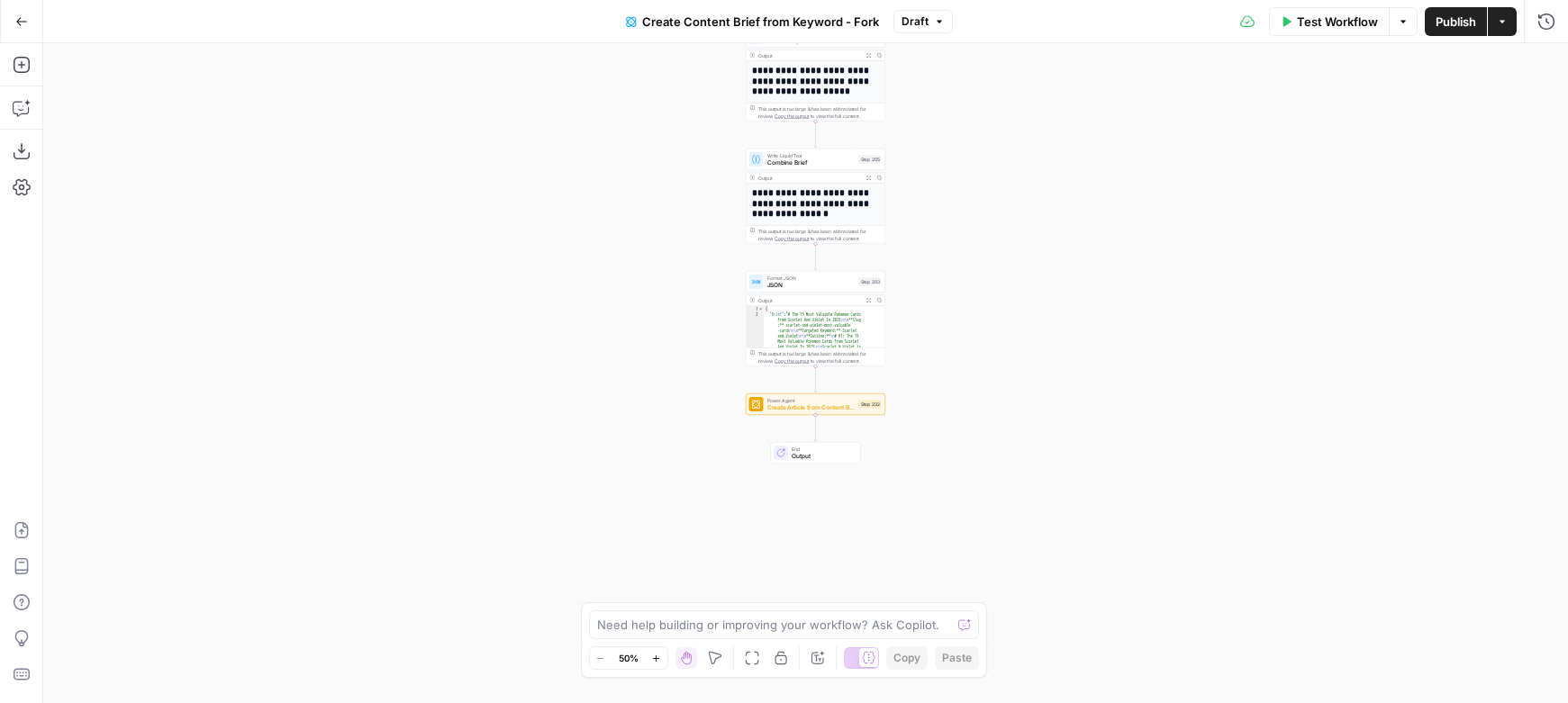 click on "Power Agent Create Article from Content Brief Step 232 Copy step Delete step Add Note Test" at bounding box center [815, 404] 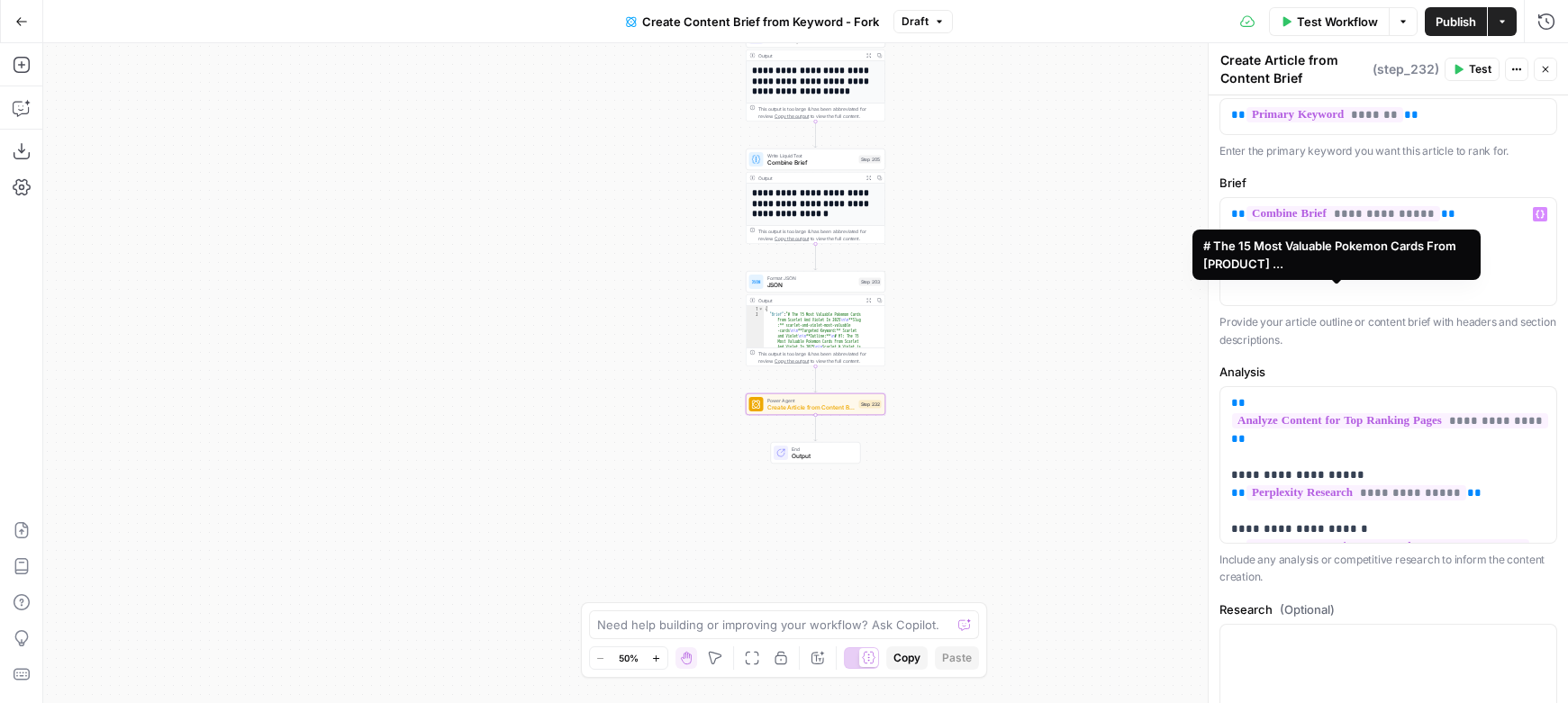 scroll, scrollTop: 152, scrollLeft: 0, axis: vertical 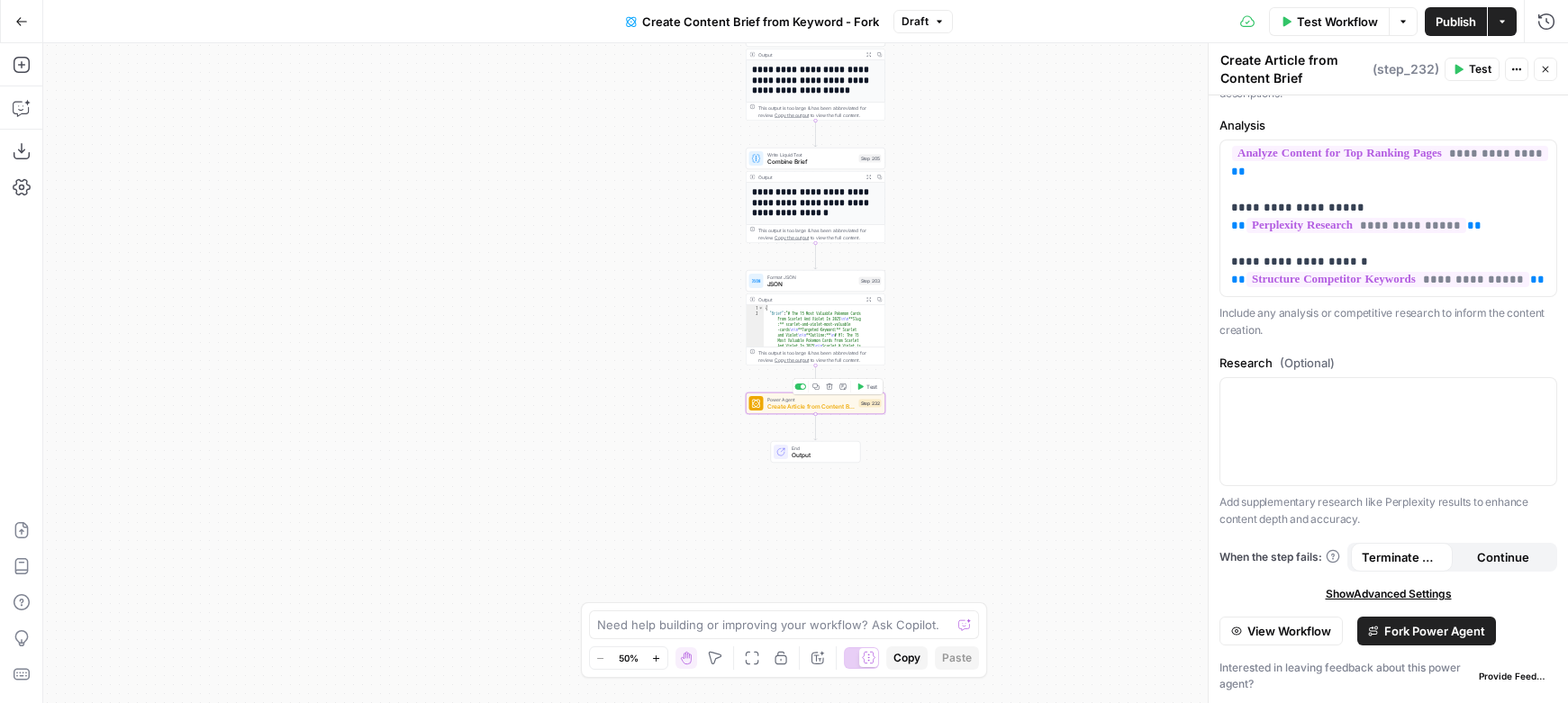 click on "Create Article from Content Brief" at bounding box center [811, 407] 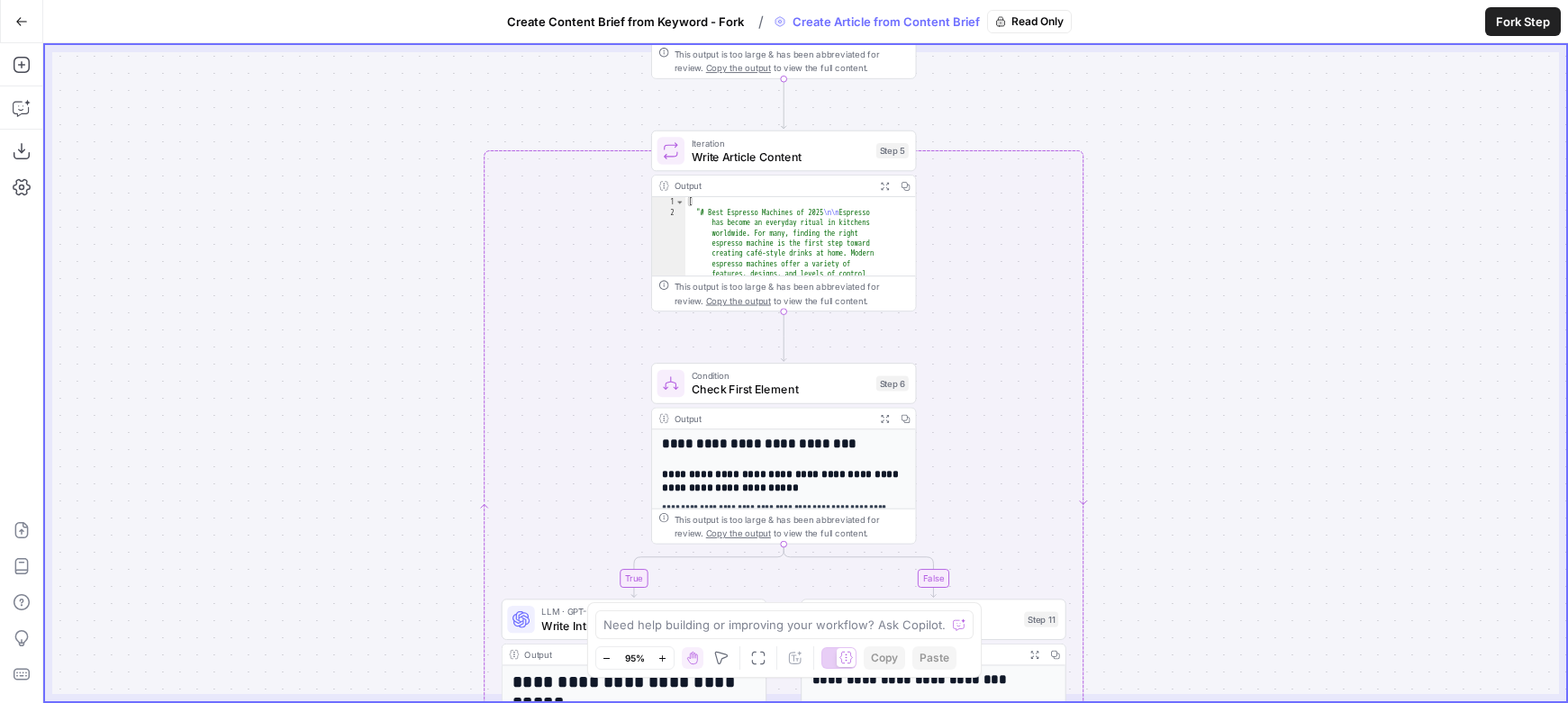 click on "Fork Step" at bounding box center [1523, 22] 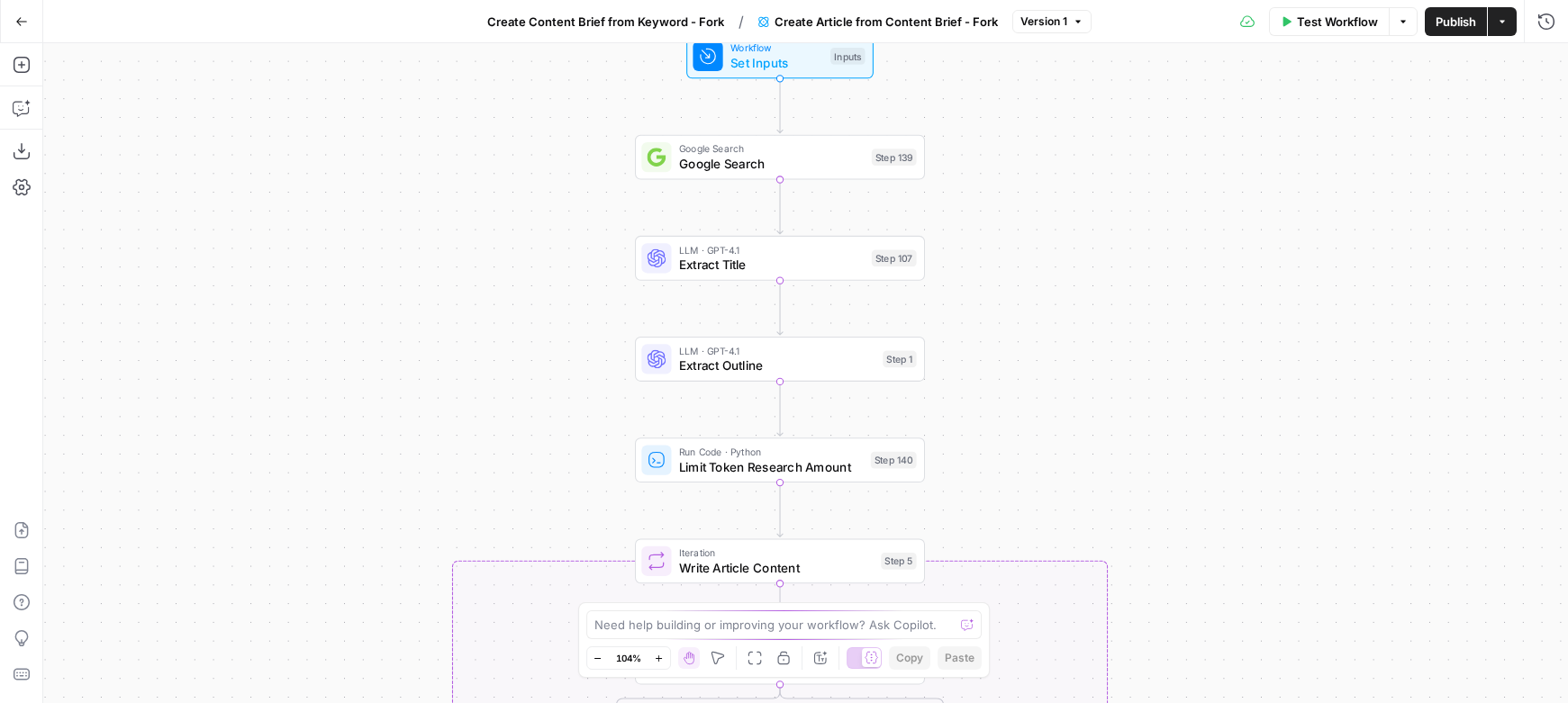 click on "Set Inputs" at bounding box center [776, 62] 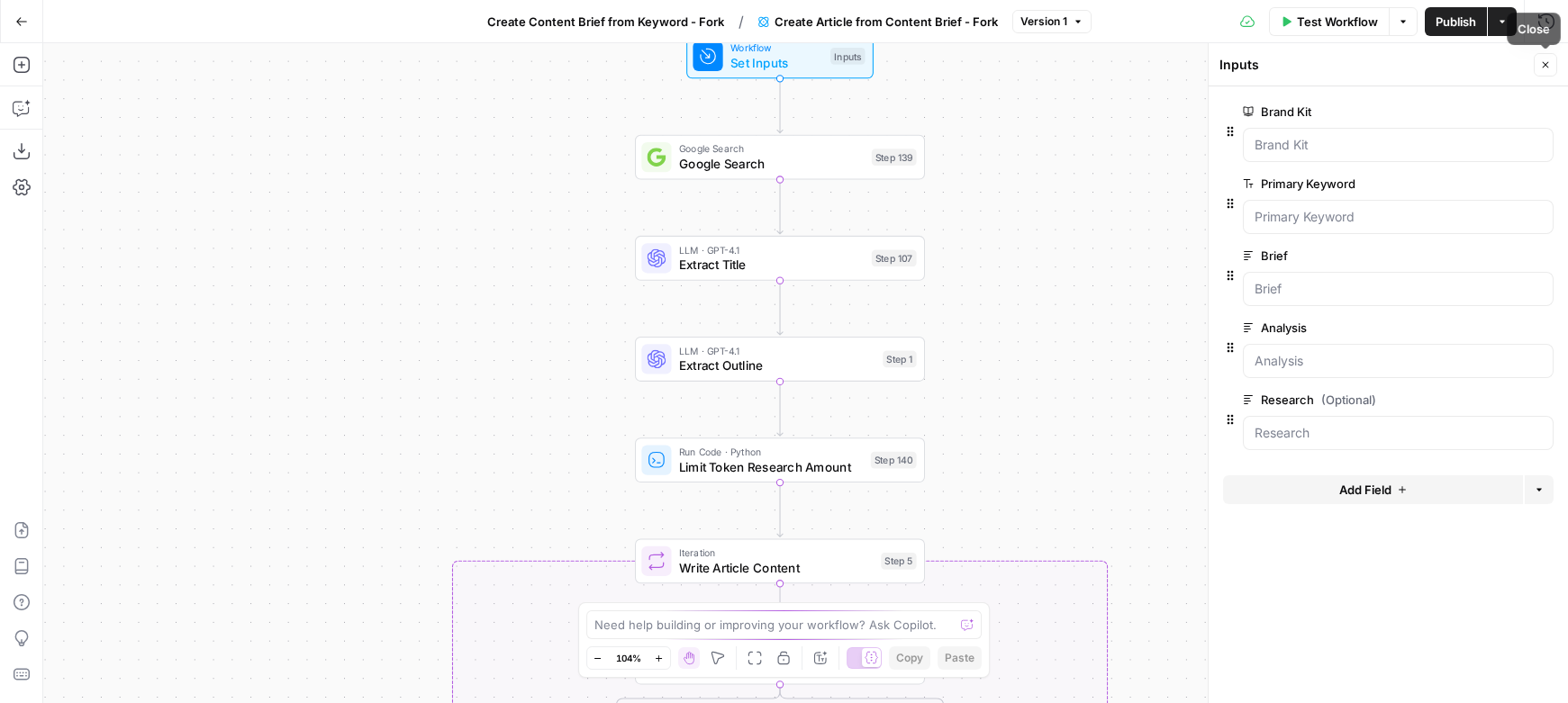 click 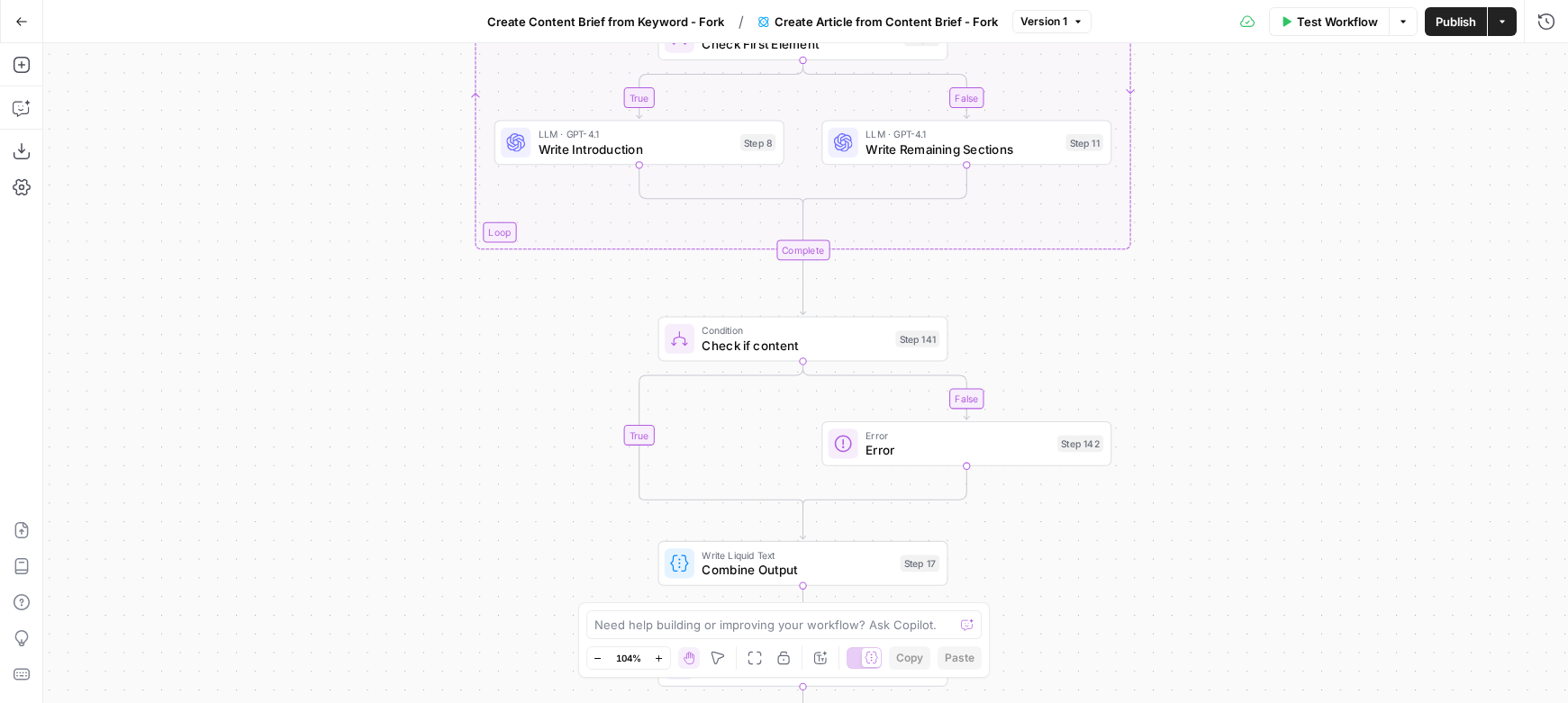 click on "Error" at bounding box center (957, 450) 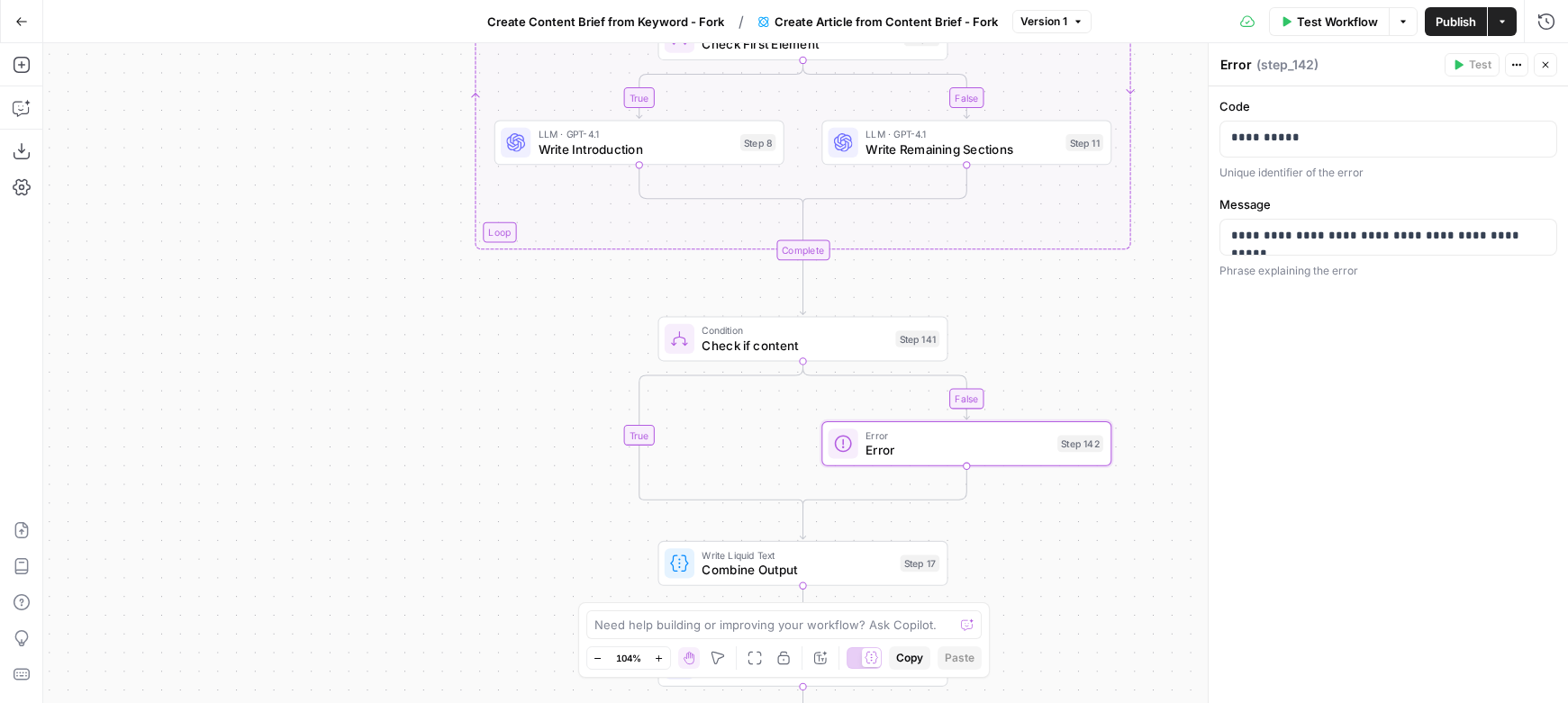 click 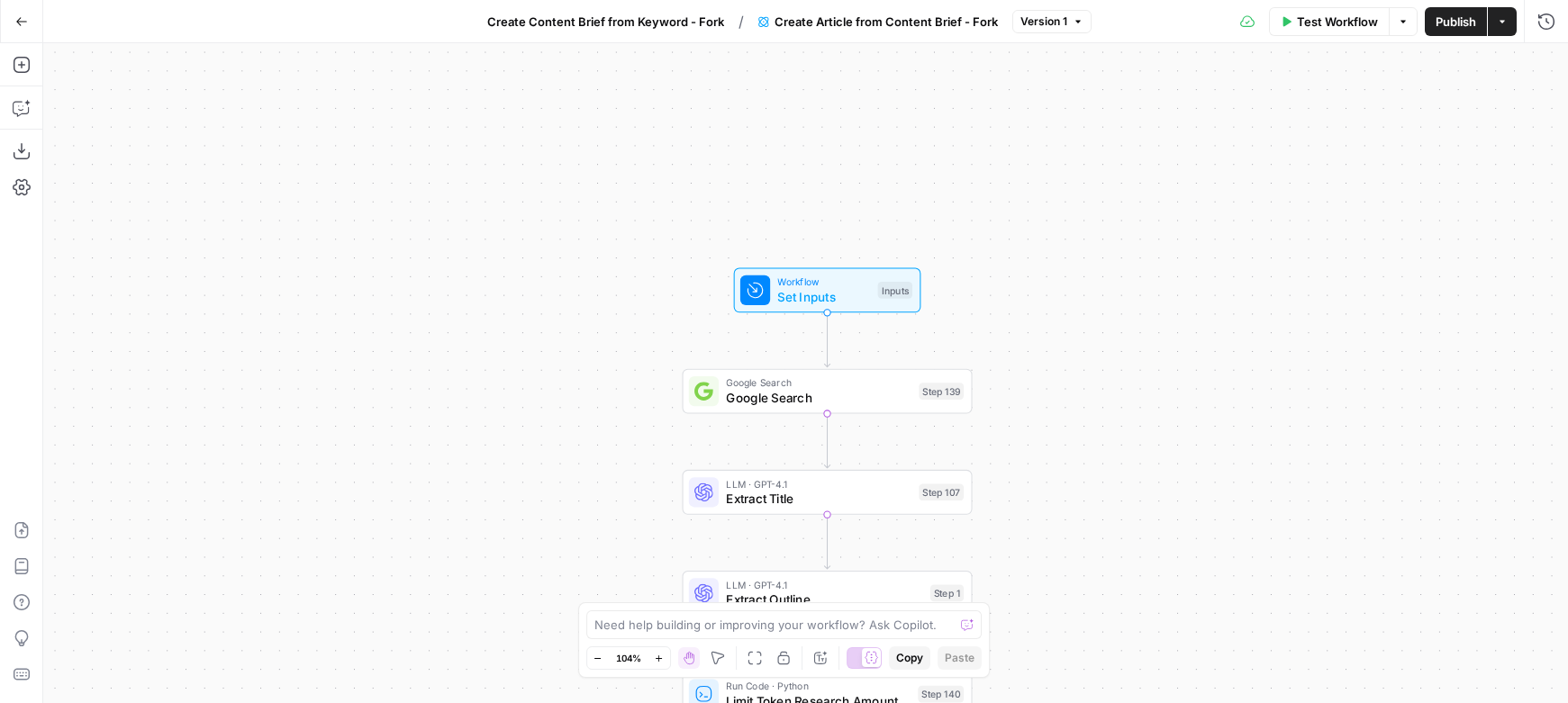click on "Test Workflow Options Publish Actions Run History" at bounding box center (1329, 21) 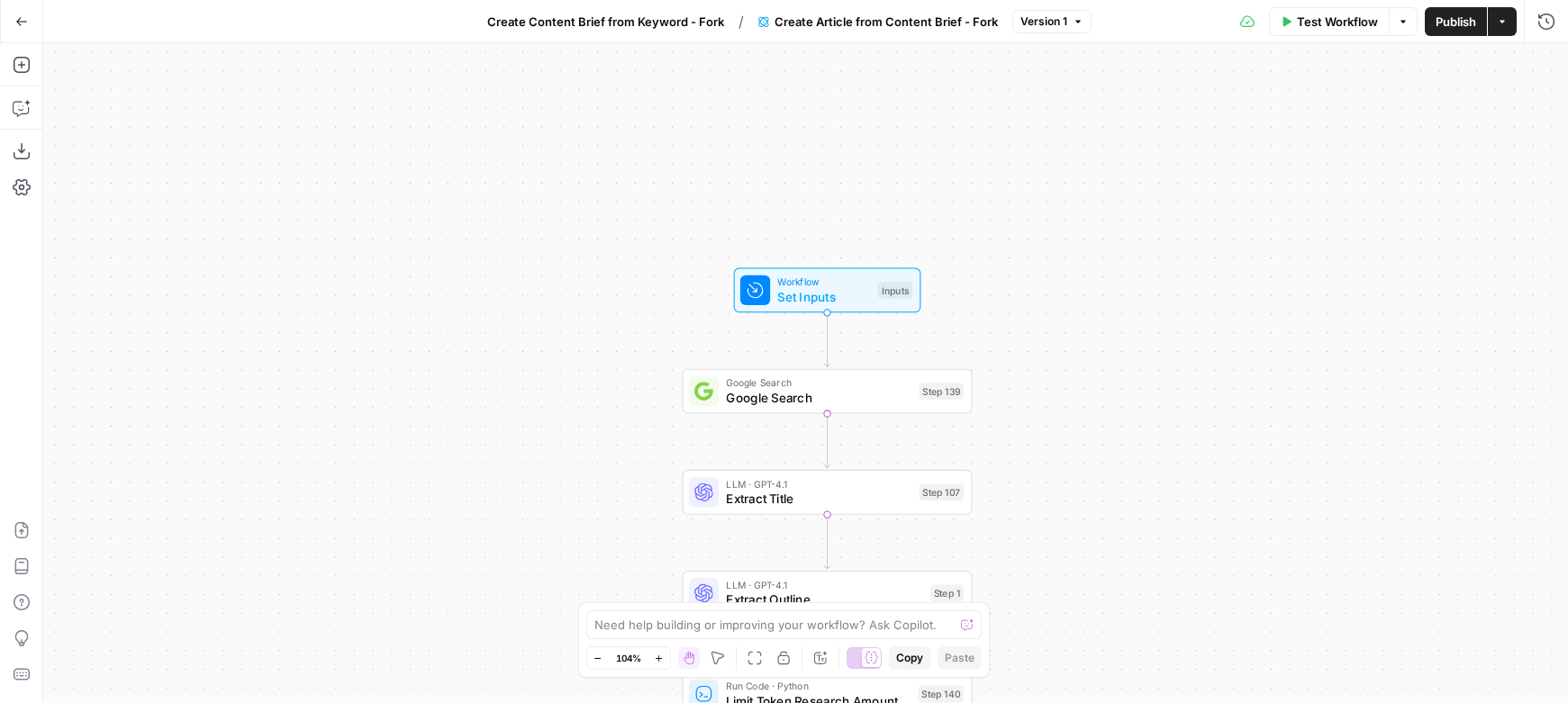 click on "Test Workflow" at bounding box center [1337, 22] 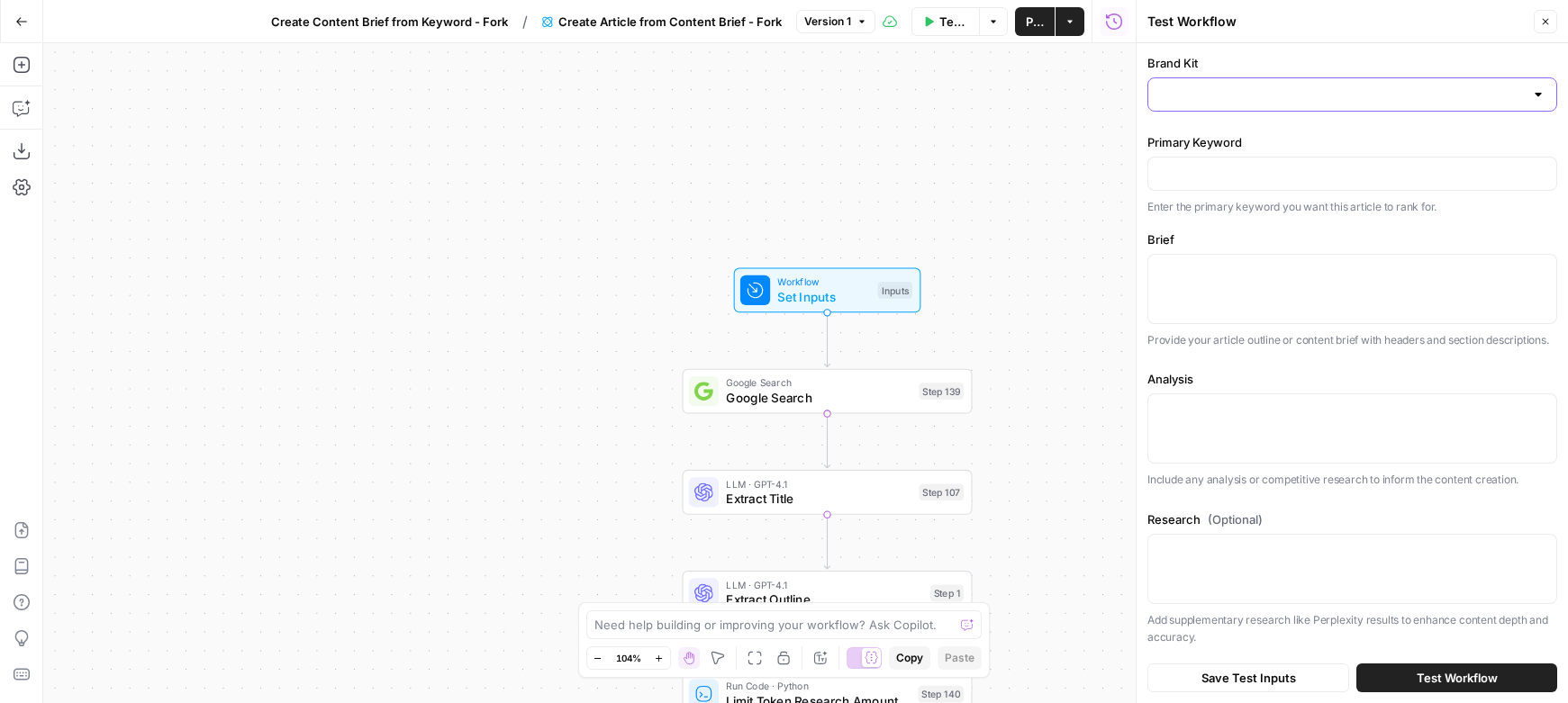 click on "Brand Kit" at bounding box center (1341, 95) 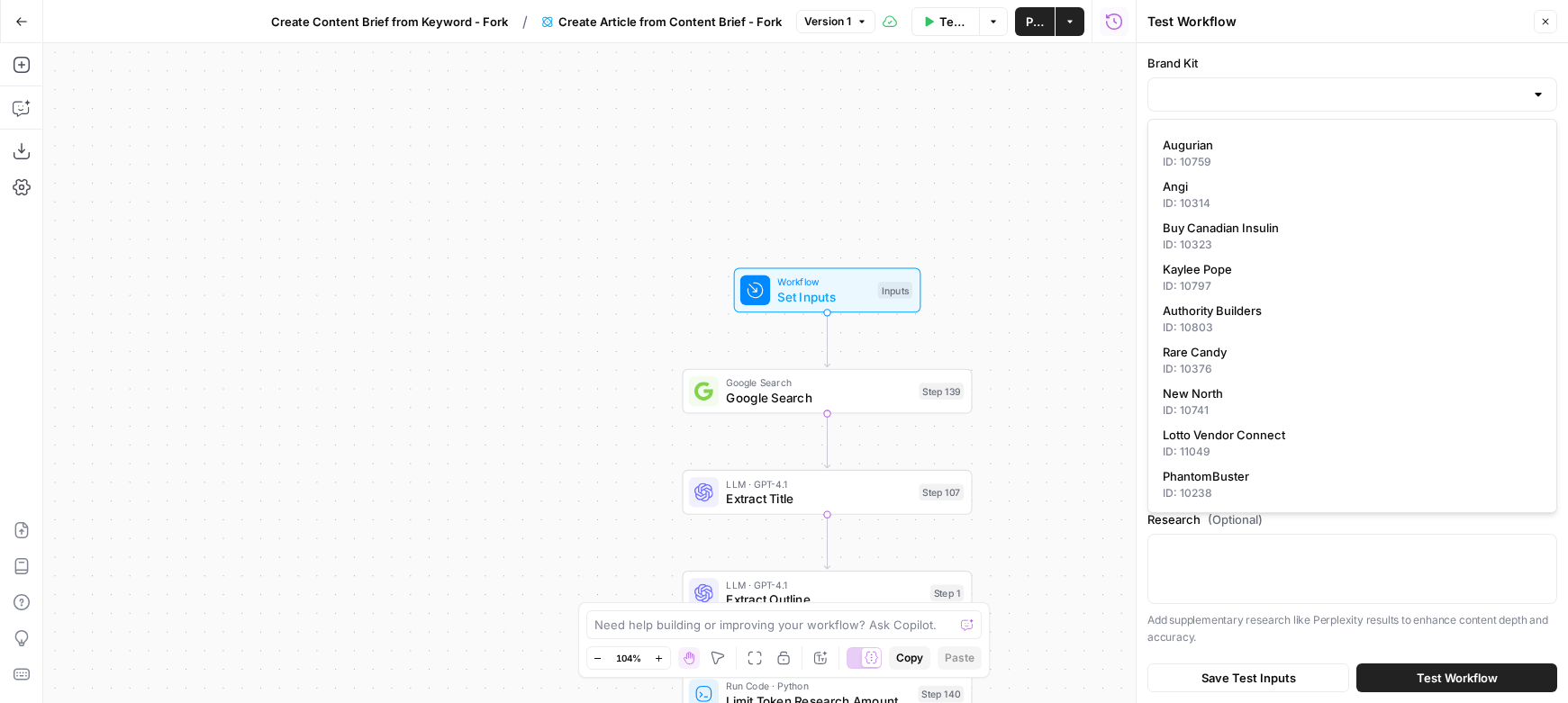 scroll, scrollTop: 0, scrollLeft: 0, axis: both 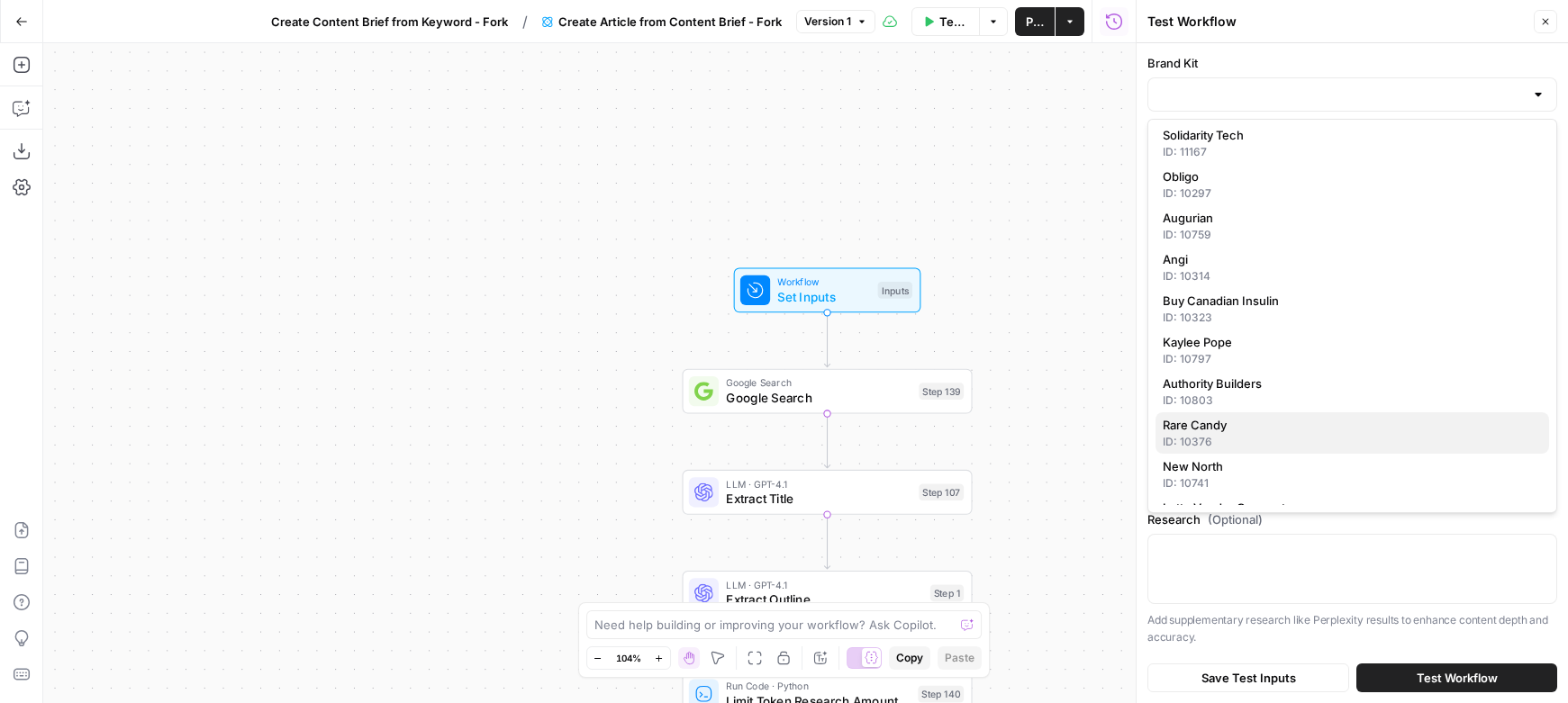 click on "Rare Candy" at bounding box center (1348, 425) 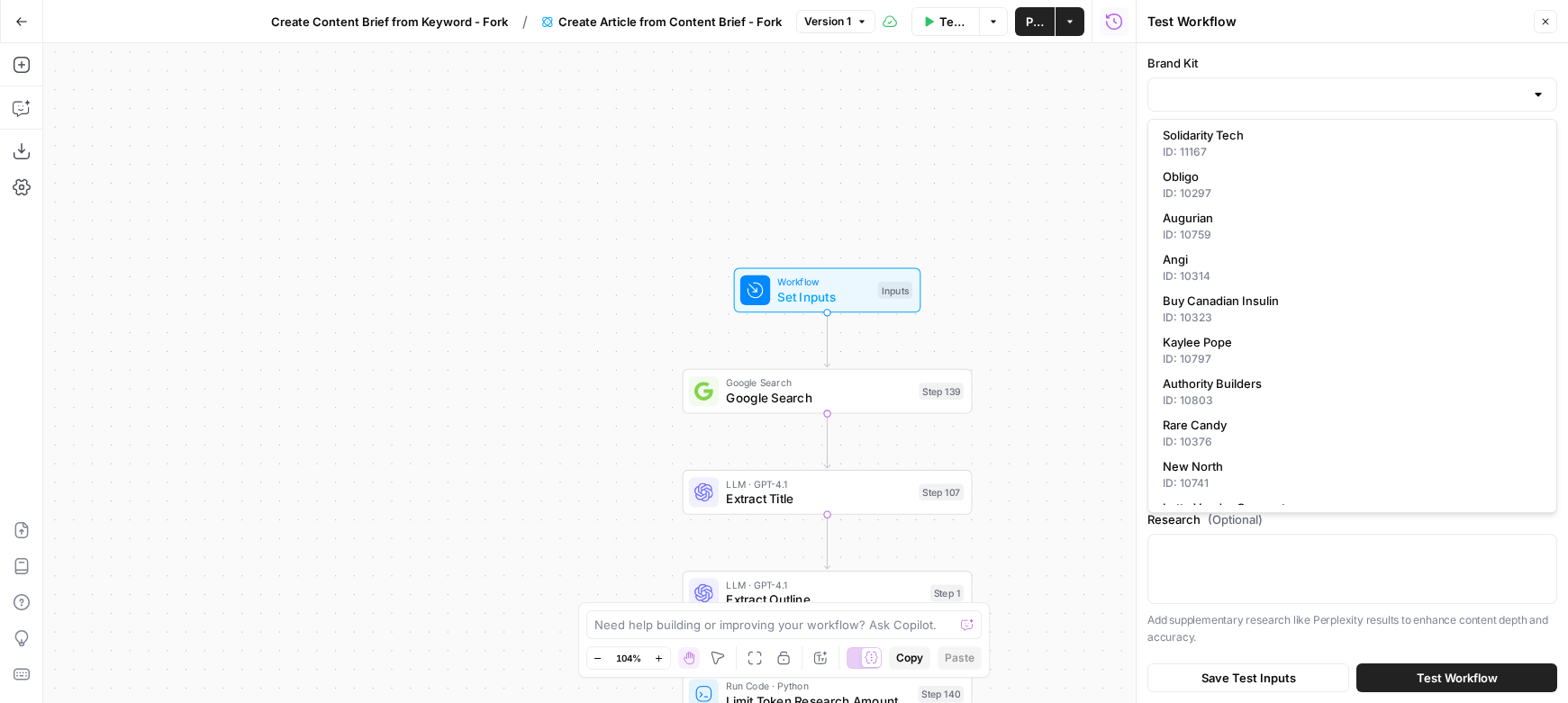 type on "Rare Candy" 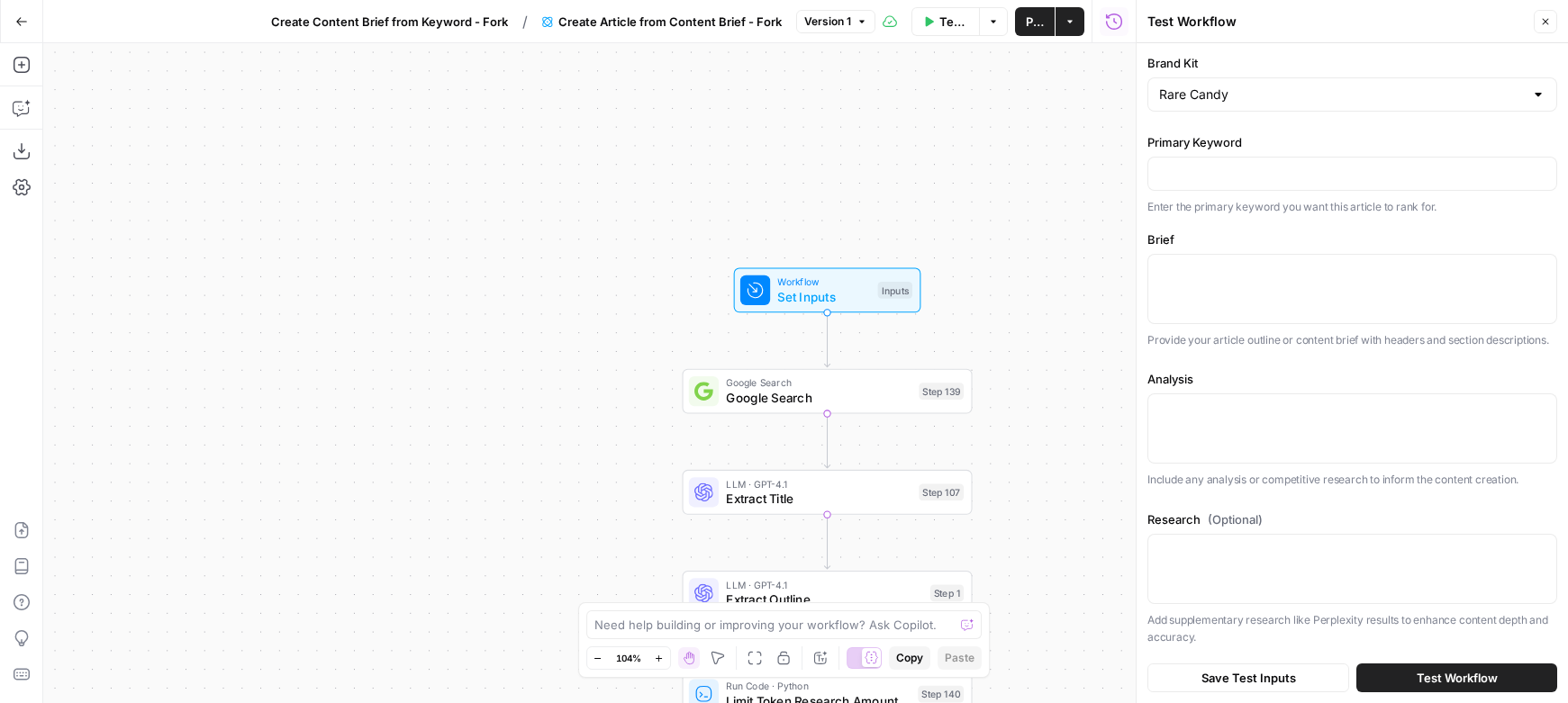 click at bounding box center [1352, 174] 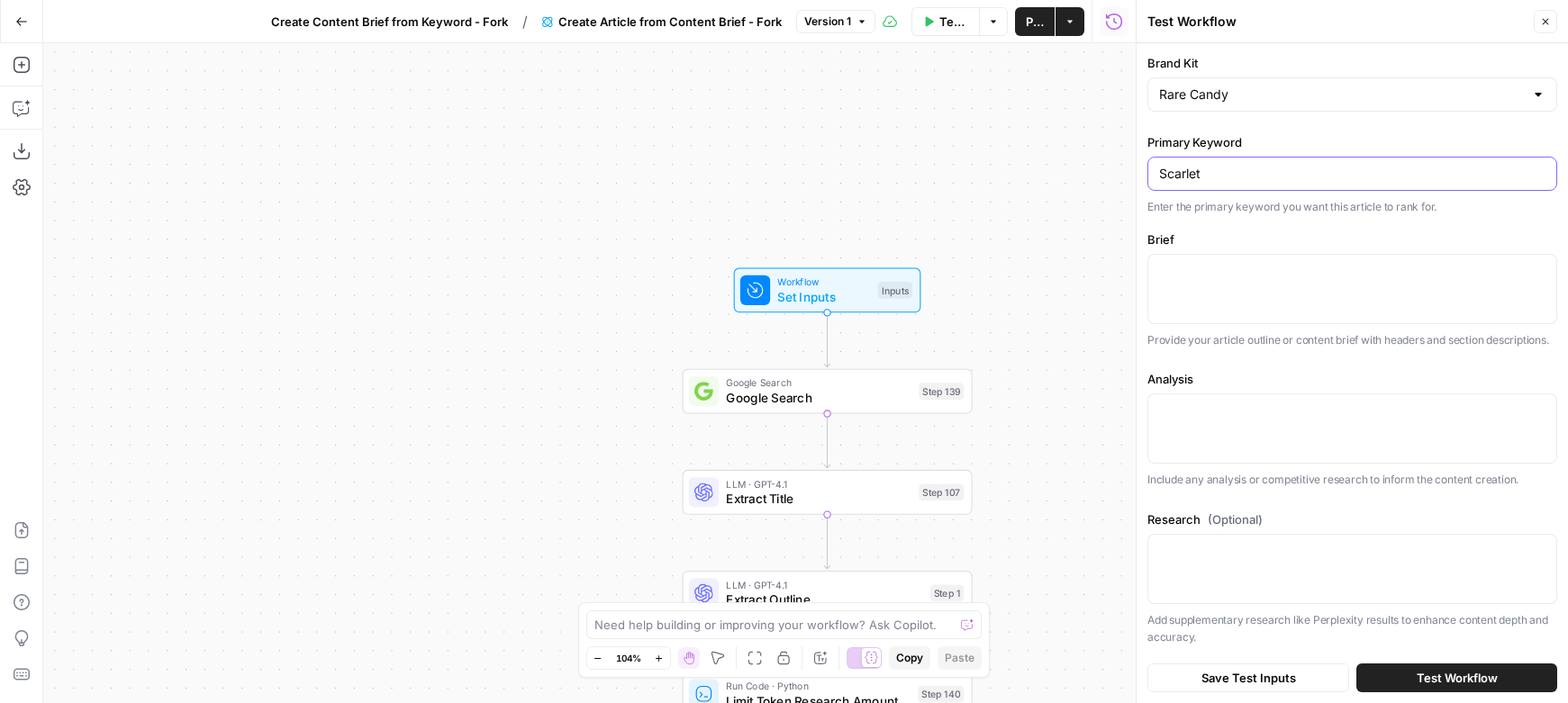 type on "Scarlet and Violet" 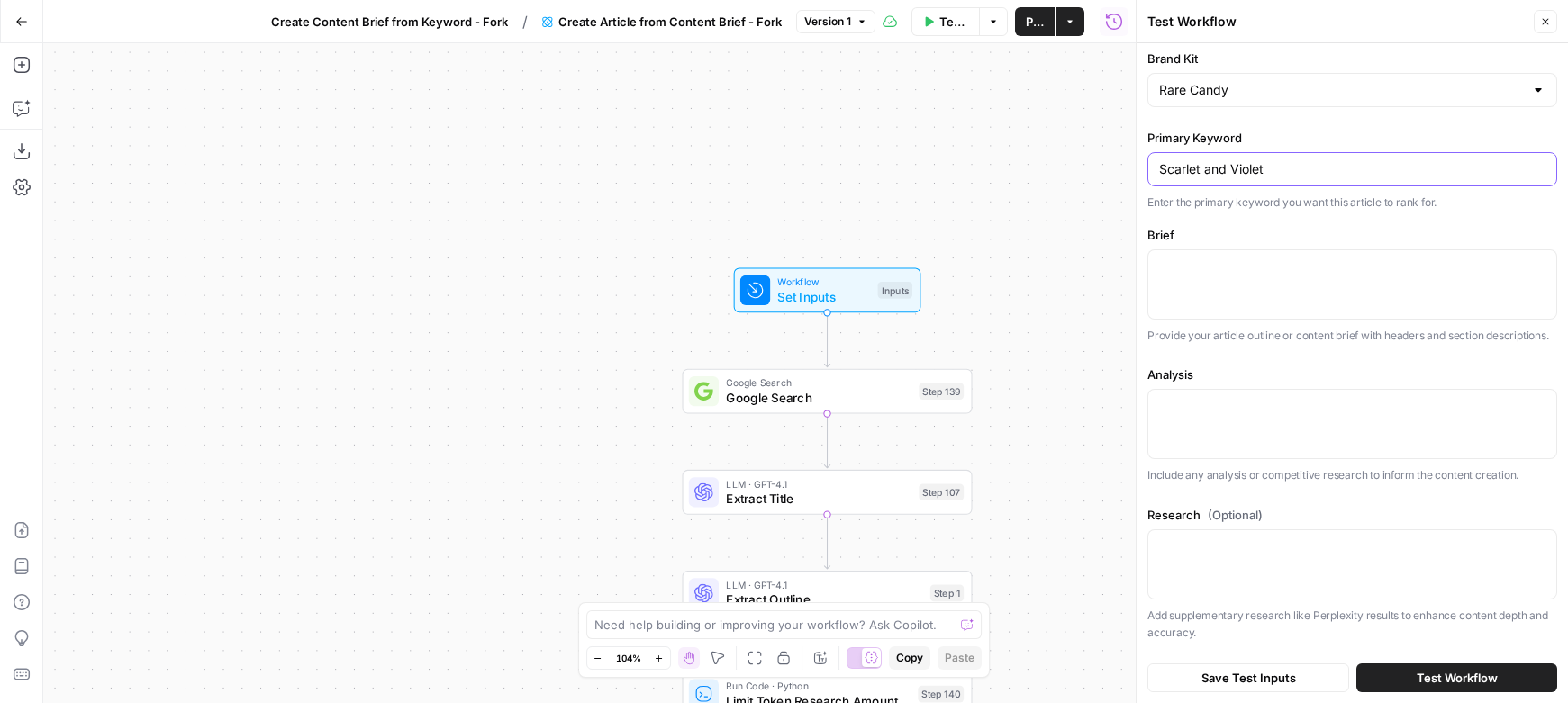 scroll, scrollTop: 0, scrollLeft: 0, axis: both 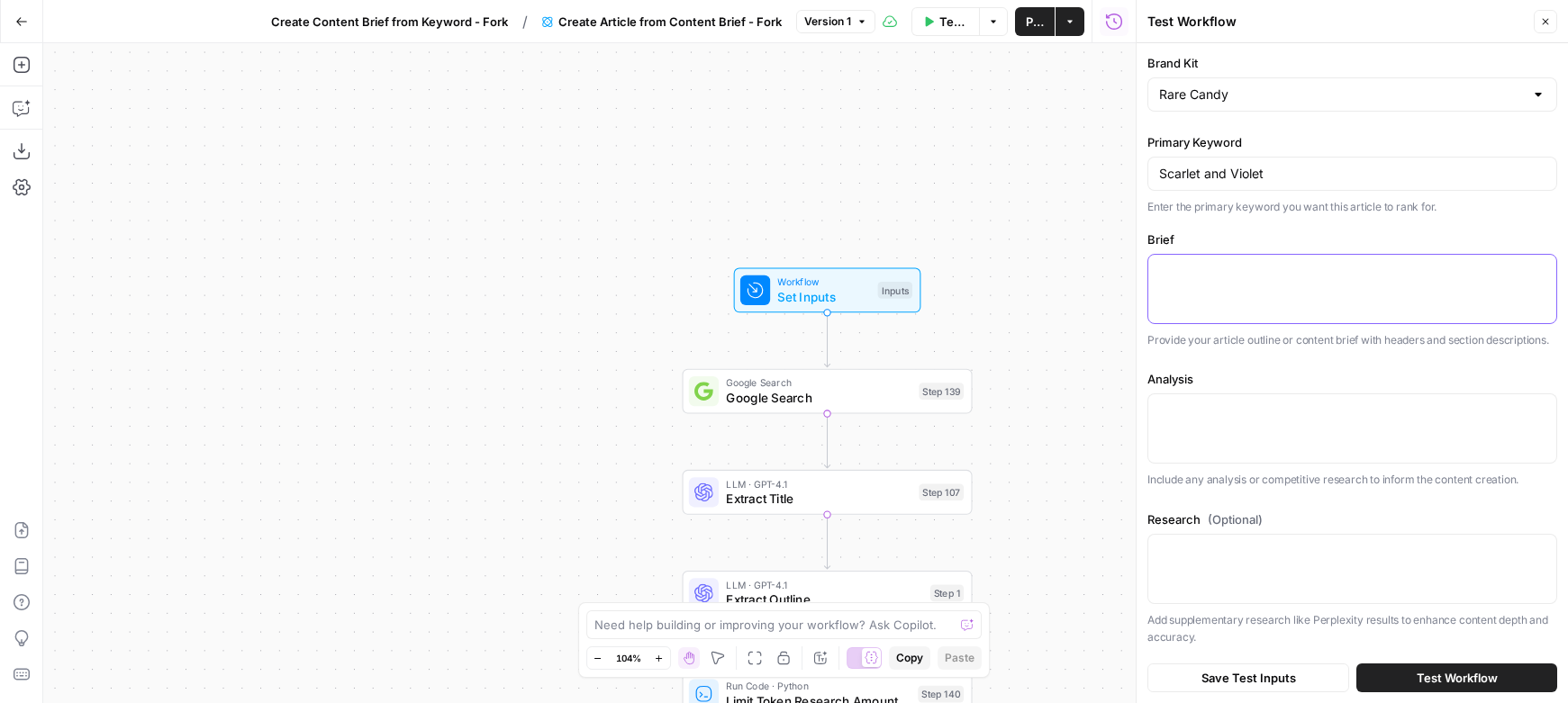 click on "Brief" at bounding box center [1352, 271] 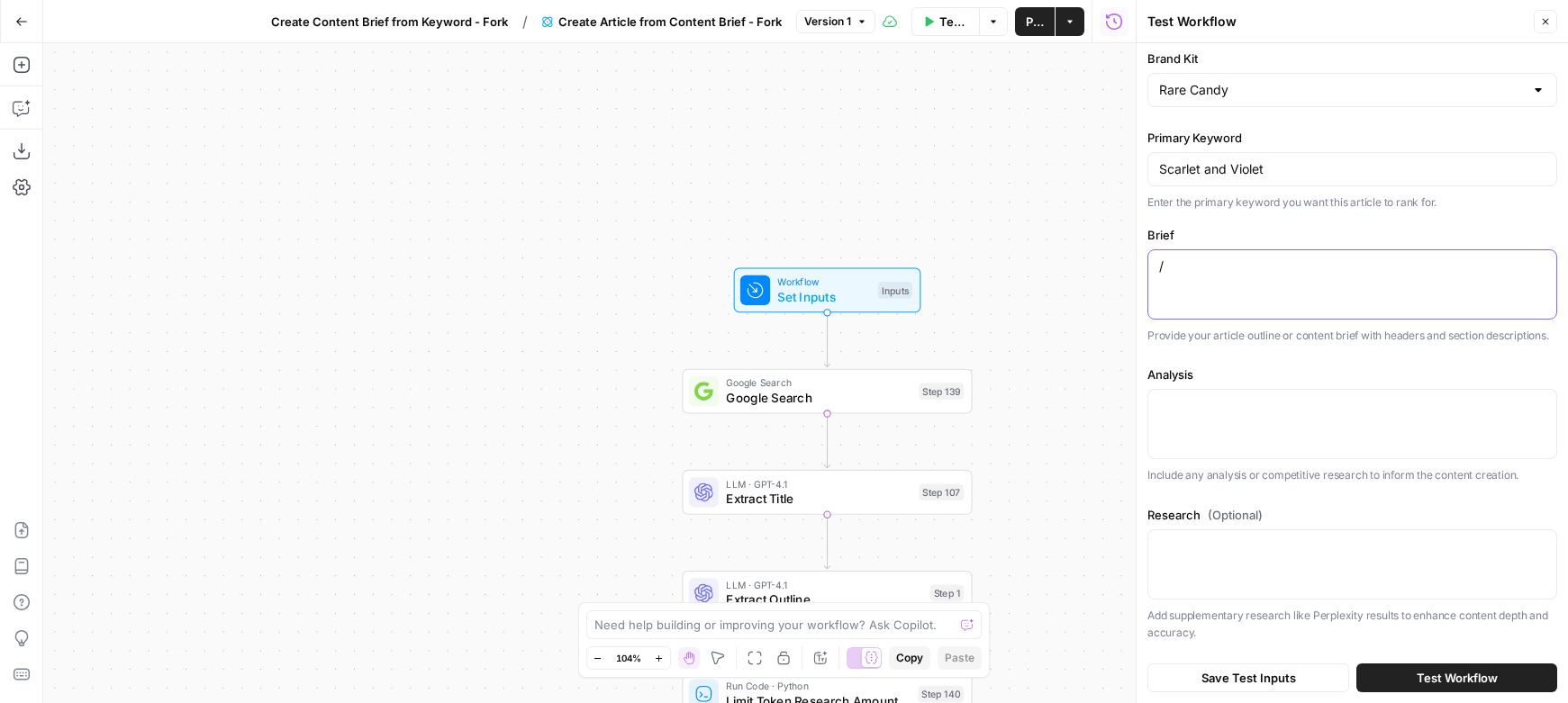 type on "/" 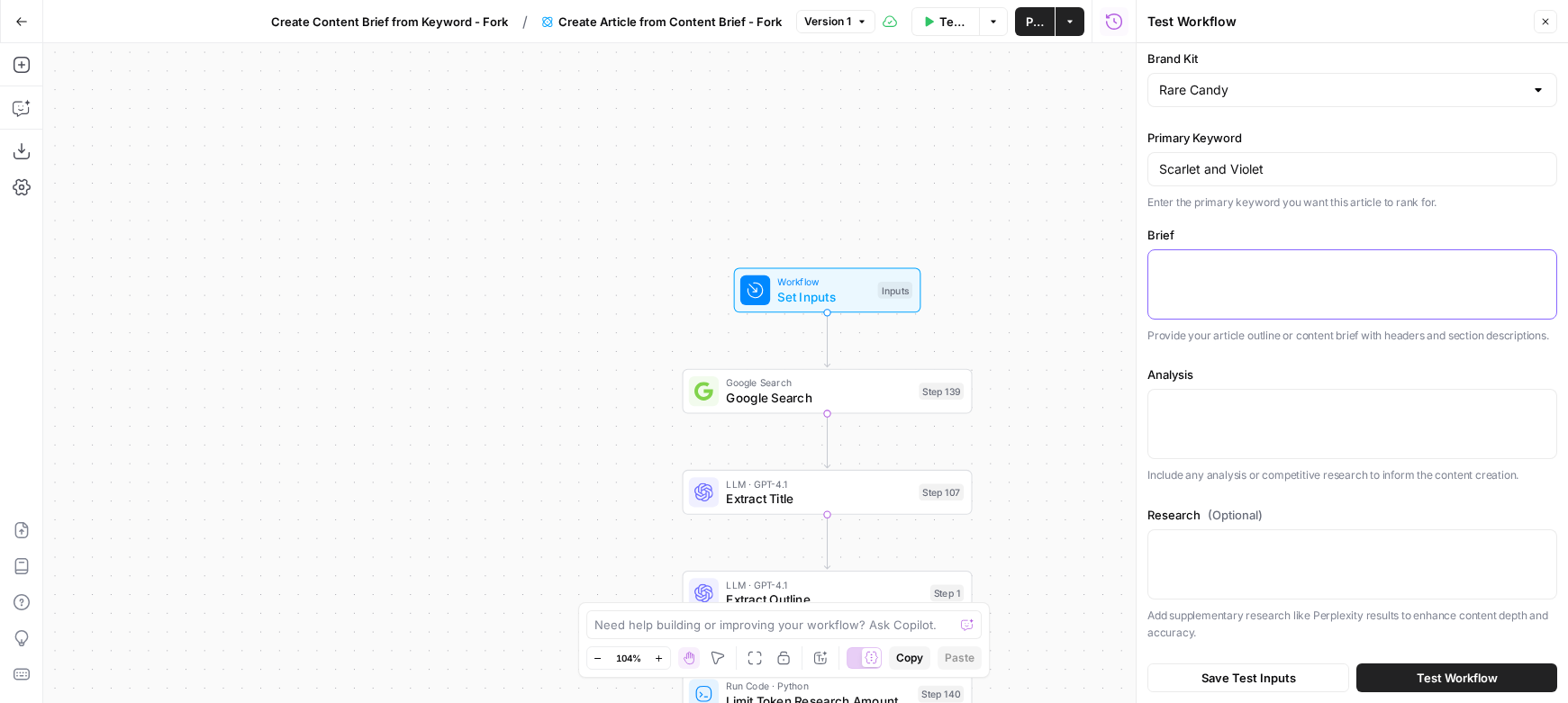 scroll, scrollTop: 0, scrollLeft: 0, axis: both 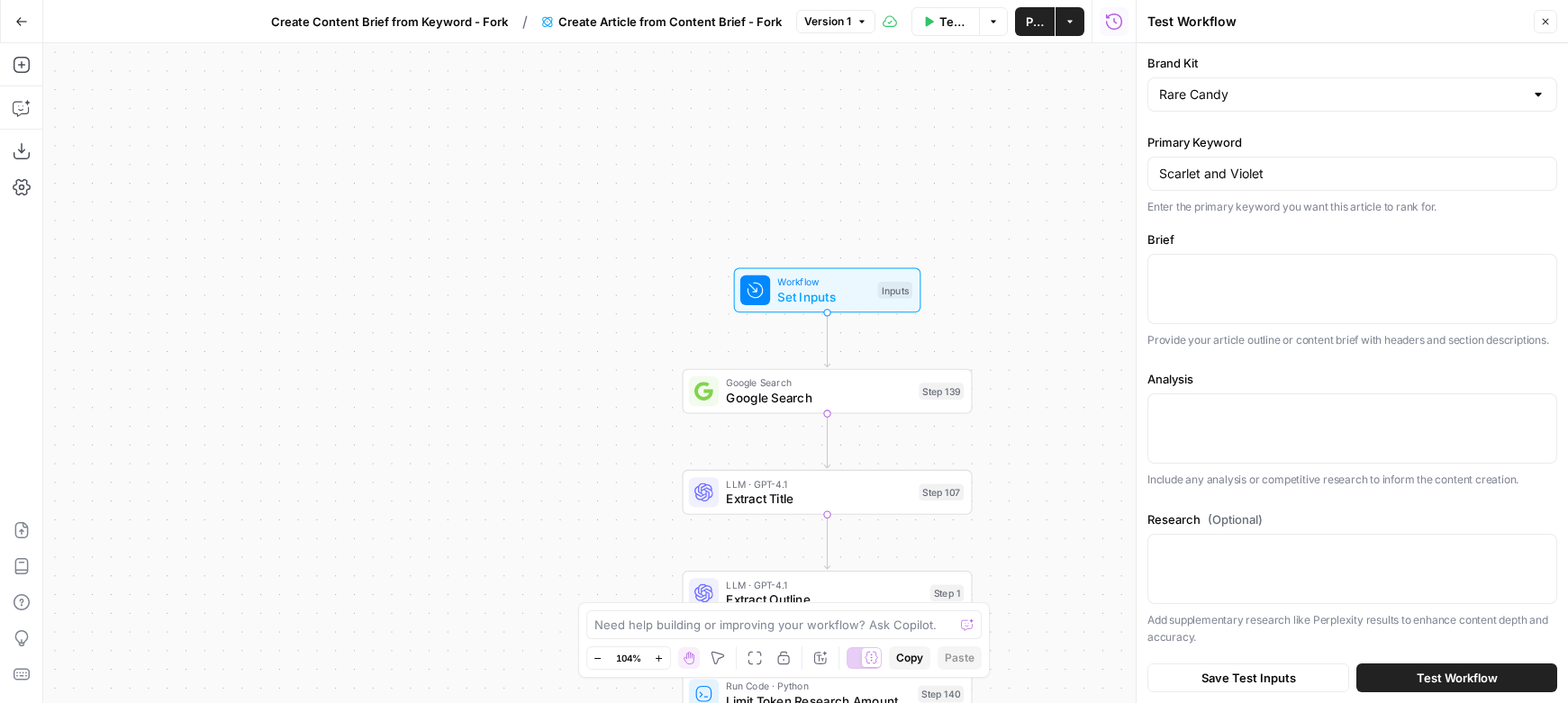 click on "Brief" at bounding box center (1352, 239) 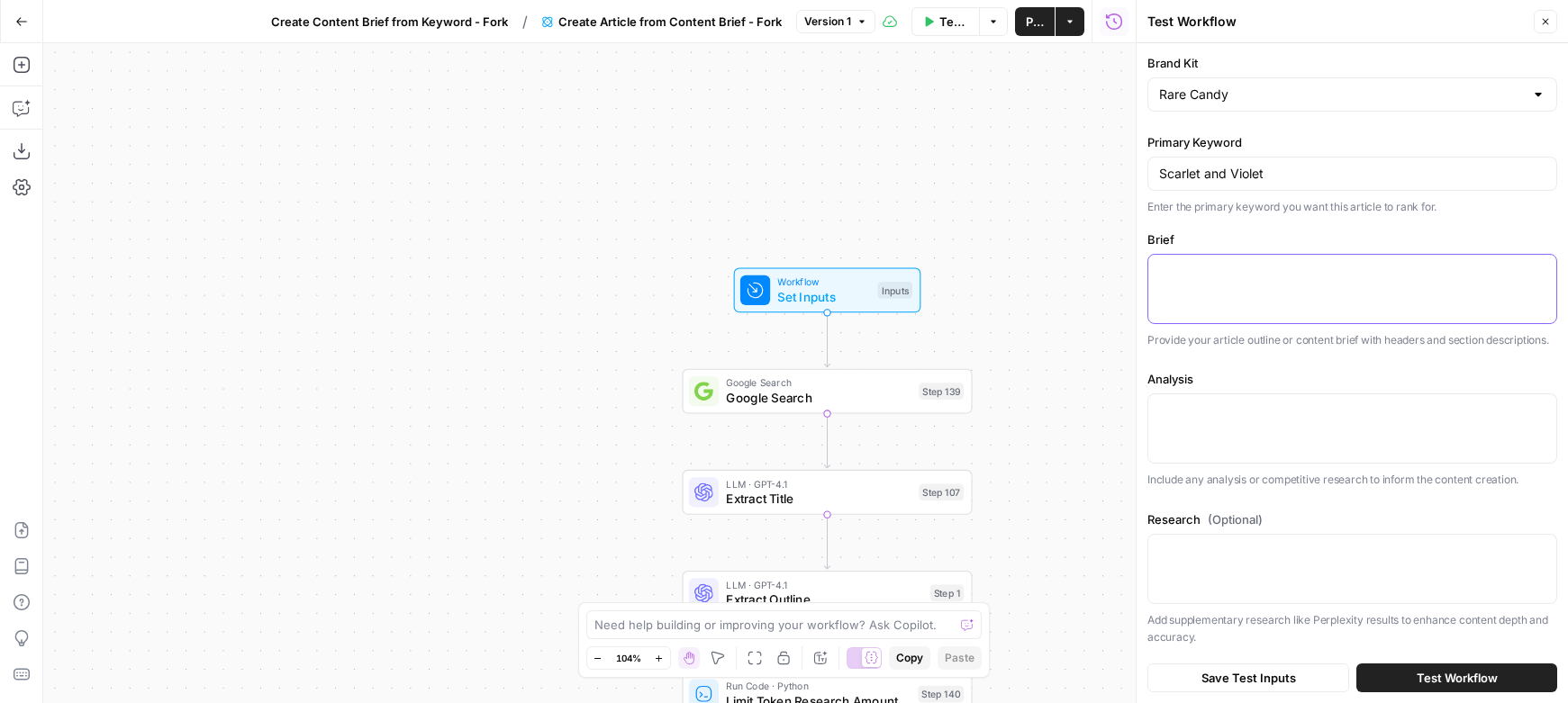 click on "Brief" at bounding box center [1352, 271] 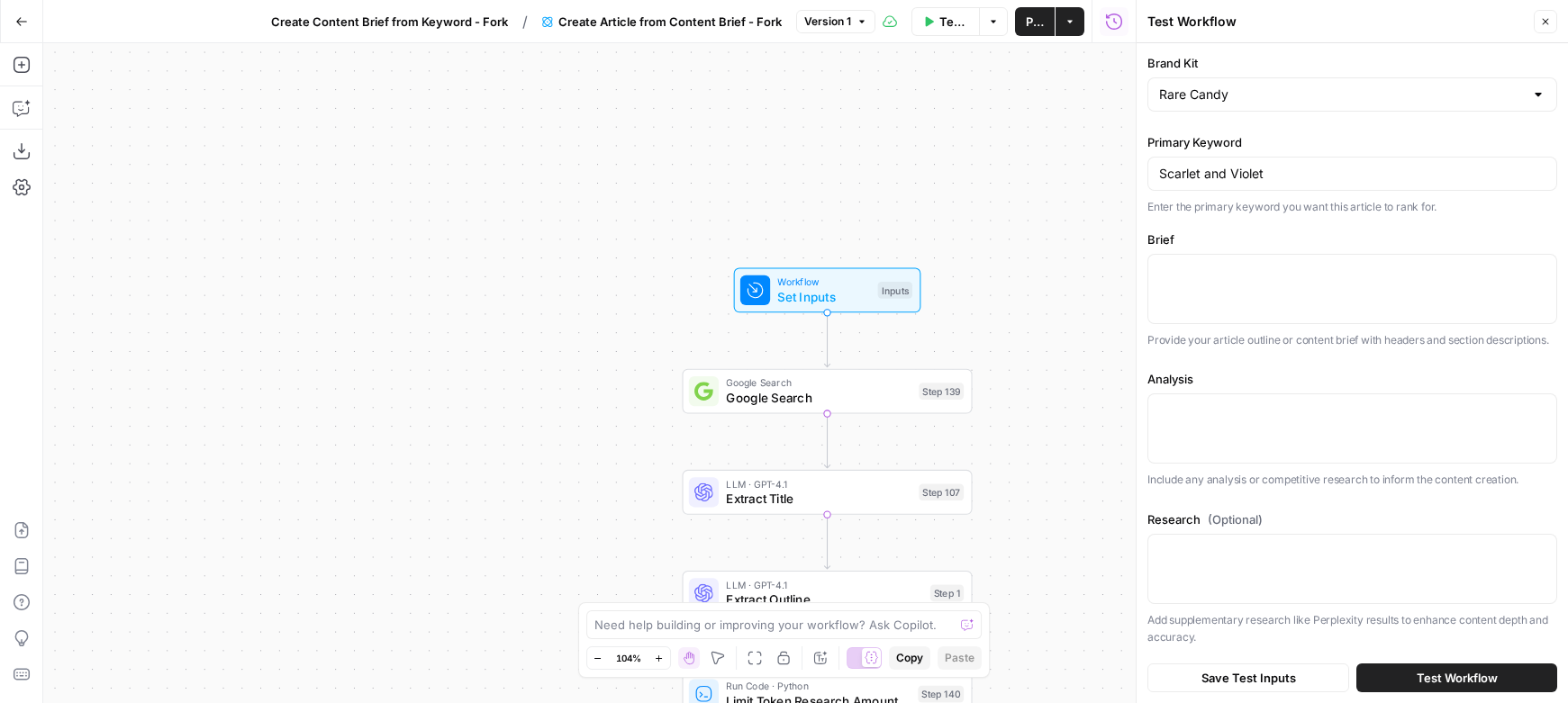click on "Test Workflow" at bounding box center [1457, 678] 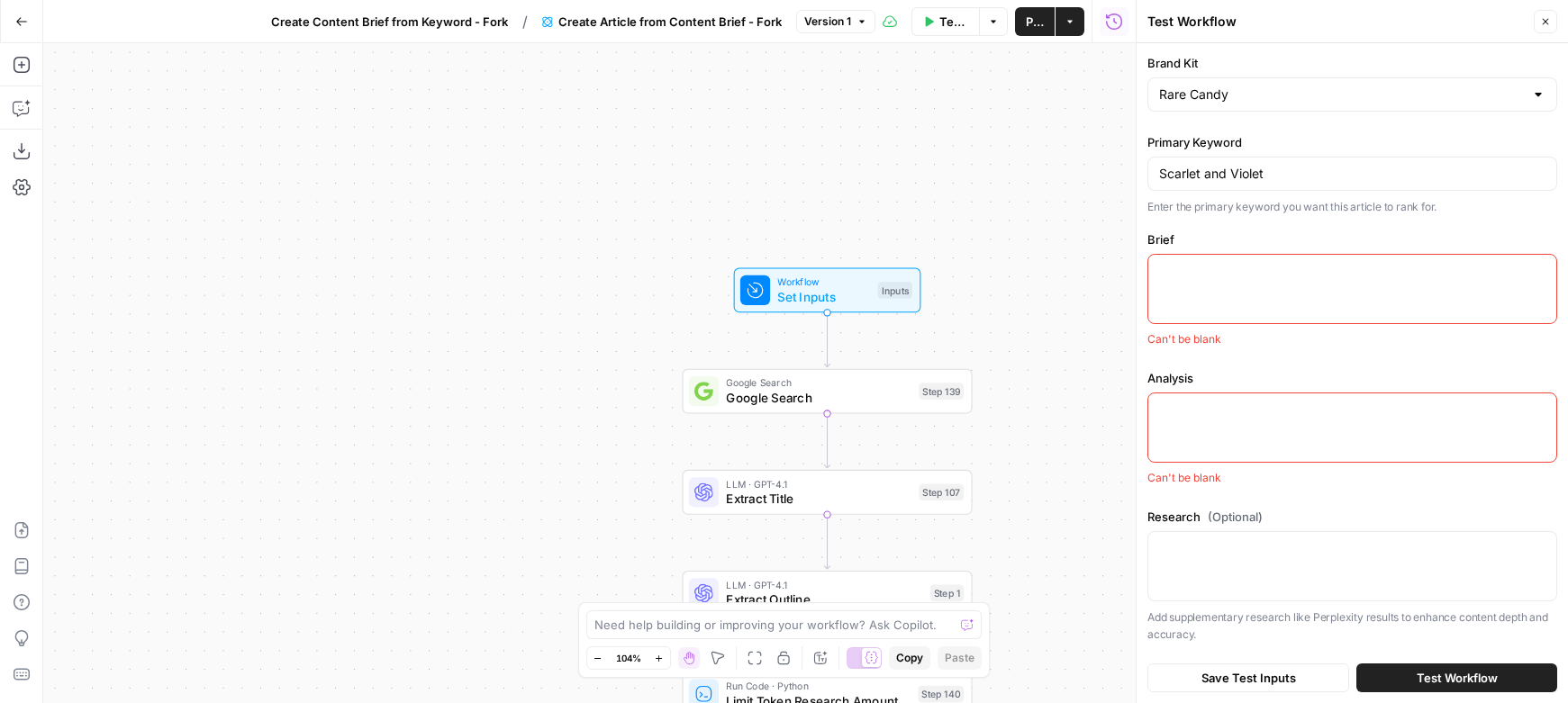 click at bounding box center (1352, 289) 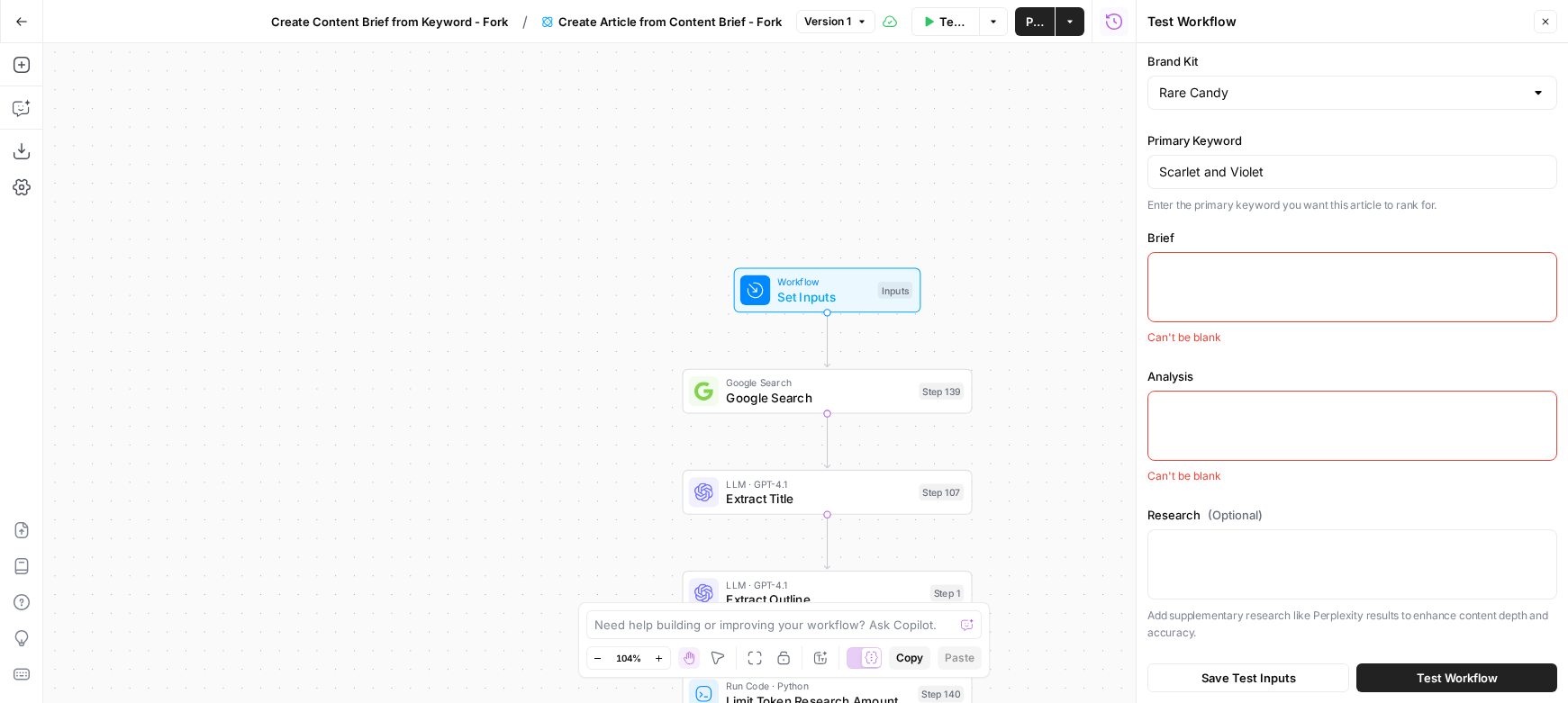 click at bounding box center [1352, 287] 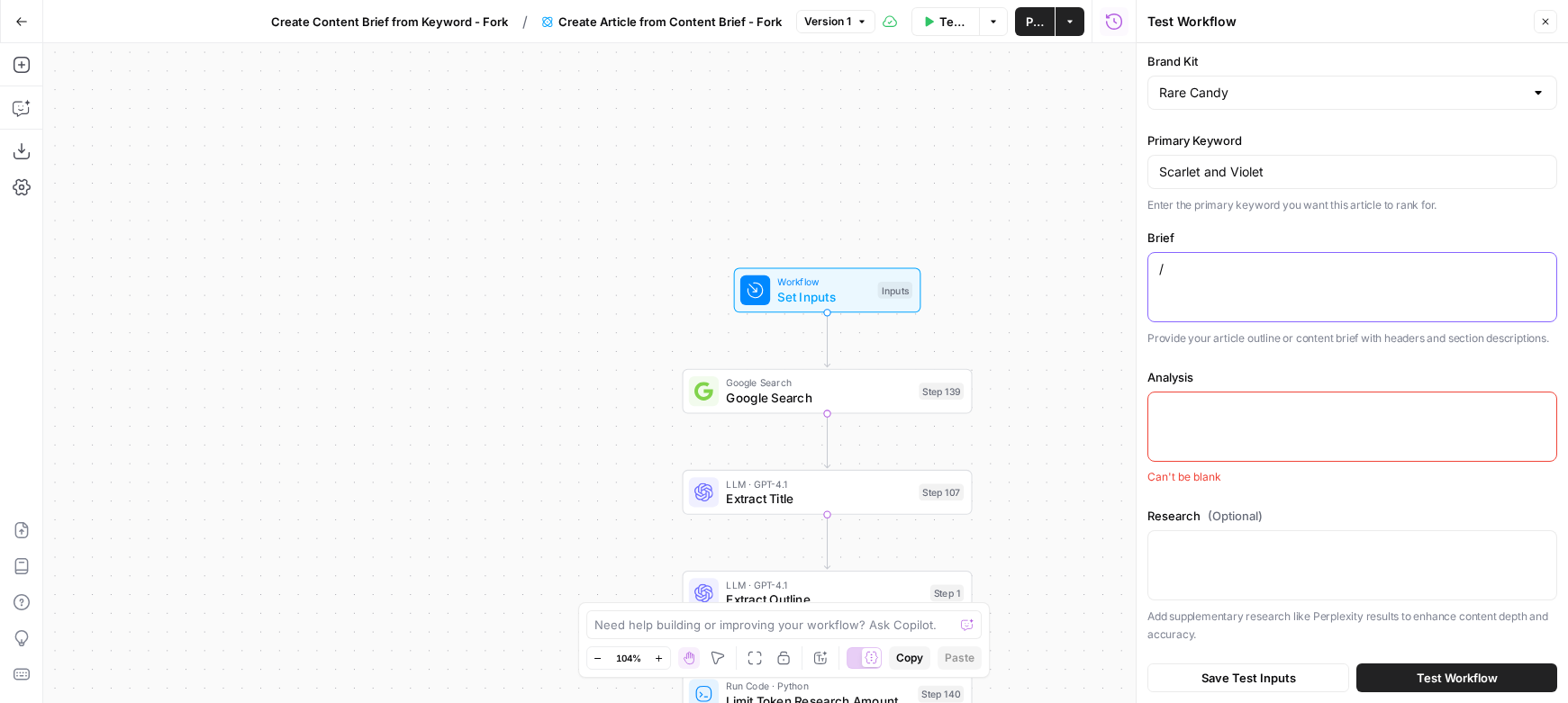 type 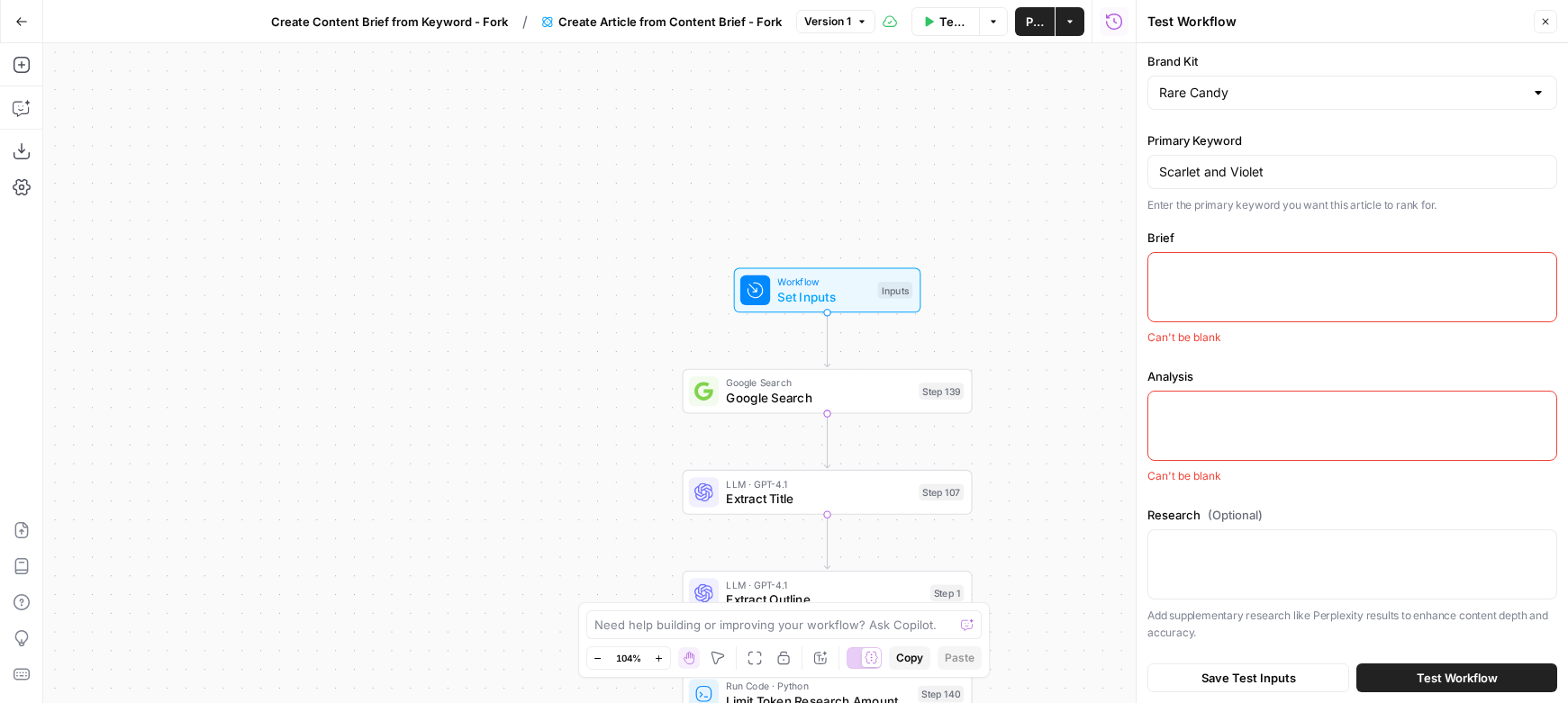 click at bounding box center (1352, 426) 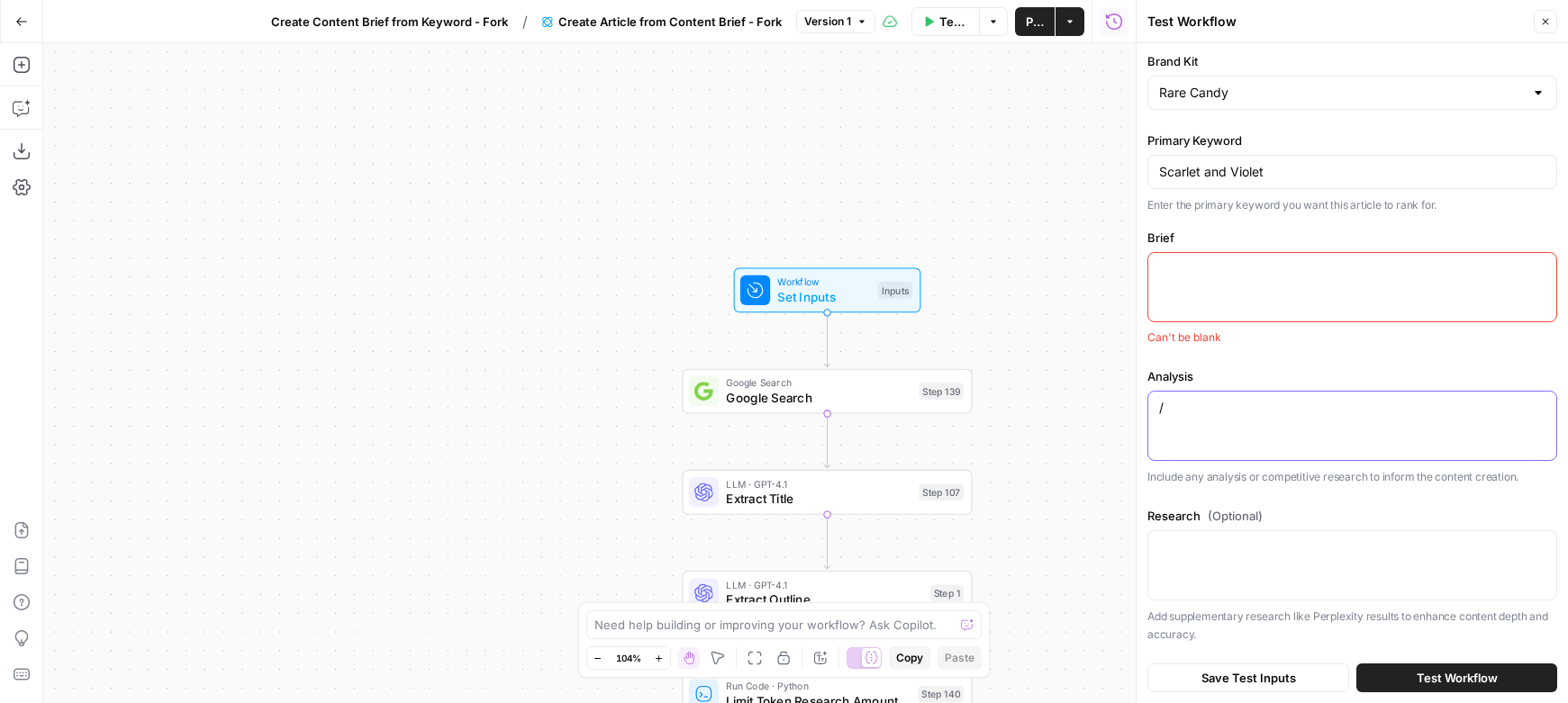 type 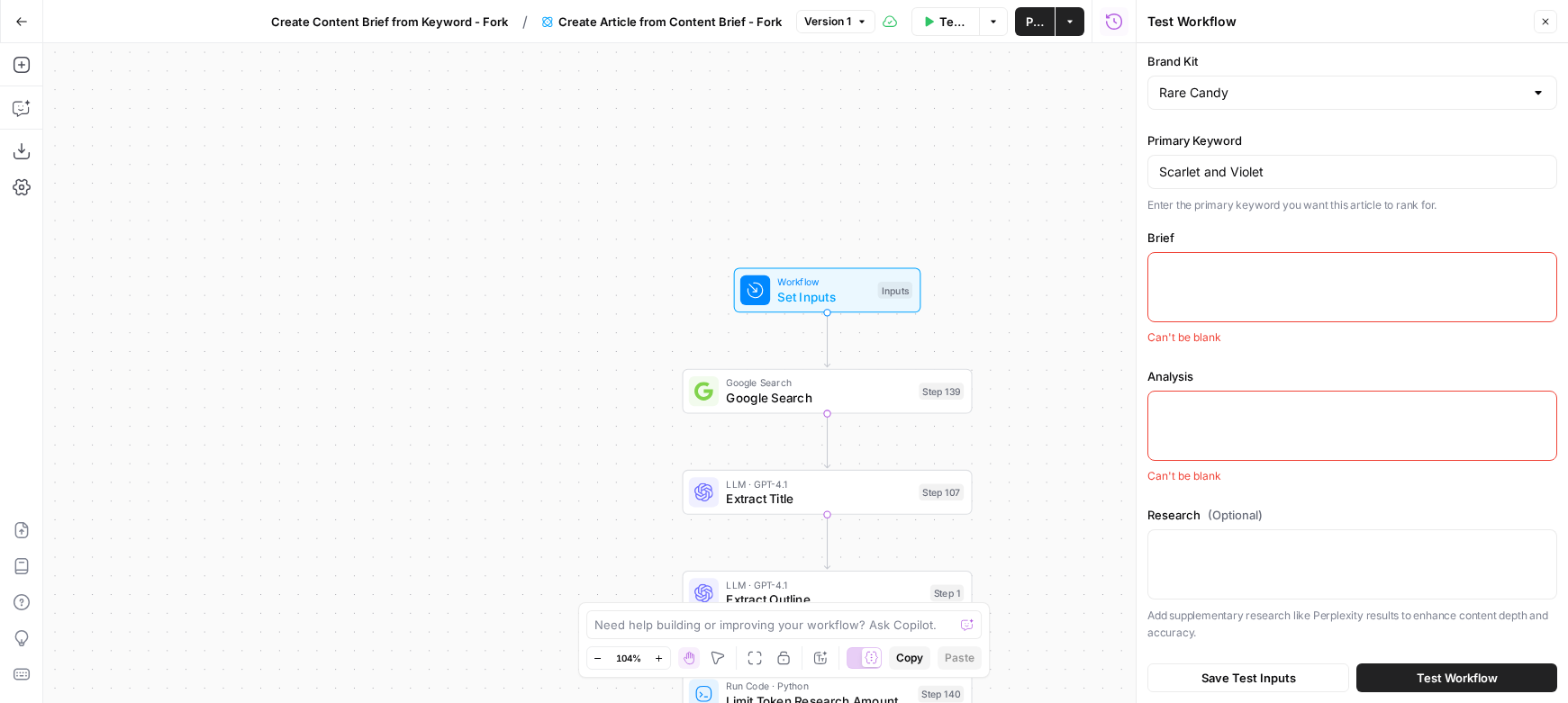 click at bounding box center (1352, 287) 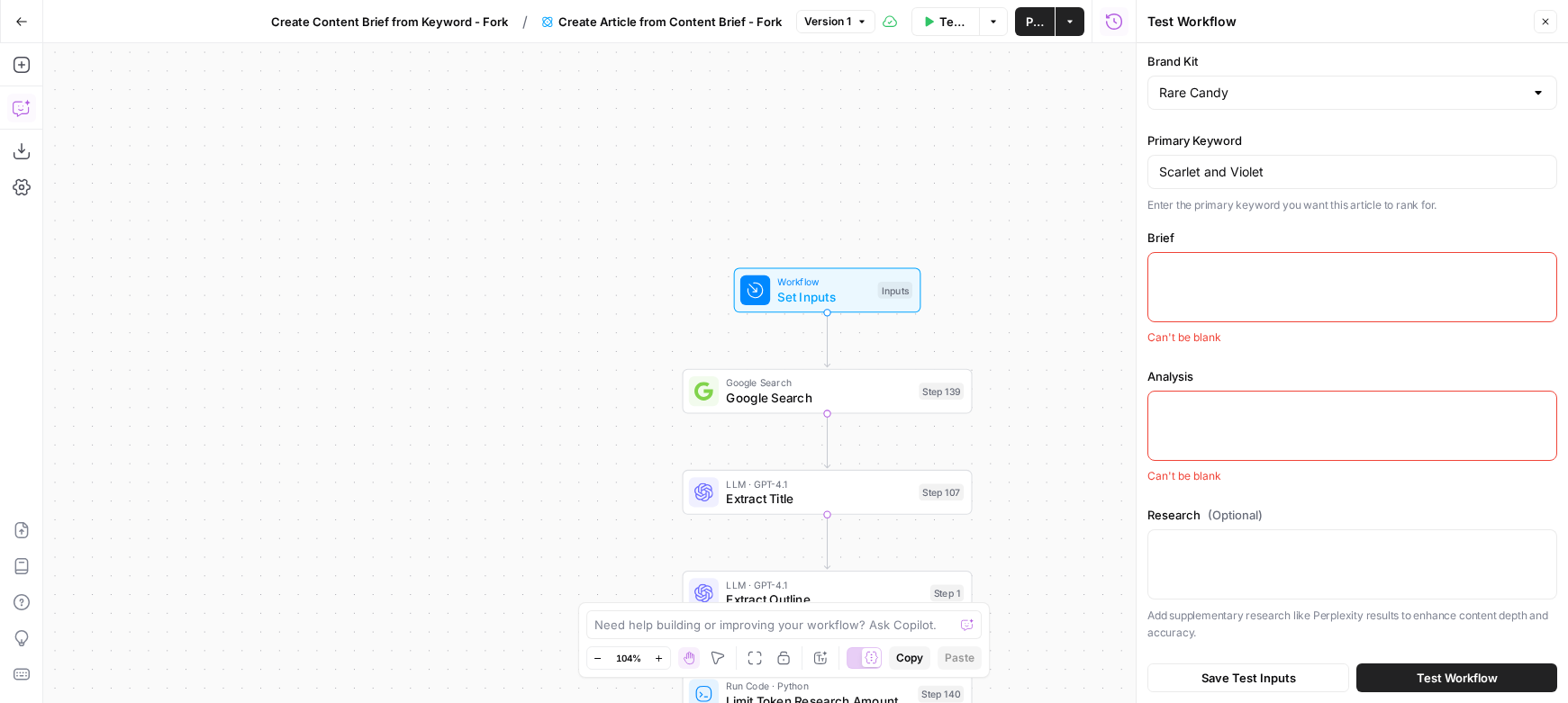 click 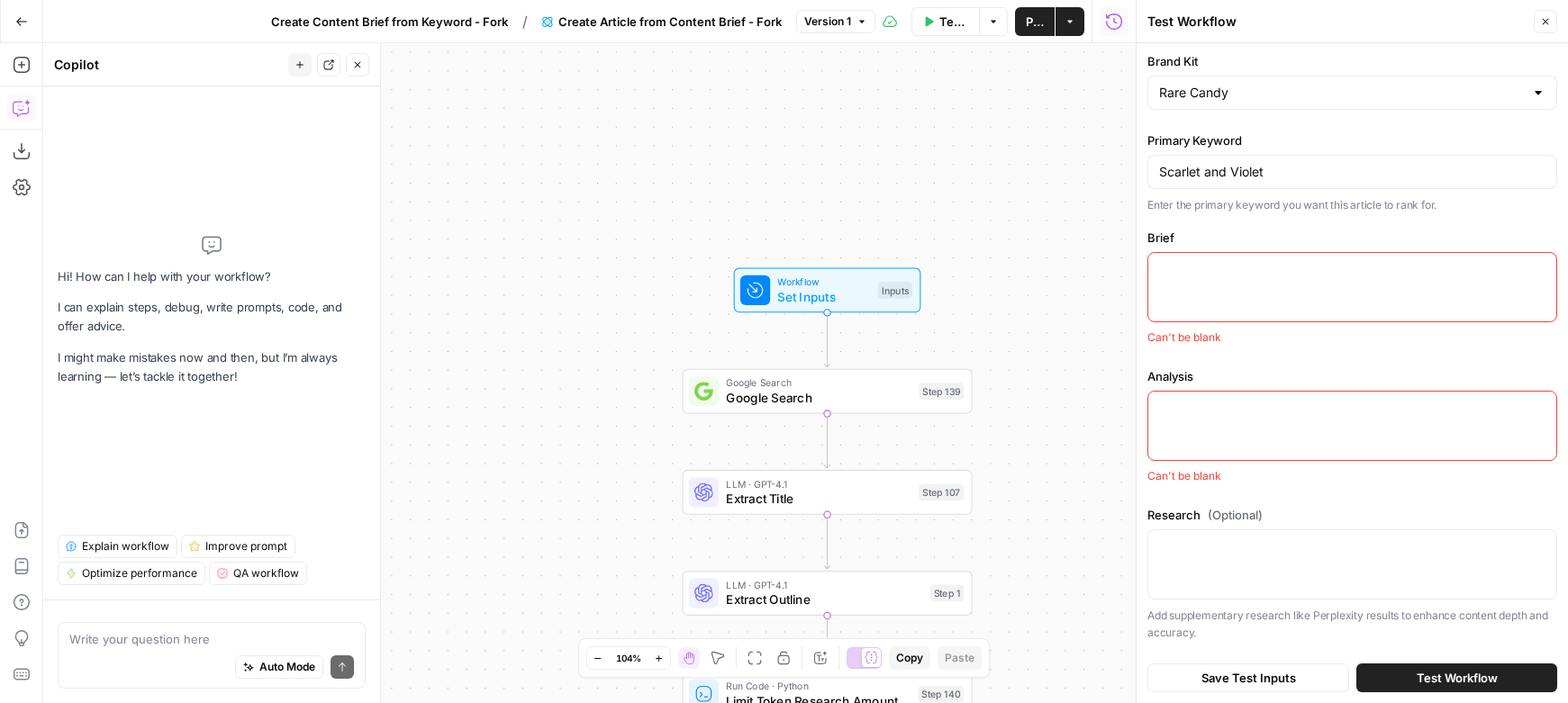 click at bounding box center (212, 639) 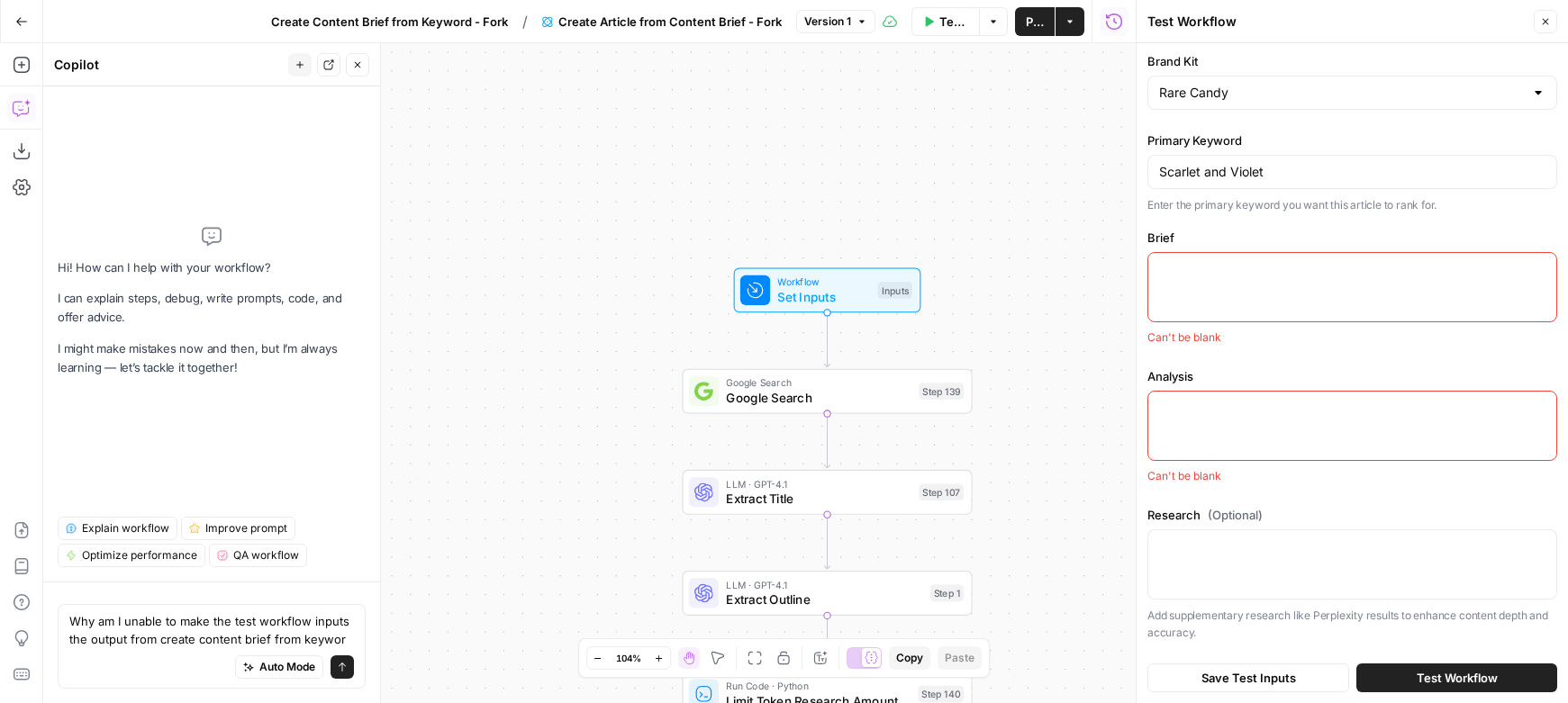 type on "Why am I unable to make the test workflow inputs the output from create content brief from keyword" 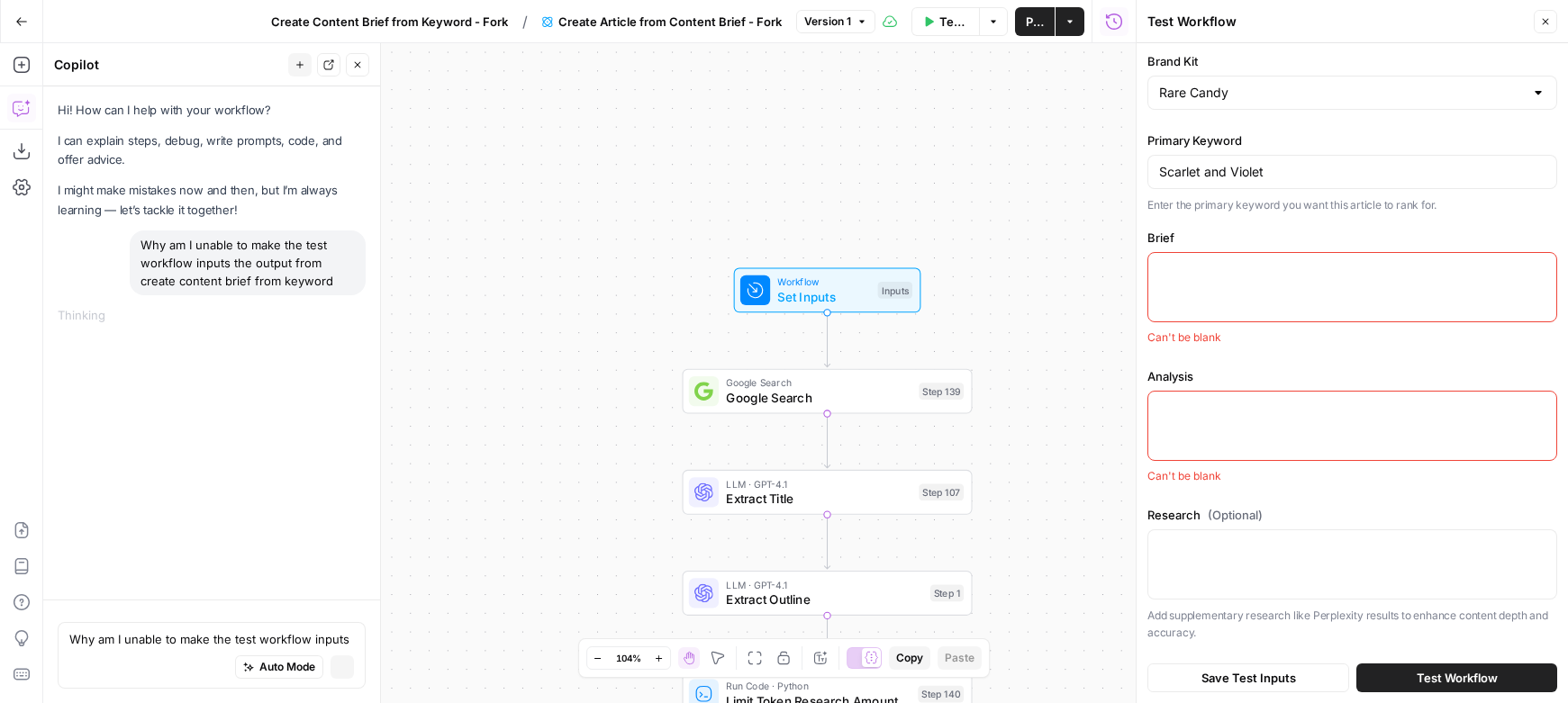 type 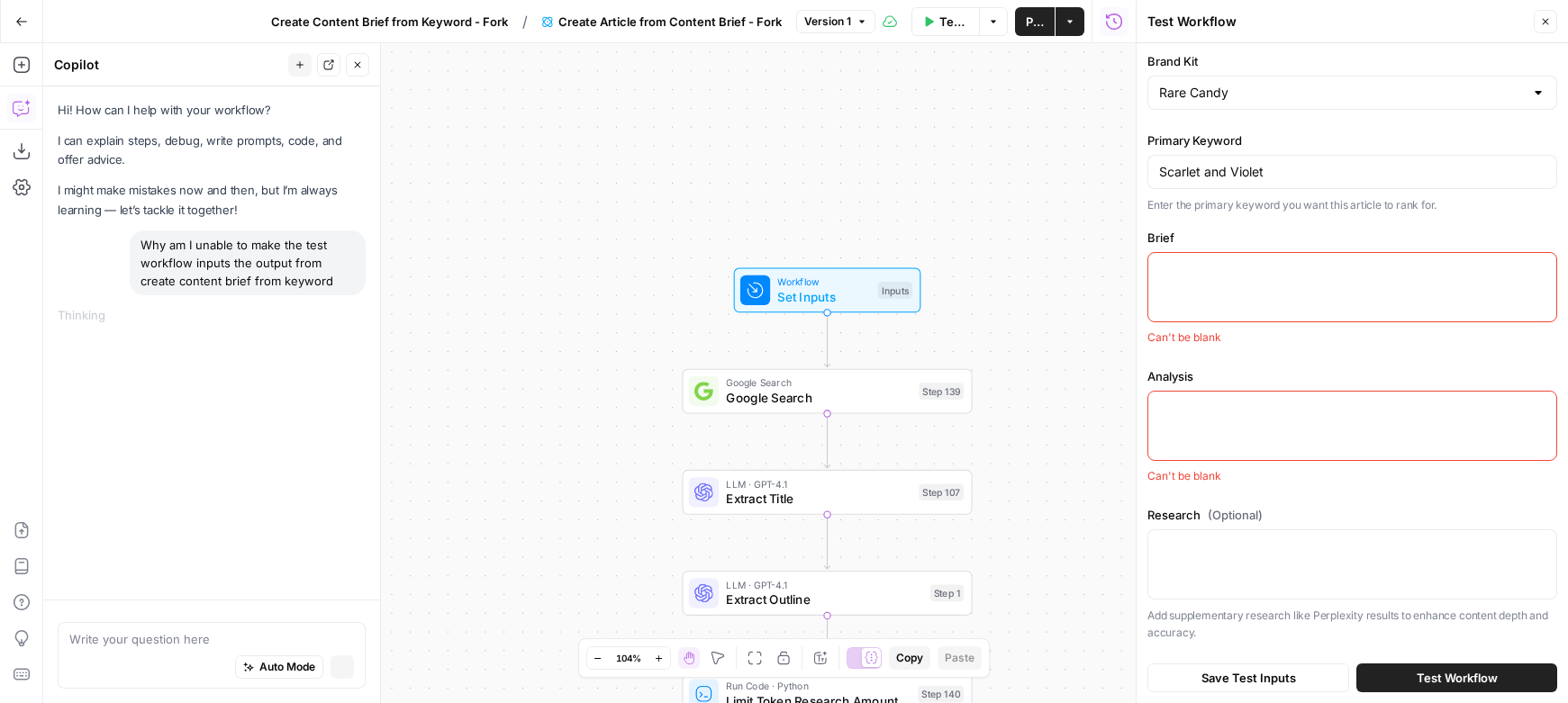scroll, scrollTop: 0, scrollLeft: 0, axis: both 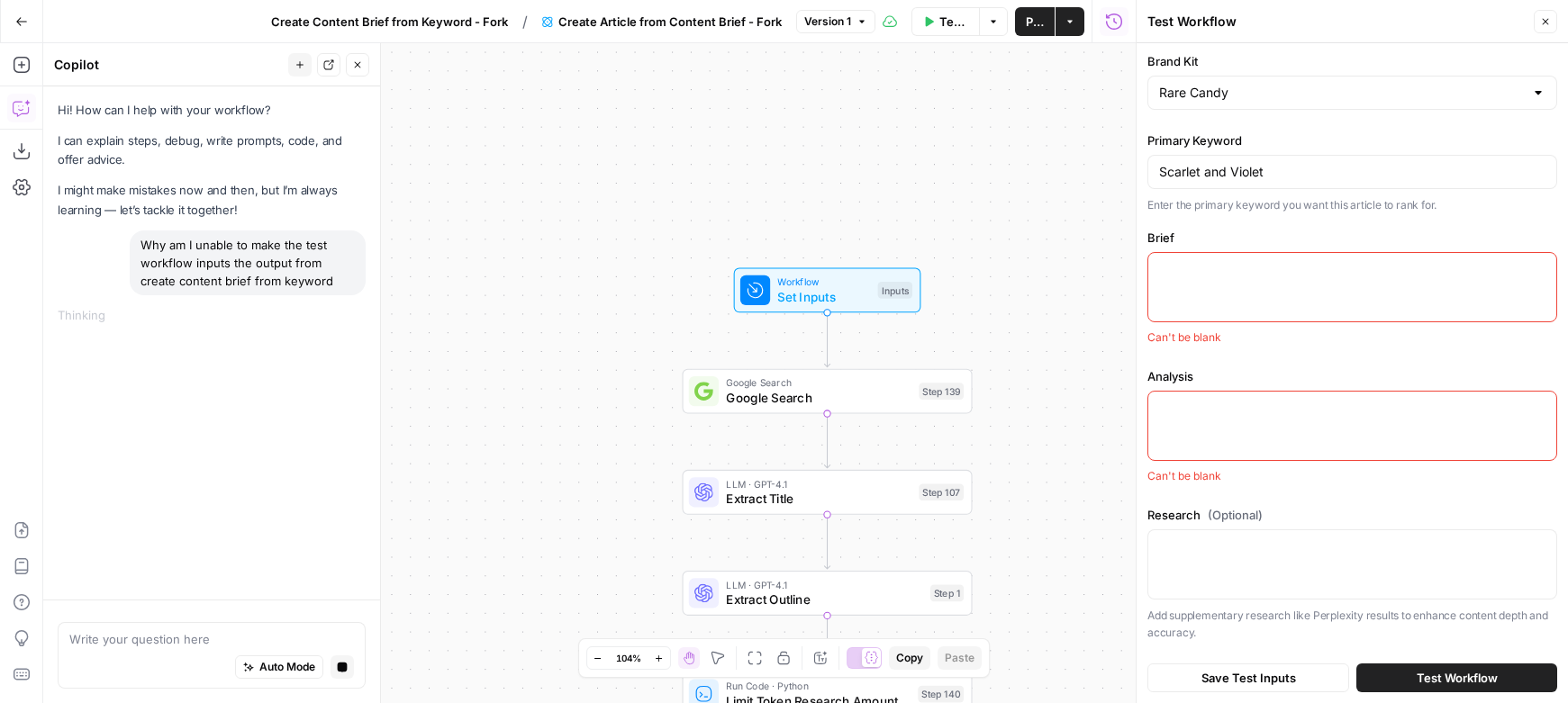 click at bounding box center (1352, 287) 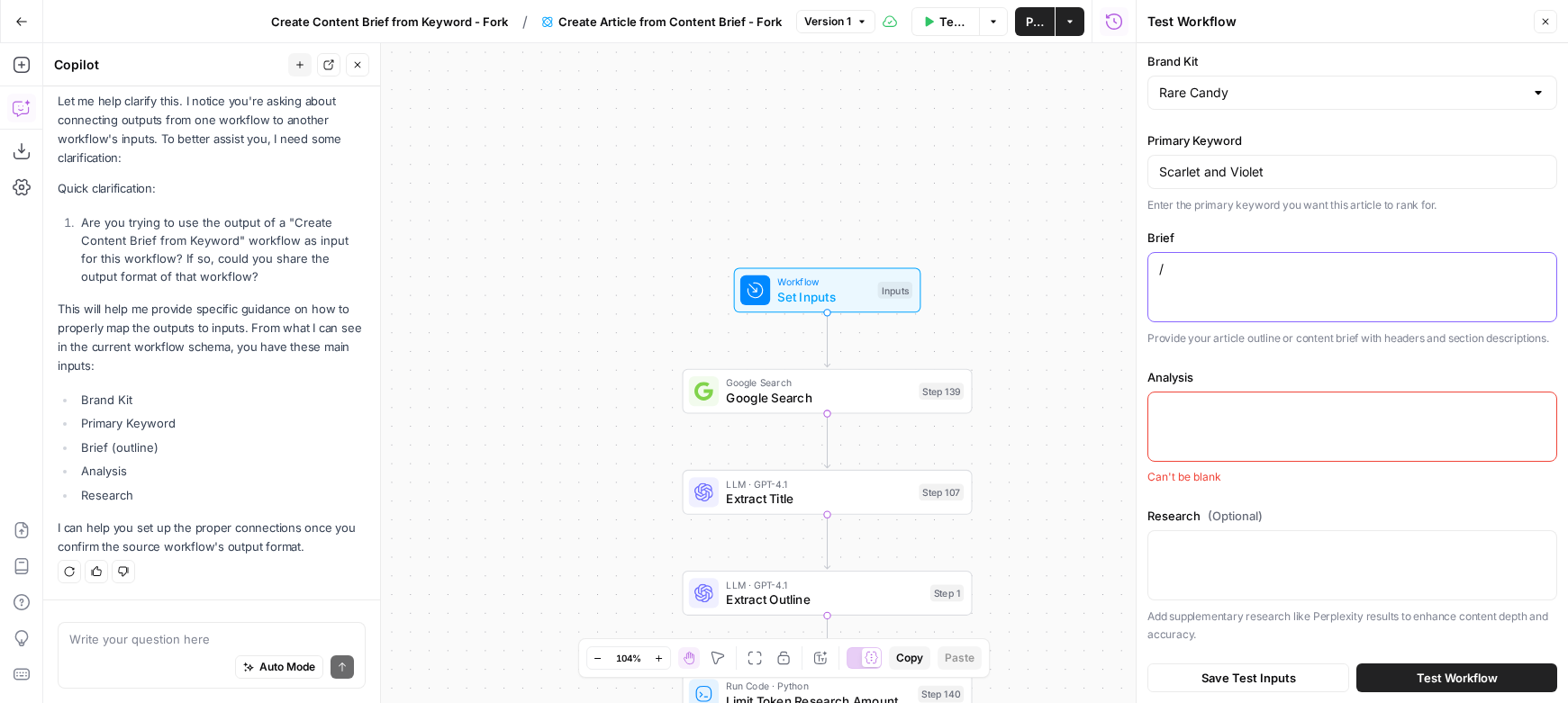 scroll, scrollTop: 212, scrollLeft: 0, axis: vertical 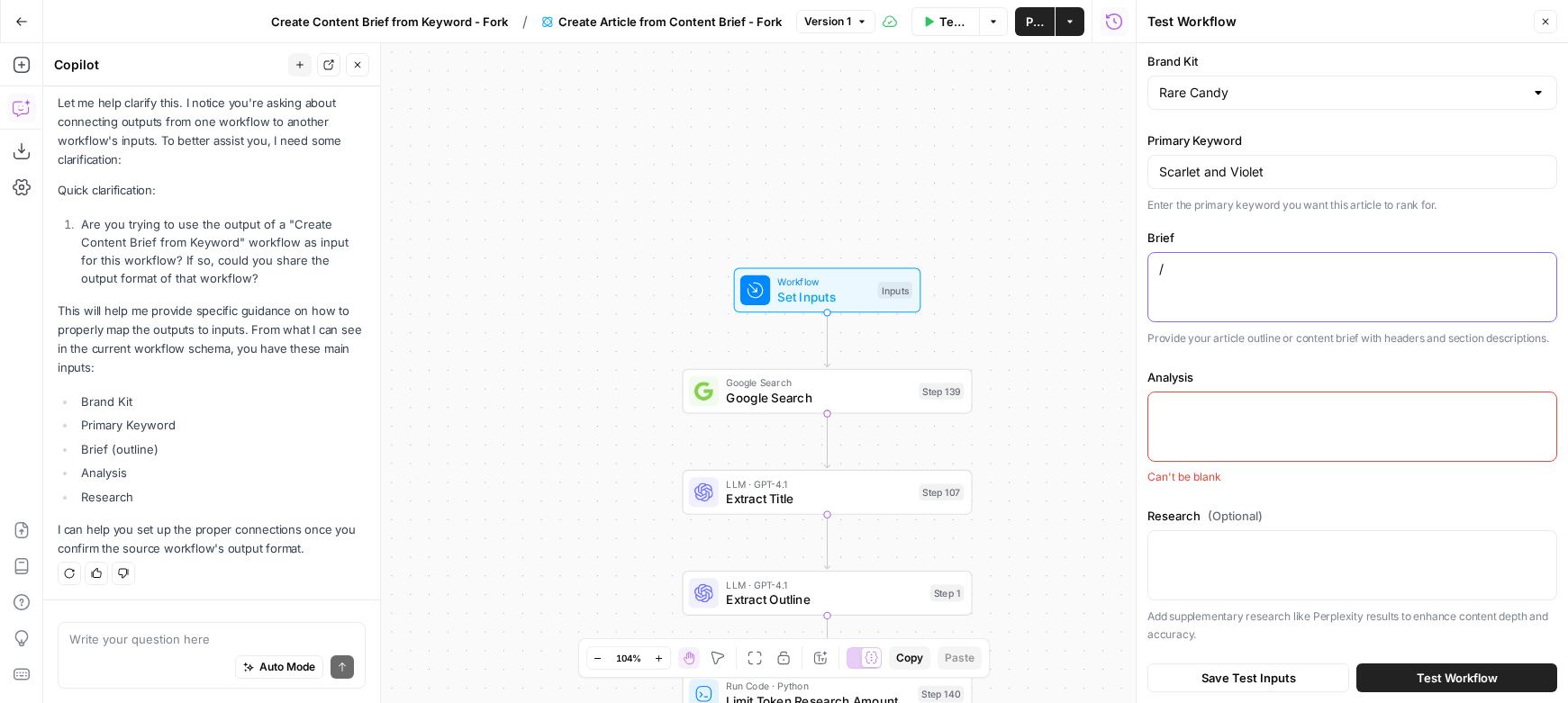 type on "/" 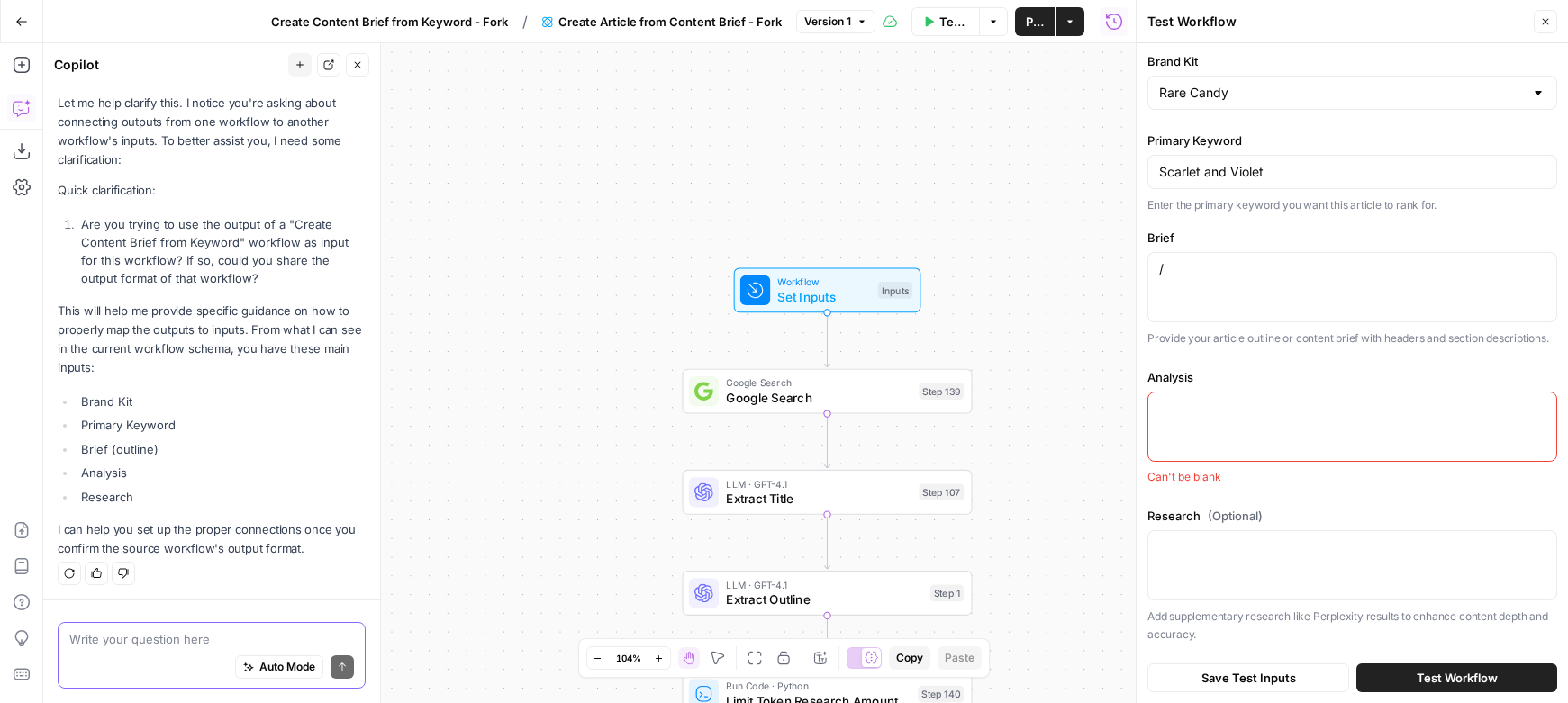 click at bounding box center (212, 639) 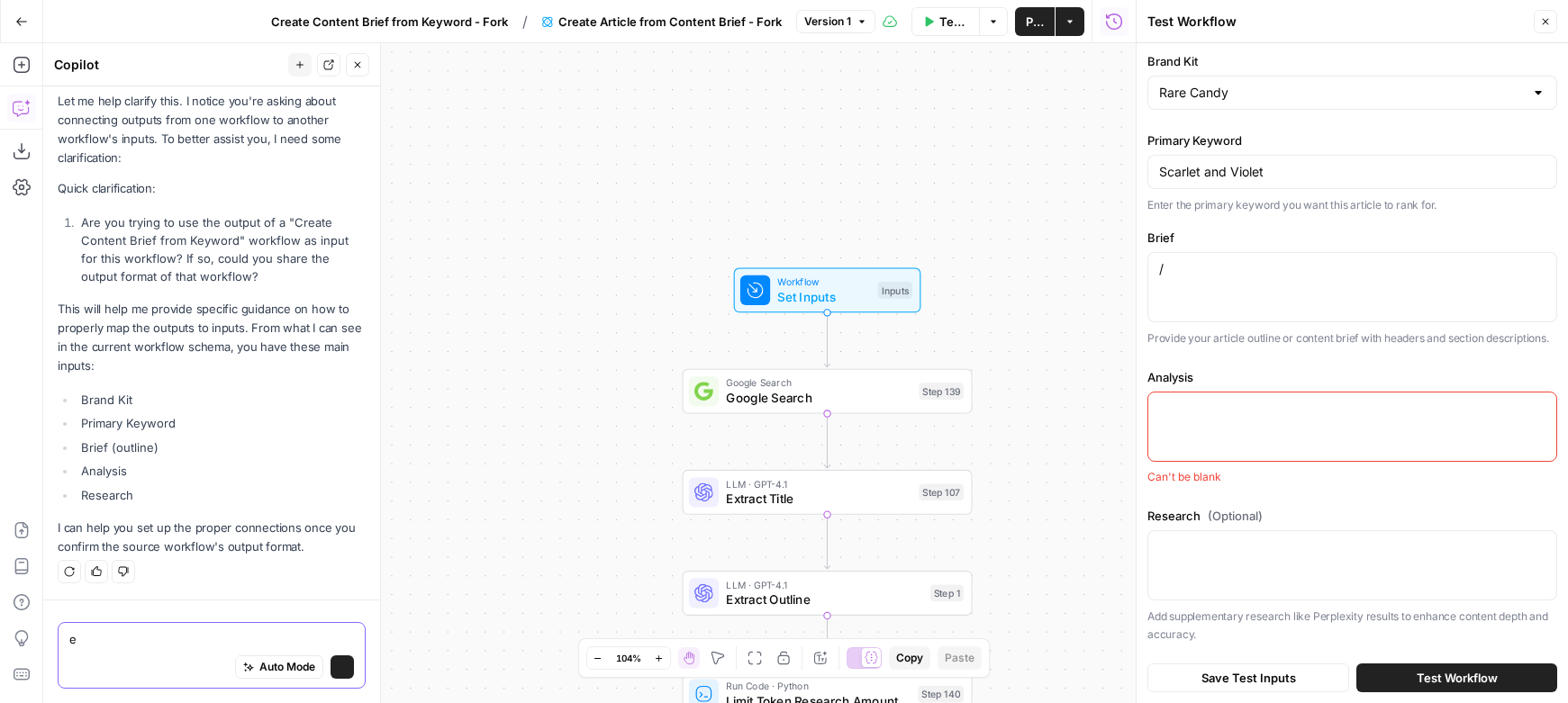 type on "es" 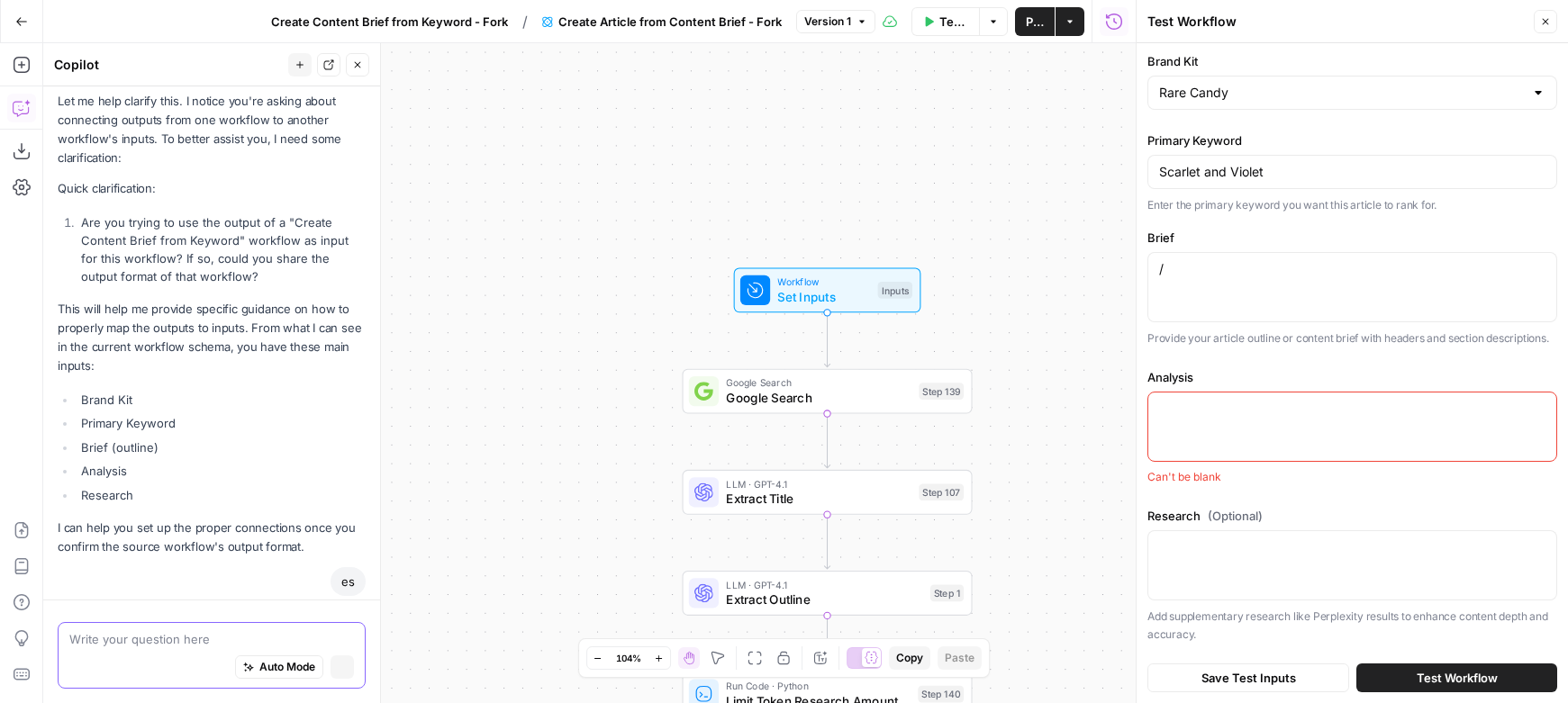 scroll, scrollTop: 254, scrollLeft: 0, axis: vertical 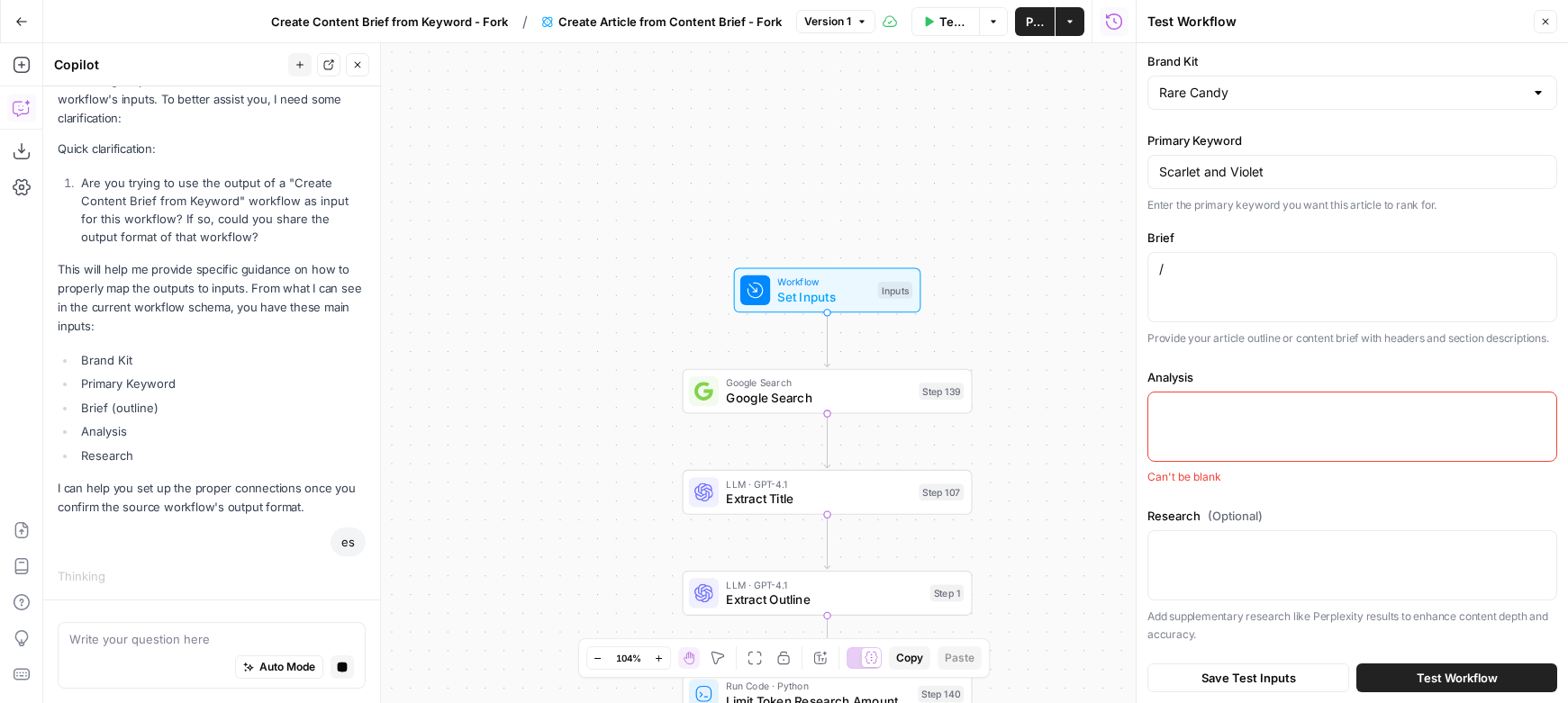 click on "Auto Mode Stop generating" at bounding box center [212, 668] 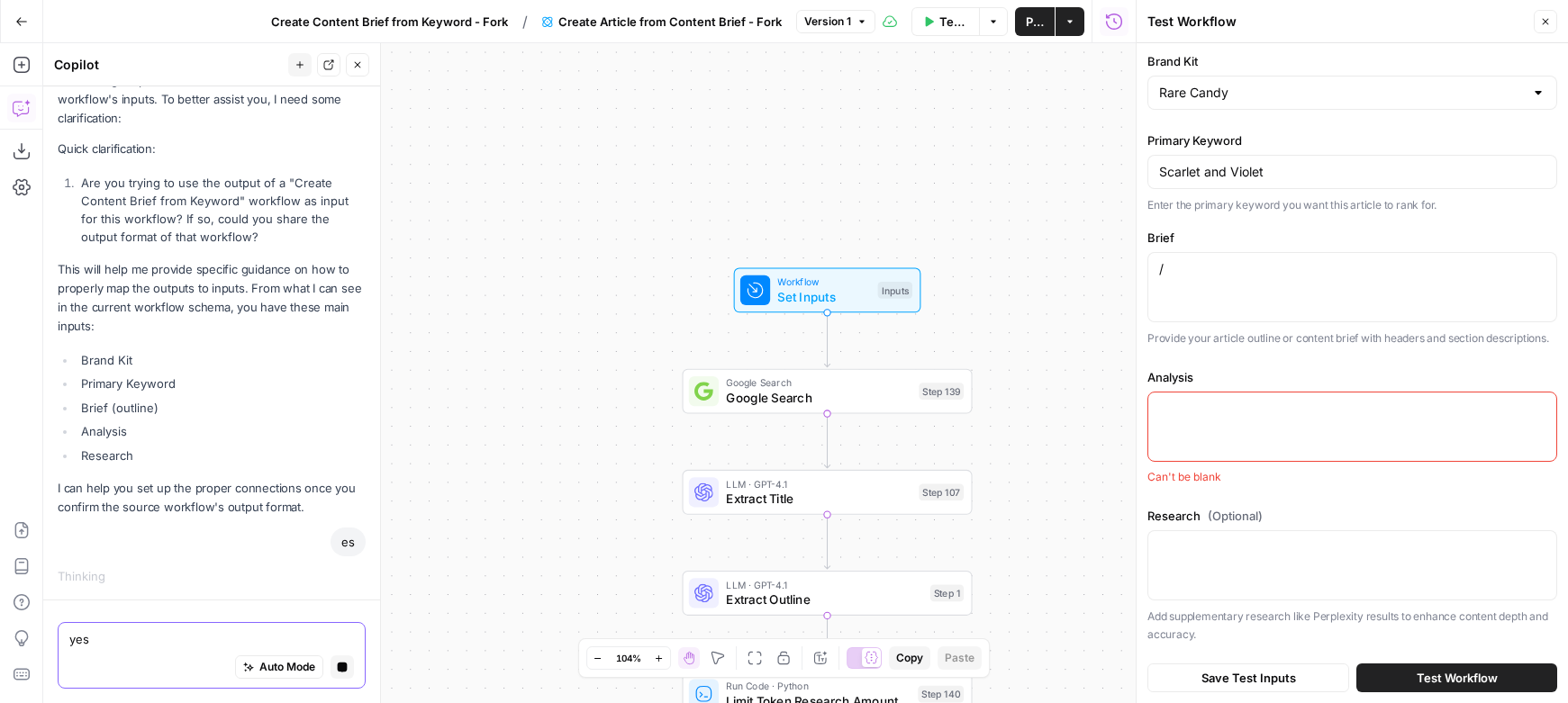 type on "yes" 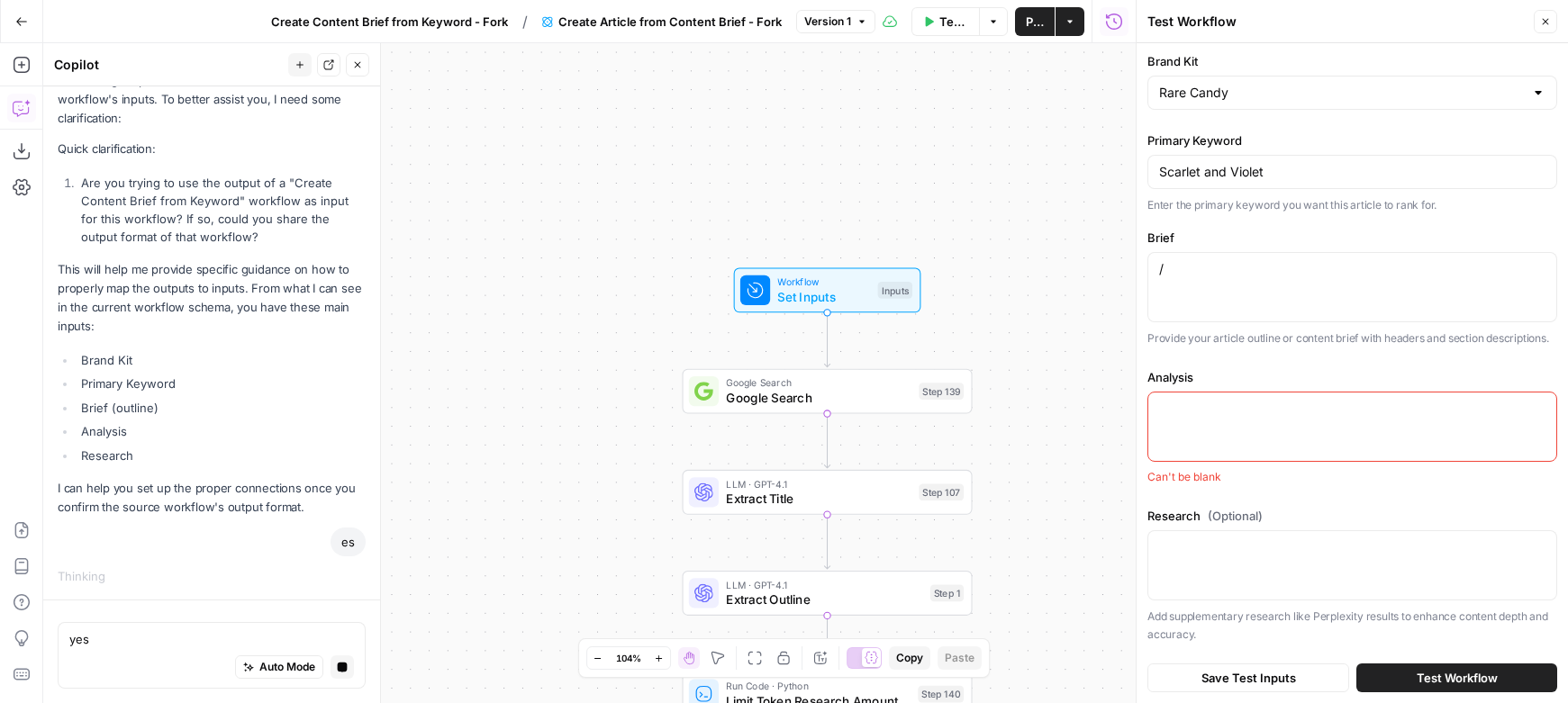 click on "yes yes Auto Mode Stop generating" at bounding box center (212, 655) 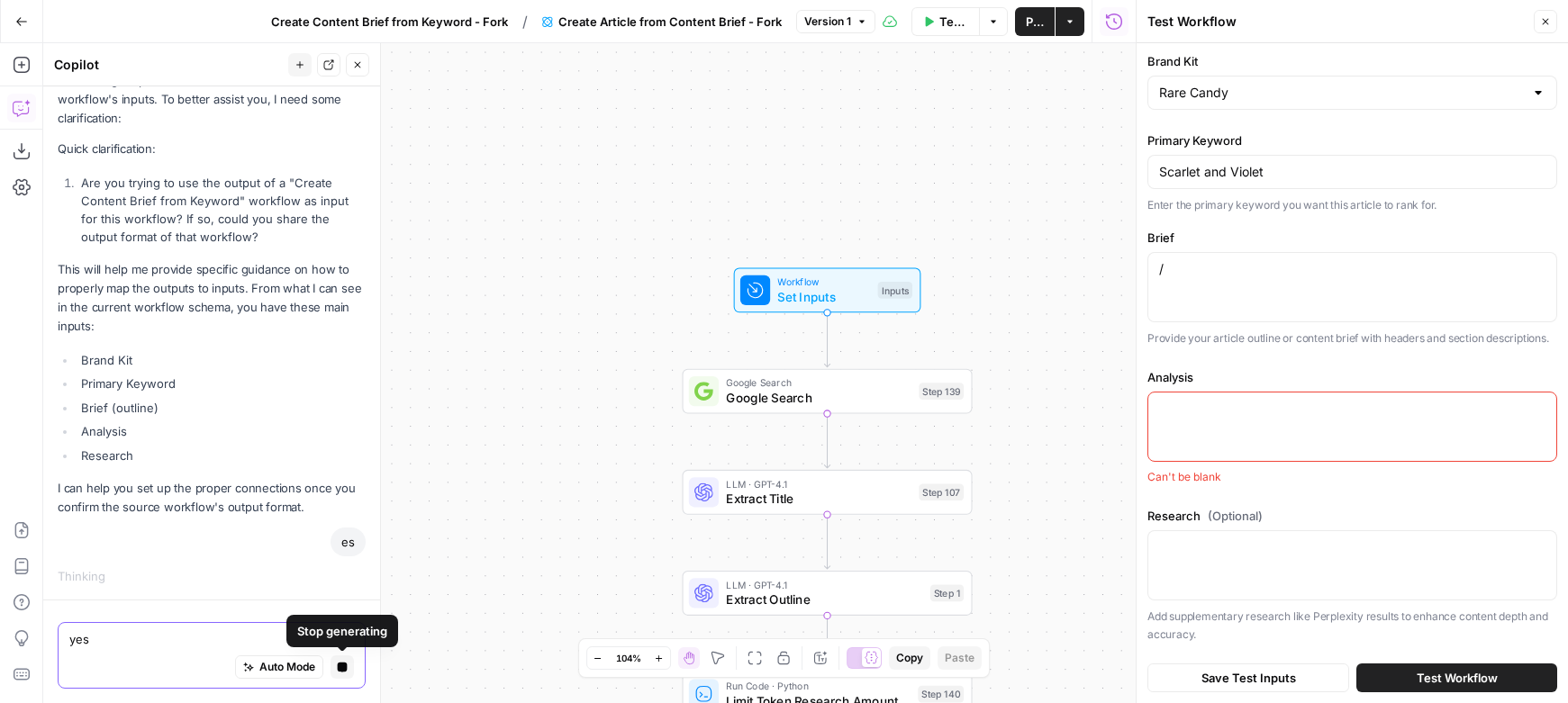click on "Stop generating" at bounding box center [342, 667] 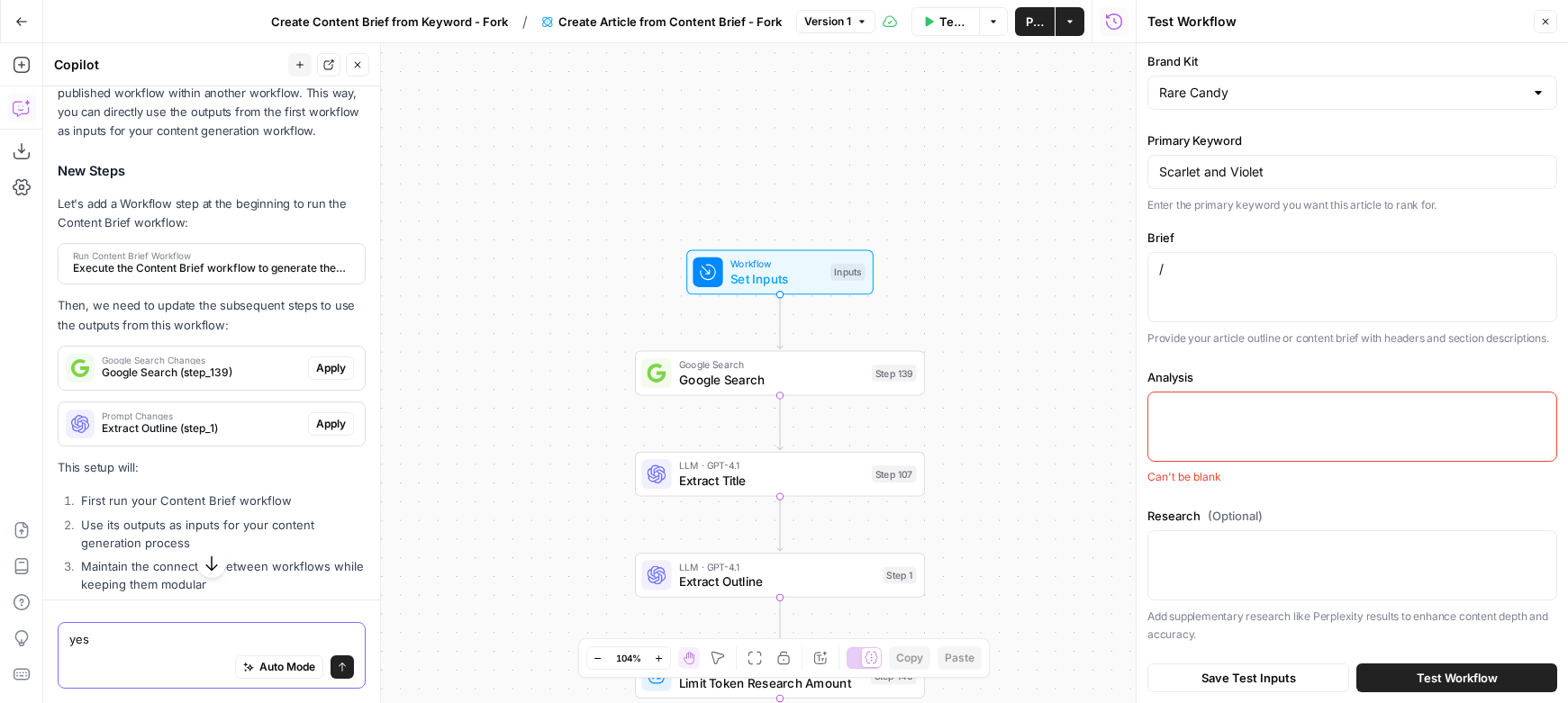 scroll, scrollTop: 848, scrollLeft: 0, axis: vertical 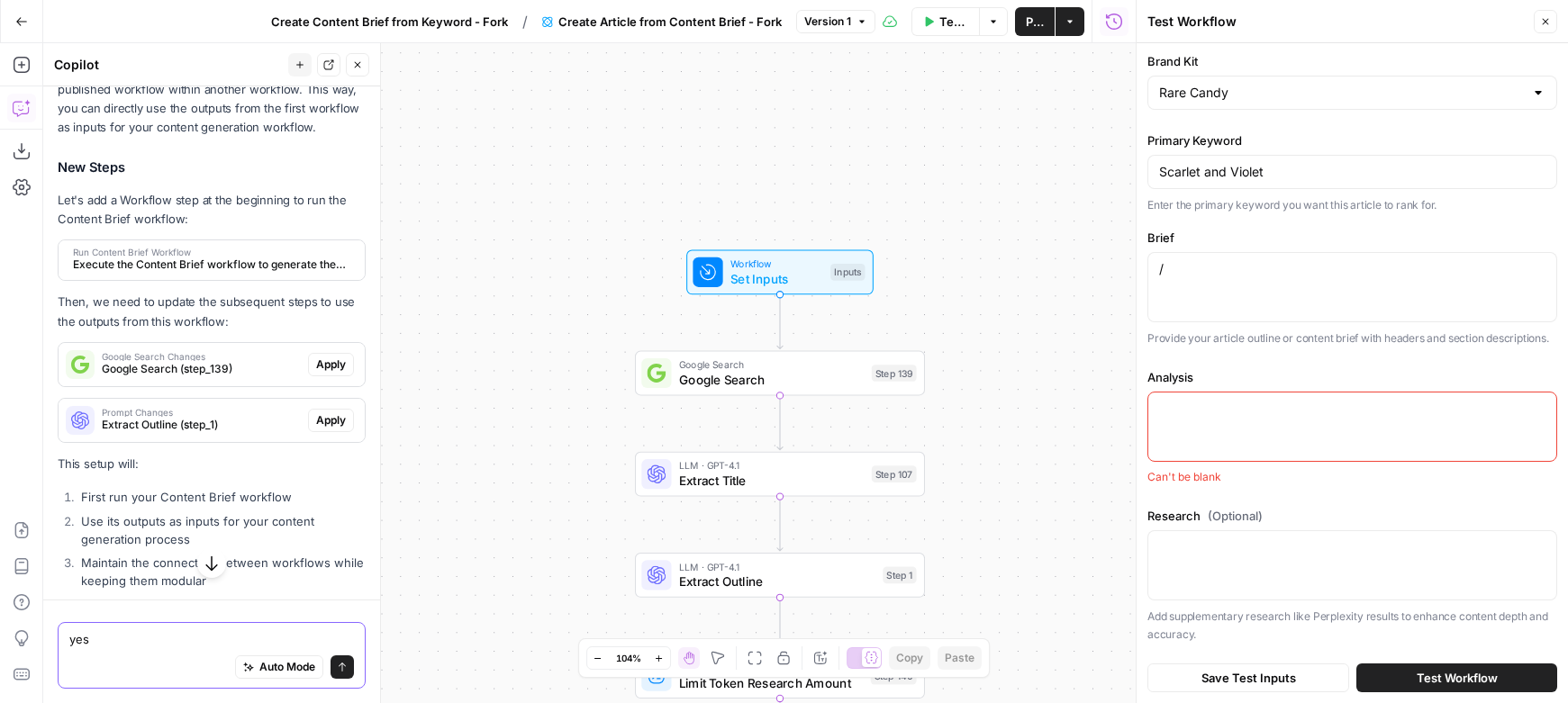 click on "Execute the Content Brief workflow to generate the outline and research" at bounding box center (210, 265) 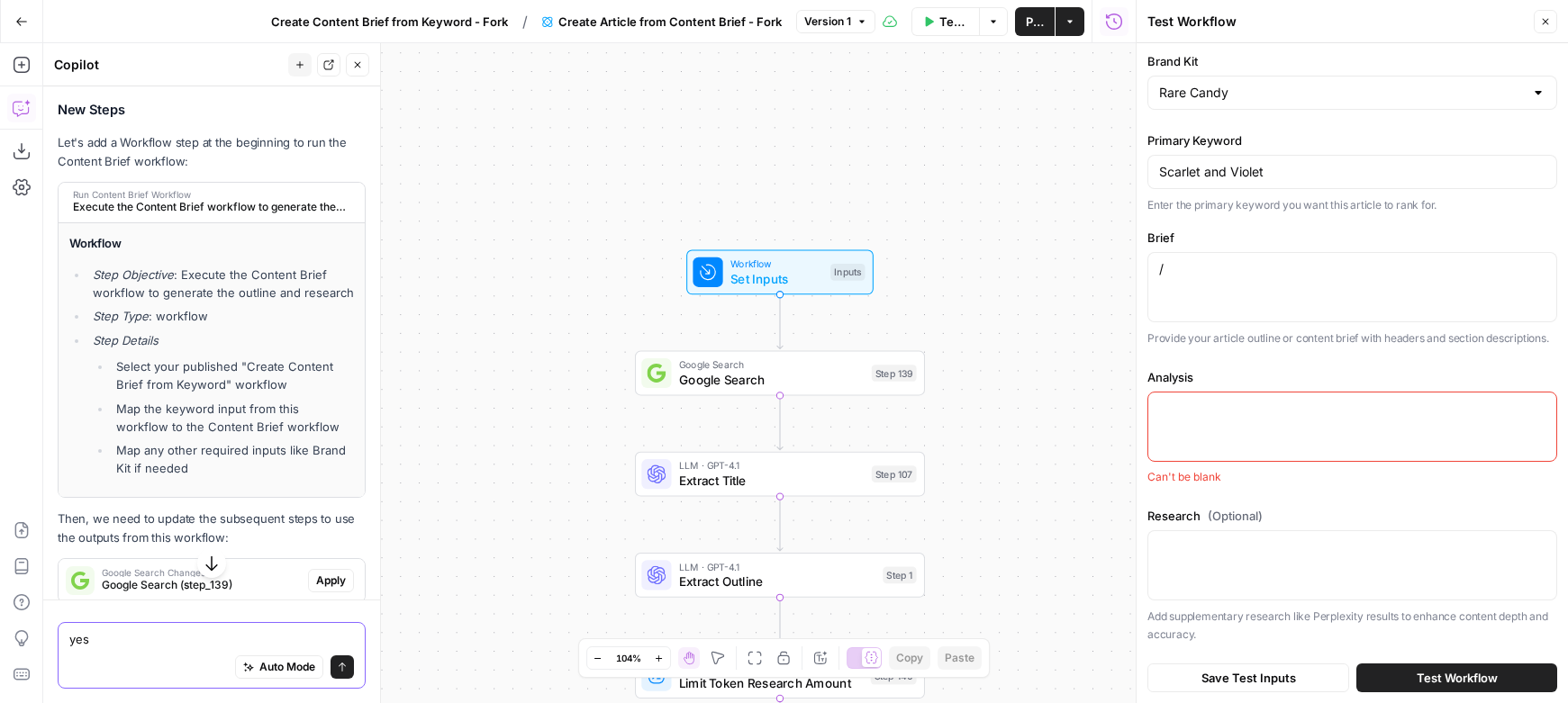 scroll, scrollTop: 911, scrollLeft: 0, axis: vertical 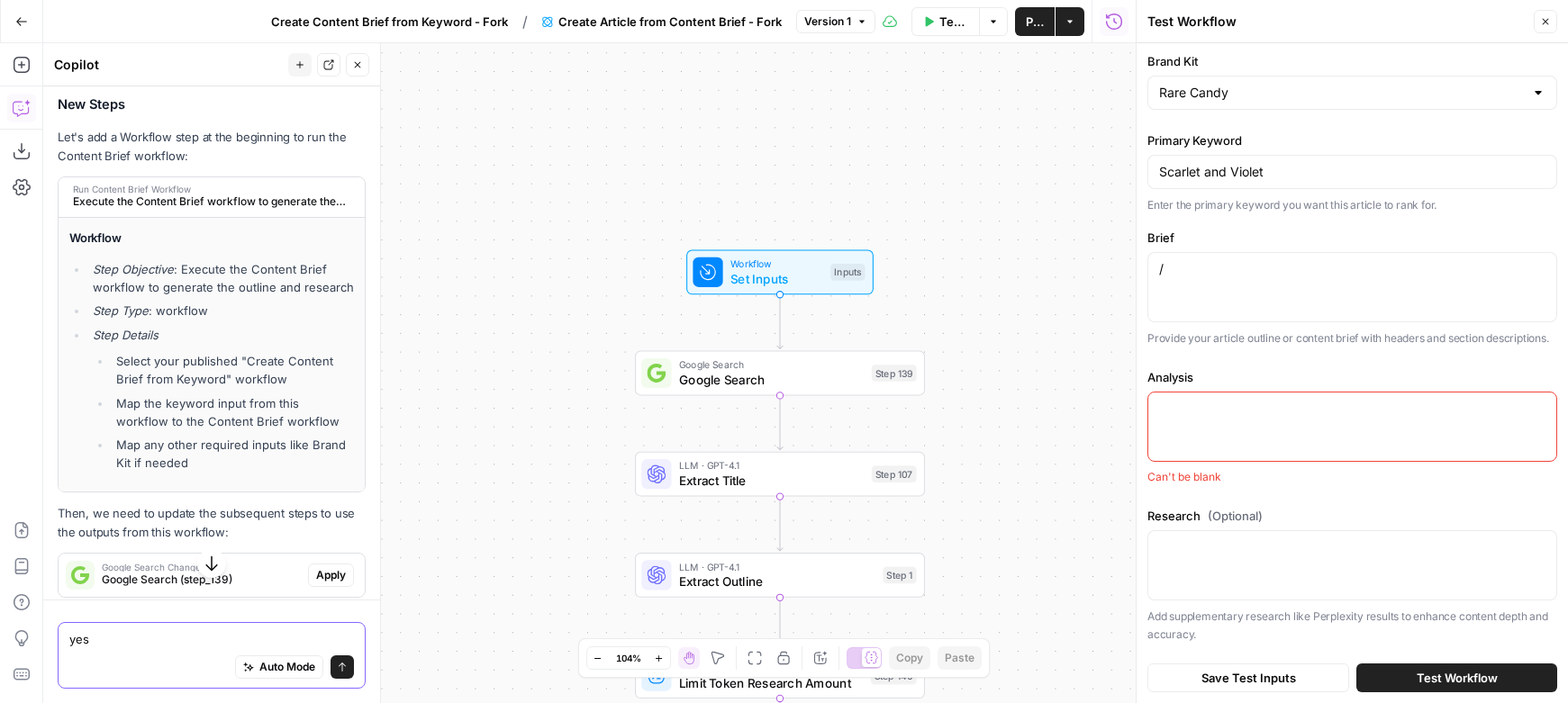 click on "Since you confirmed you want to use the output from a "Create Content Brief from Keyword" workflow as input for this workflow, I can help you set this up.
The best way to connect workflows in AirOps is to use the  Workflow  step type, which allows you to run a published workflow within another workflow. This way, you can directly use the outputs from the first workflow as inputs for your content generation workflow.
New Steps
Let's add a Workflow step at the beginning to run the Content Brief workflow:
Run Content Brief Workflow Execute the Content Brief workflow to generate the outline and research Workflow
Step Objective : Execute the Content Brief workflow to generate the outline and research
Step Type : workflow
Step Details
Select your published "Create Content Brief from Keyword" workflow
Map the keyword input from this workflow to the Content Brief workflow
Map any other required inputs like Brand Kit if needed
Google Search Changes Google Search (step_139) Apply" at bounding box center [212, 445] 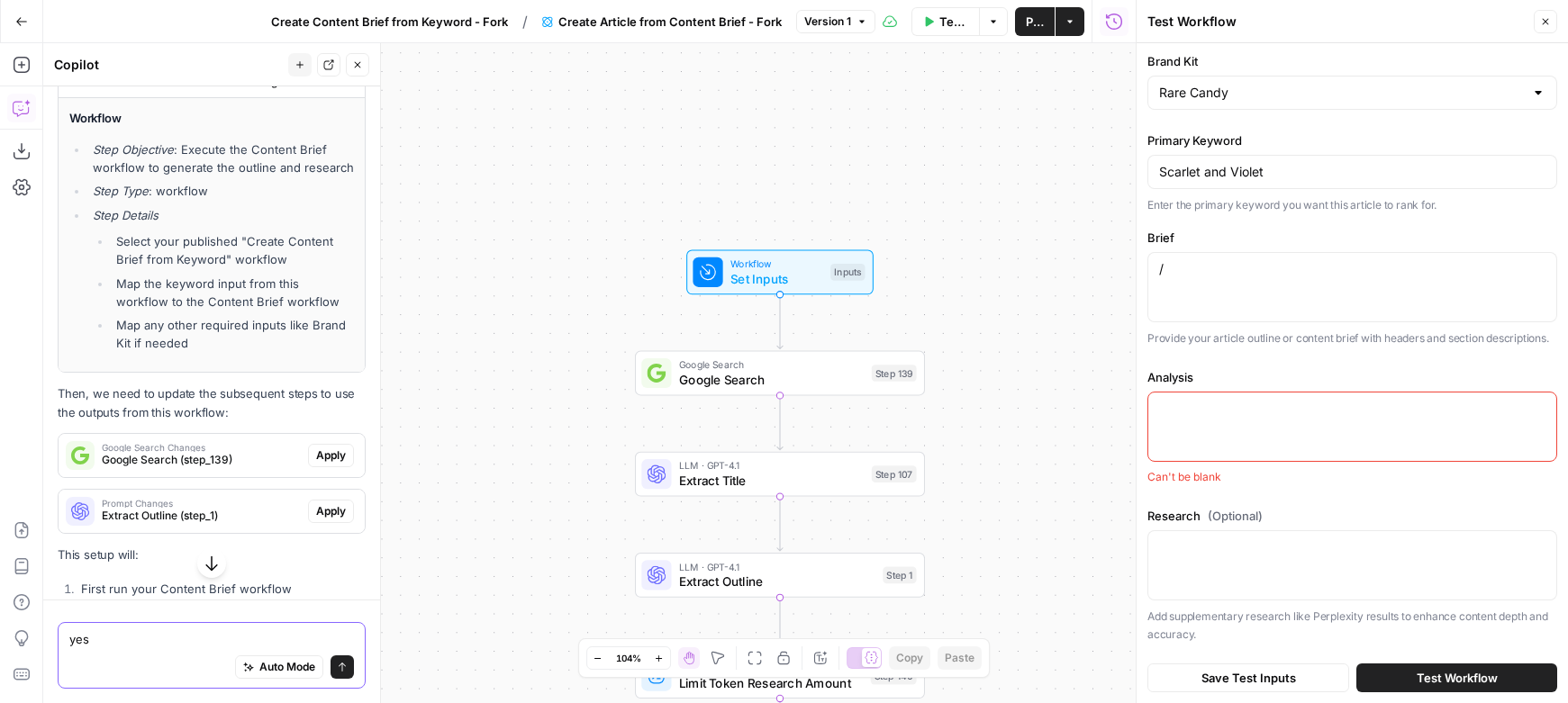 scroll, scrollTop: 1039, scrollLeft: 0, axis: vertical 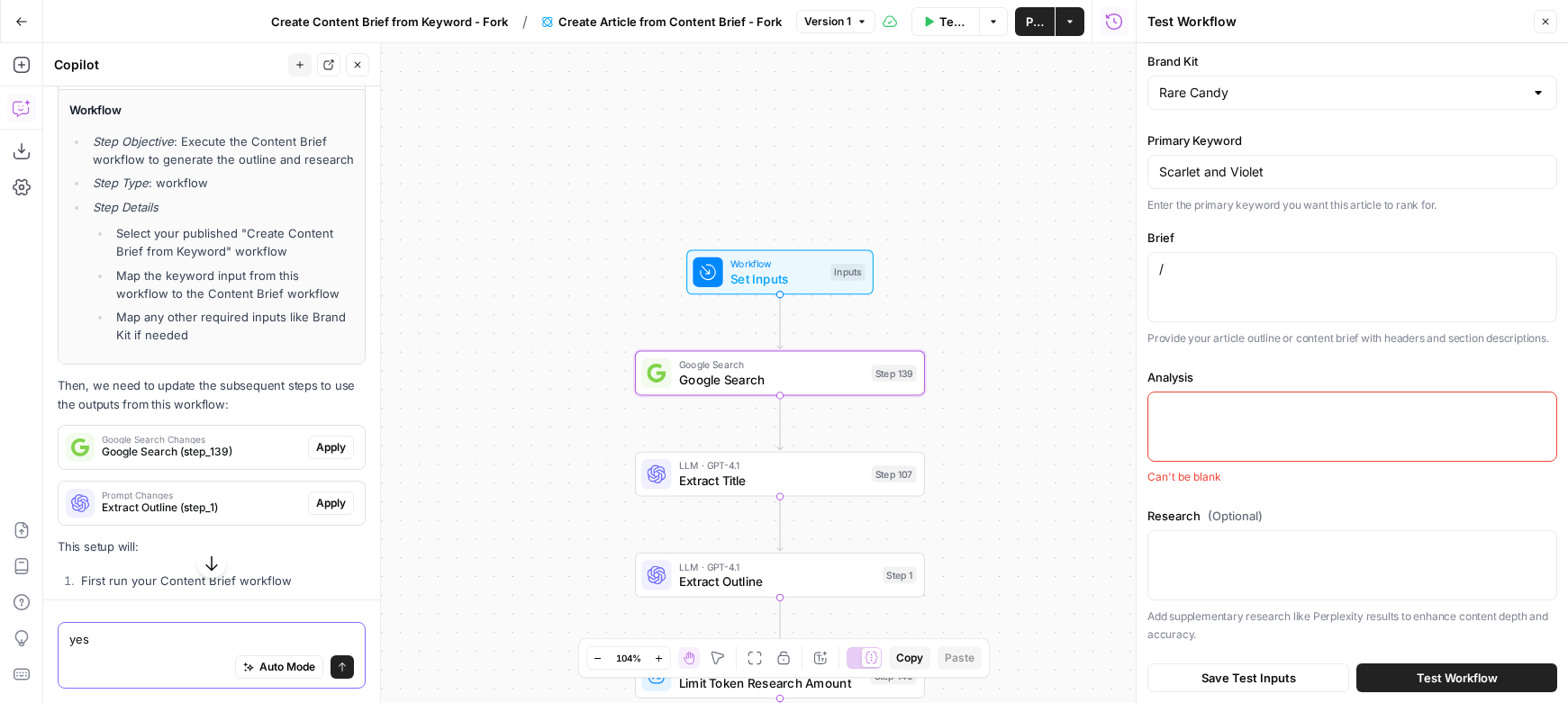 click on "Apply" at bounding box center (331, 447) 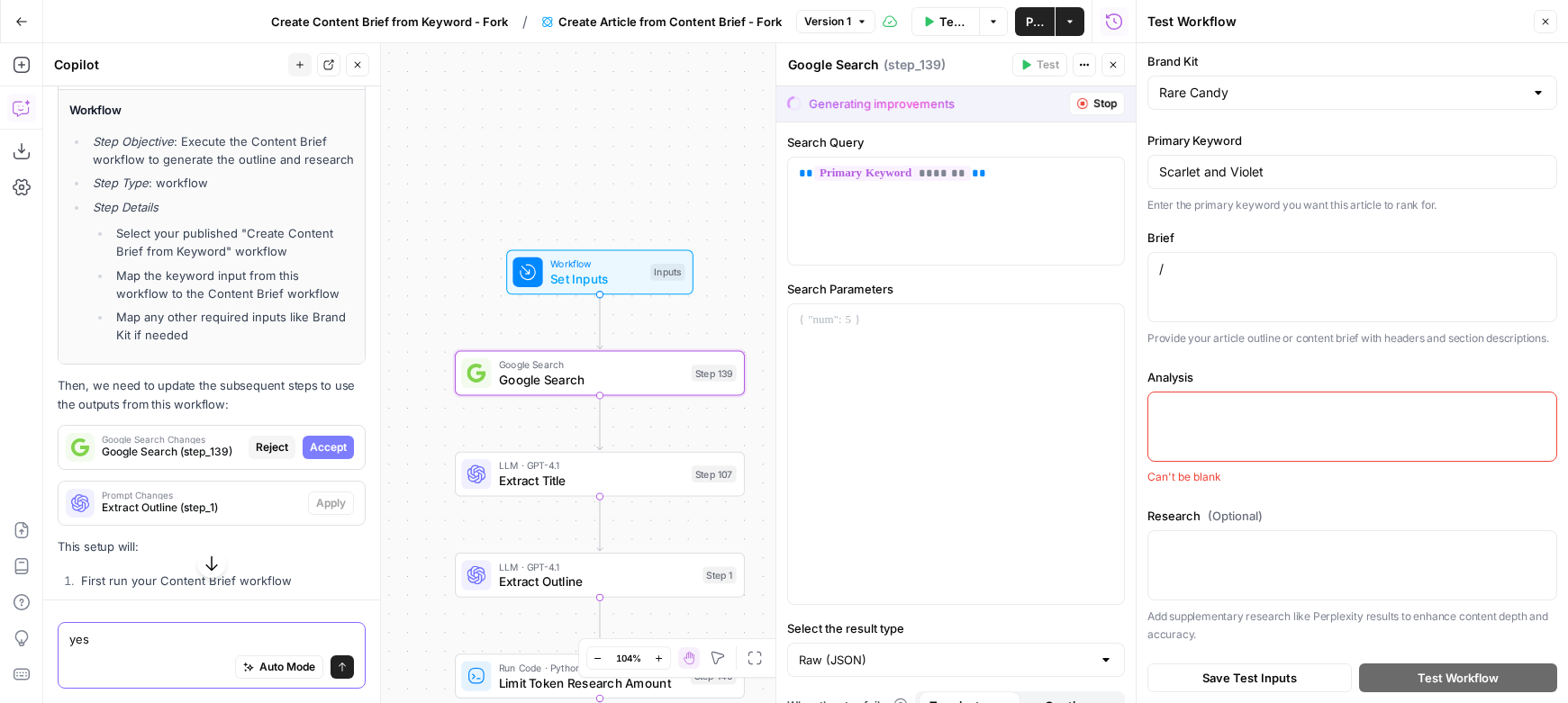 scroll, scrollTop: 1068, scrollLeft: 0, axis: vertical 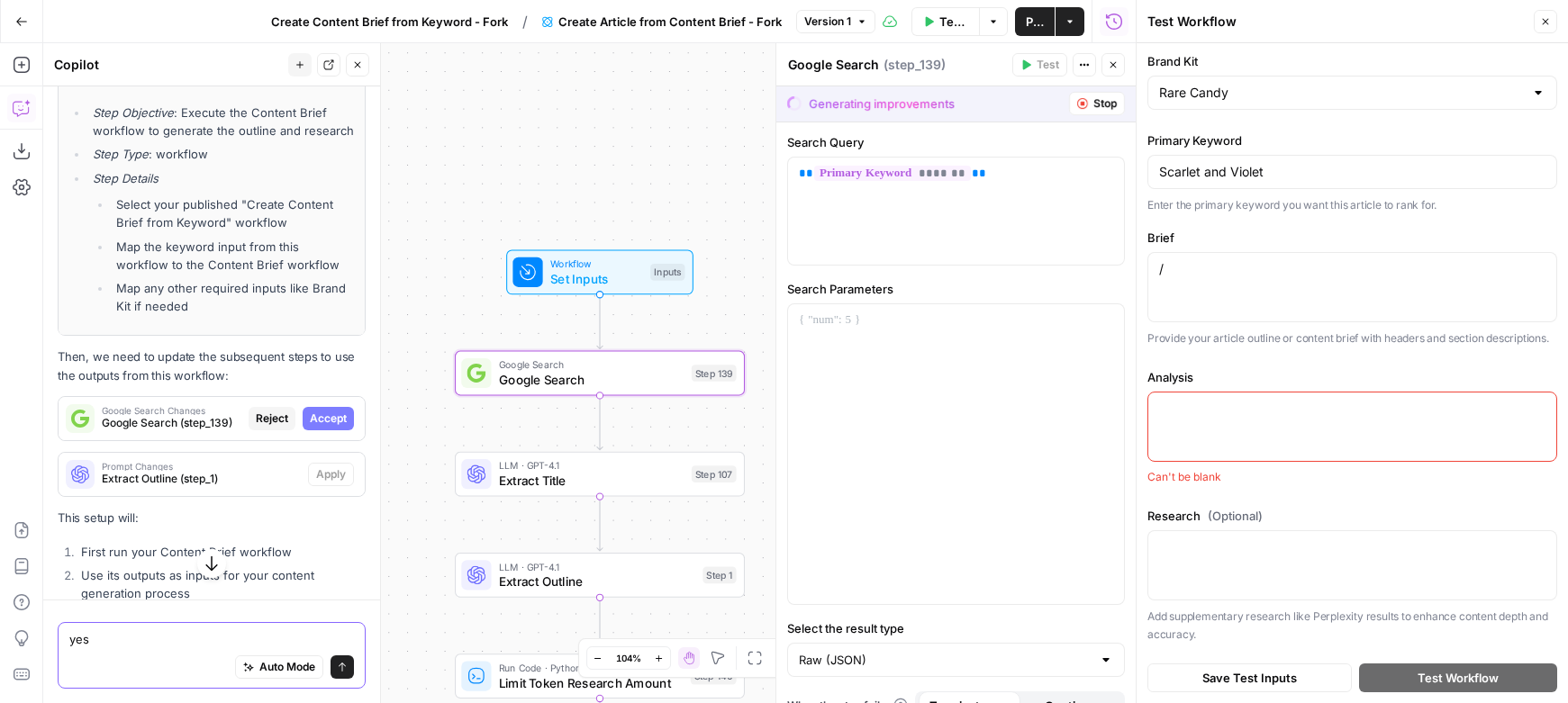 click on "Accept" at bounding box center (328, 419) 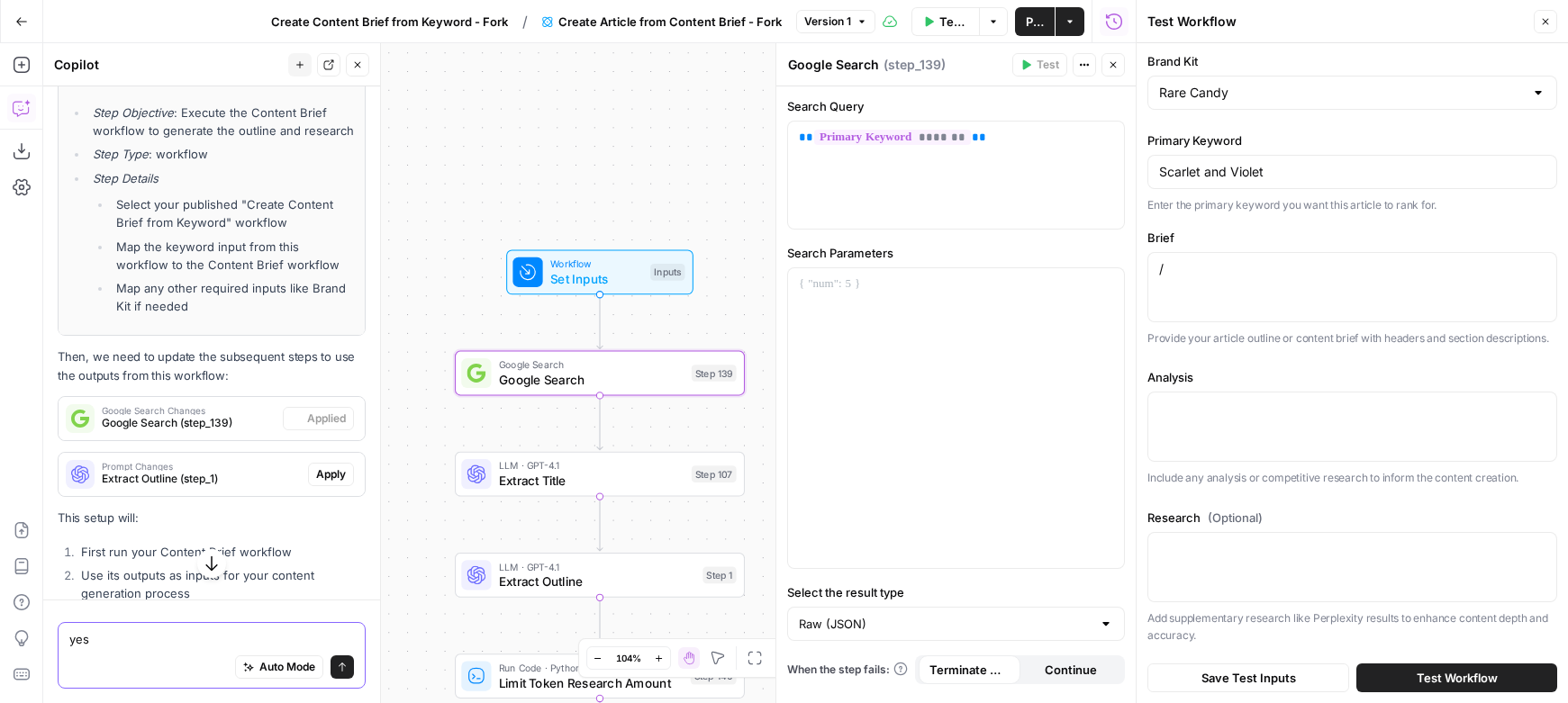 type 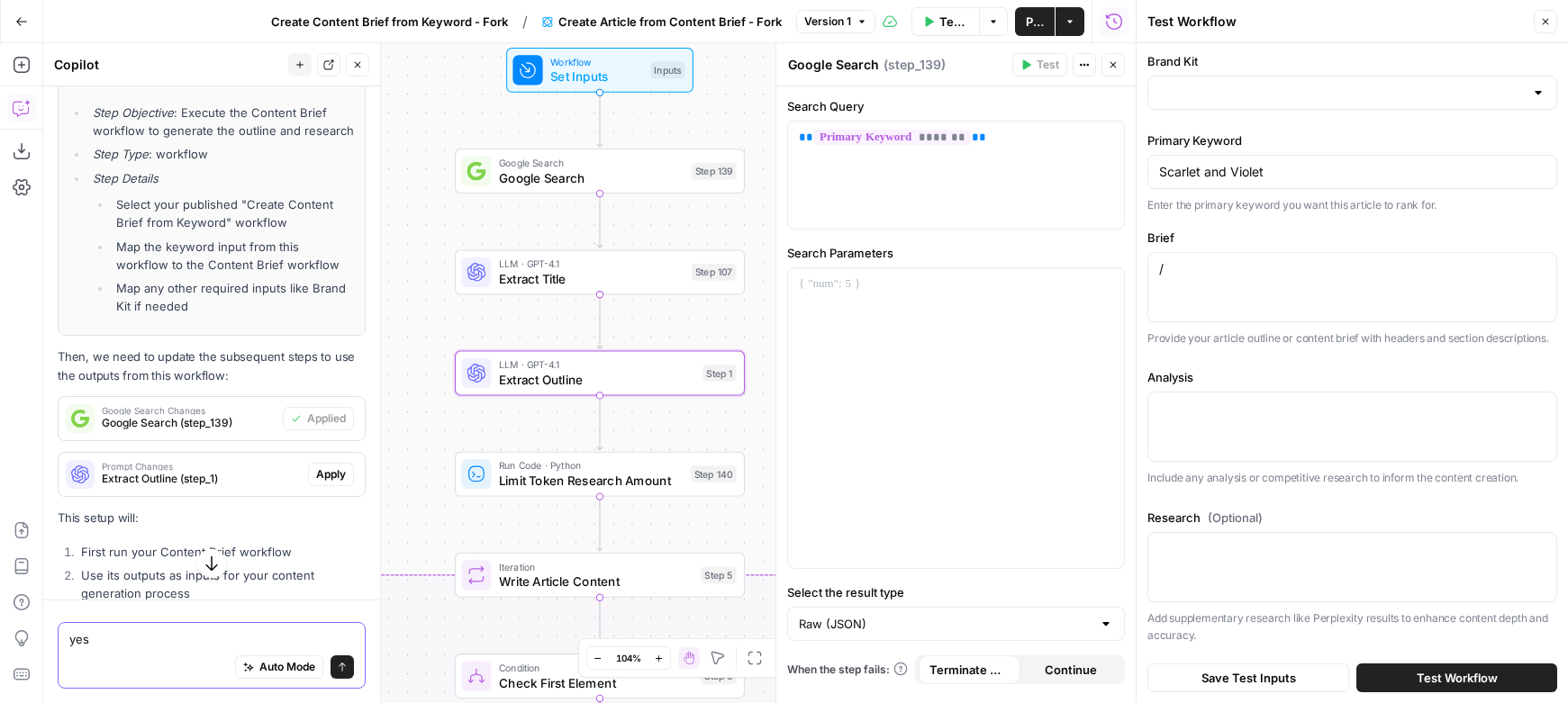click on "Apply" at bounding box center (331, 474) 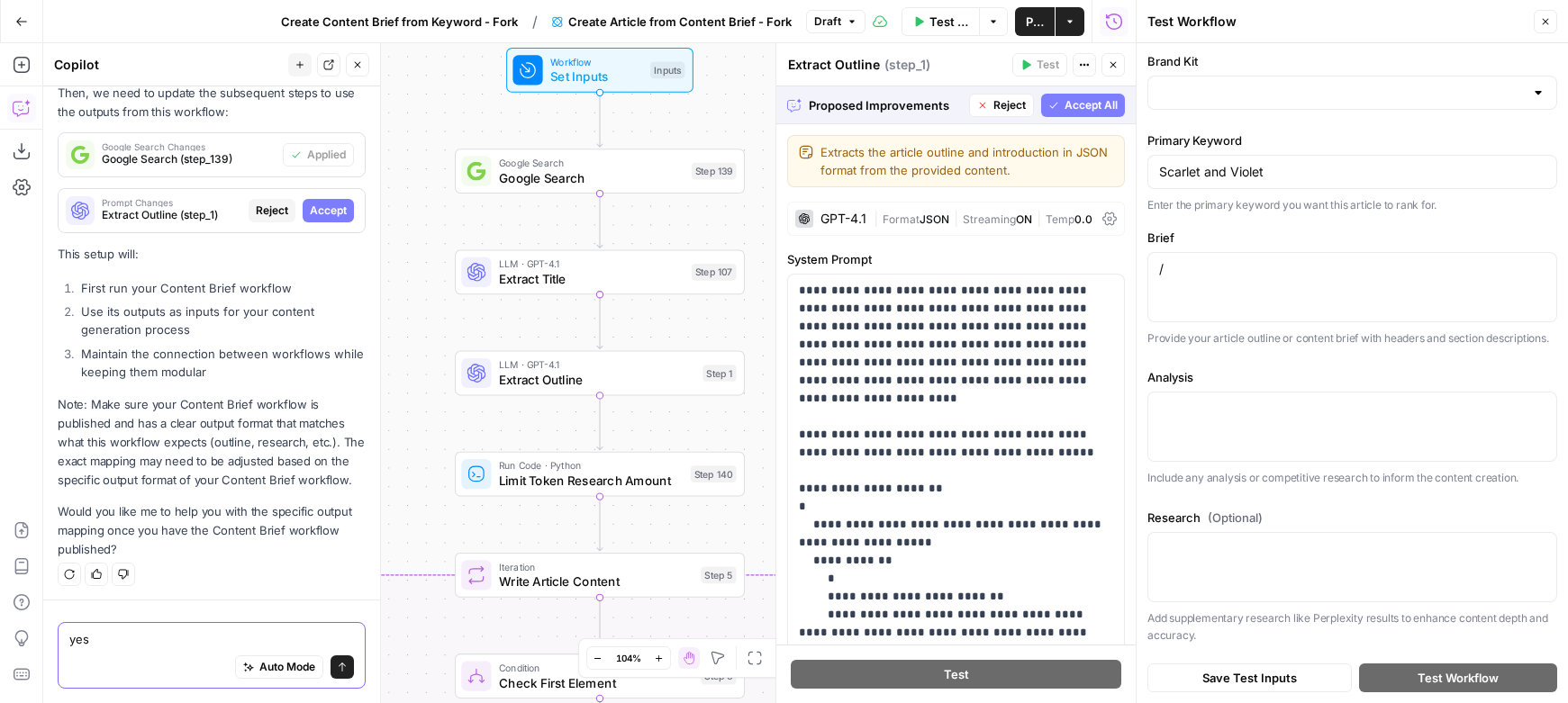 scroll, scrollTop: 1334, scrollLeft: 0, axis: vertical 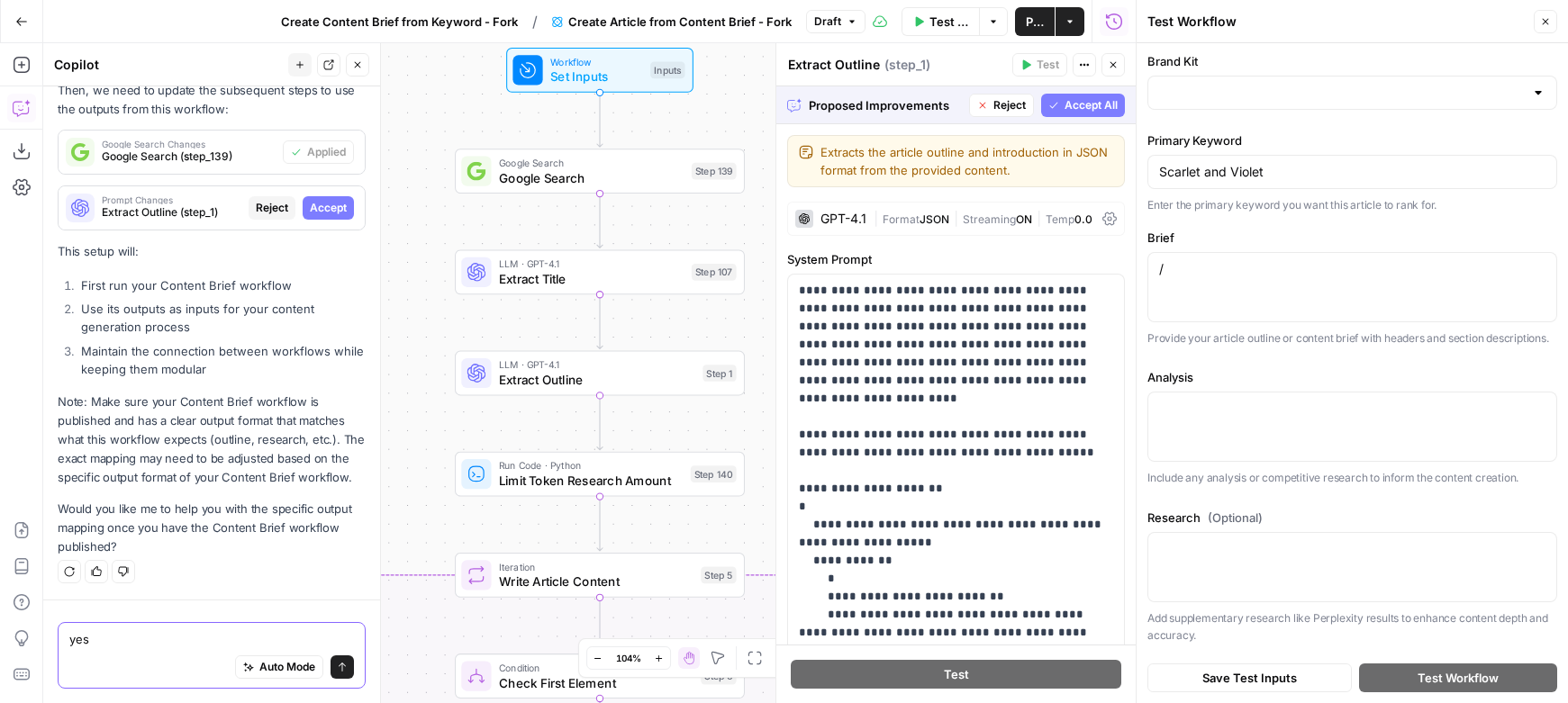 click on "Accept All" at bounding box center [1083, 105] 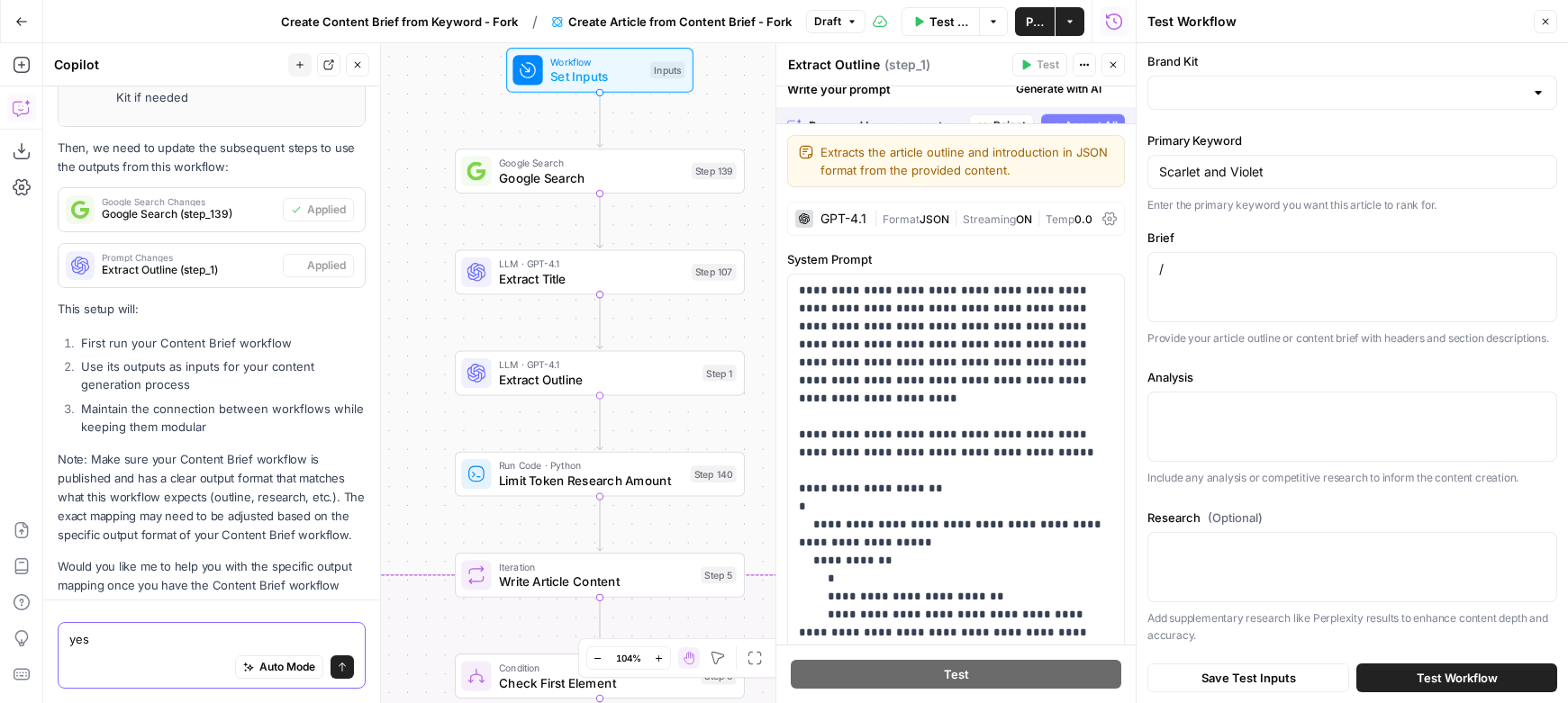 scroll, scrollTop: 1392, scrollLeft: 0, axis: vertical 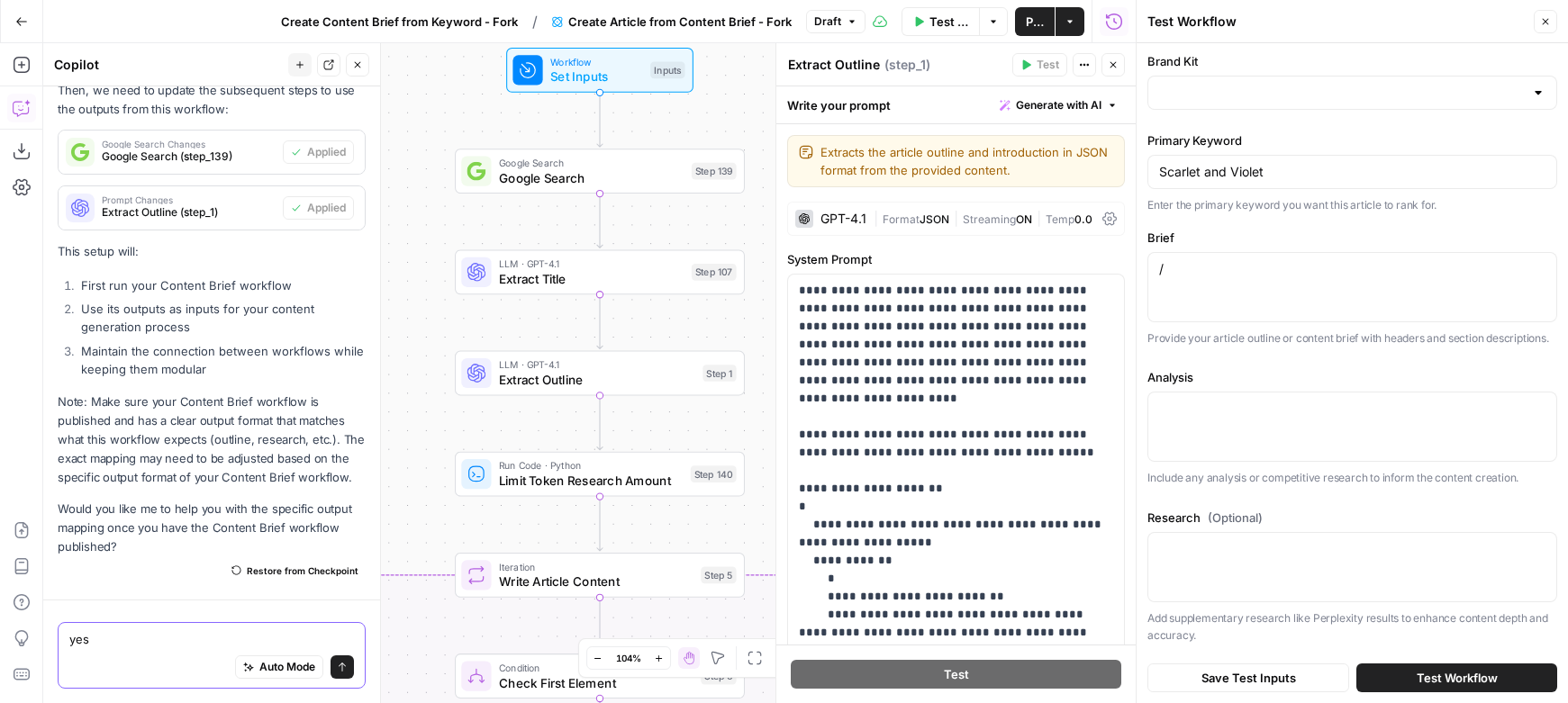 click on "Close" at bounding box center [1545, 22] 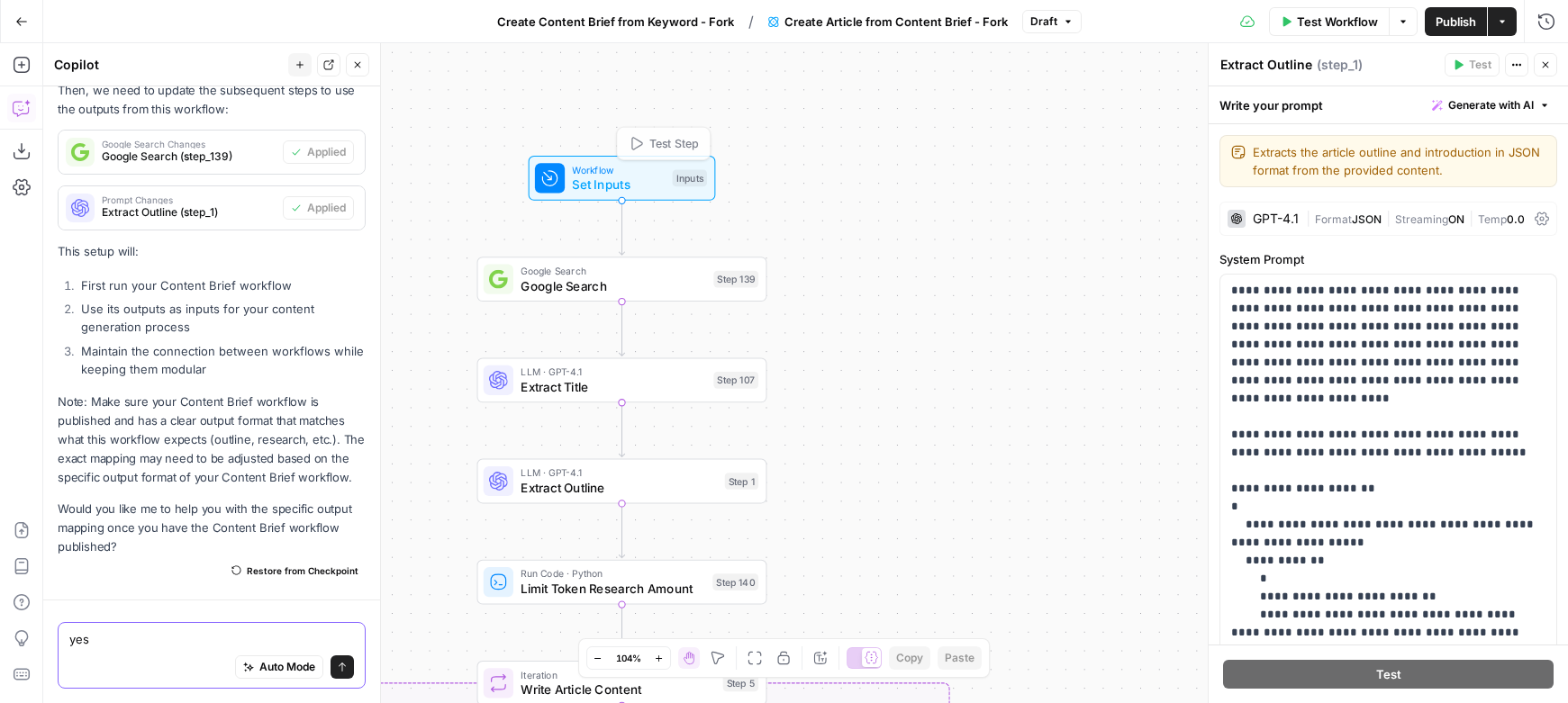 click on "Workflow" at bounding box center (618, 169) 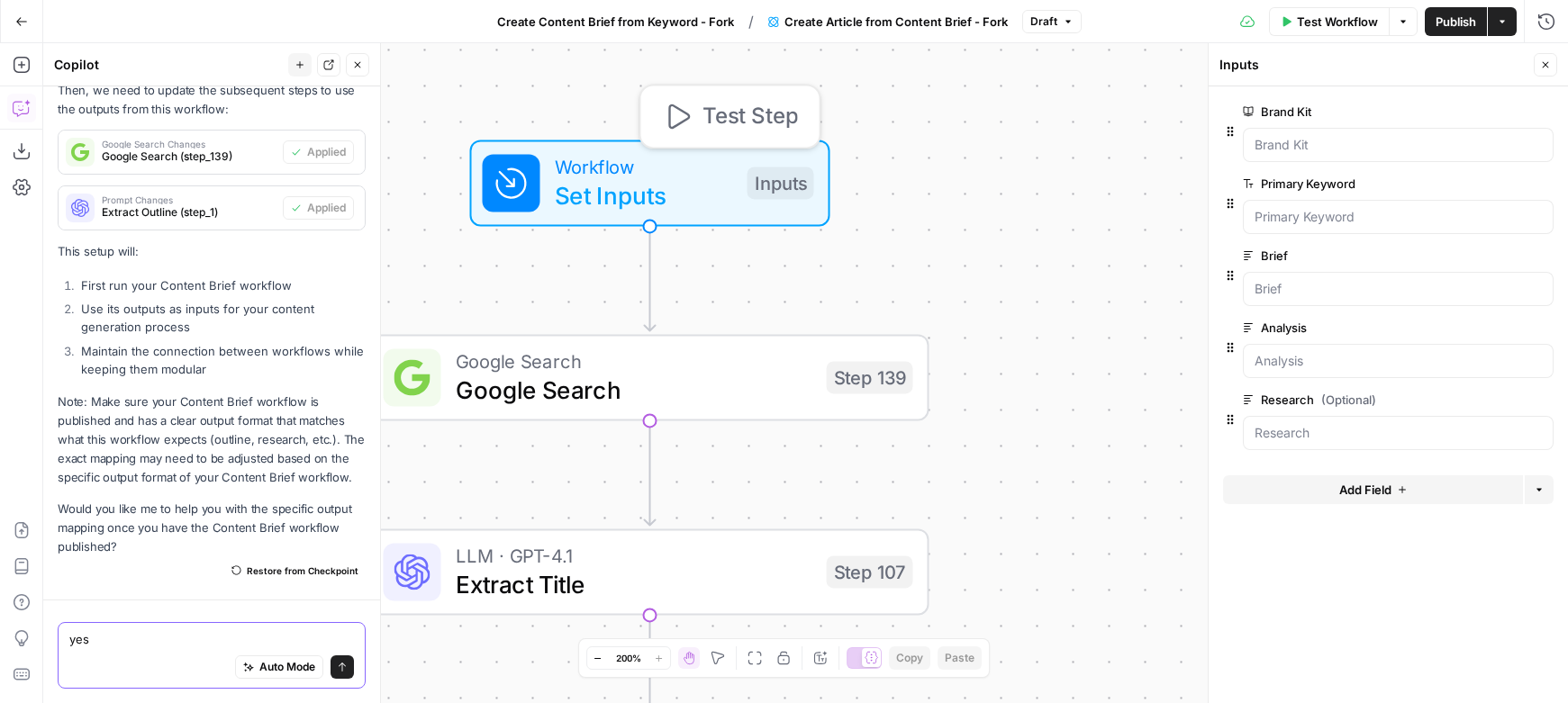 click on "Set Inputs" at bounding box center [644, 195] 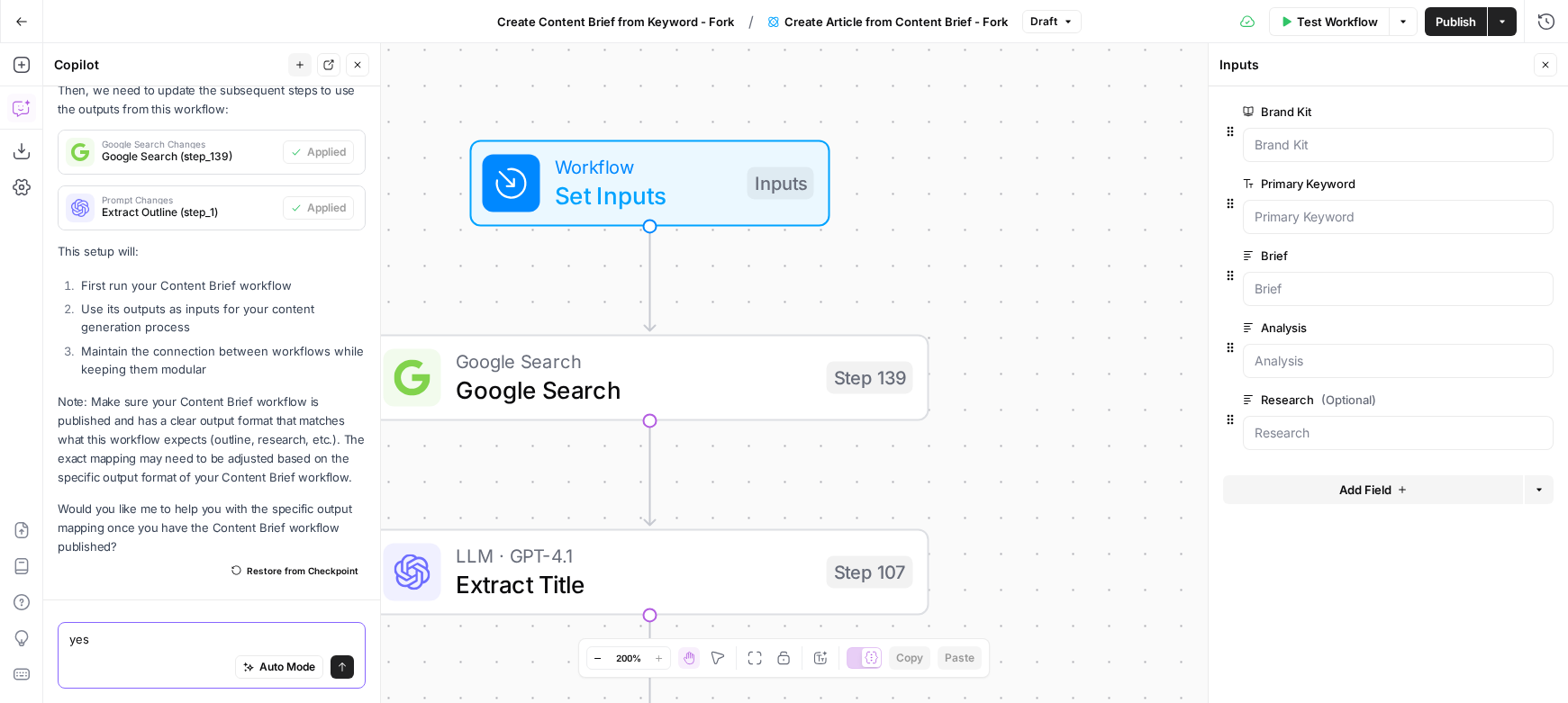 click on "Add Field" at bounding box center [1373, 490] 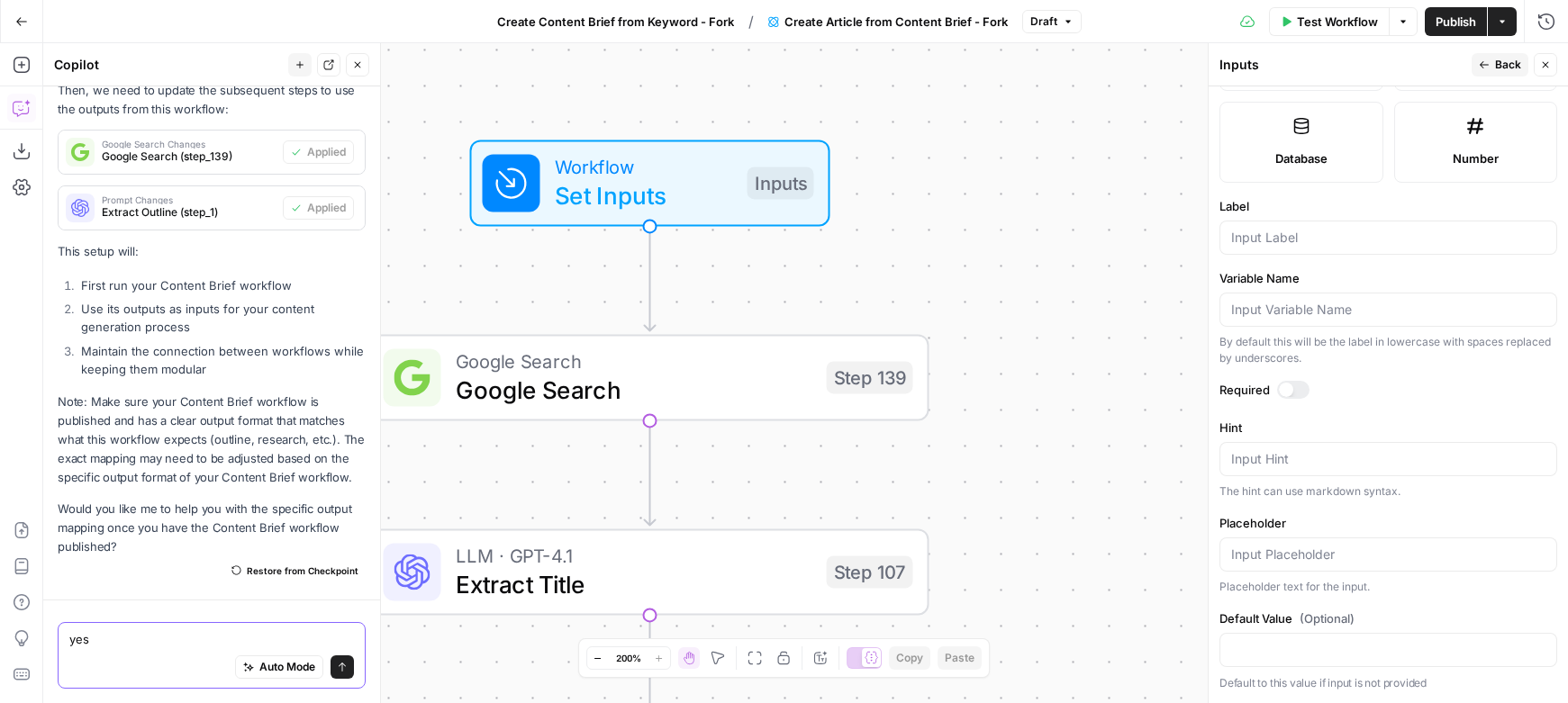 scroll, scrollTop: 0, scrollLeft: 0, axis: both 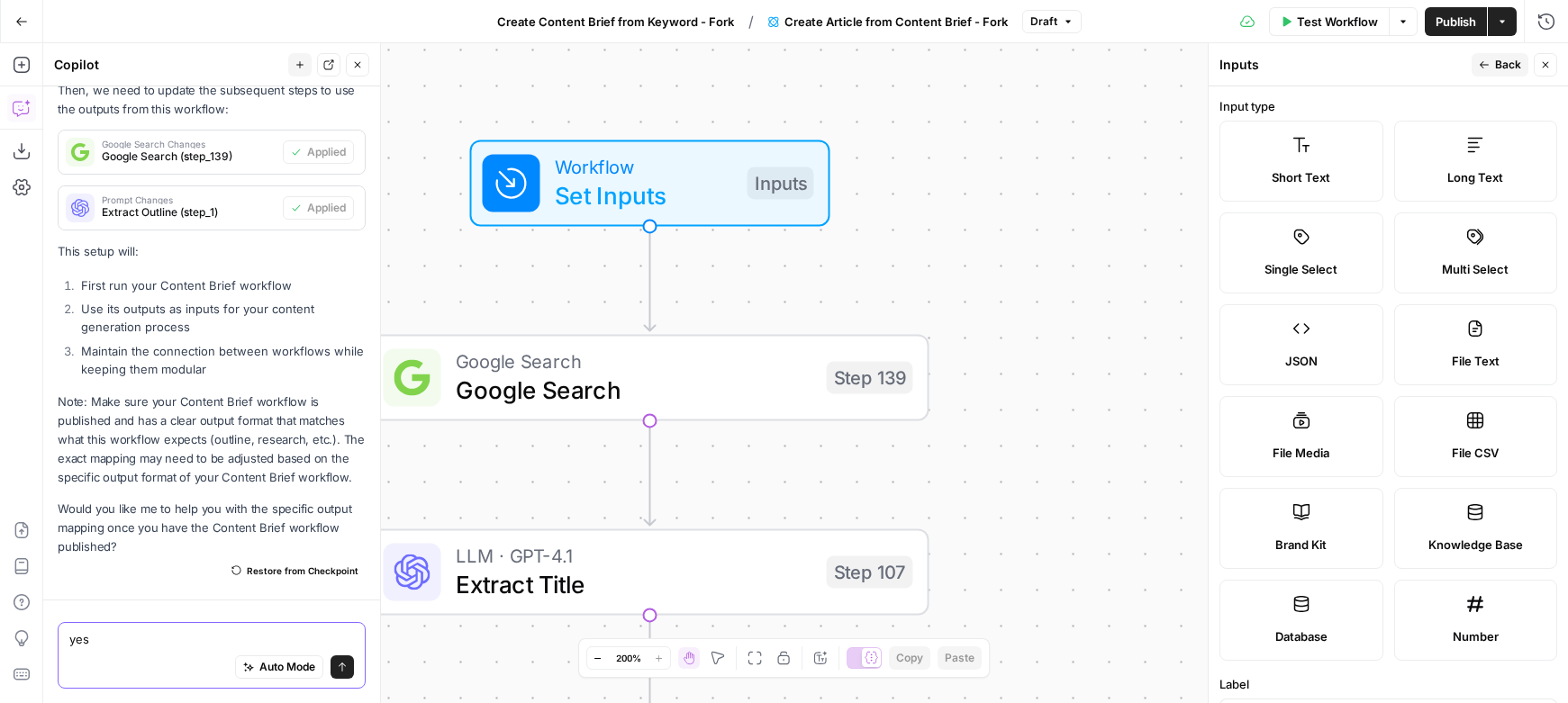click on "Back" at bounding box center (1508, 65) 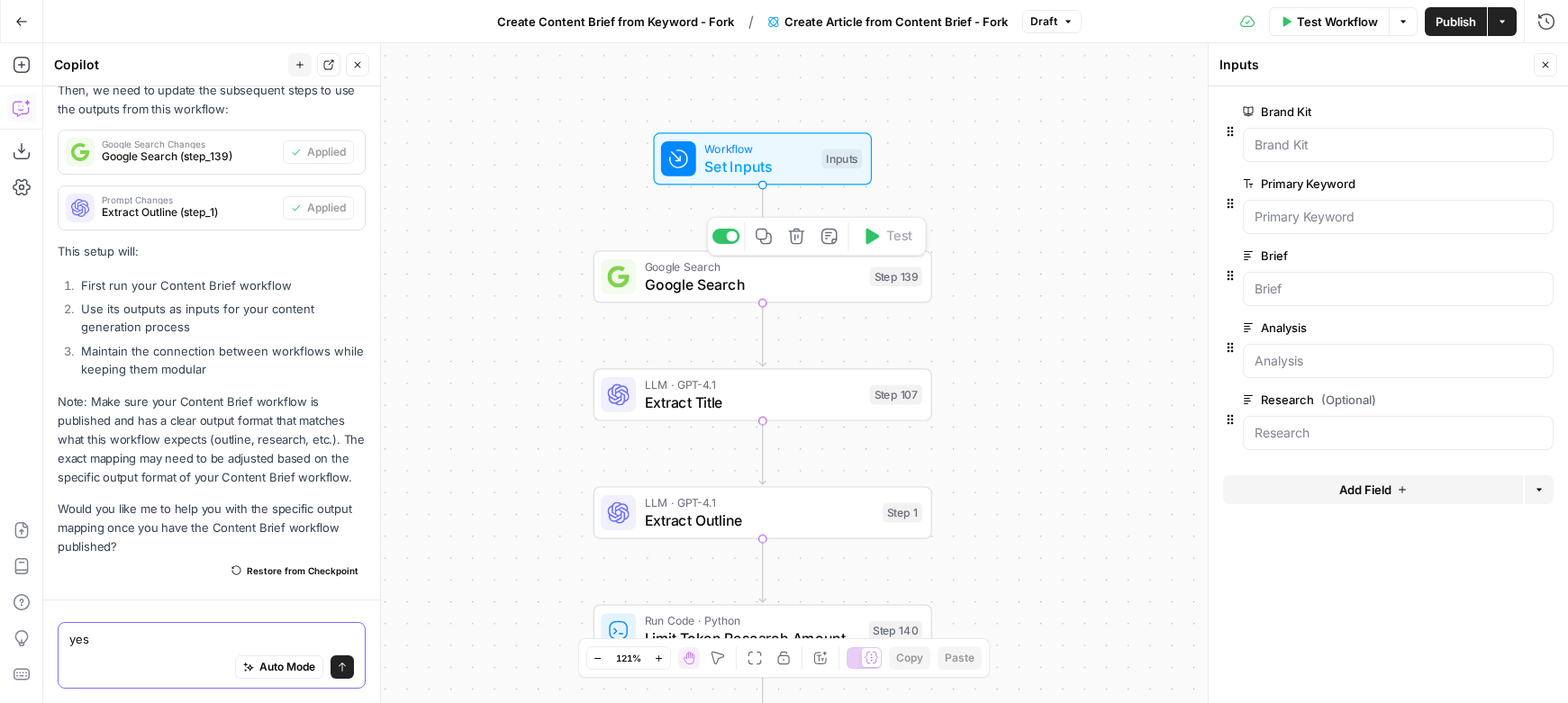 click on "true false false true Workflow Set Inputs Inputs Google Search Google Search Step 139 Copy step Delete step Add Note Test LLM · GPT-4.1 Extract Title Step 107 LLM · GPT-4.1 Extract Outline Step 1 Run Code · Python Limit Token Research Amount Step 140 Loop Iteration Write Article Content Step 5 Condition Check First Element Step 6 LLM · GPT-4.1 Write Introduction Step 8 LLM · GPT-4.1 Write Remaining Sections Step 11 Complete Condition Check if content Step 141 Error Error Step 142 Write Liquid Text Combine Output Step 17 LLM · Claude Sonnet 4 Rewrite Step 138 Format JSON JSON Step 132 End Output" at bounding box center (805, 373) 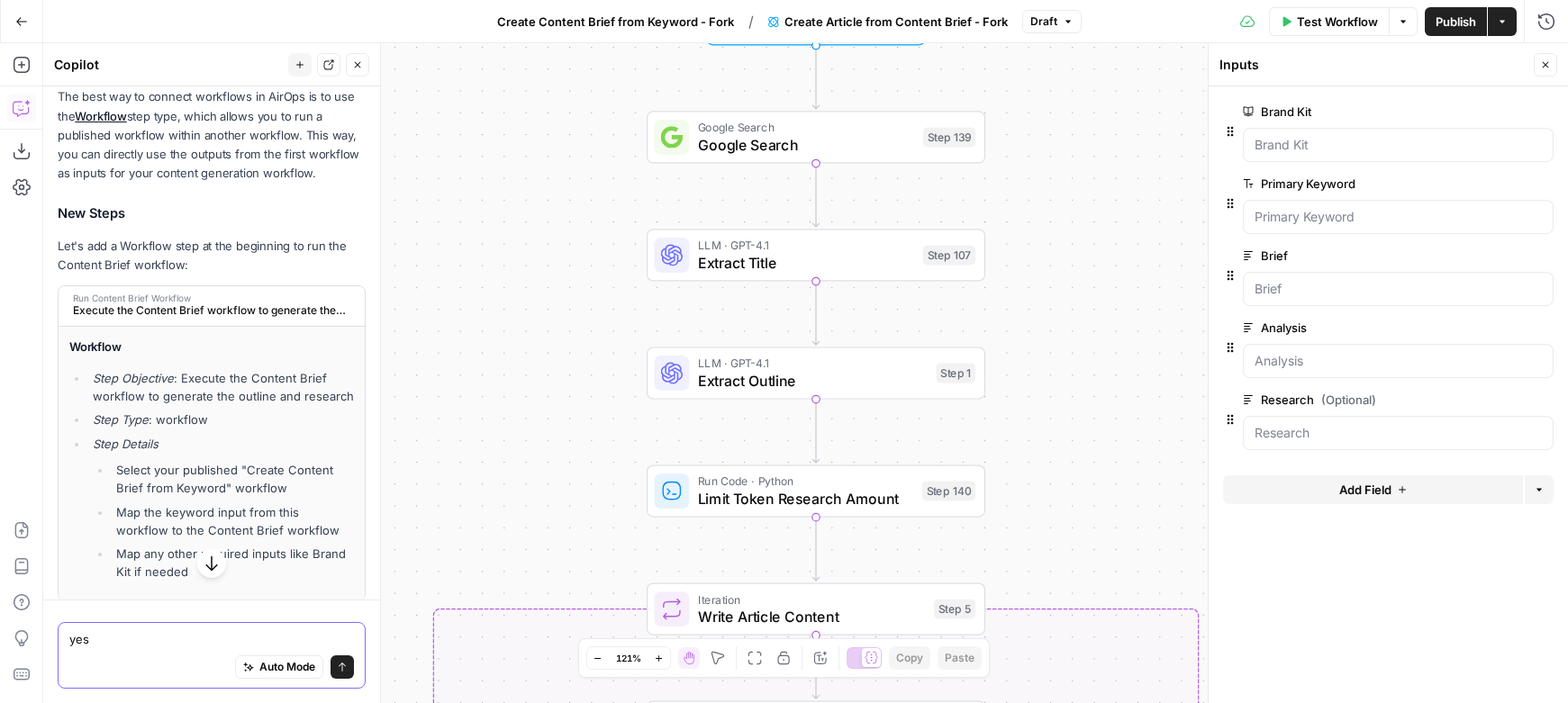 scroll, scrollTop: 878, scrollLeft: 0, axis: vertical 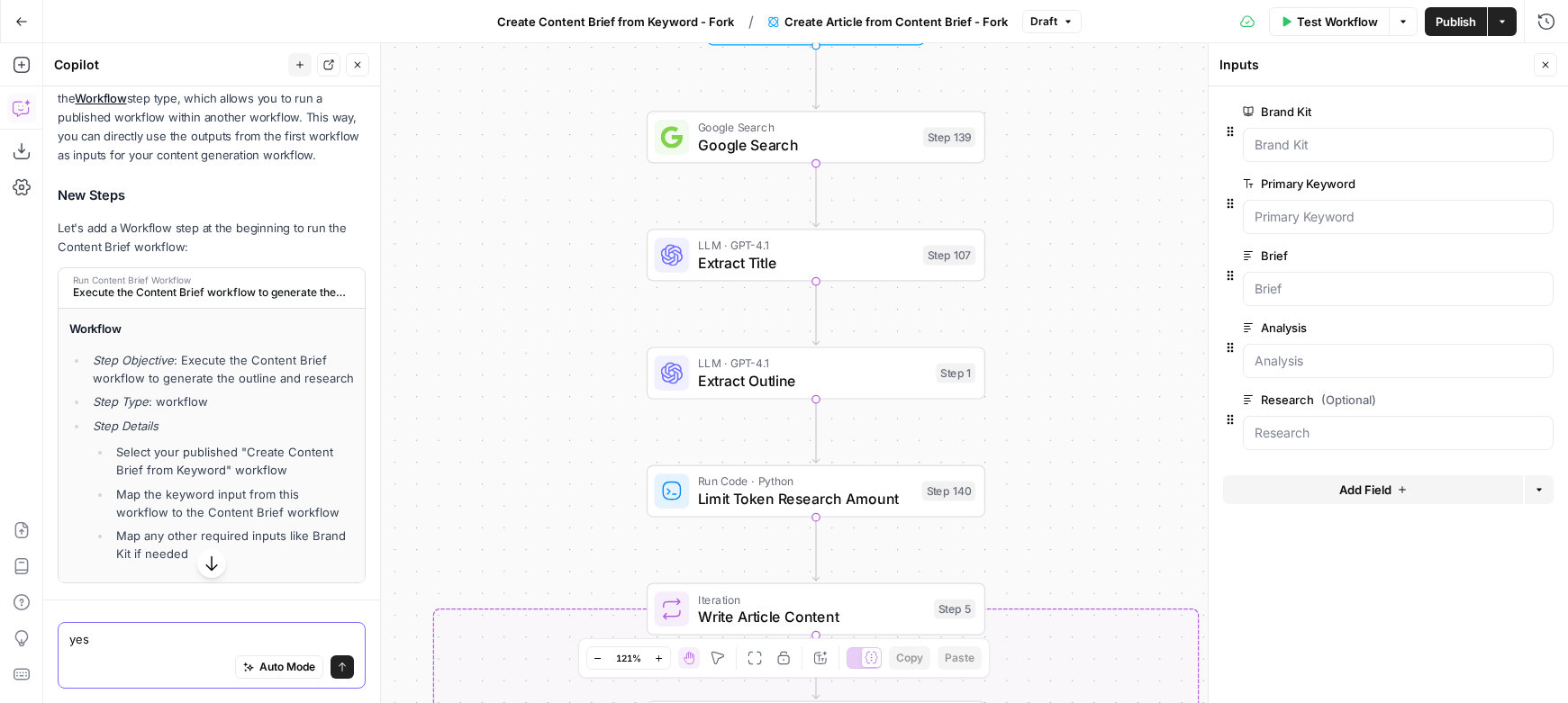 click on "Execute the Content Brief workflow to generate the outline and research" at bounding box center (210, 293) 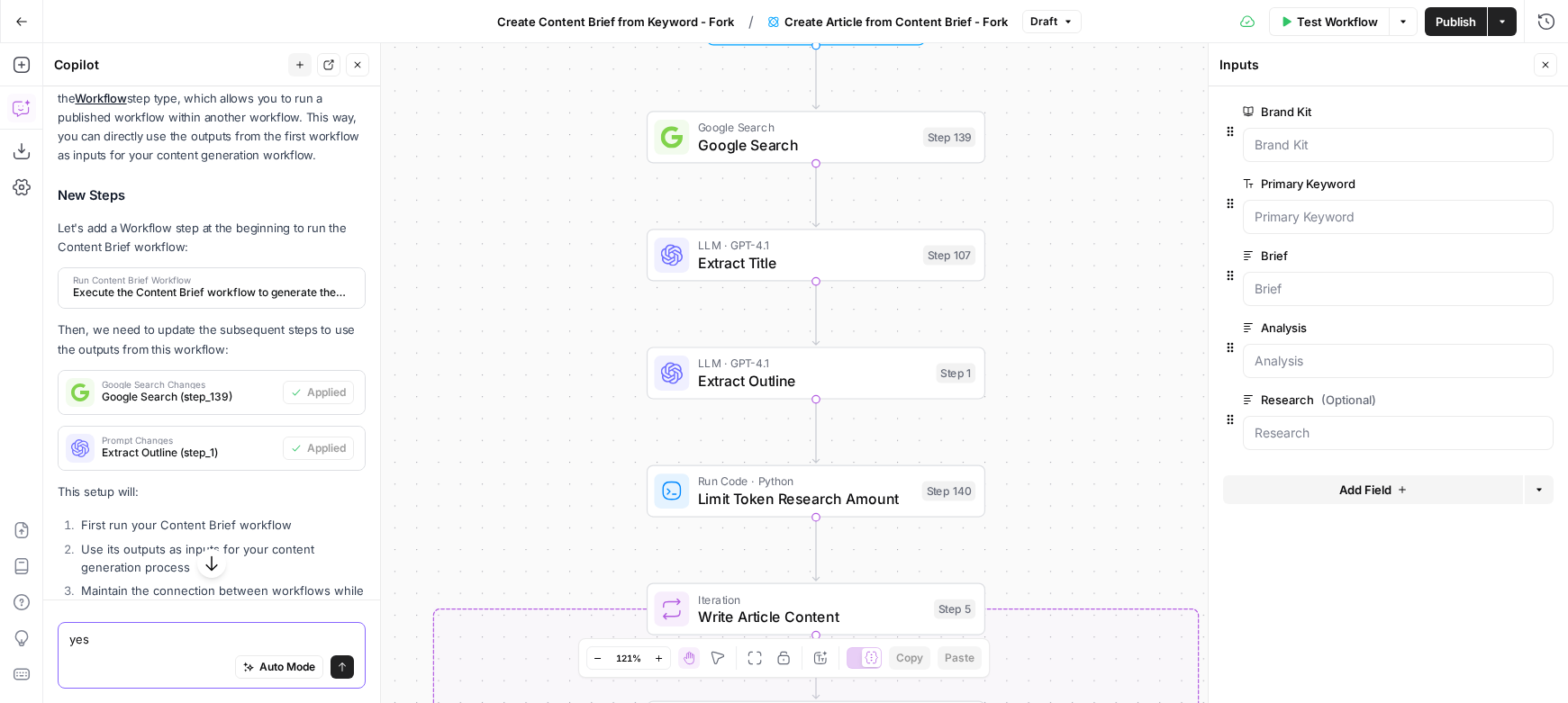 click on "Execute the Content Brief workflow to generate the outline and research" at bounding box center [210, 293] 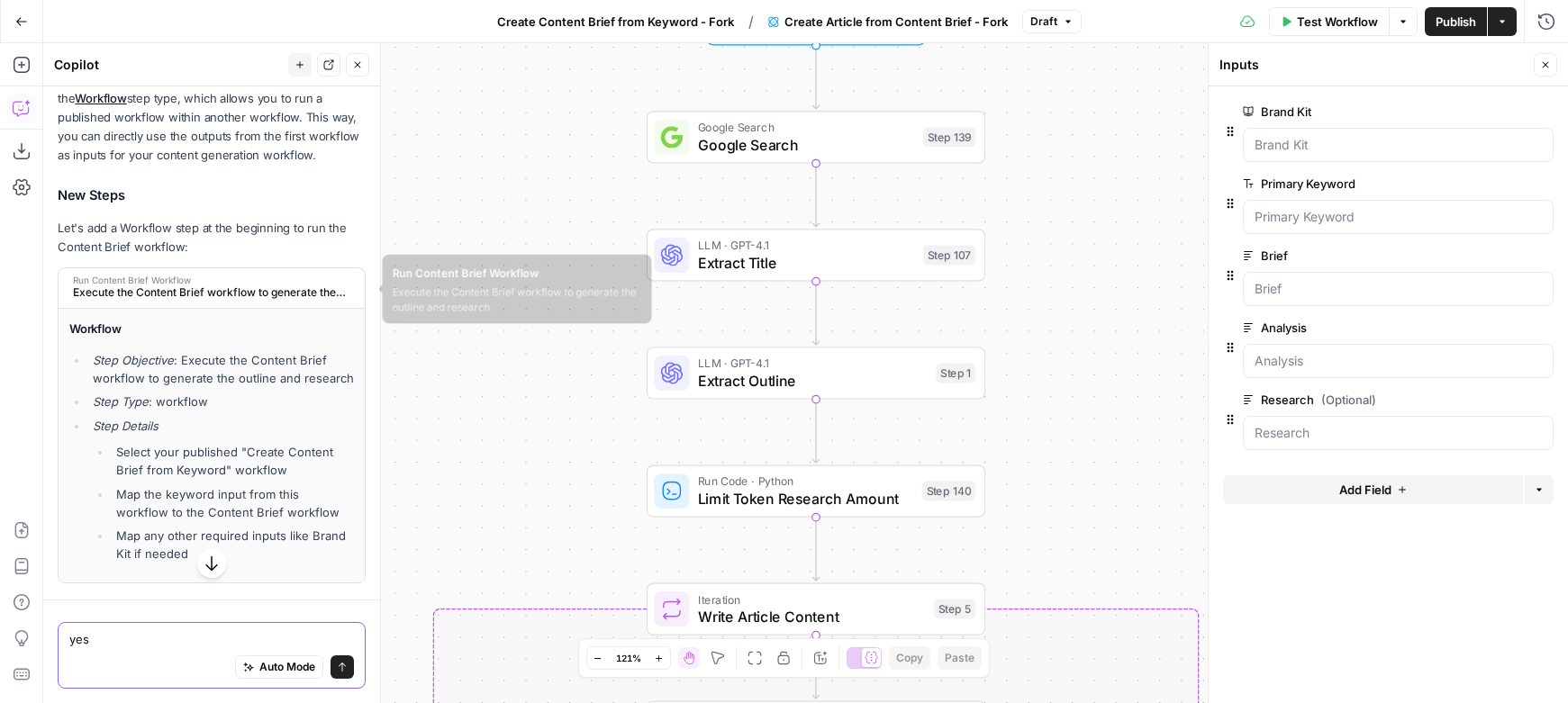 click on "Execute the Content Brief workflow to generate the outline and research" at bounding box center (210, 293) 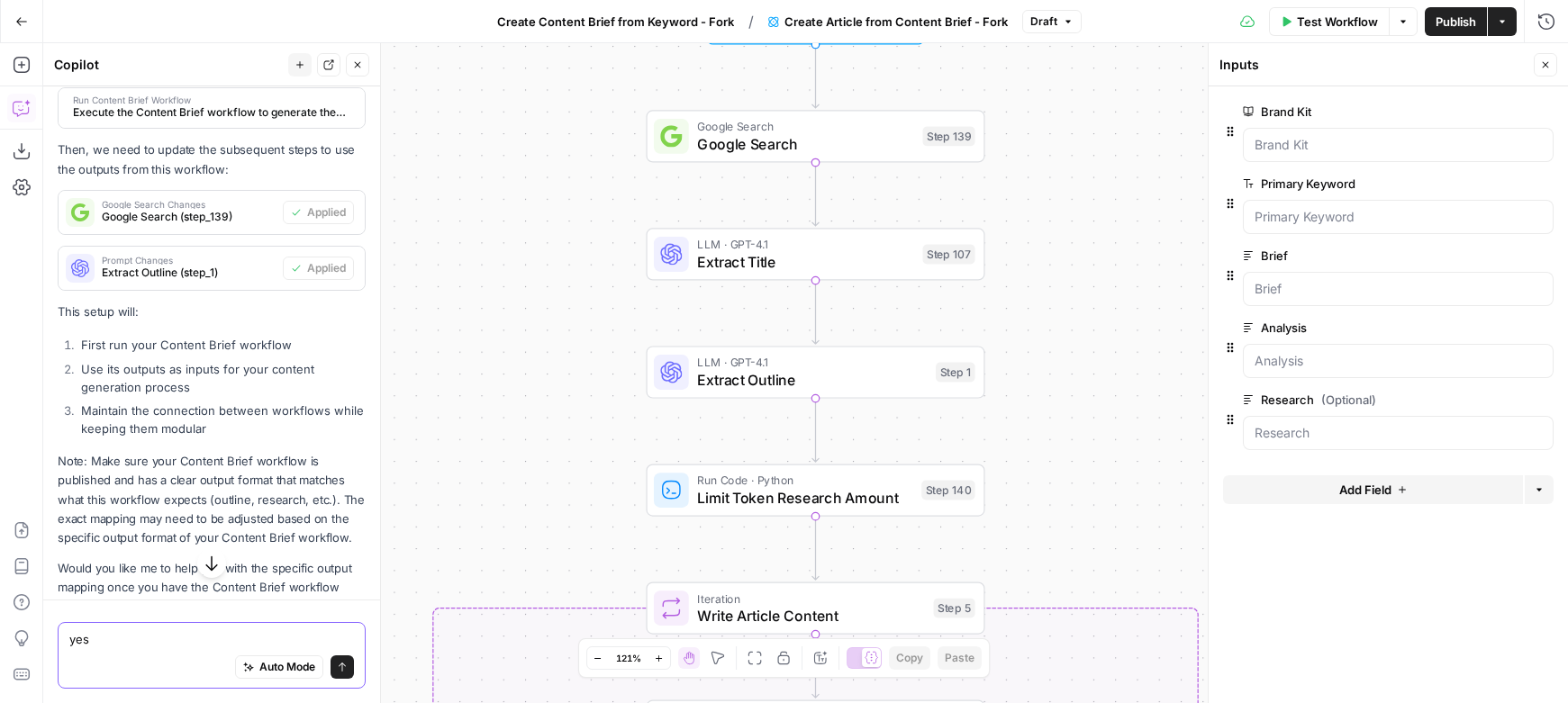 scroll, scrollTop: 1117, scrollLeft: 0, axis: vertical 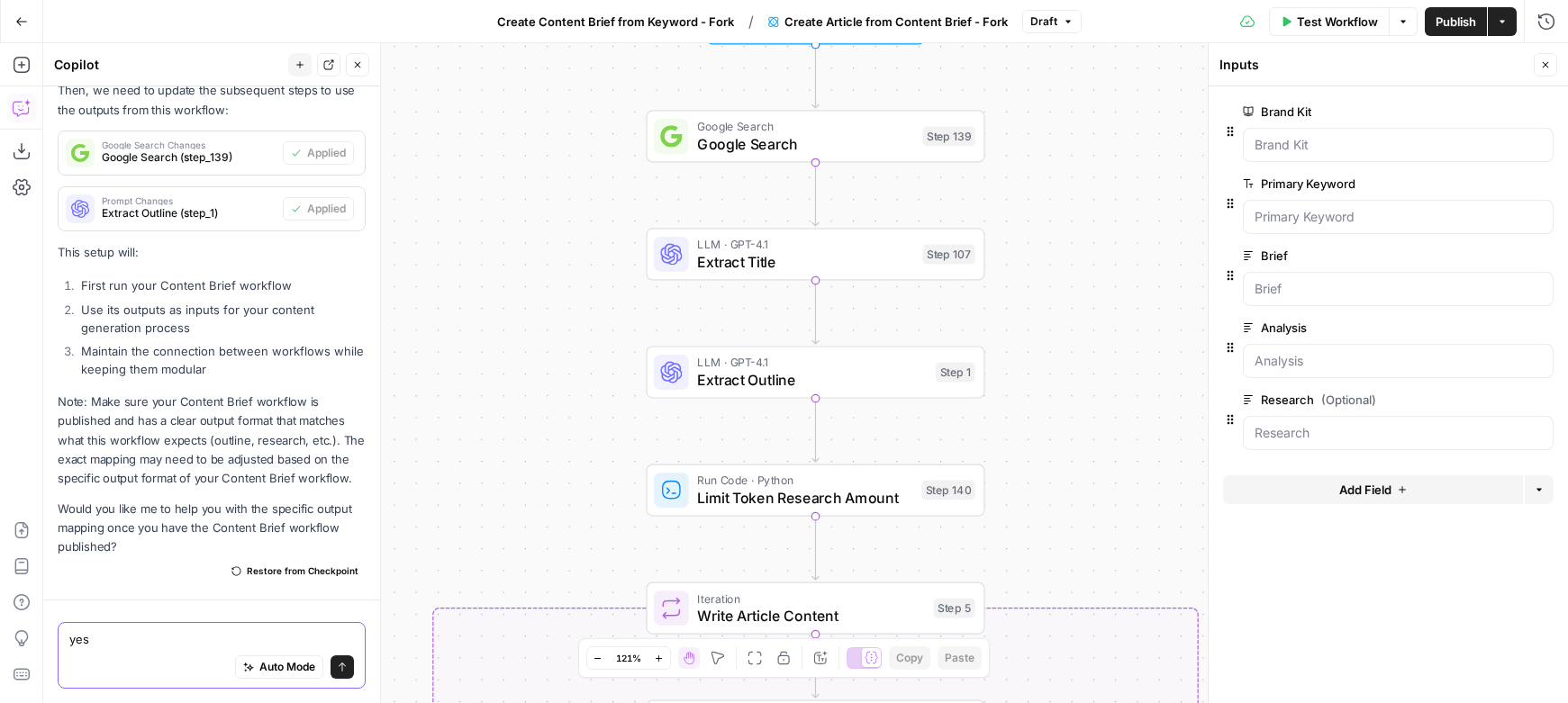 click on "yes" at bounding box center (212, 639) 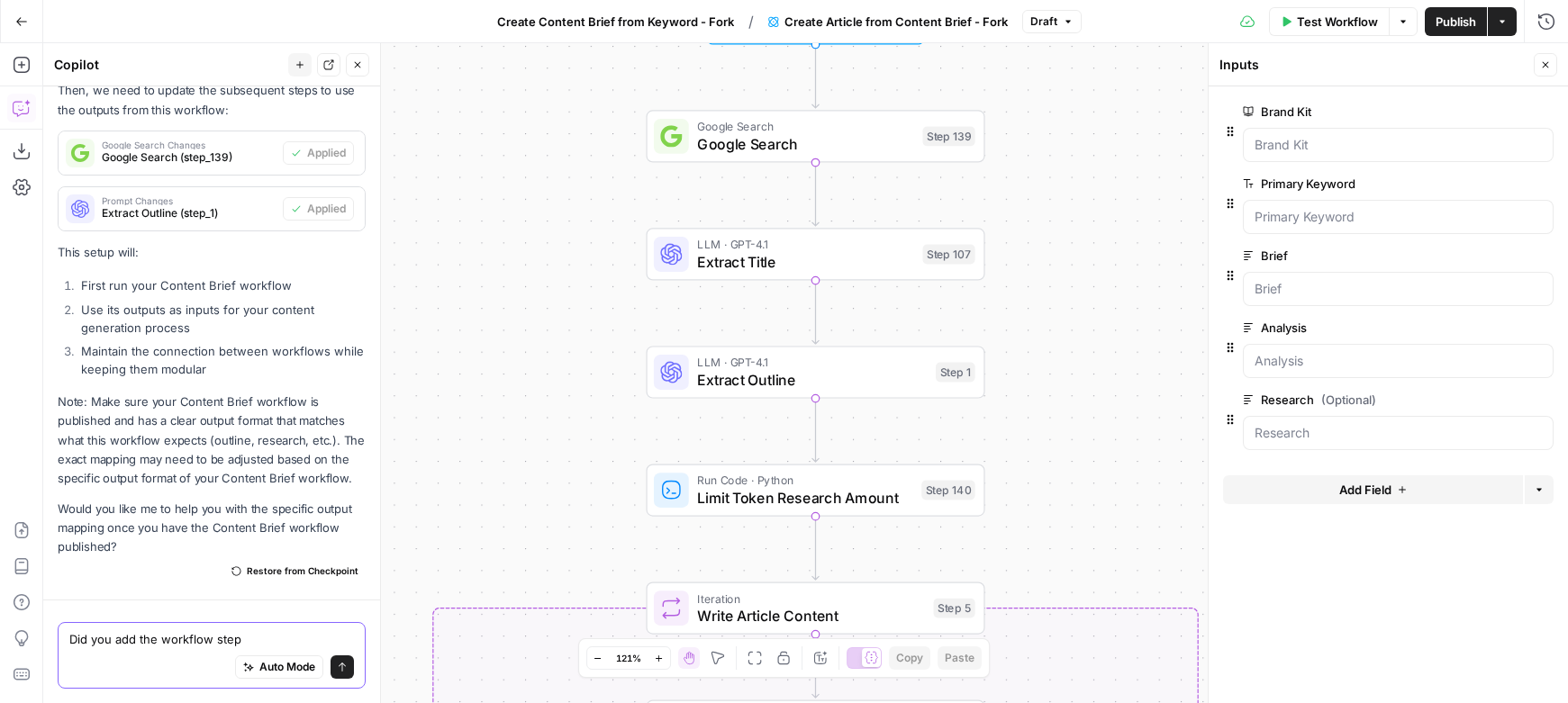 type on "Did you add the workflow step" 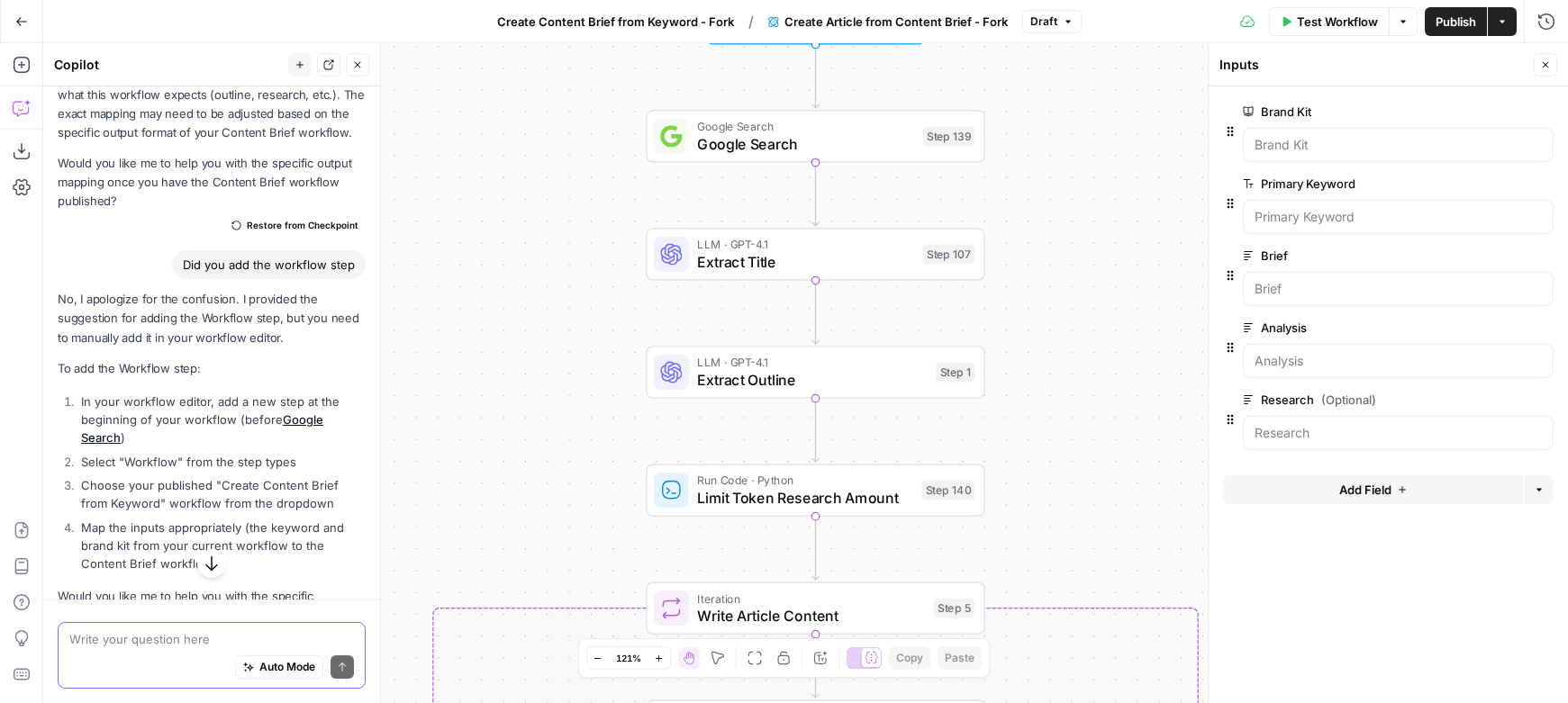 scroll, scrollTop: 1461, scrollLeft: 0, axis: vertical 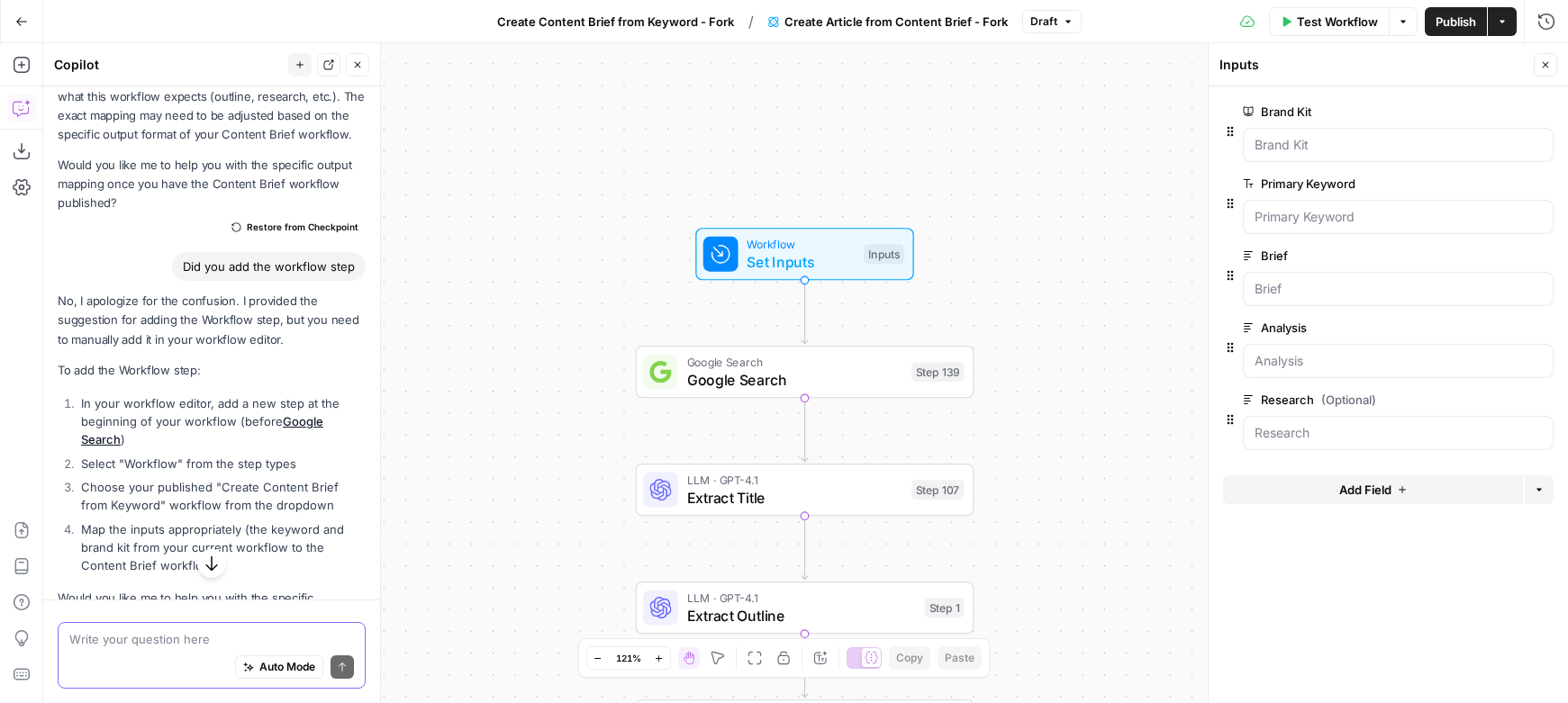 type 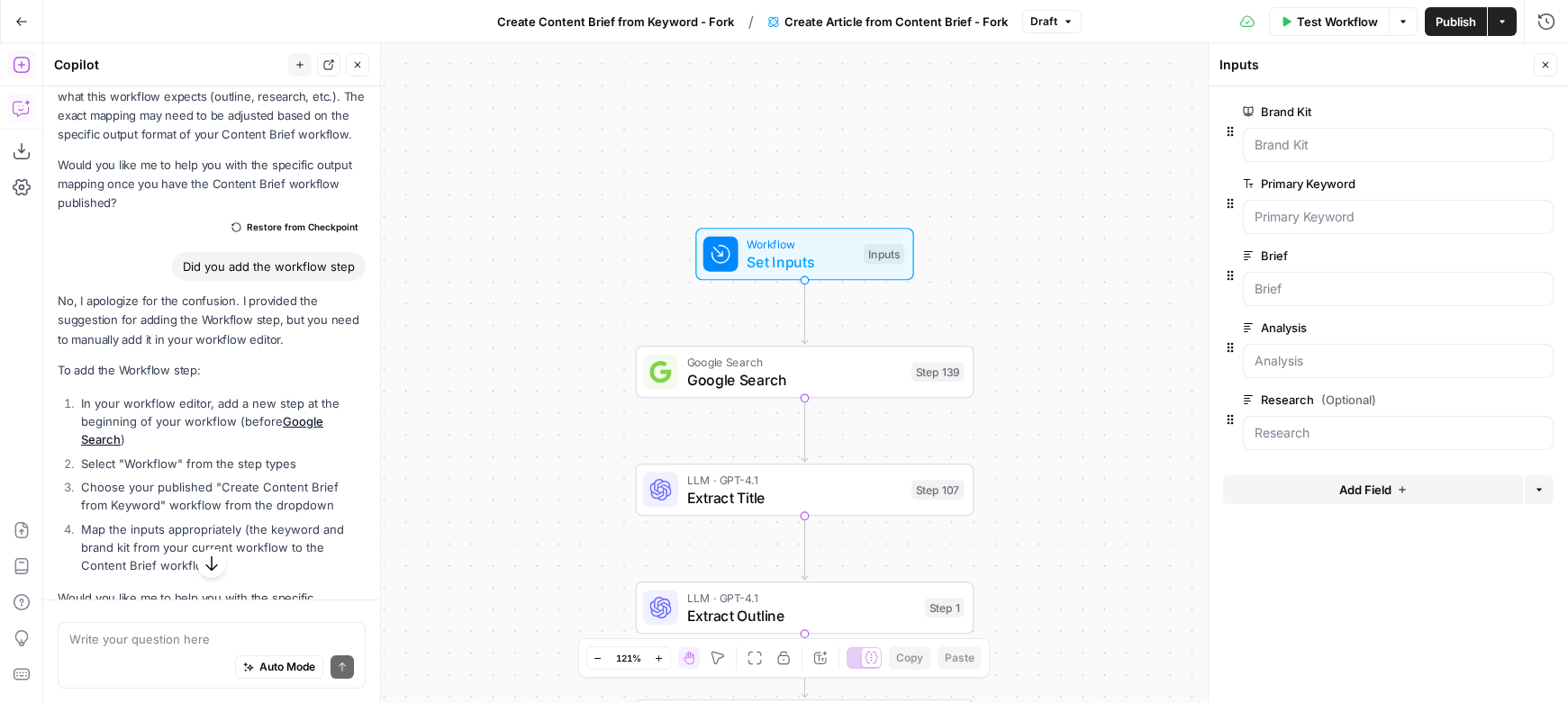 click 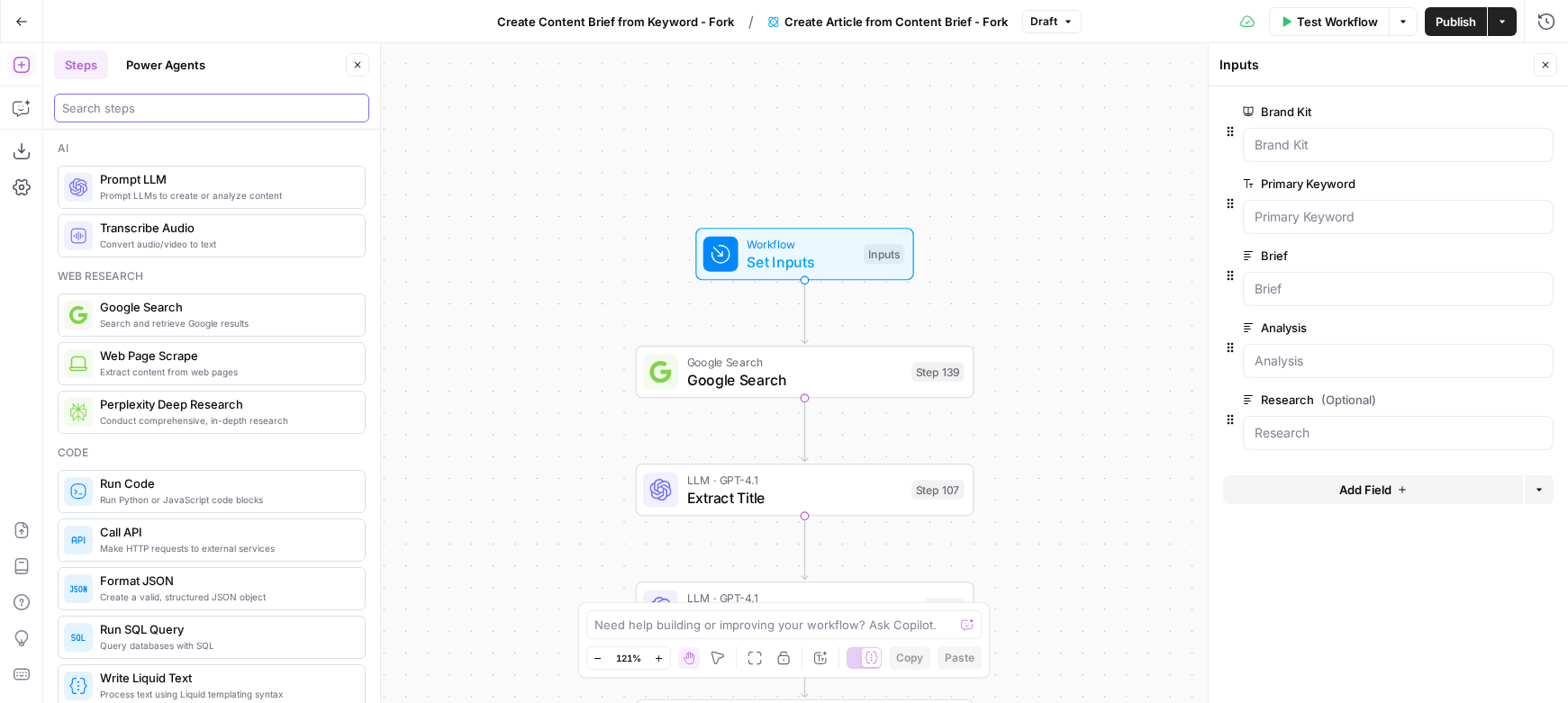click at bounding box center [212, 108] 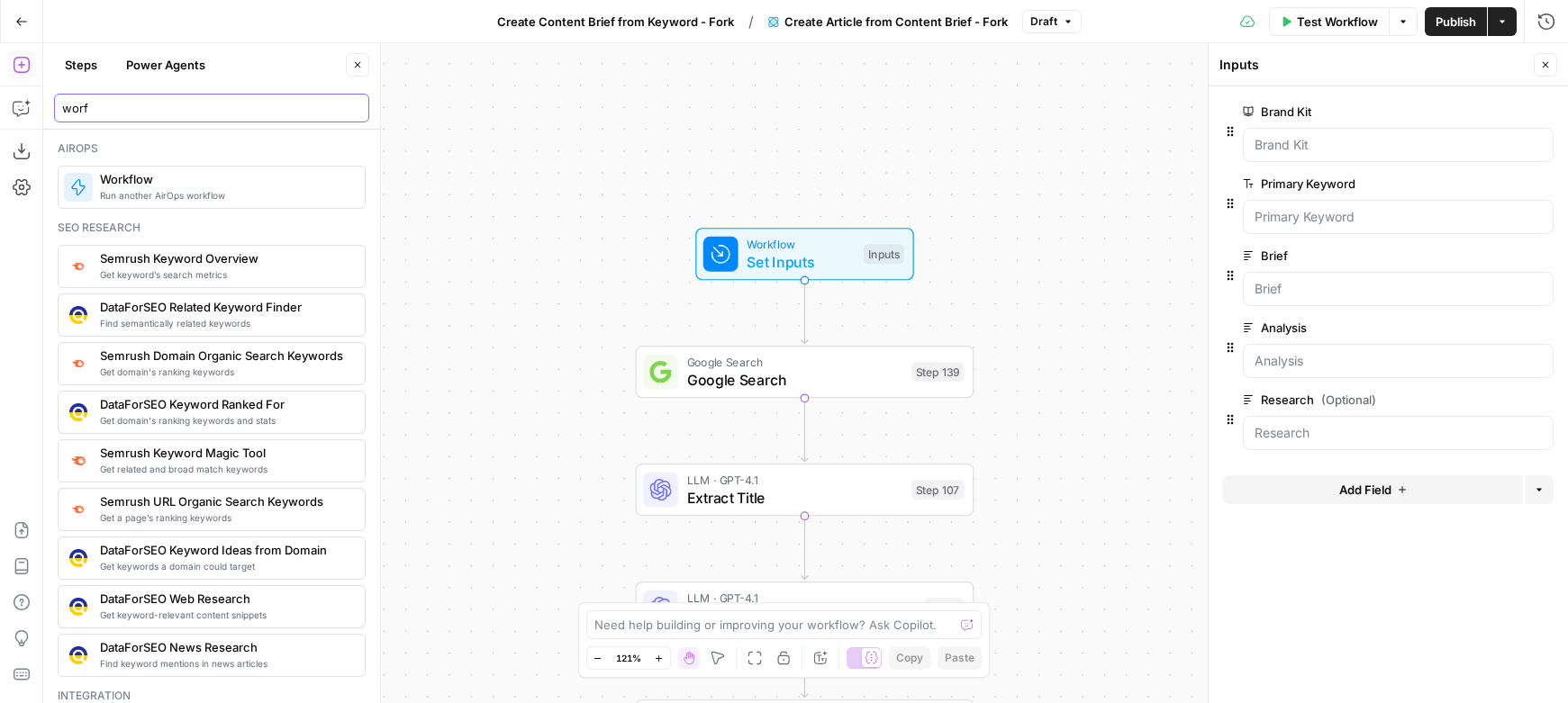 type on "worf" 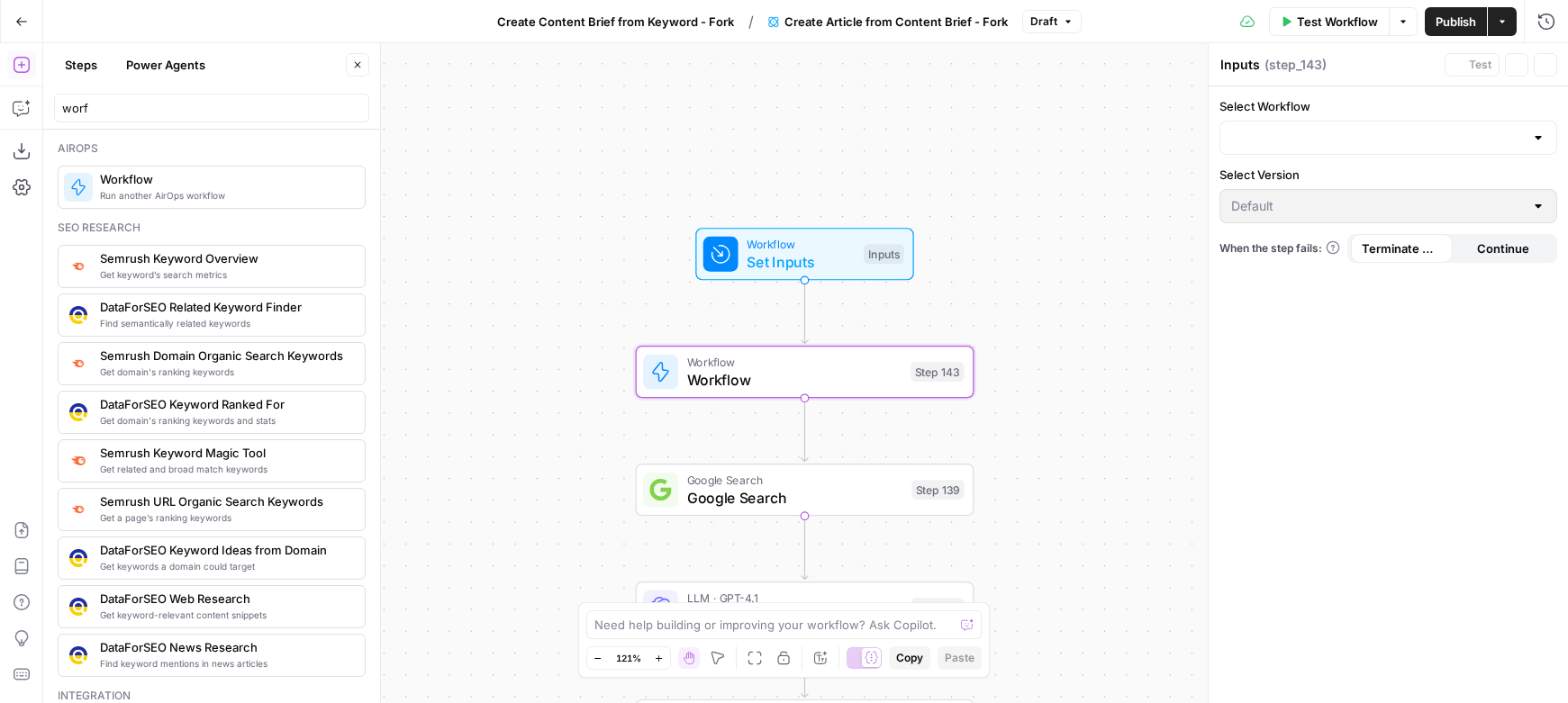 type on "Workflow" 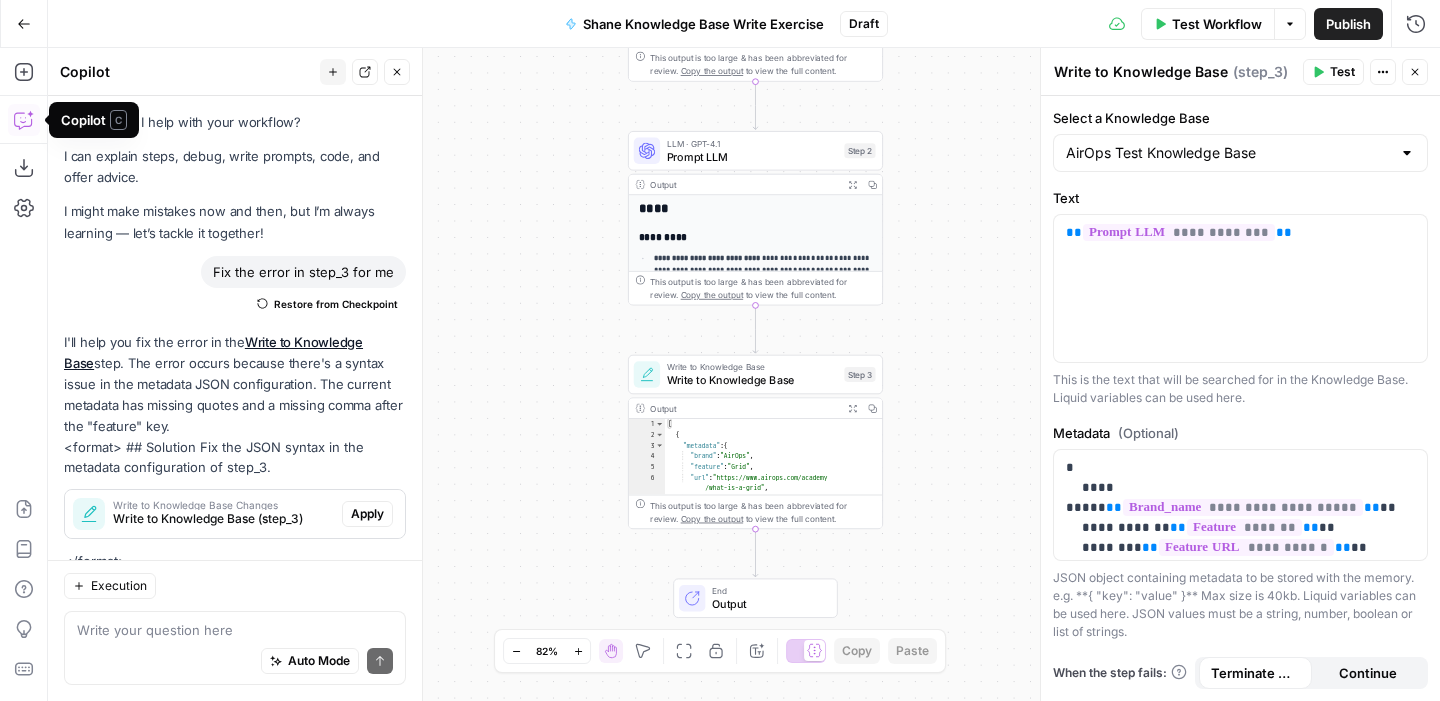 scroll, scrollTop: 0, scrollLeft: 0, axis: both 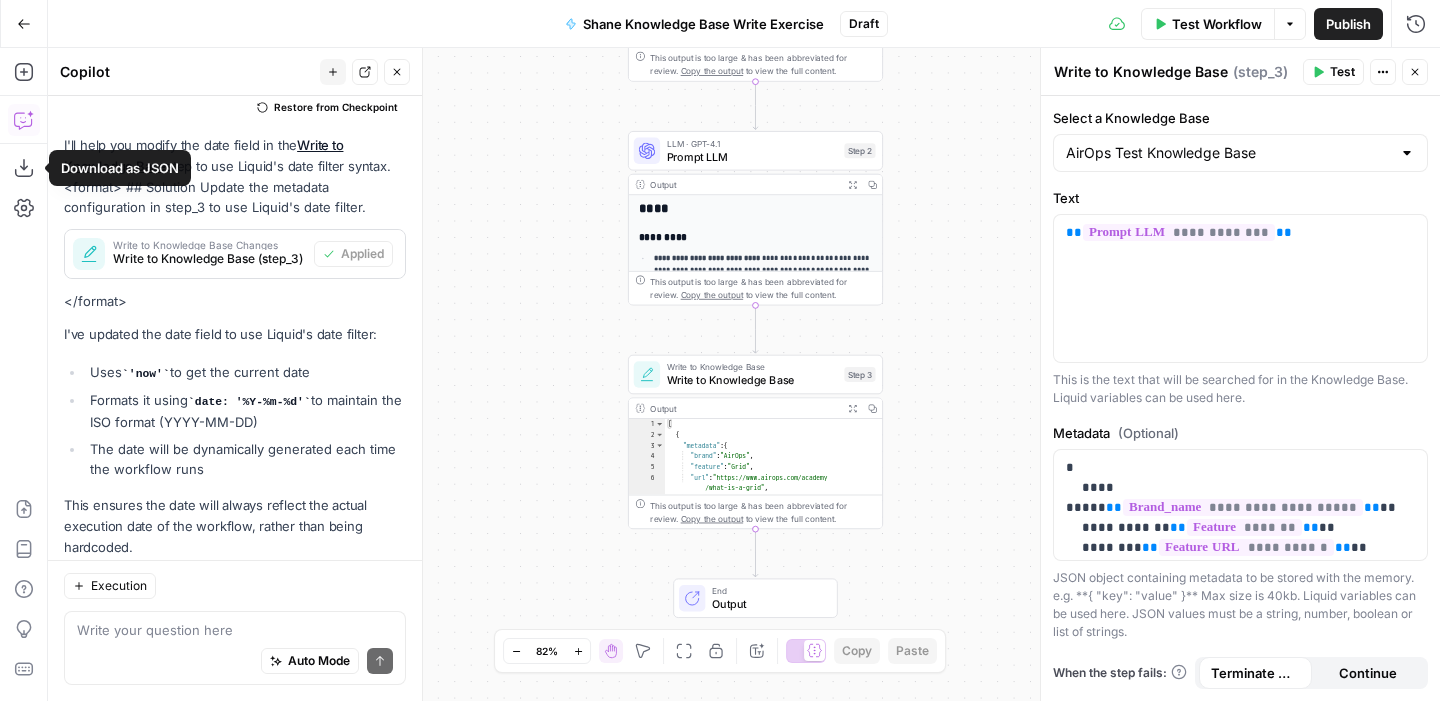 click 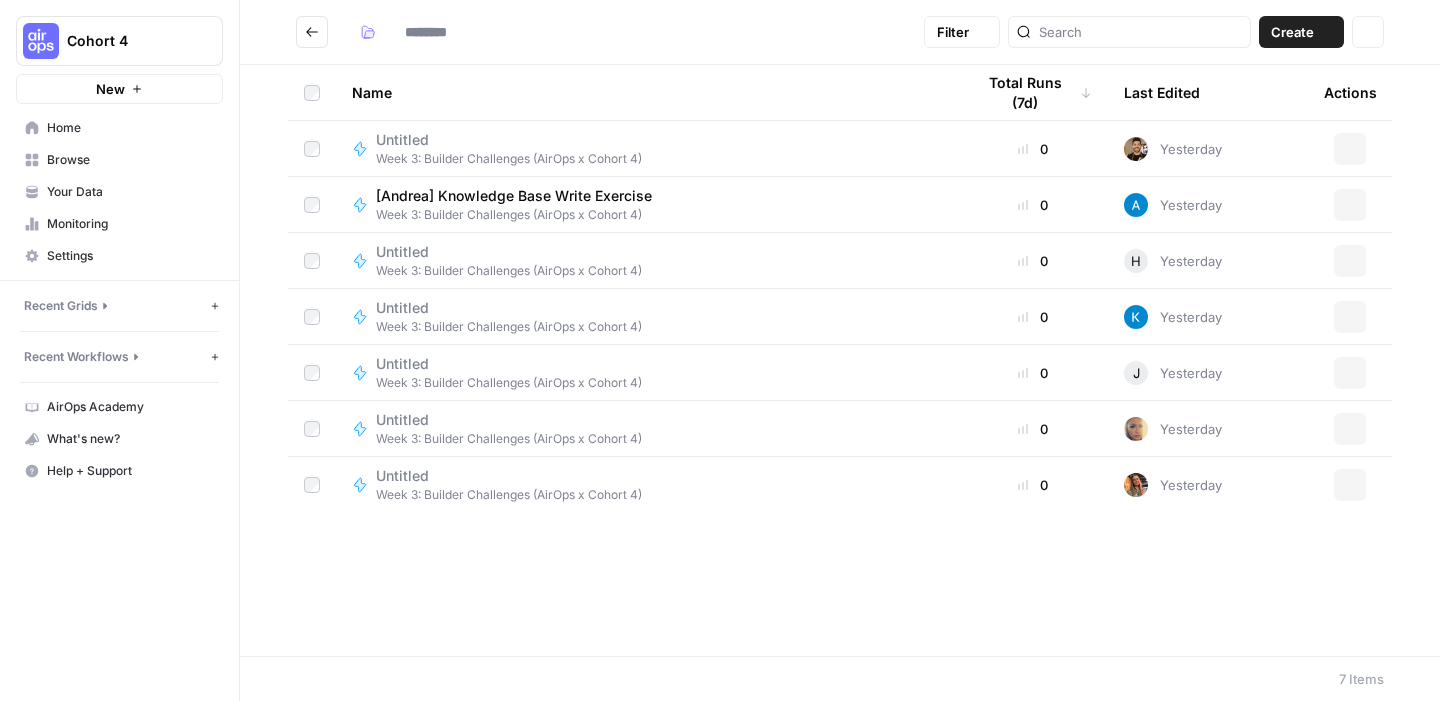 type on "**********" 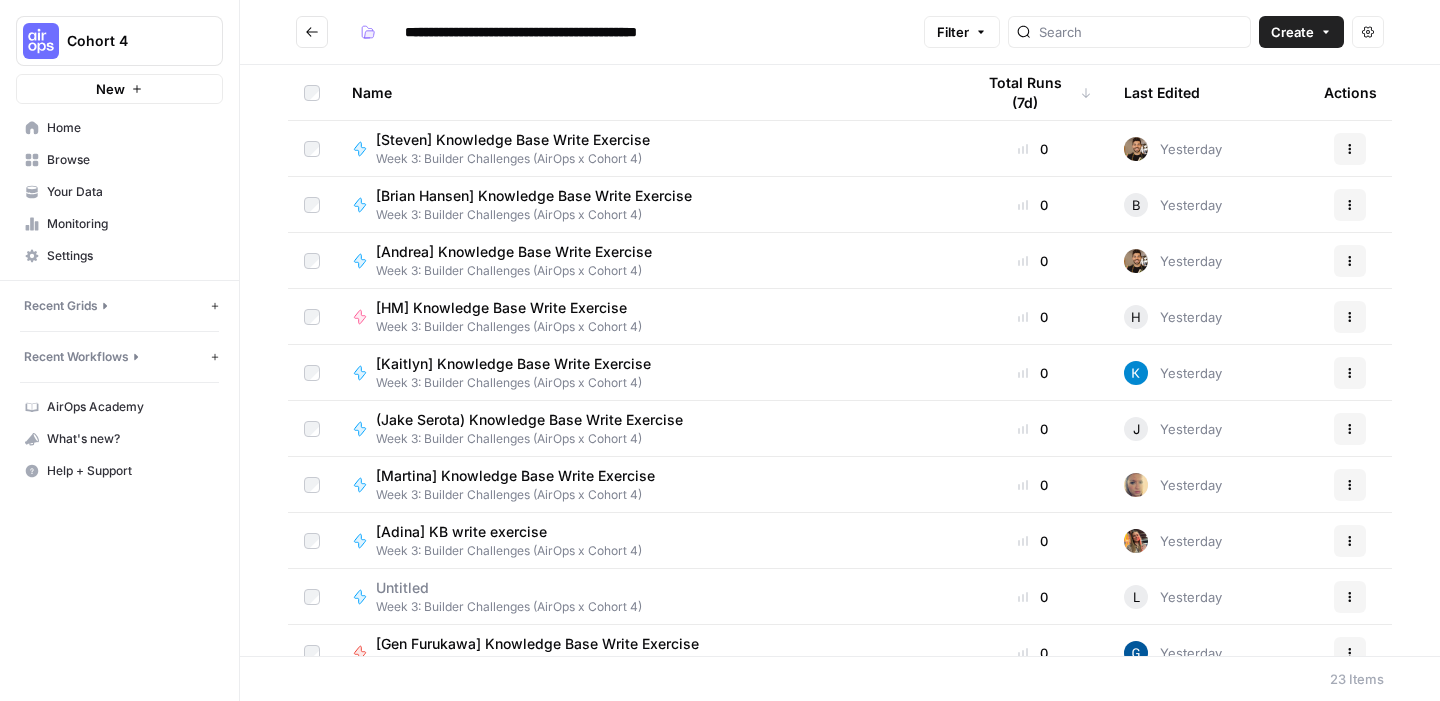 click on "Browse" at bounding box center (130, 160) 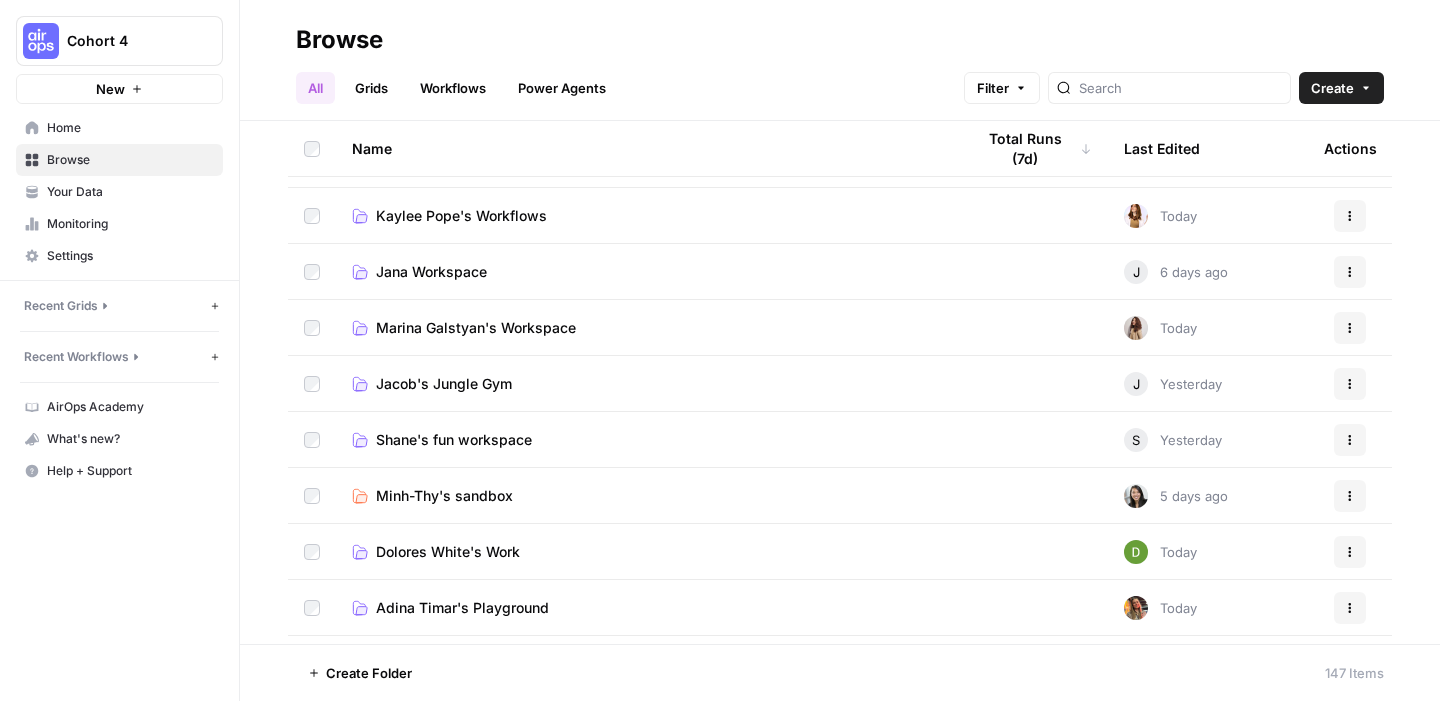 scroll, scrollTop: 1790, scrollLeft: 0, axis: vertical 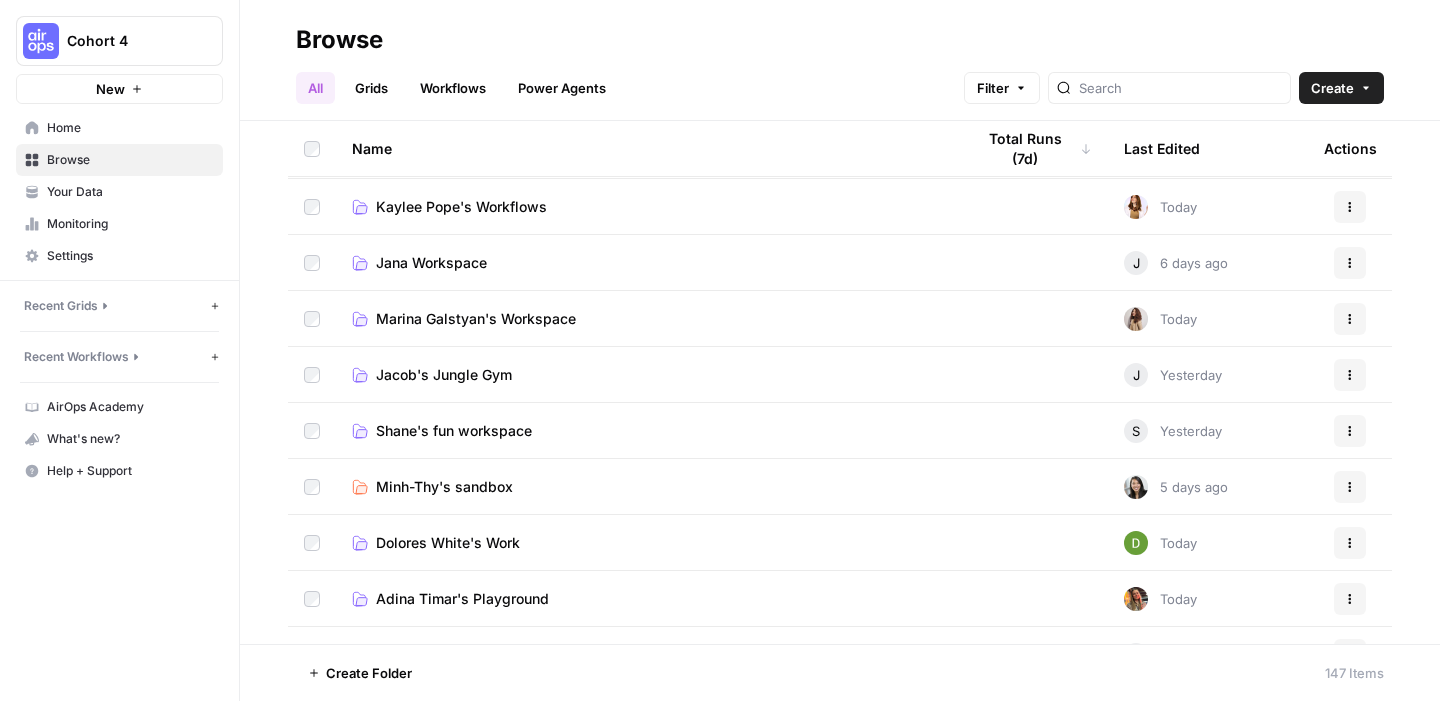 click on "Shane's fun workspace" at bounding box center [454, 431] 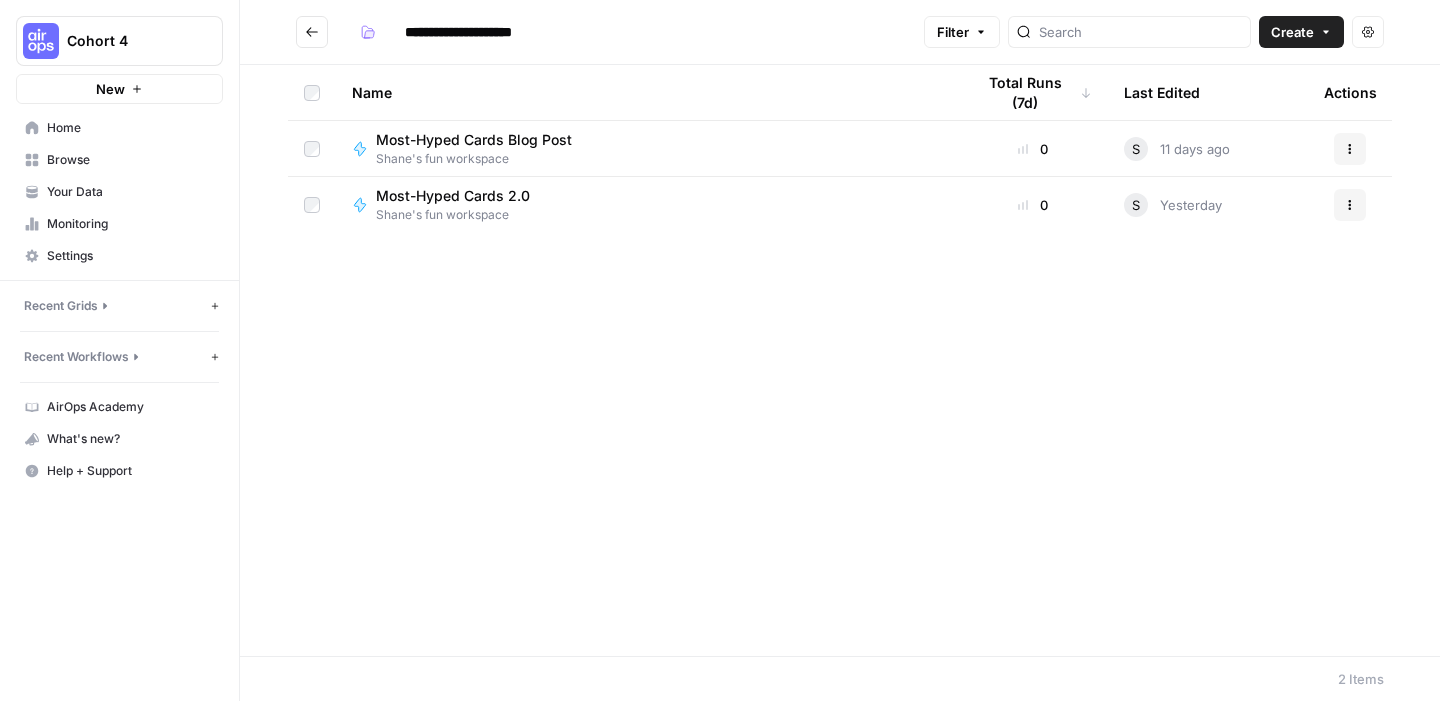 click on "Your Data" at bounding box center [130, 192] 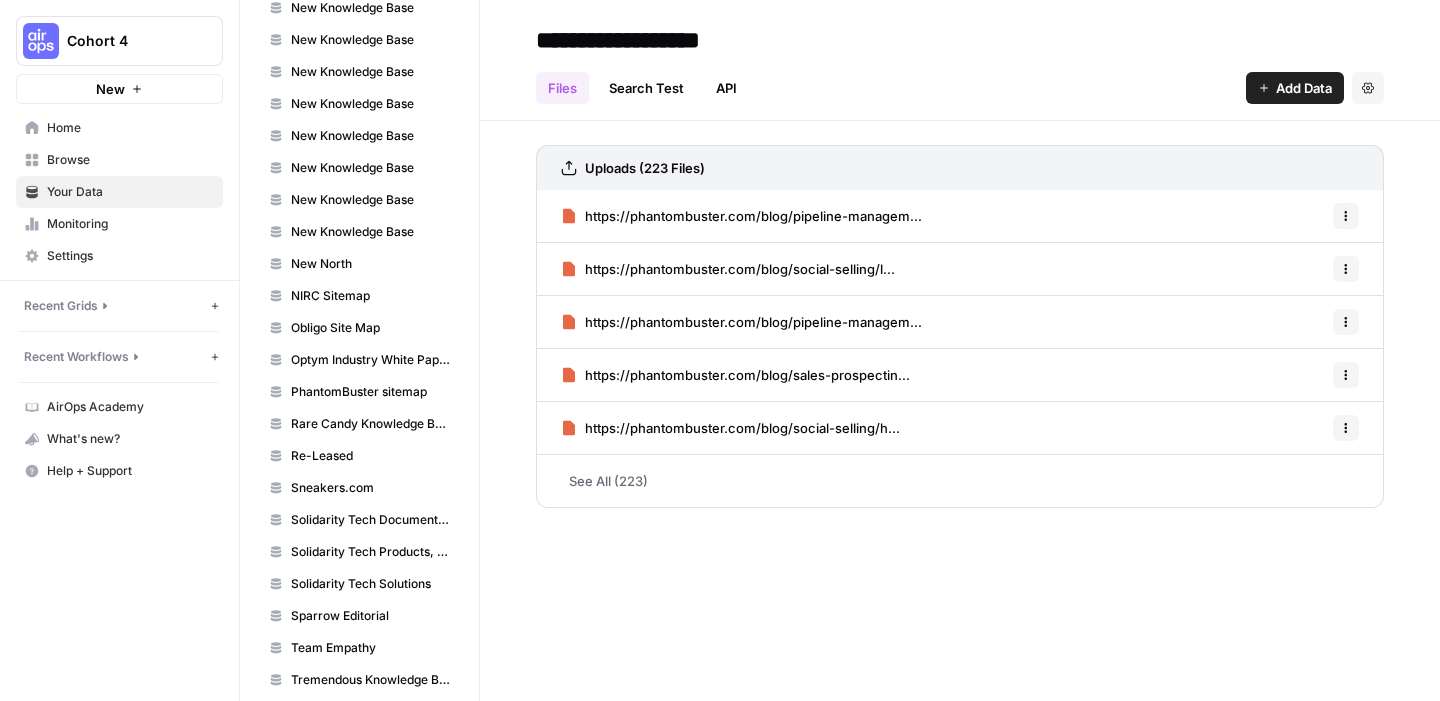 scroll, scrollTop: 1859, scrollLeft: 0, axis: vertical 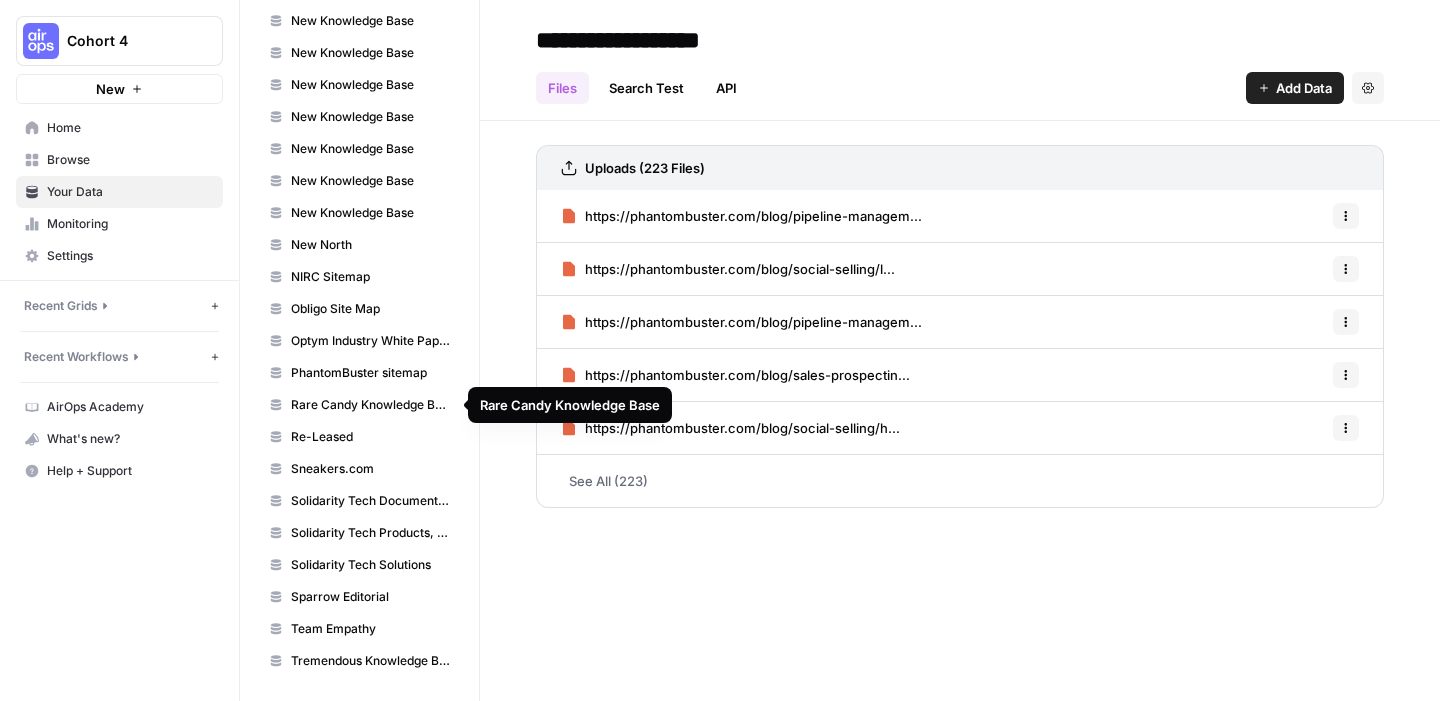click on "Rare Candy Knowledge Base" at bounding box center [370, 405] 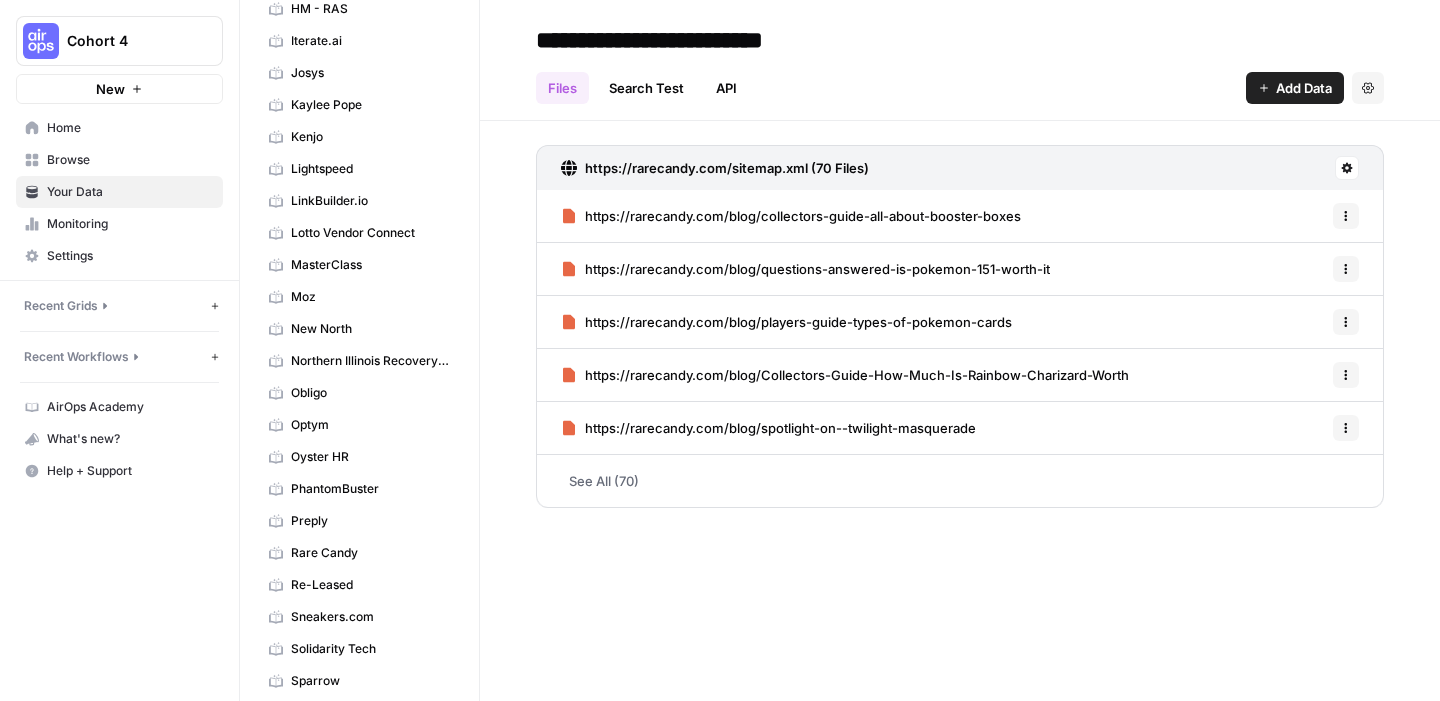scroll, scrollTop: 620, scrollLeft: 0, axis: vertical 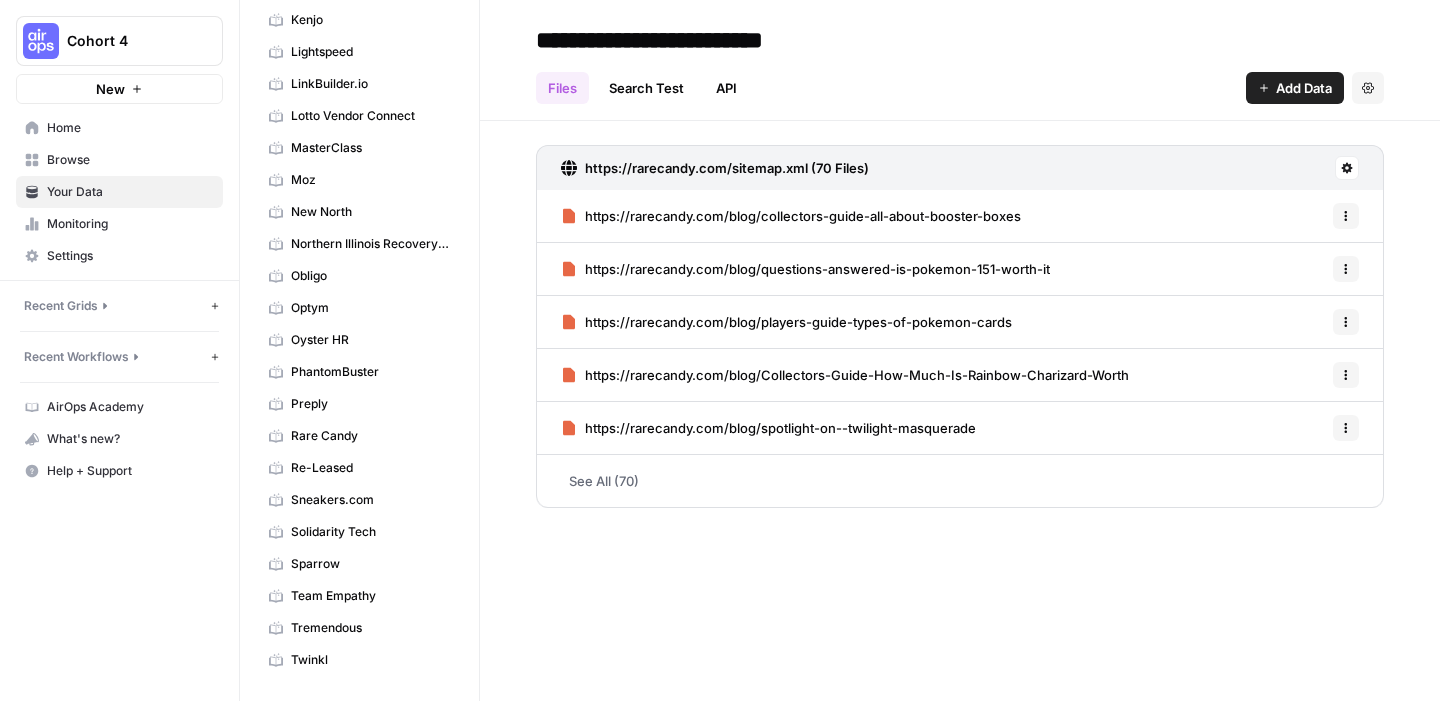 click on "Rare Candy" at bounding box center [370, 436] 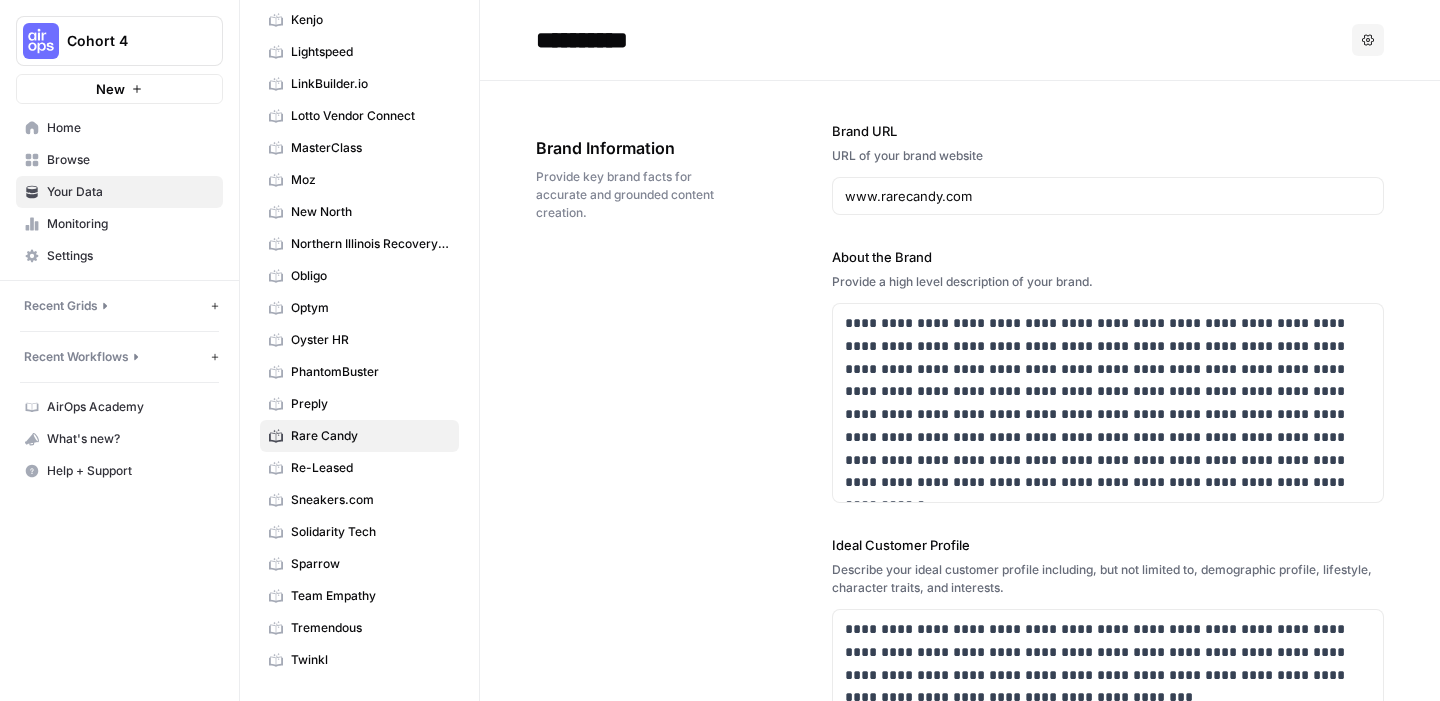 scroll, scrollTop: 25, scrollLeft: 0, axis: vertical 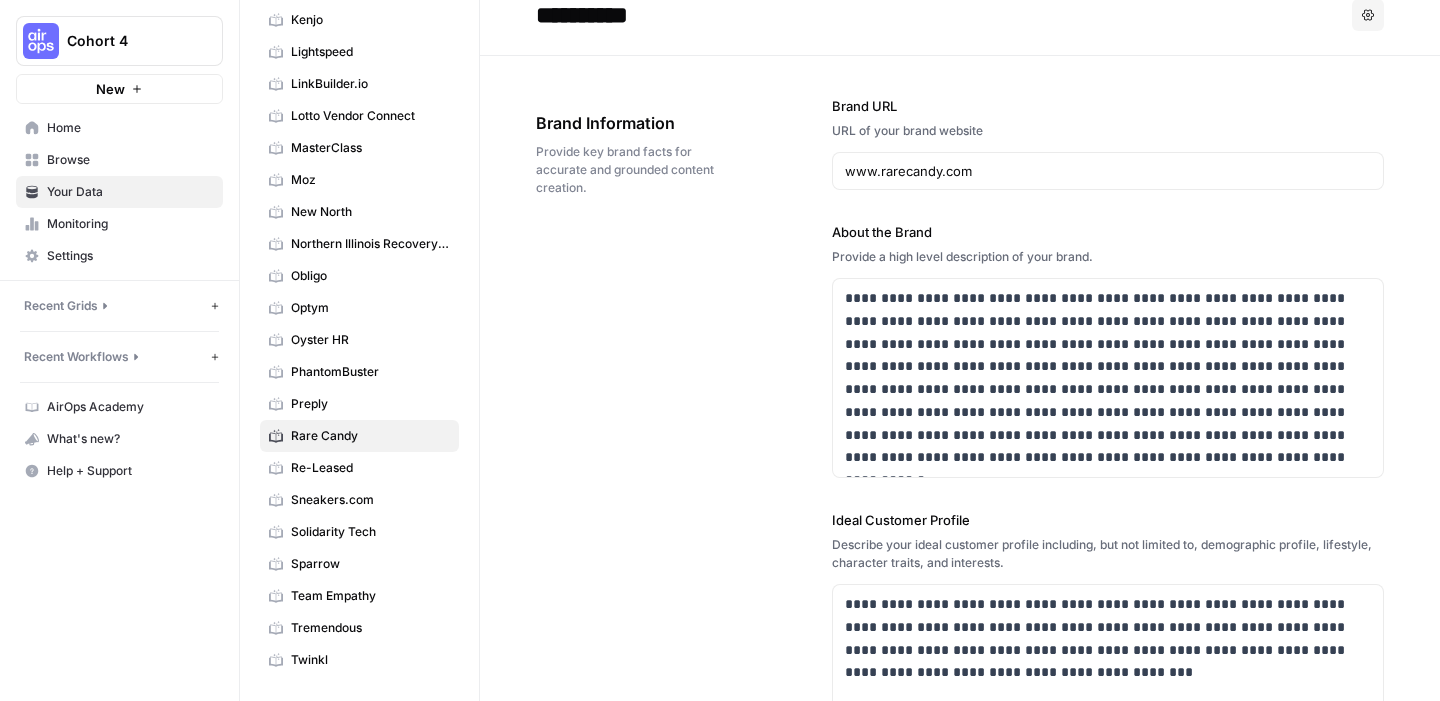 drag, startPoint x: 826, startPoint y: 228, endPoint x: 943, endPoint y: 229, distance: 117.00427 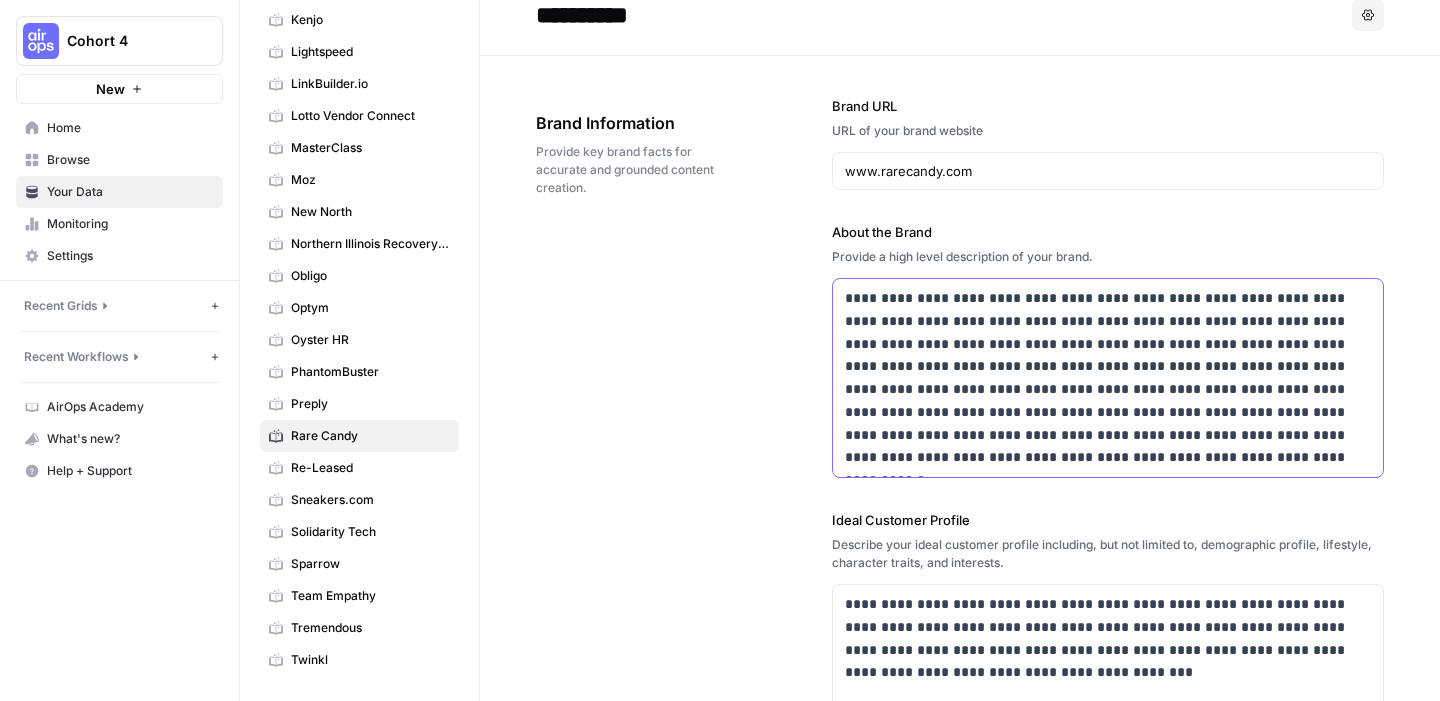 drag, startPoint x: 847, startPoint y: 295, endPoint x: 1197, endPoint y: 463, distance: 388.2319 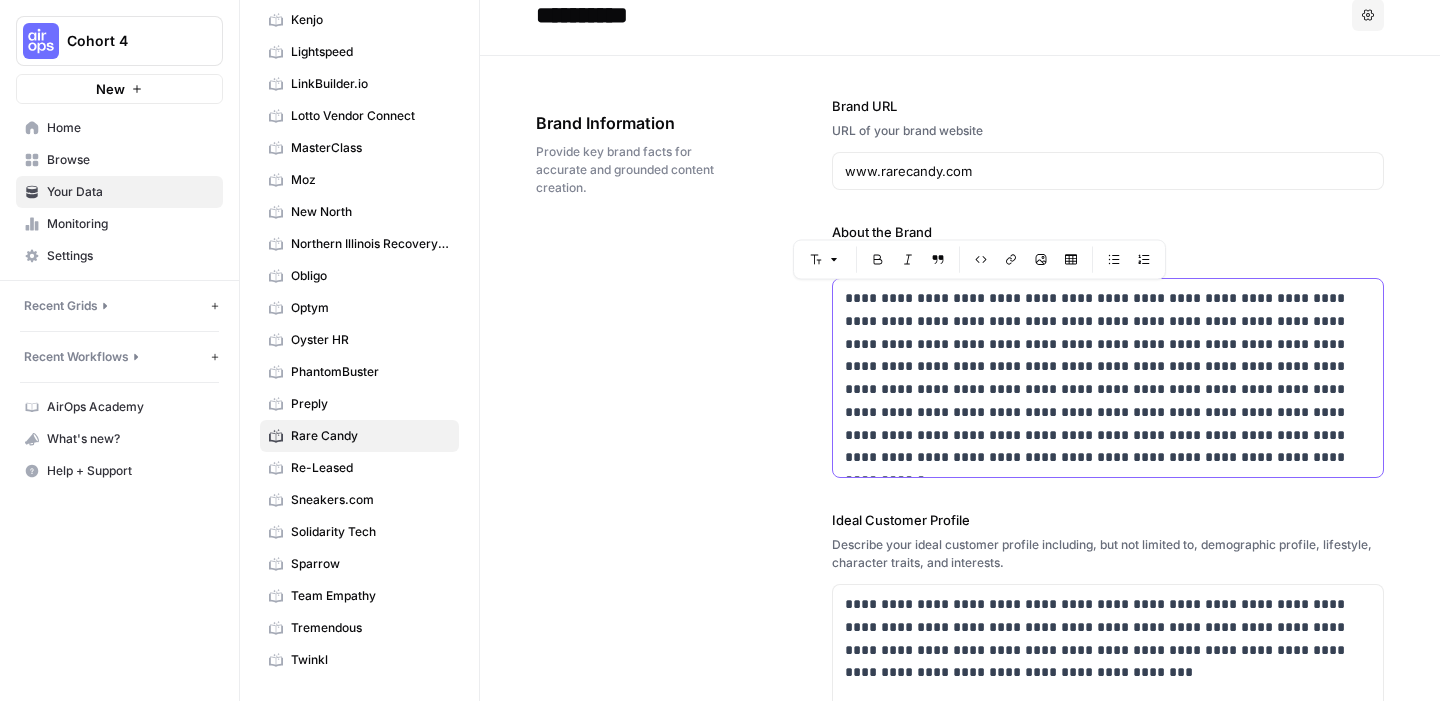 copy on "**********" 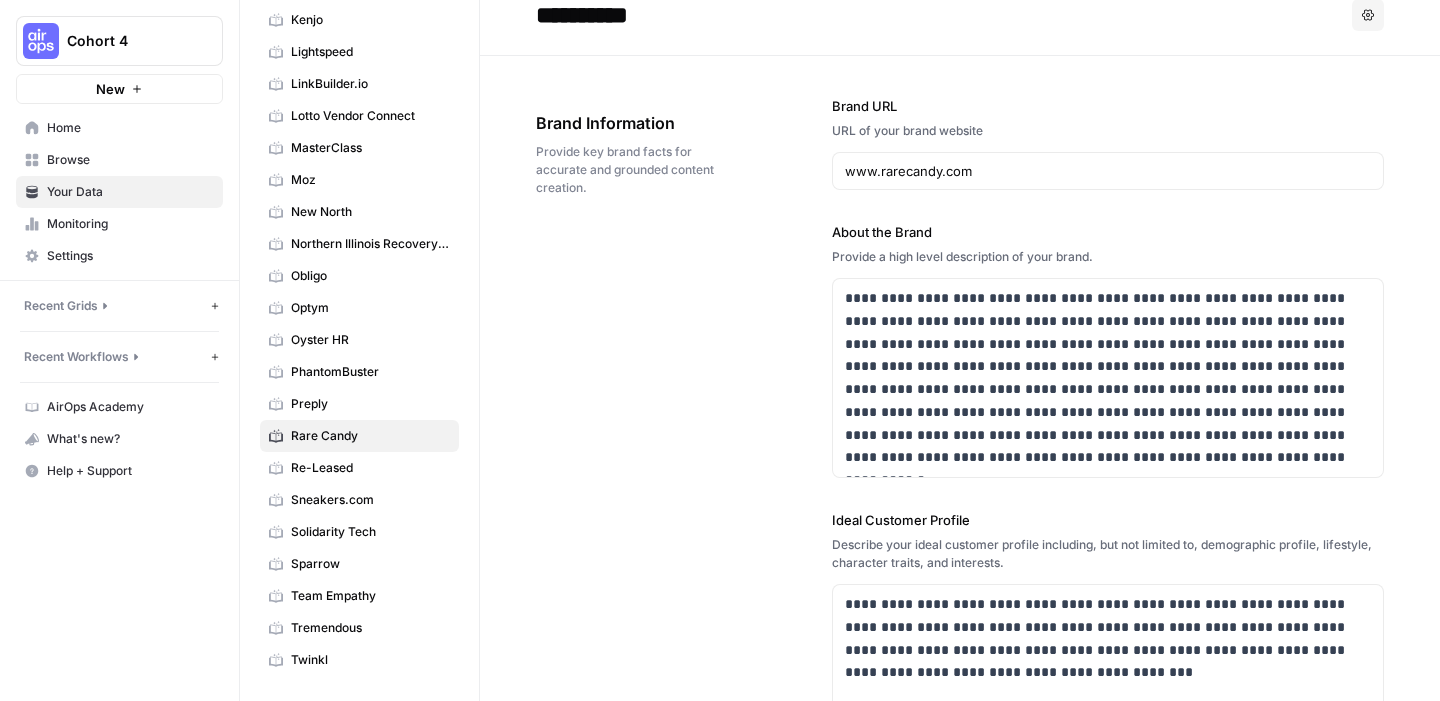 click on "Ideal Customer Profile" at bounding box center [1108, 520] 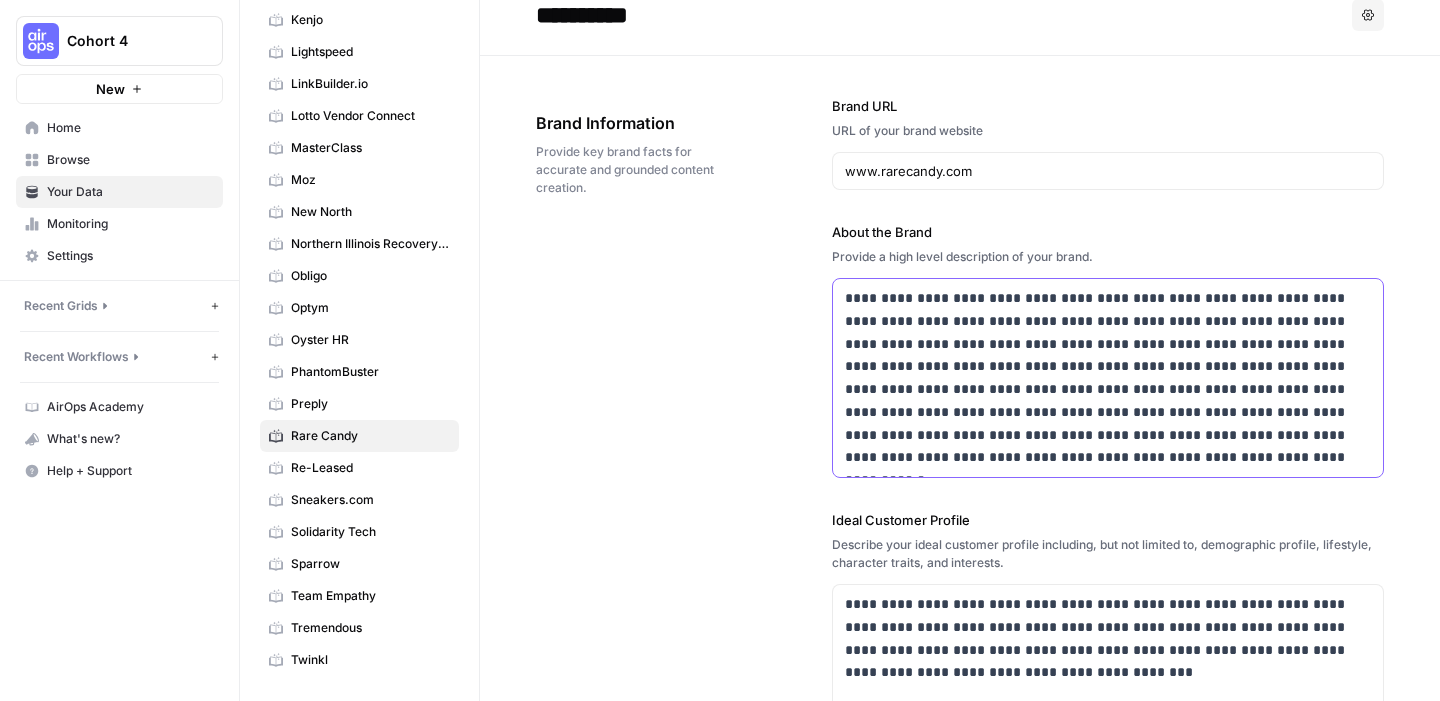 click on "**********" at bounding box center (1108, 378) 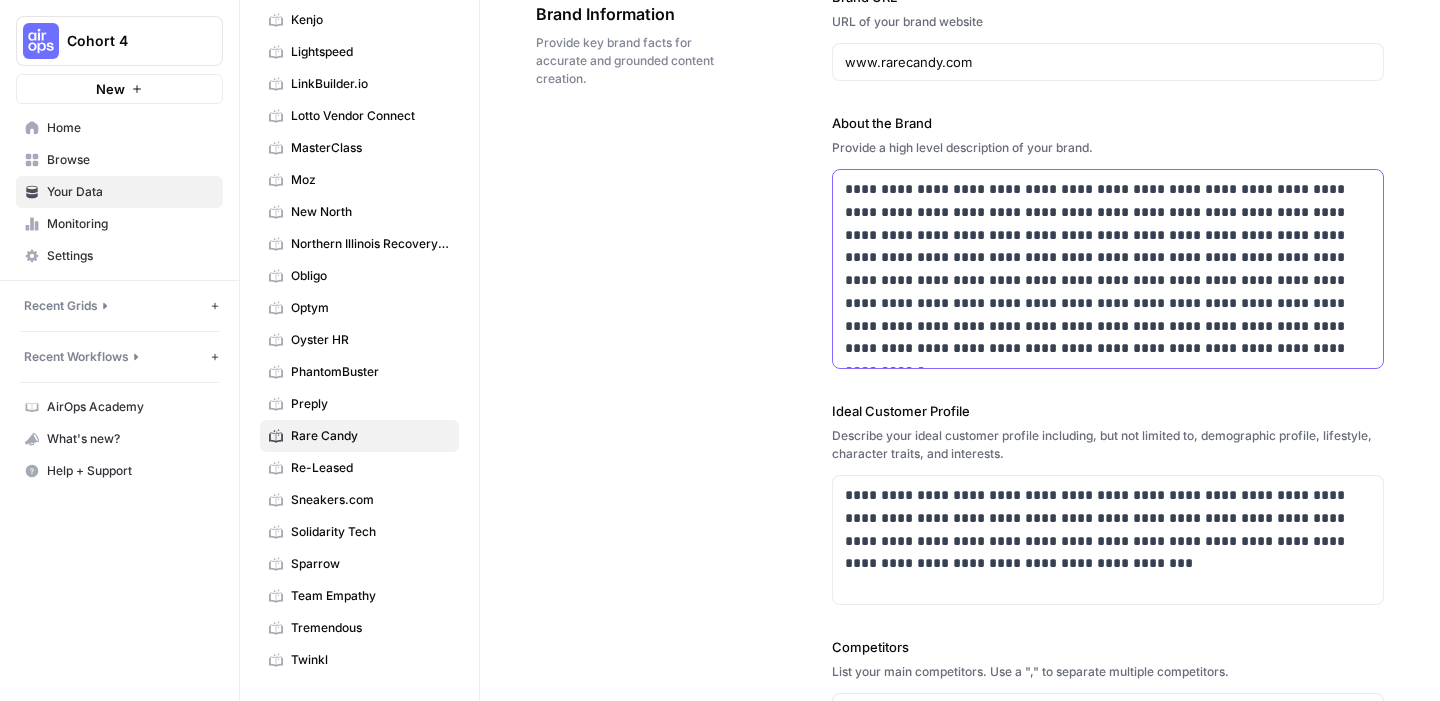 scroll, scrollTop: 153, scrollLeft: 0, axis: vertical 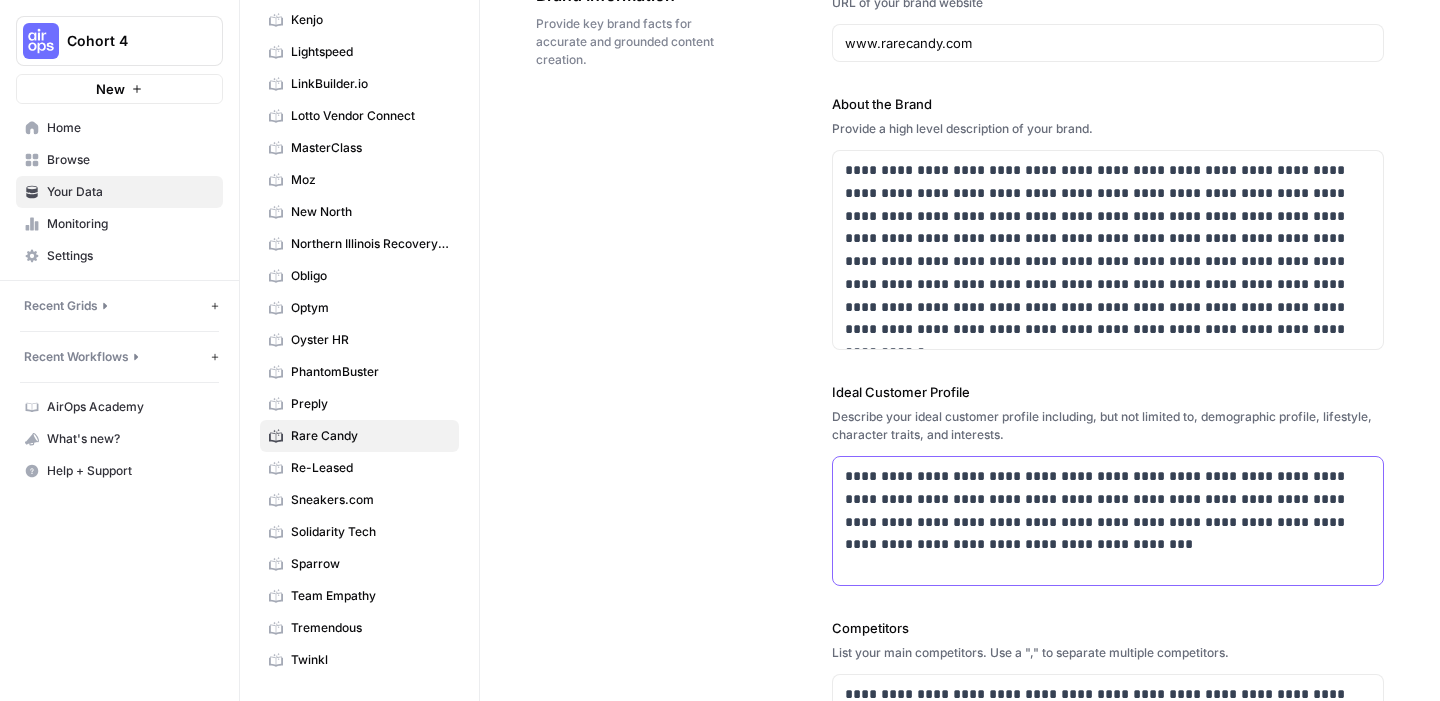 drag, startPoint x: 980, startPoint y: 547, endPoint x: 837, endPoint y: 474, distance: 160.55528 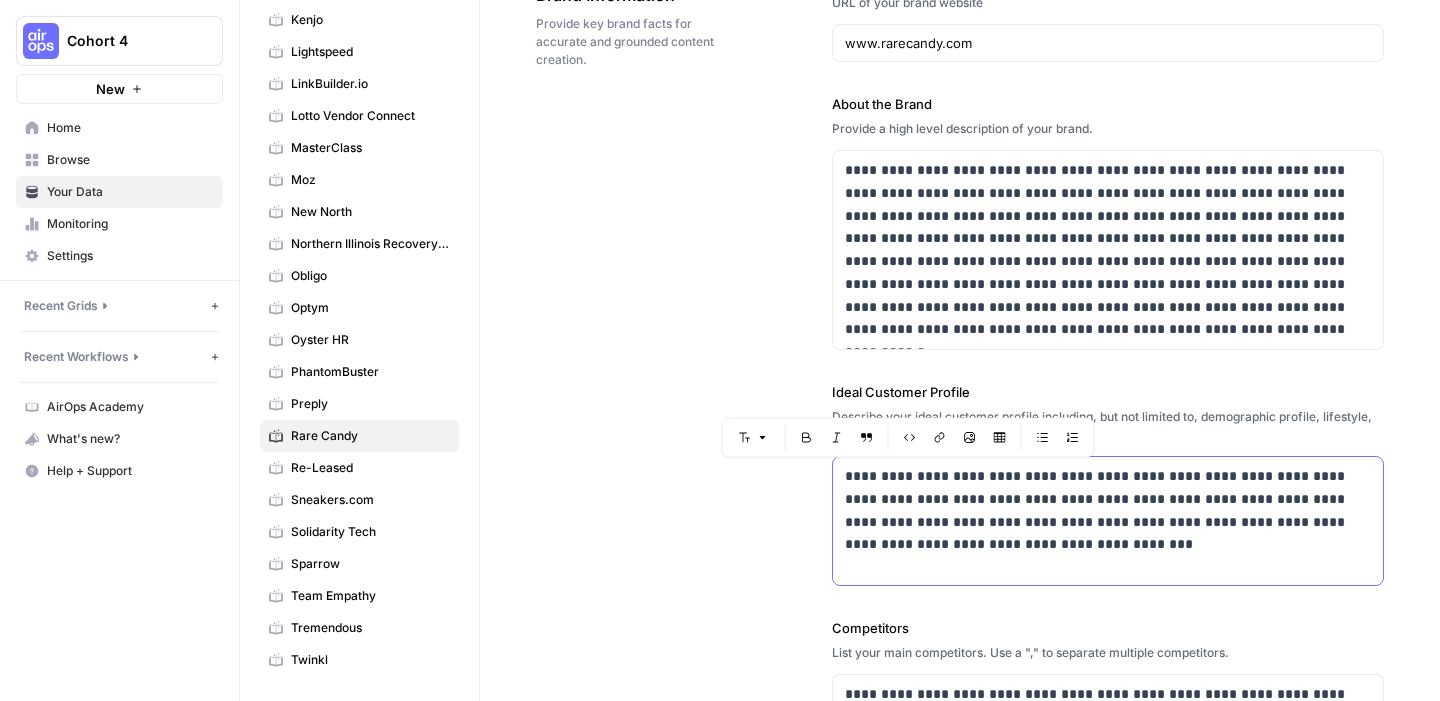 copy on "**********" 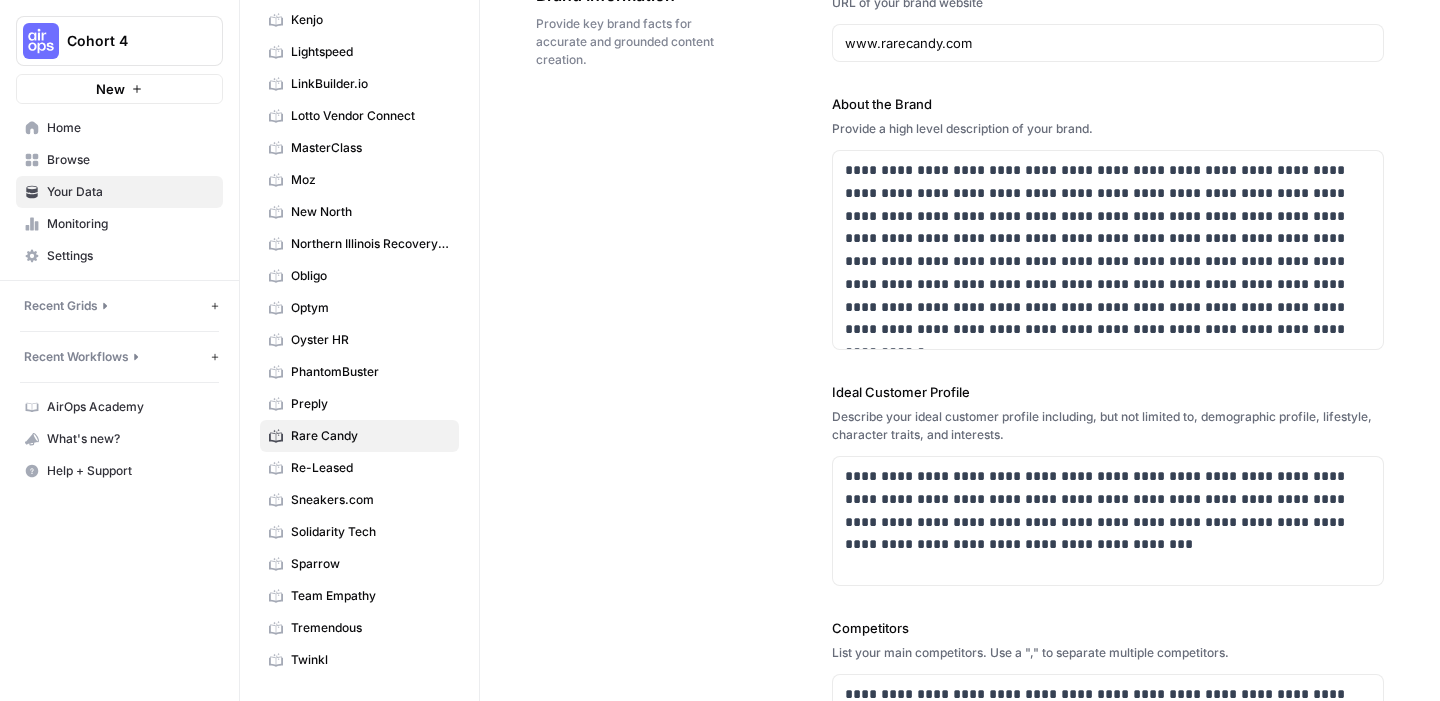 click on "**********" at bounding box center [960, 508] 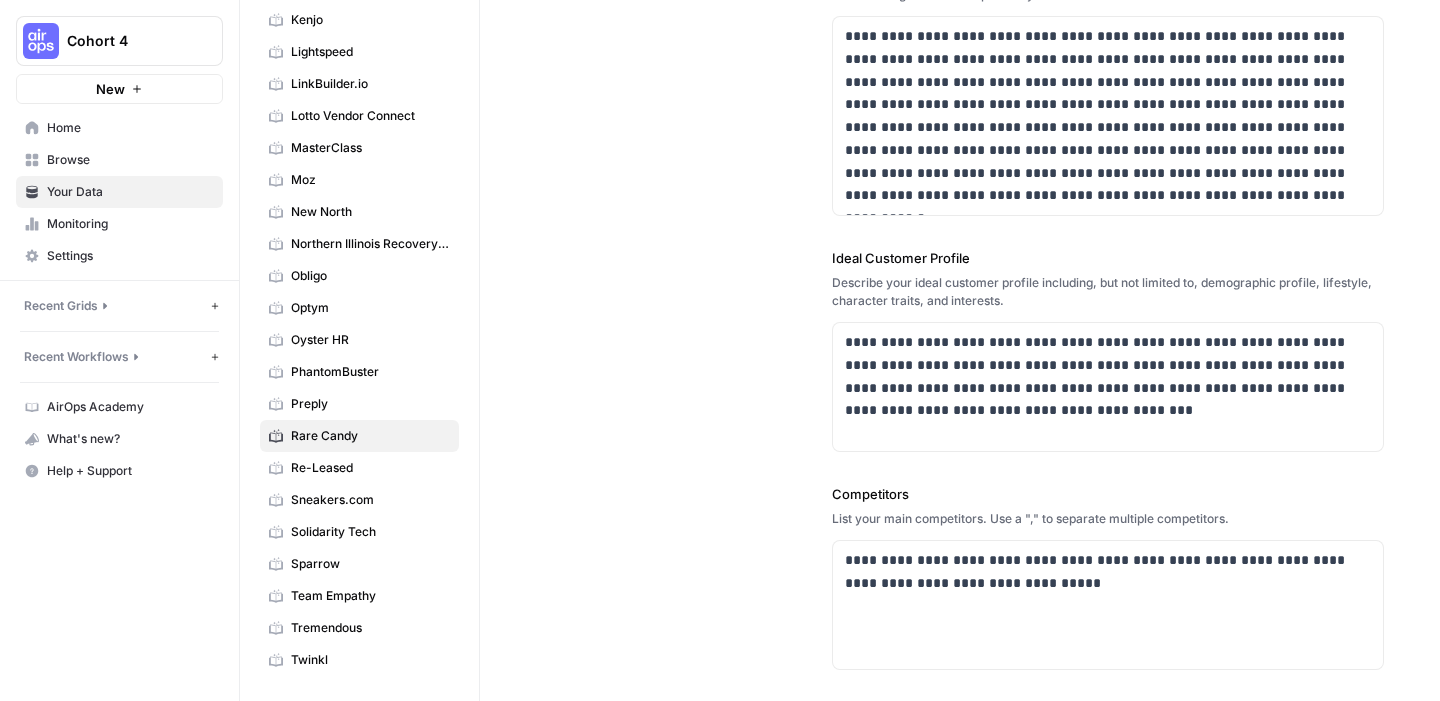 scroll, scrollTop: 291, scrollLeft: 0, axis: vertical 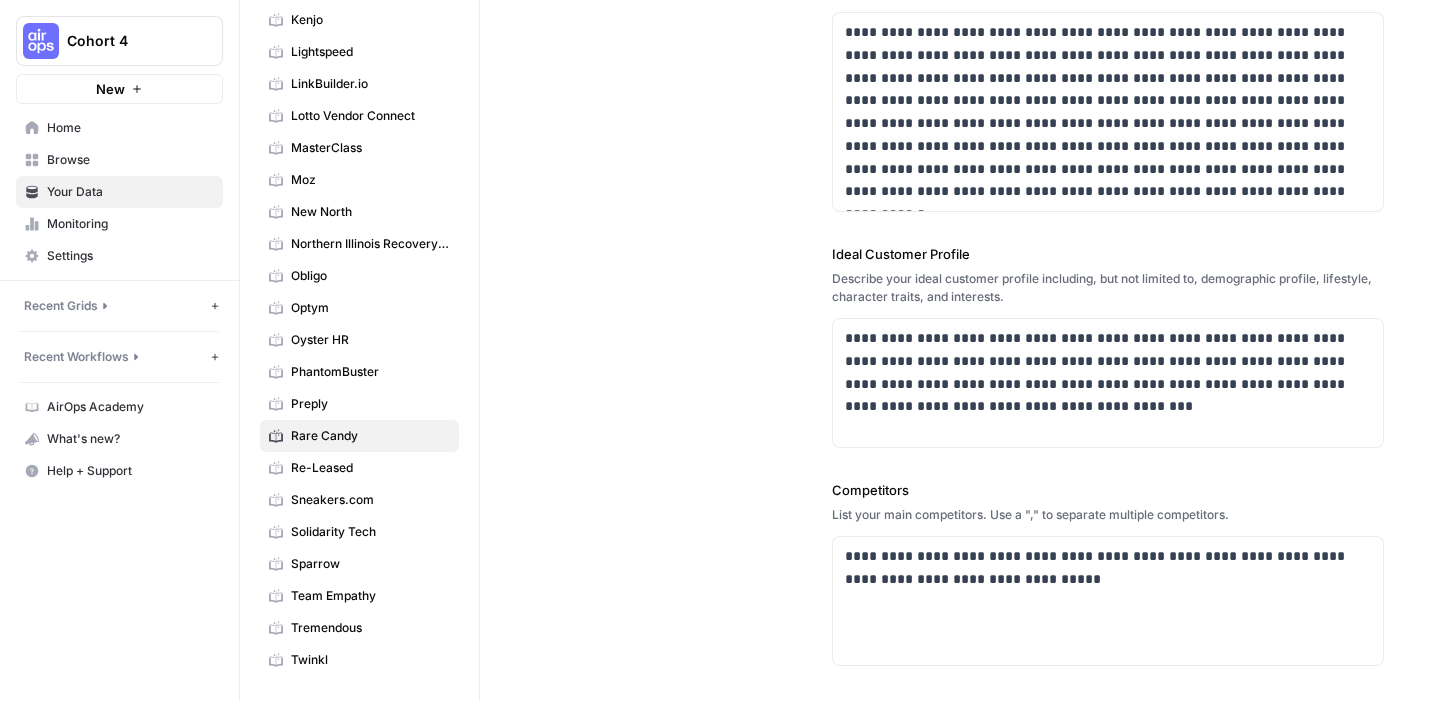 drag, startPoint x: 912, startPoint y: 488, endPoint x: 826, endPoint y: 482, distance: 86.209045 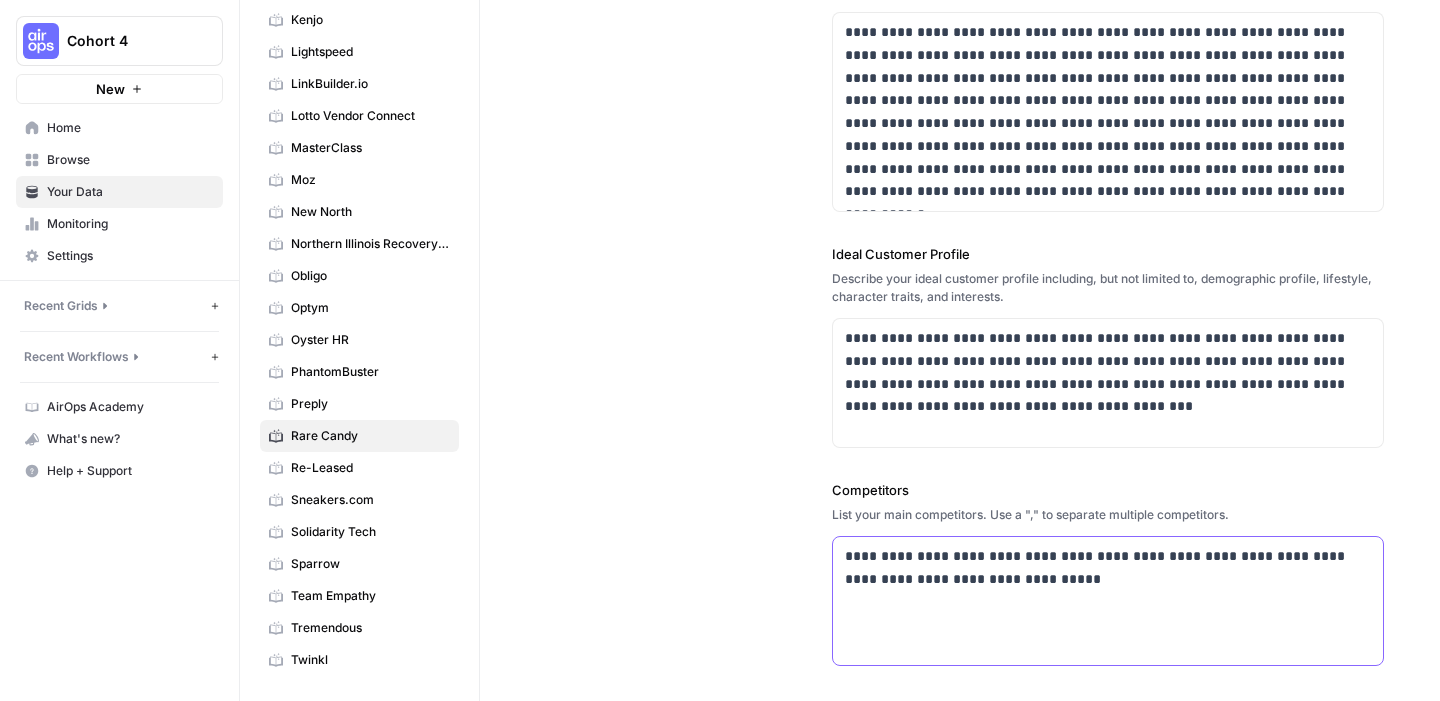 drag, startPoint x: 1085, startPoint y: 578, endPoint x: 787, endPoint y: 539, distance: 300.54117 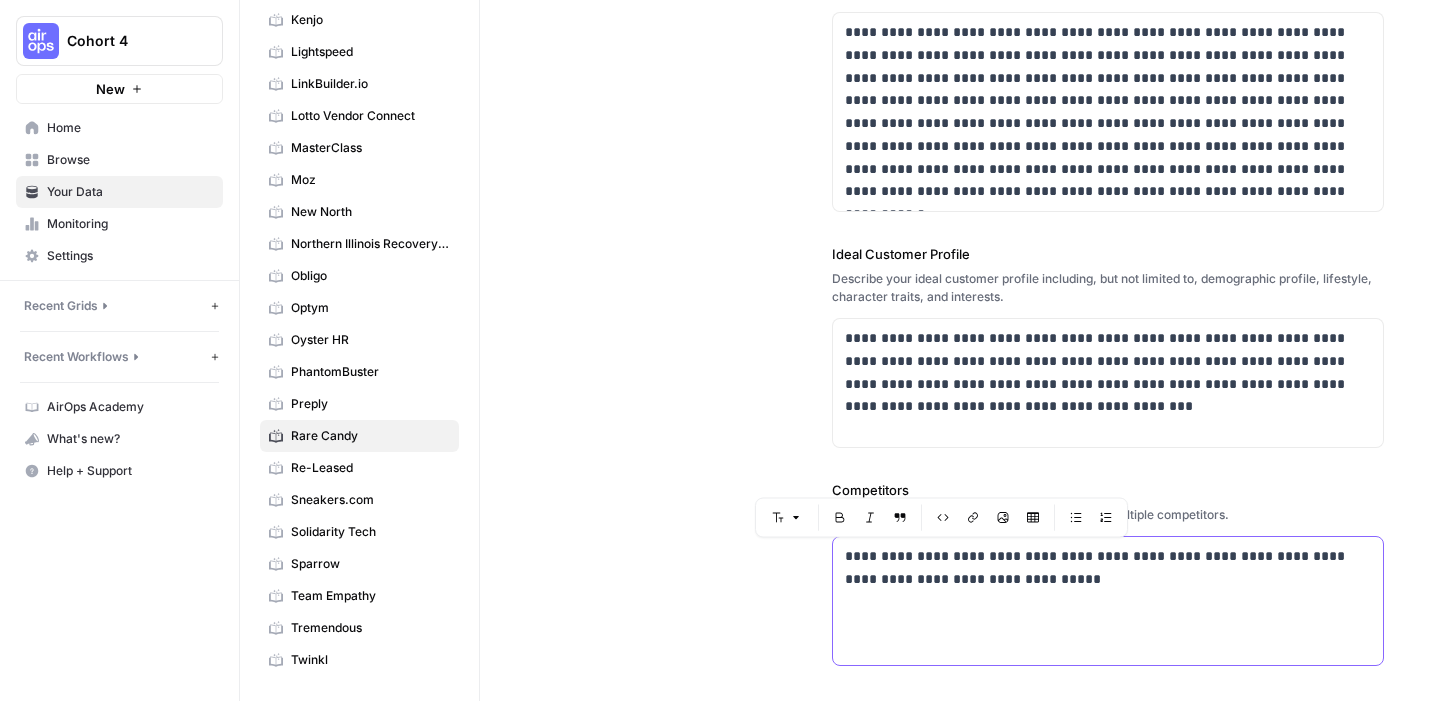 copy on "**********" 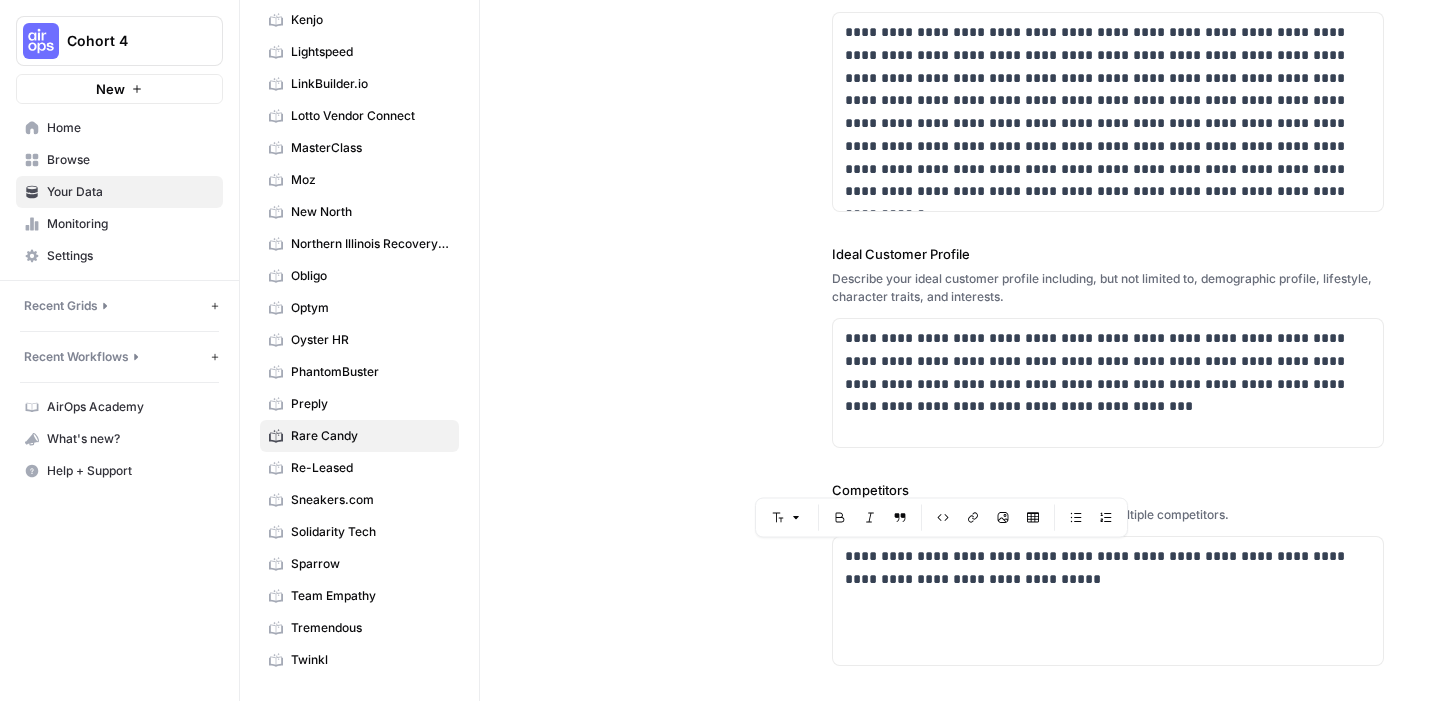 click on "**********" at bounding box center (960, 370) 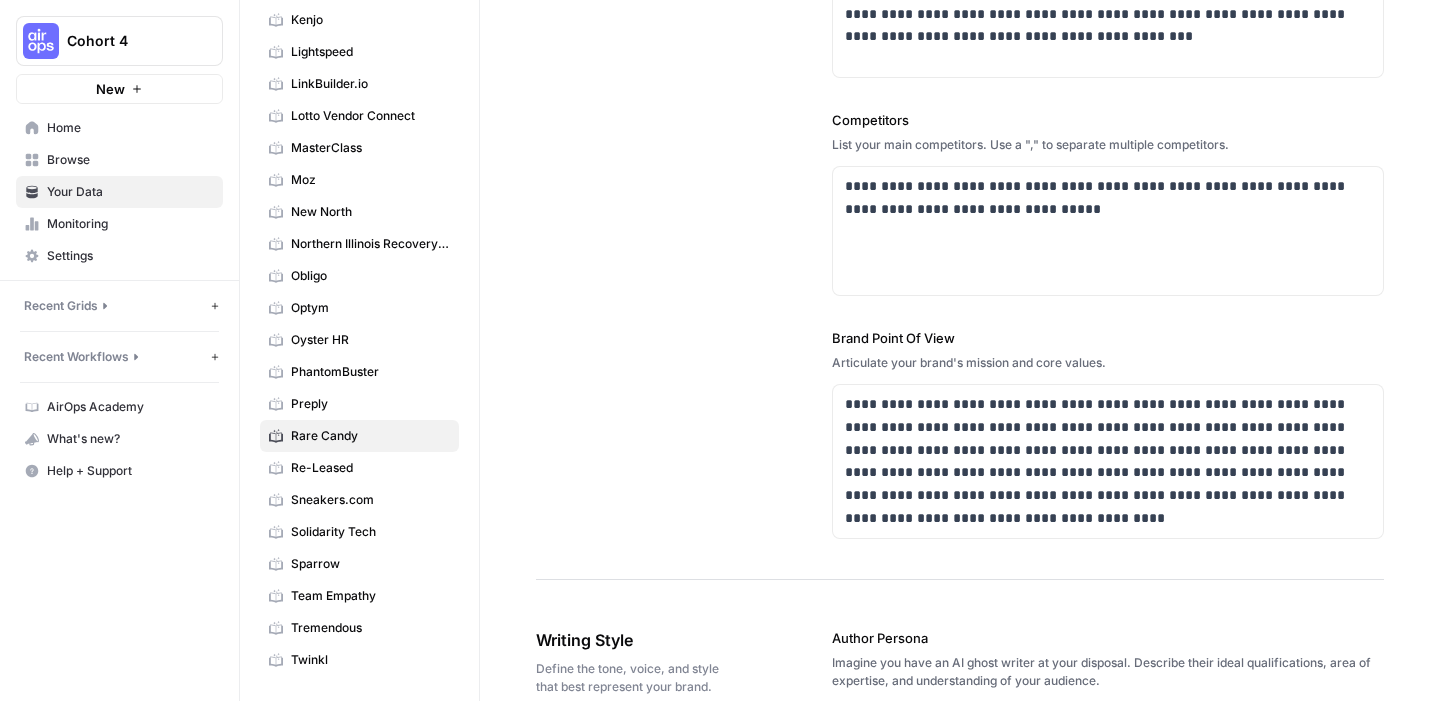 scroll, scrollTop: 661, scrollLeft: 0, axis: vertical 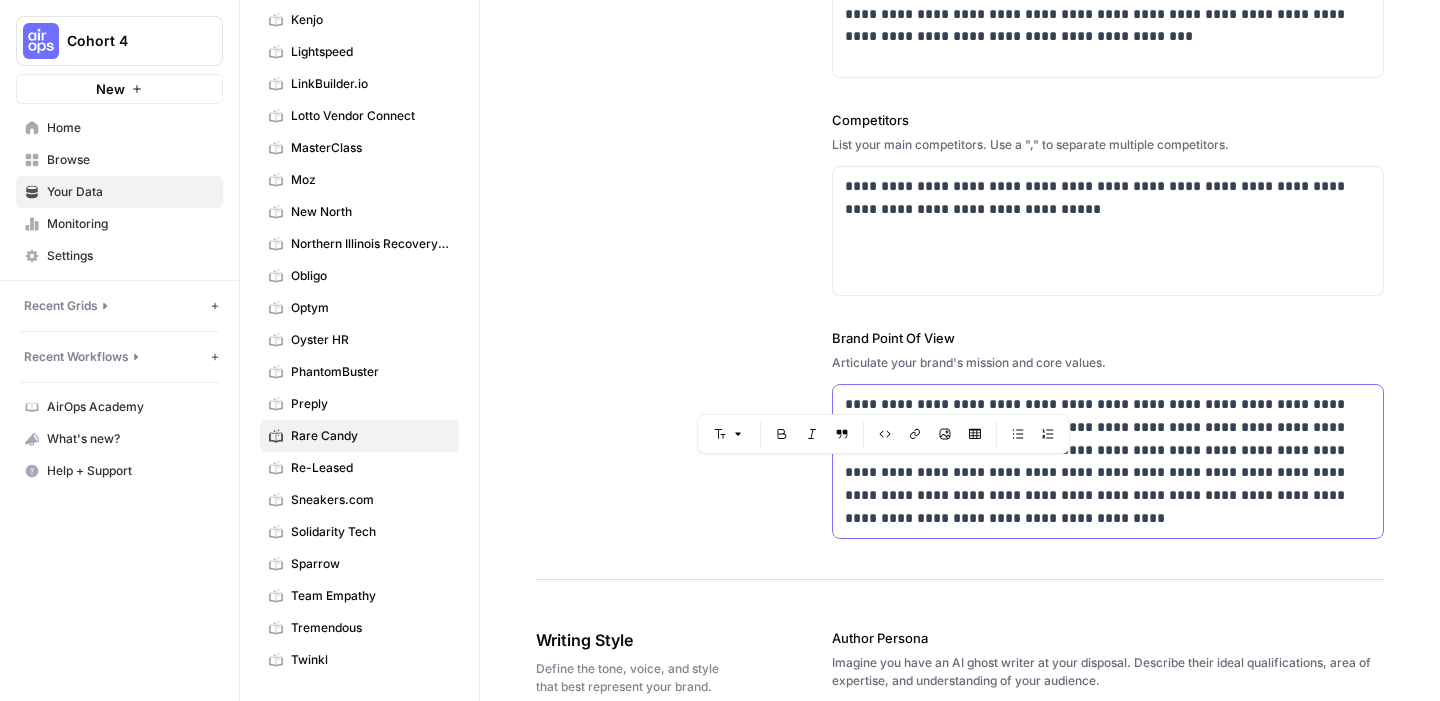 drag, startPoint x: 934, startPoint y: 520, endPoint x: 993, endPoint y: 491, distance: 65.74192 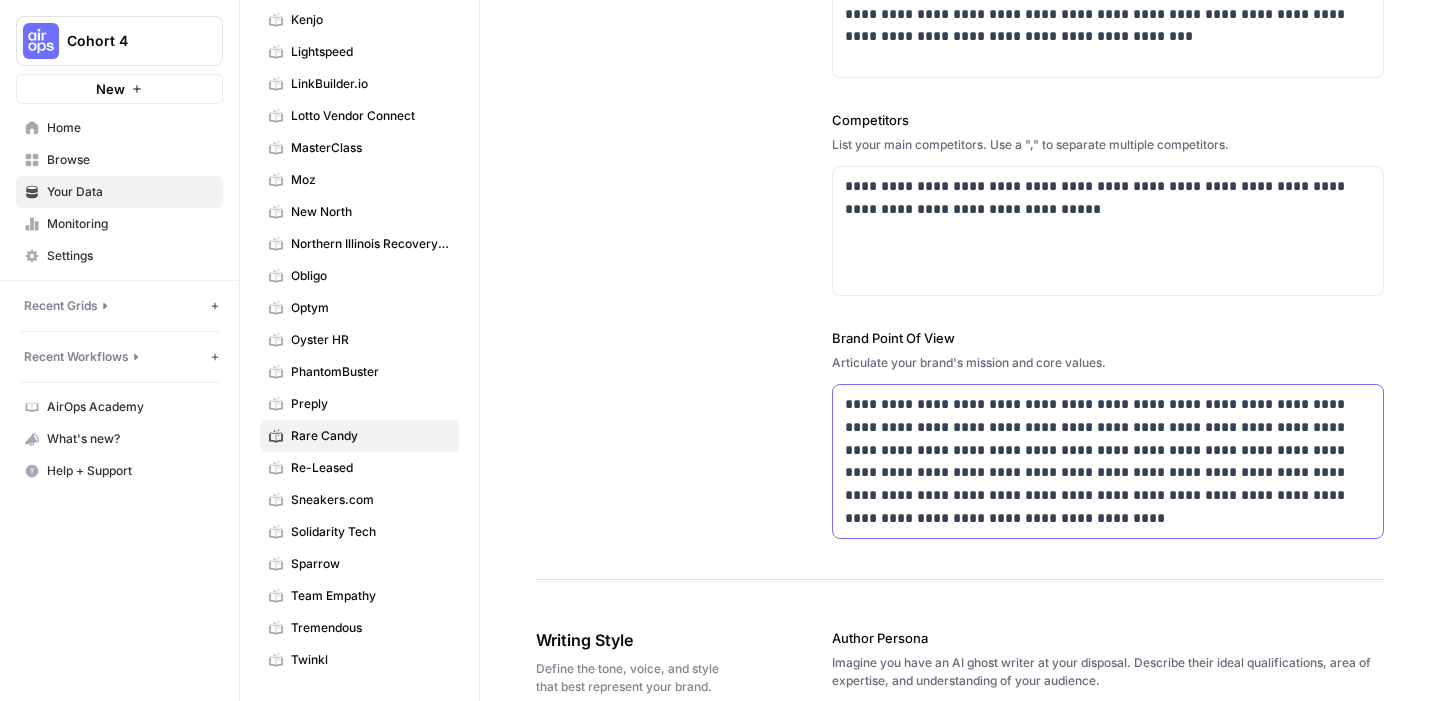 scroll, scrollTop: 712, scrollLeft: 0, axis: vertical 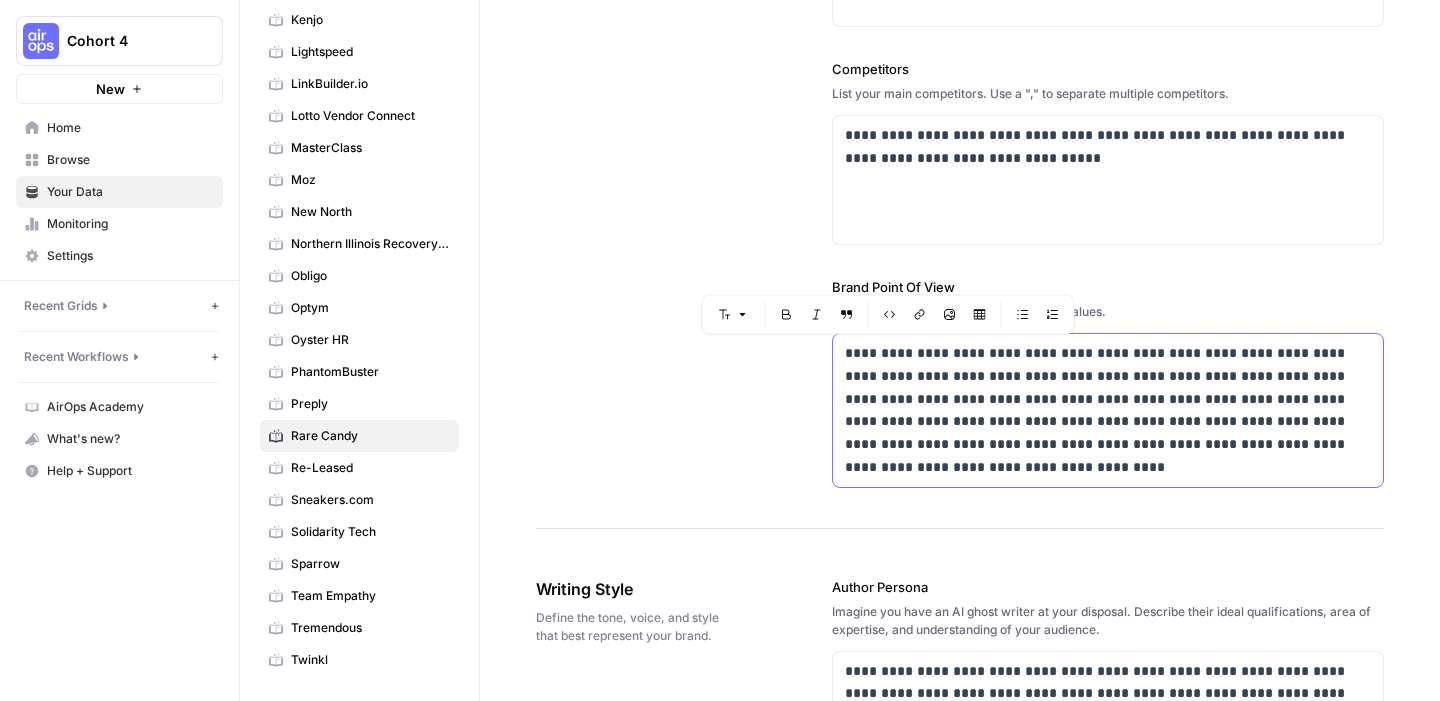 drag, startPoint x: 923, startPoint y: 464, endPoint x: 847, endPoint y: 345, distance: 141.19844 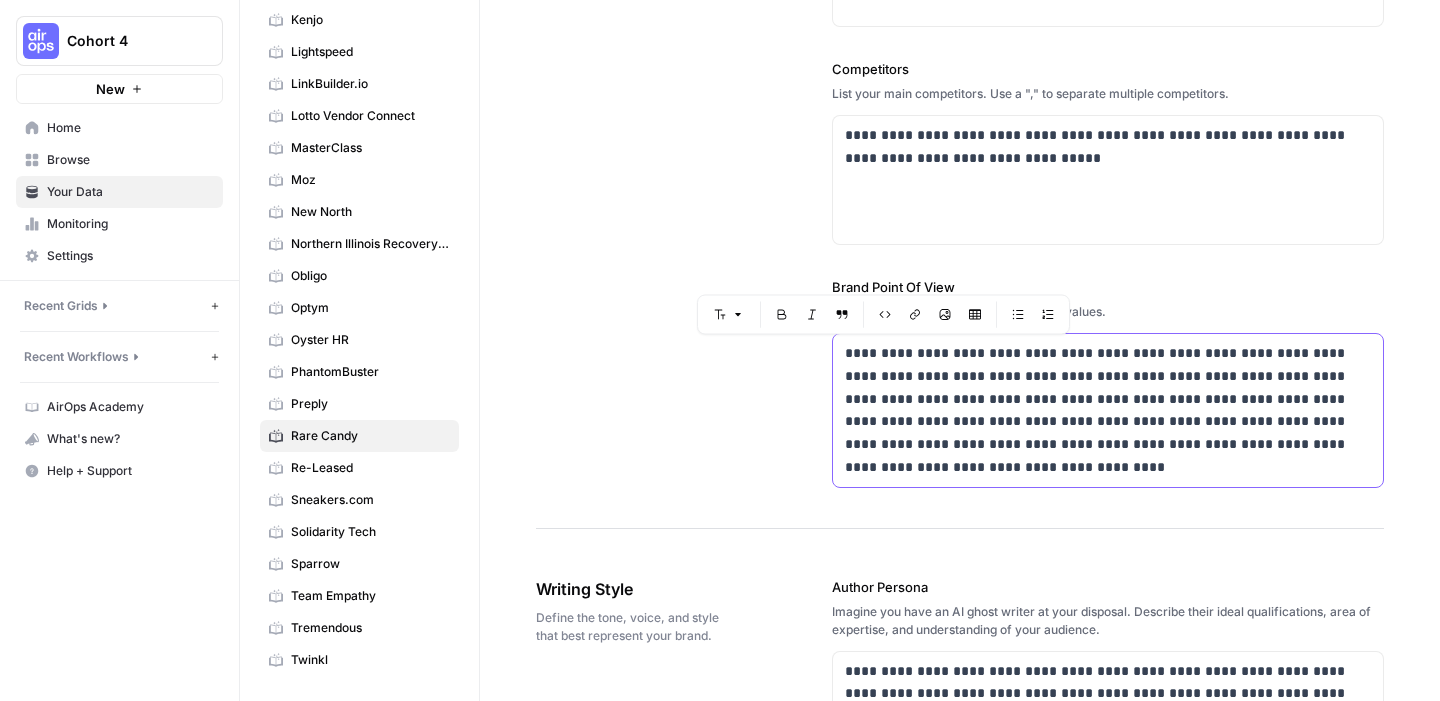 copy on "**********" 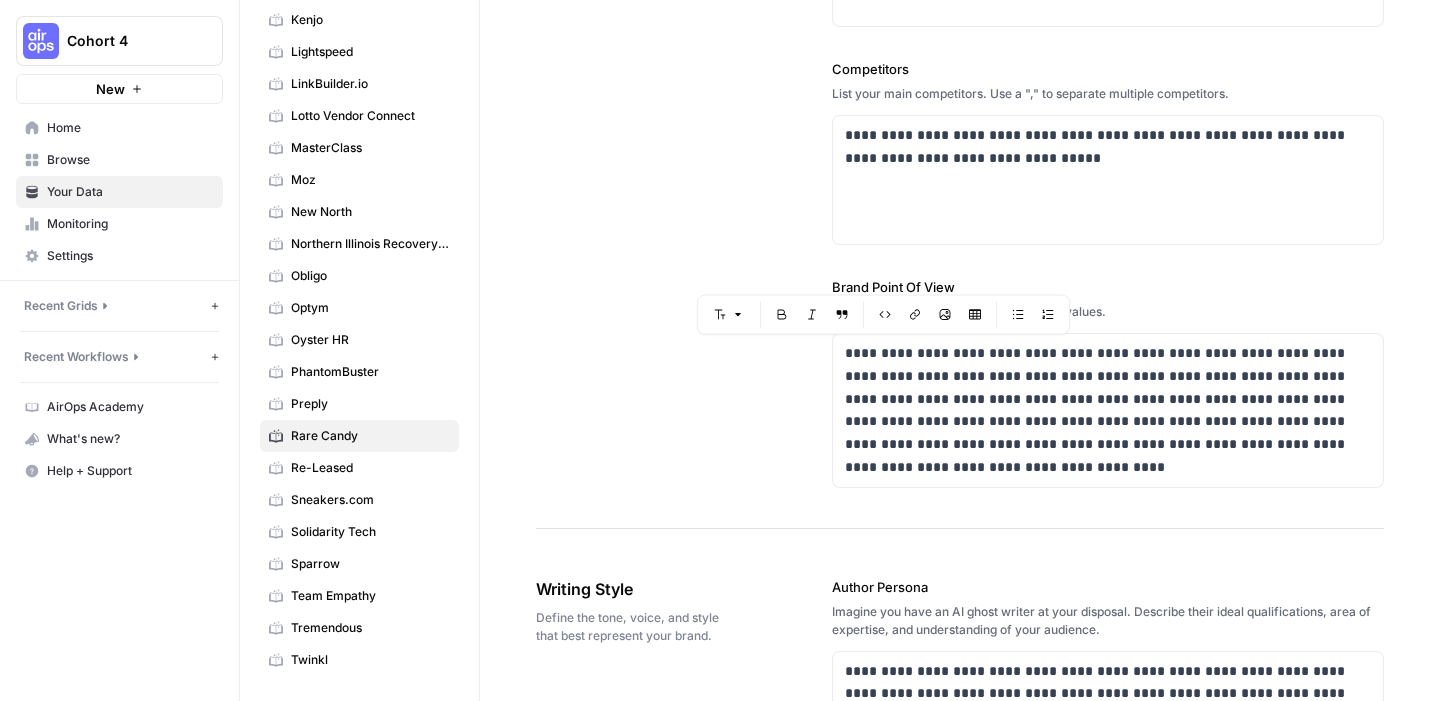 click on "**********" at bounding box center (960, -51) 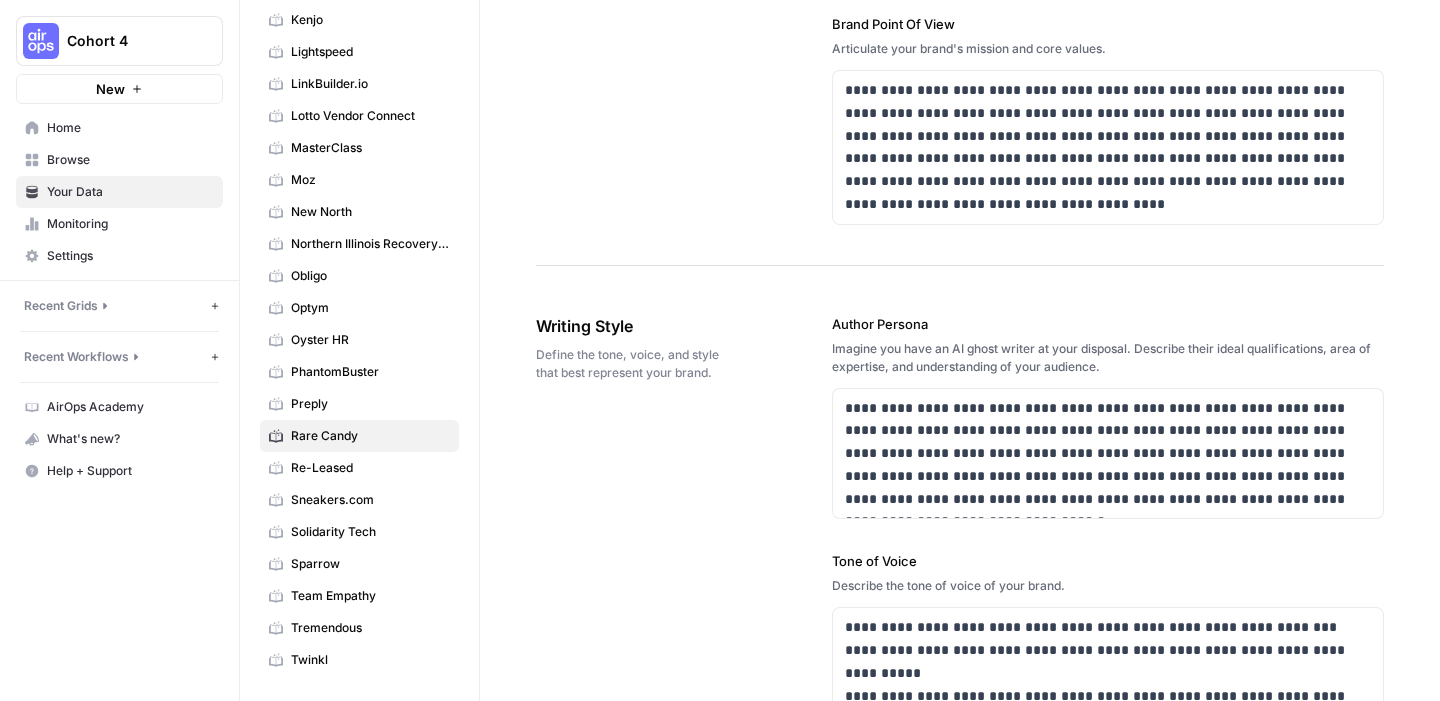 scroll, scrollTop: 981, scrollLeft: 0, axis: vertical 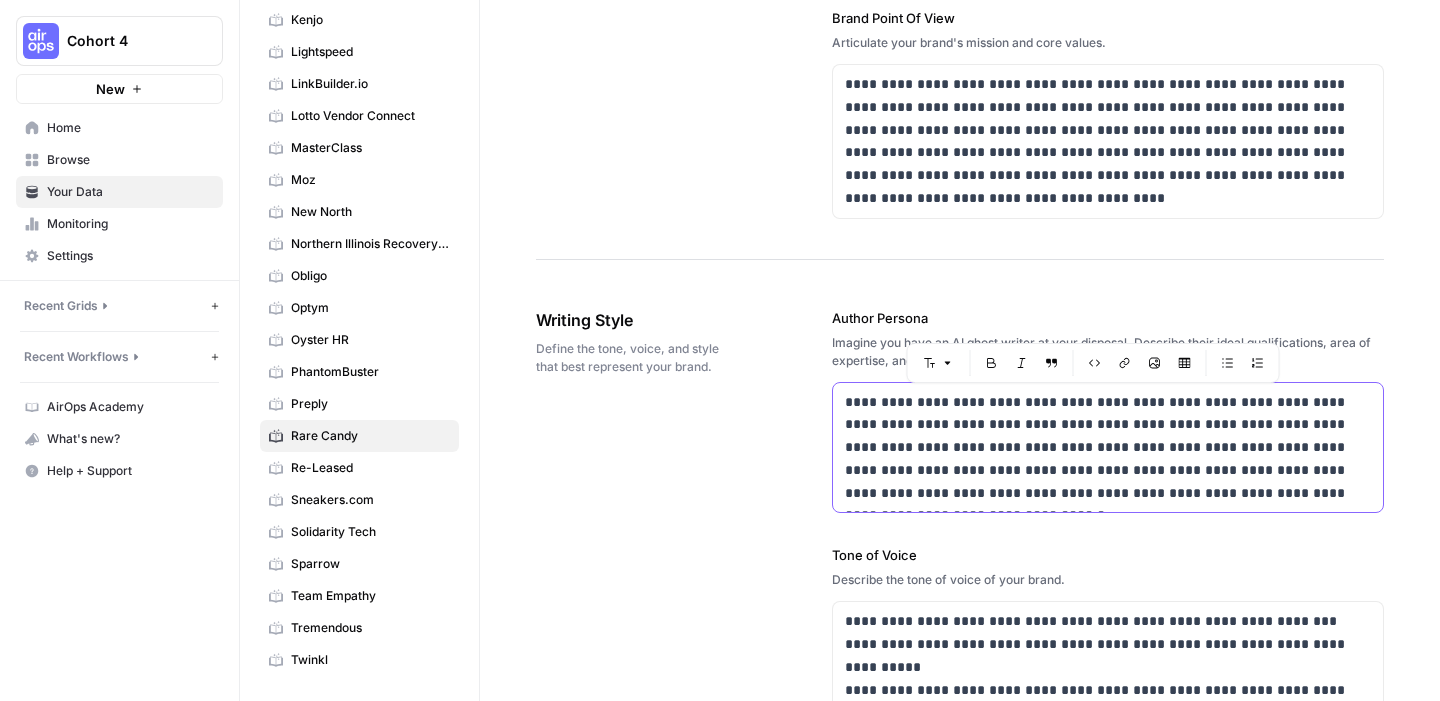 drag, startPoint x: 844, startPoint y: 395, endPoint x: 1348, endPoint y: 491, distance: 513.0614 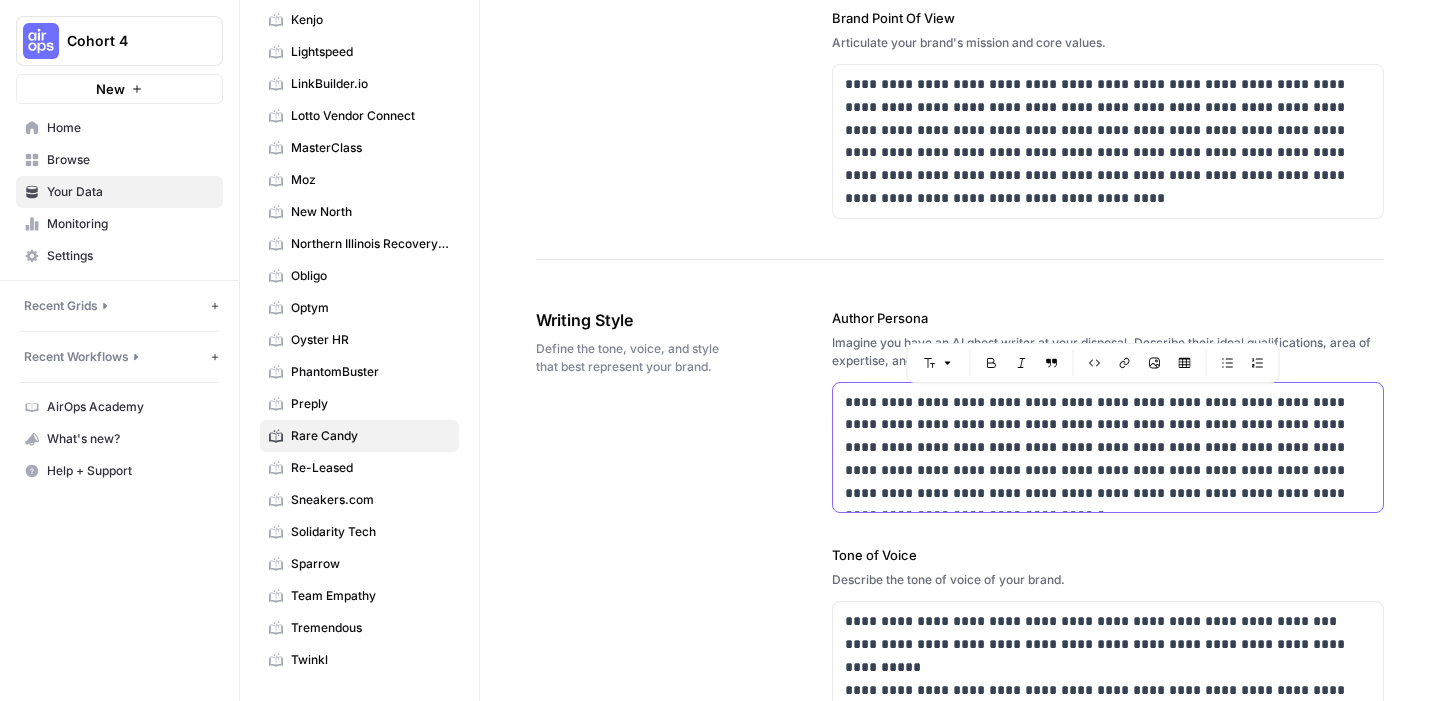 copy on "**********" 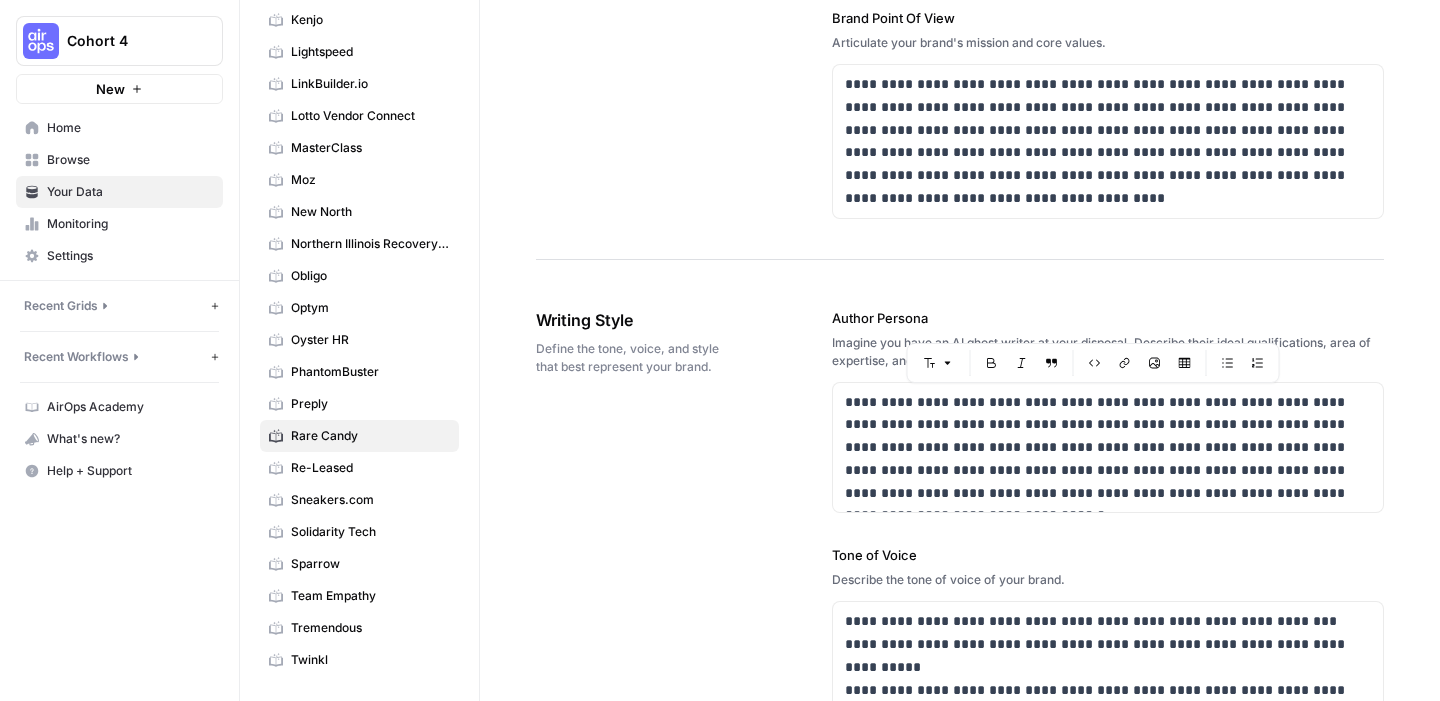 click on "**********" at bounding box center [960, 807] 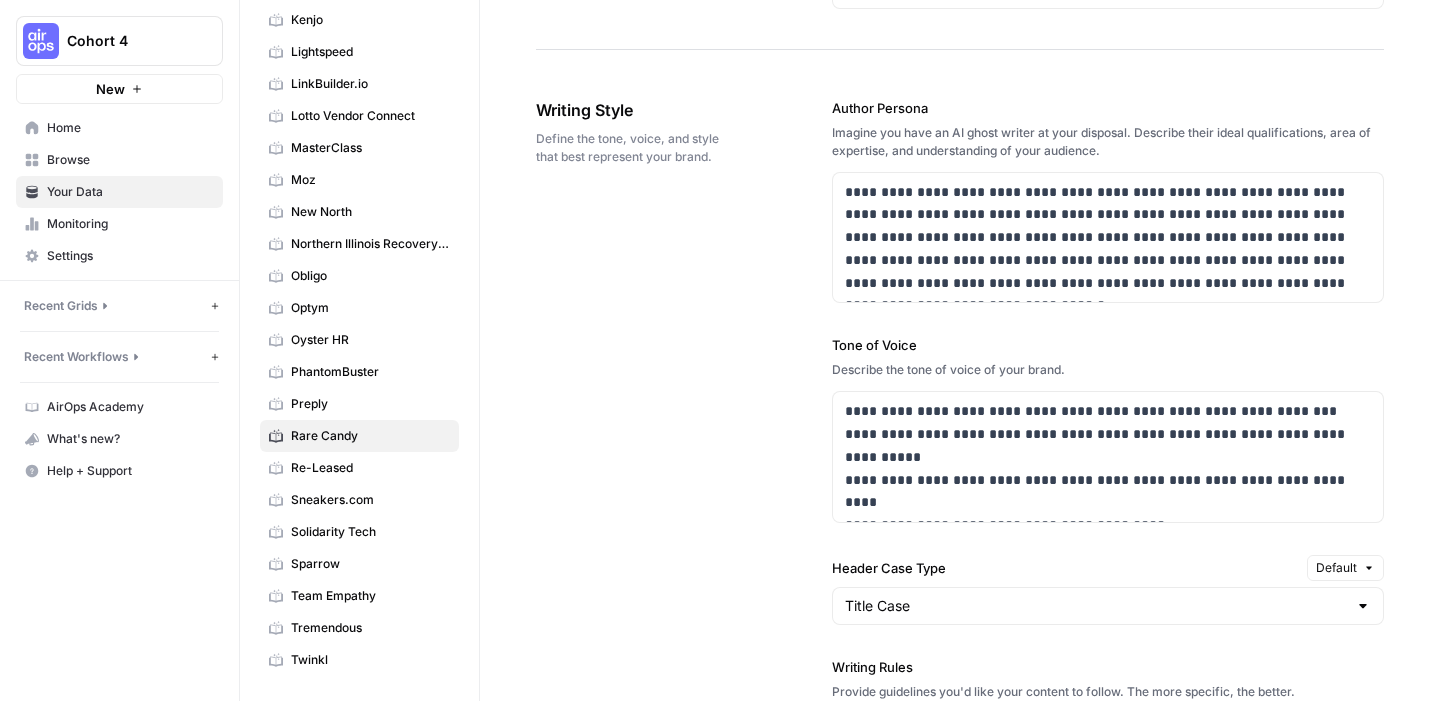scroll, scrollTop: 1193, scrollLeft: 0, axis: vertical 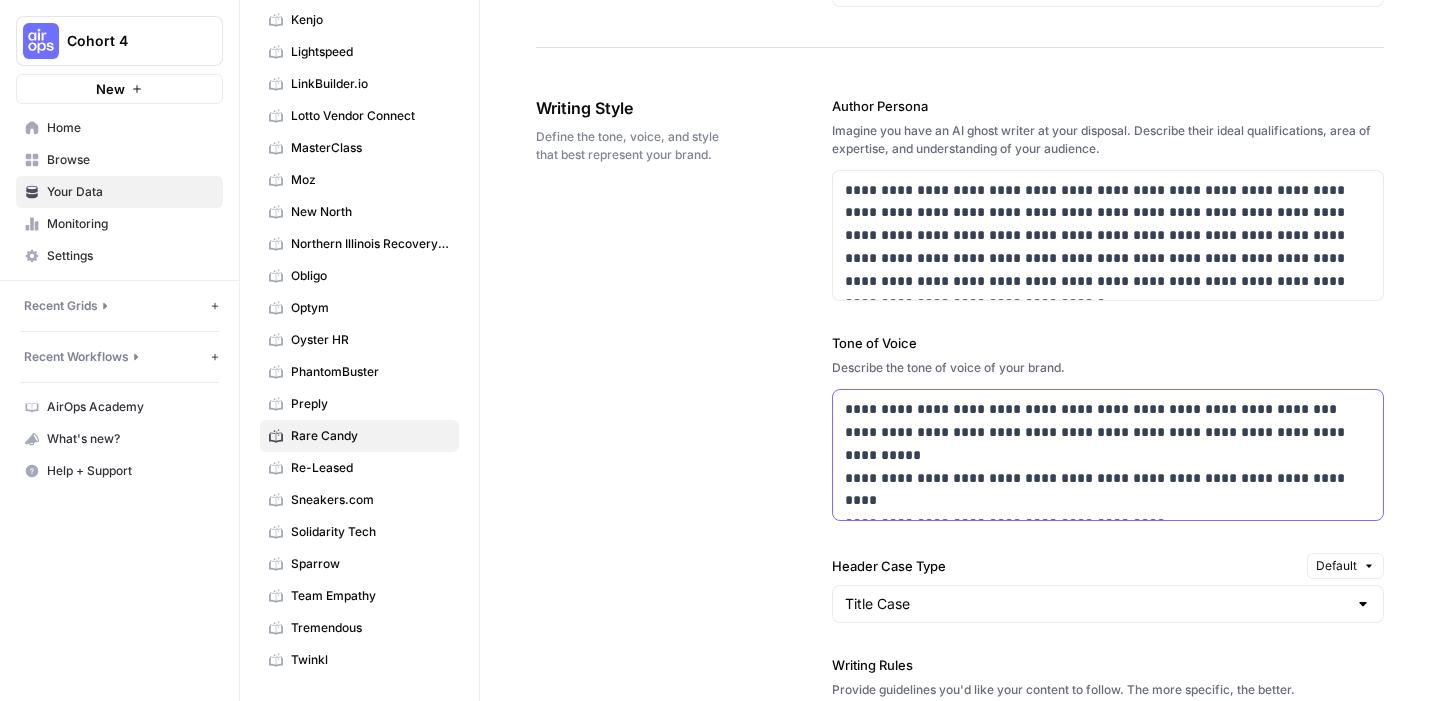 drag, startPoint x: 1141, startPoint y: 501, endPoint x: 817, endPoint y: 395, distance: 340.8988 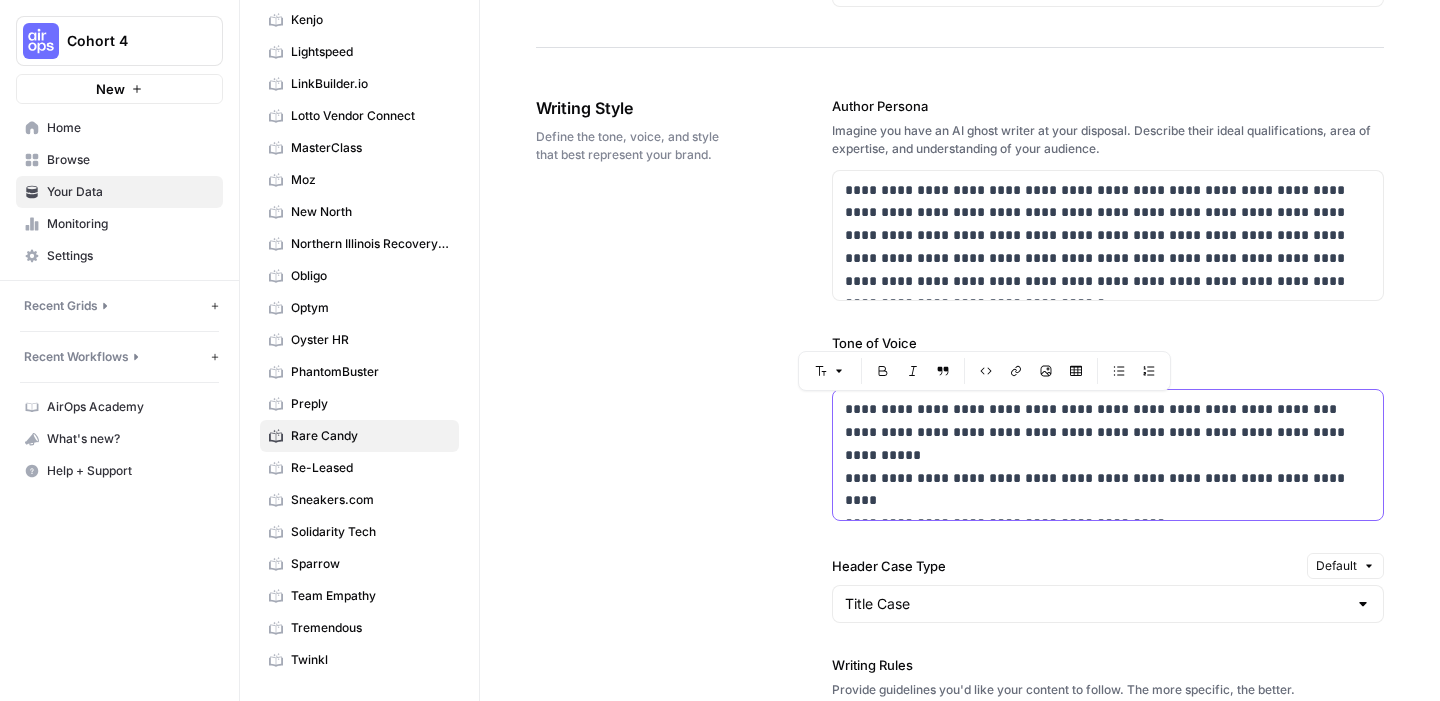 copy on "**********" 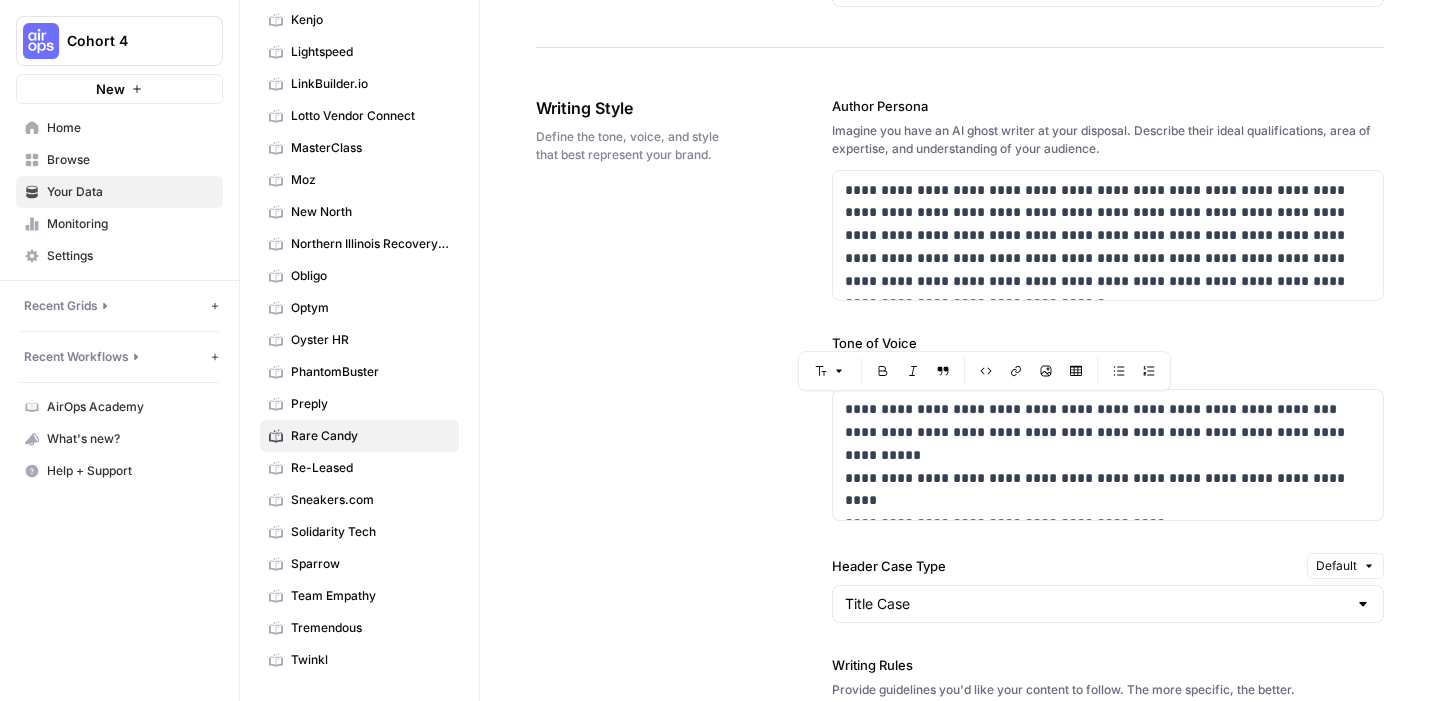 click on "**********" at bounding box center (960, 595) 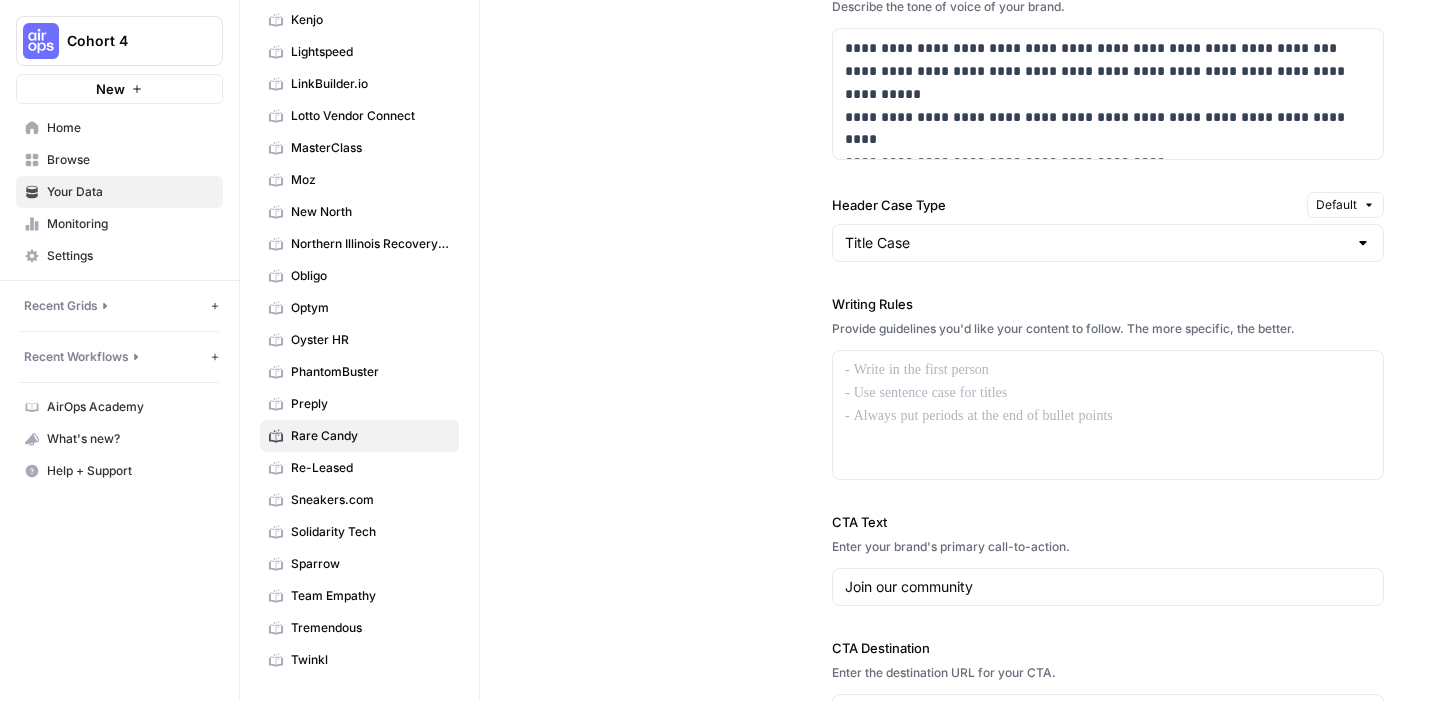 scroll, scrollTop: 1555, scrollLeft: 0, axis: vertical 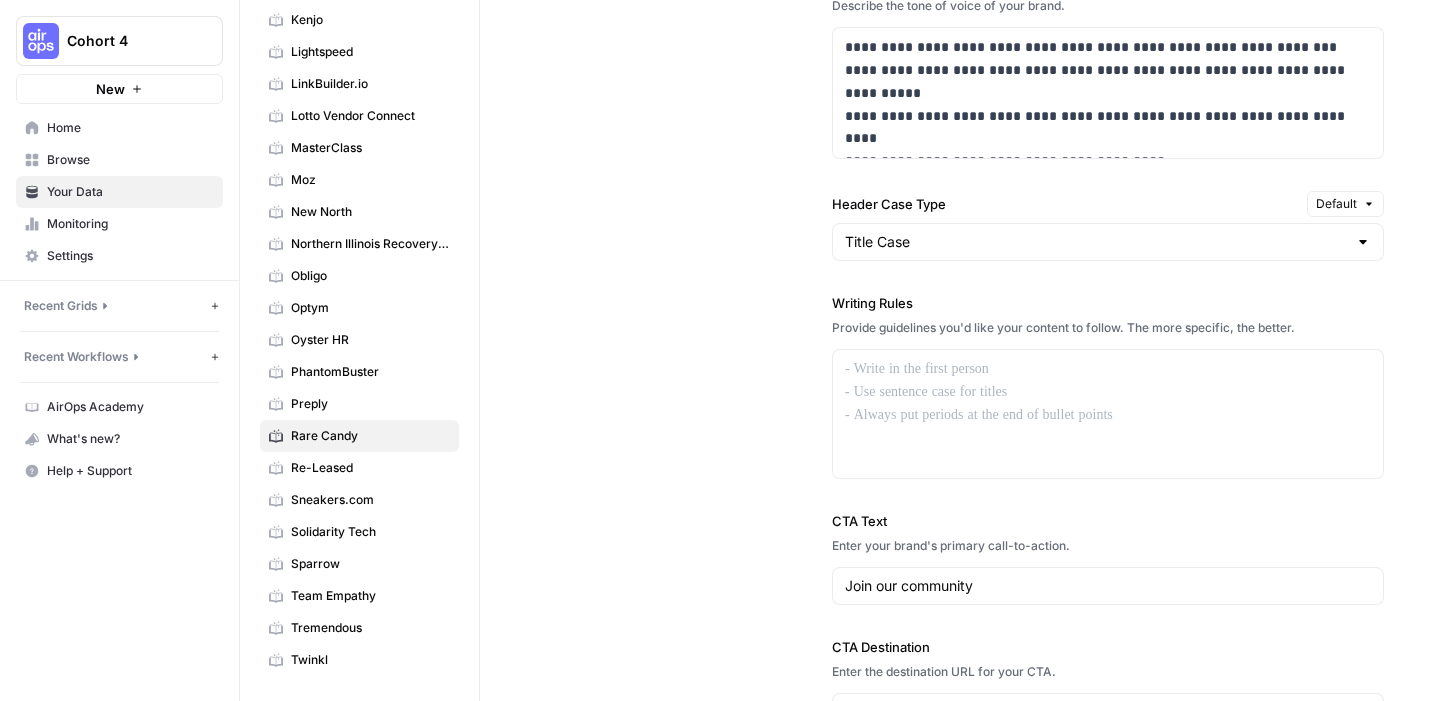 click on "Writing Rules" at bounding box center (1108, 303) 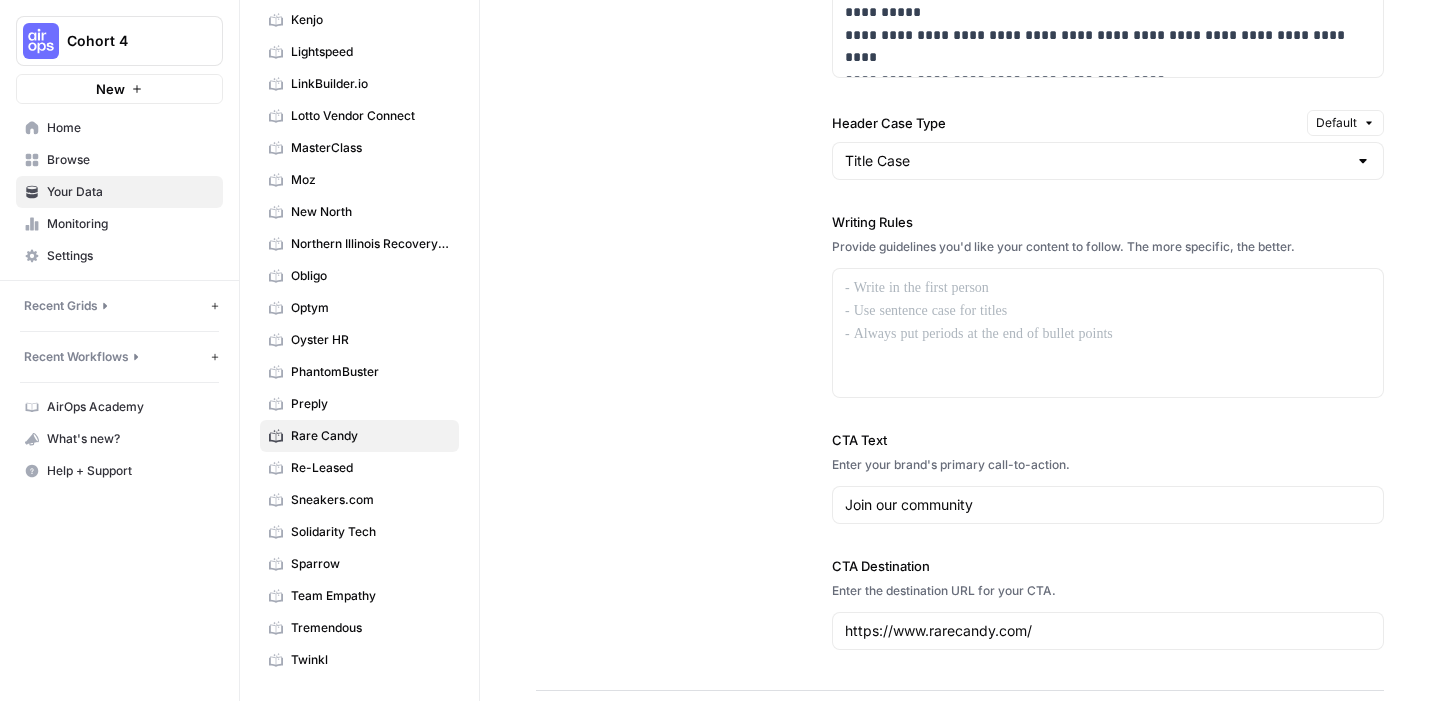 scroll, scrollTop: 1739, scrollLeft: 0, axis: vertical 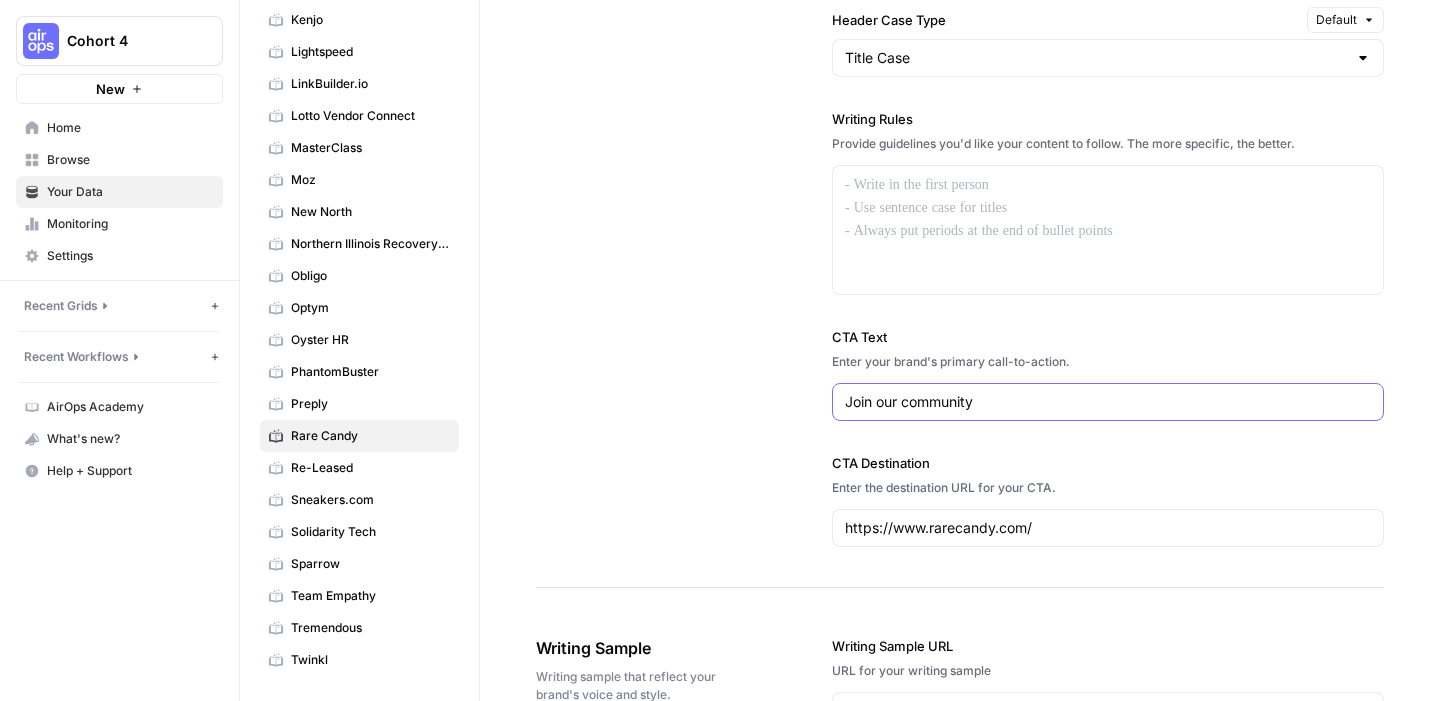 drag, startPoint x: 1005, startPoint y: 401, endPoint x: 776, endPoint y: 399, distance: 229.00873 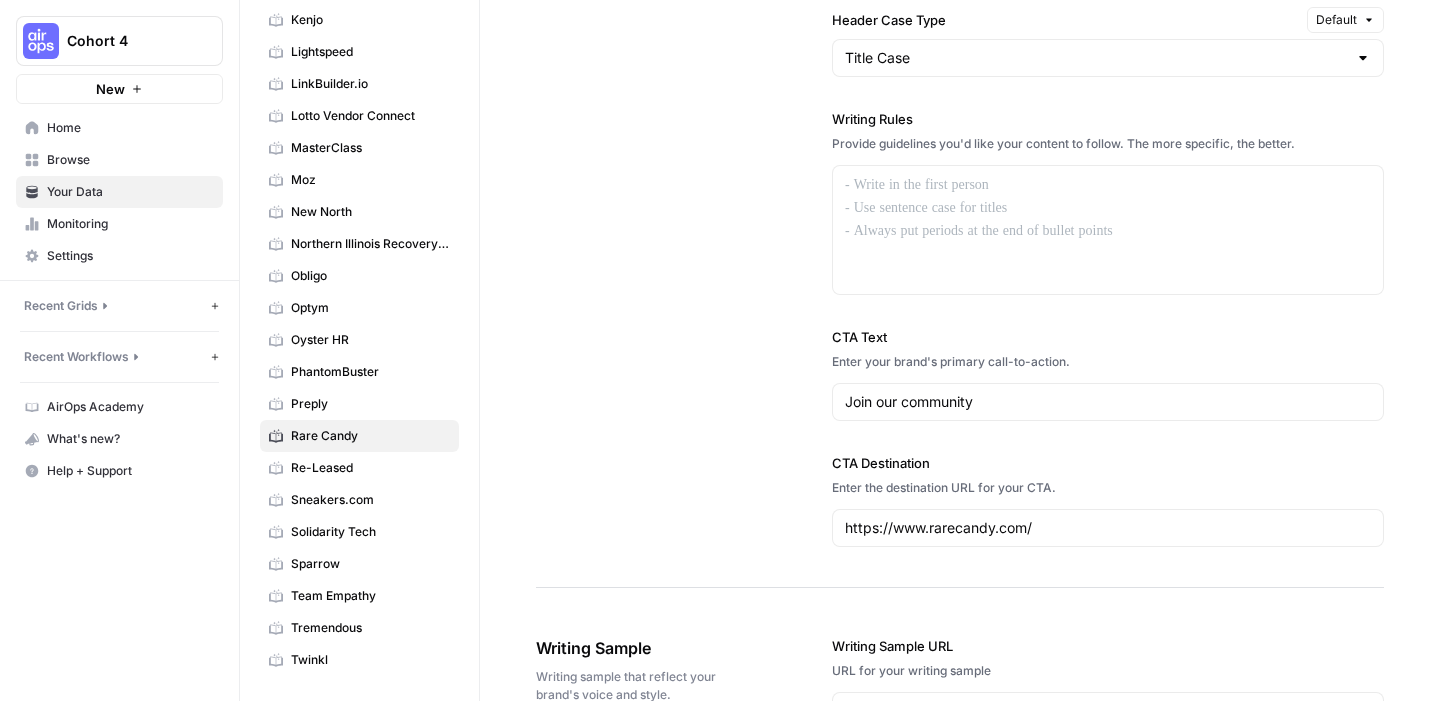 click on "**********" at bounding box center (960, 49) 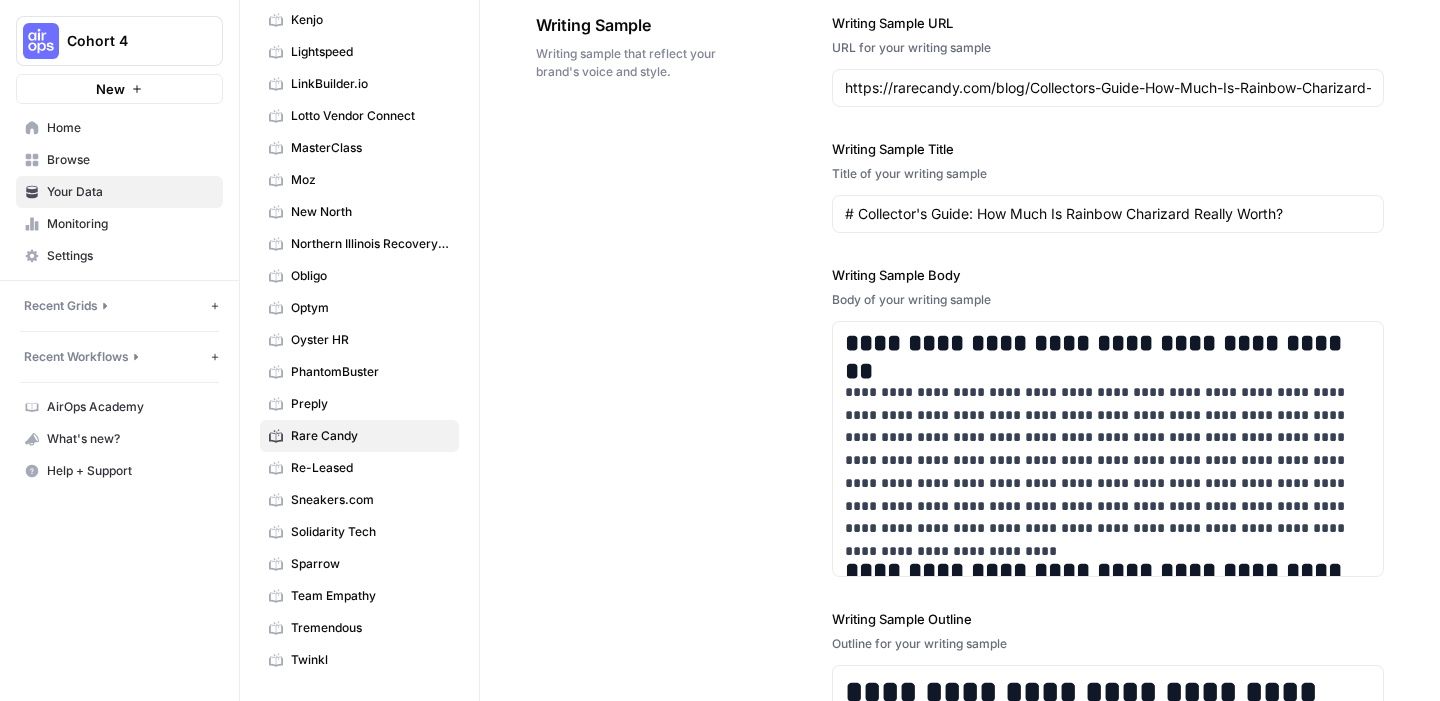 scroll, scrollTop: 2359, scrollLeft: 0, axis: vertical 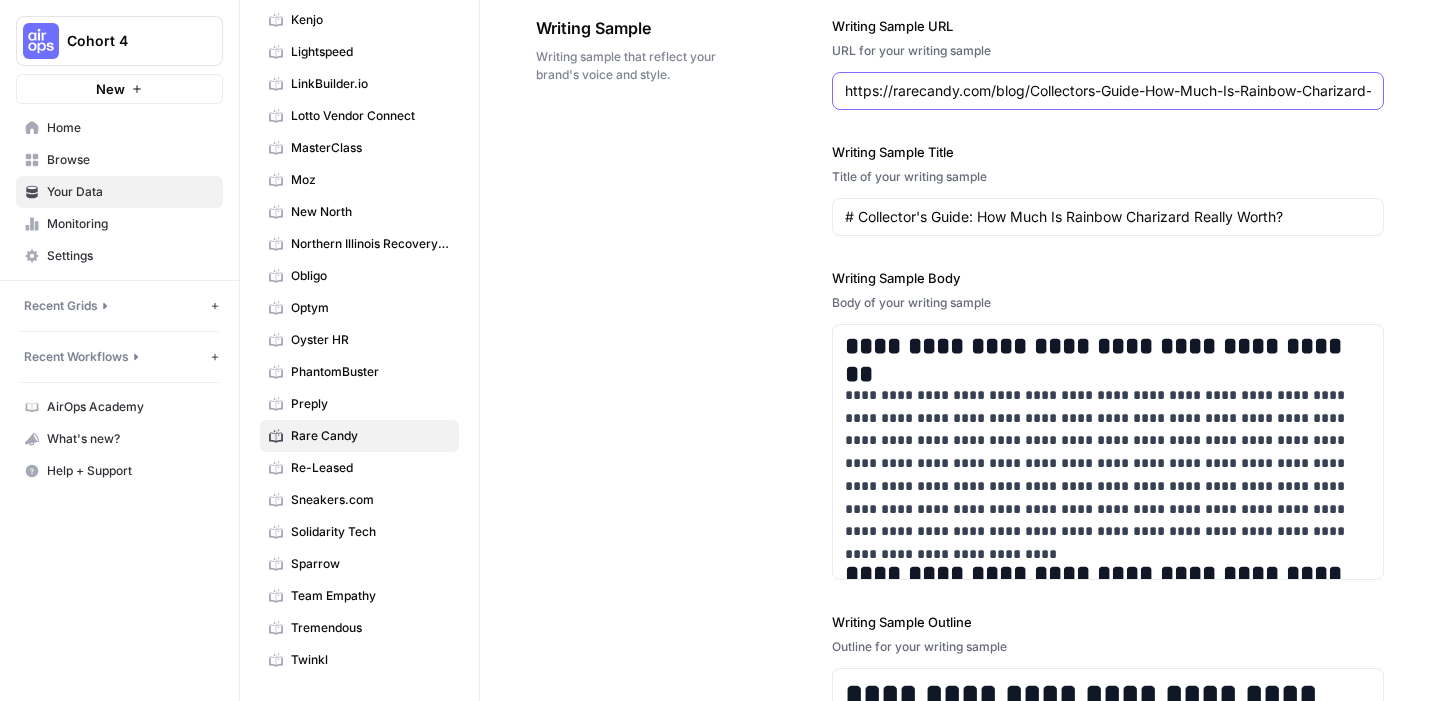 click on "https://rarecandy.com/blog/Collectors-Guide-How-Much-Is-Rainbow-Charizard-Worth" at bounding box center (1108, 91) 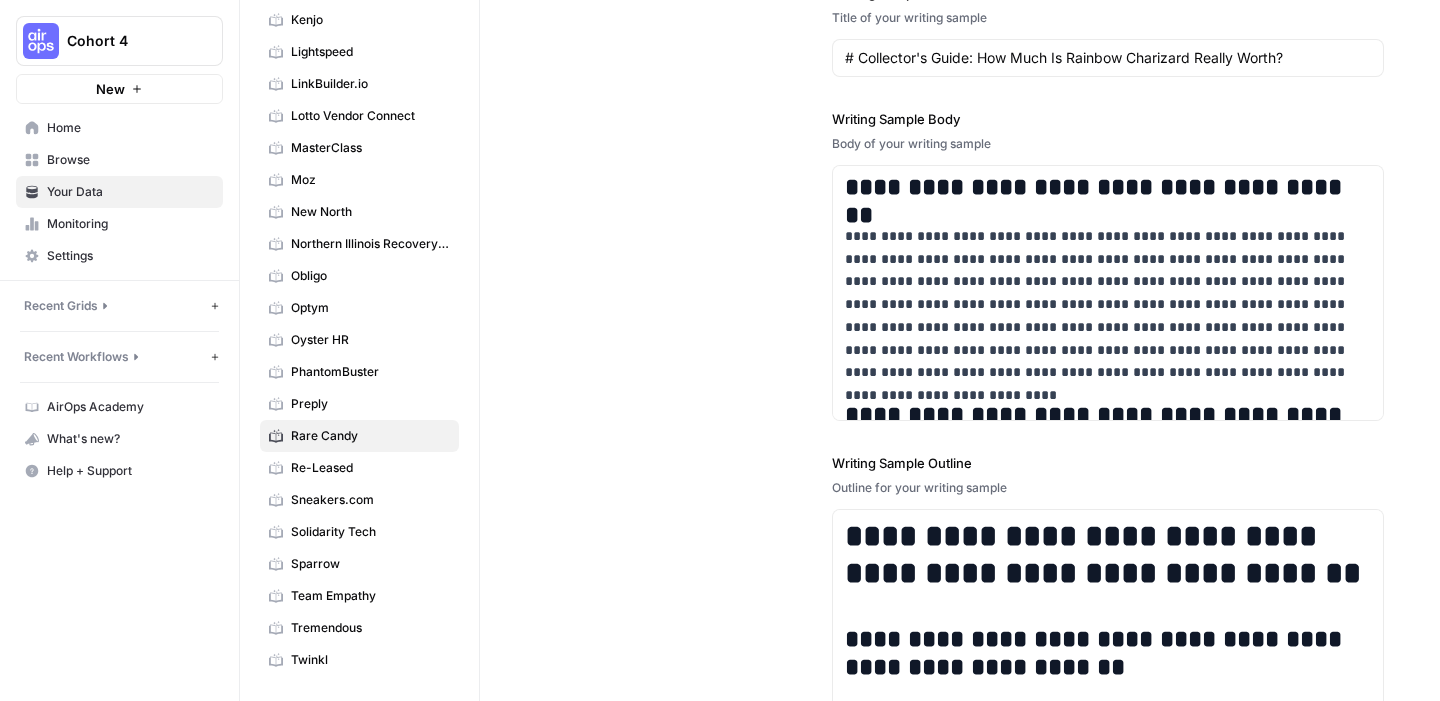 scroll, scrollTop: 2533, scrollLeft: 0, axis: vertical 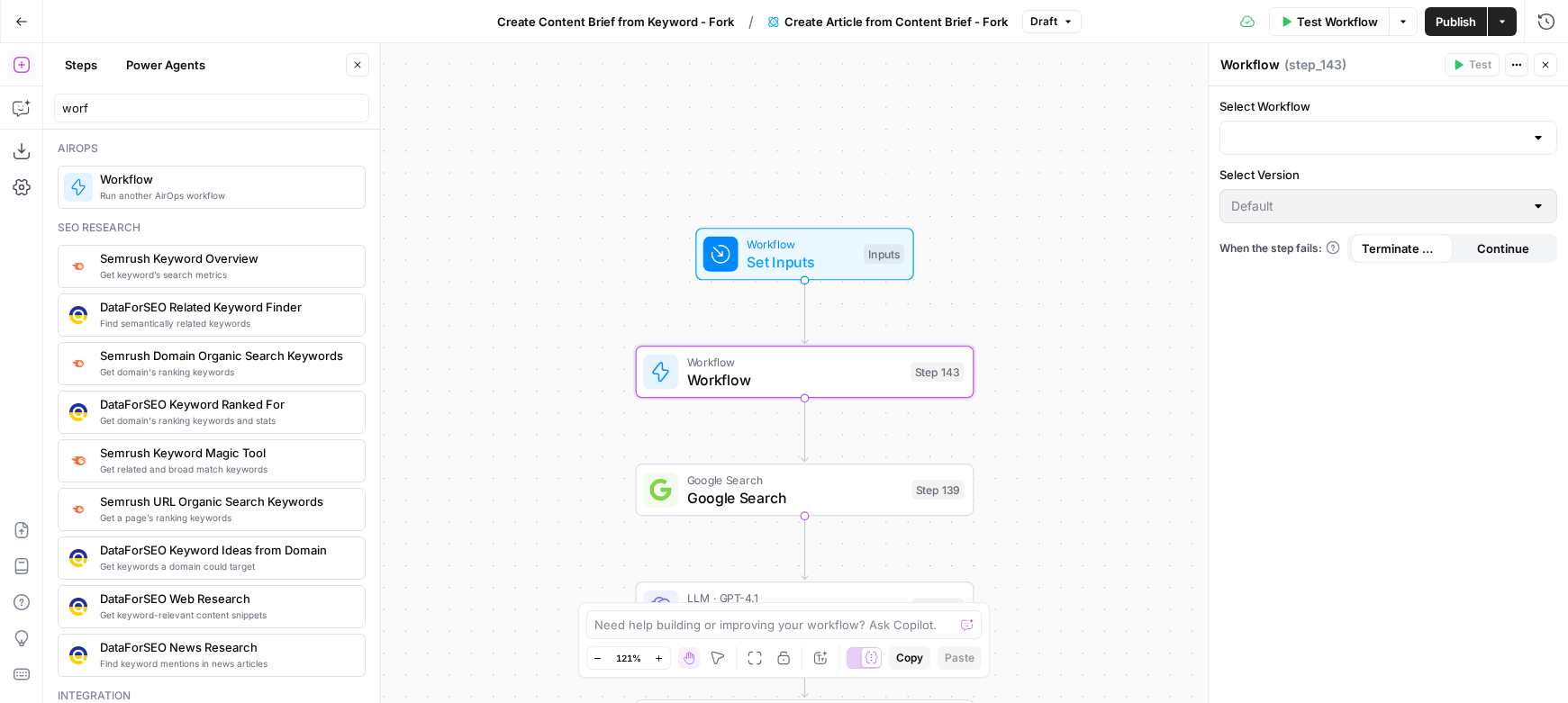 click at bounding box center [1388, 138] 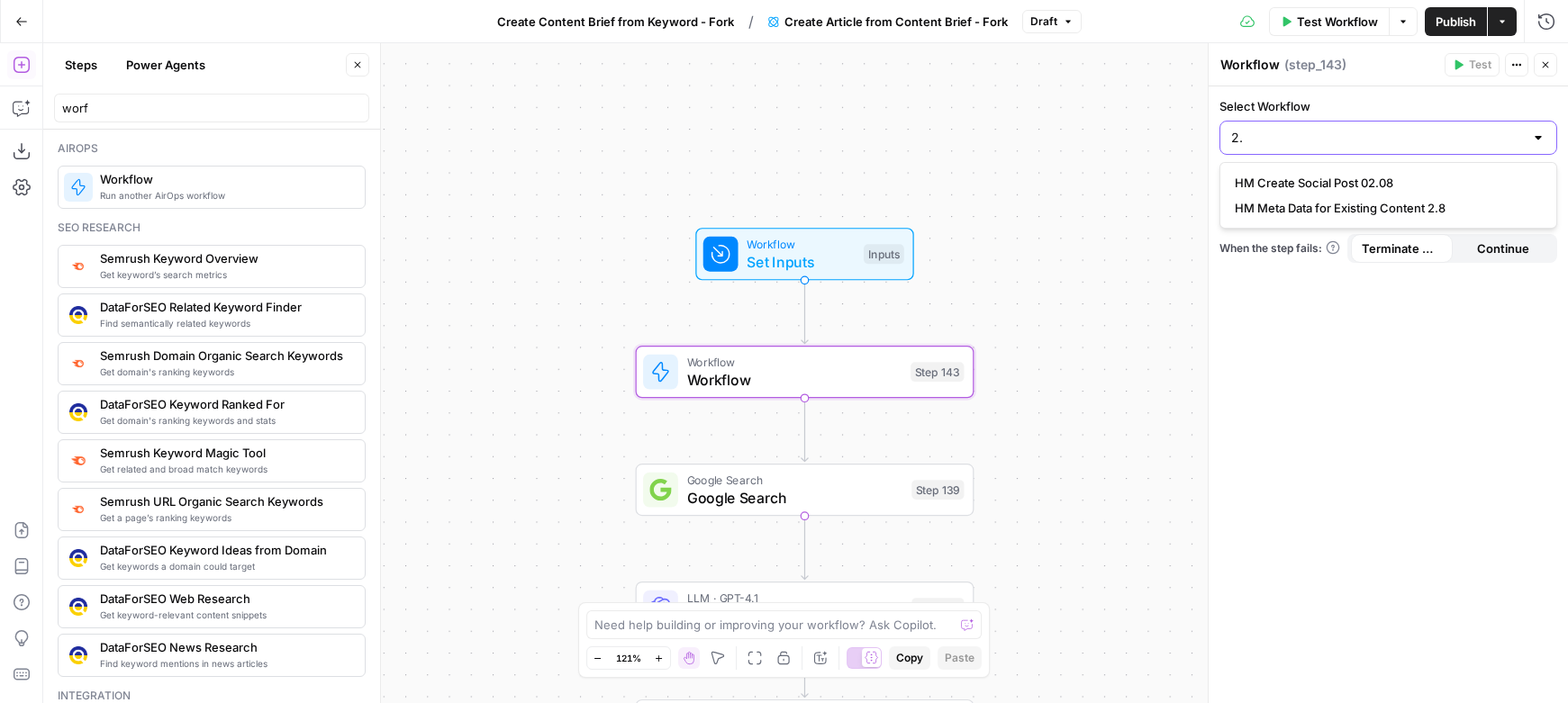 type on "2" 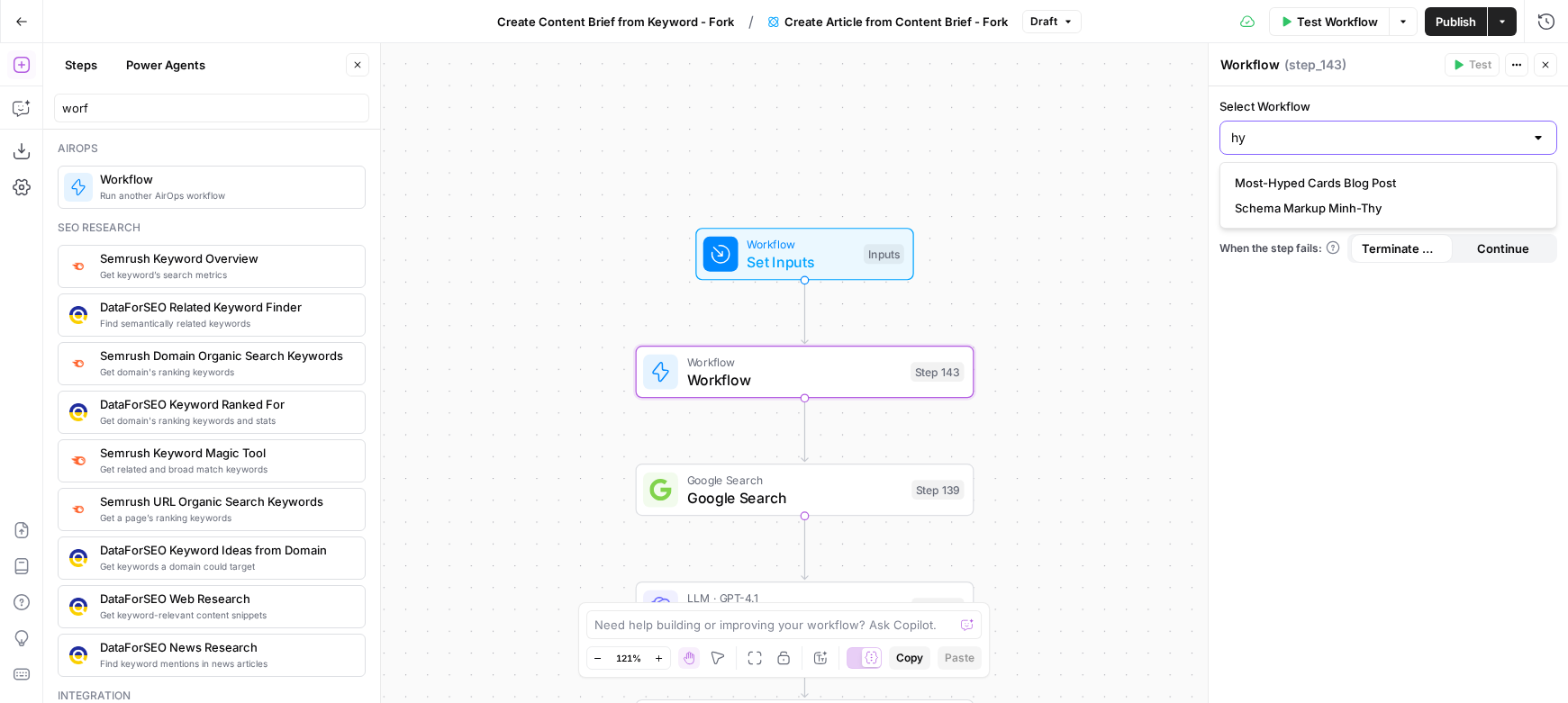 type on "h" 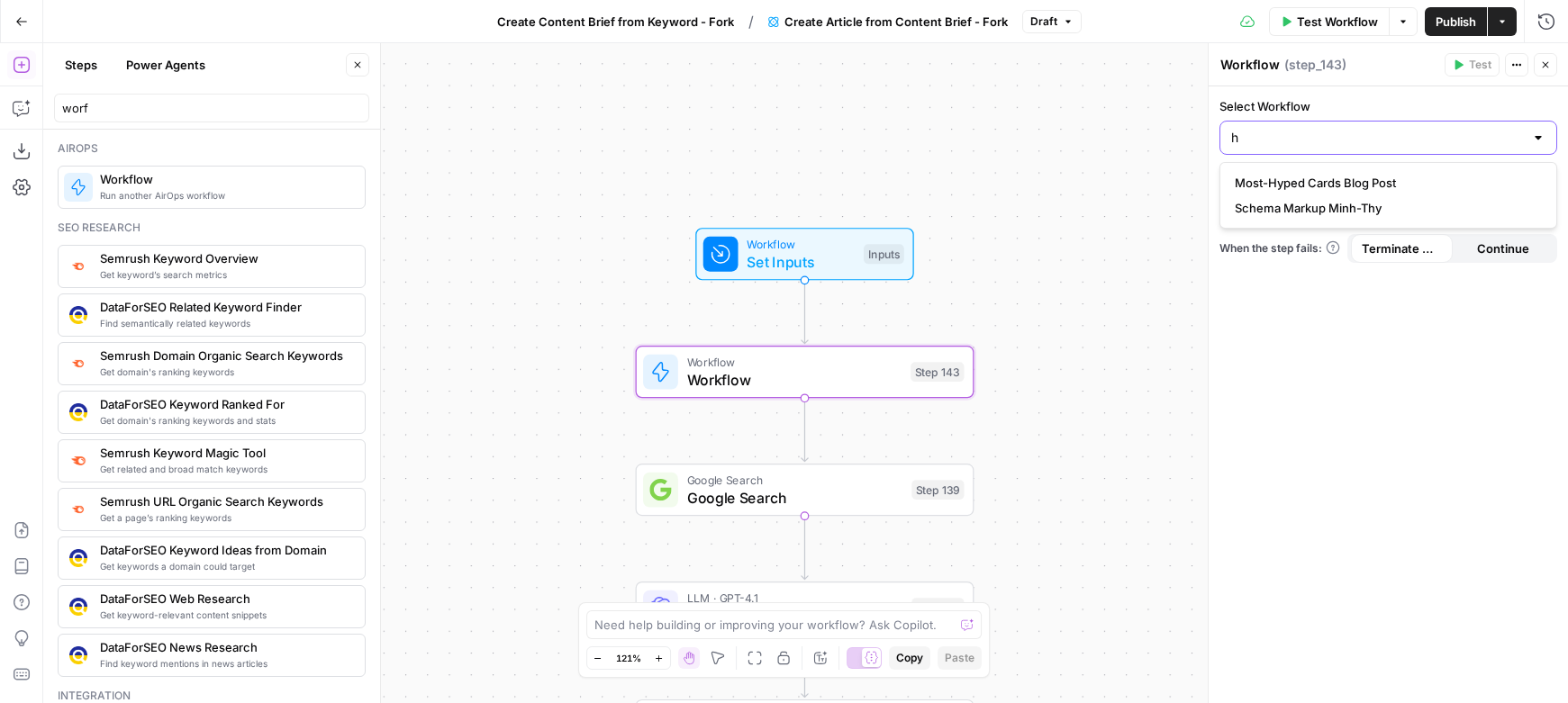 type 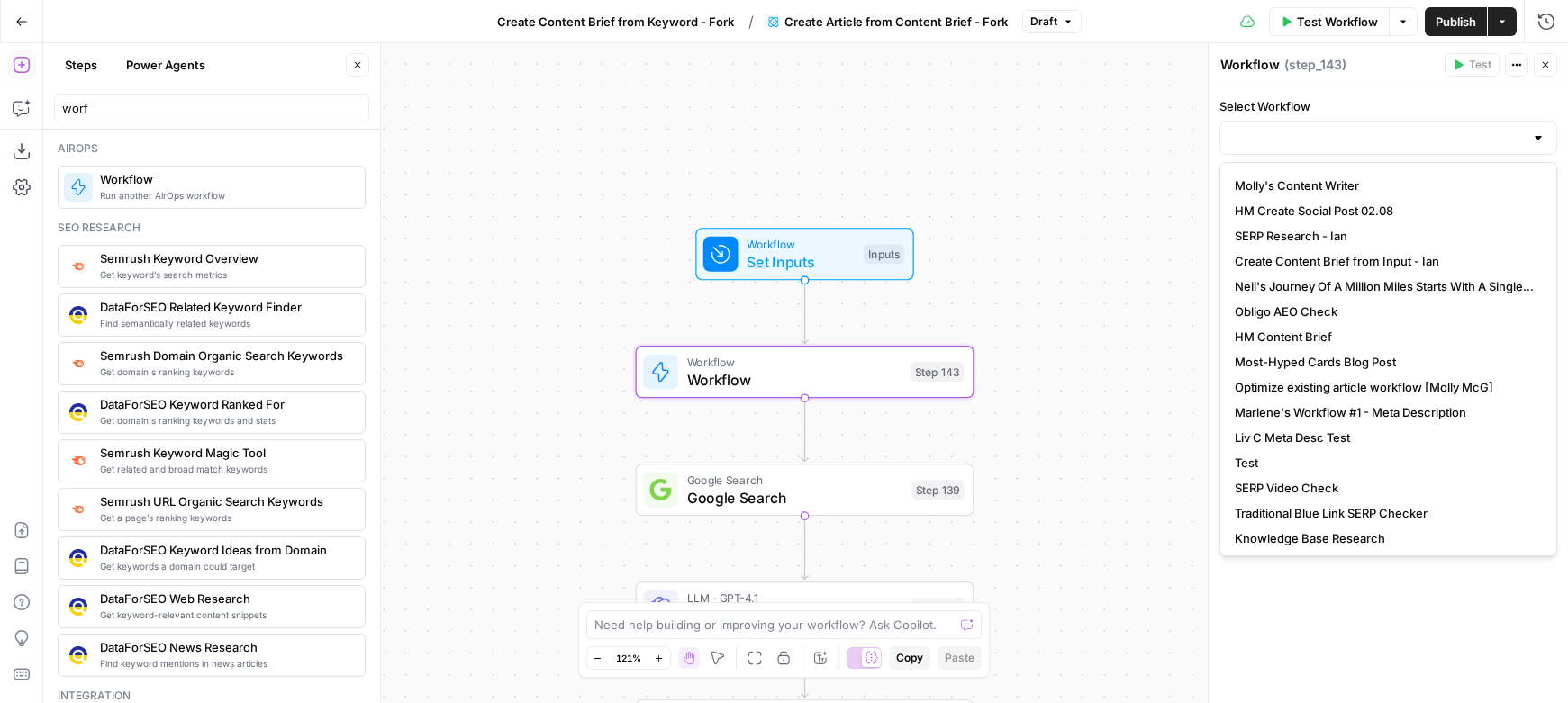scroll, scrollTop: 0, scrollLeft: 0, axis: both 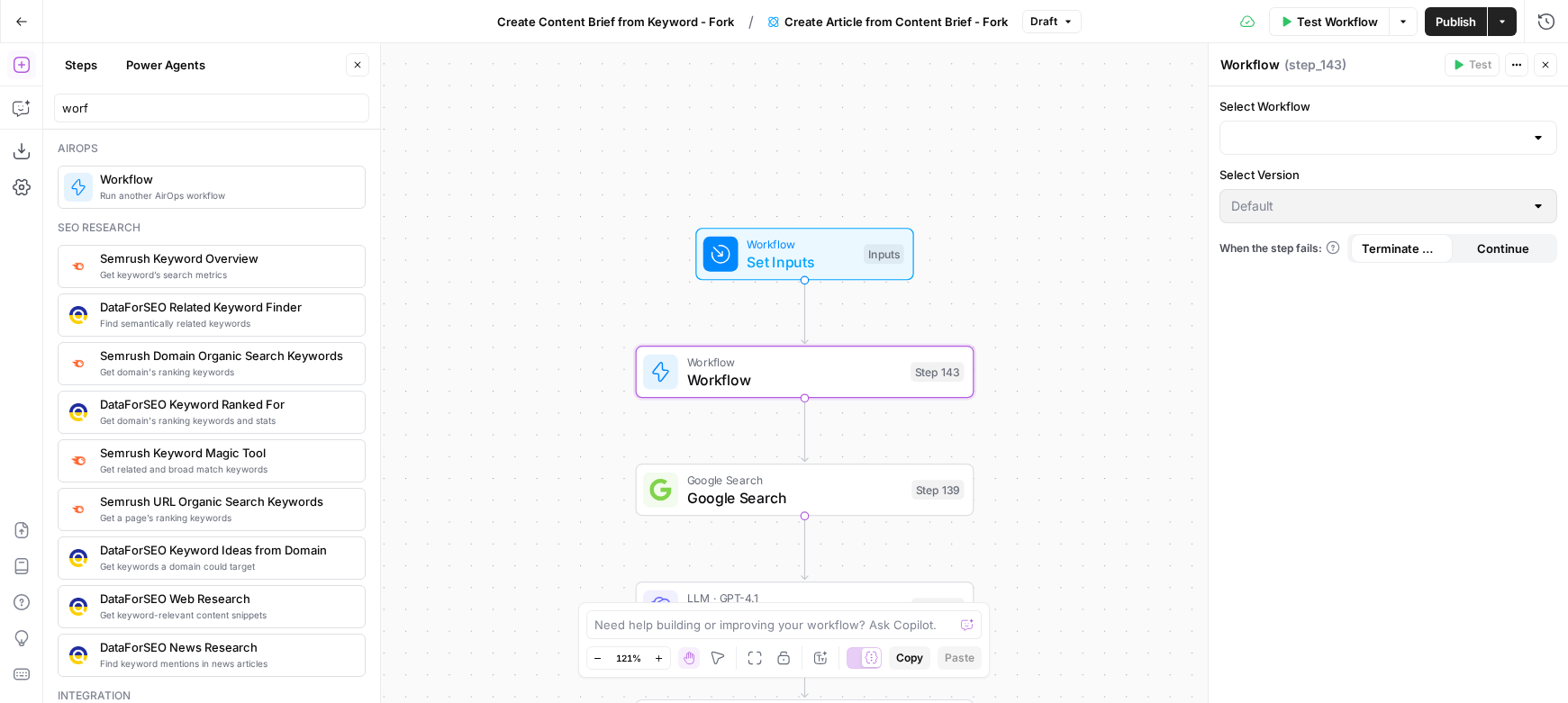 click on "true false false true Workflow Set Inputs Inputs Workflow Workflow Step [NUMBER] Google Search Google Search Step [NUMBER] LLM · GPT-[VERSION] Extract Title Step [NUMBER] LLM · GPT-[VERSION] Extract Outline Step [NUMBER] Run Code · Python Limit Token Research Amount Step [NUMBER] Loop Iteration Write Article Content Step [NUMBER] Condition Check First Element Step [NUMBER] LLM · GPT-[VERSION] Write Introduction Step [NUMBER] LLM · GPT-[VERSION] Write Remaining Sections Step [NUMBER] Complete Condition Check if content Step [NUMBER] Error Error Step [NUMBER] Write Liquid Text Combine Output Step [NUMBER] LLM · Claude Sonnet [VERSION] Rewrite Step [NUMBER] Format JSON JSON Step [NUMBER] End Output" at bounding box center [805, 373] 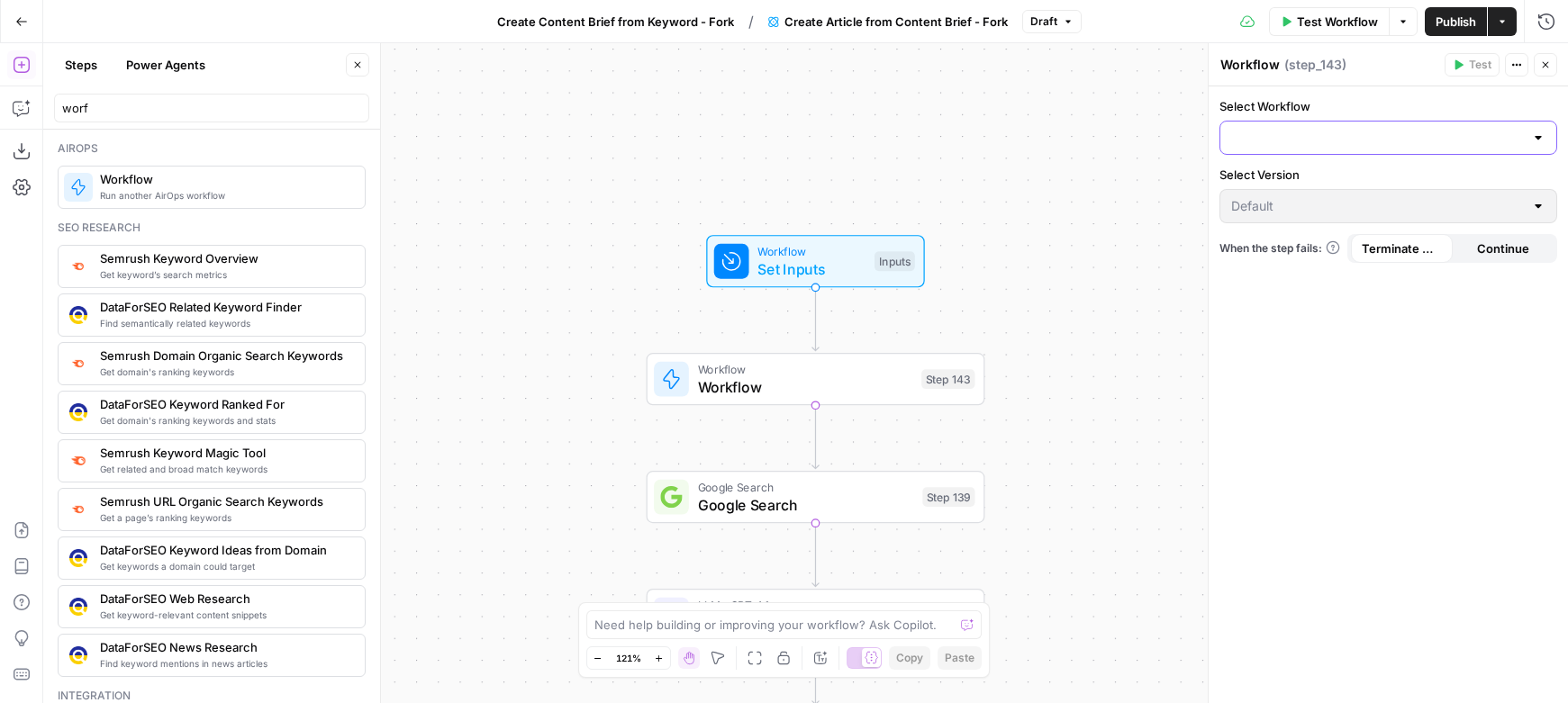 click on "Select Workflow" at bounding box center [1377, 138] 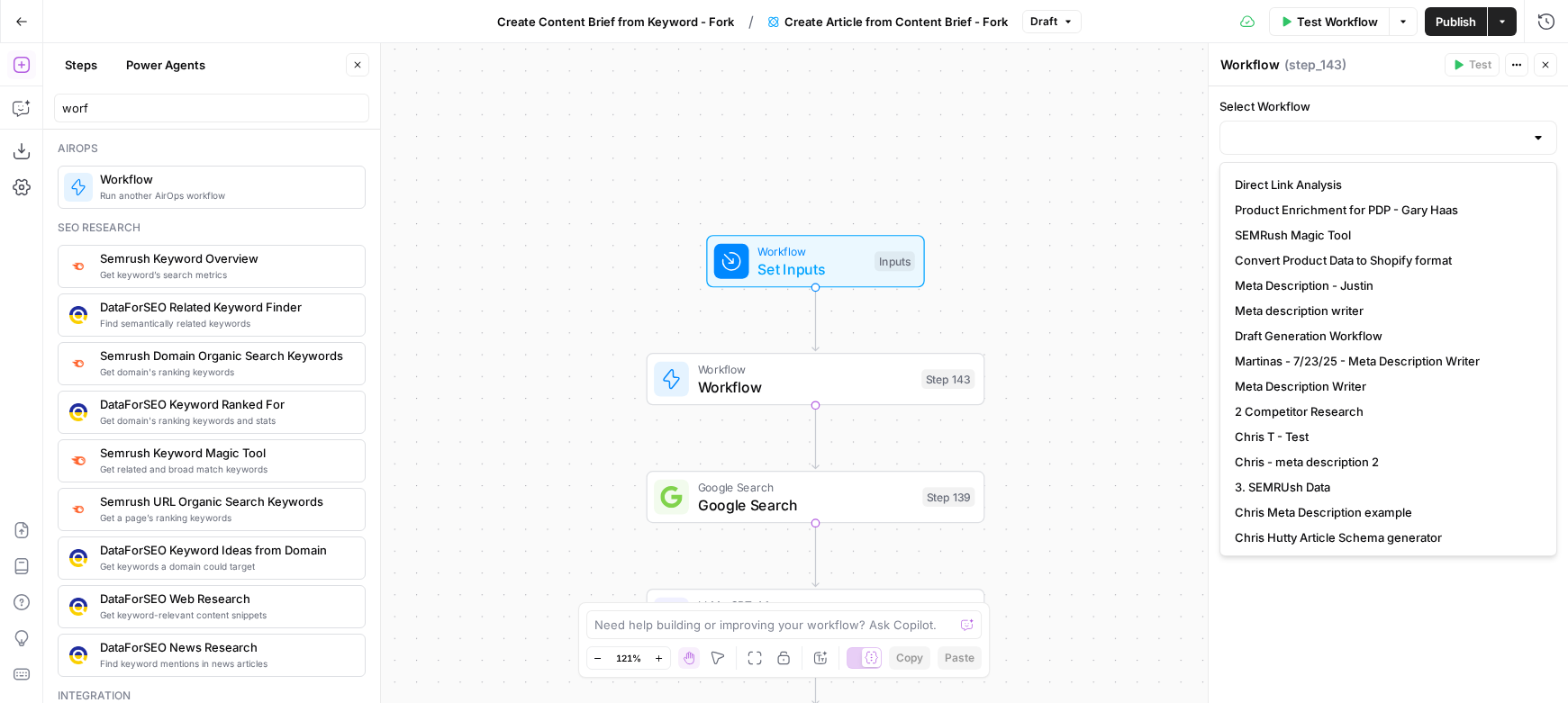 scroll, scrollTop: 2092, scrollLeft: 0, axis: vertical 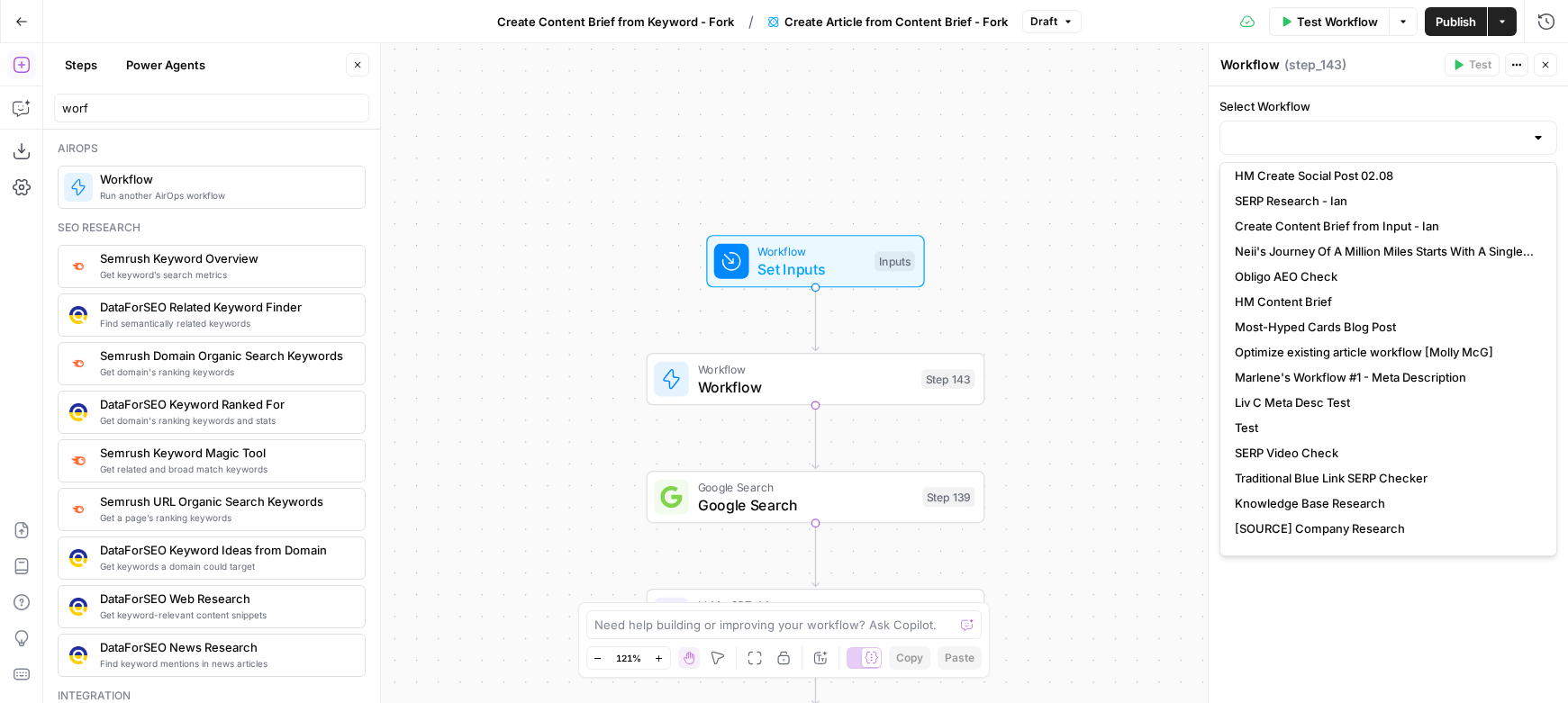 click 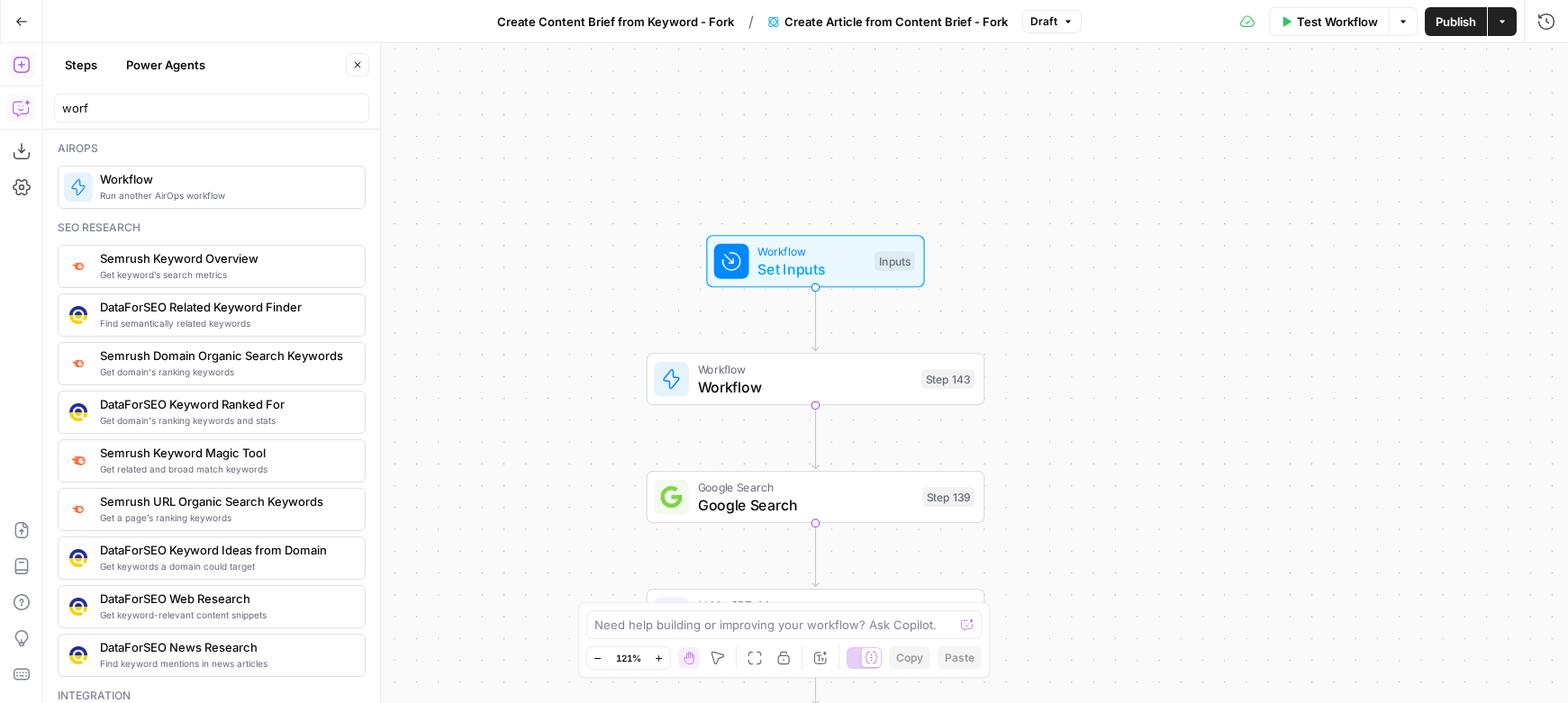 click 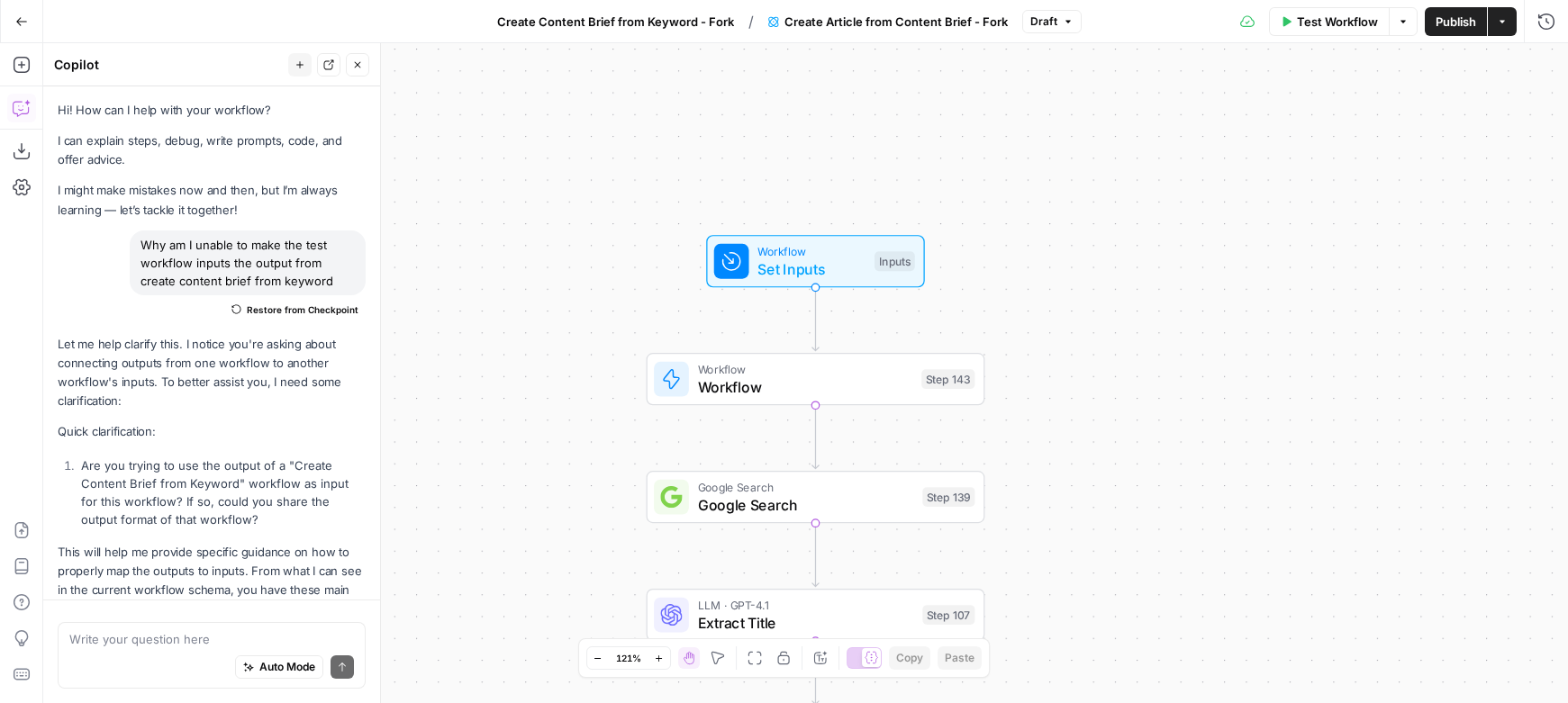 scroll, scrollTop: 1648, scrollLeft: 0, axis: vertical 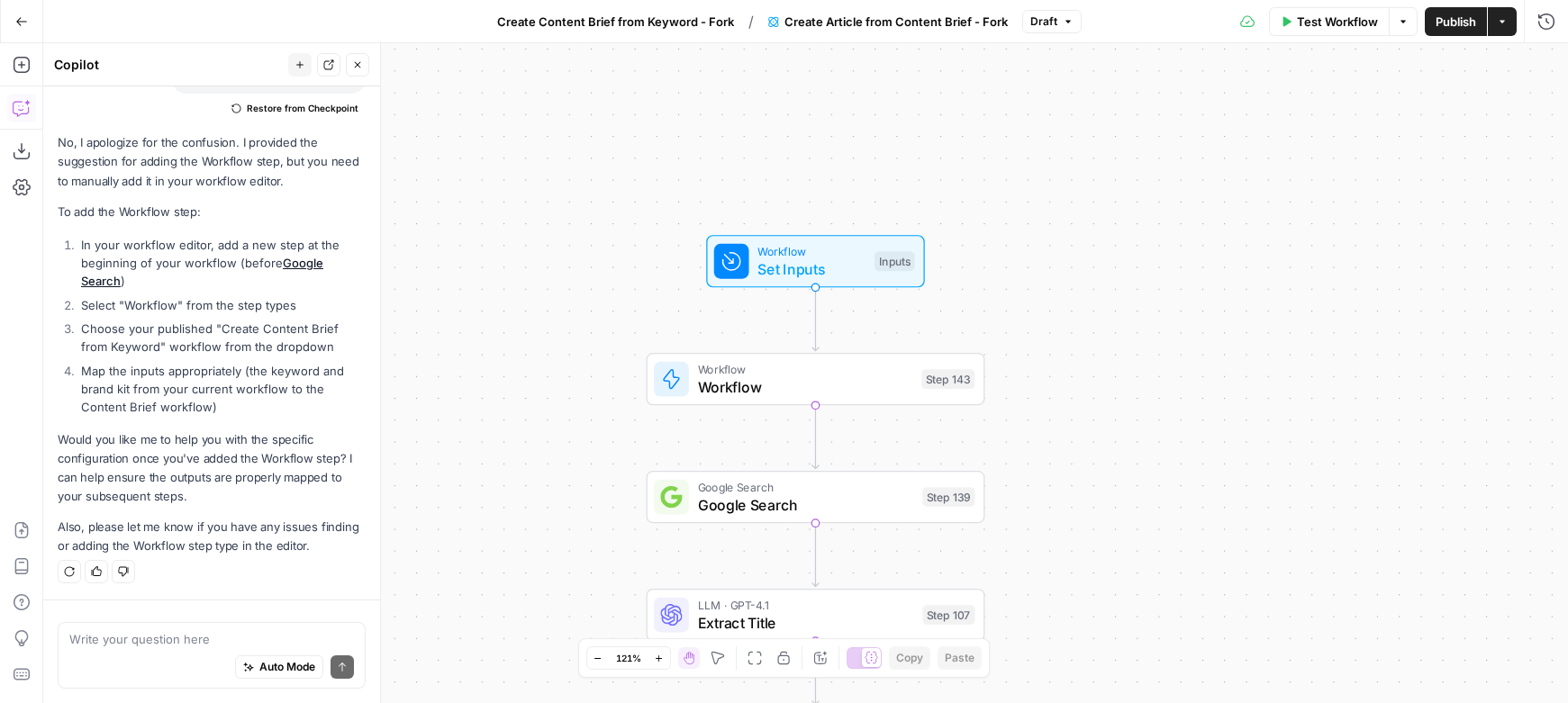 click at bounding box center (212, 639) 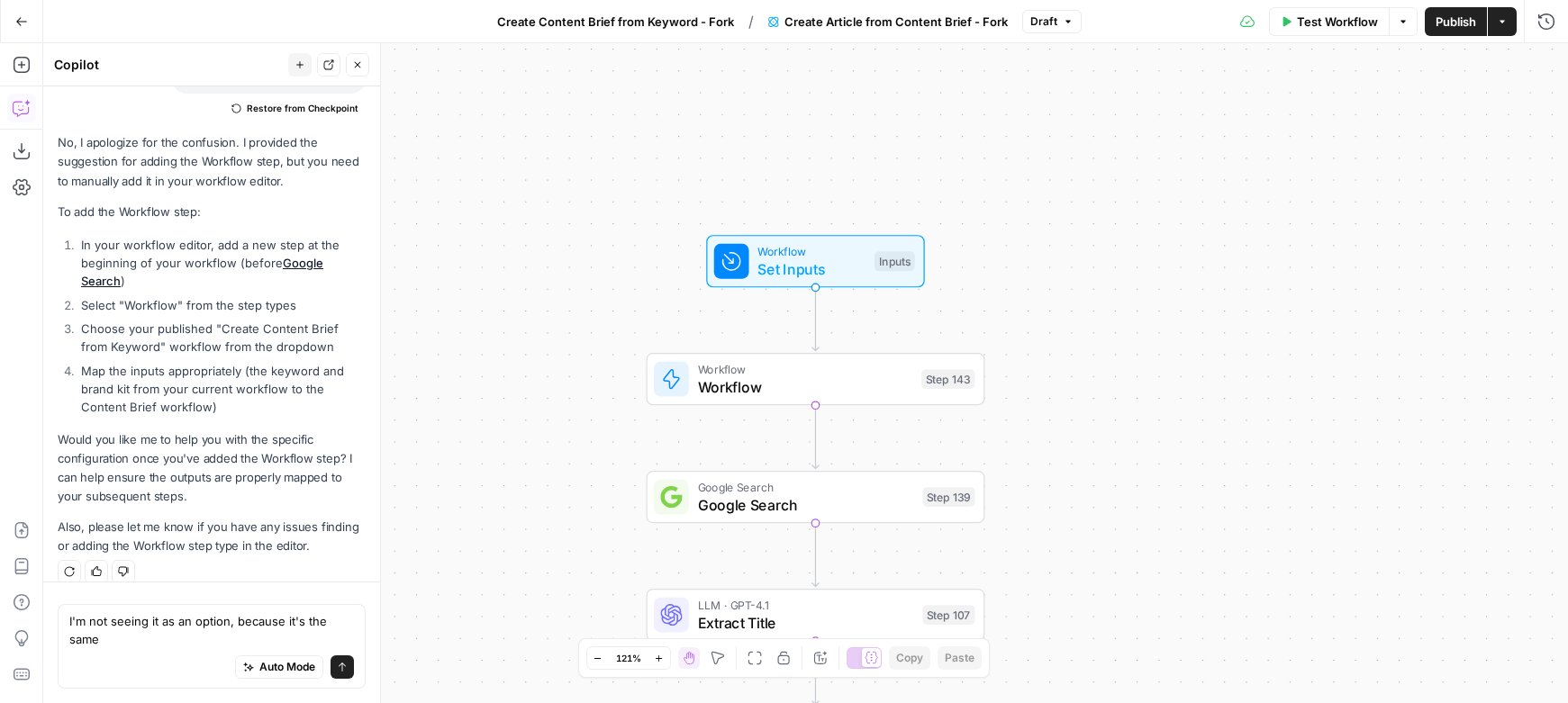 scroll, scrollTop: 1666, scrollLeft: 0, axis: vertical 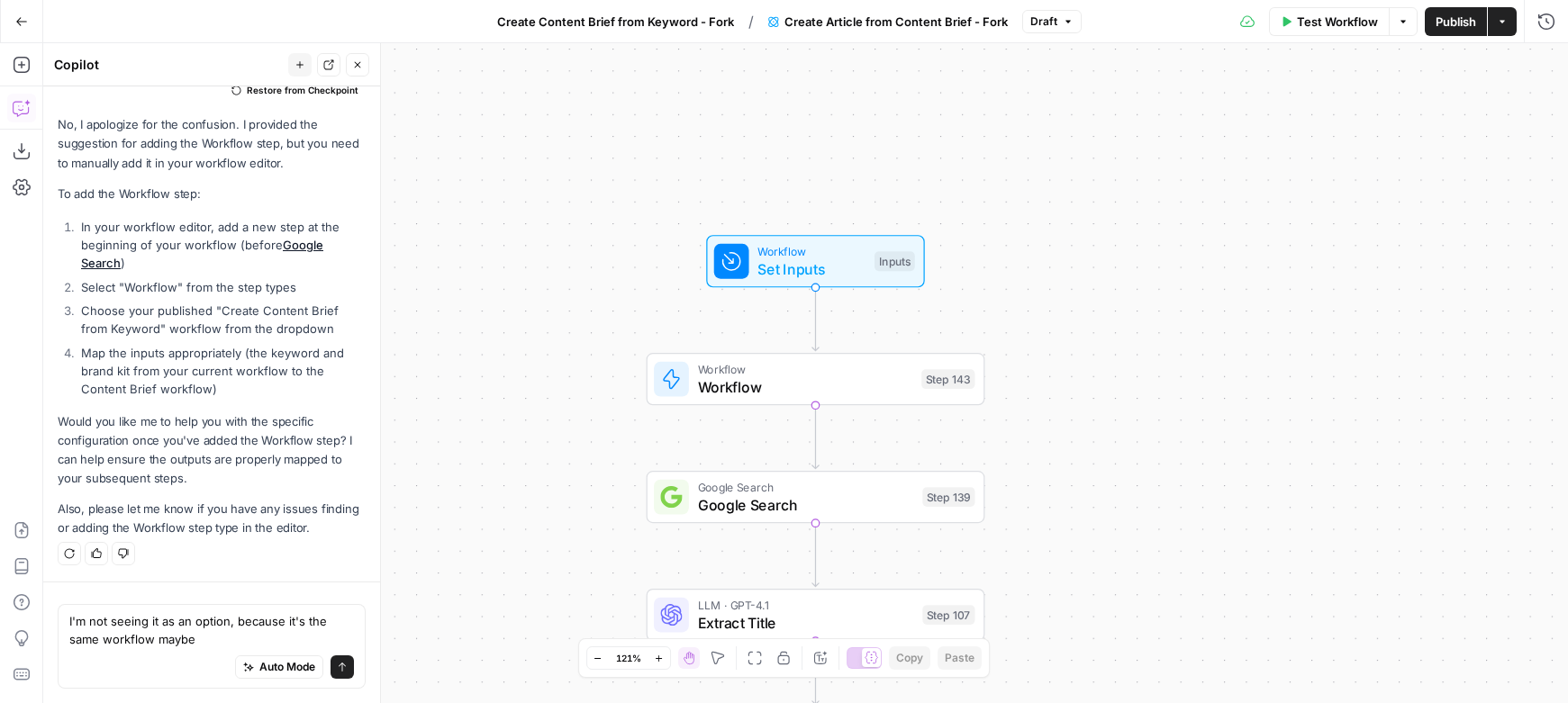 type on "I'm not seeing it as an option, because it's the same workflow maybe?" 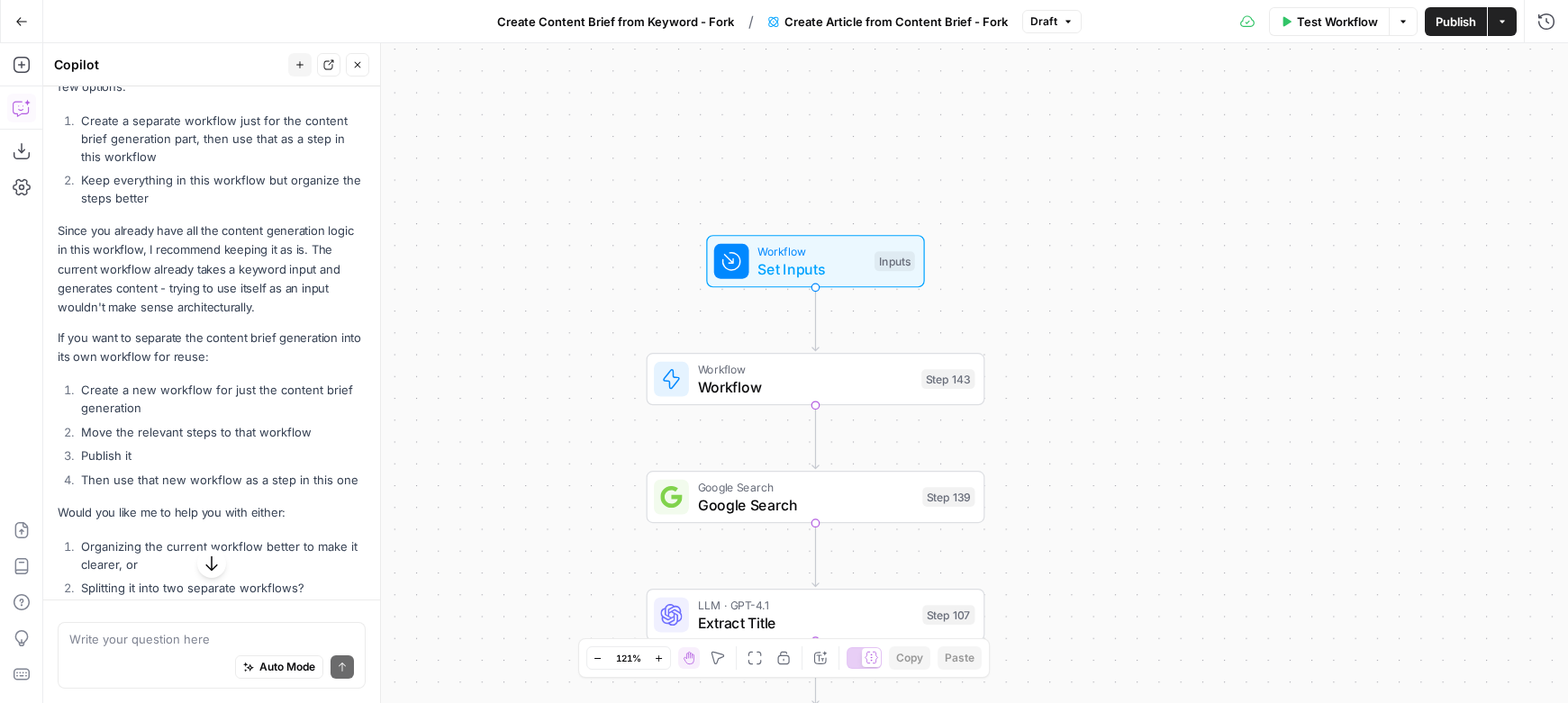 scroll, scrollTop: 2329, scrollLeft: 0, axis: vertical 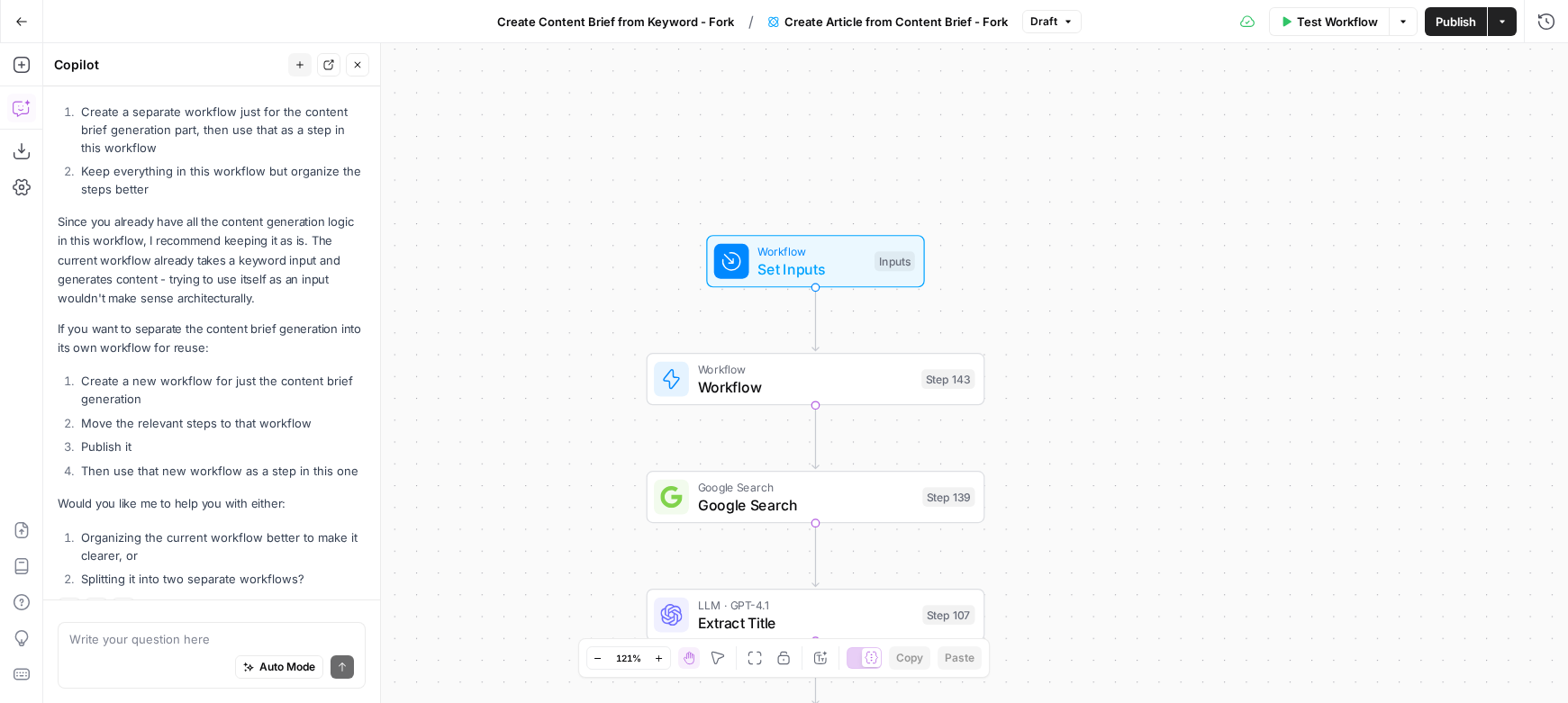 click on "Auto Mode Send" at bounding box center (212, 668) 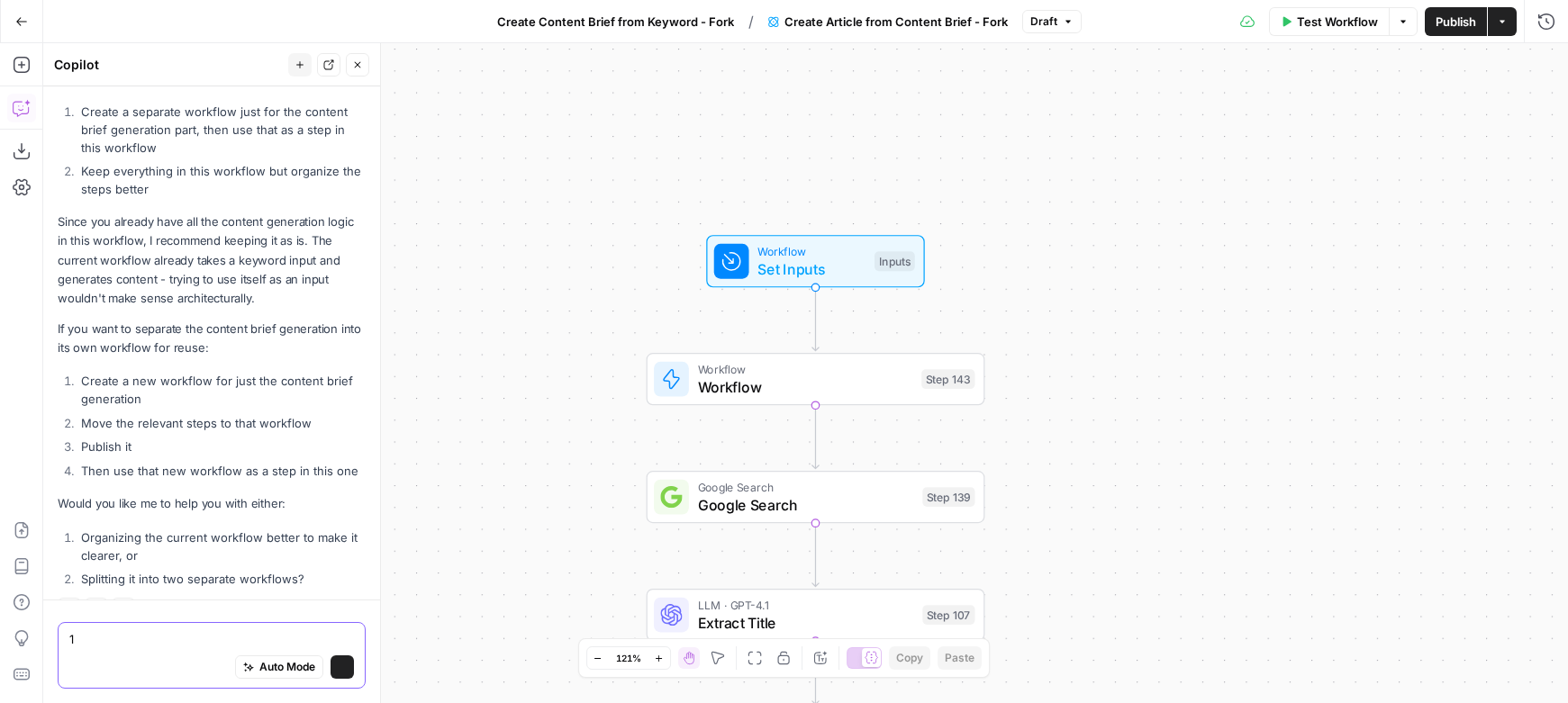 type on "1." 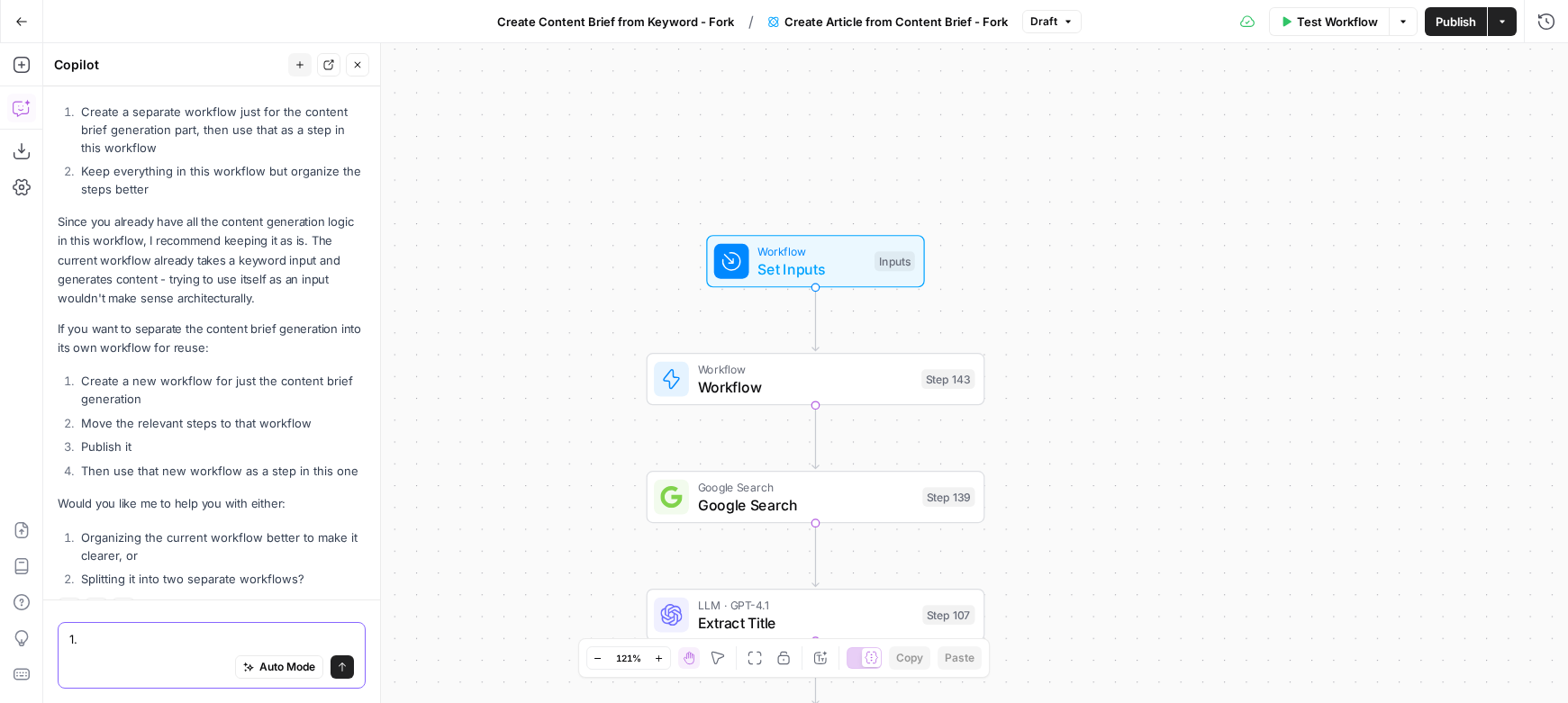 type 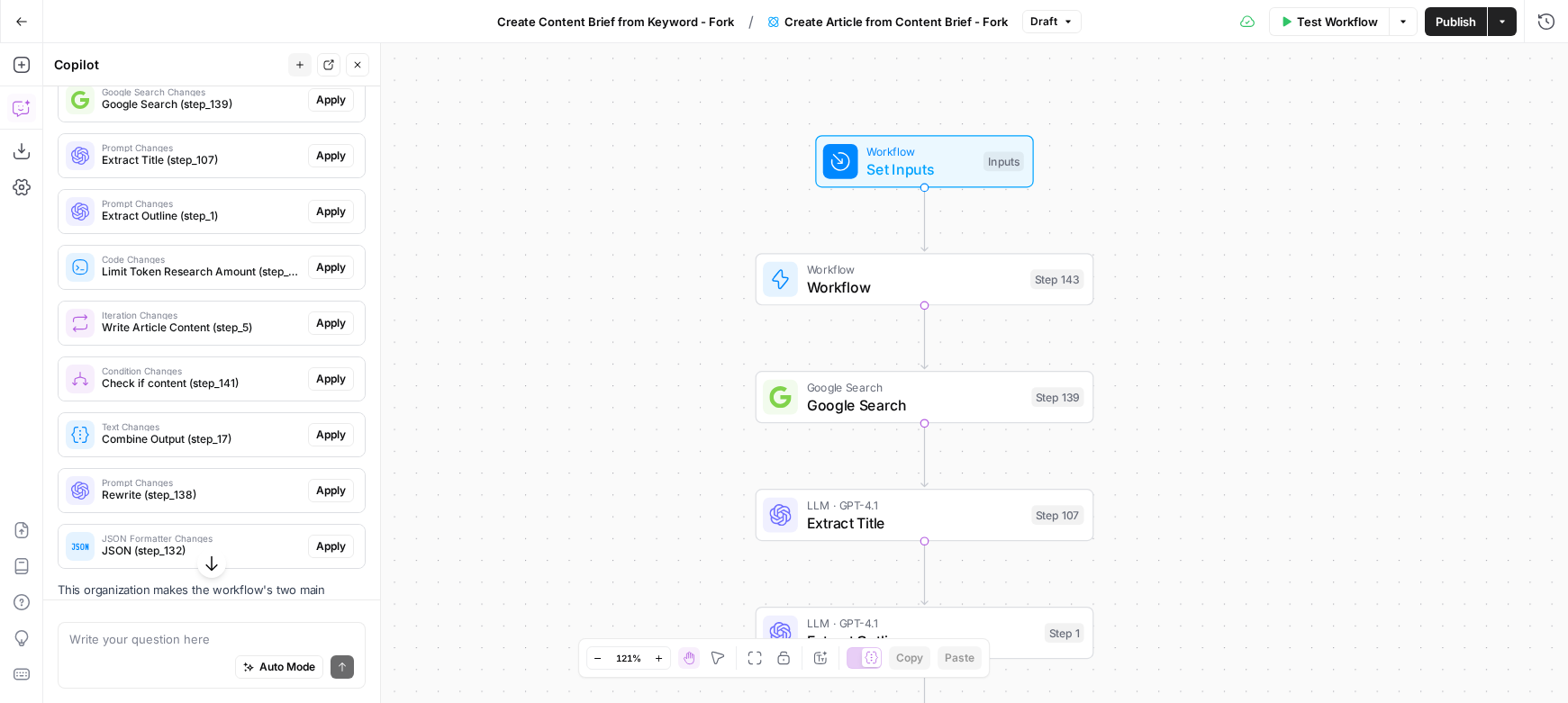 scroll, scrollTop: 3232, scrollLeft: 0, axis: vertical 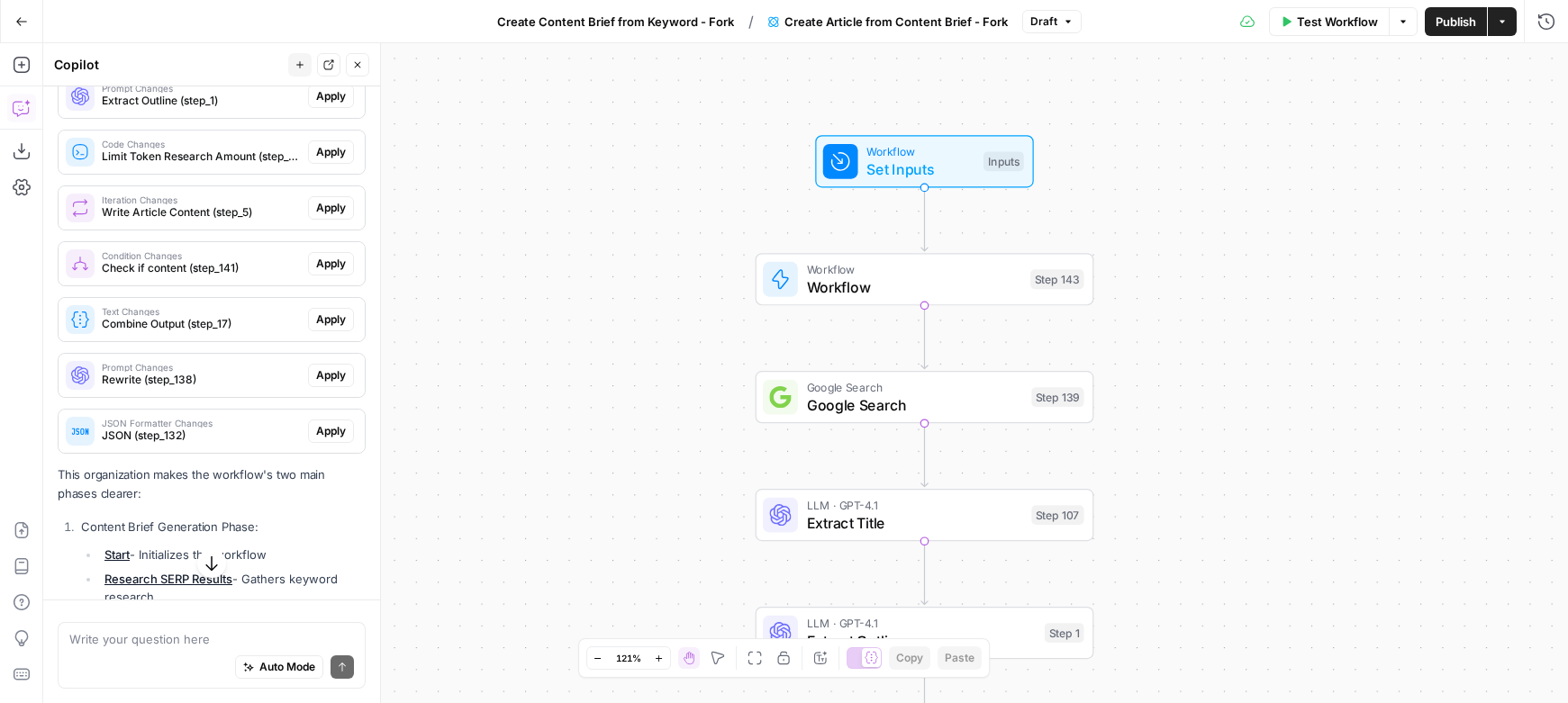 click on "Create Content Brief from Keyword - Fork" at bounding box center (615, 22) 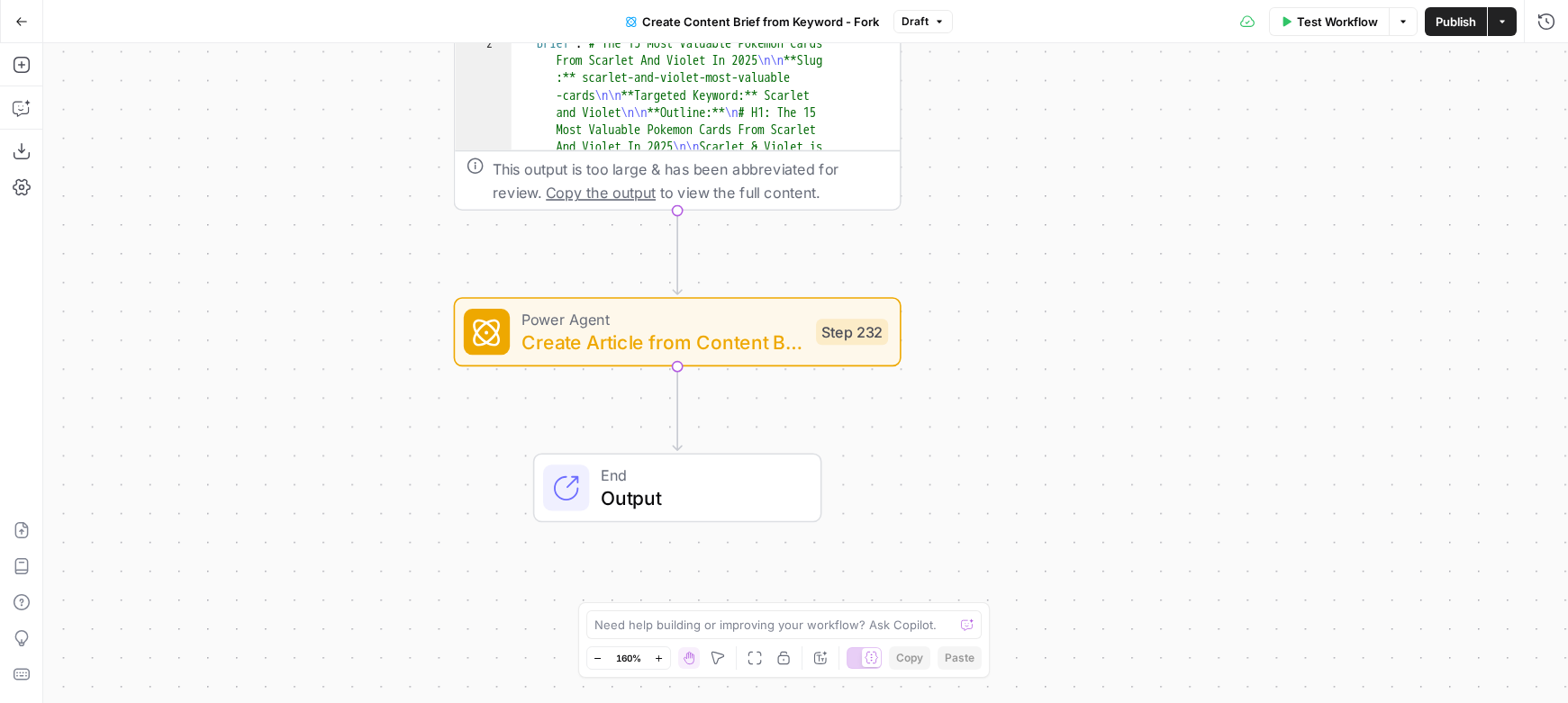 click on "Create Article from Content Brief - Fork" at bounding box center (663, 342) 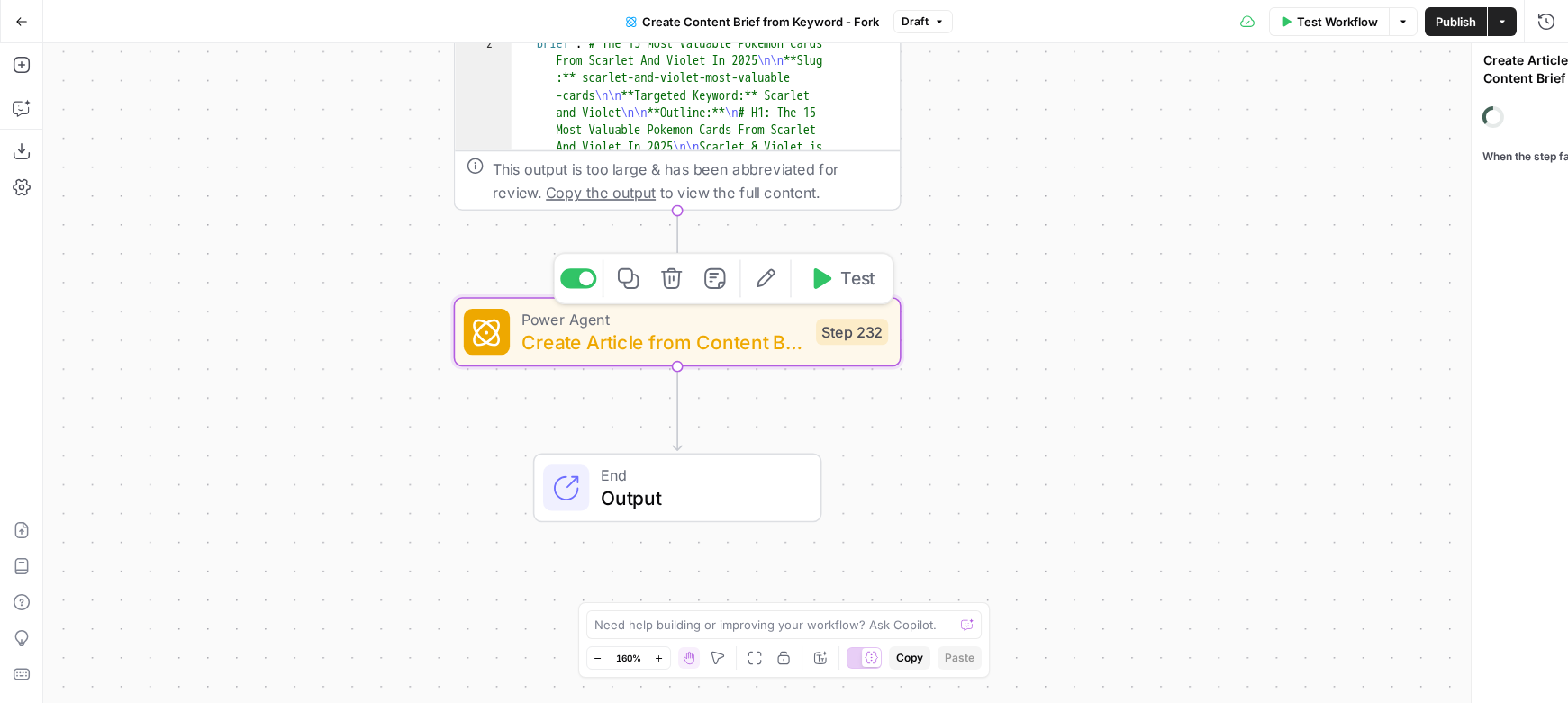 click on "Create Article from Content Brief - Fork" at bounding box center (663, 342) 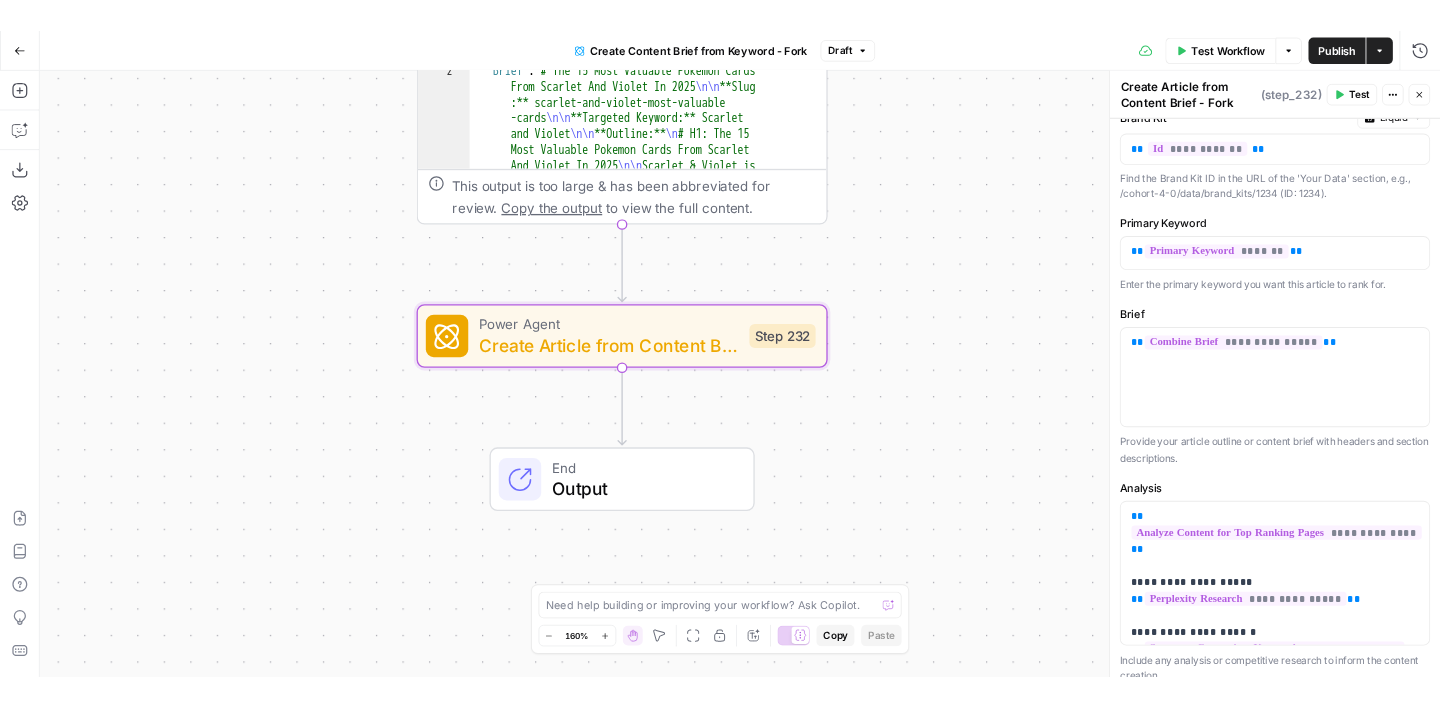 scroll, scrollTop: 0, scrollLeft: 0, axis: both 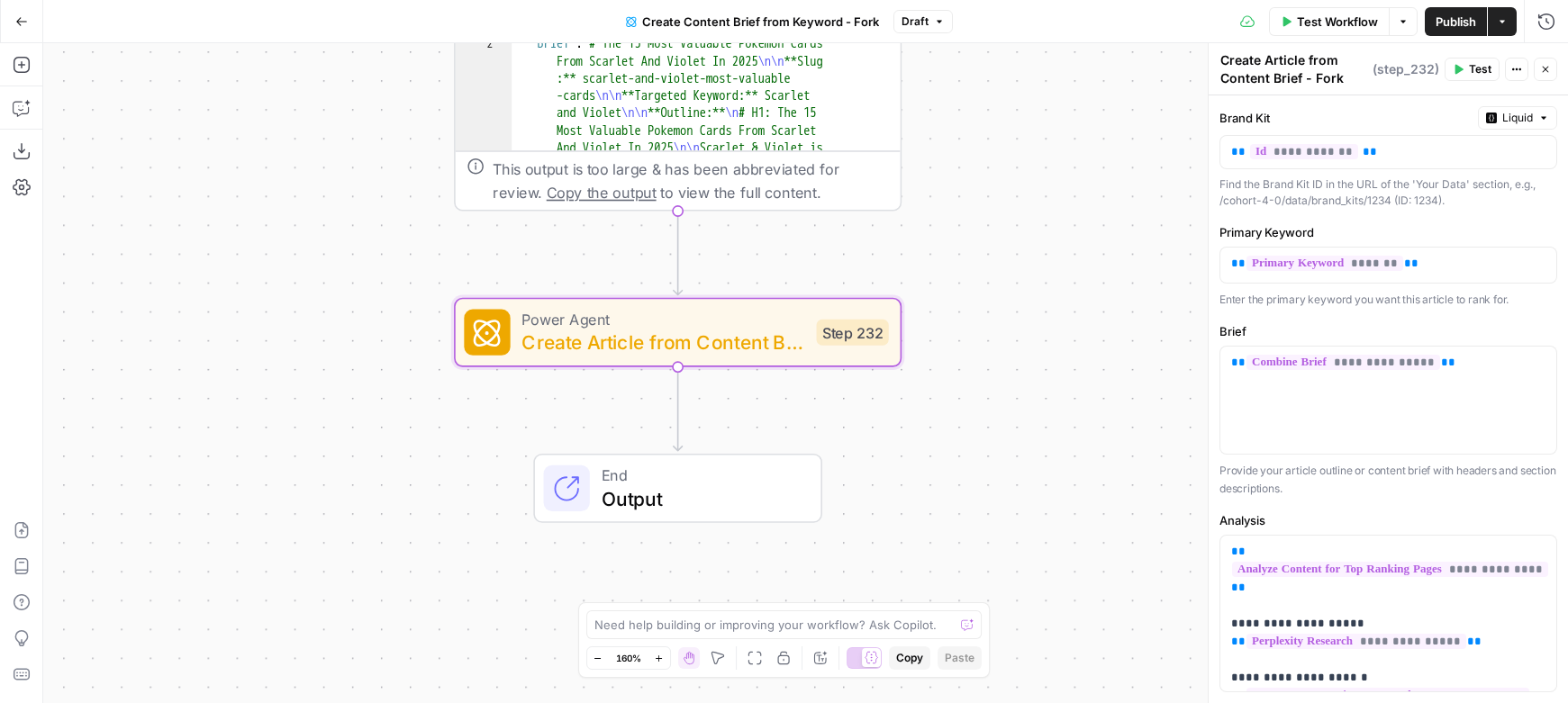 click on "Publish" at bounding box center [1455, 22] 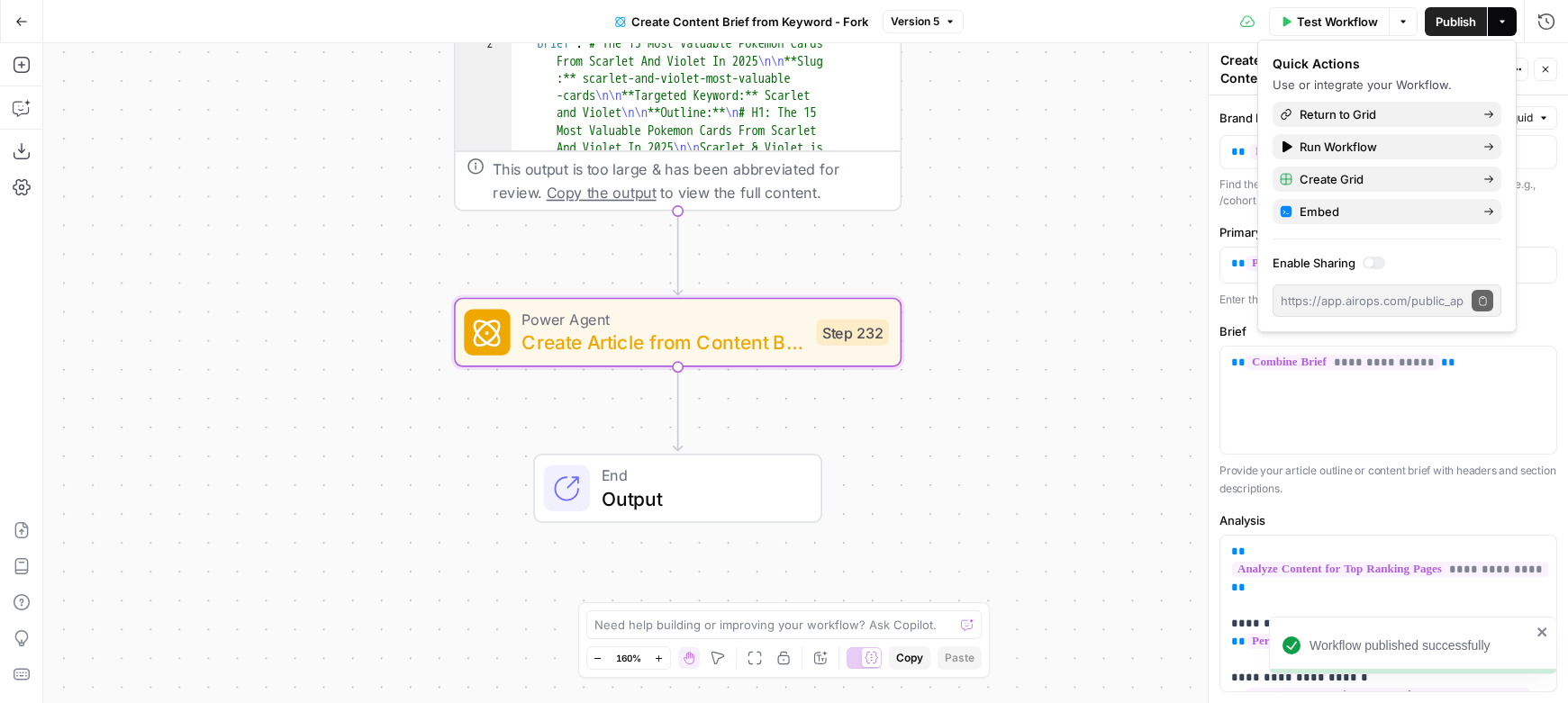 click on "Workflow Set Inputs Inputs Google Search Perform Google Search Step 51 Output Expand Output Copy 1 2 3 4 5 6 {    "search_metadata" :  {      "id" :  "6890e79e9f07002c3b8cfca3" ,      "status" :  "Success" ,      "json_endpoint" :  "https://serpapi.com          /searches/d598a138380e53f3          /6890e79e9f07002c3b8cfca3.json" ,      "pixel_position_endpoint" :  "https          ://serpapi.com/searches          /d598a138380e53f3          /6890e79e9f07002c3b8cfca3          .json_with_pixel_position" ,     This output is too large & has been abbreviated for review.   Copy the output   to view the full content. Loop Iteration Label if relevant Step 207 Output Expand Output Copy 1 2 3 4 5 6 7 8 9 10 11 12 13 [    {      "relevant" :  "true"    } ,    {      "relevant" :  "false"    } ,    {      "relevant" :  "true"    } ,    {      "relevant" :  "true"    } ,     LLM · GPT-4.1 Mini Determine if relevant Step 208 Output Expand Output Copy 1 2 3 {    "relevant"" at bounding box center (805, 373) 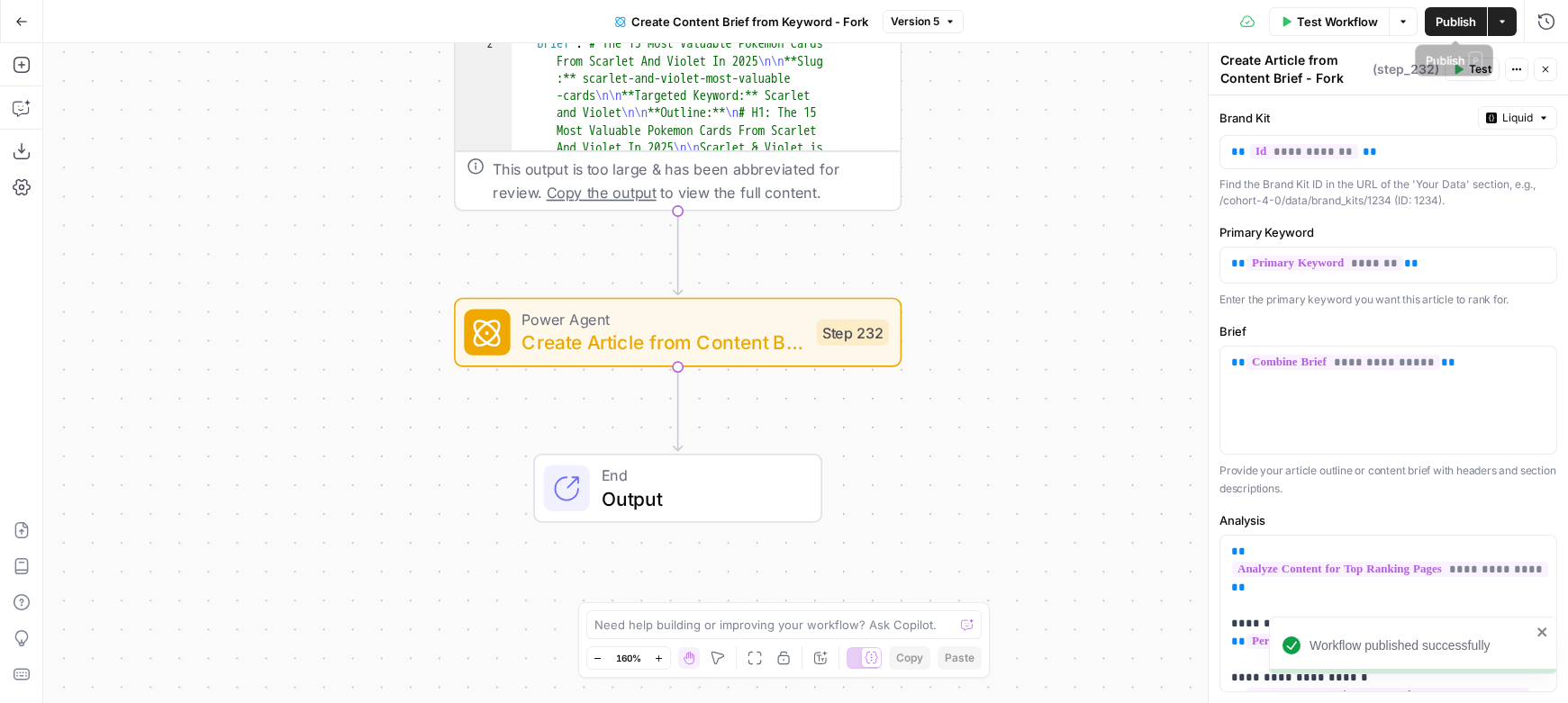 click on "Publish" at bounding box center [1455, 22] 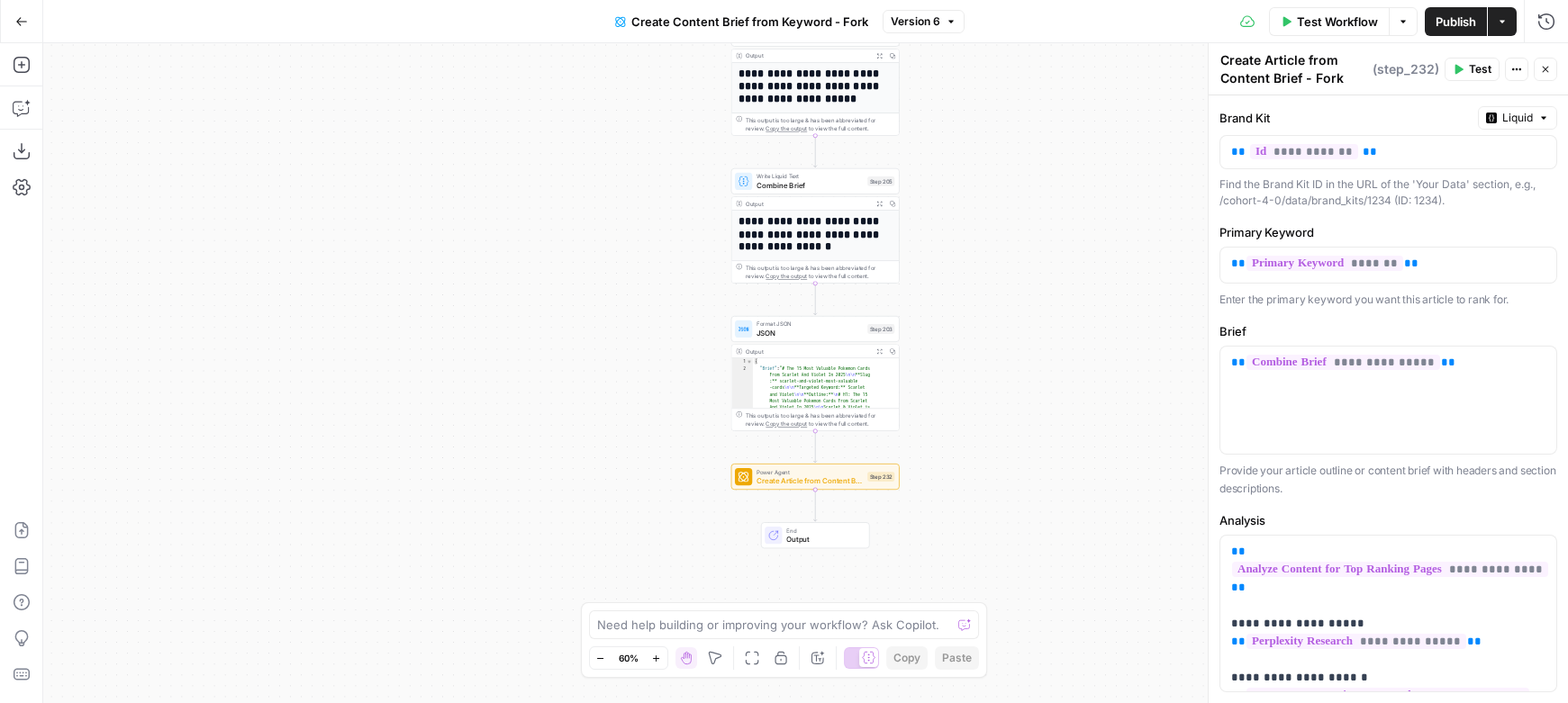 drag, startPoint x: 1087, startPoint y: 503, endPoint x: 967, endPoint y: 544, distance: 126.81088 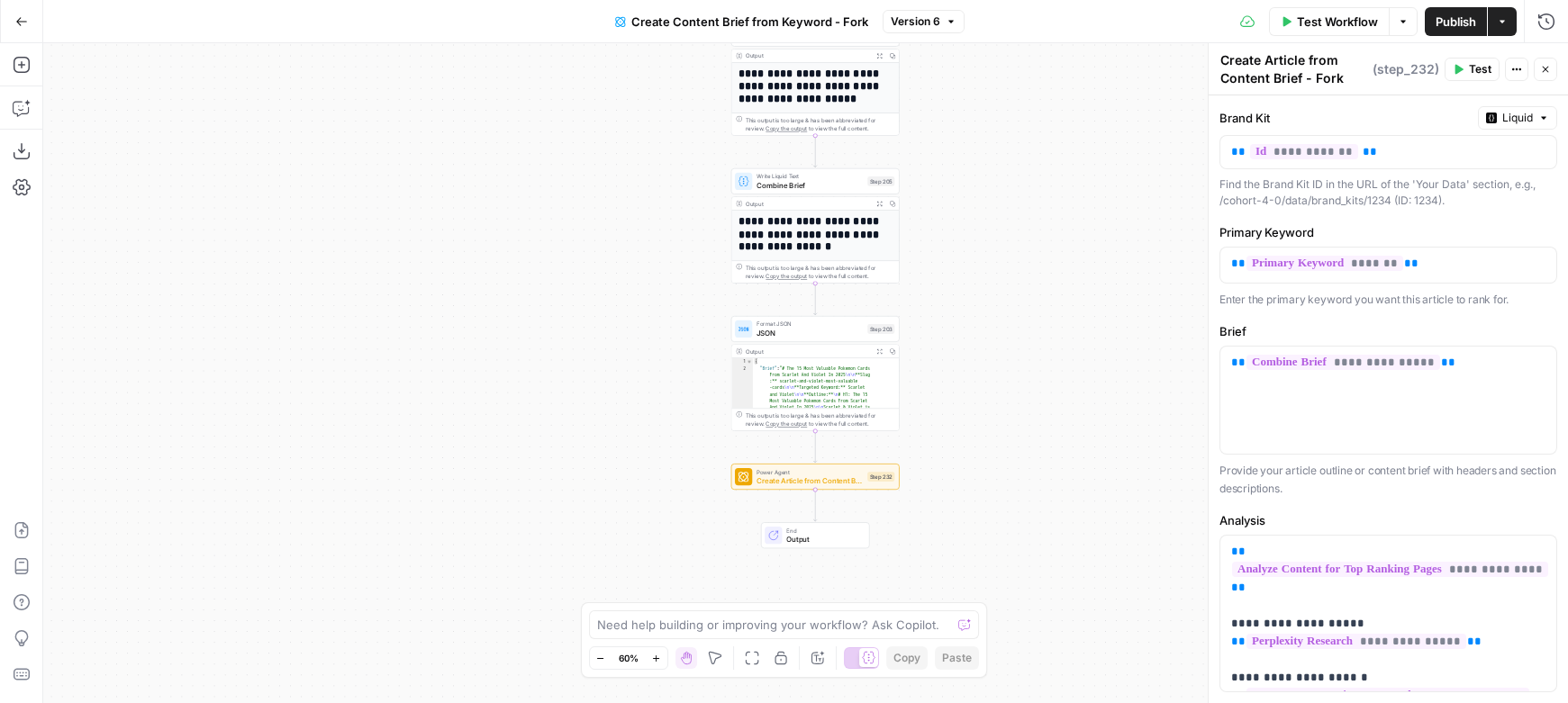 click on "Workflow Set Inputs Inputs Google Search Perform Google Search Step 51 Output Expand Output Copy 1 2 3 4 5 6 {    "search_metadata" :  {      "id" :  "6890e79e9f07002c3b8cfca3" ,      "status" :  "Success" ,      "json_endpoint" :  "https://serpapi.com          /searches/d598a138380e53f3          /6890e79e9f07002c3b8cfca3.json" ,      "pixel_position_endpoint" :  "https          ://serpapi.com/searches          /d598a138380e53f3          /6890e79e9f07002c3b8cfca3          .json_with_pixel_position" ,     This output is too large & has been abbreviated for review.   Copy the output   to view the full content. Loop Iteration Label if relevant Step 207 Output Expand Output Copy 1 2 3 4 5 6 7 8 9 10 11 12 13 [    {      "relevant" :  "true"    } ,    {      "relevant" :  "false"    } ,    {      "relevant" :  "true"    } ,    {      "relevant" :  "true"    } ,     LLM · GPT-4.1 Mini Determine if relevant Step 208 Output Expand Output Copy 1 2 3 {    "relevant"" at bounding box center [805, 373] 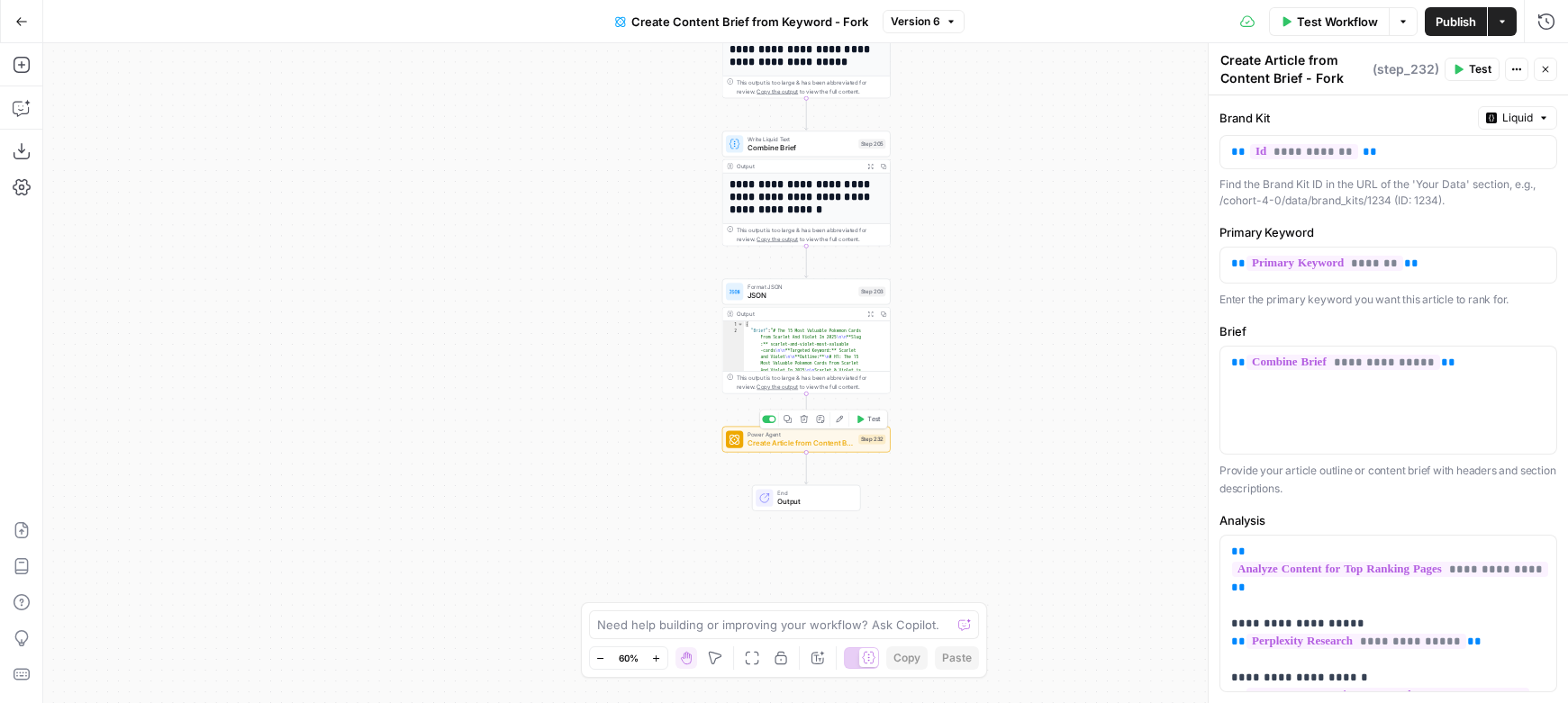 click on "Test" at bounding box center (874, 419) 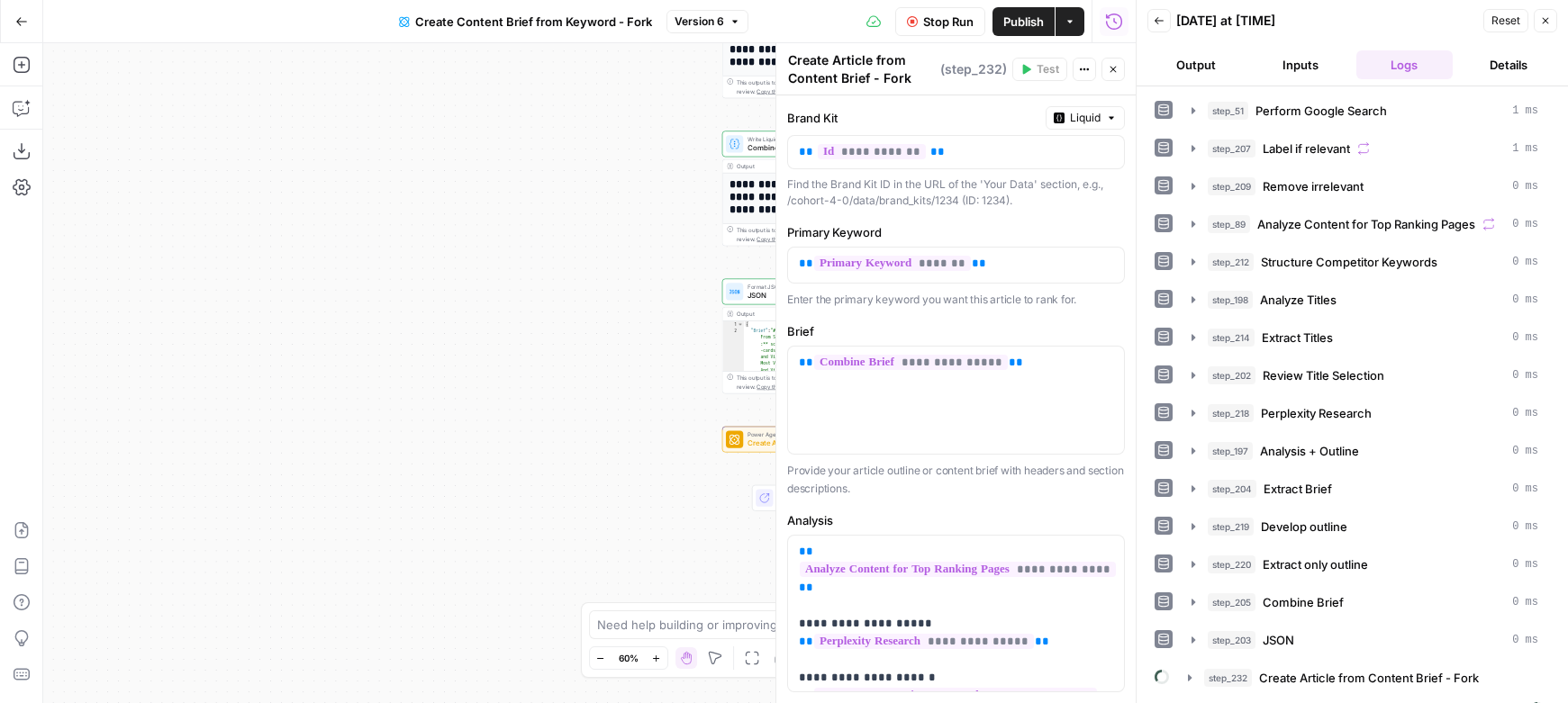 click 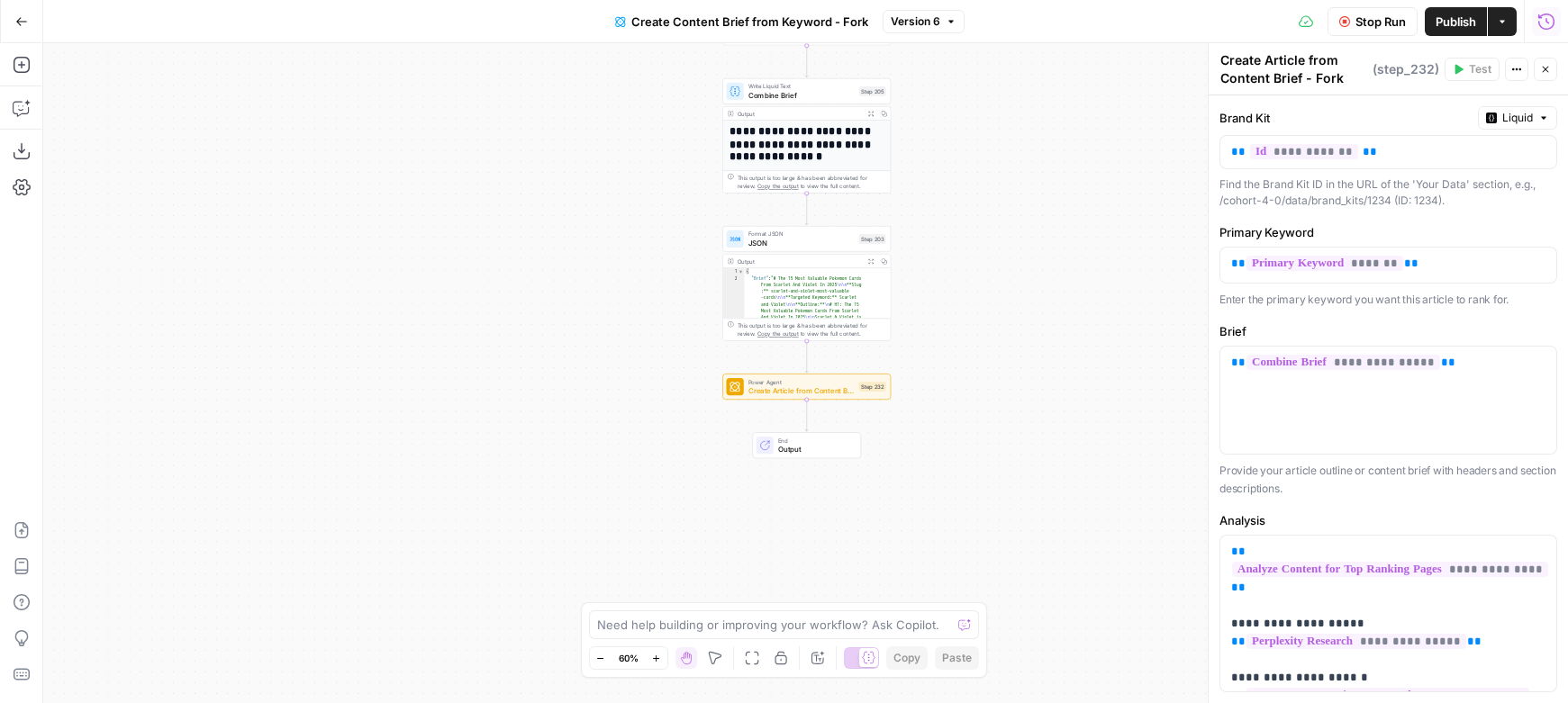 click on "Create Article from Content Brief - Fork" at bounding box center [802, 391] 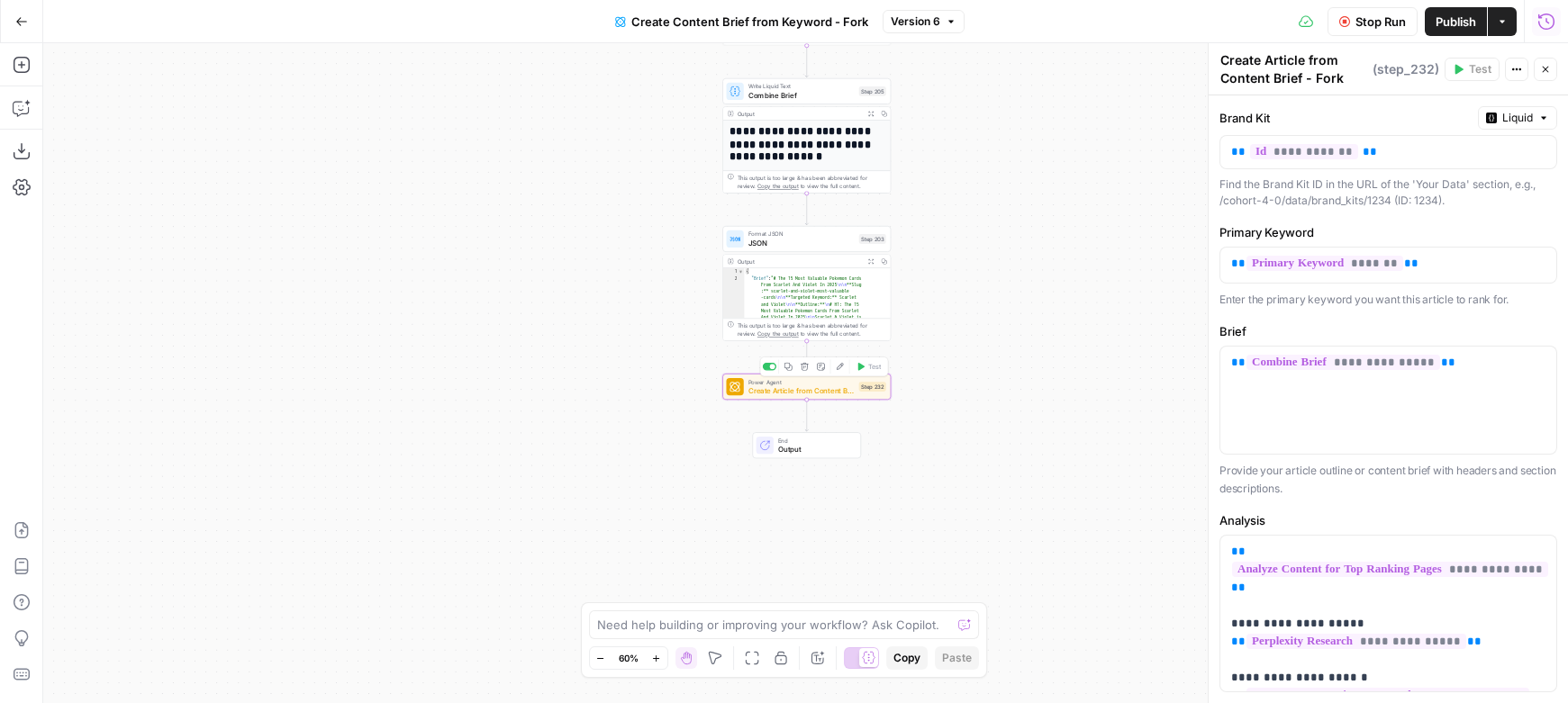 click on "Create Article from Content Brief - Fork" at bounding box center [802, 391] 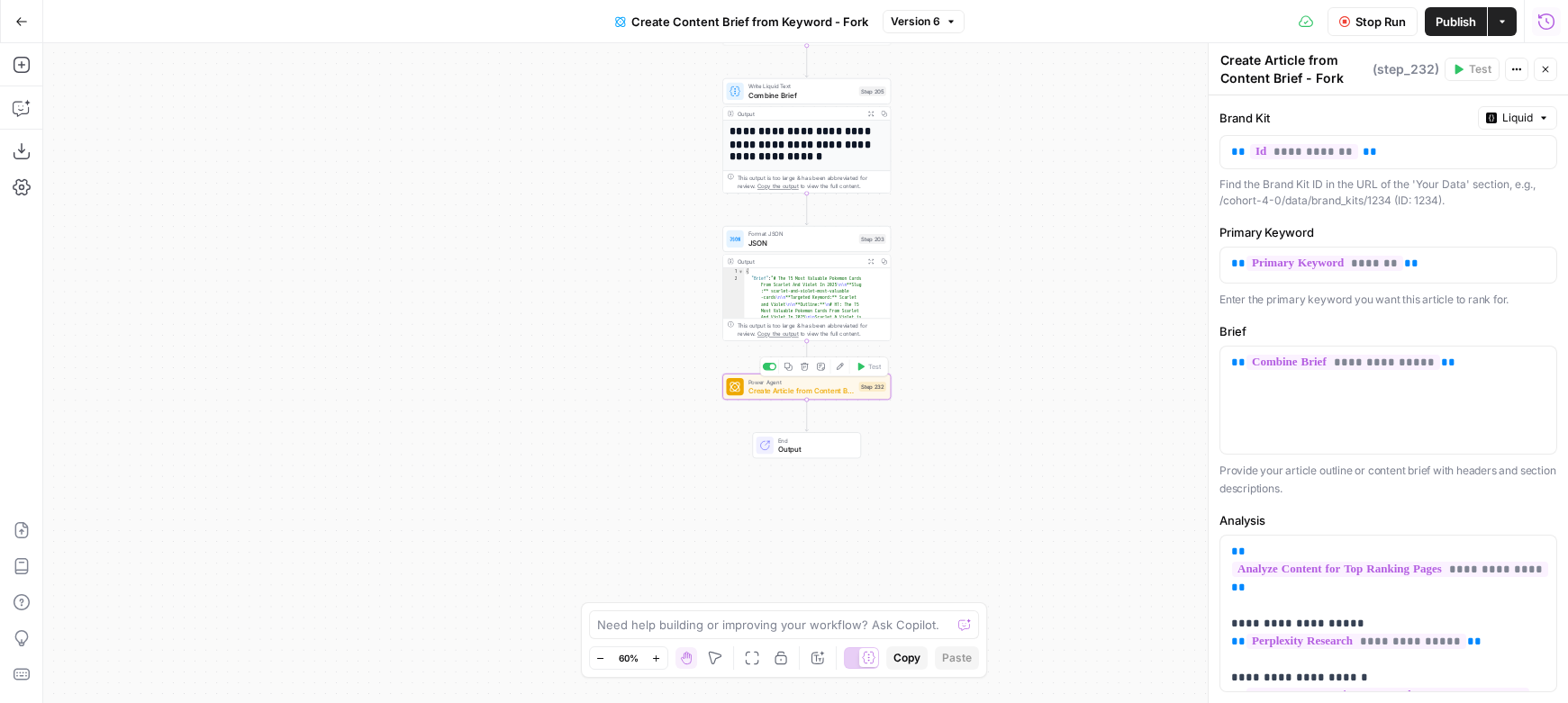 click on "Create Article from Content Brief - Fork" at bounding box center (802, 391) 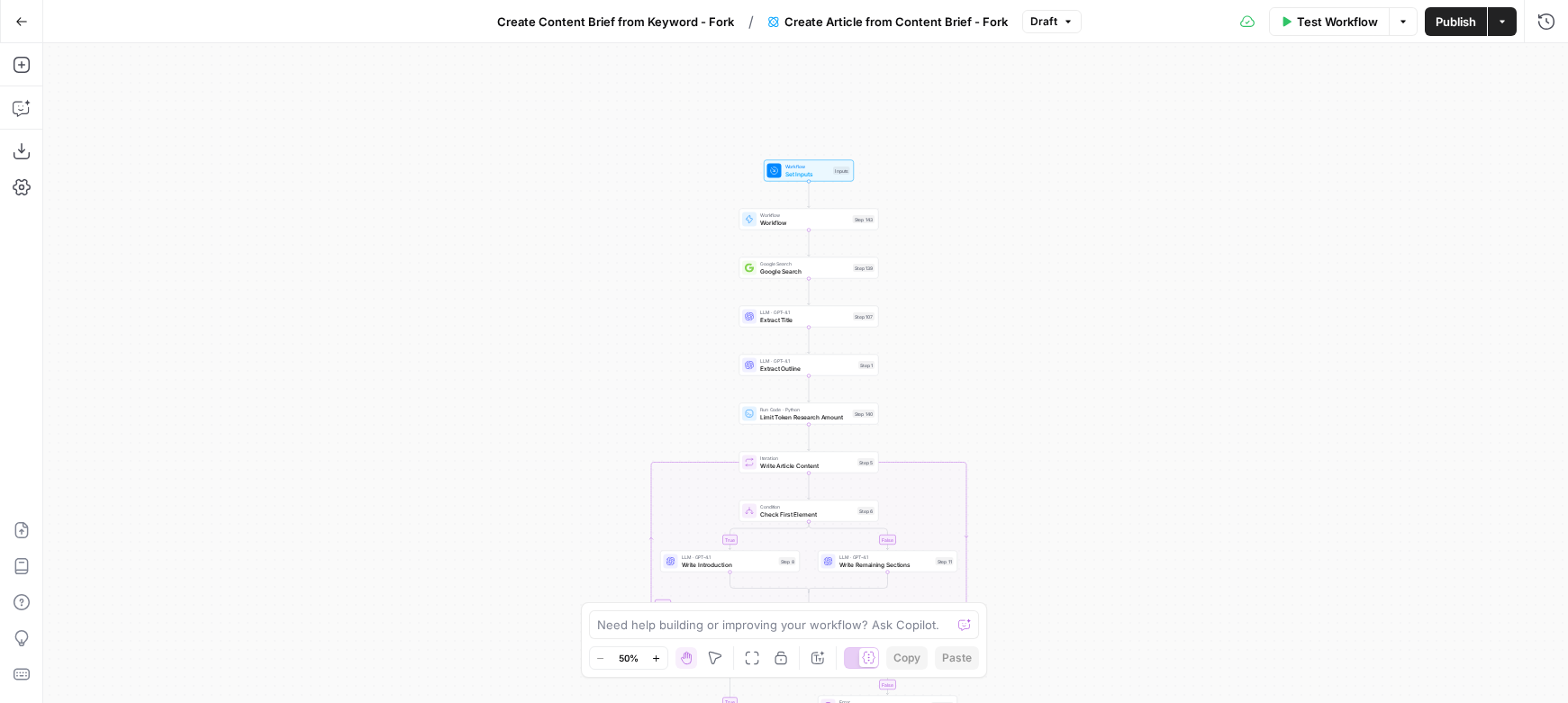 click on "Test Workflow" at bounding box center [1329, 22] 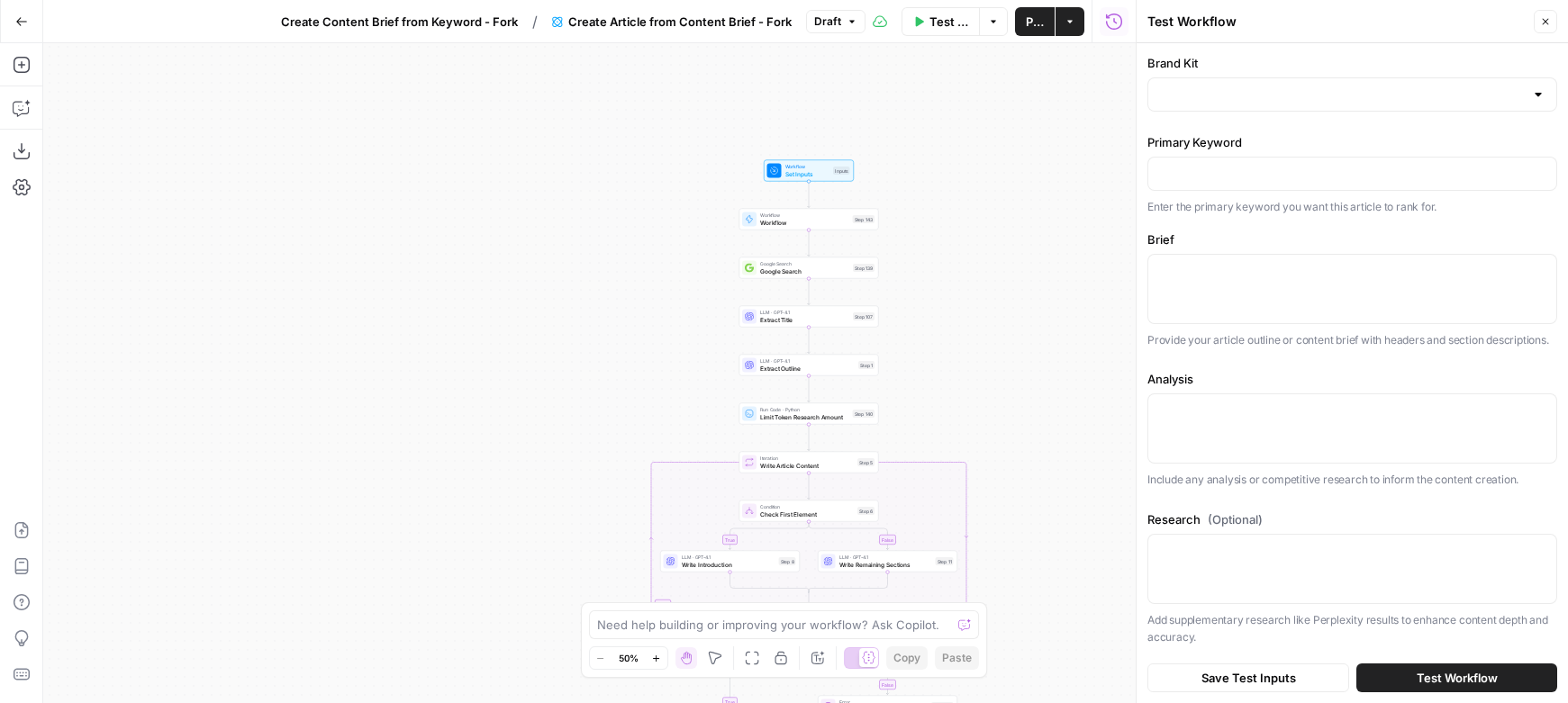 click on "Close" at bounding box center (1545, 22) 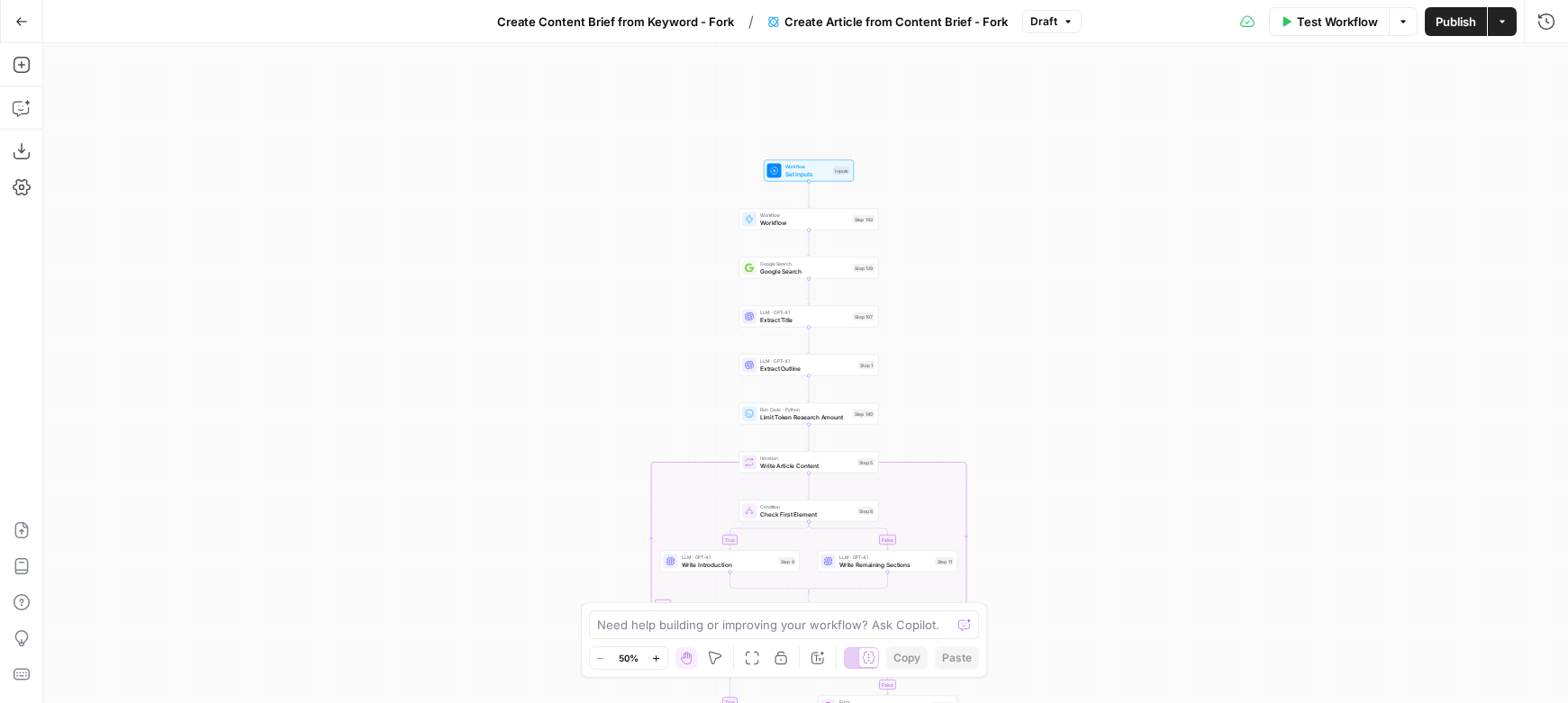 click on "Create Content Brief from Keyword - Fork" at bounding box center [615, 22] 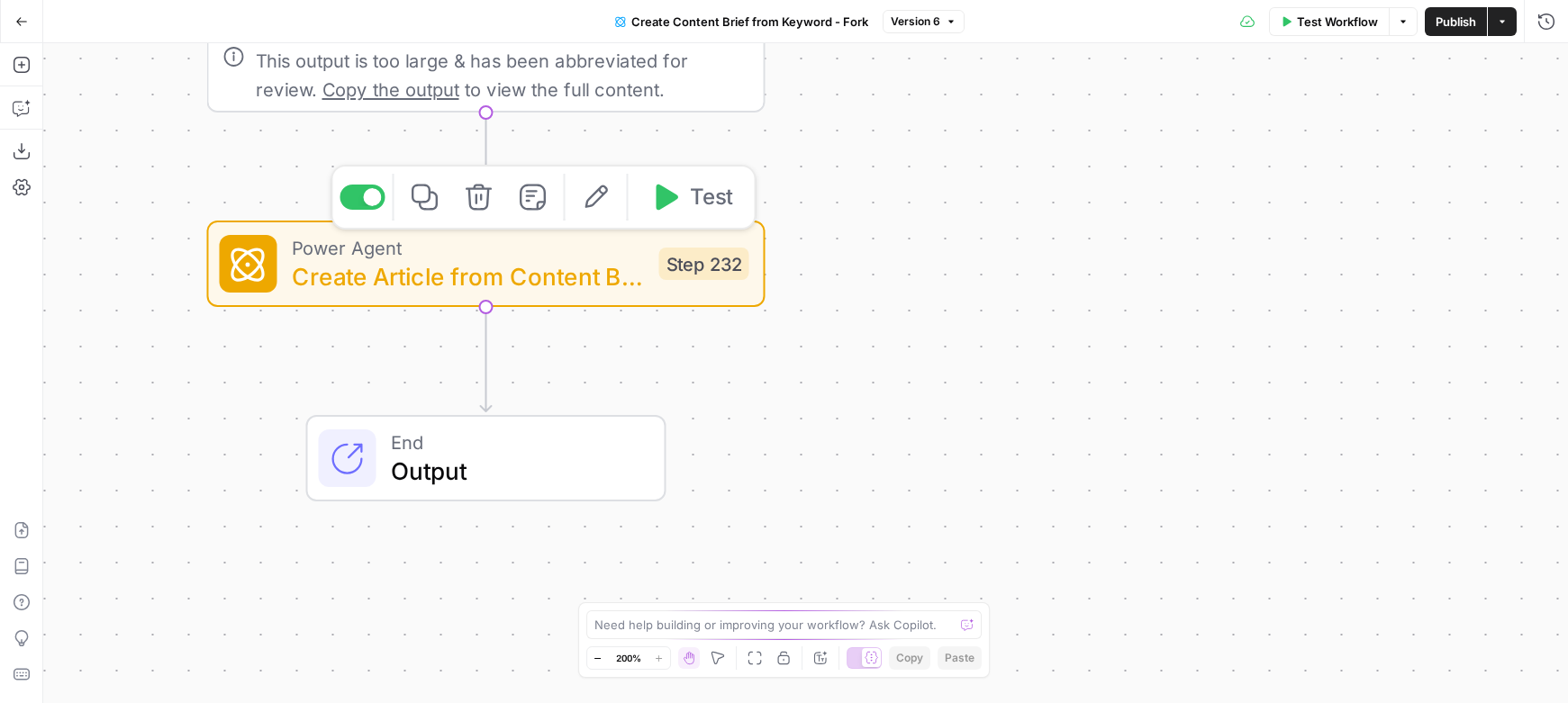 click on "Test" at bounding box center [711, 197] 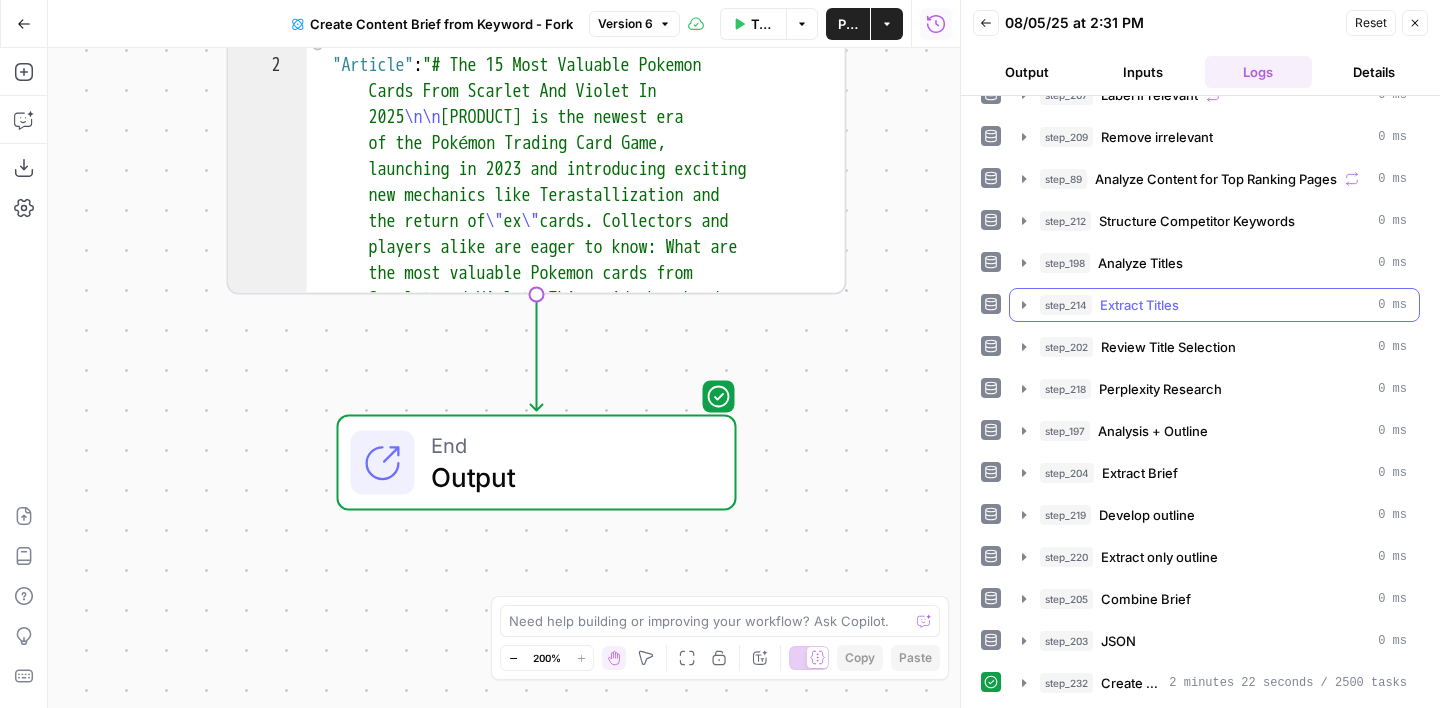 scroll, scrollTop: 72, scrollLeft: 0, axis: vertical 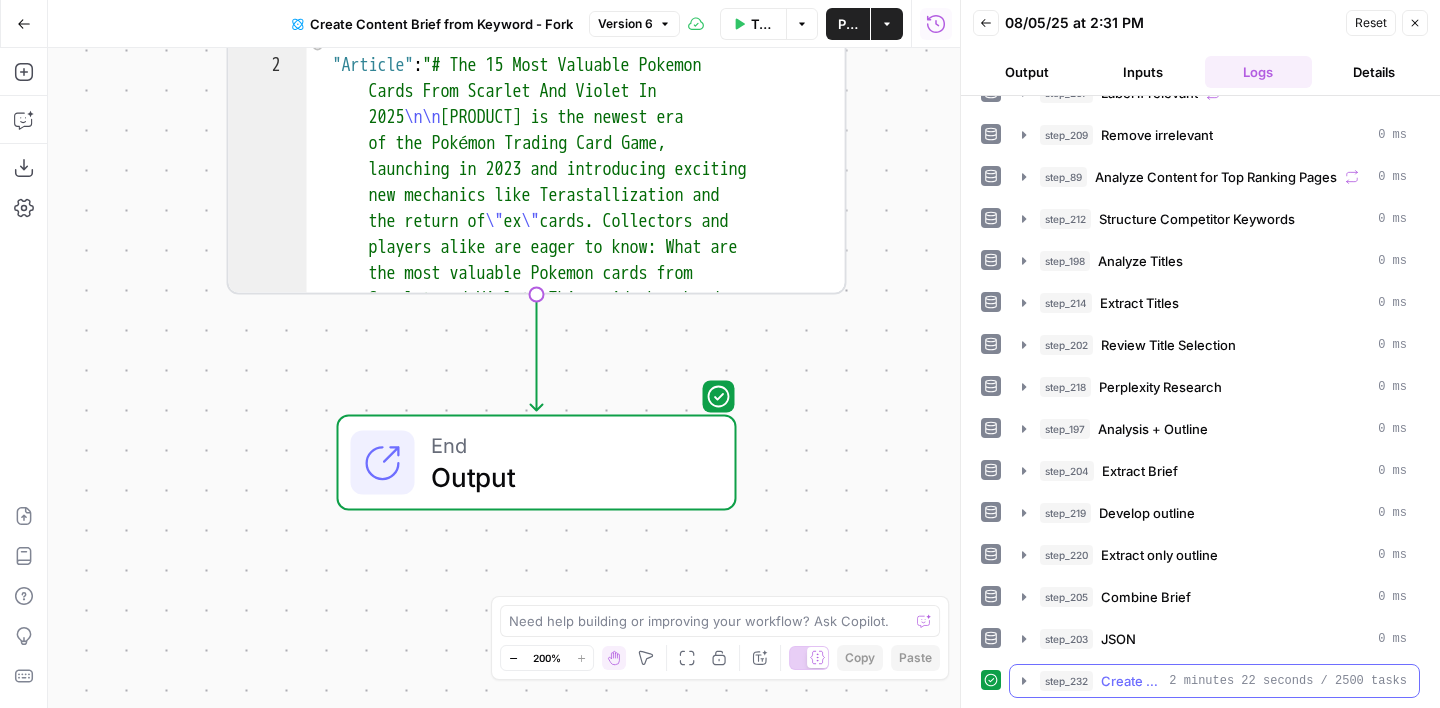click 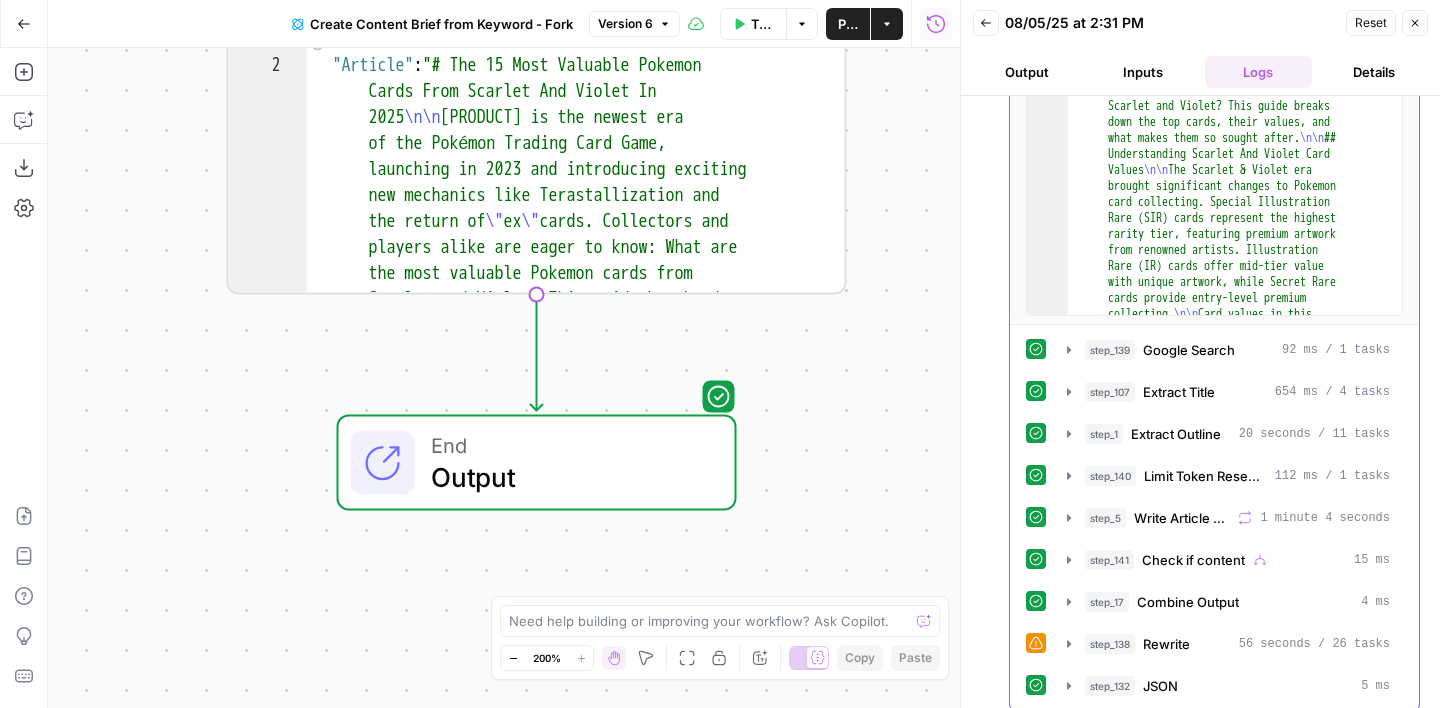scroll, scrollTop: 960, scrollLeft: 0, axis: vertical 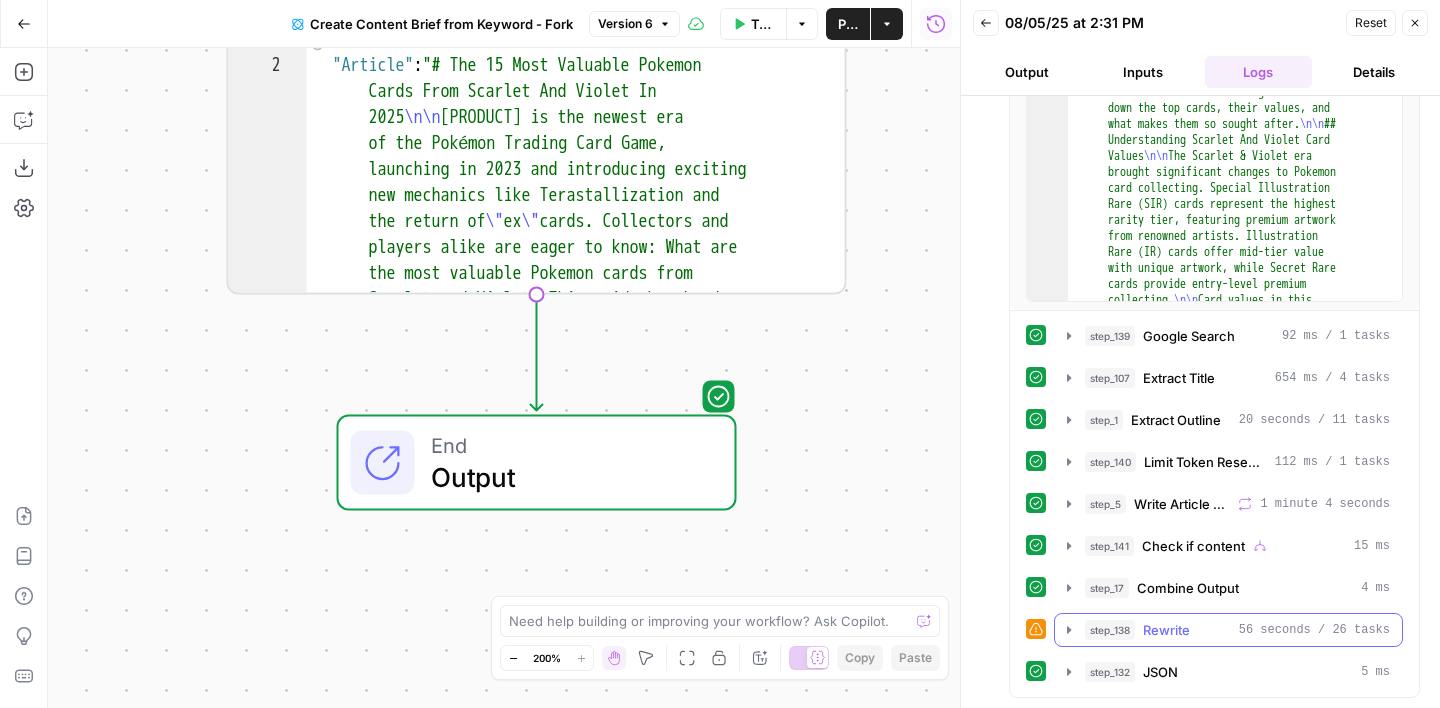 click 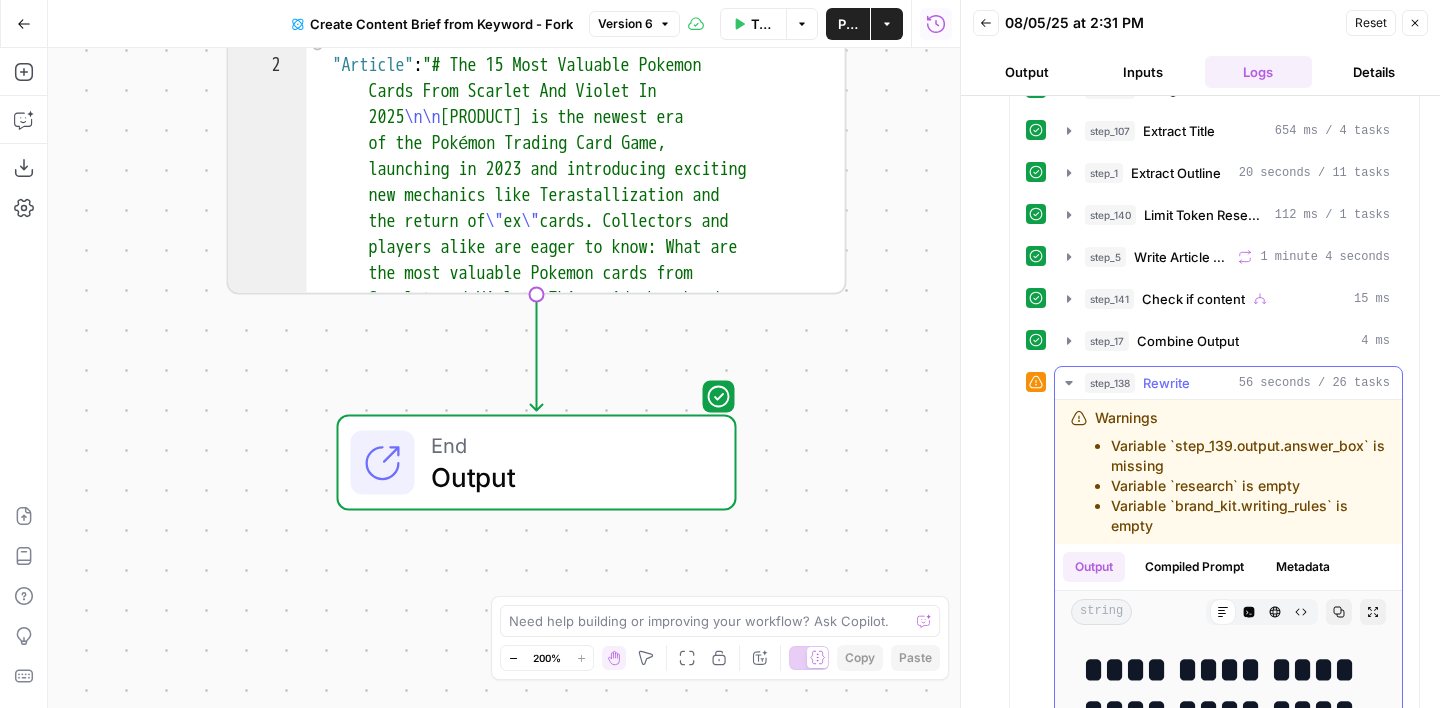 scroll, scrollTop: 1209, scrollLeft: 0, axis: vertical 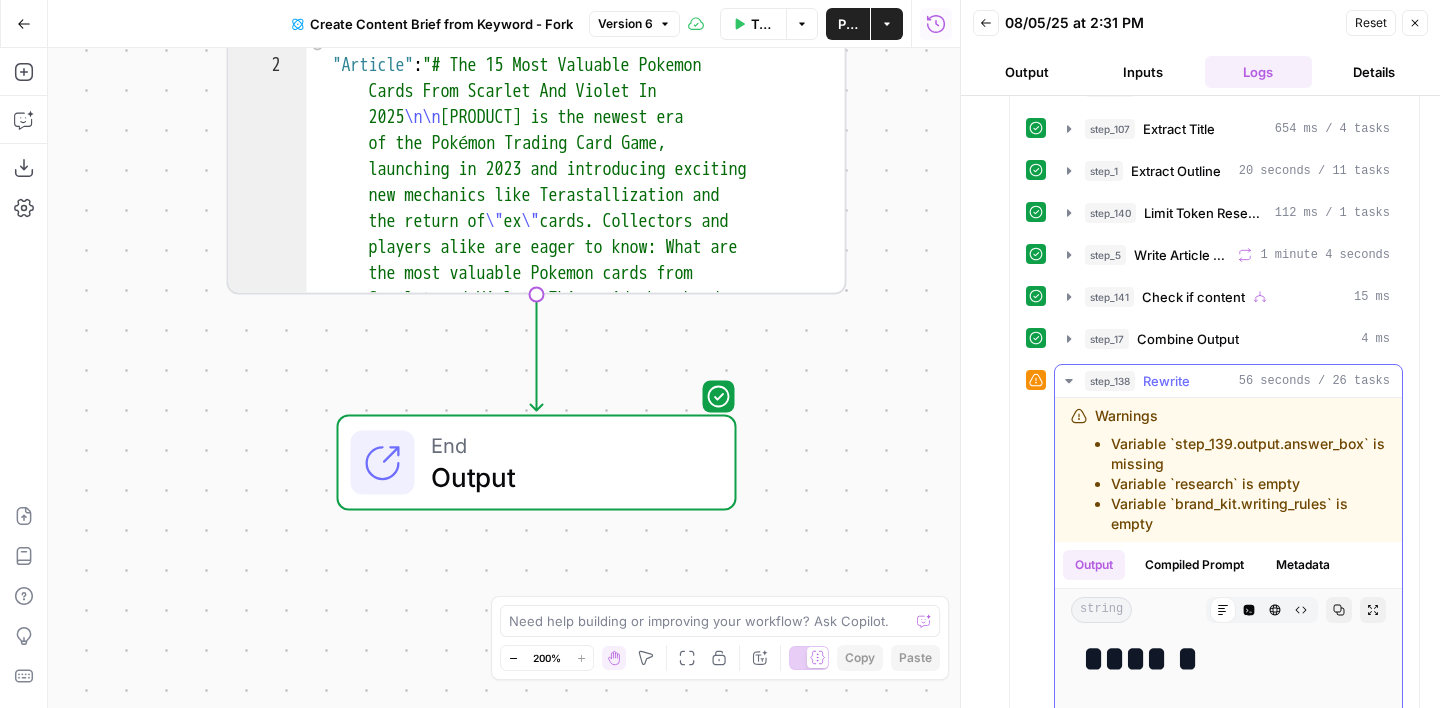 click 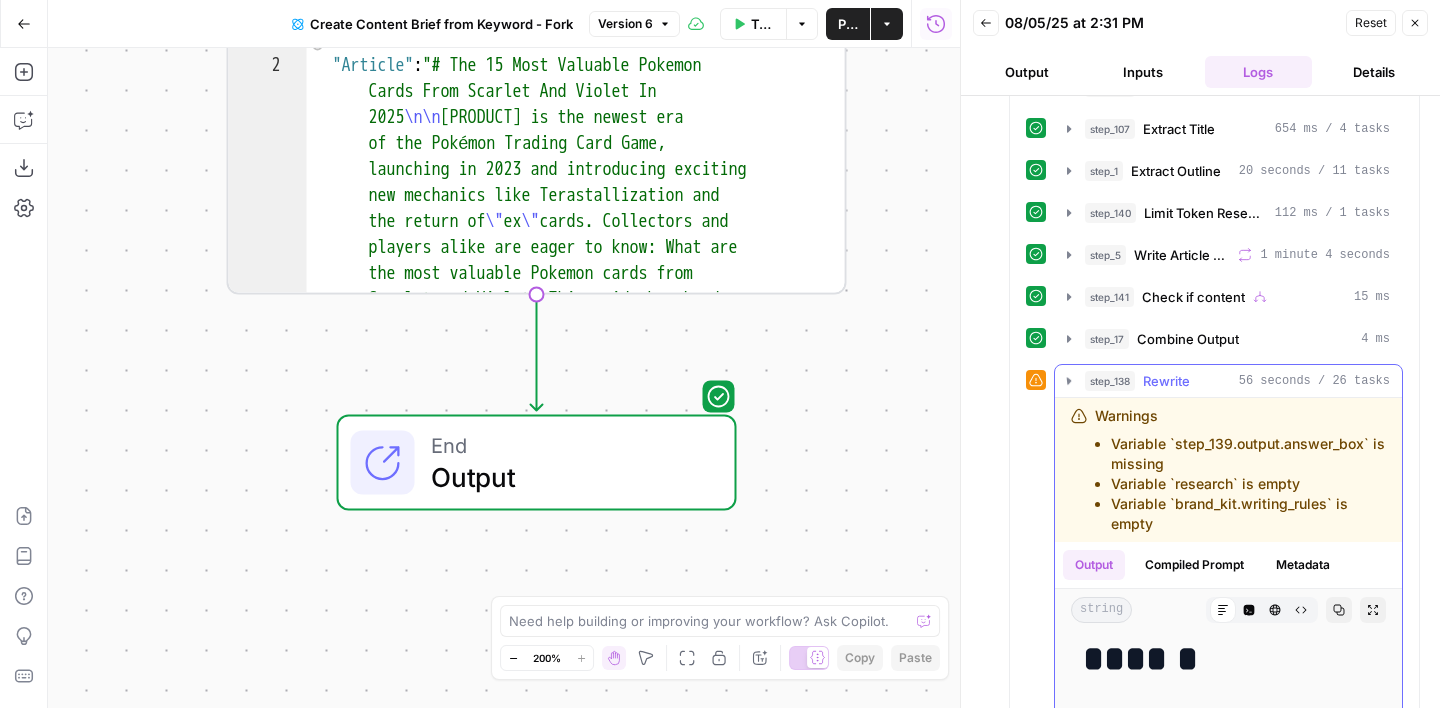 scroll, scrollTop: 960, scrollLeft: 0, axis: vertical 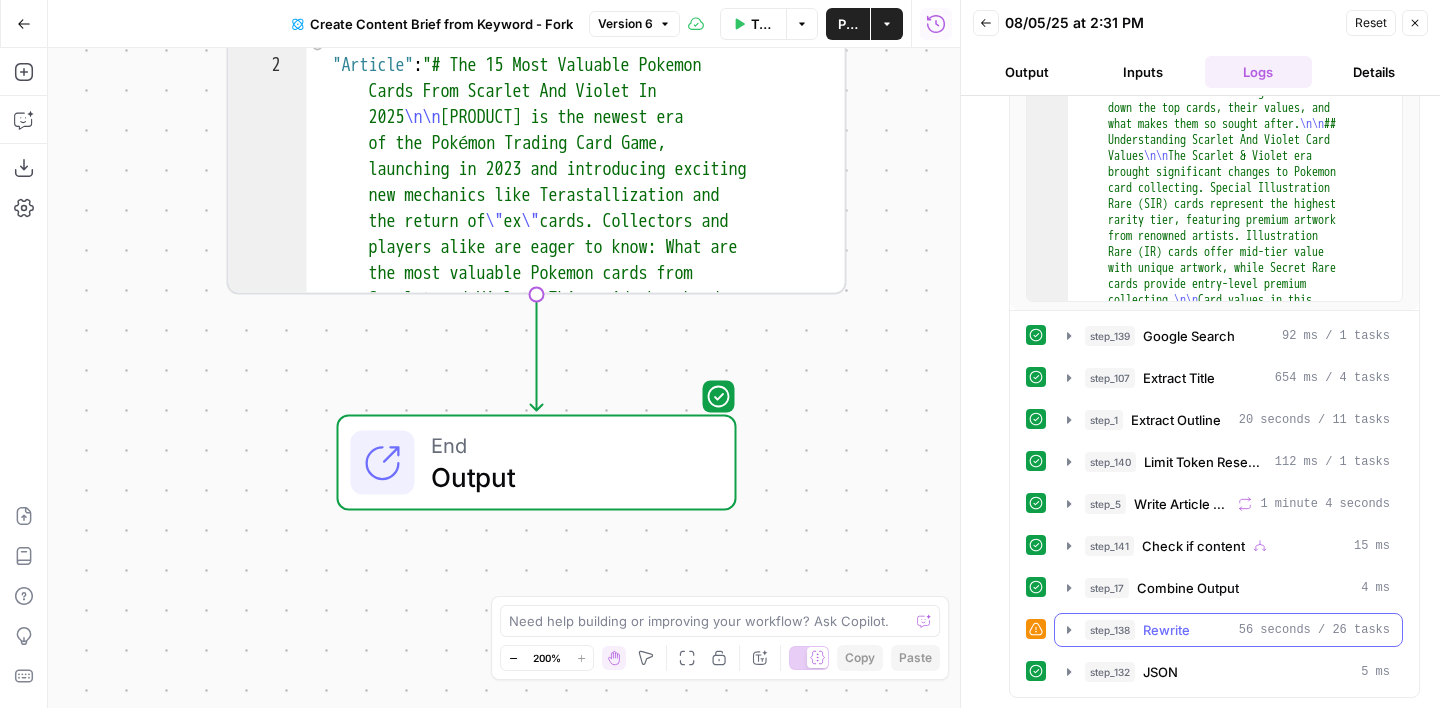 click 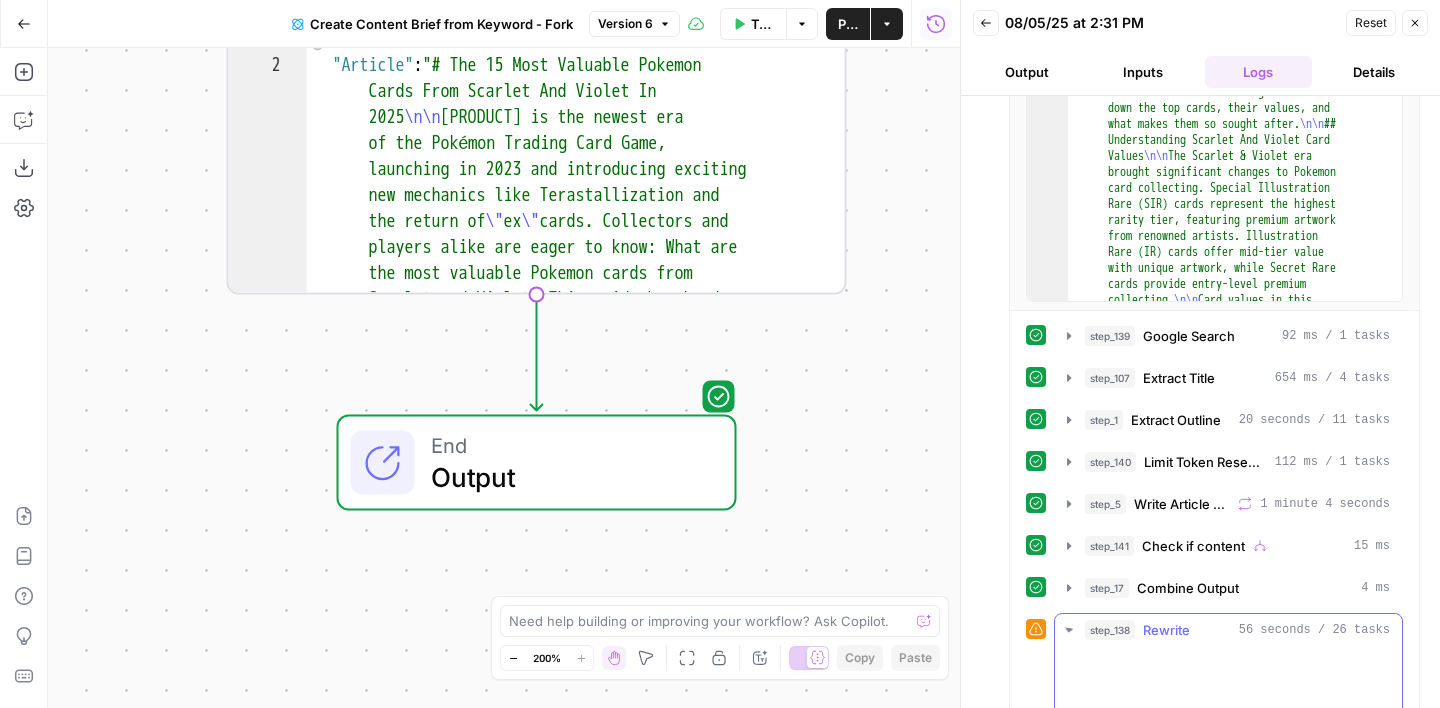 scroll, scrollTop: 1209, scrollLeft: 0, axis: vertical 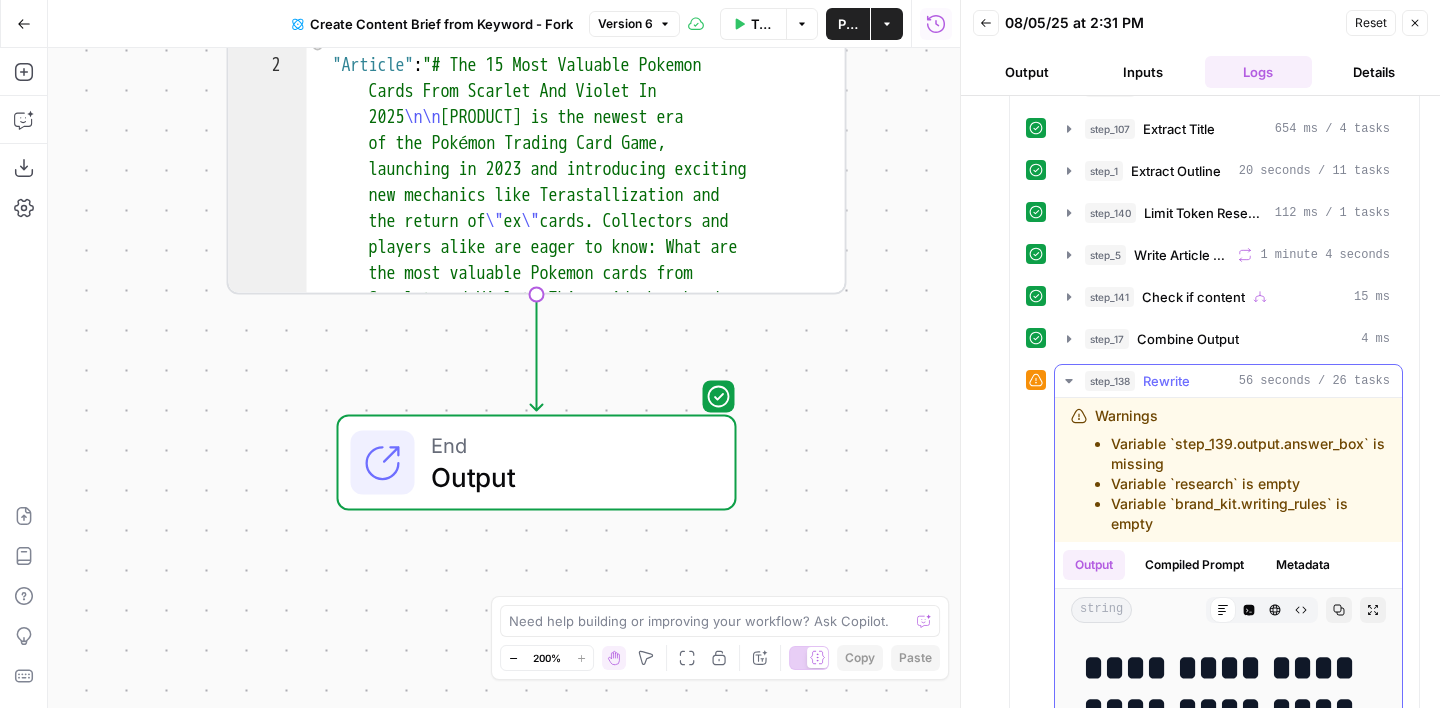 drag, startPoint x: 1302, startPoint y: 484, endPoint x: 1110, endPoint y: 481, distance: 192.02344 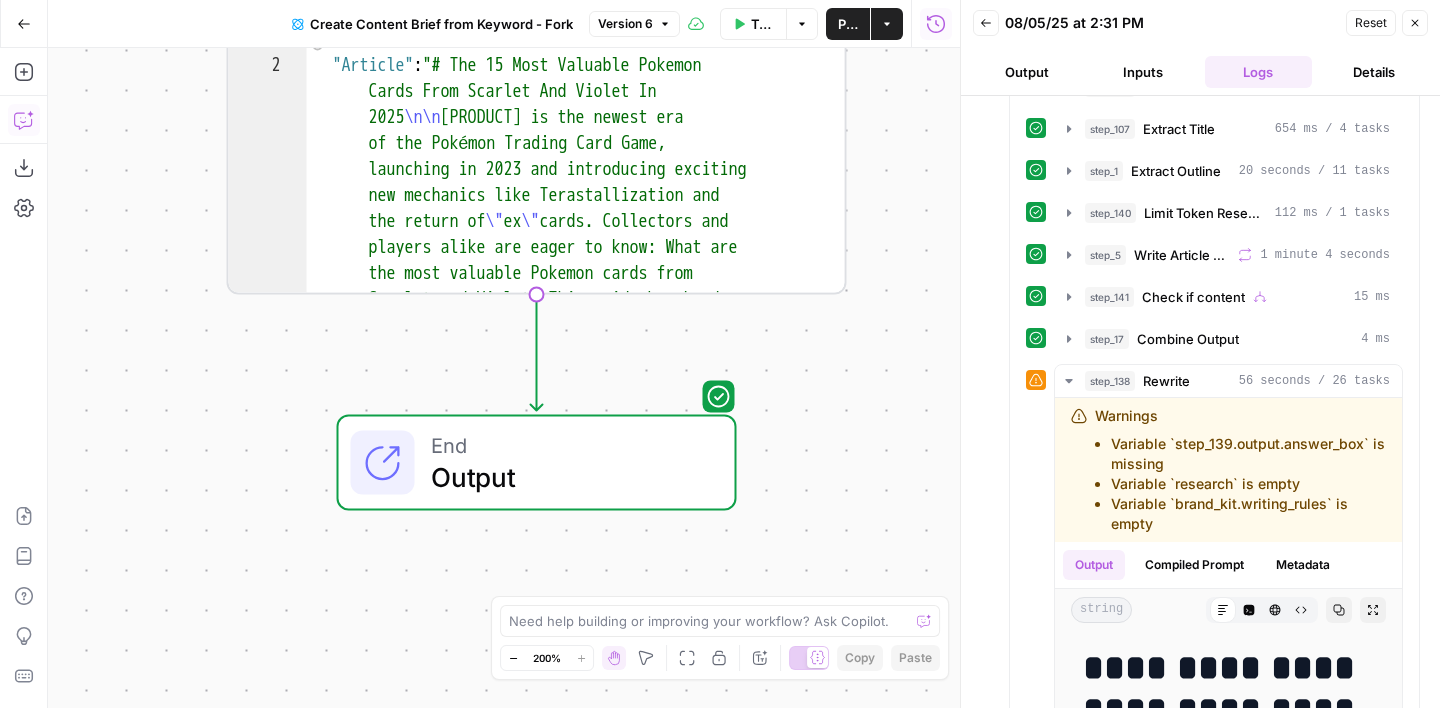 click 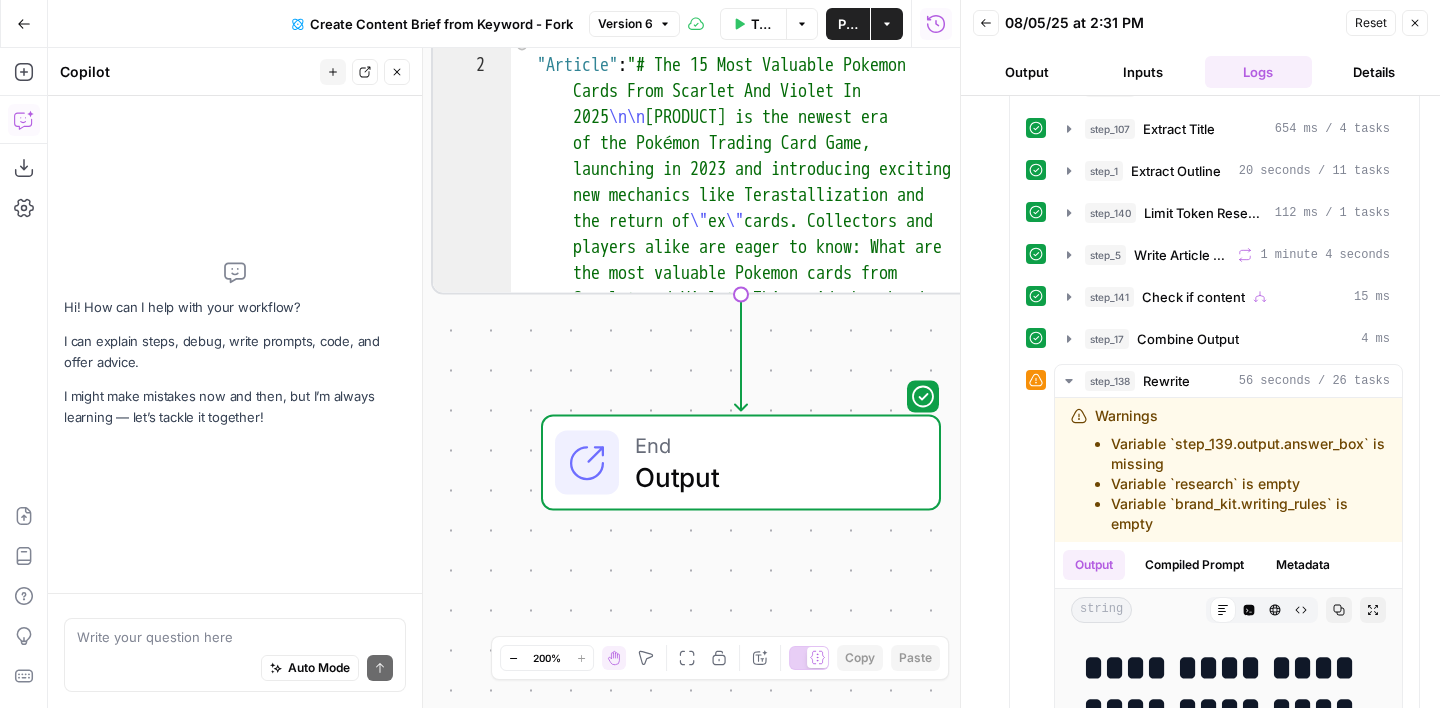 click on "Auto Mode Send" at bounding box center (235, 669) 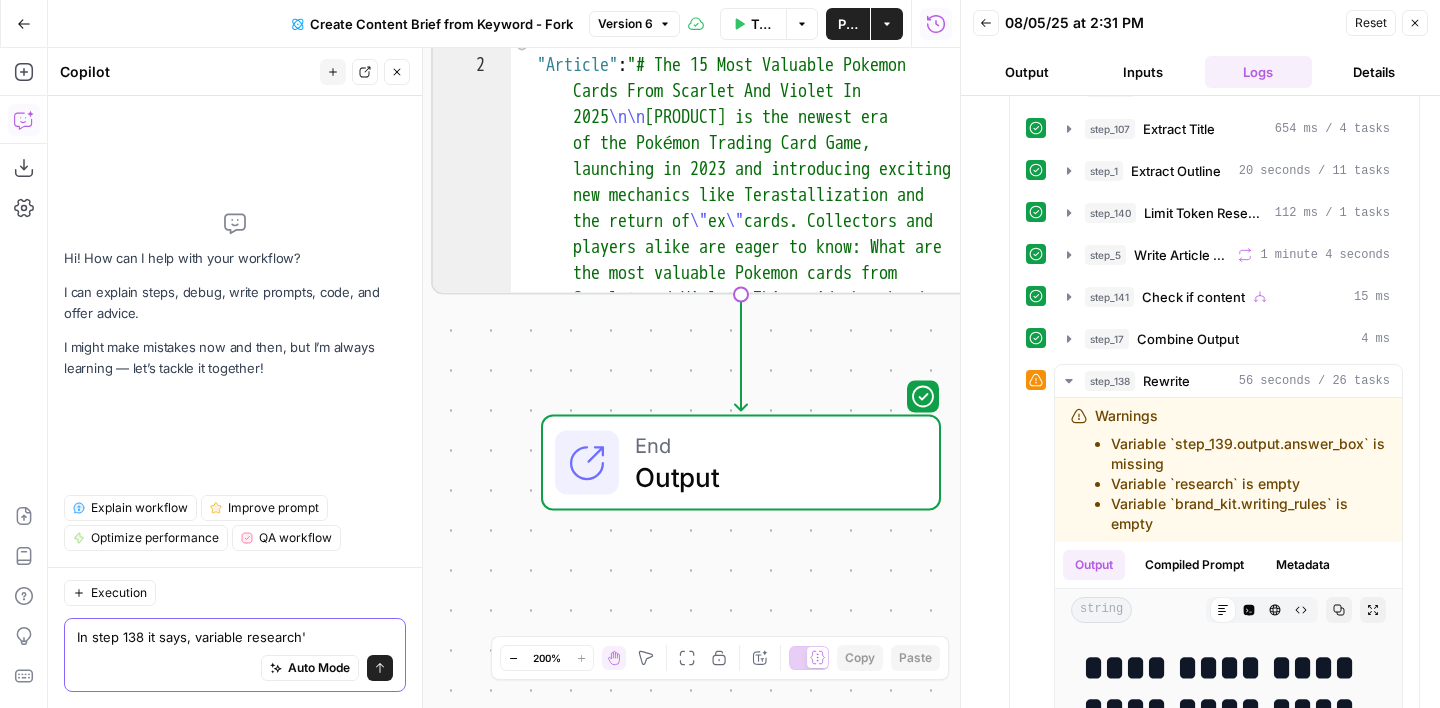 click on "In step 138 it says, variable research'" at bounding box center [235, 637] 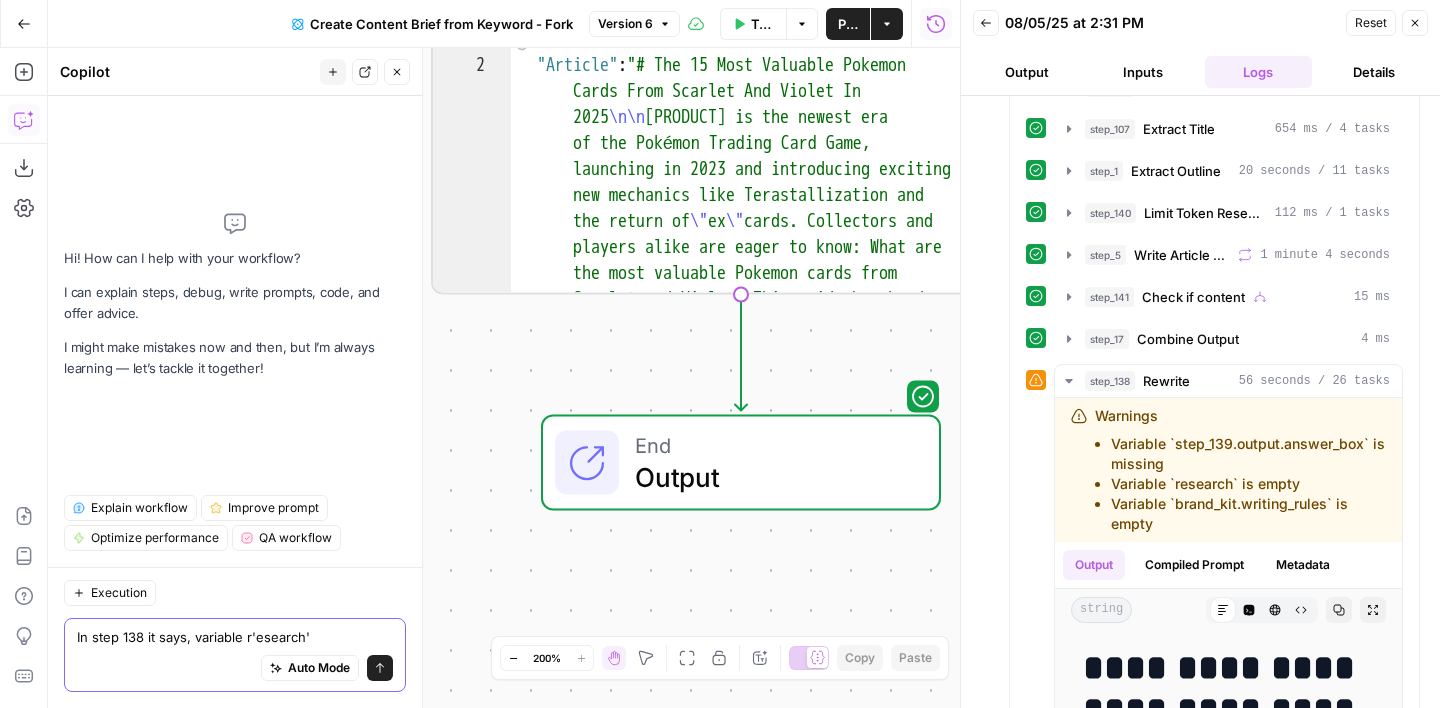 click on "In step 138 it says, variable r'esearch'" at bounding box center [235, 637] 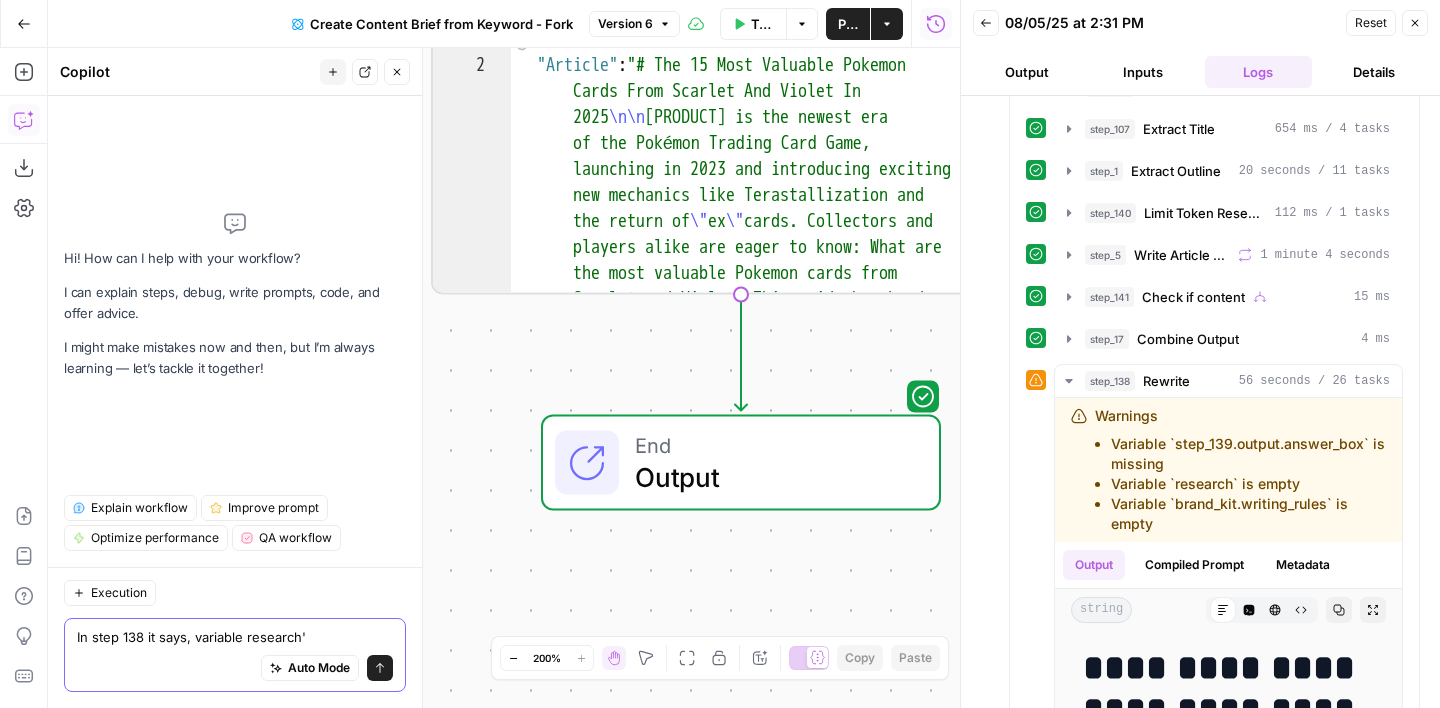 click on "In step 138 it says, variable research'" at bounding box center (235, 637) 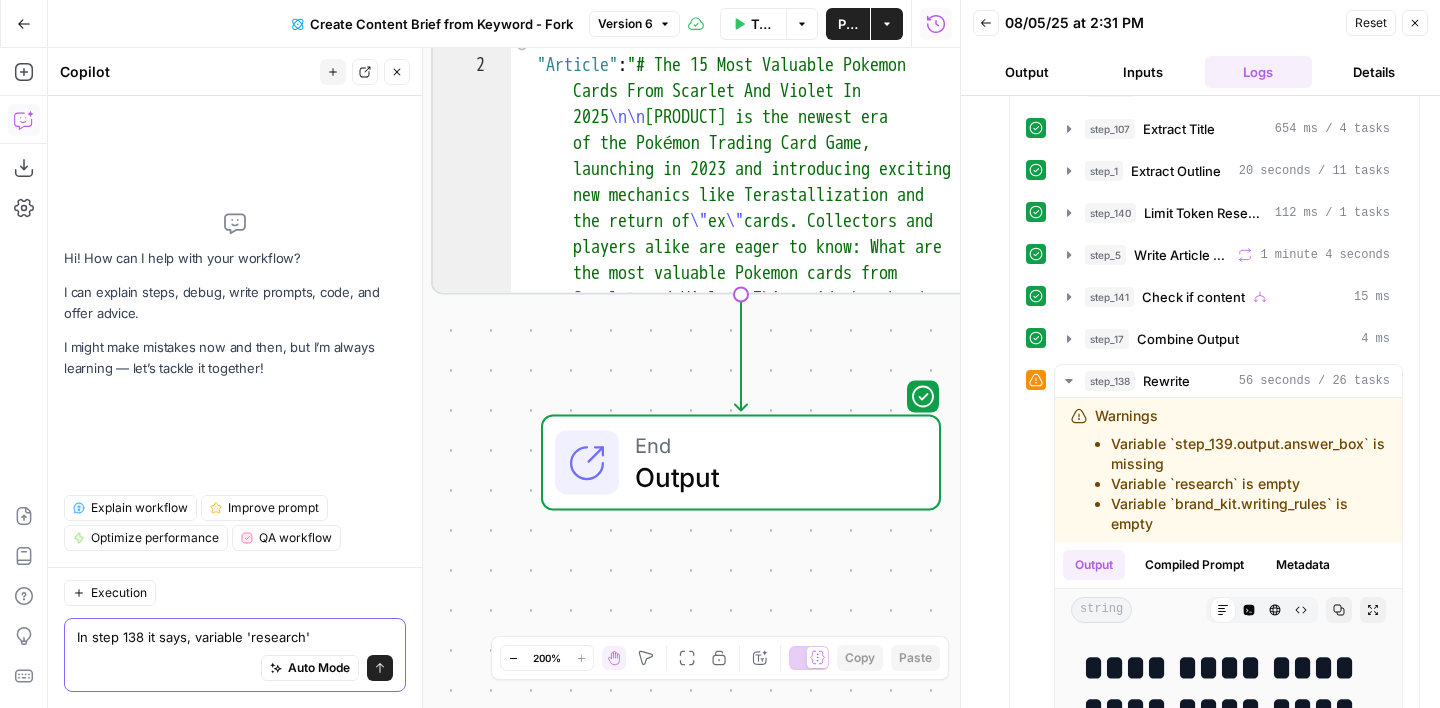 click on "In step 138 it says, variable 'research'" at bounding box center (235, 637) 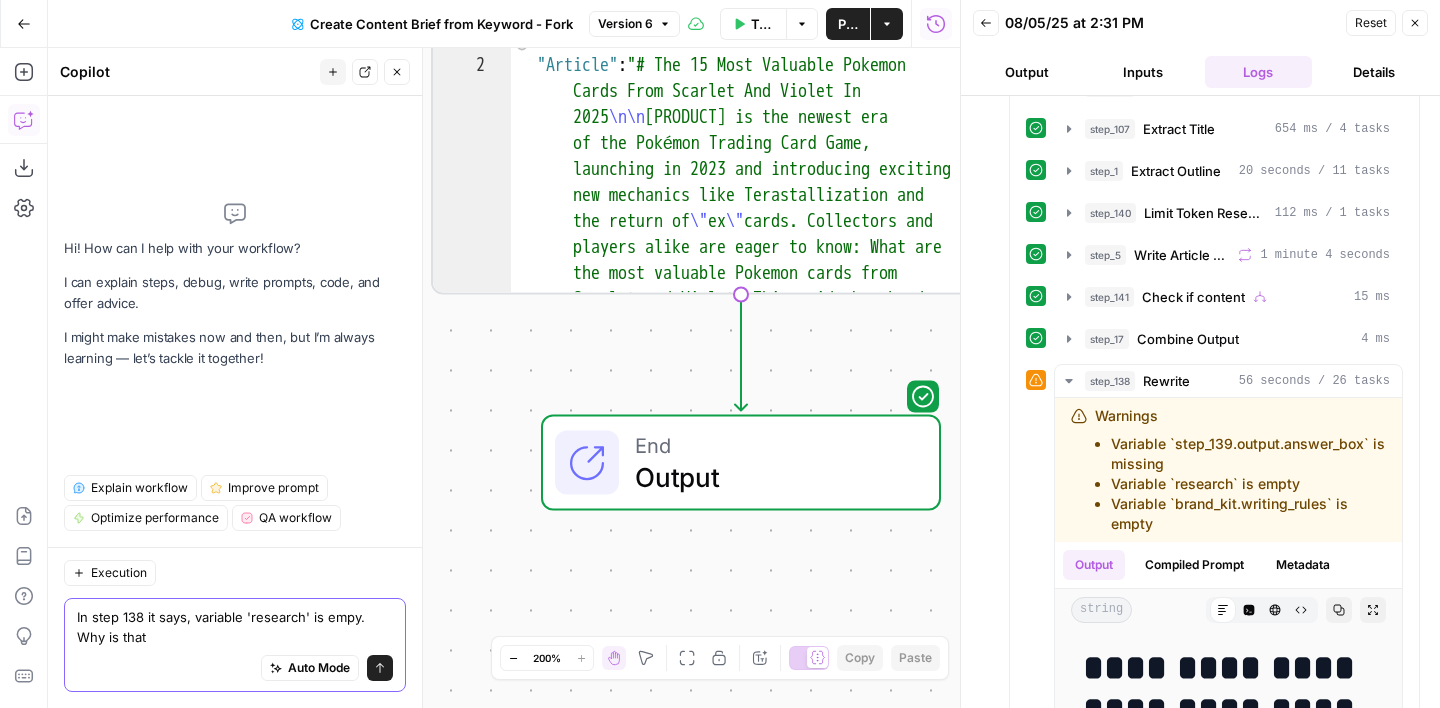 click on "In step 138 it says, variable 'research' is empy. Why is that" at bounding box center (235, 627) 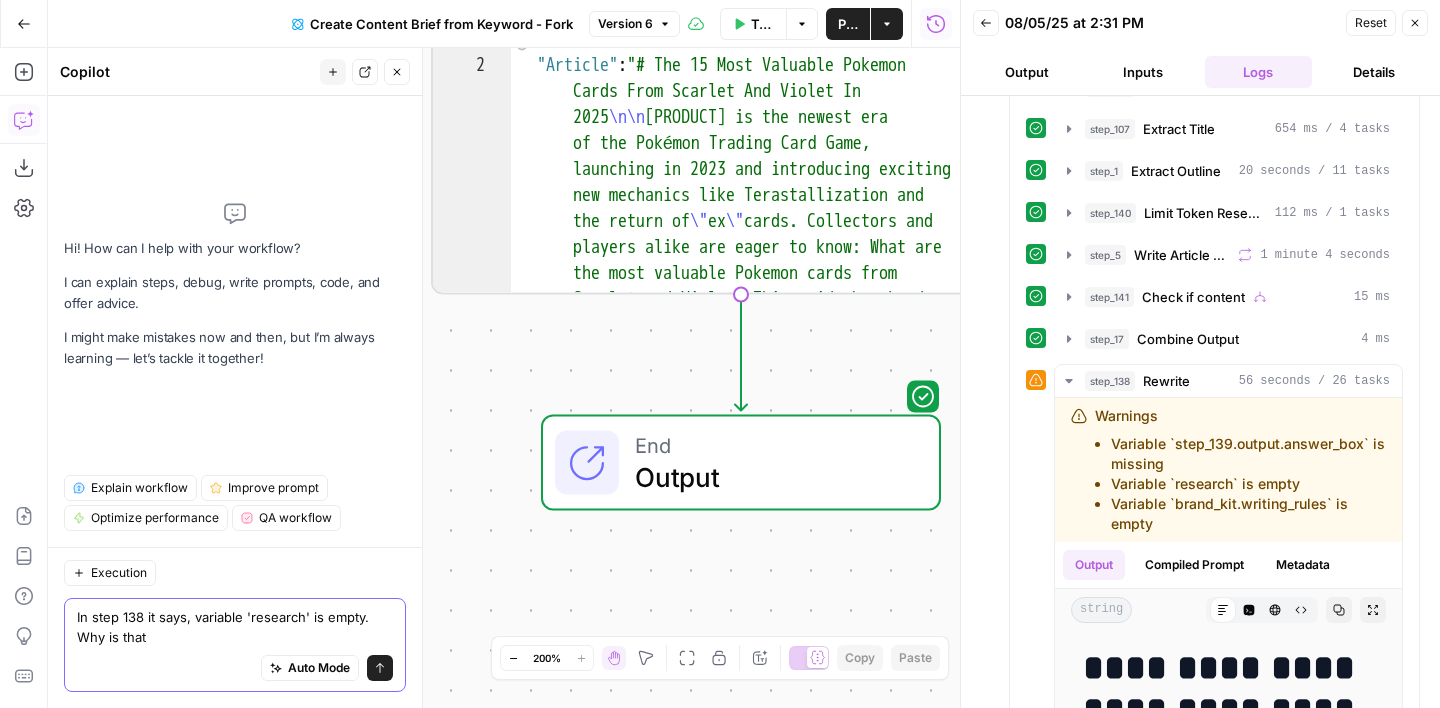 click on "In step 138 it says, variable 'research' is empty. Why is that" at bounding box center [235, 627] 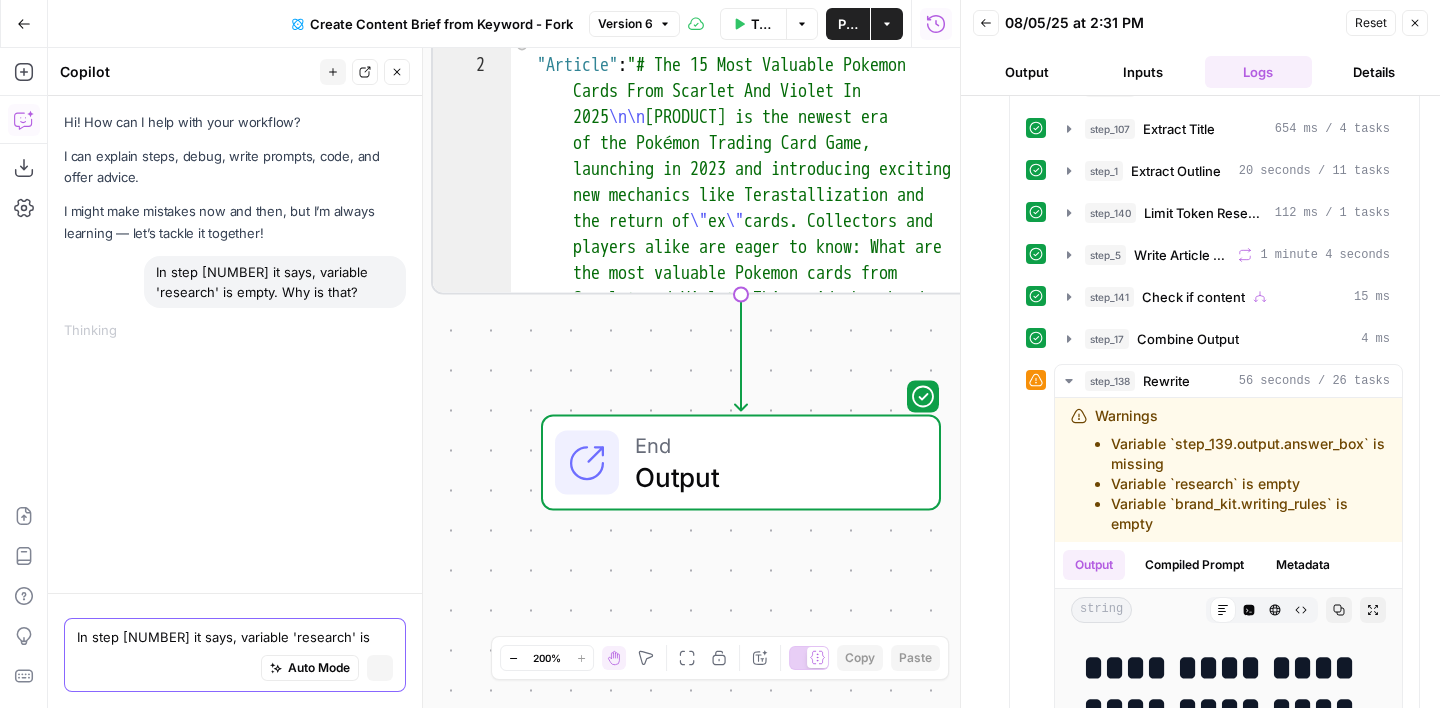 type 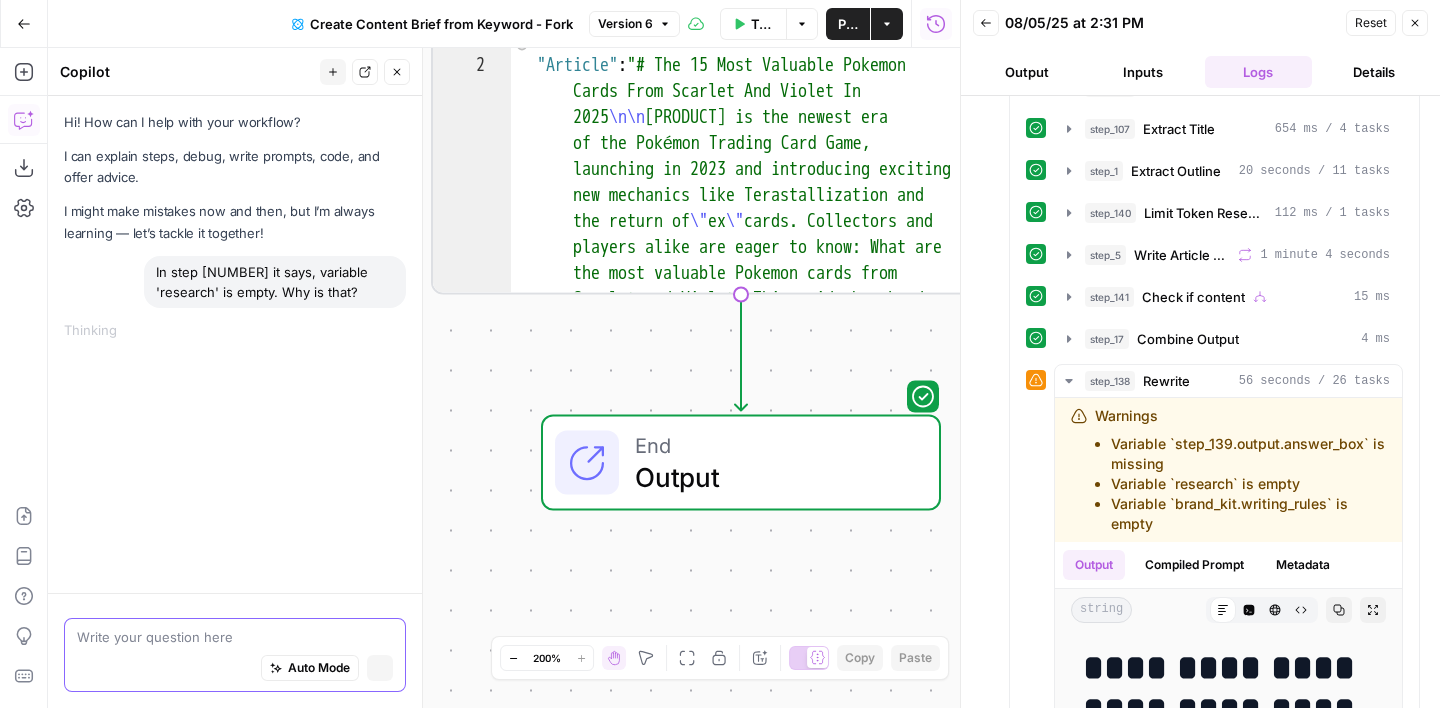 scroll, scrollTop: 0, scrollLeft: 0, axis: both 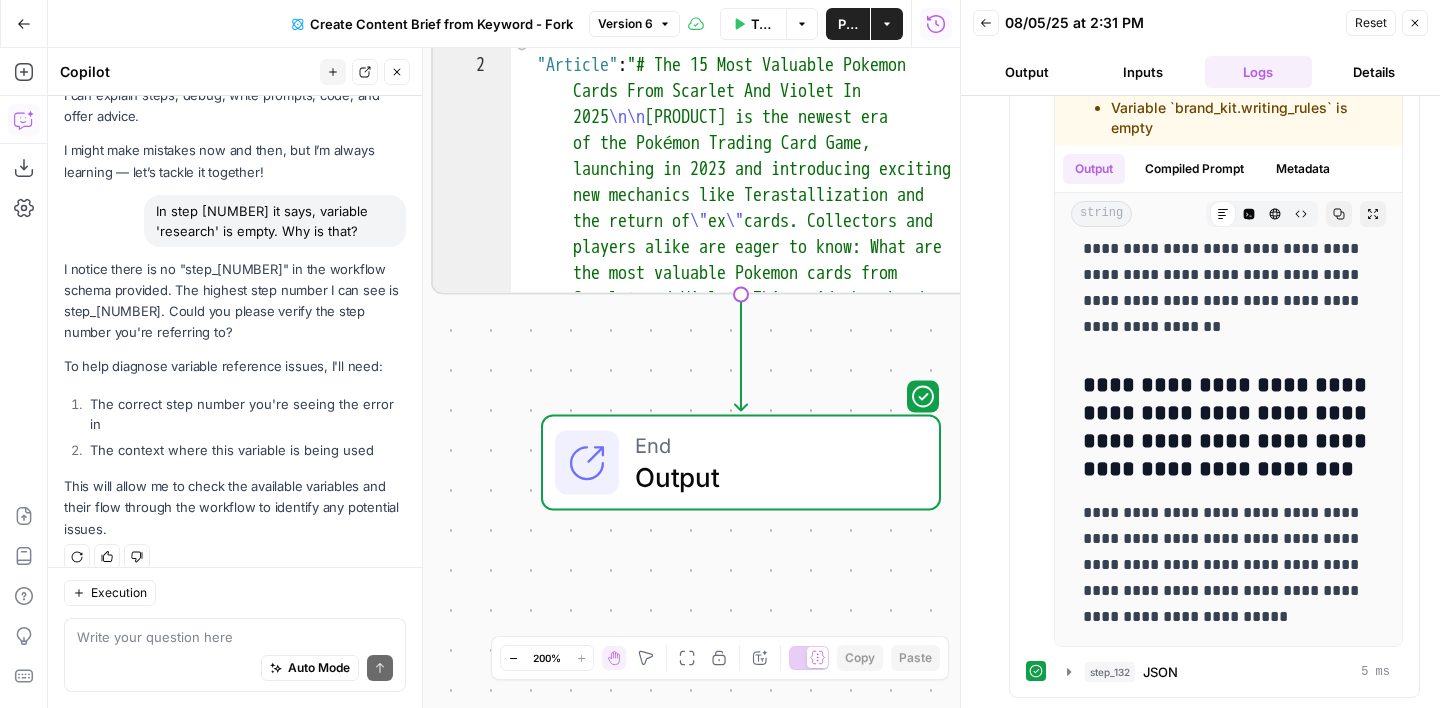 click on "Close" at bounding box center (1415, 23) 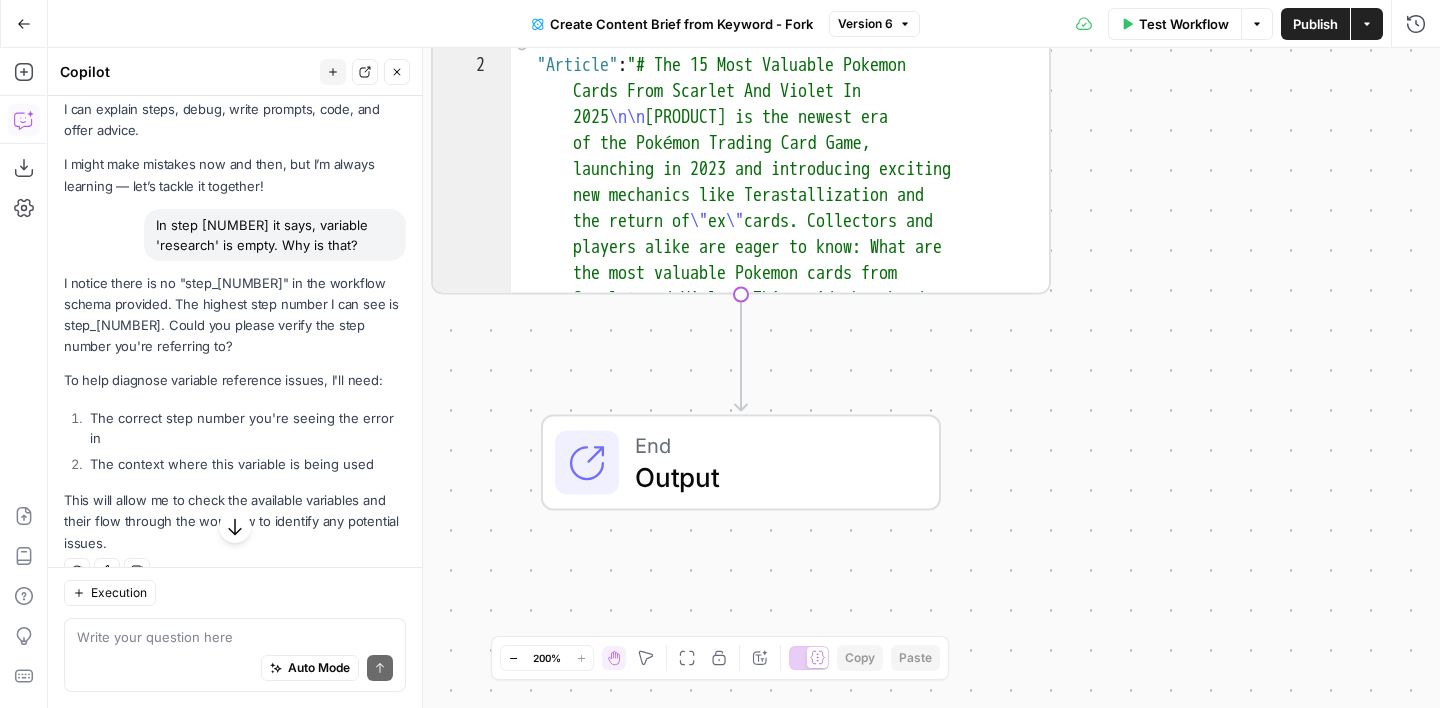 scroll, scrollTop: 61, scrollLeft: 0, axis: vertical 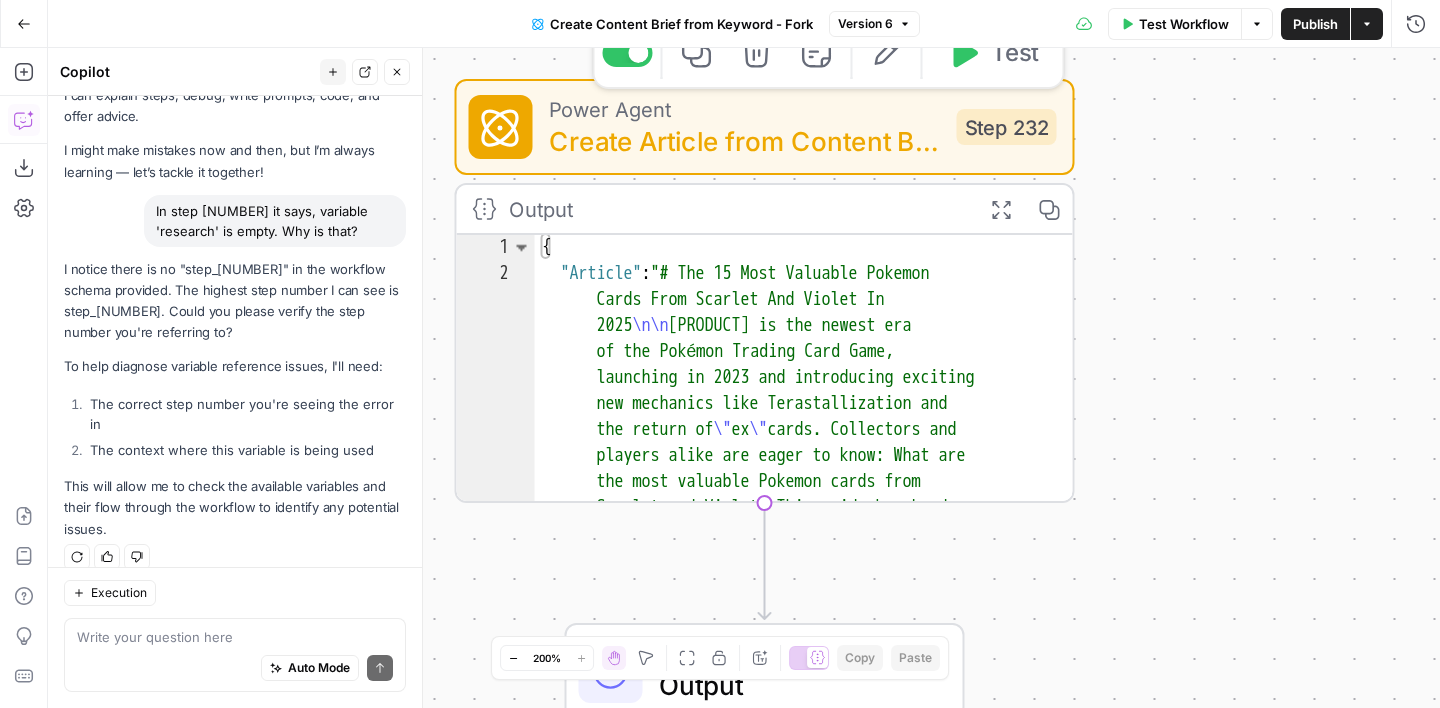 click on "Create Article from Content Brief - Fork" at bounding box center (745, 141) 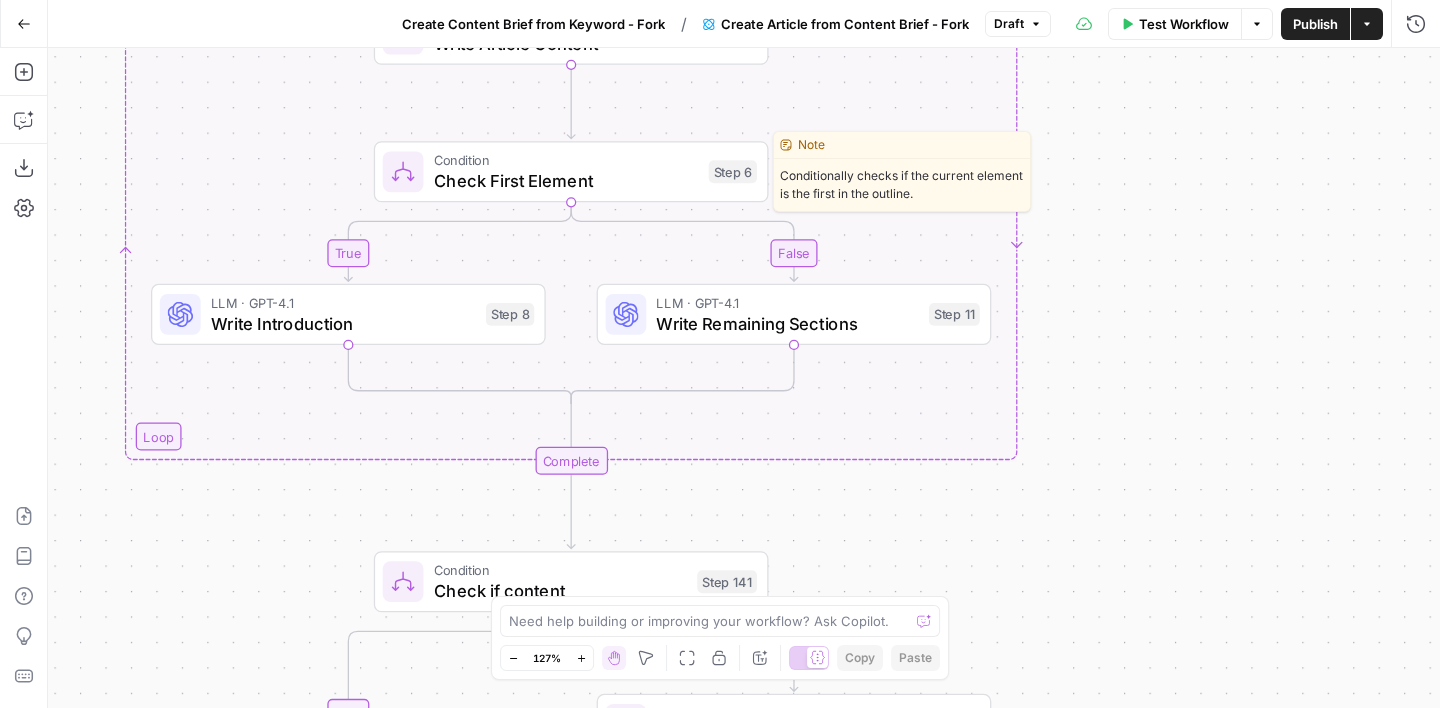 click on "Check First Element" at bounding box center [566, 180] 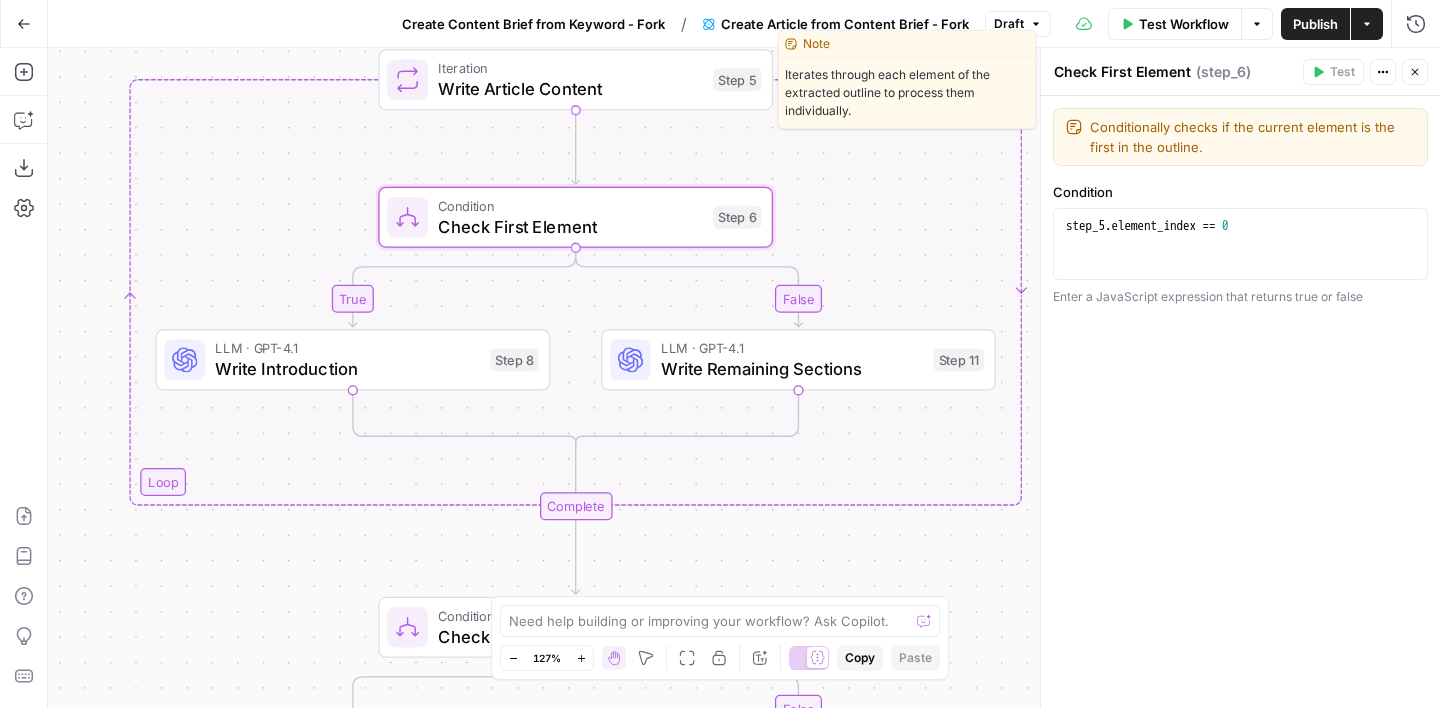 click on "Write Article Content" at bounding box center [570, 88] 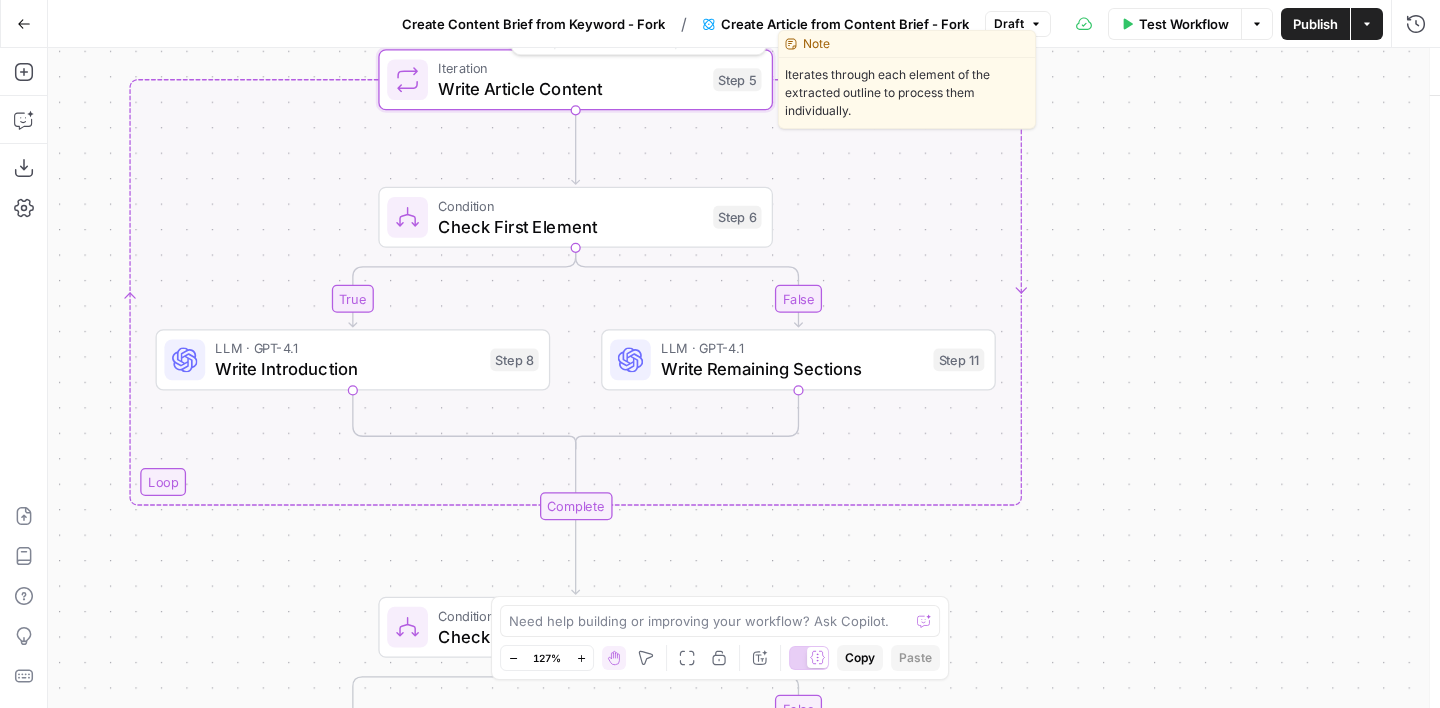 type on "Write Article Content" 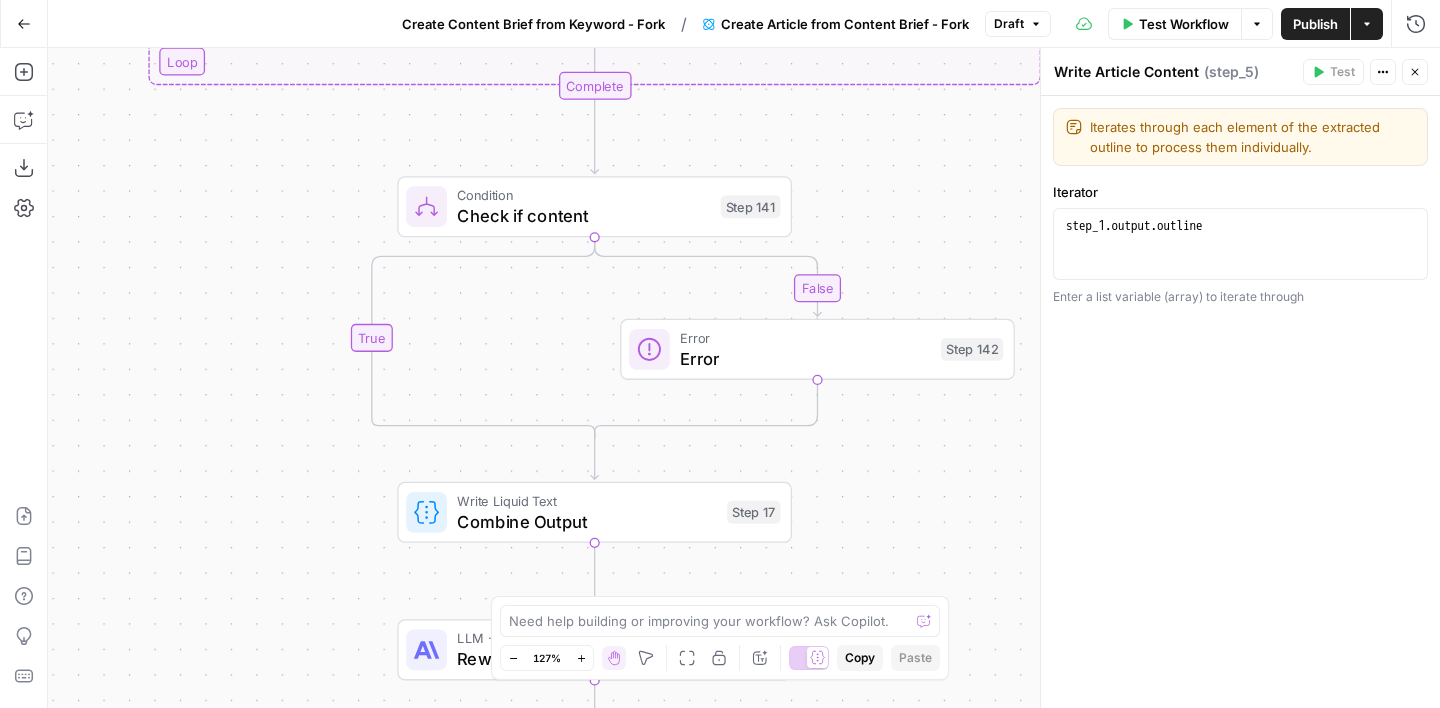 click on "Error" at bounding box center (805, 338) 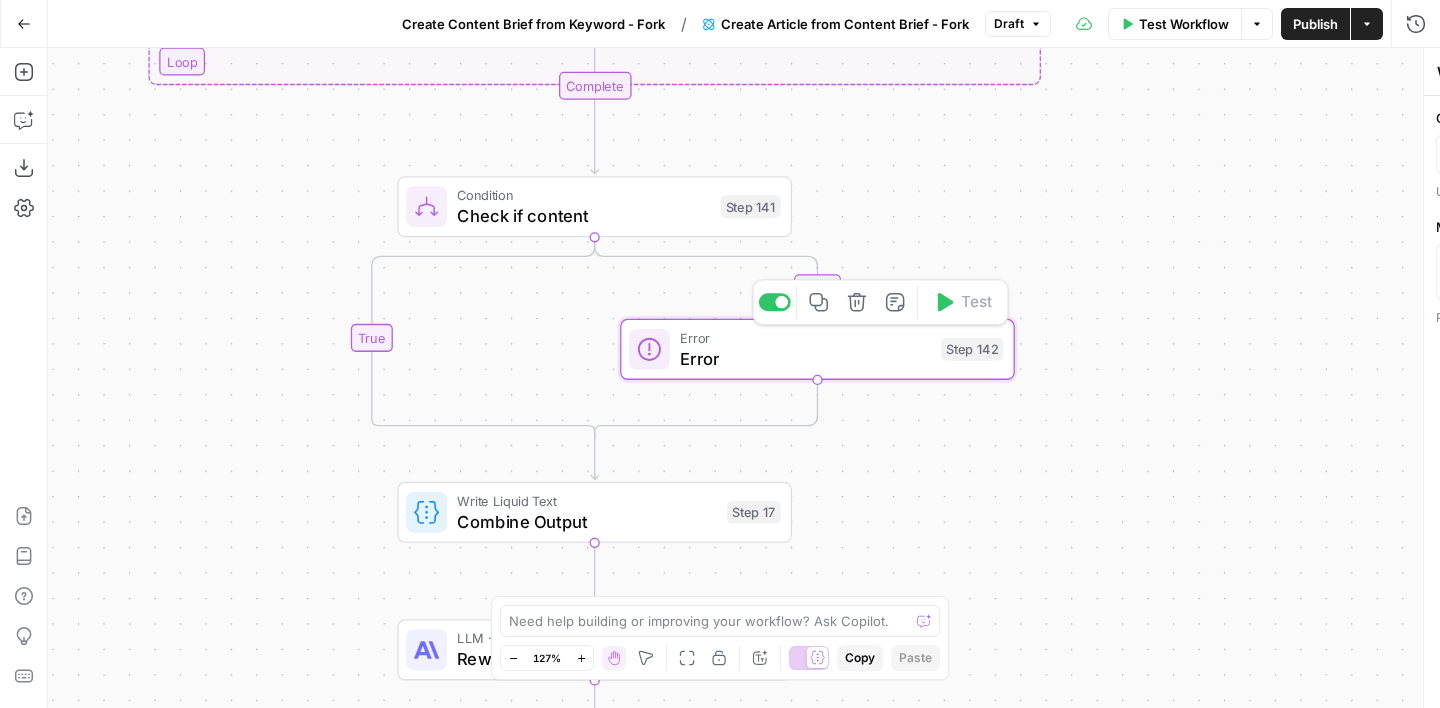 type on "Error" 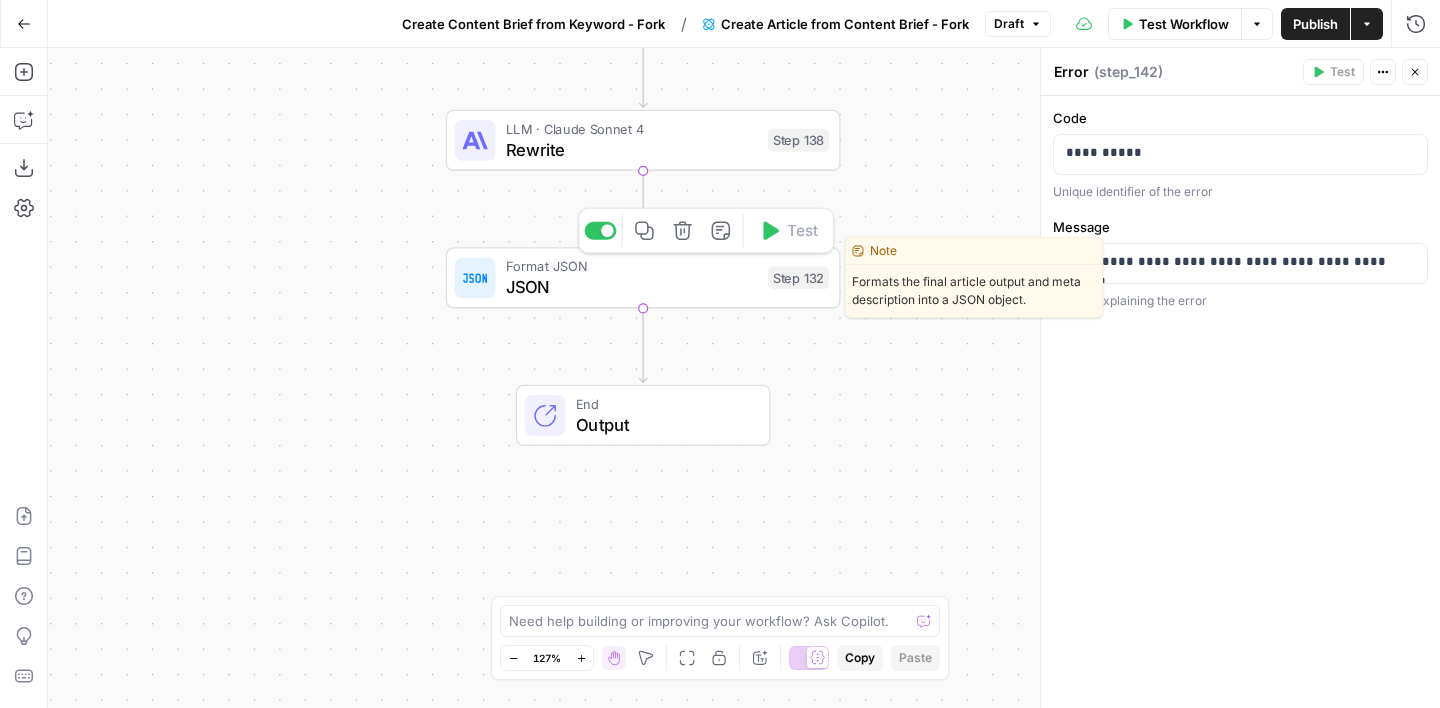 click on "JSON" at bounding box center (632, 286) 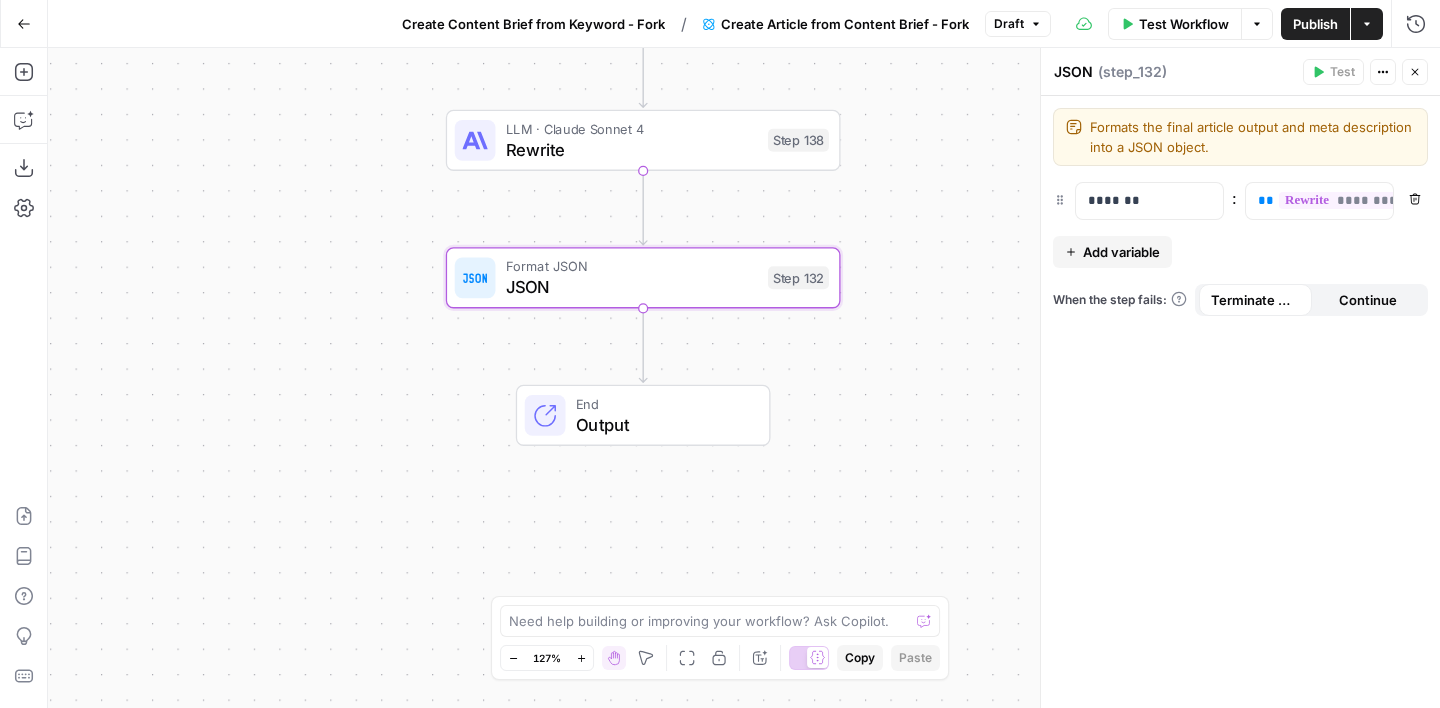 click on "Formats the final article output and meta description into a JSON object. Formats the final article output and meta description into a JSON object." at bounding box center (1240, 137) 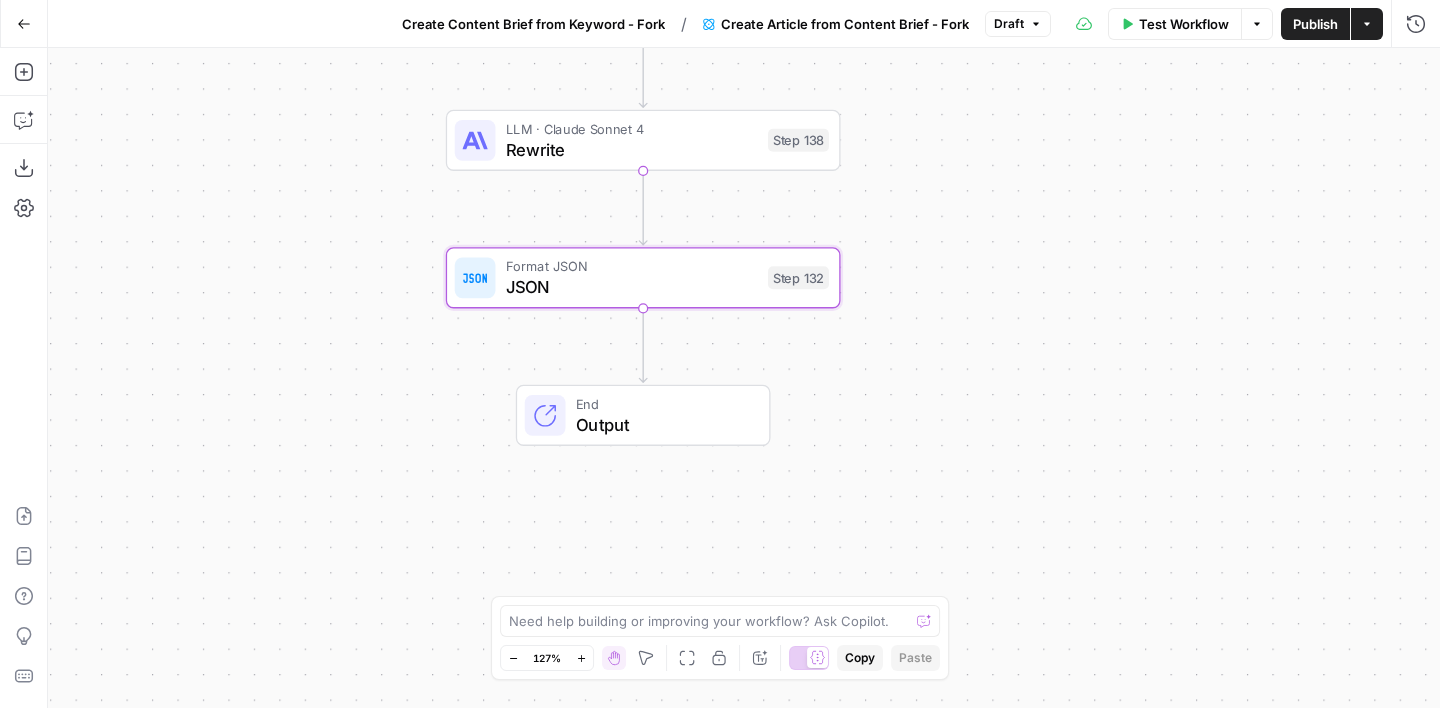 click on "Create Content Brief from Keyword - Fork" at bounding box center (533, 24) 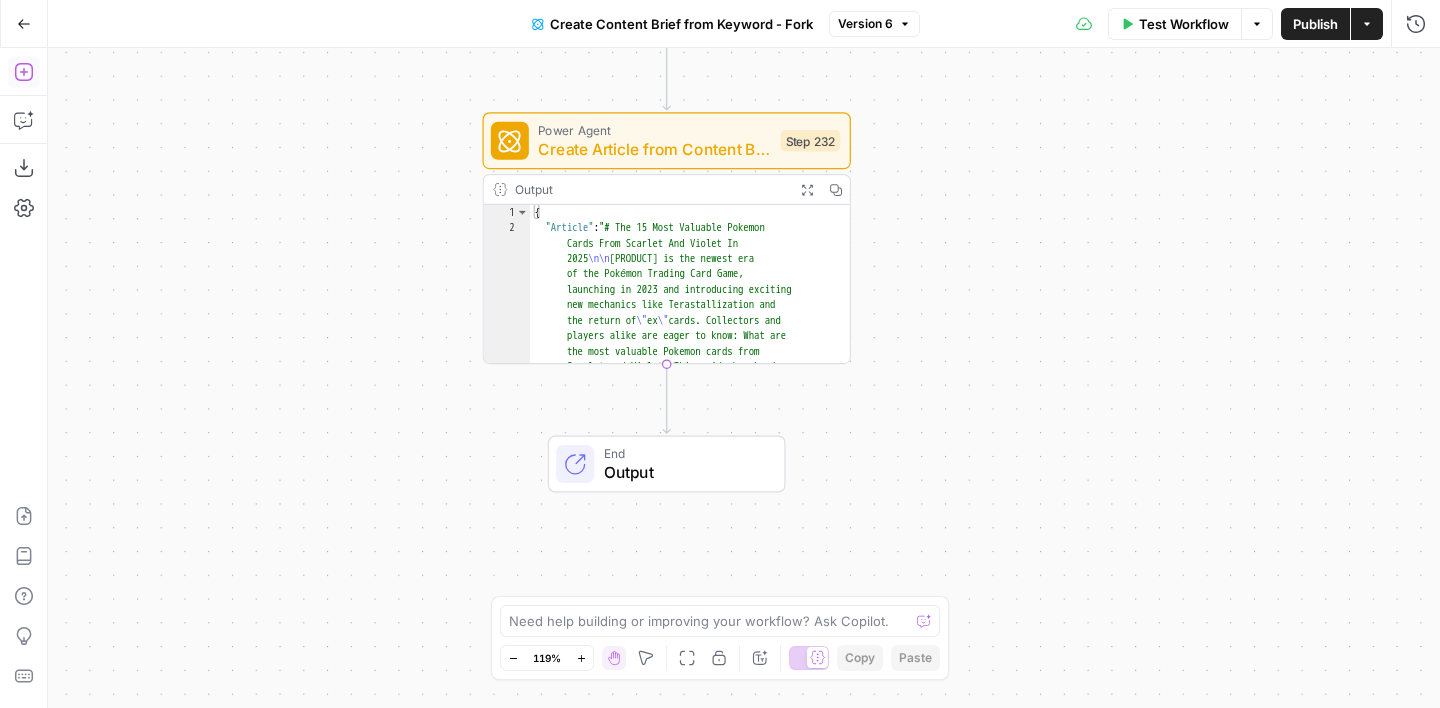 click 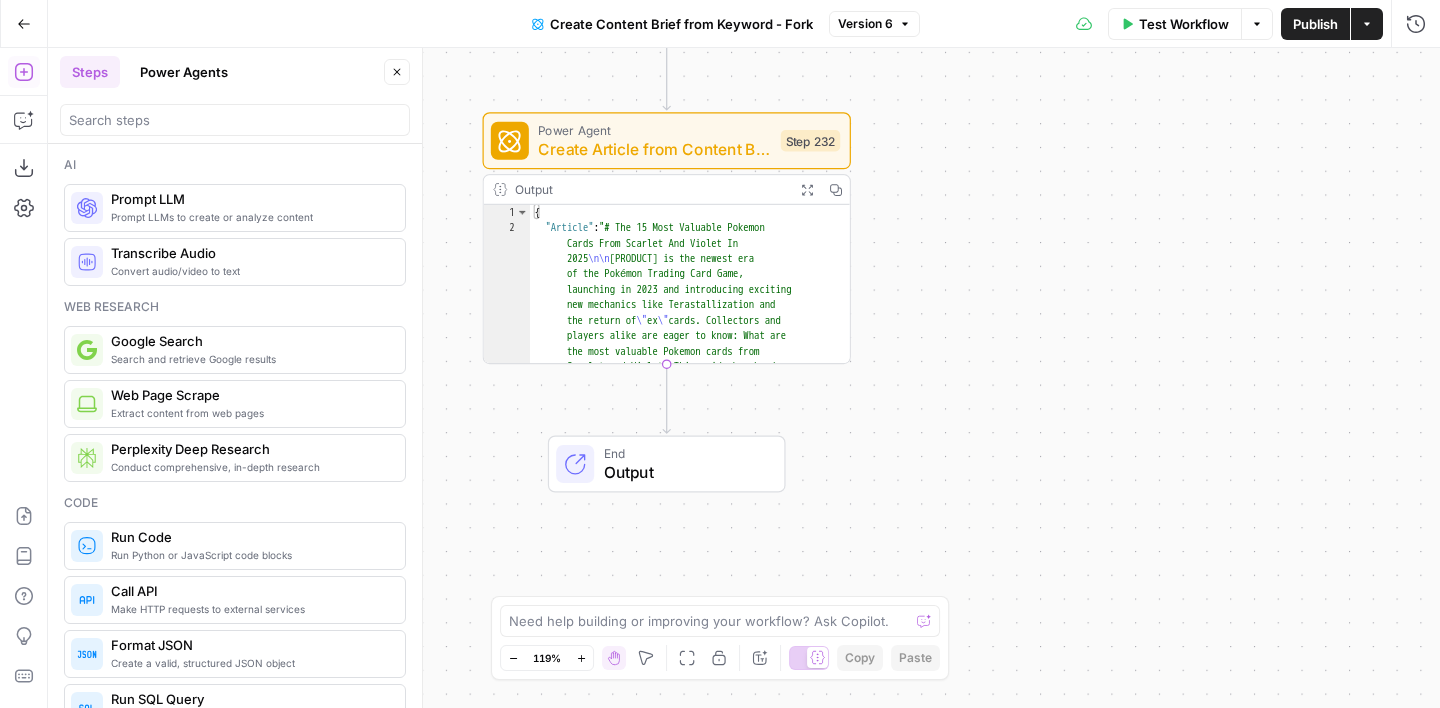 click on "Power Agents" at bounding box center (184, 72) 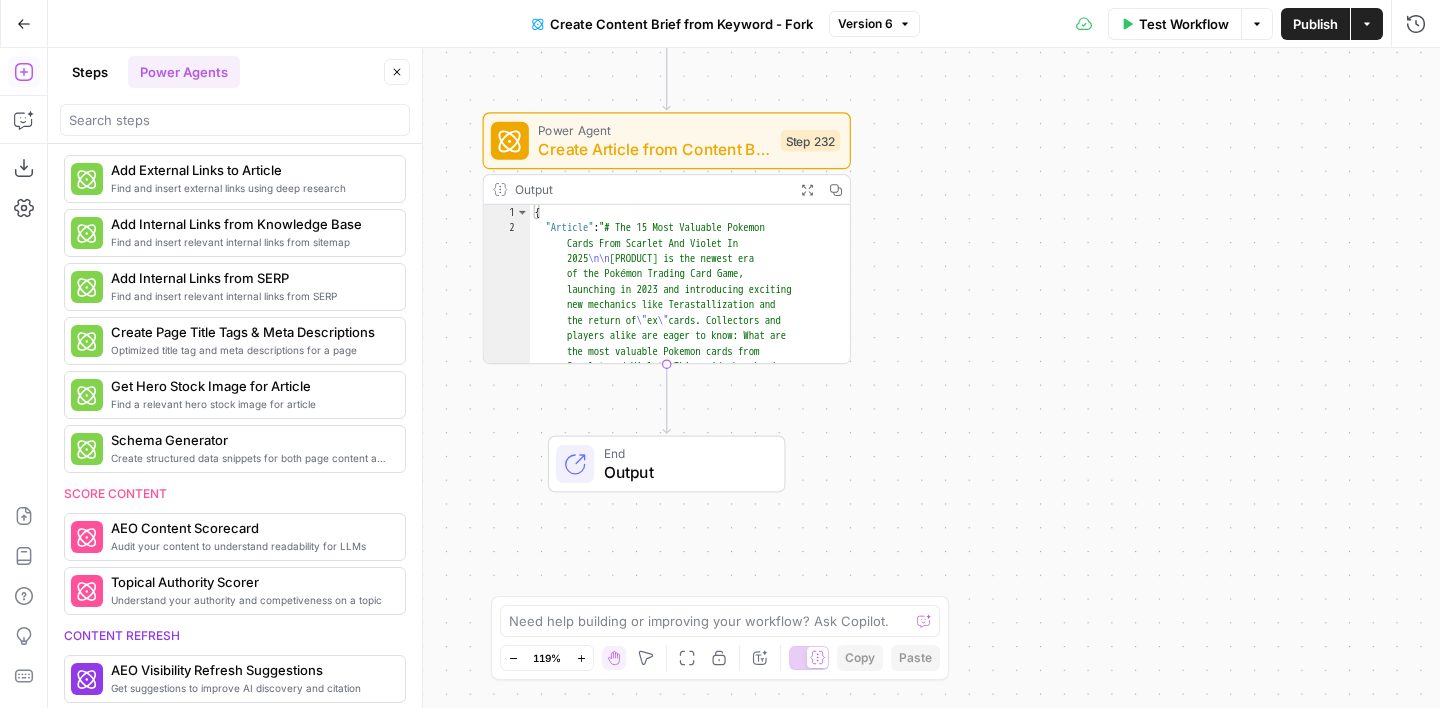 scroll, scrollTop: 376, scrollLeft: 0, axis: vertical 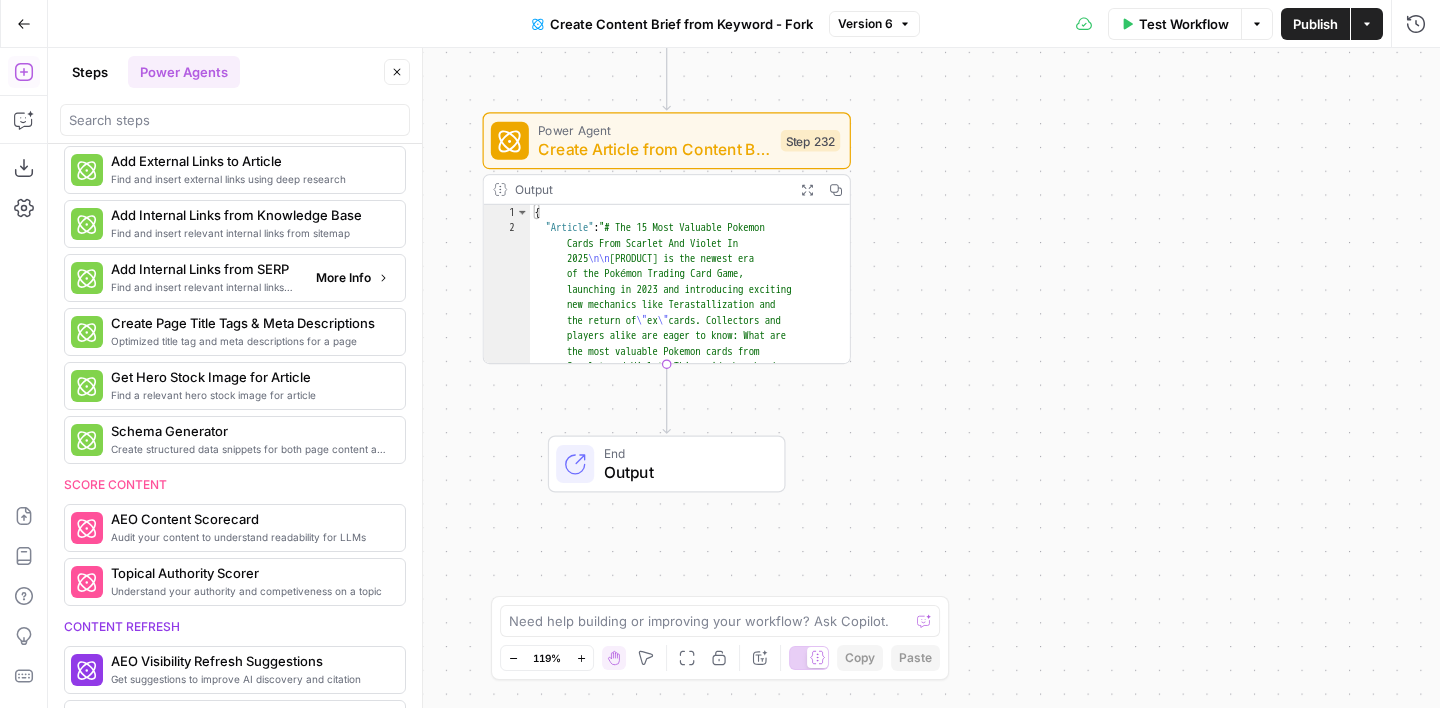 click on "More Info" at bounding box center (343, 278) 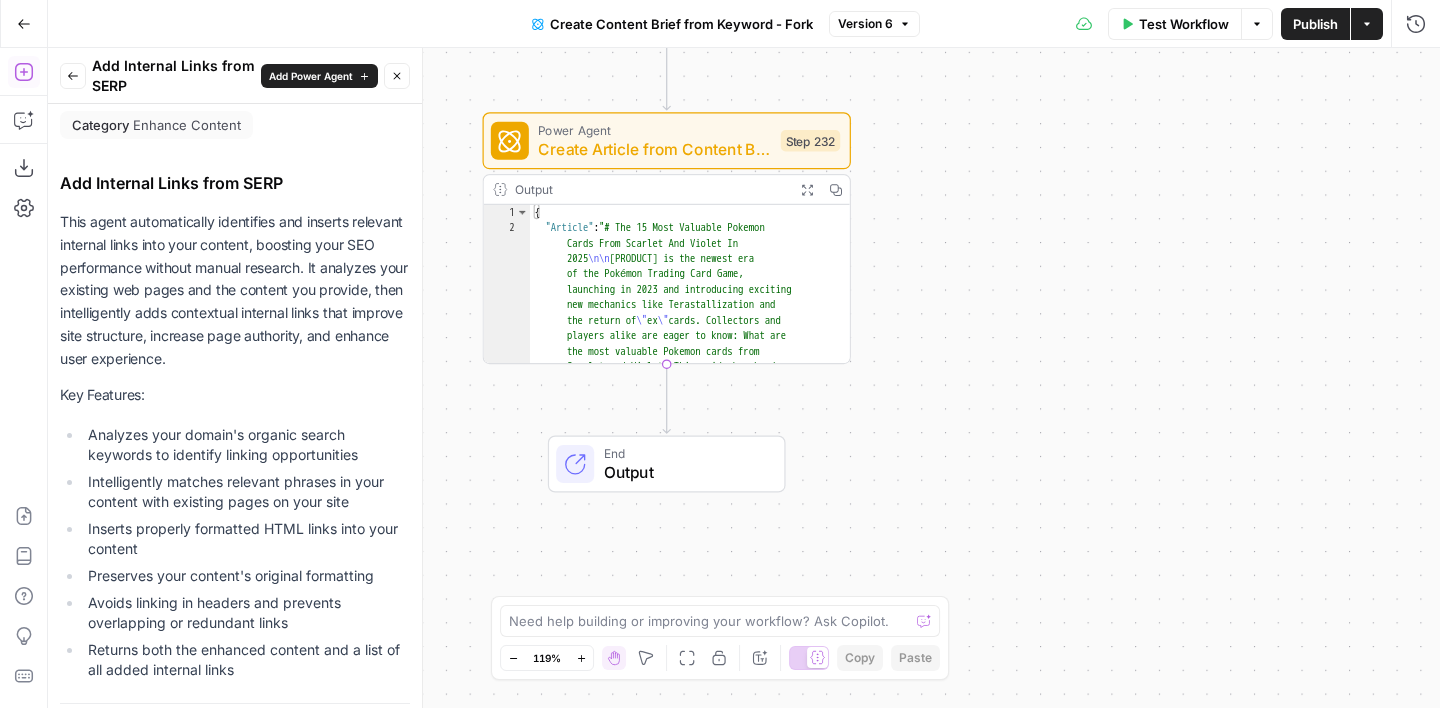 scroll, scrollTop: 0, scrollLeft: 0, axis: both 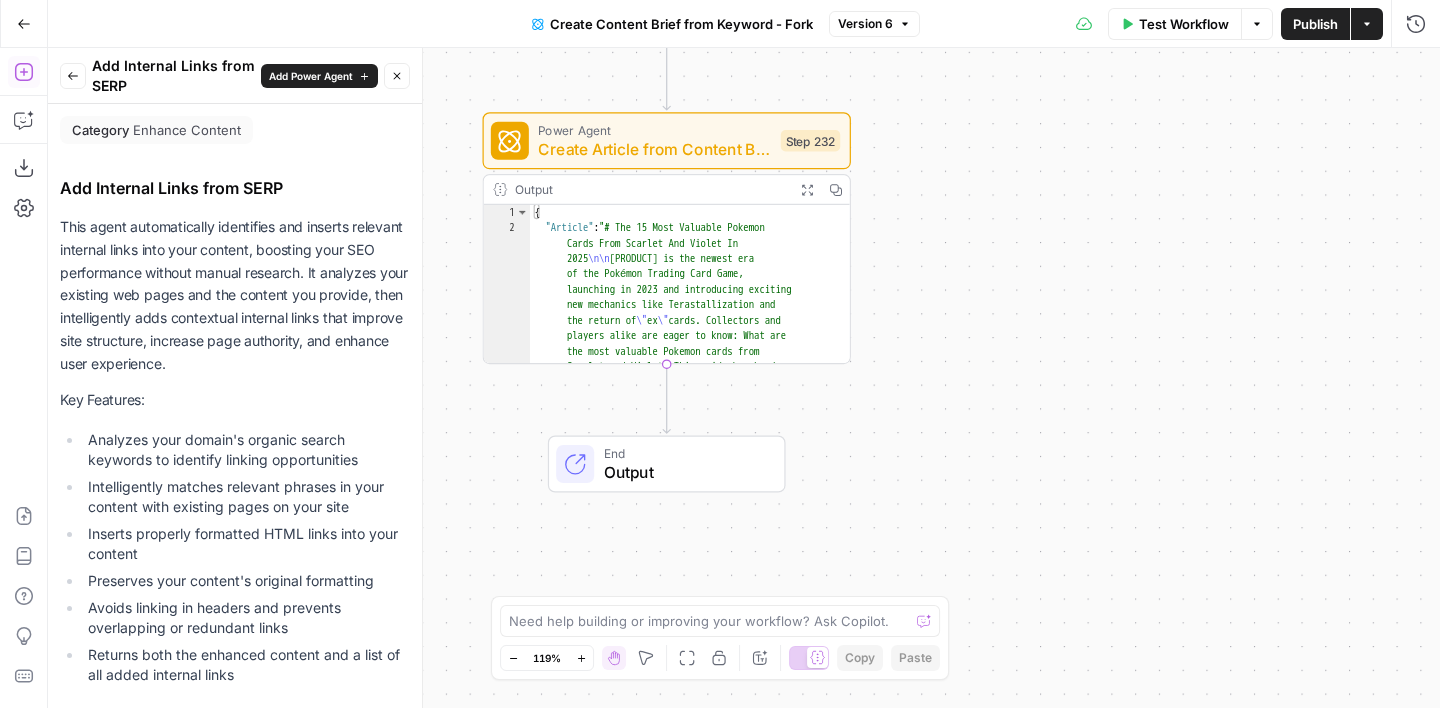 click on "Back" at bounding box center (73, 76) 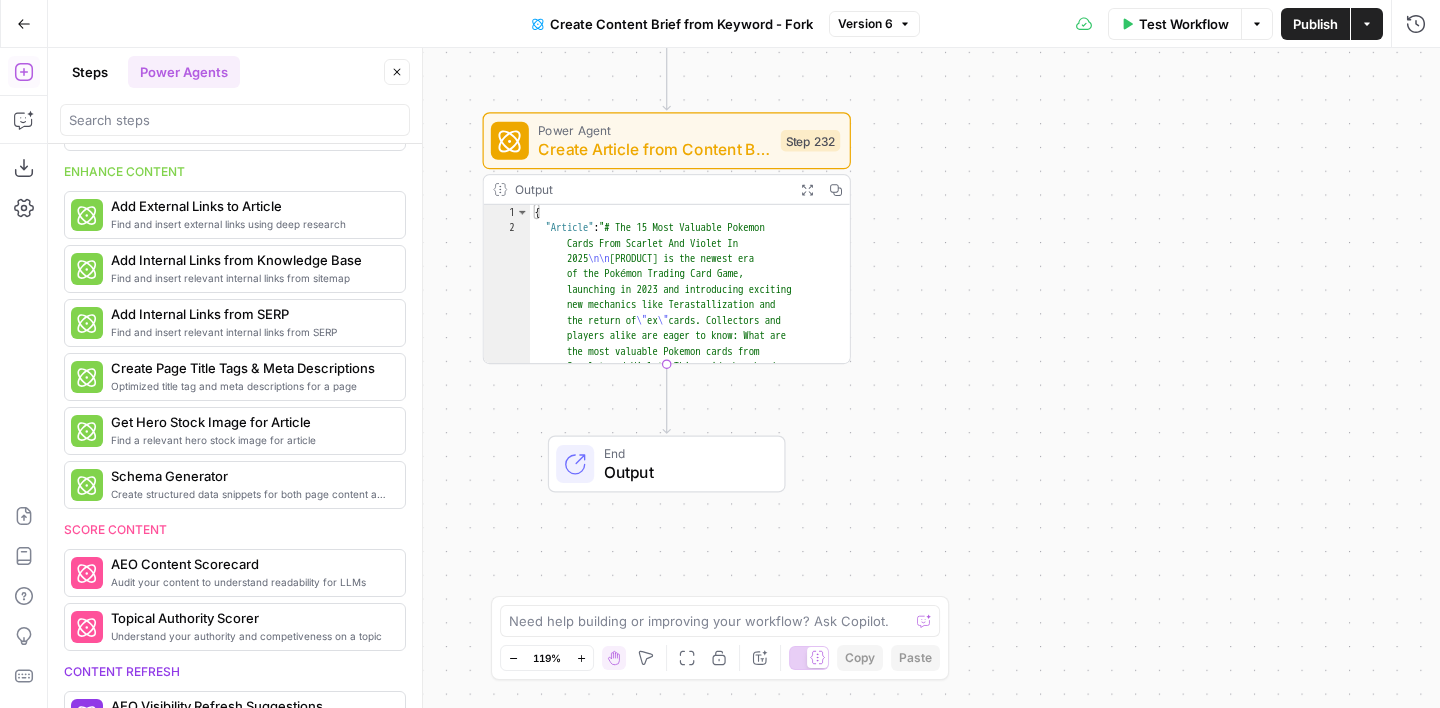 scroll, scrollTop: 334, scrollLeft: 0, axis: vertical 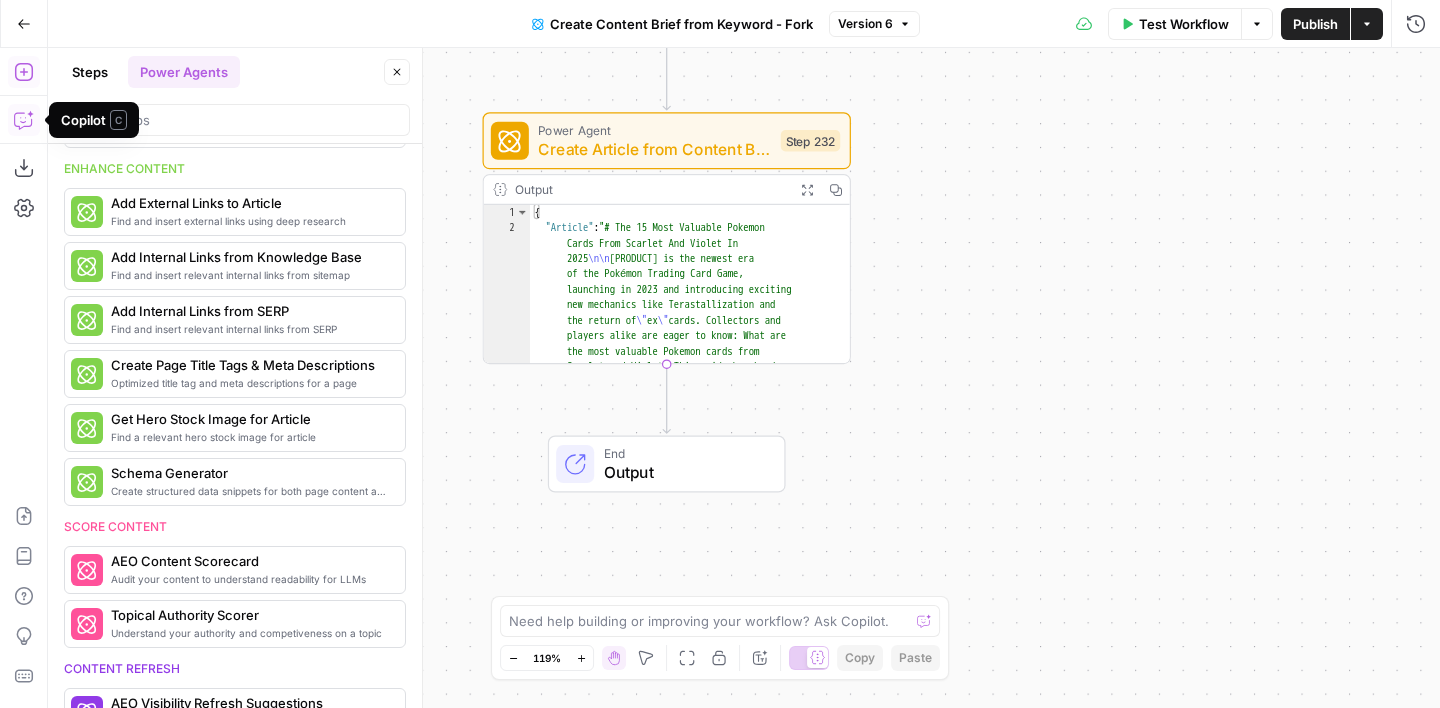 click 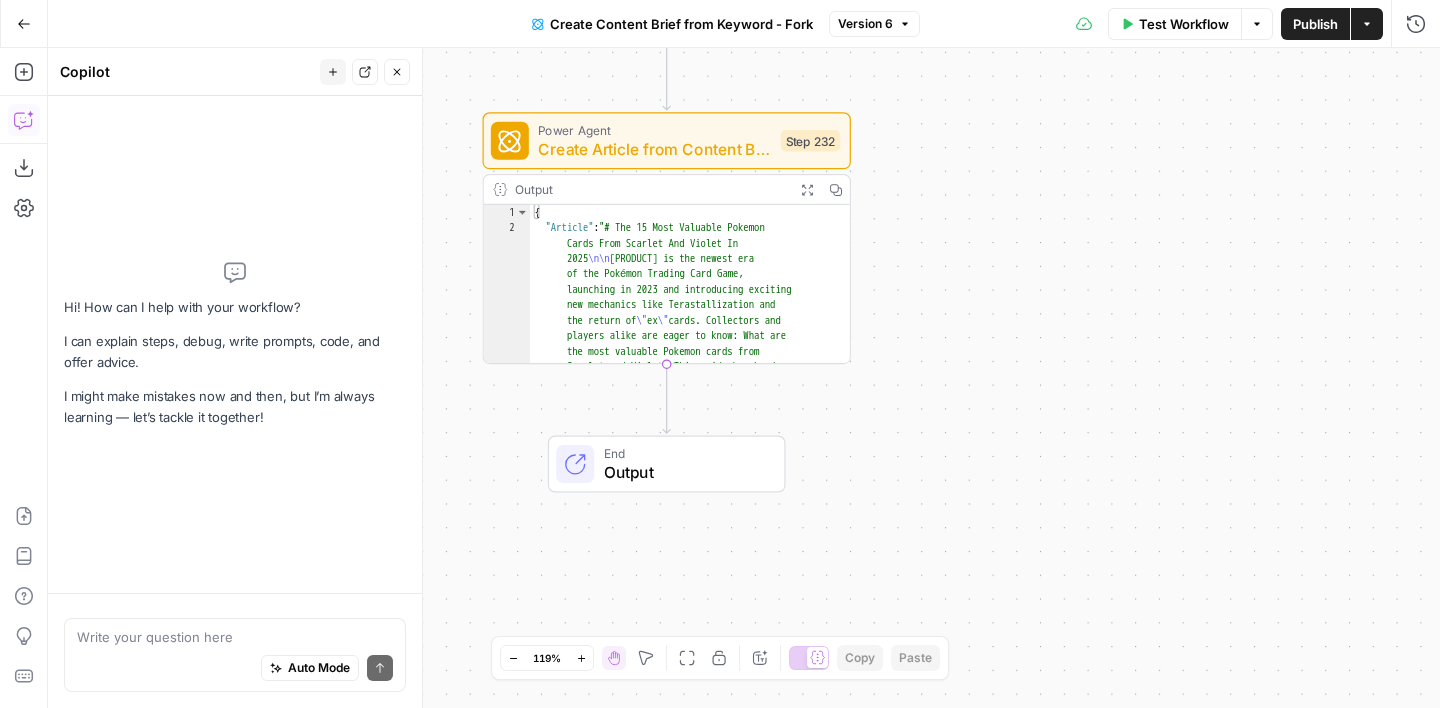 click on "Auto Mode Send" at bounding box center [235, 669] 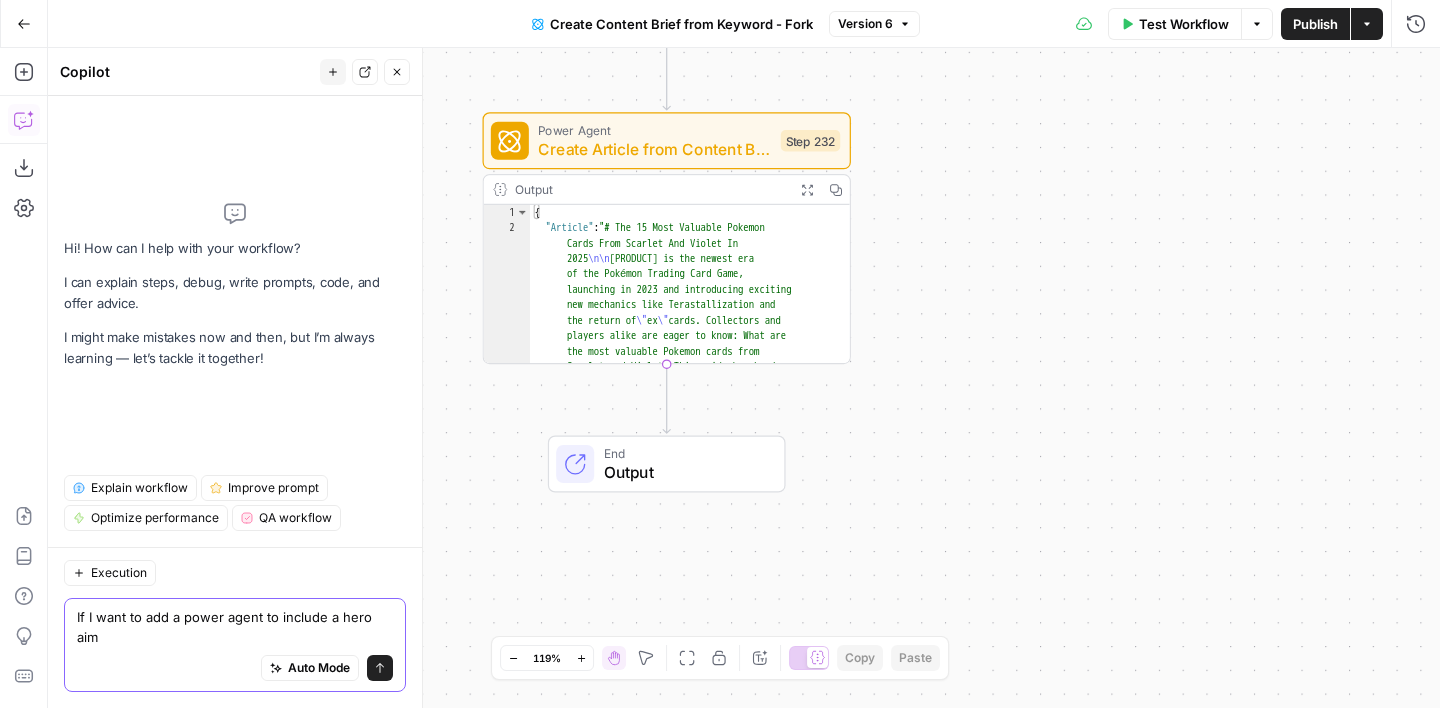 scroll, scrollTop: 0, scrollLeft: 0, axis: both 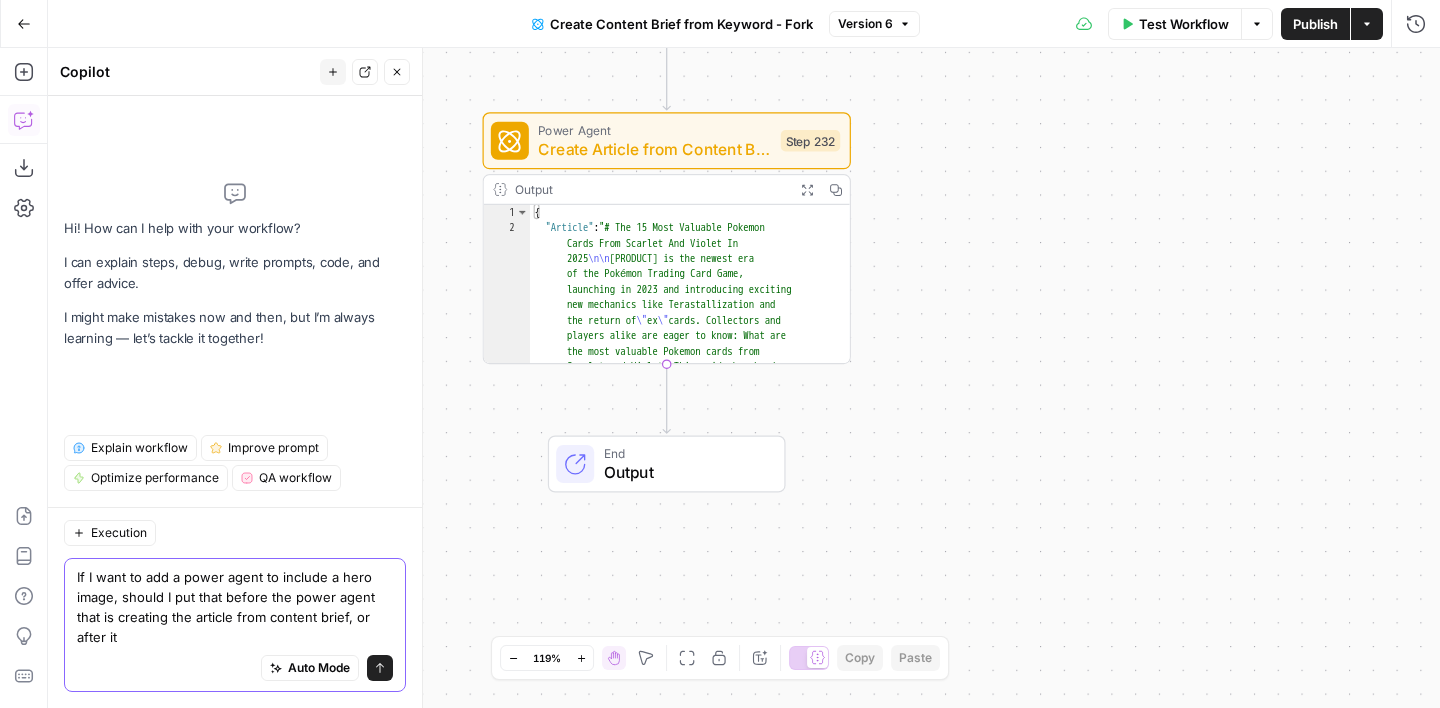 type on "If I want to add a power agent to include a hero image, should I put that before the power agent that is creating the article from content brief, or after it?" 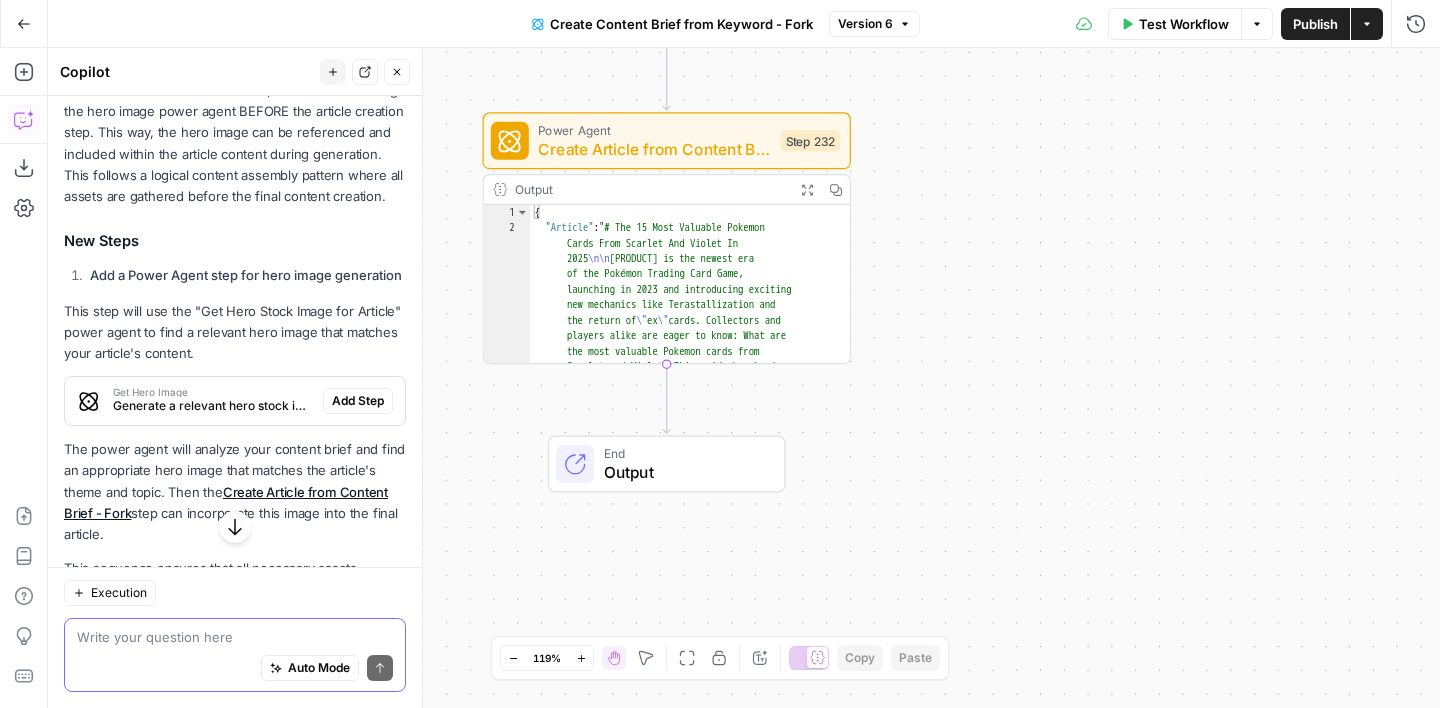 scroll, scrollTop: 499, scrollLeft: 0, axis: vertical 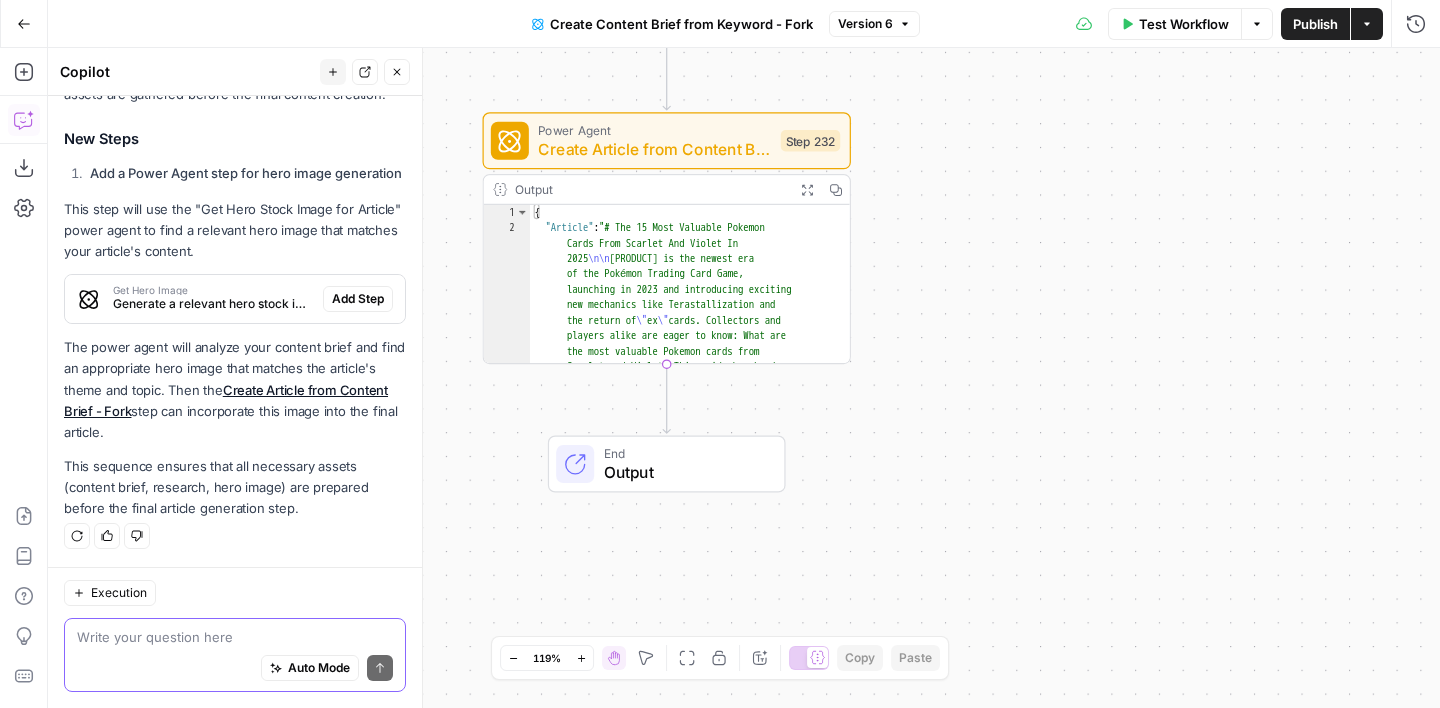 click at bounding box center (235, 637) 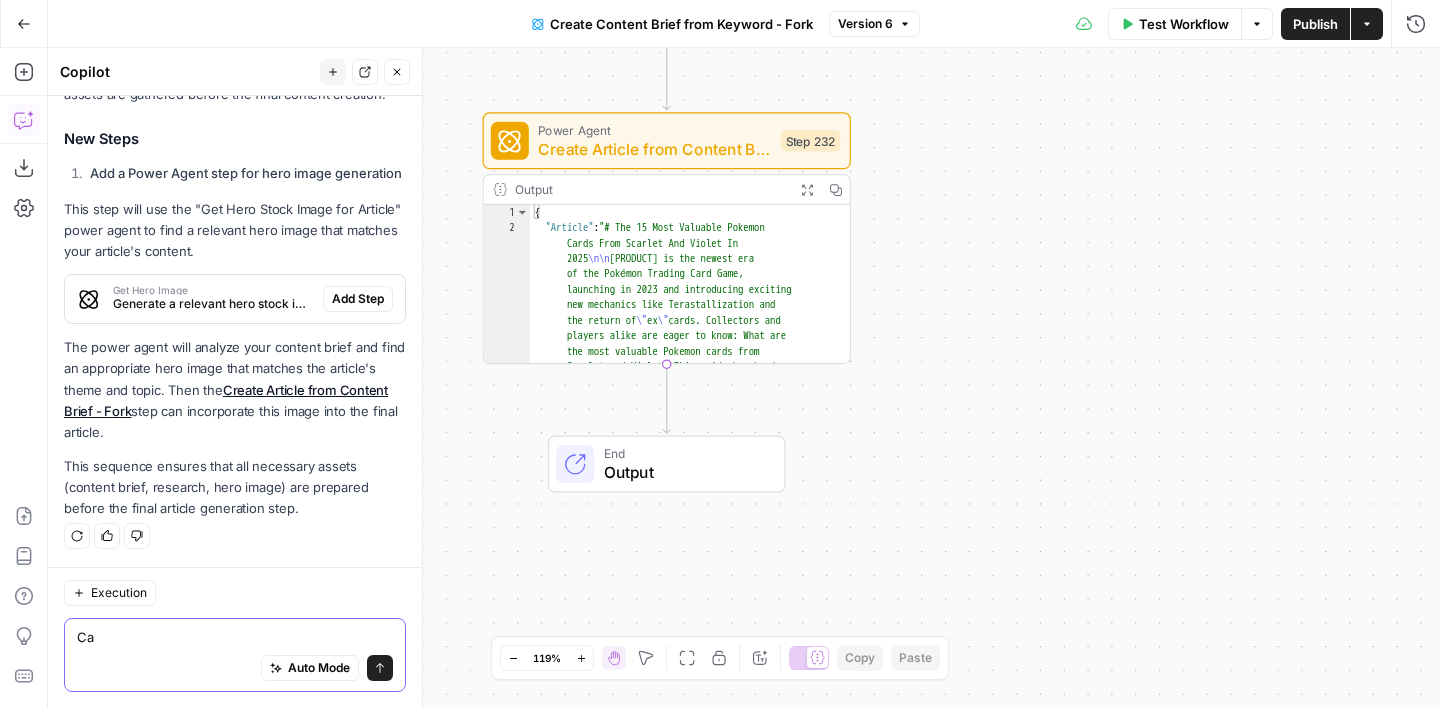 type on "C" 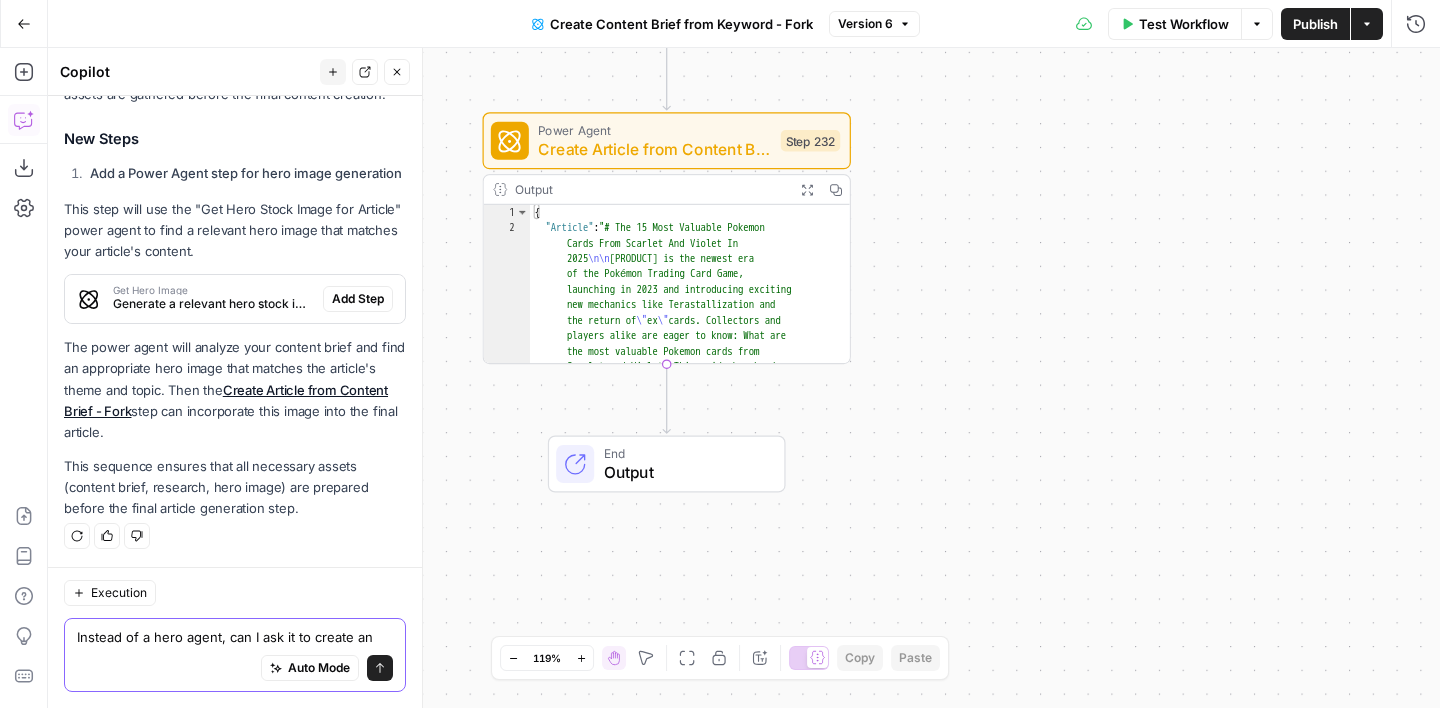 scroll, scrollTop: 519, scrollLeft: 0, axis: vertical 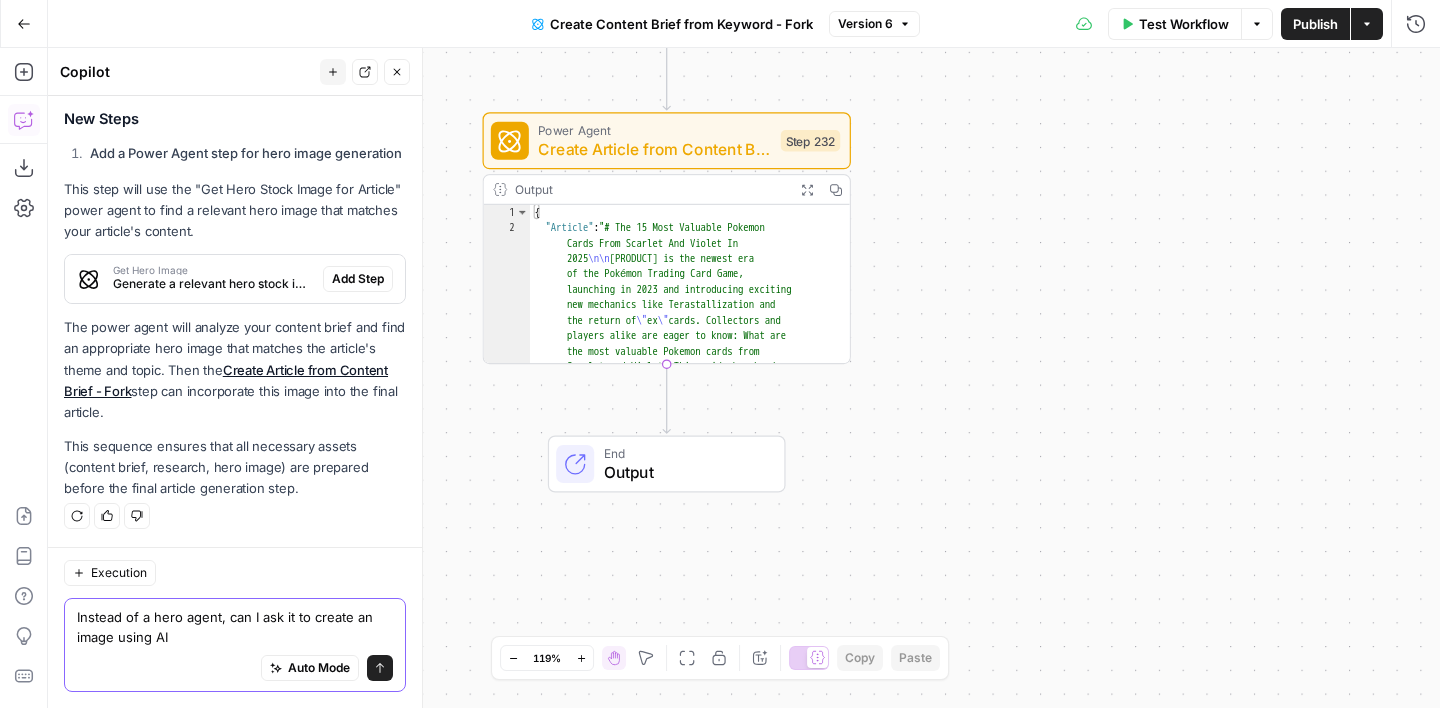 type on "Instead of a hero agent, can I ask it to create an image using AI?" 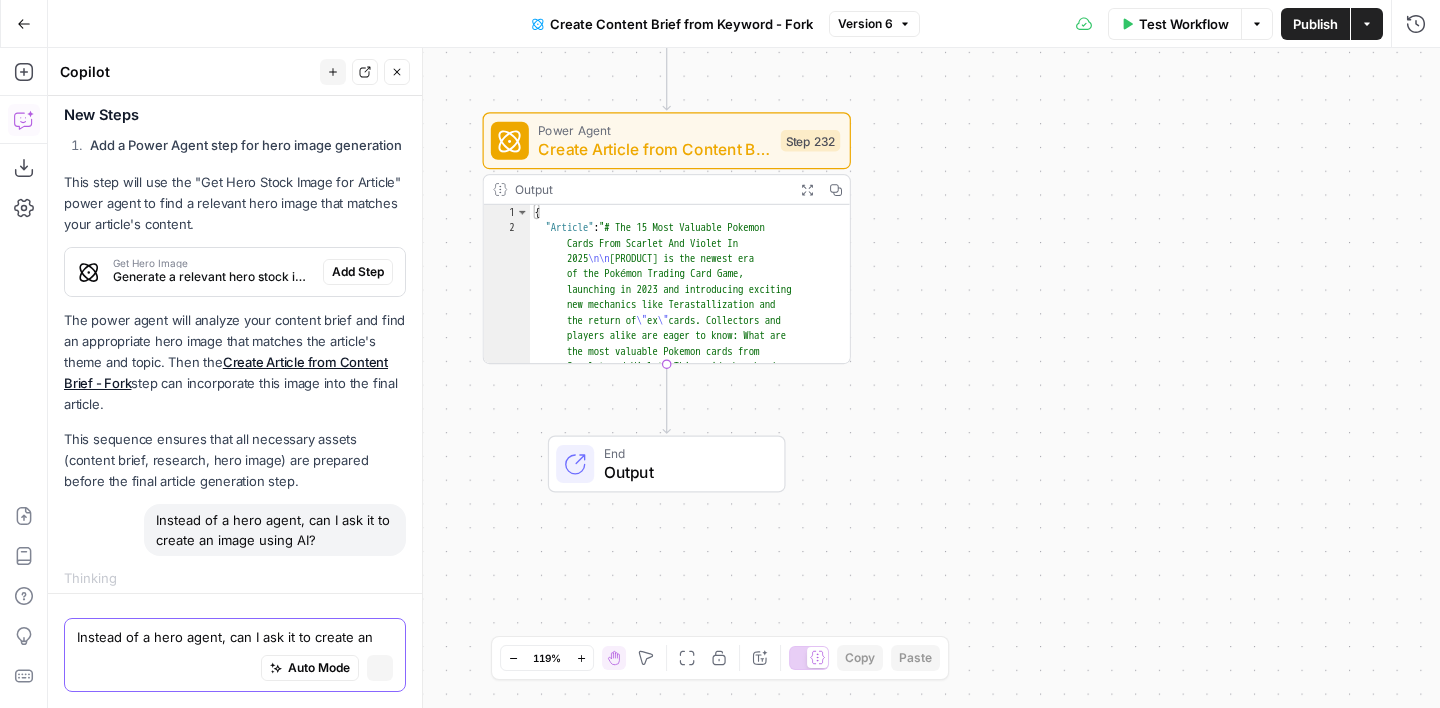 type 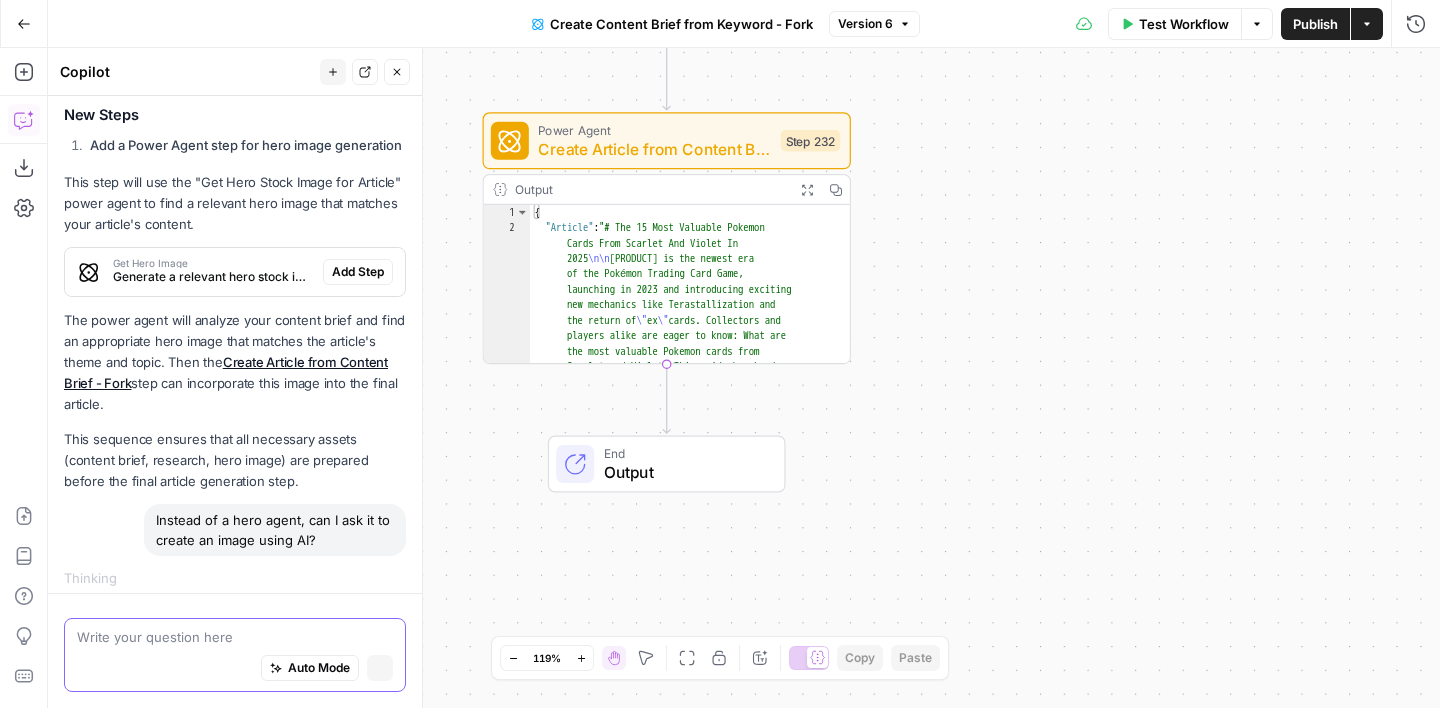 scroll, scrollTop: 530, scrollLeft: 0, axis: vertical 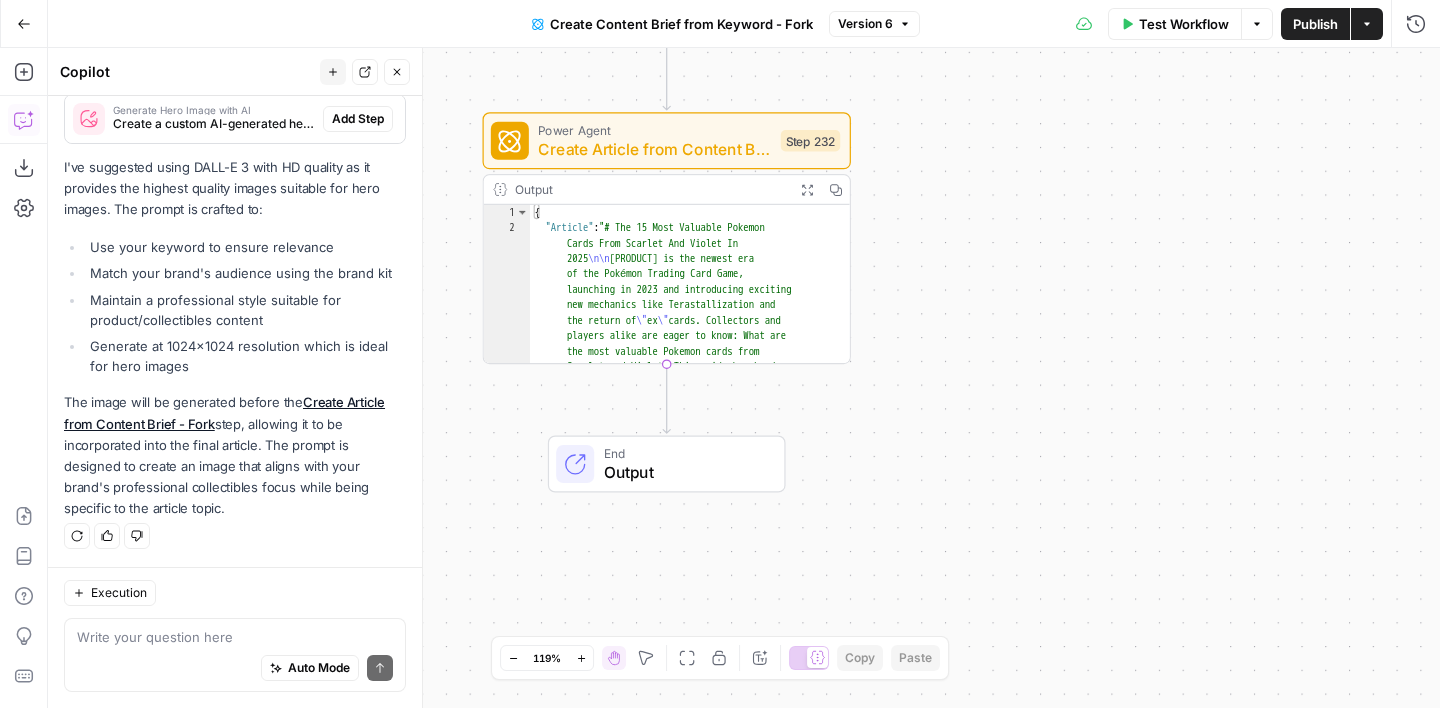 click on "Add Step" at bounding box center [358, 119] 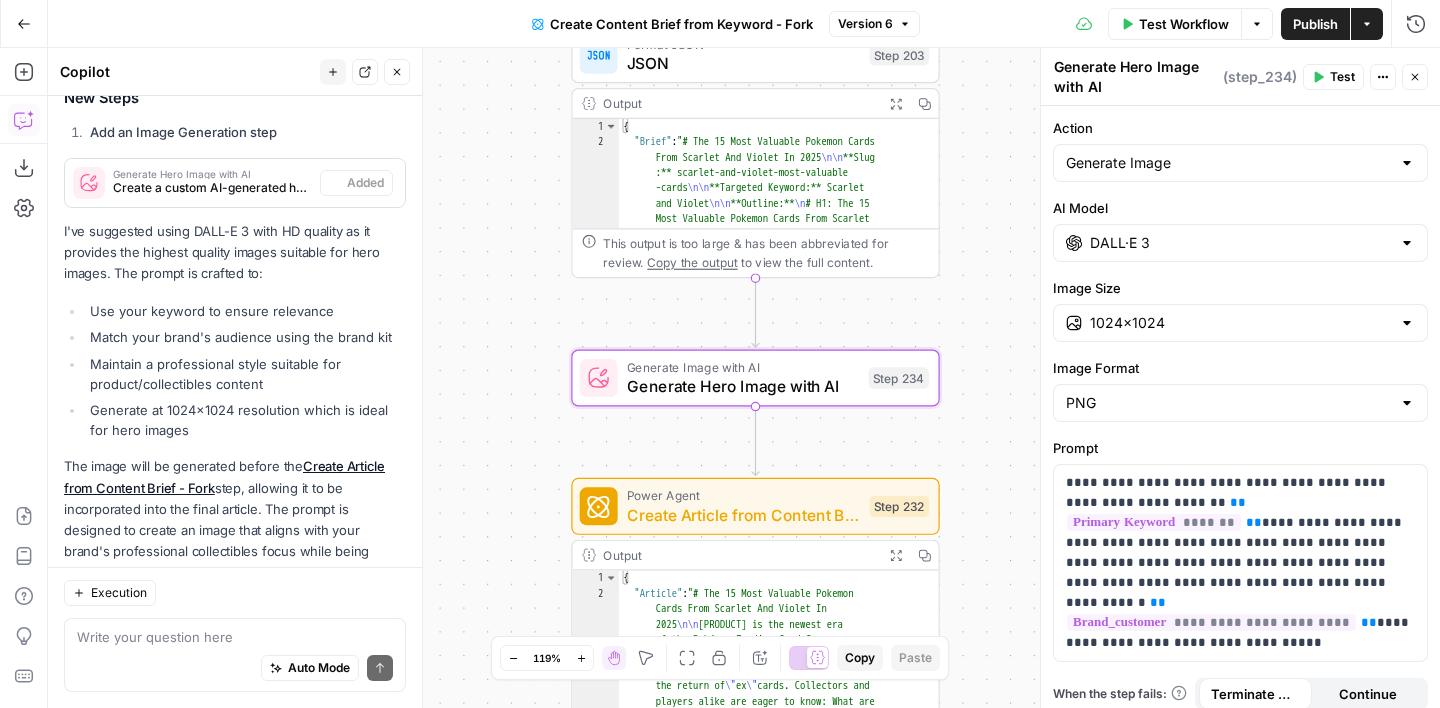 scroll, scrollTop: 1264, scrollLeft: 0, axis: vertical 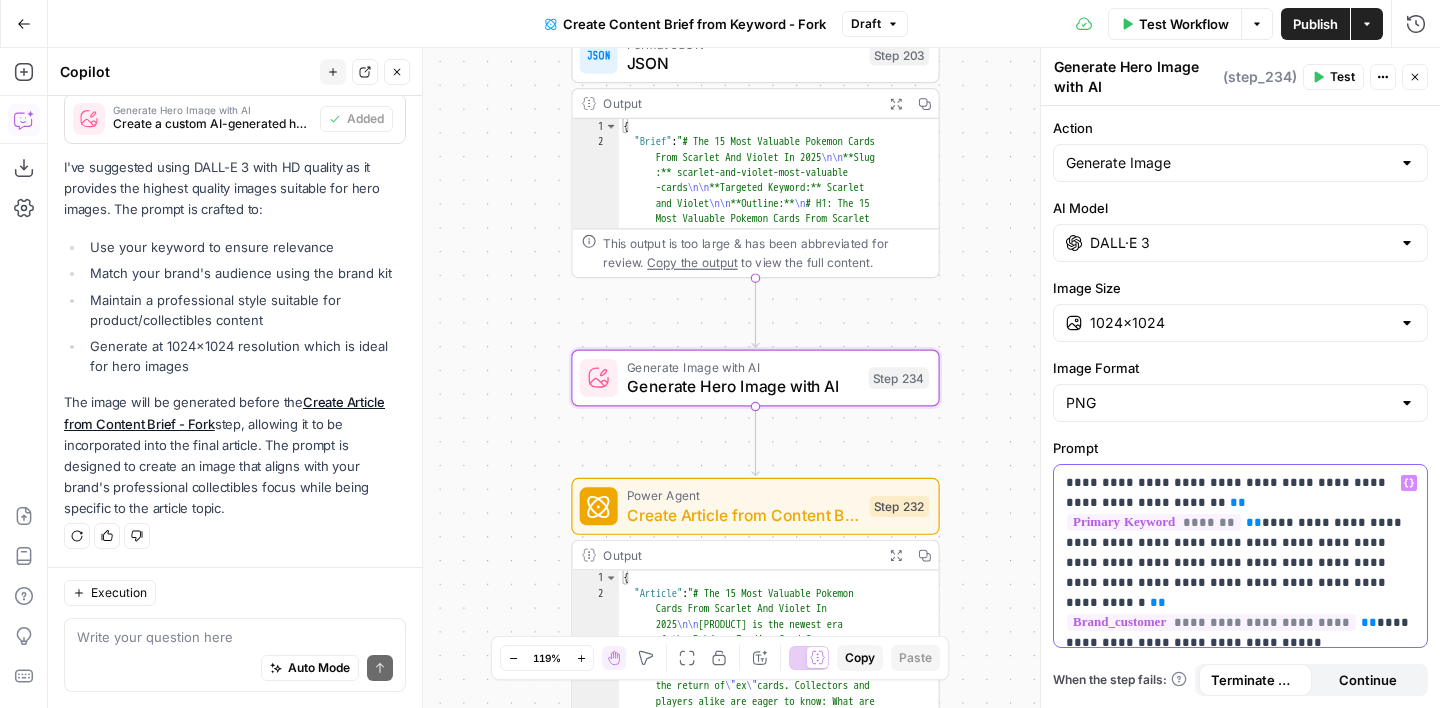 click on "**********" at bounding box center (1240, 543) 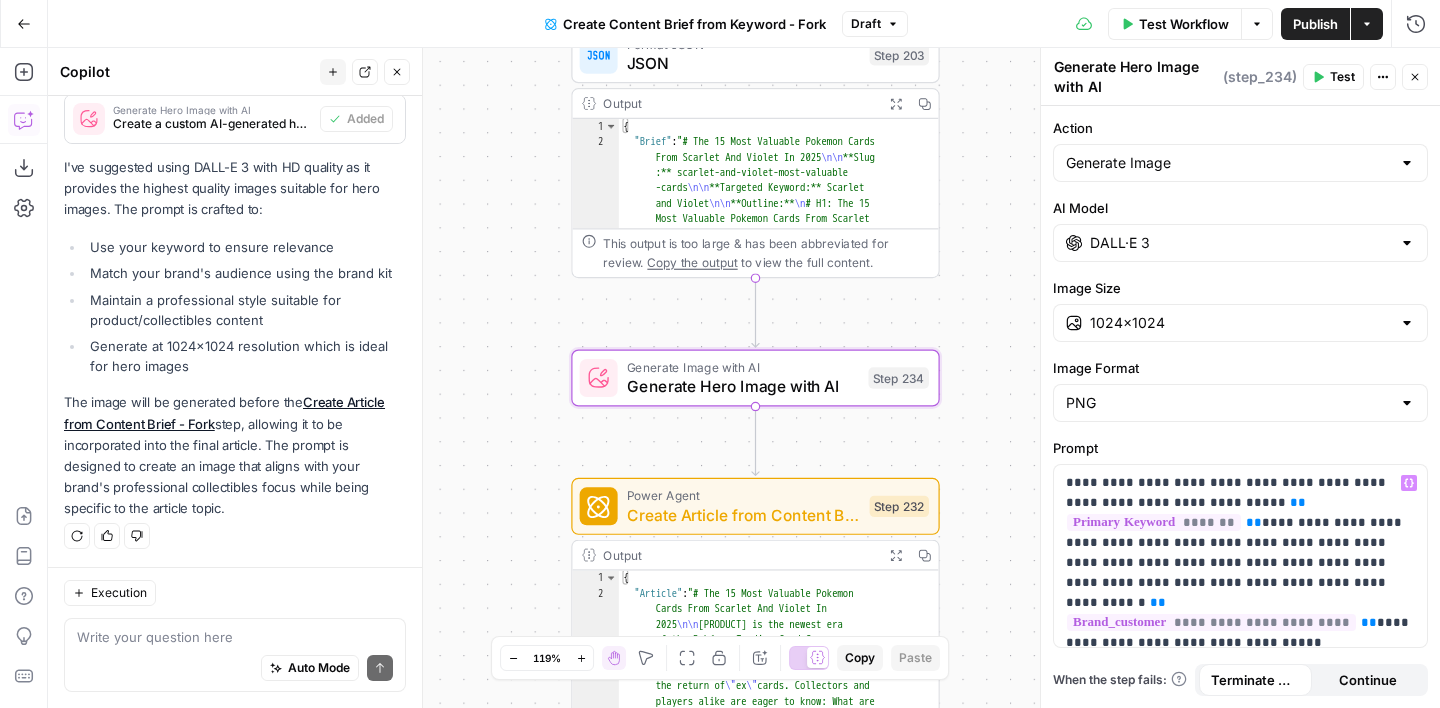 click on "Prompt" at bounding box center [1240, 448] 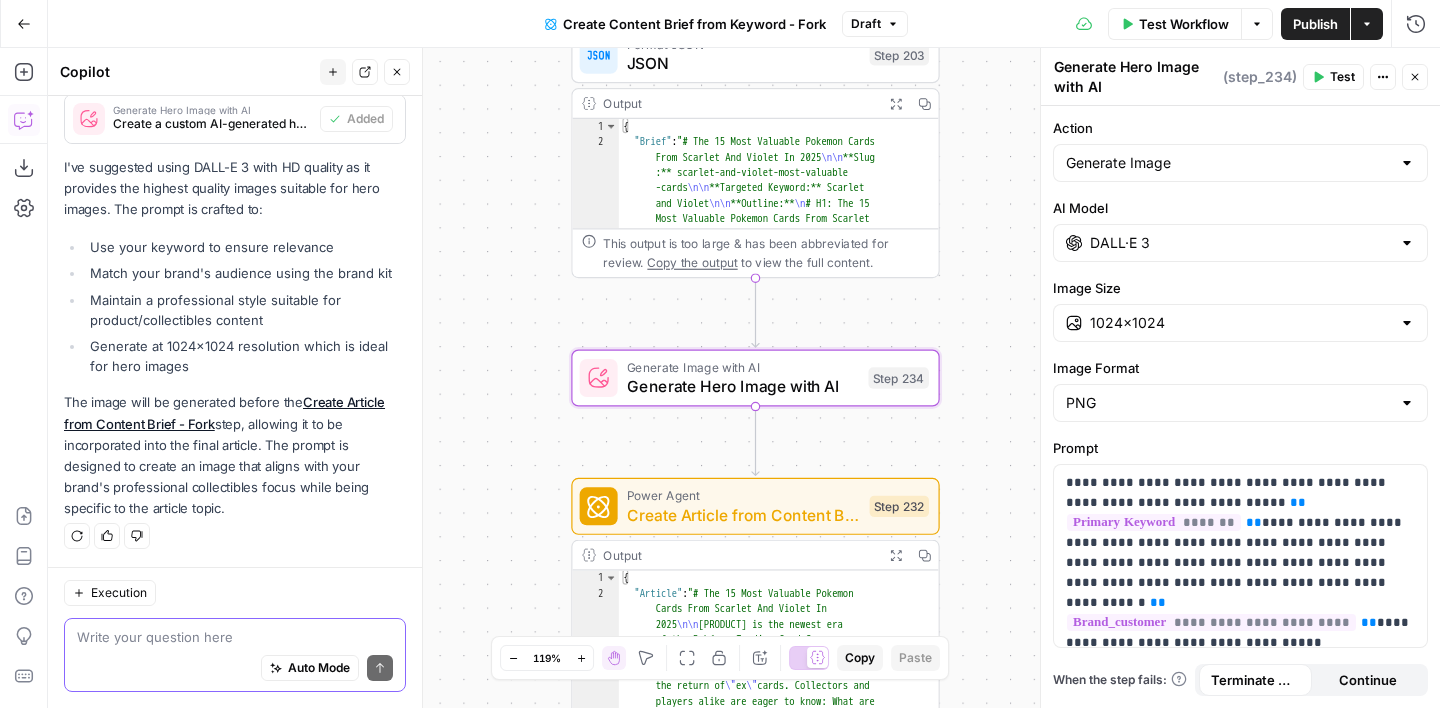 click at bounding box center [235, 637] 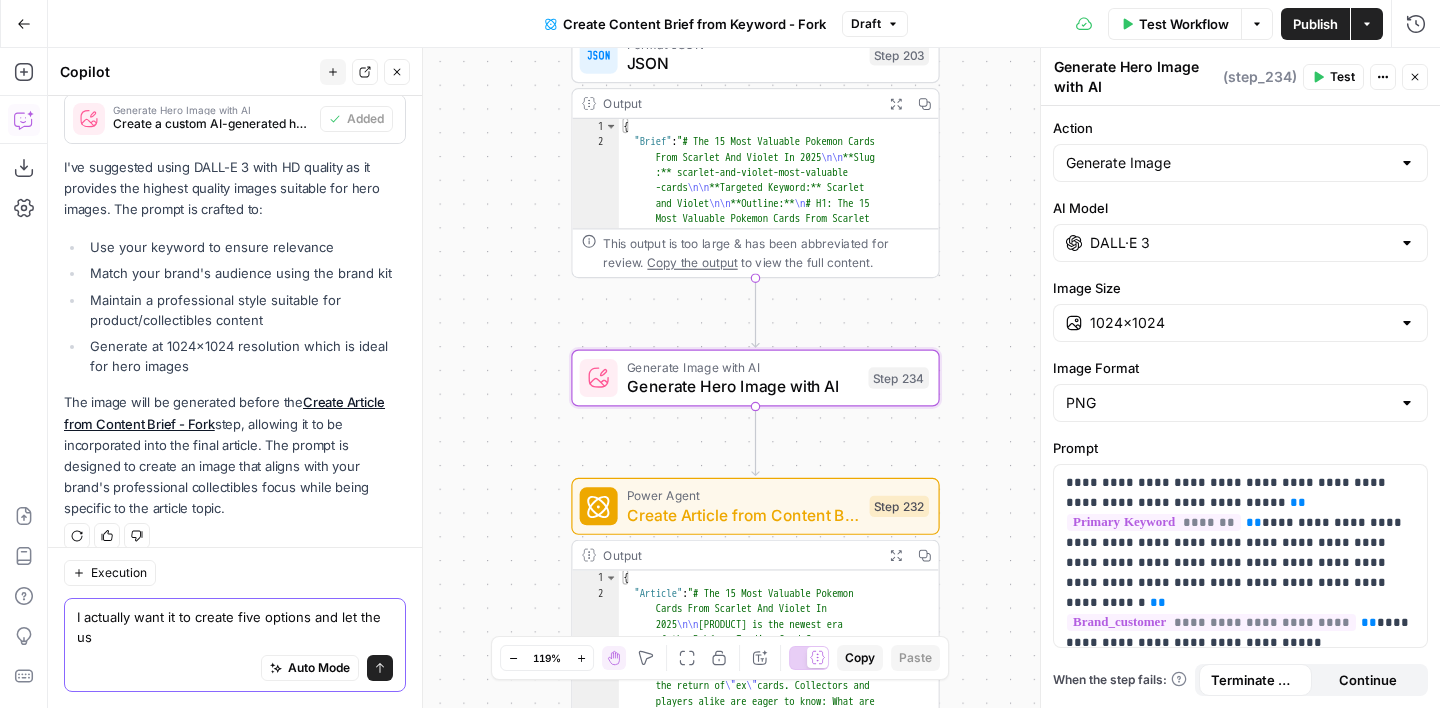 scroll, scrollTop: 1284, scrollLeft: 0, axis: vertical 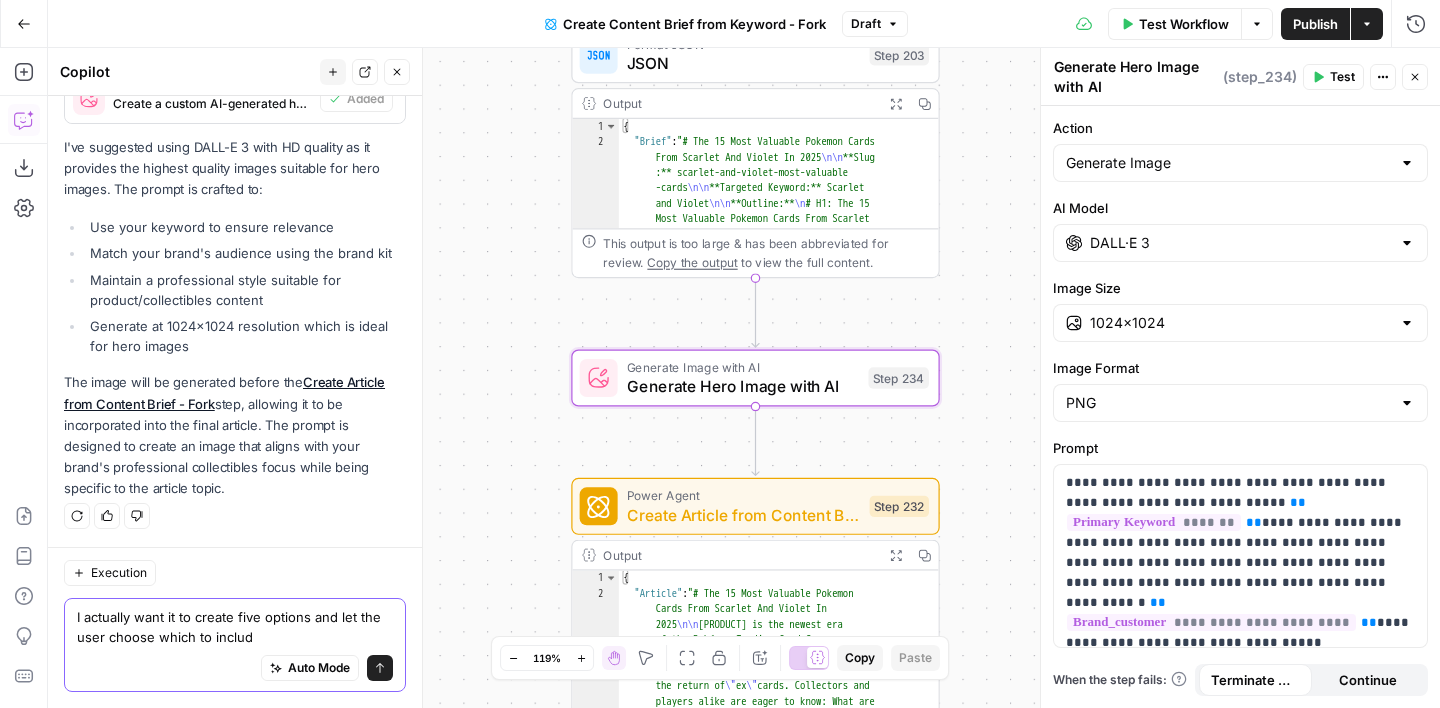 type on "I actually want it to create five options and let the user choose which to include" 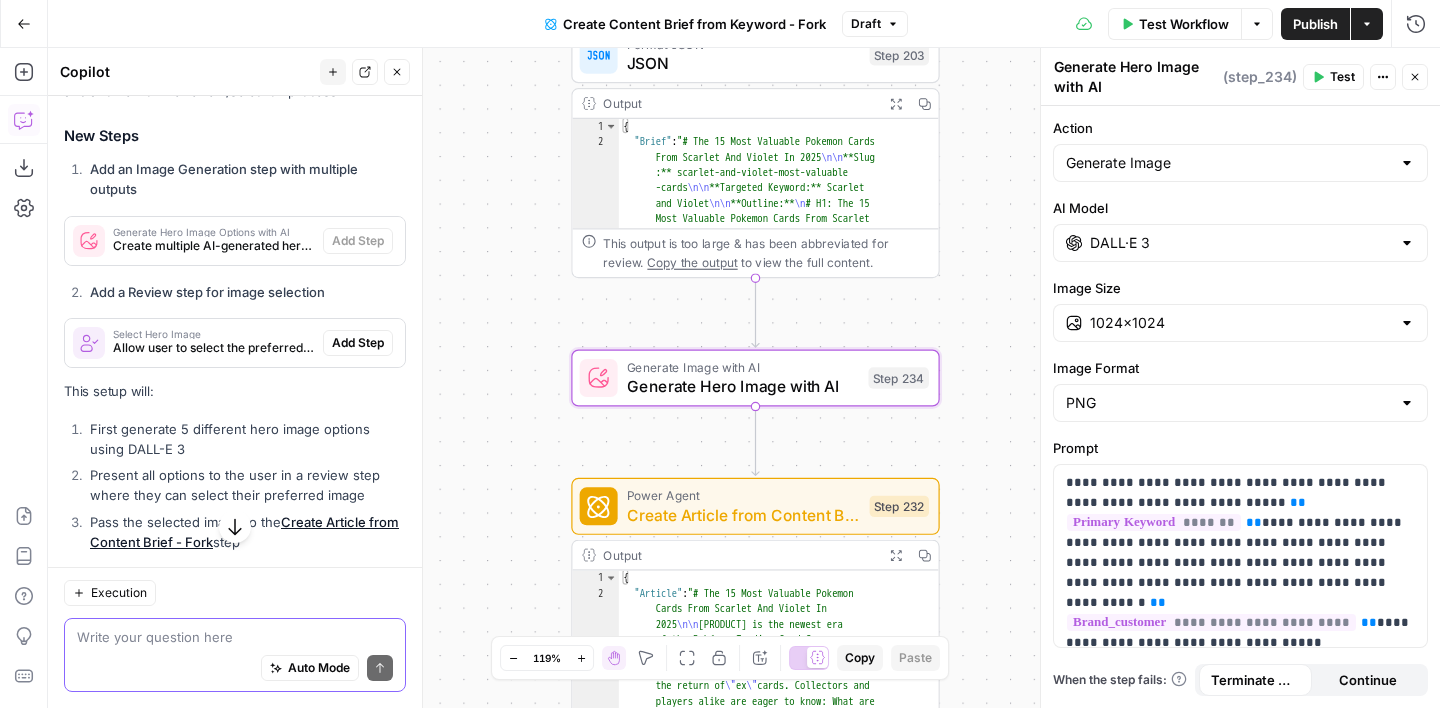 scroll, scrollTop: 1863, scrollLeft: 0, axis: vertical 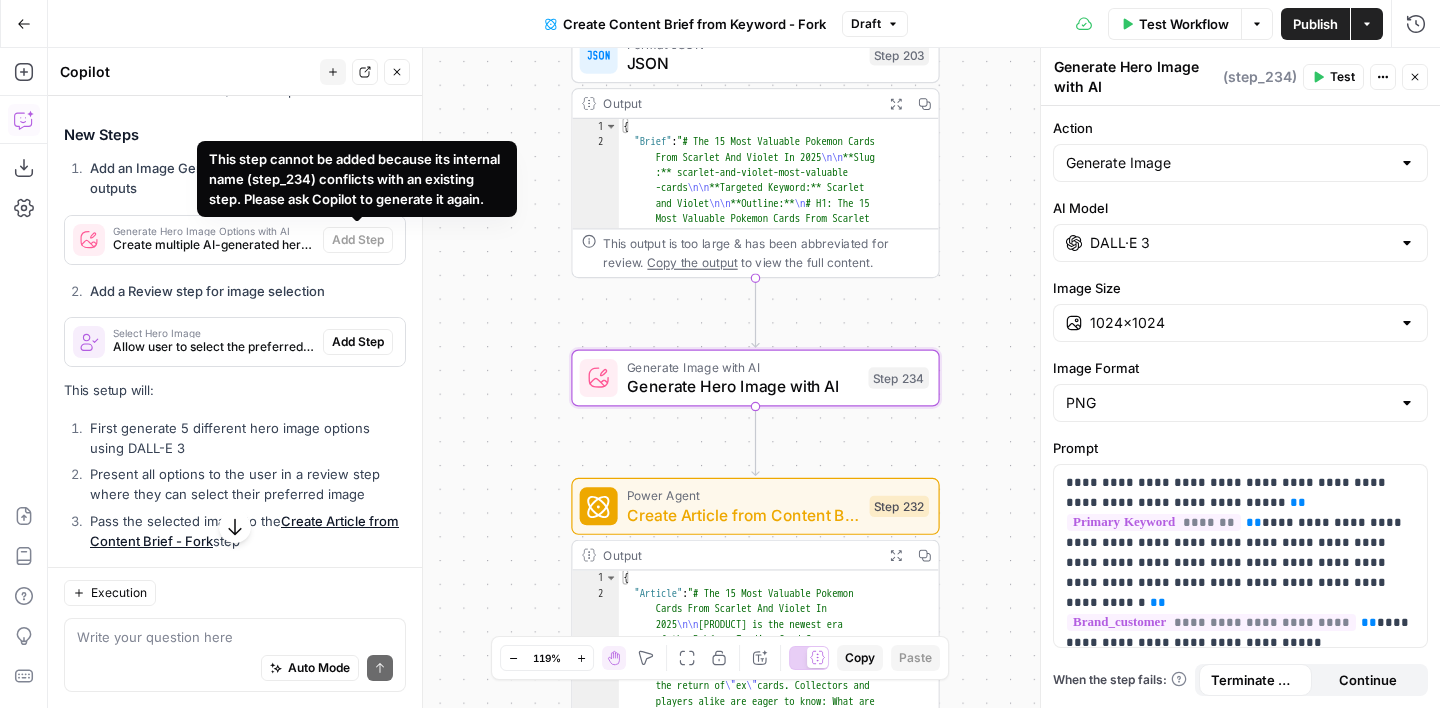 drag, startPoint x: 486, startPoint y: 196, endPoint x: 209, endPoint y: 158, distance: 279.59436 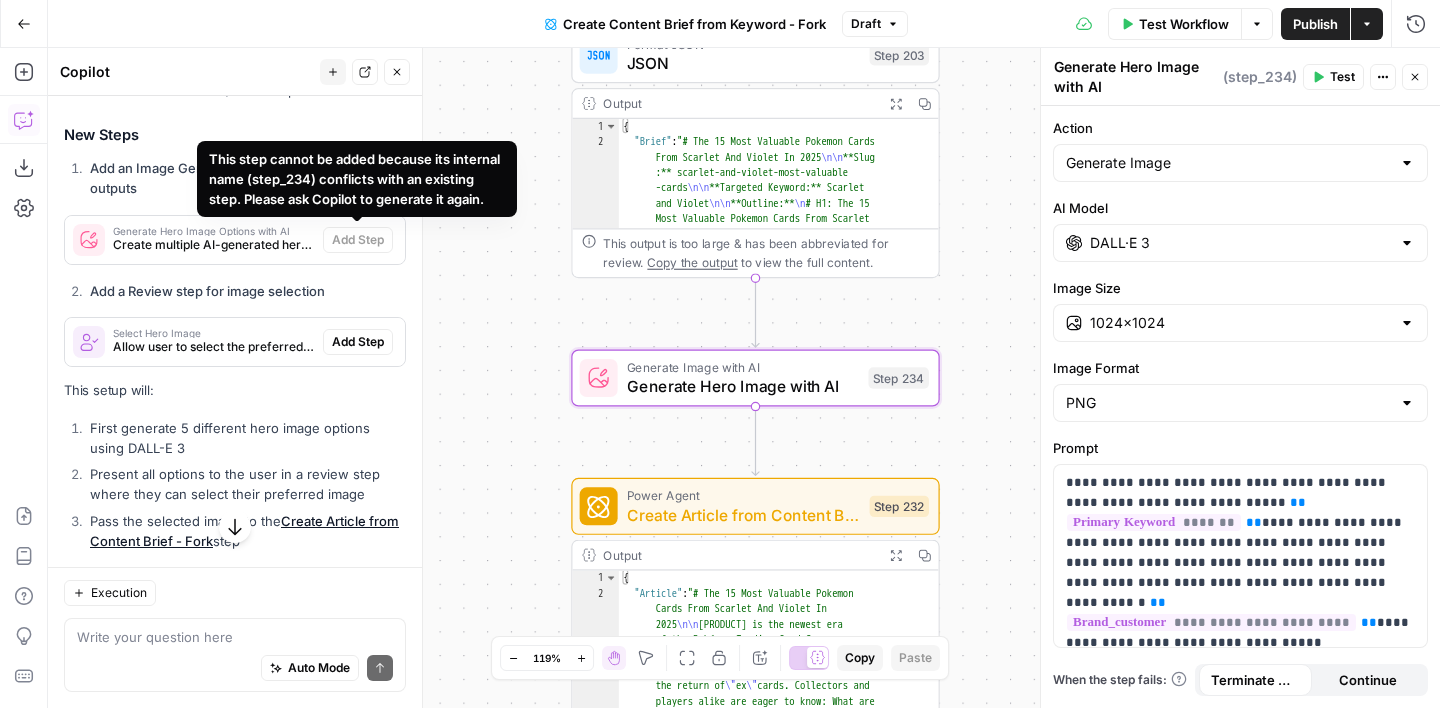 click on "This step cannot be added because its internal name (step_234) conflicts with an existing step. Please ask Copilot to generate it again." at bounding box center (357, 179) 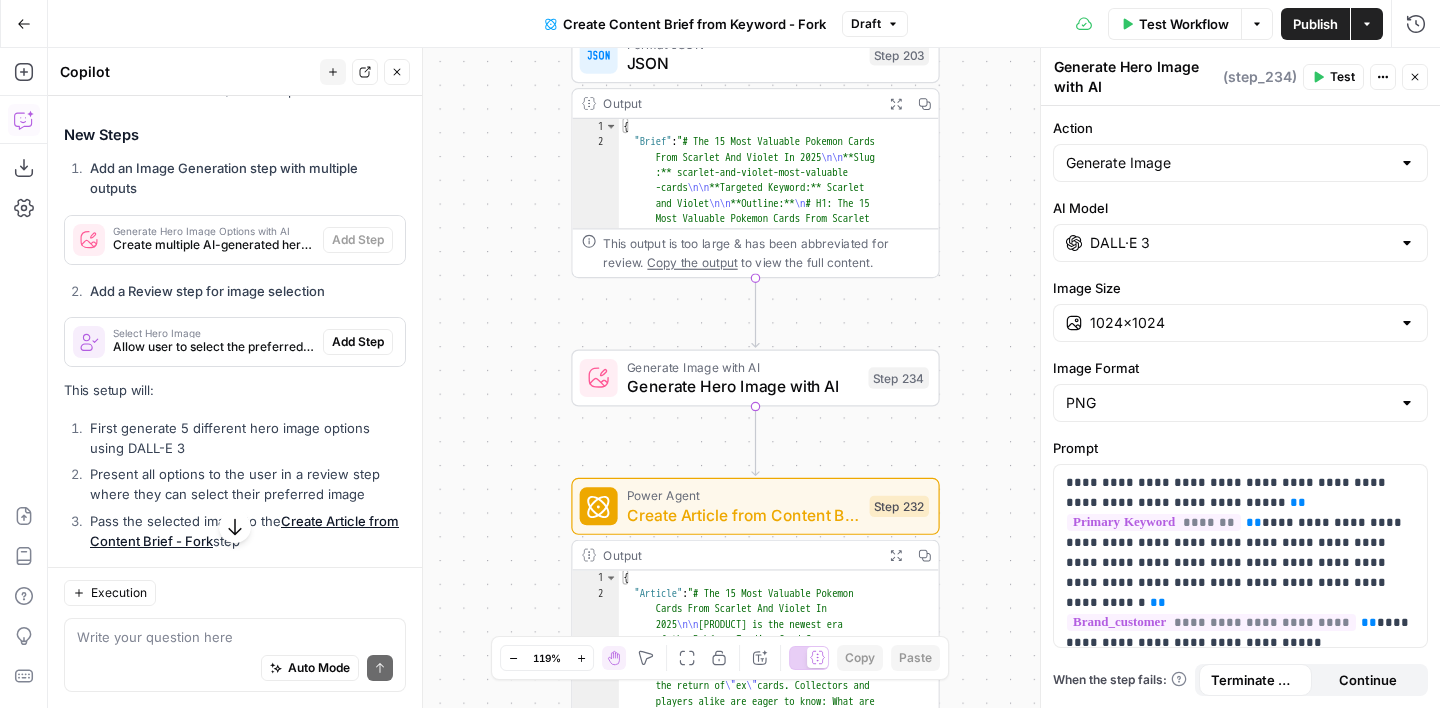 scroll, scrollTop: 1995, scrollLeft: 0, axis: vertical 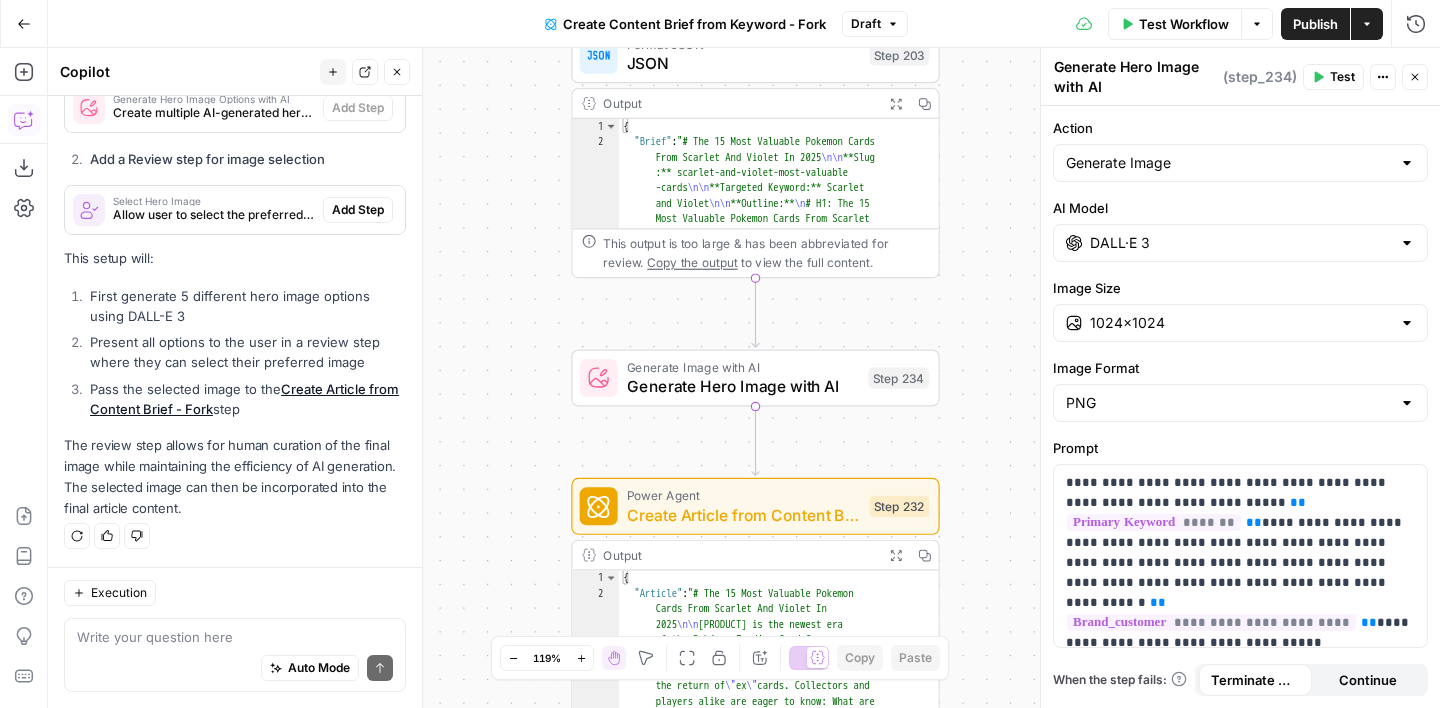 click on "Auto Mode Send" at bounding box center (235, 669) 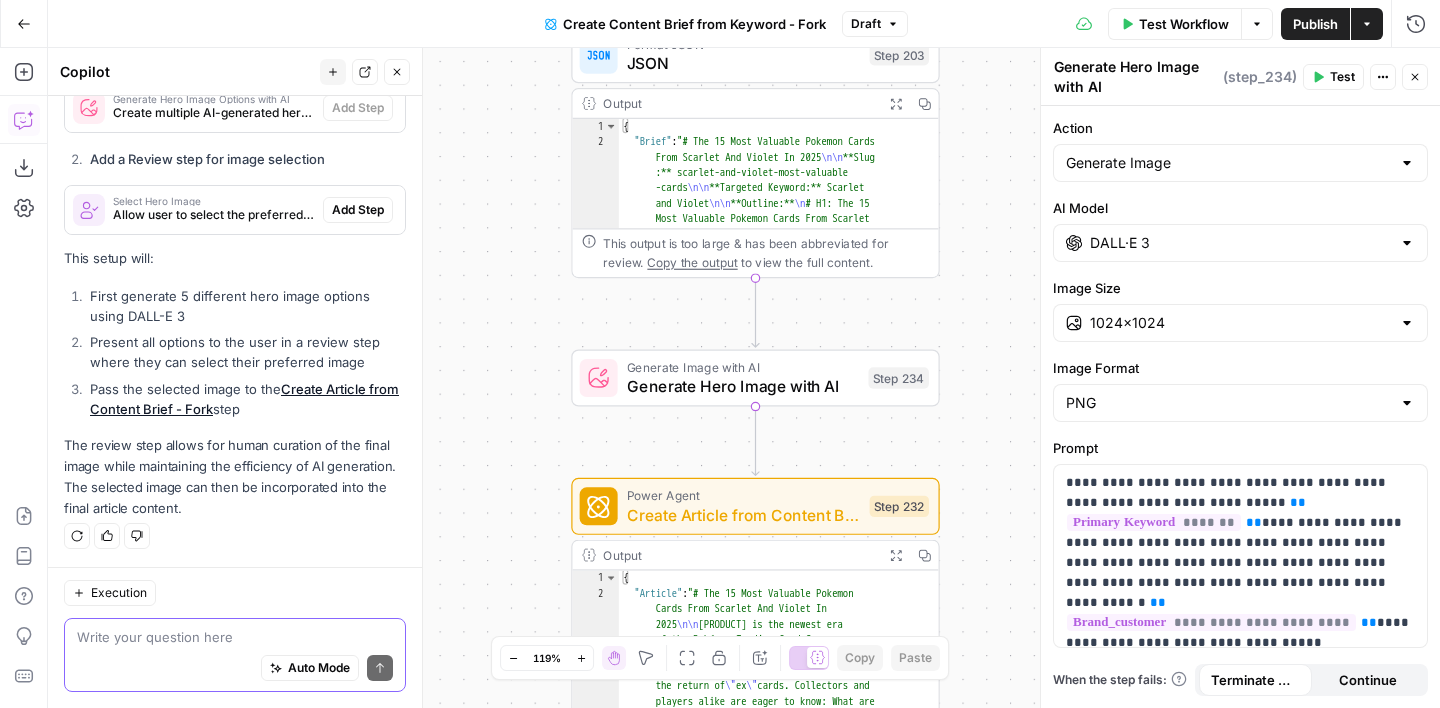 paste on "This step cannot be added because its internal name (step_234) conflicts with an existing step. Please ask Copilot to generate it again." 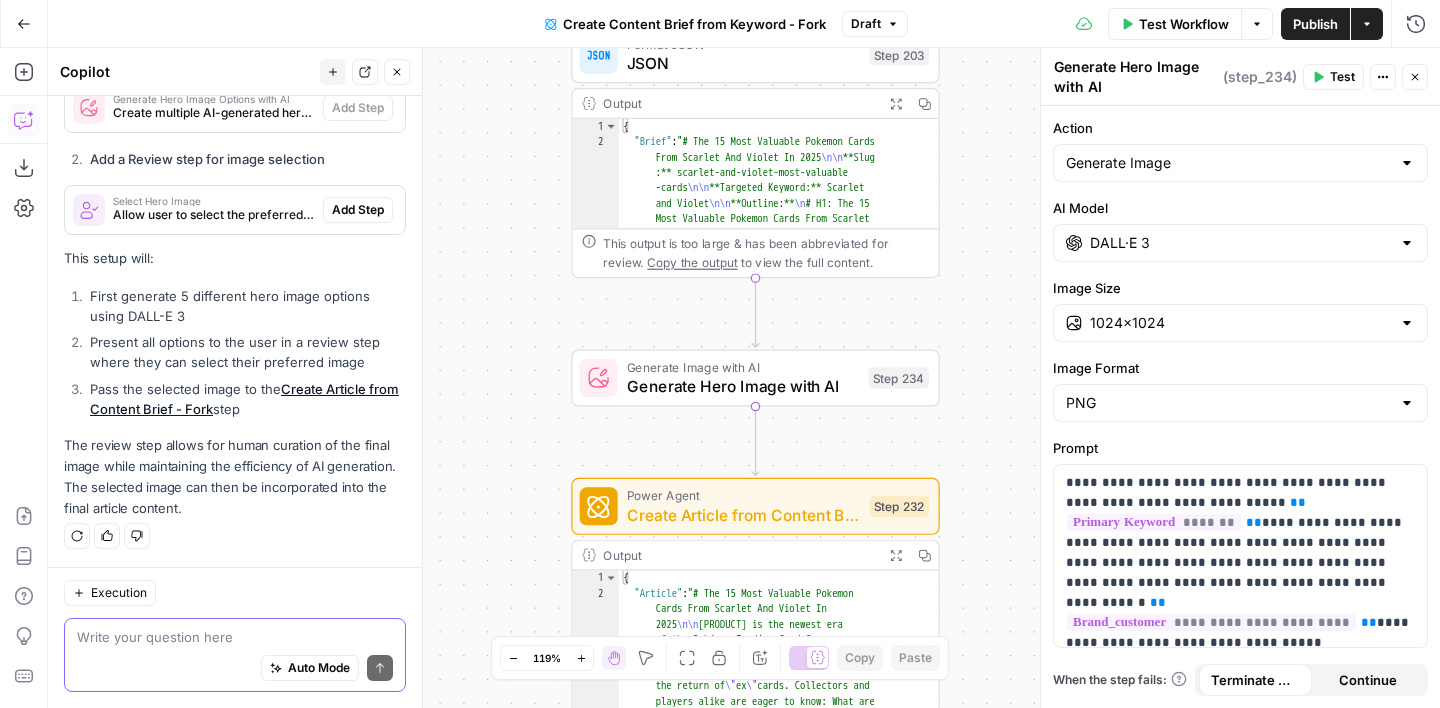 type on "This step cannot be added because its internal name (step_234) conflicts with an existing step. Please ask Copilot to generate it again." 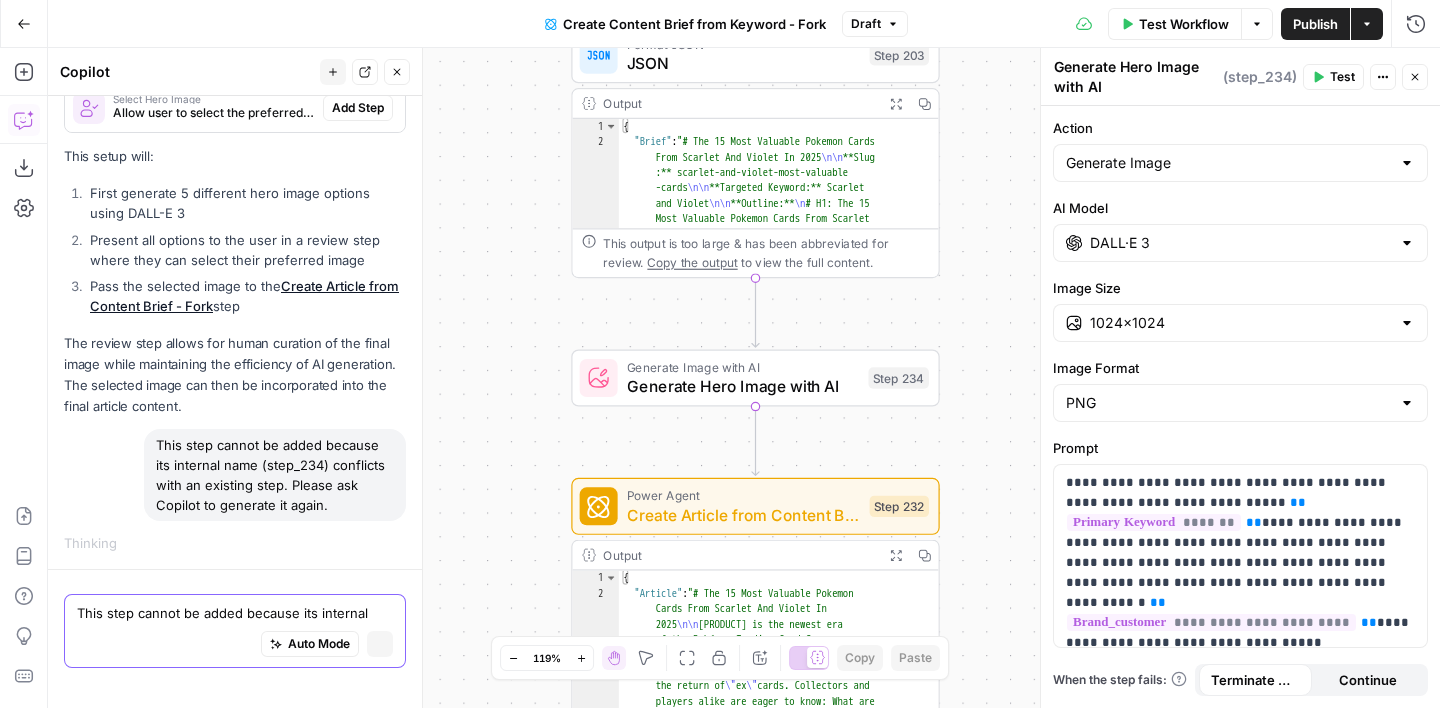 type 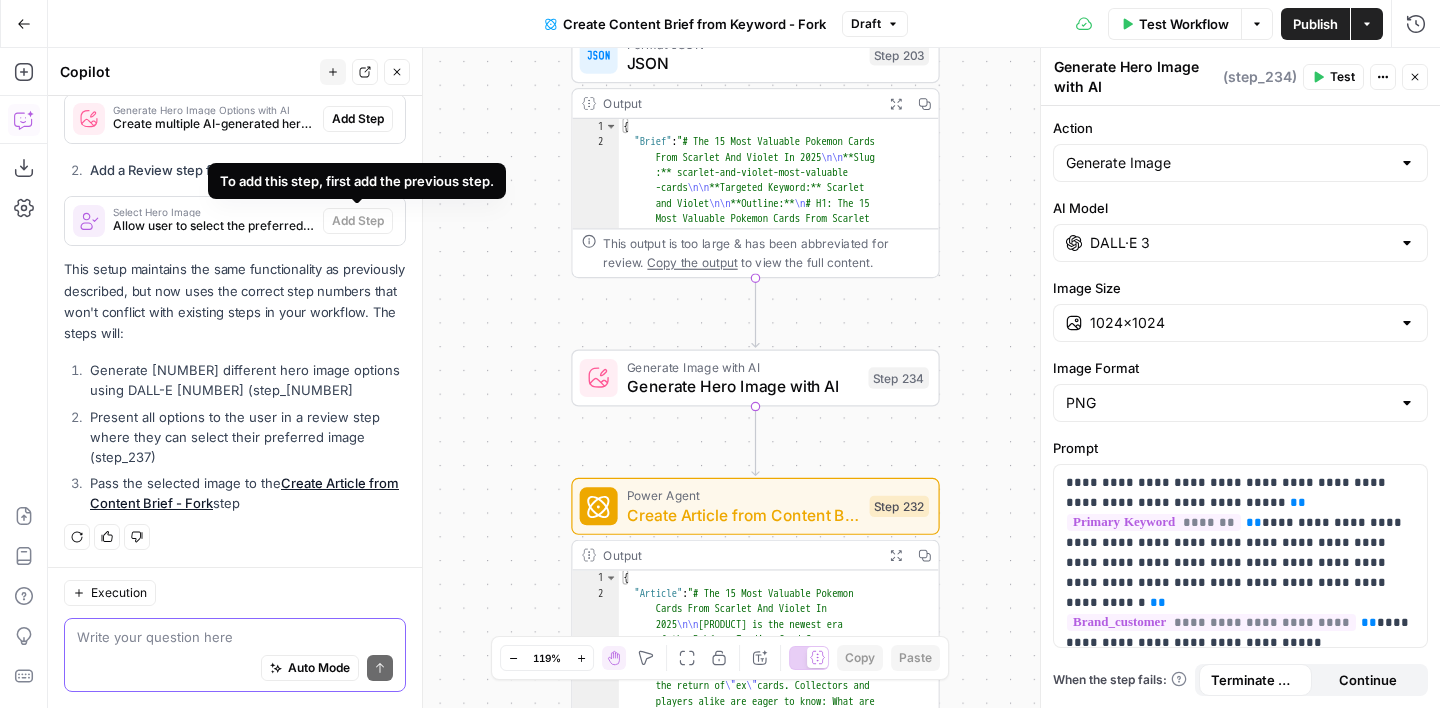 scroll, scrollTop: 2712, scrollLeft: 0, axis: vertical 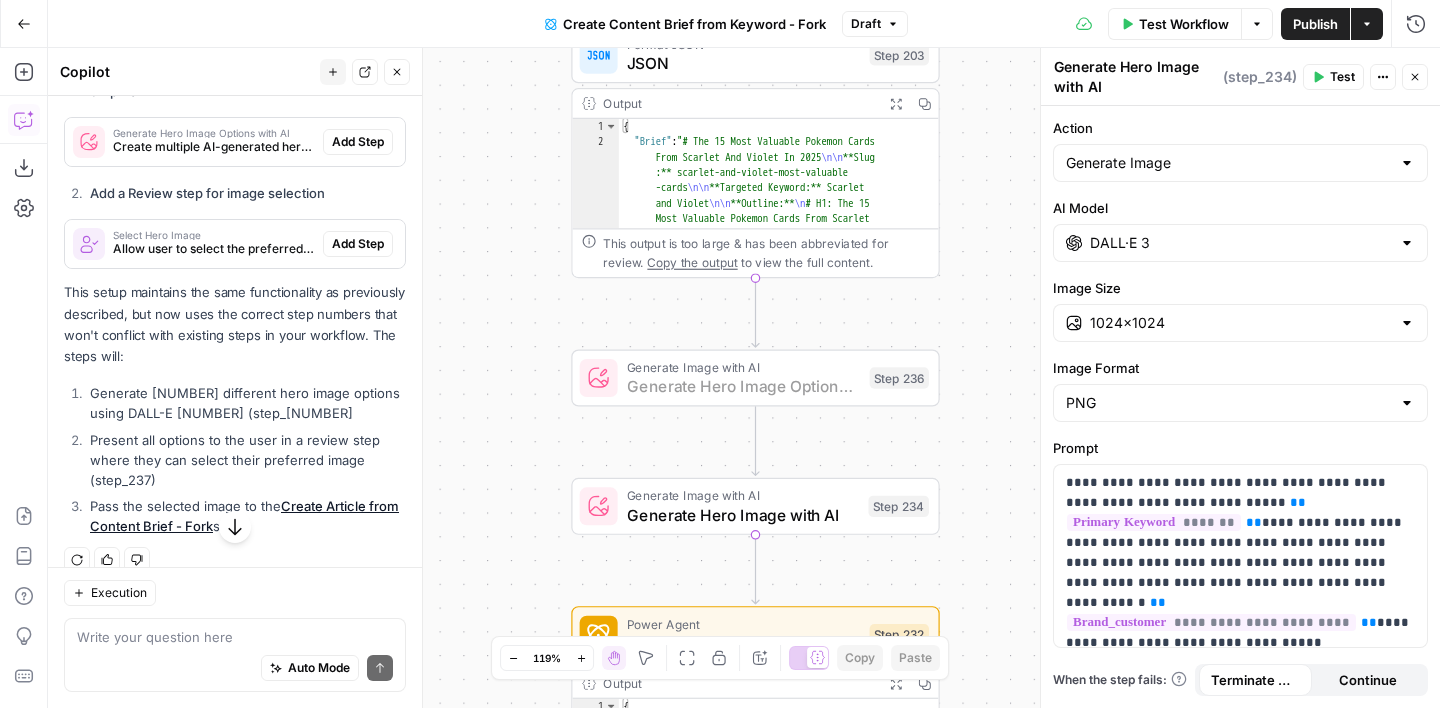 click on "Add Step" at bounding box center (358, 142) 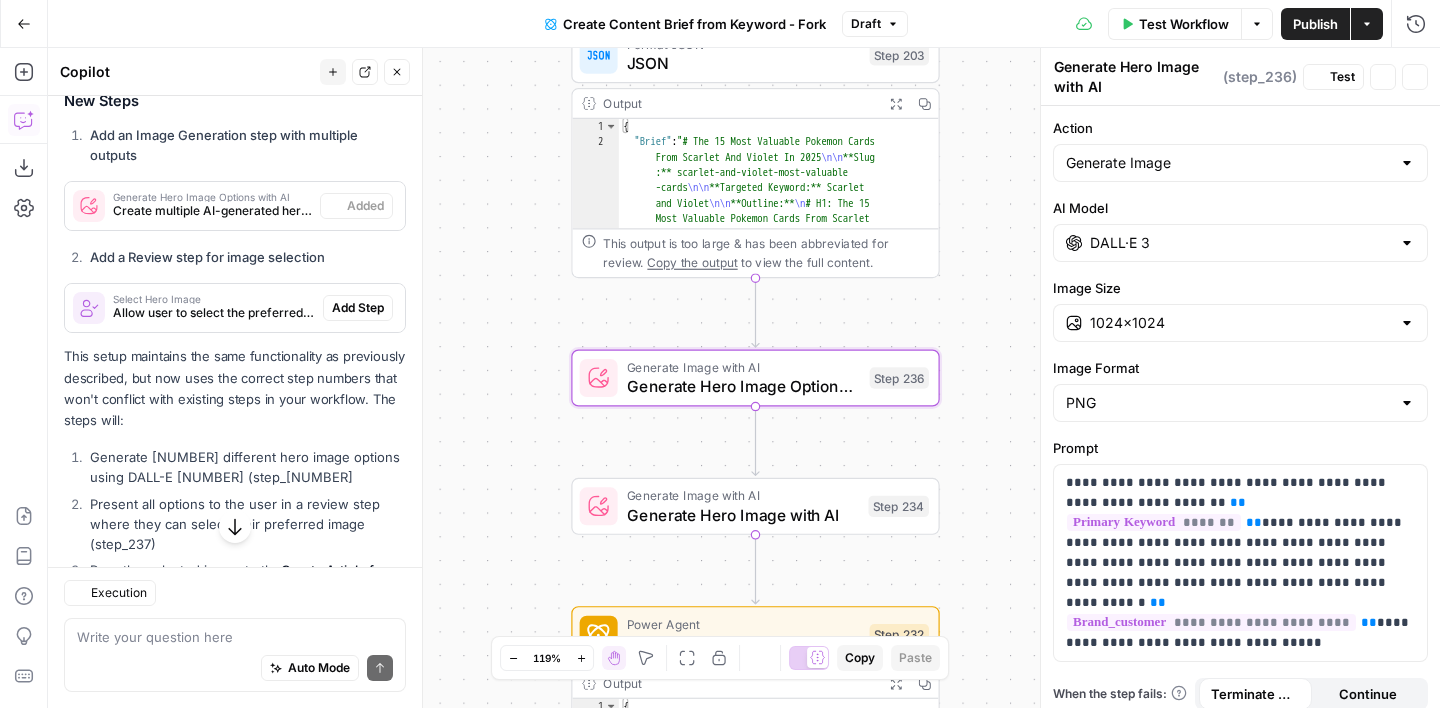 type on "Generate Hero Image Options with AI" 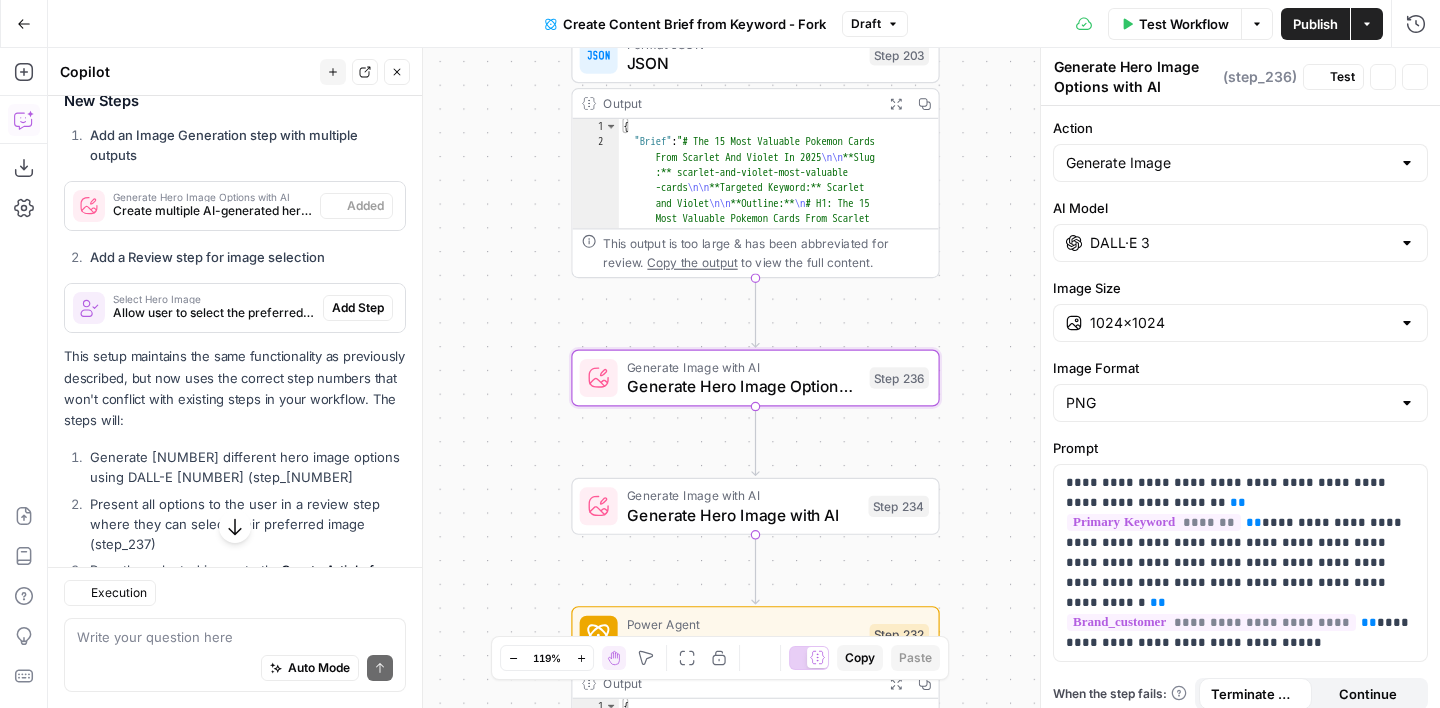 scroll, scrollTop: 2776, scrollLeft: 0, axis: vertical 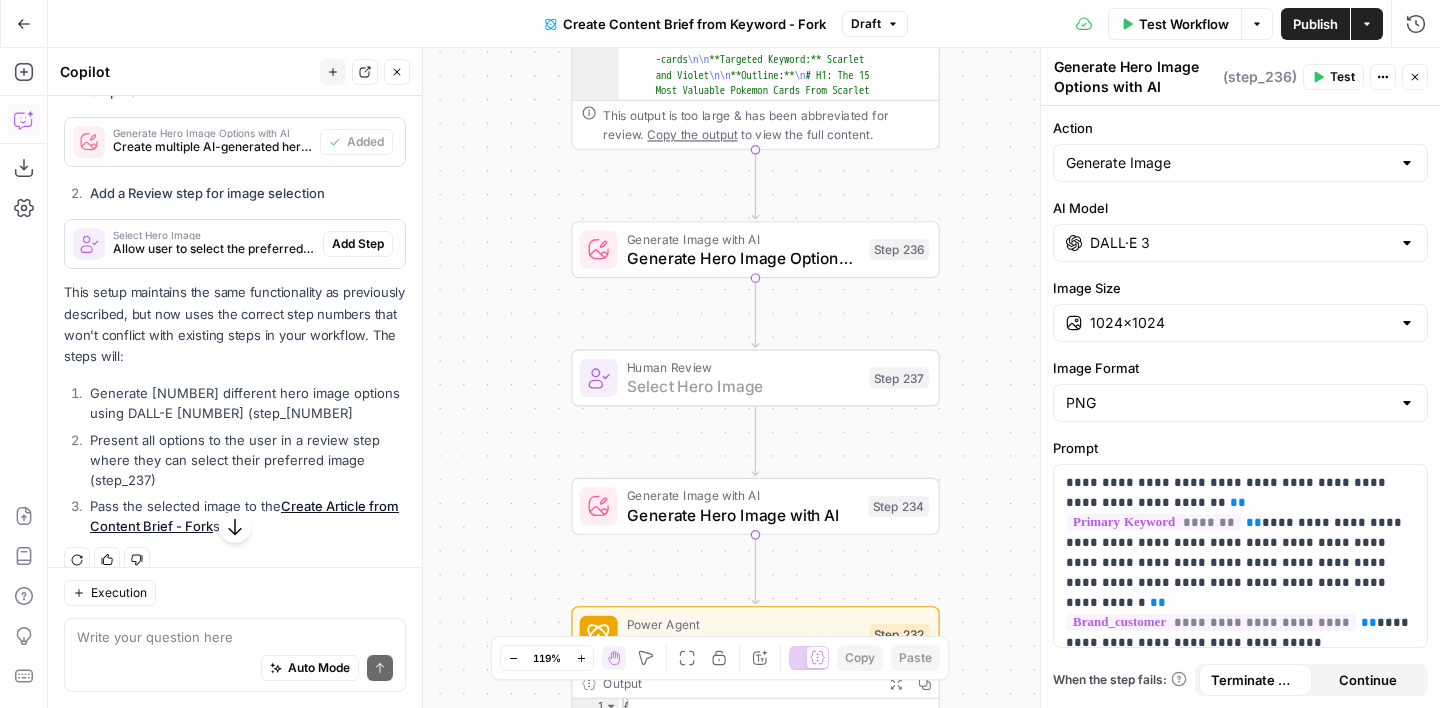 click on "Add Step" at bounding box center (358, 244) 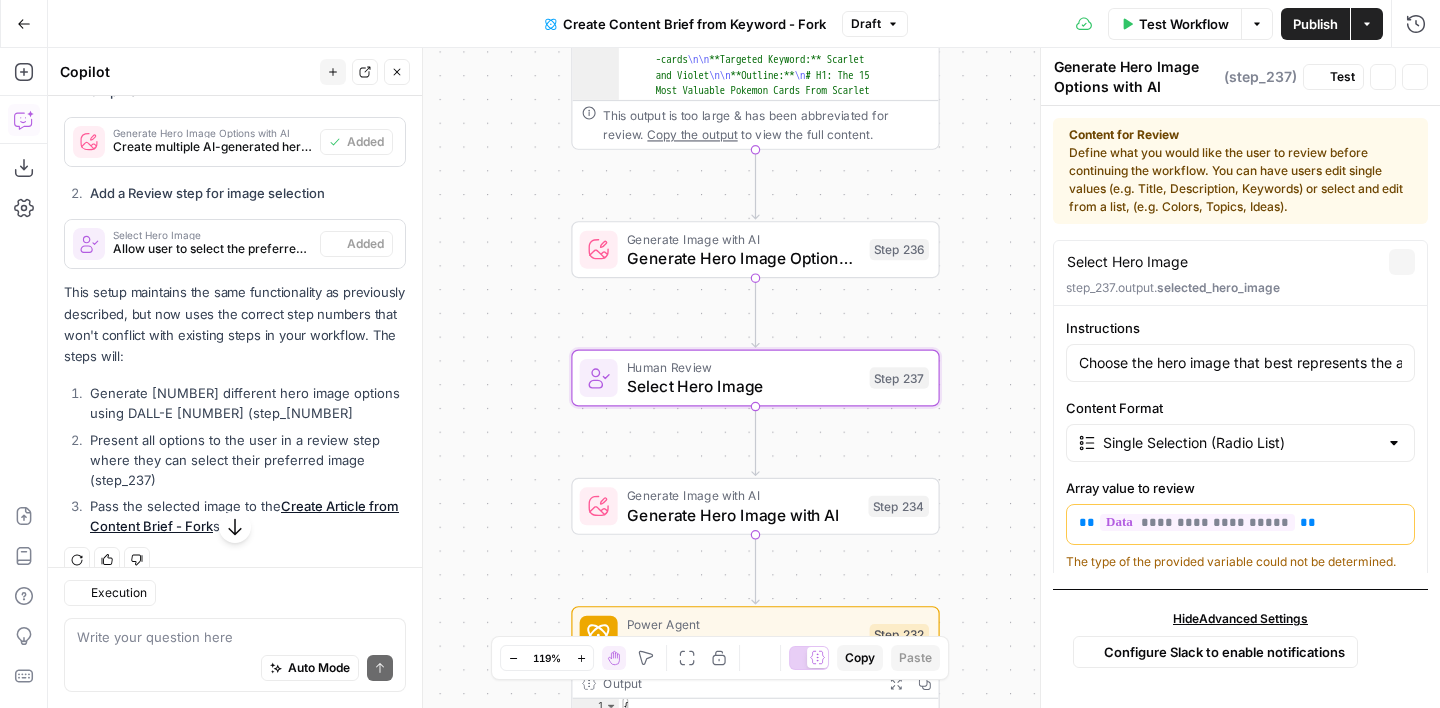 type on "Select Hero Image" 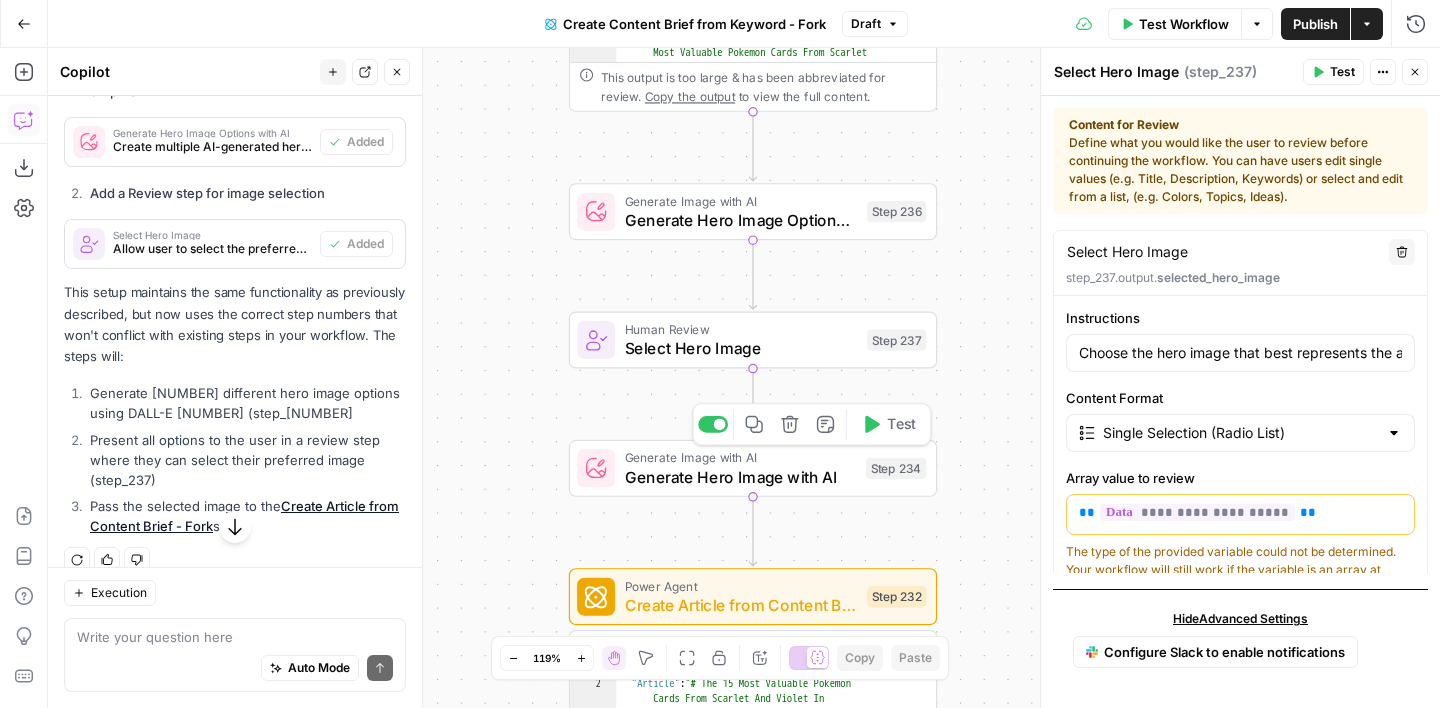 click on "Generate Hero Image with AI" at bounding box center (741, 477) 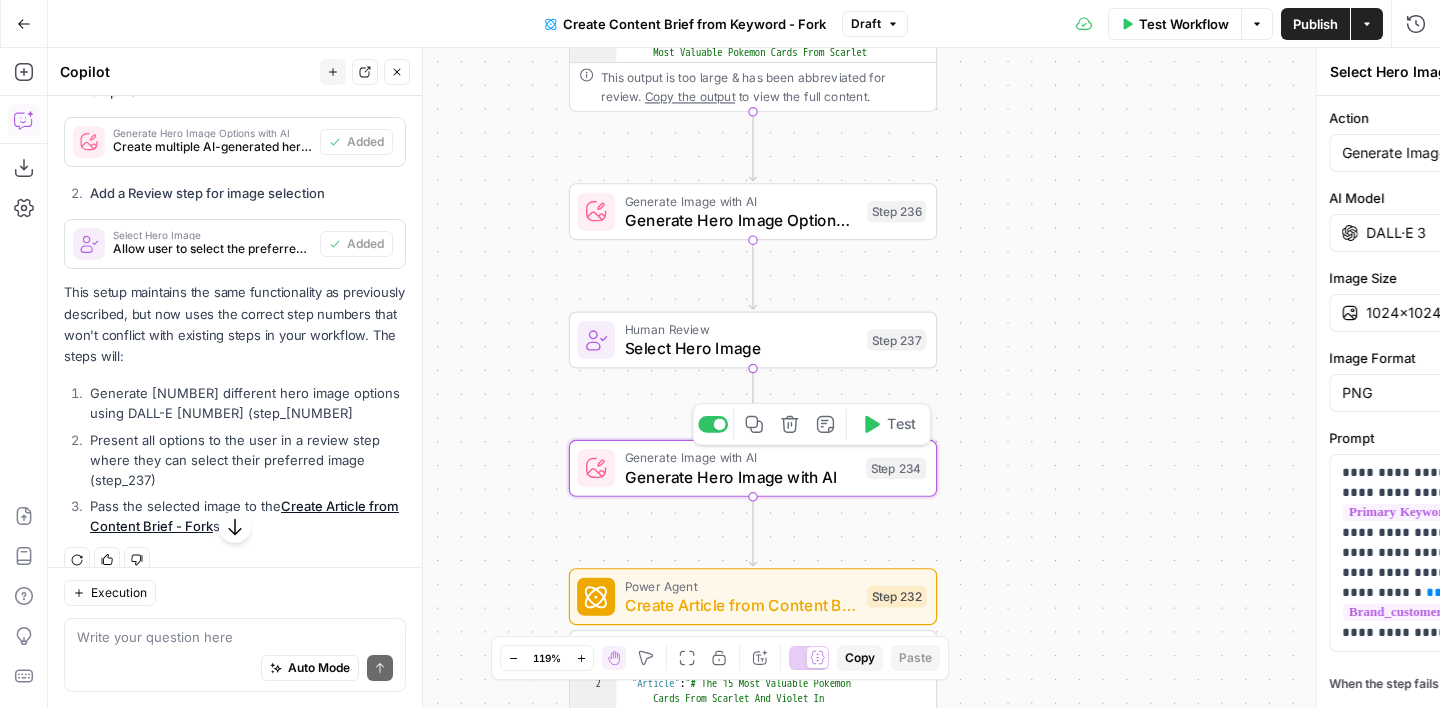 type on "Generate Hero Image with AI" 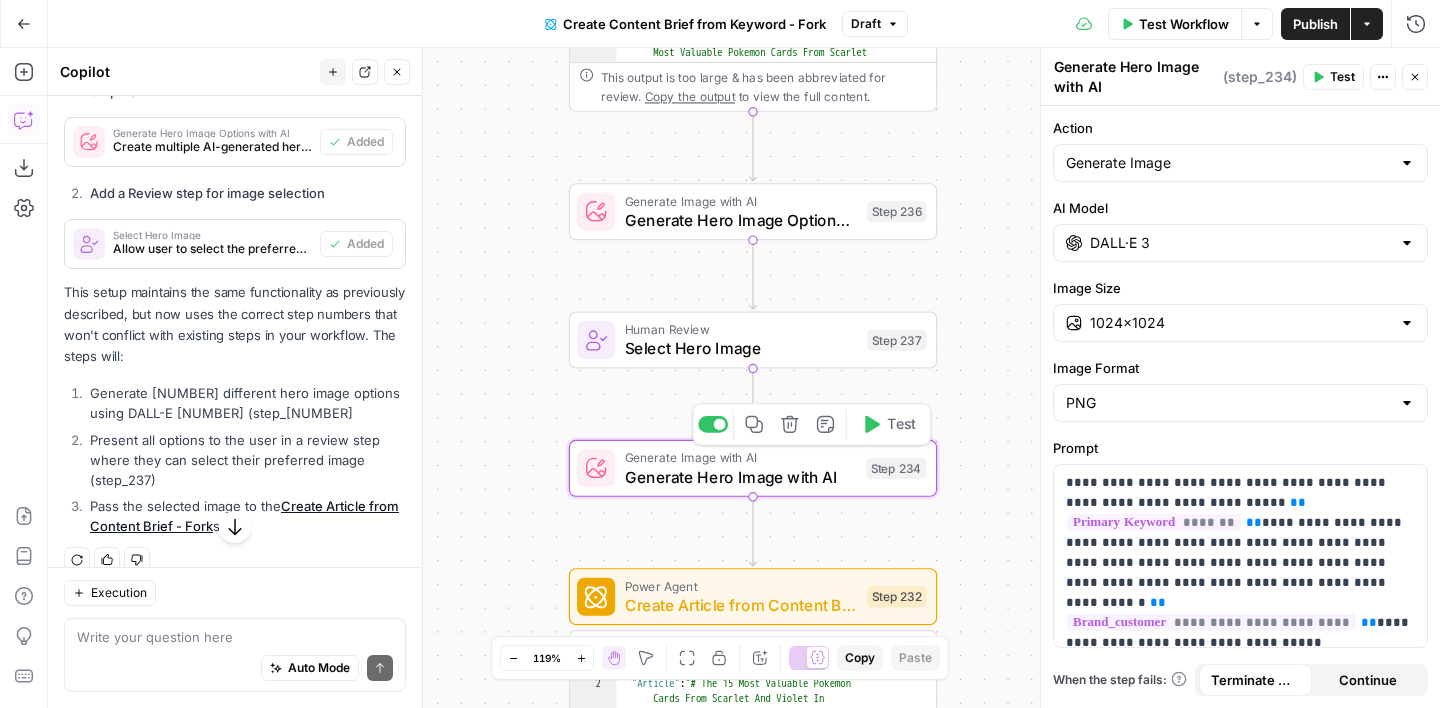 click 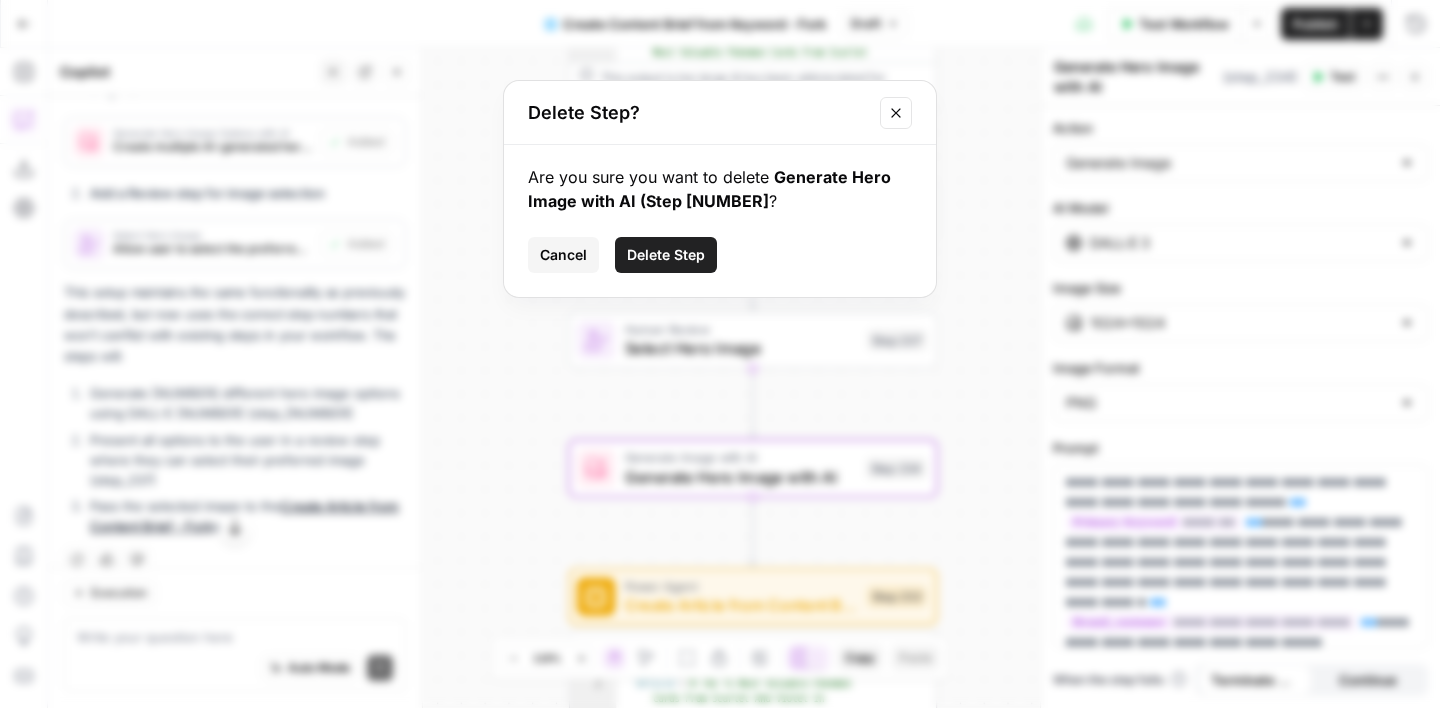 click on "Delete Step" at bounding box center [666, 255] 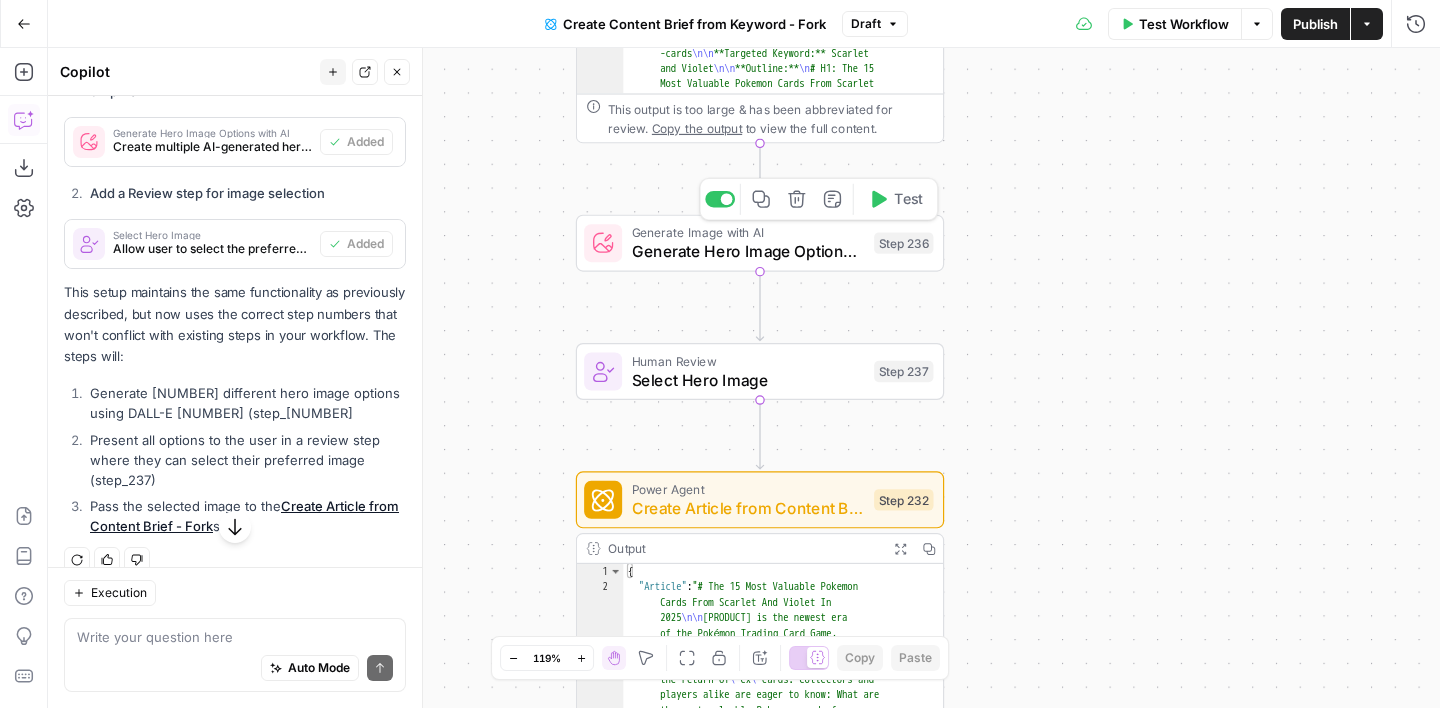 click on "Generate Hero Image Options with AI" at bounding box center [748, 252] 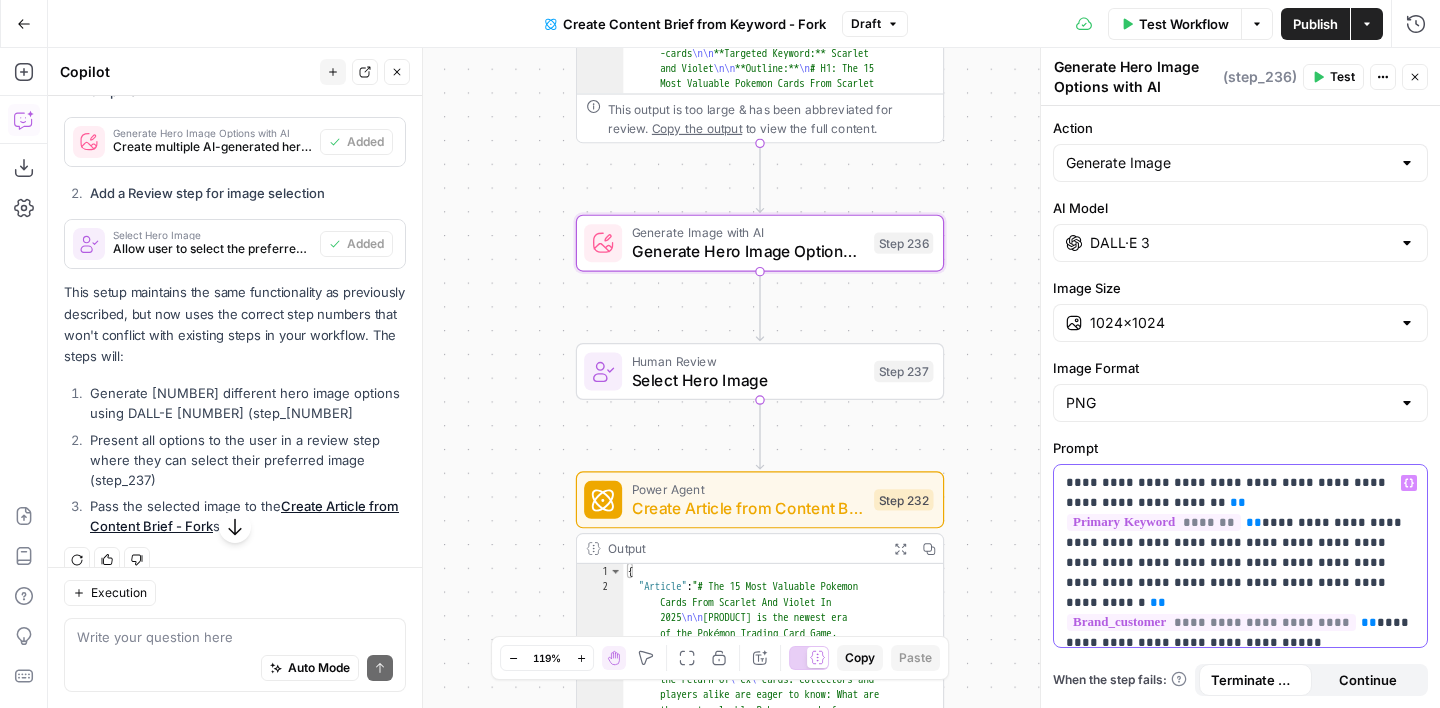 click on "**********" at bounding box center [1240, 543] 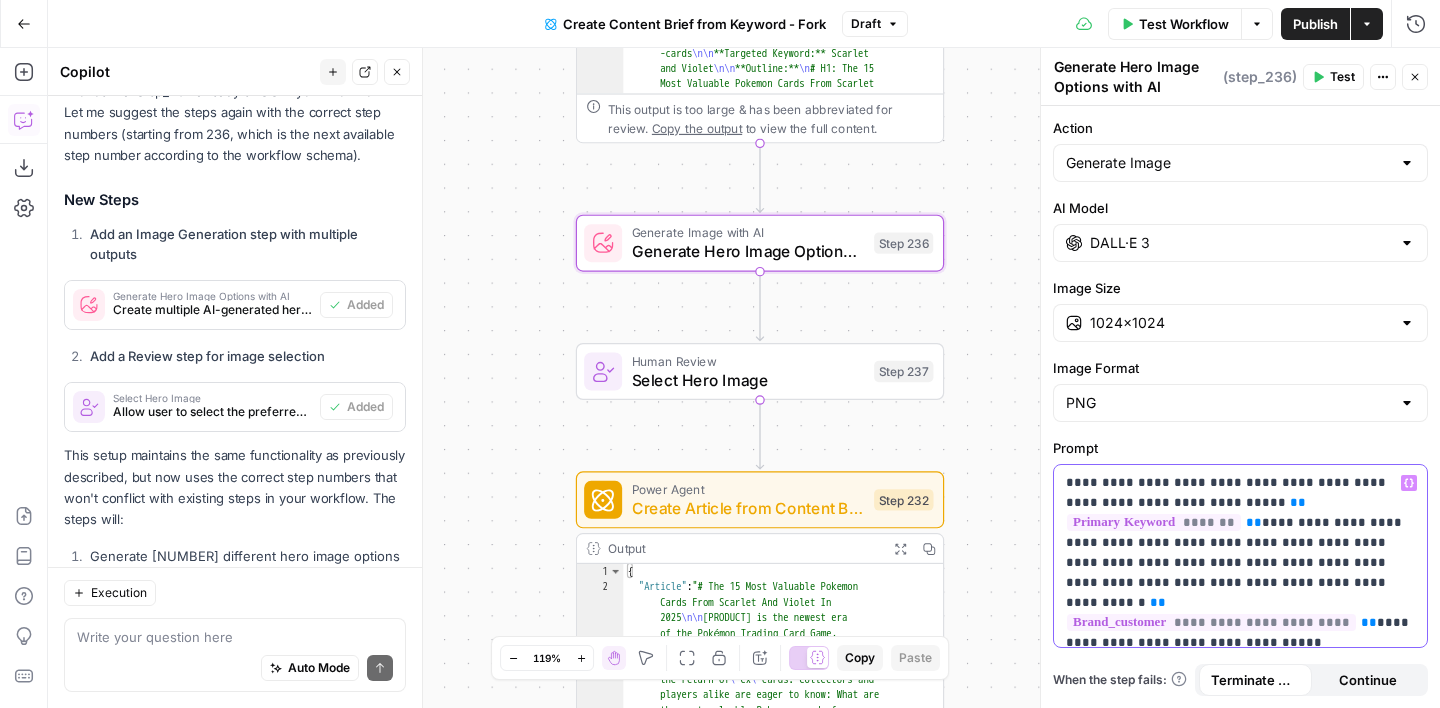 scroll, scrollTop: 2799, scrollLeft: 0, axis: vertical 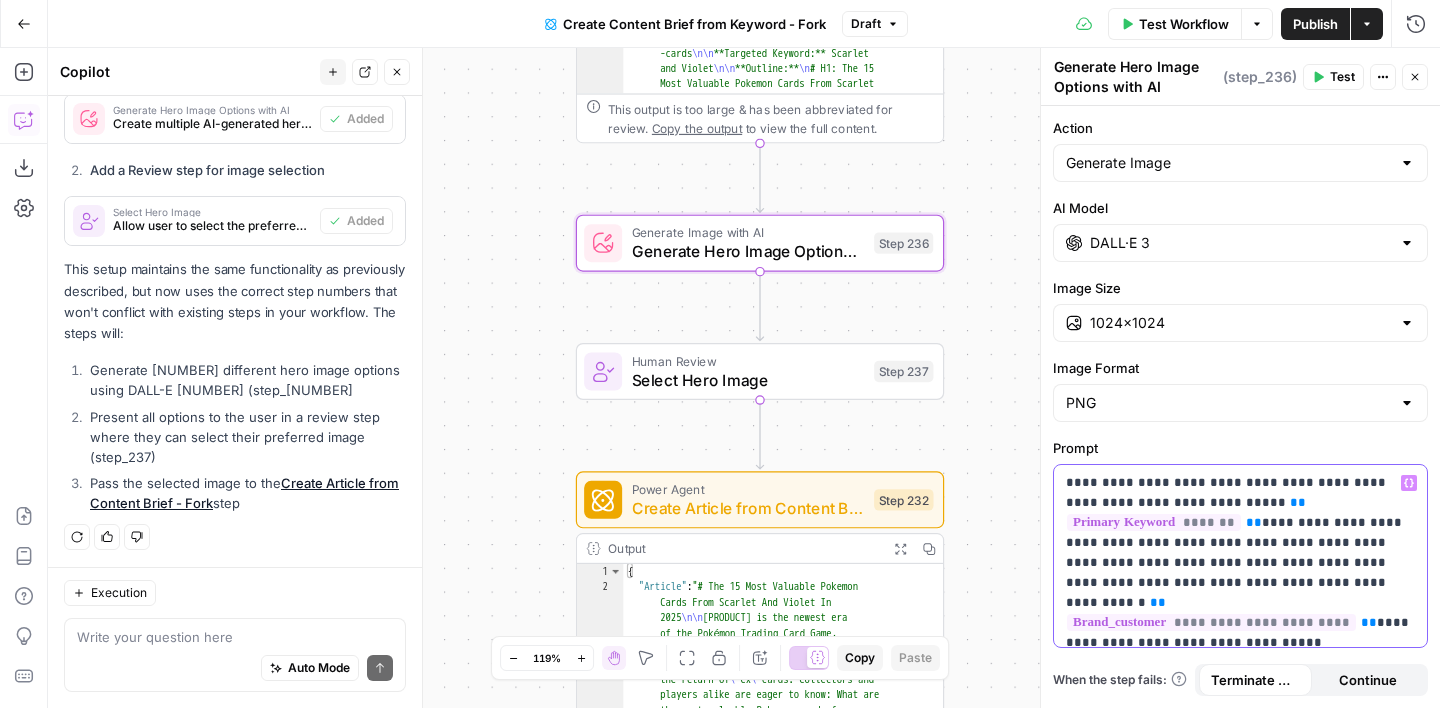 click on "**********" at bounding box center (1240, 556) 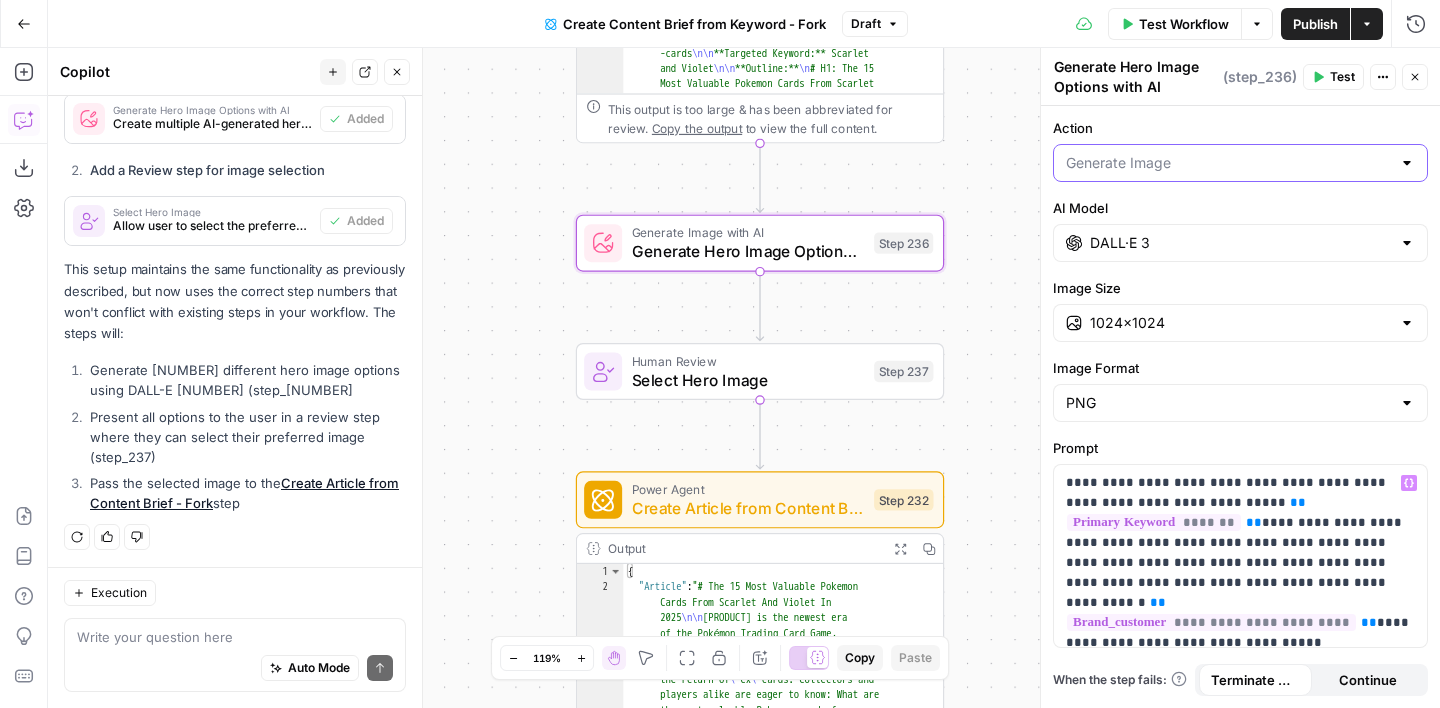 click on "Action" at bounding box center (1228, 163) 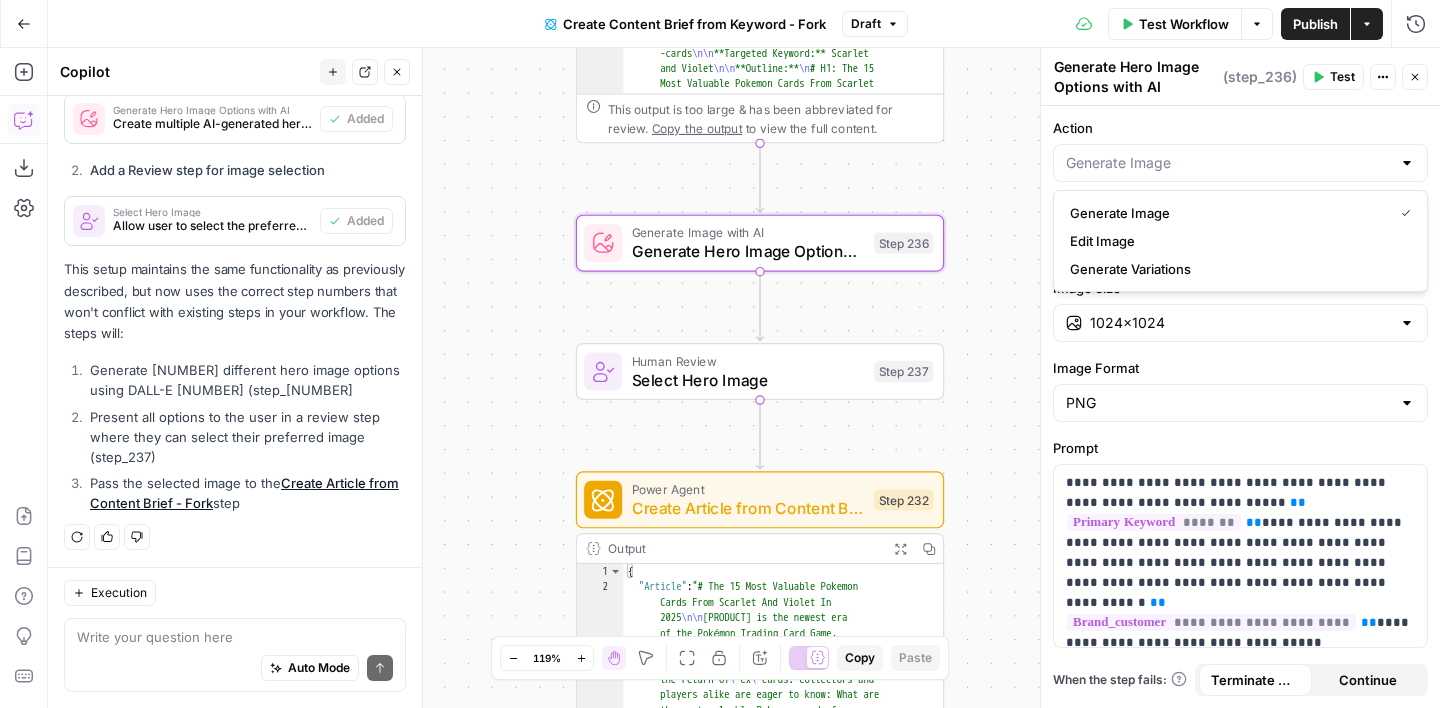 type on "Generate Image" 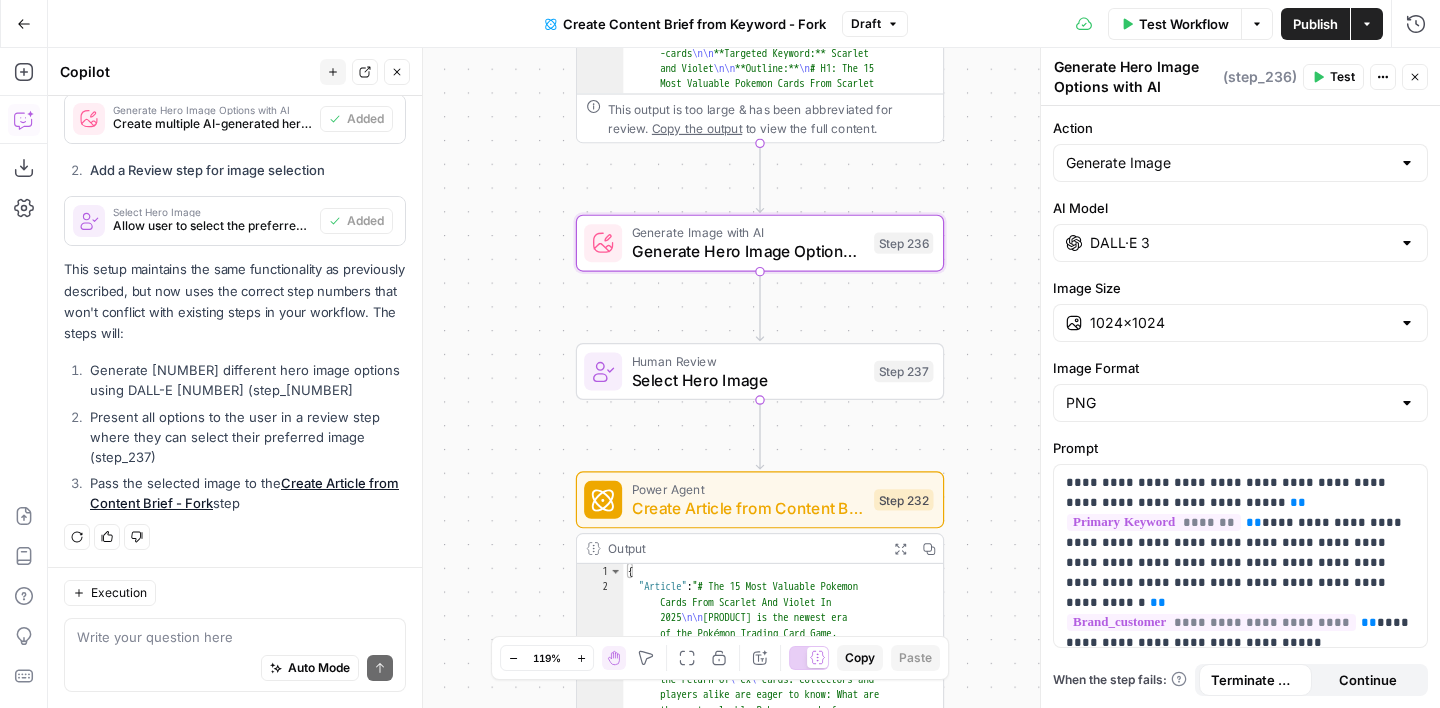 click on "Action" at bounding box center [1240, 128] 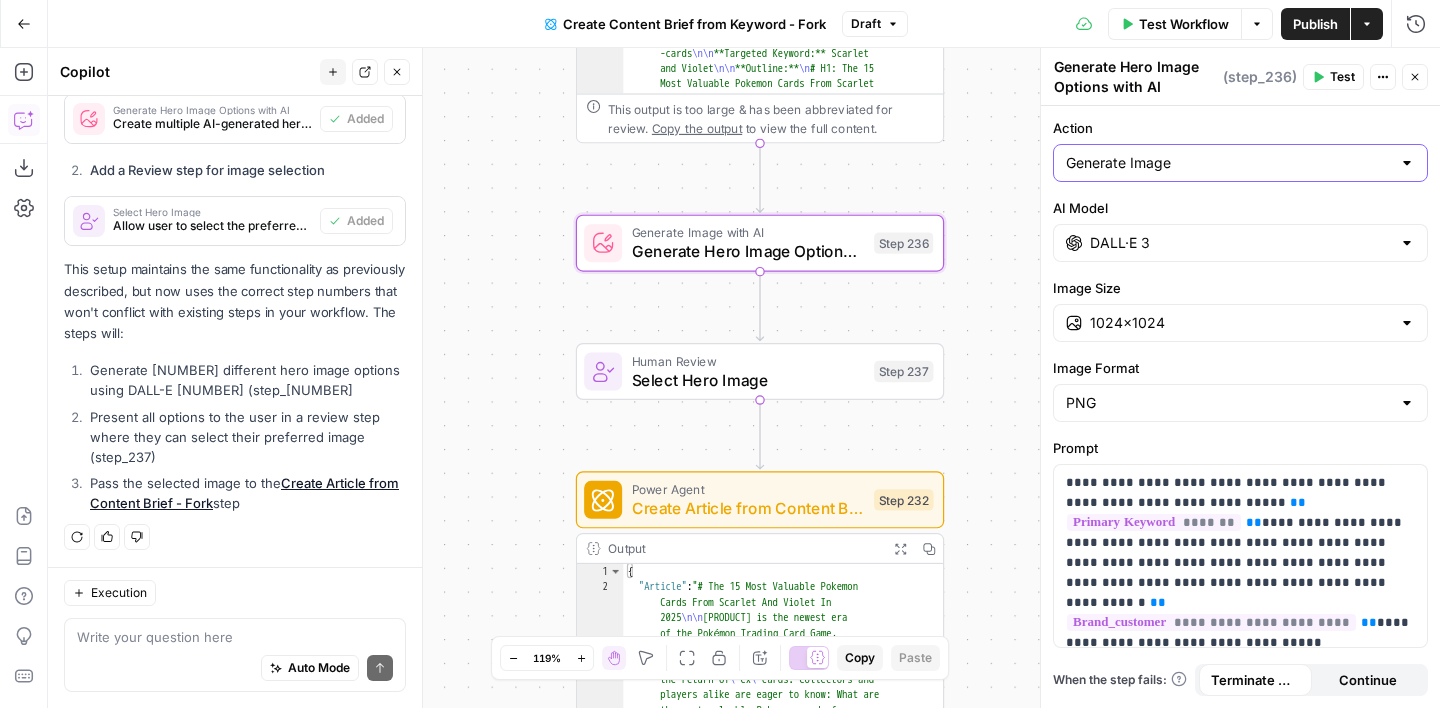 click on "Generate Image" at bounding box center (1228, 163) 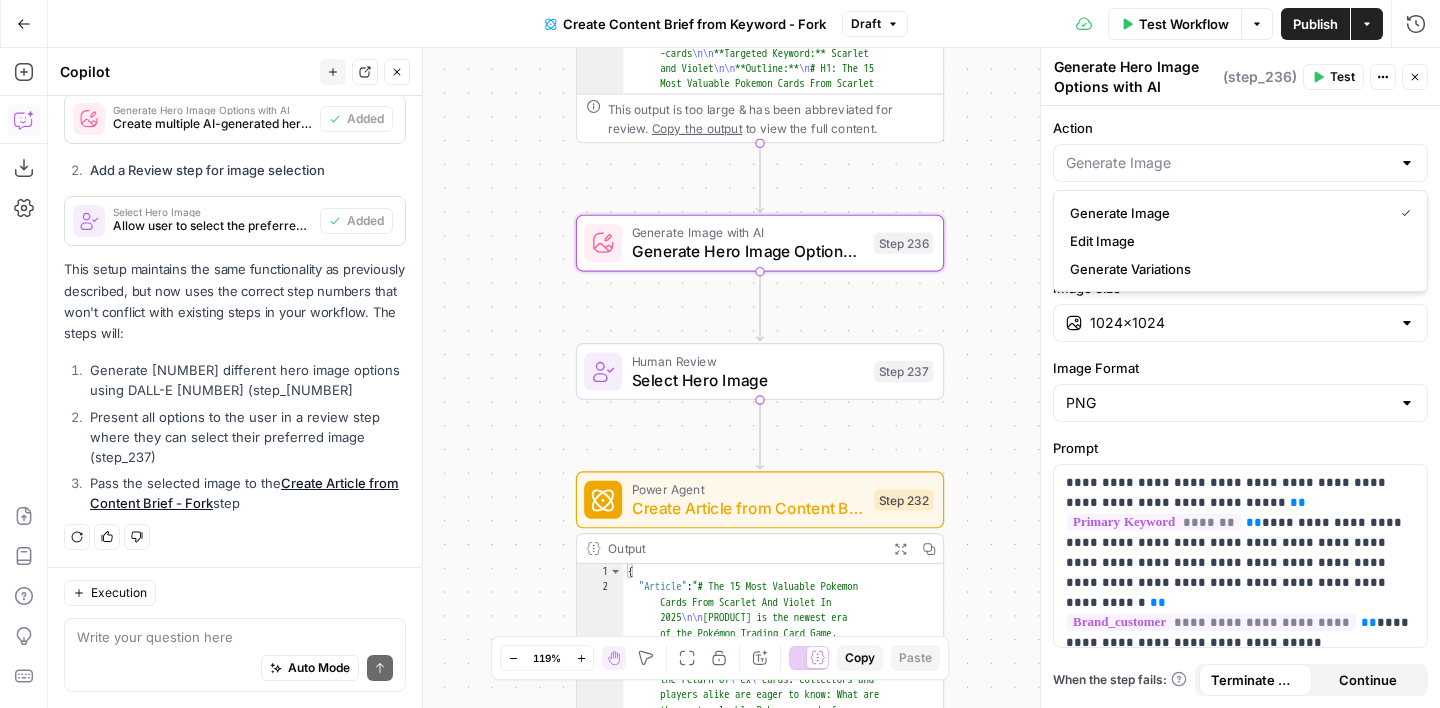 type on "Generate Image" 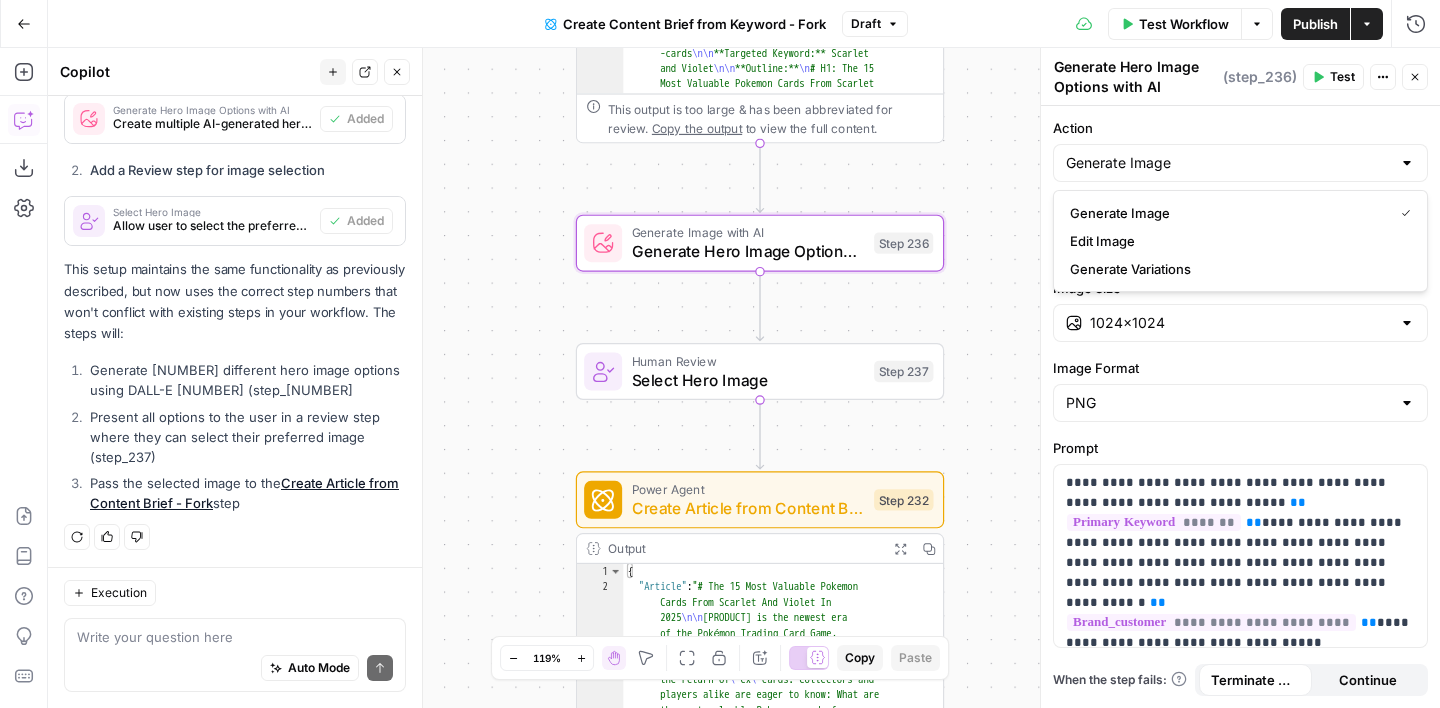 click on "Generate 5 different hero image options using DALL-E 3 (step_236)" at bounding box center [245, 380] 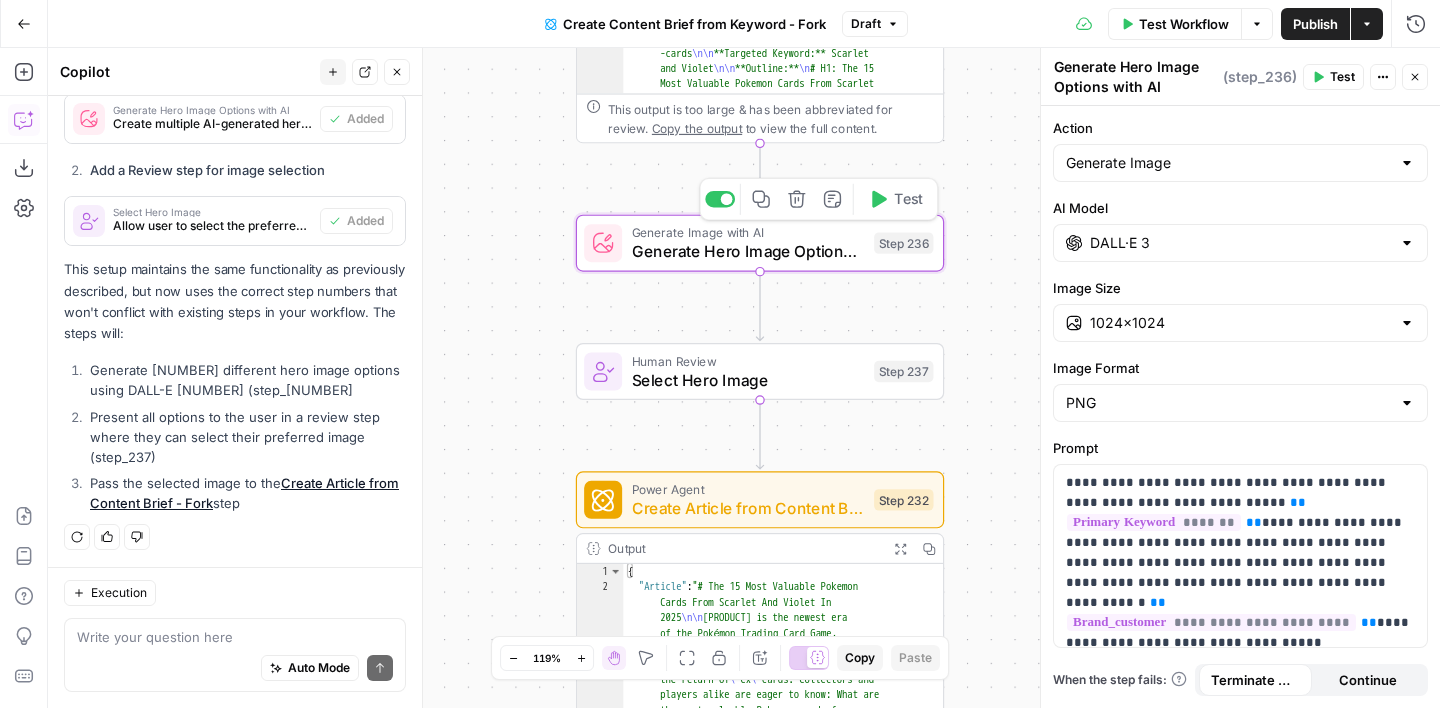click on "Test" at bounding box center [908, 198] 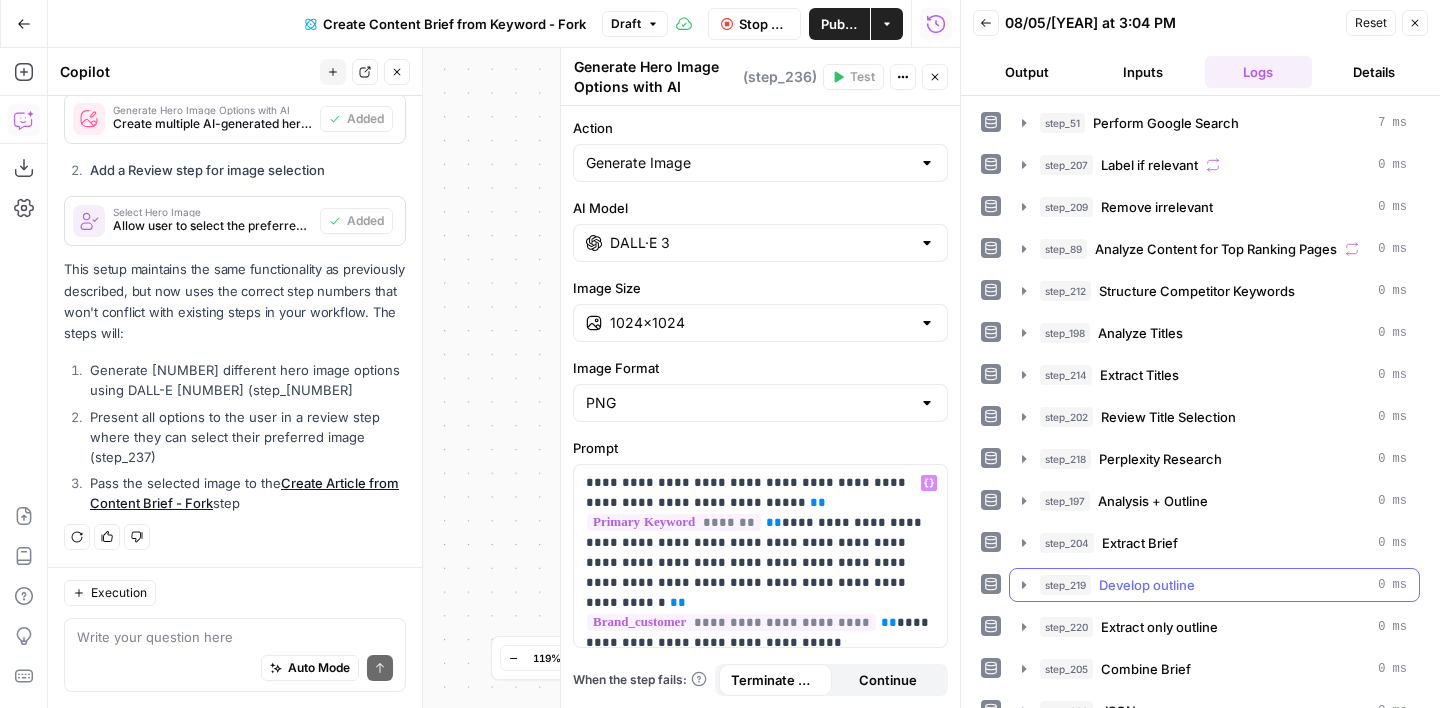 scroll, scrollTop: 66, scrollLeft: 0, axis: vertical 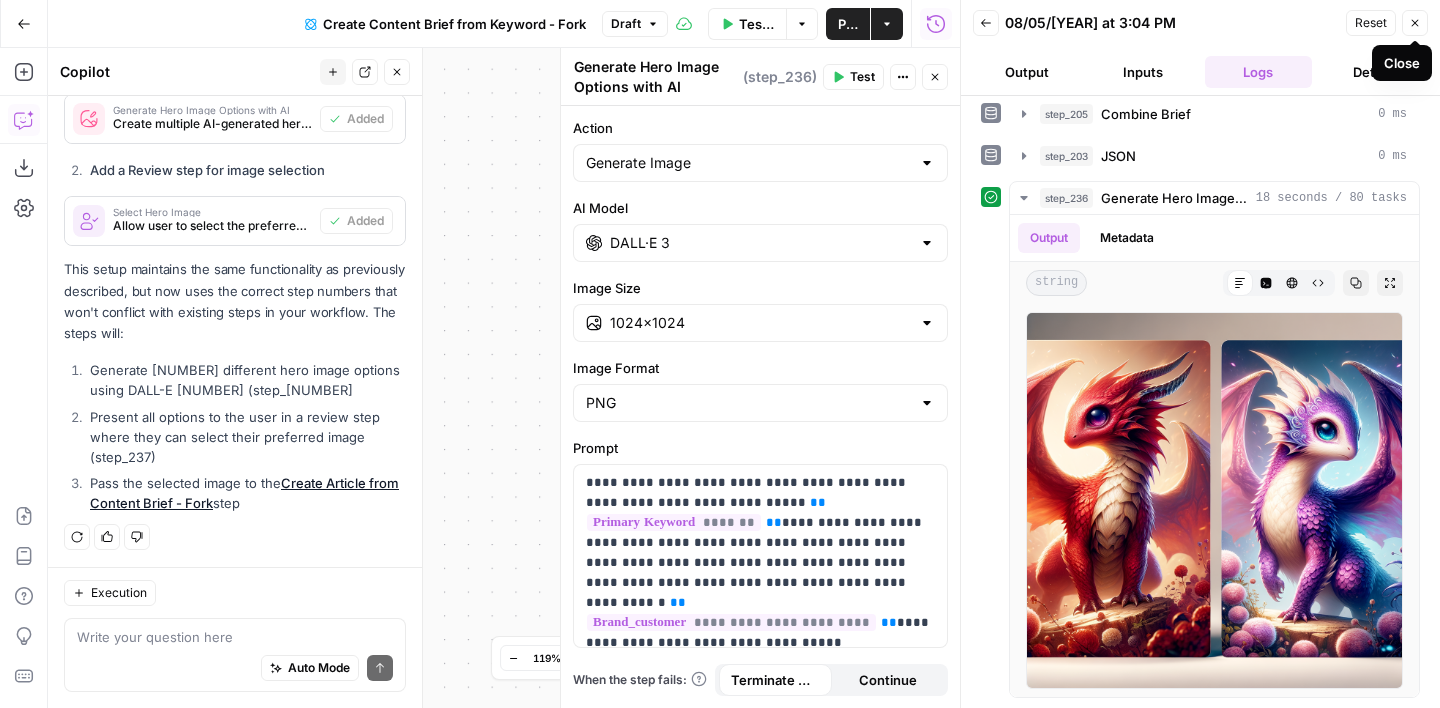 click 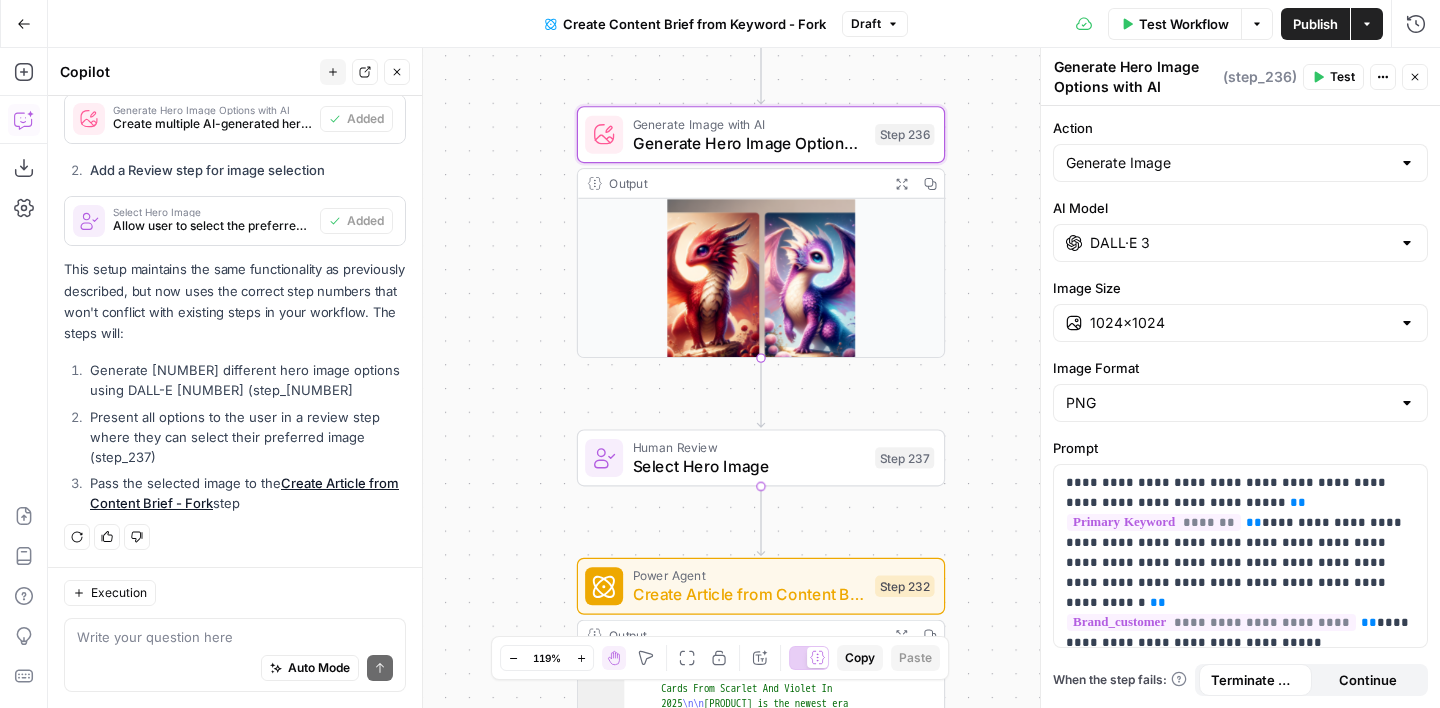 click on "Select Hero Image" at bounding box center (749, 466) 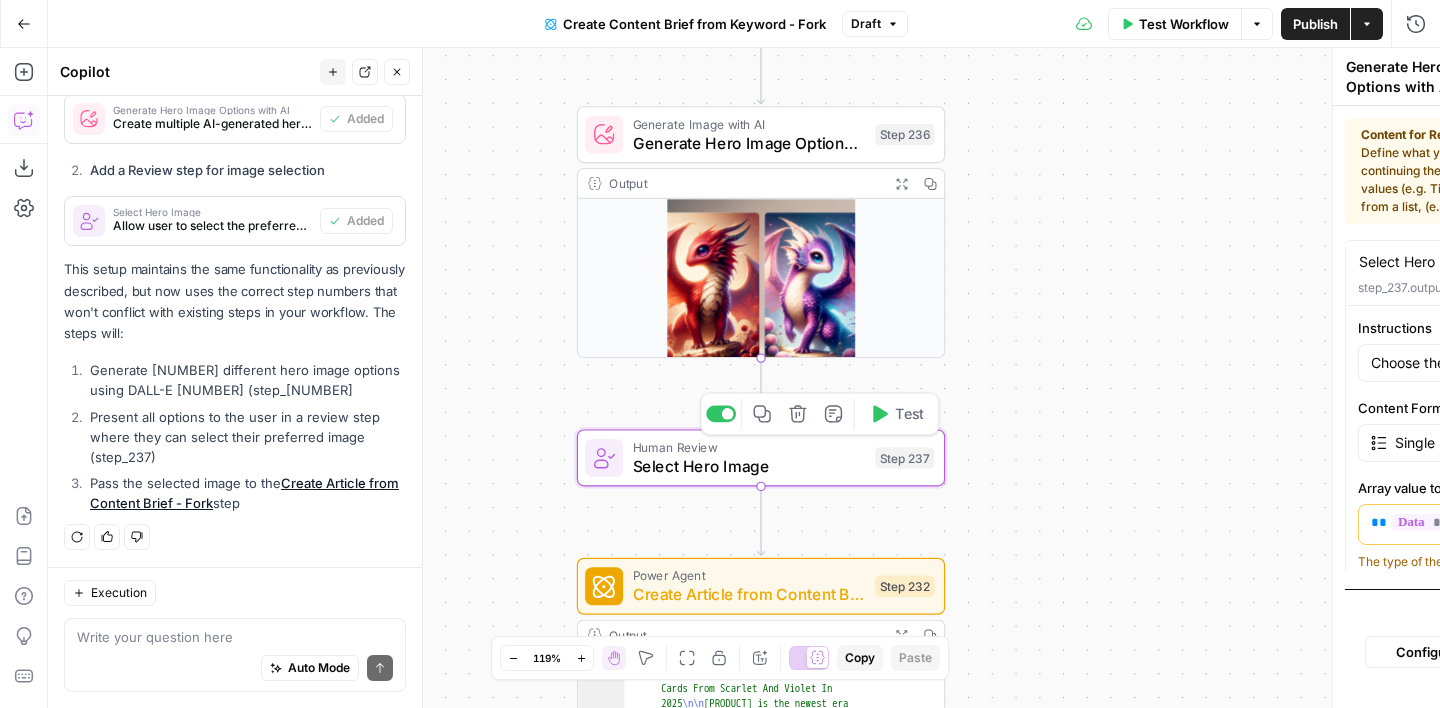 type on "Select Hero Image" 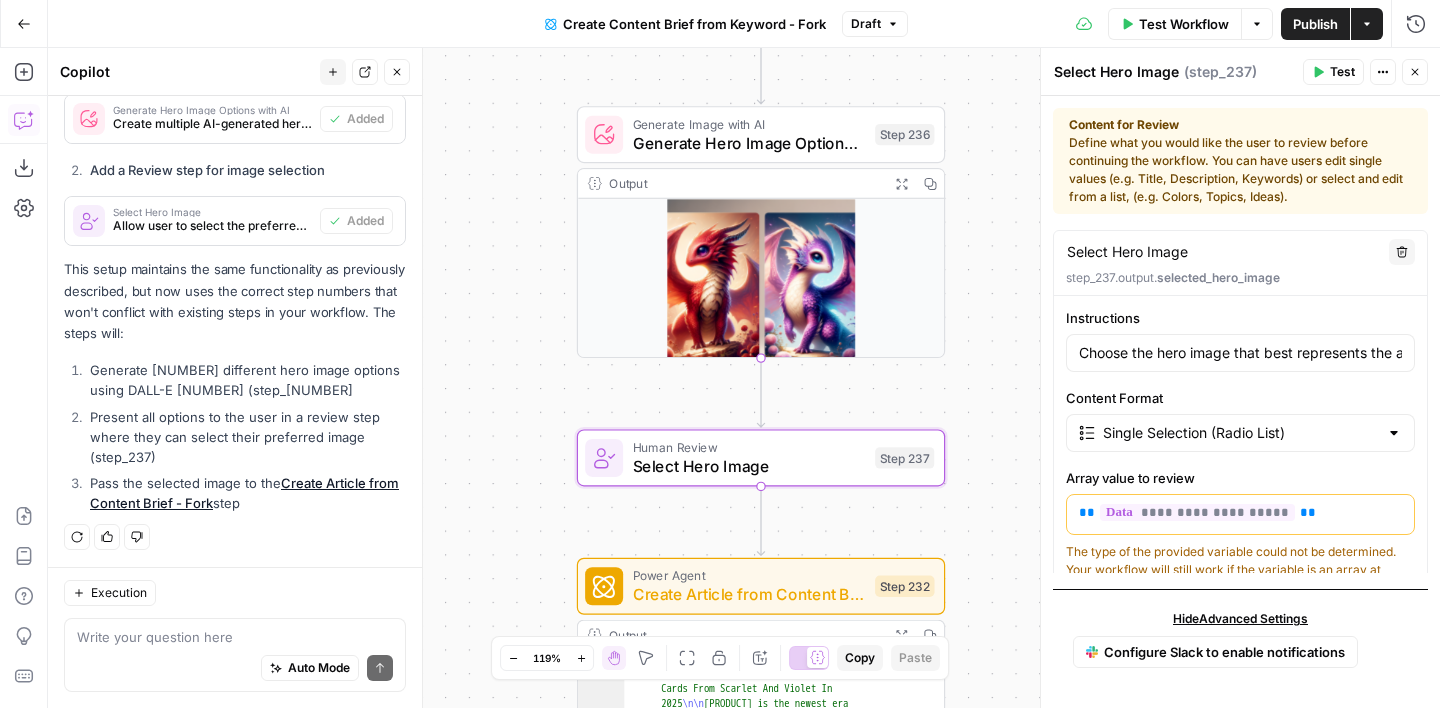 click on "Single Selection (Radio List)" at bounding box center (1240, 433) 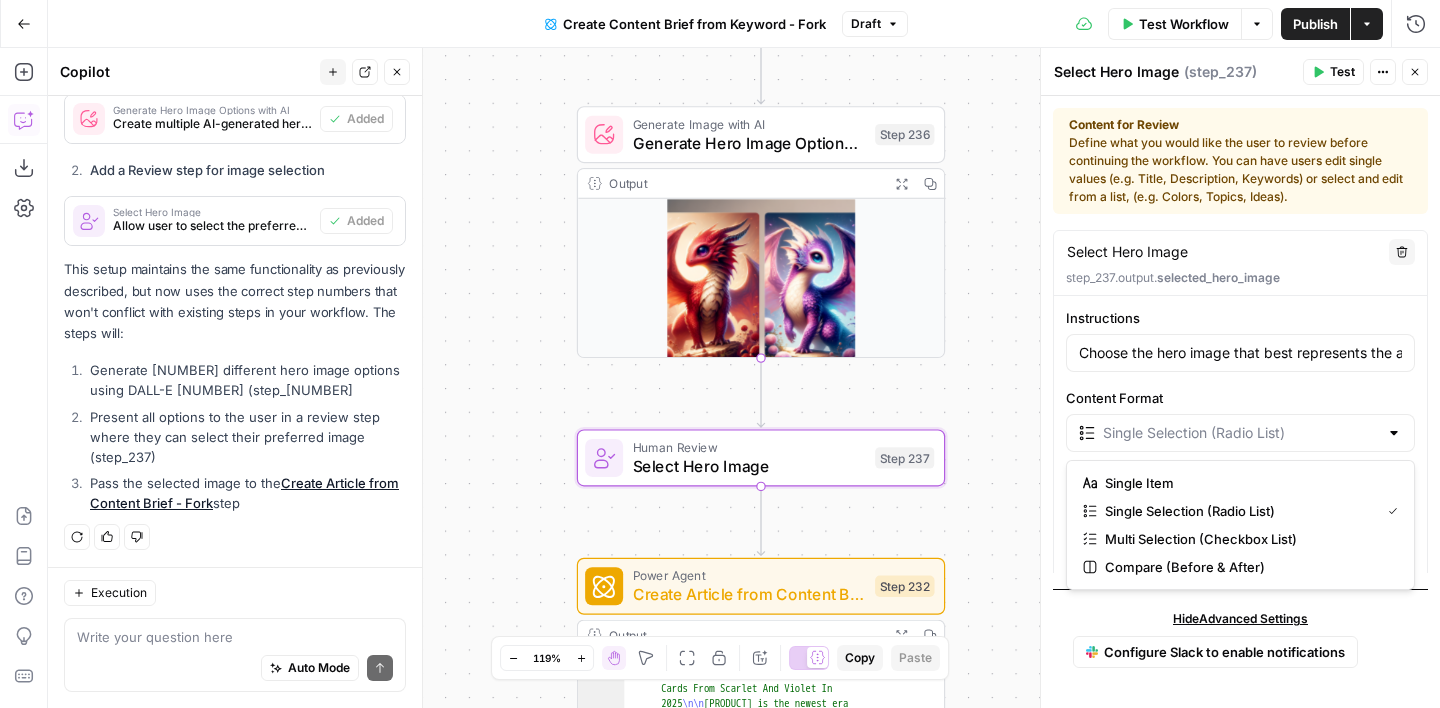 click at bounding box center [1240, 433] 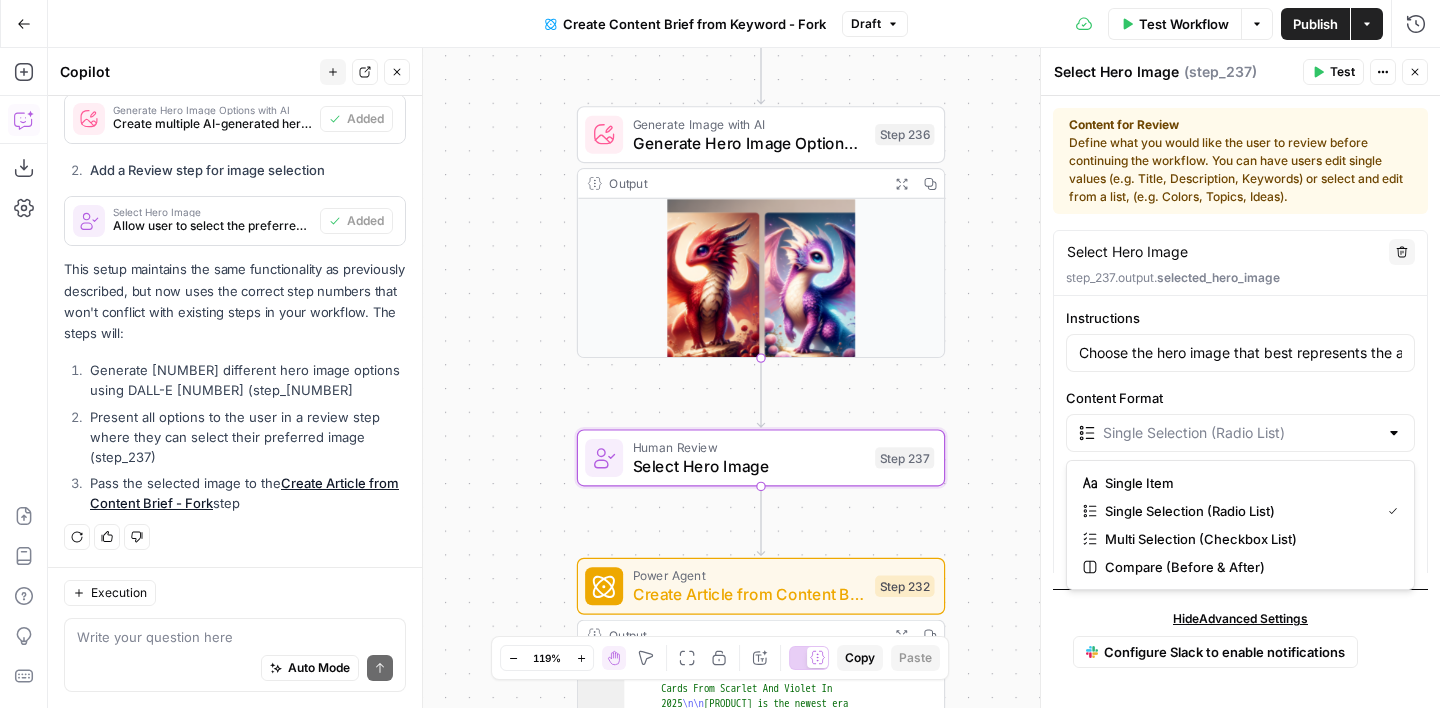 type on "Single Selection (Radio List)" 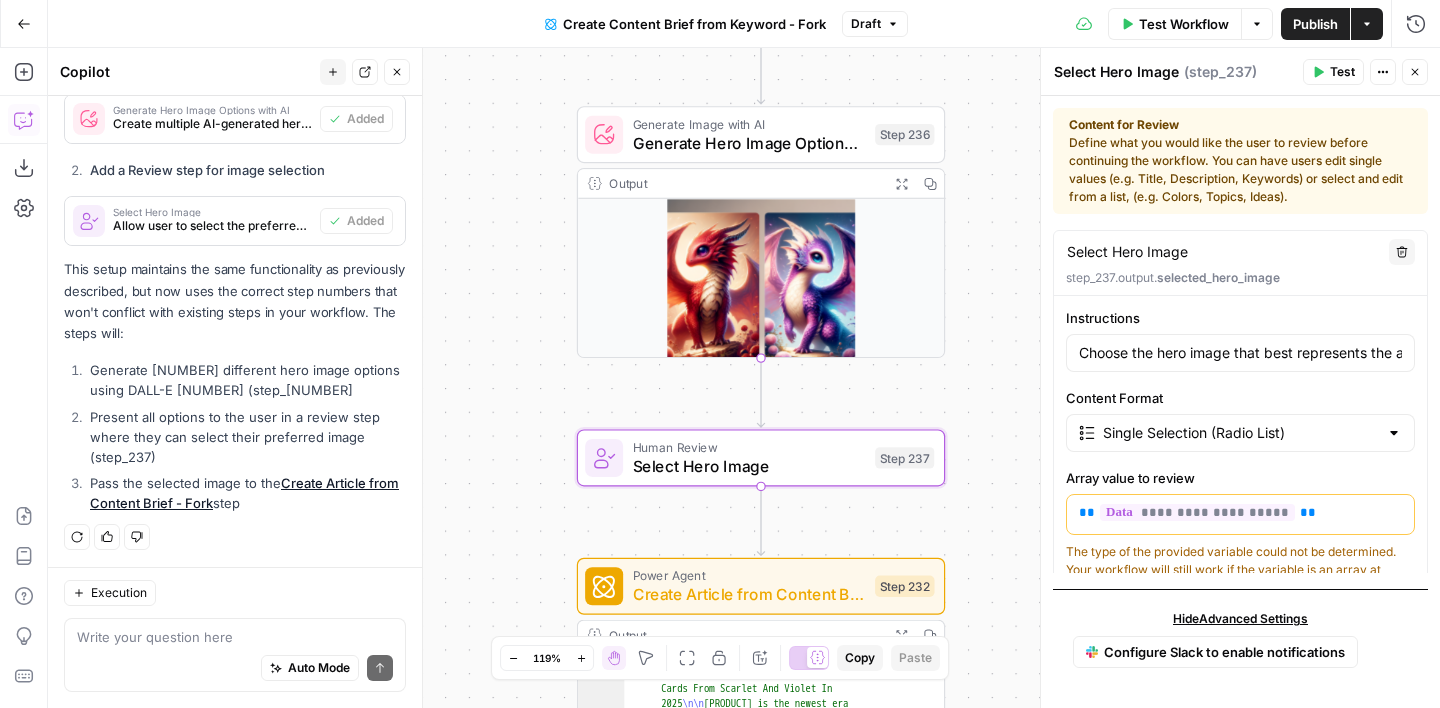 click on "Content Format" at bounding box center [1240, 398] 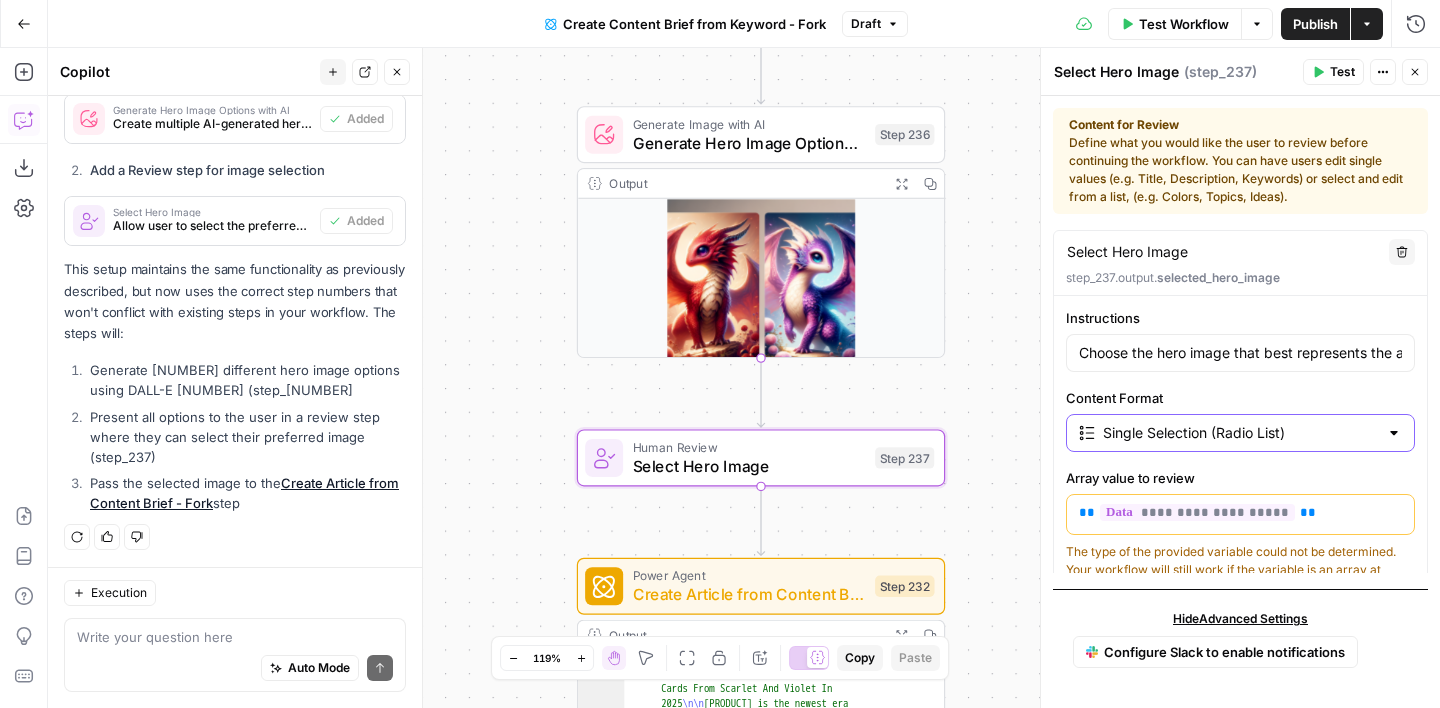 click on "Single Selection (Radio List)" at bounding box center [1240, 433] 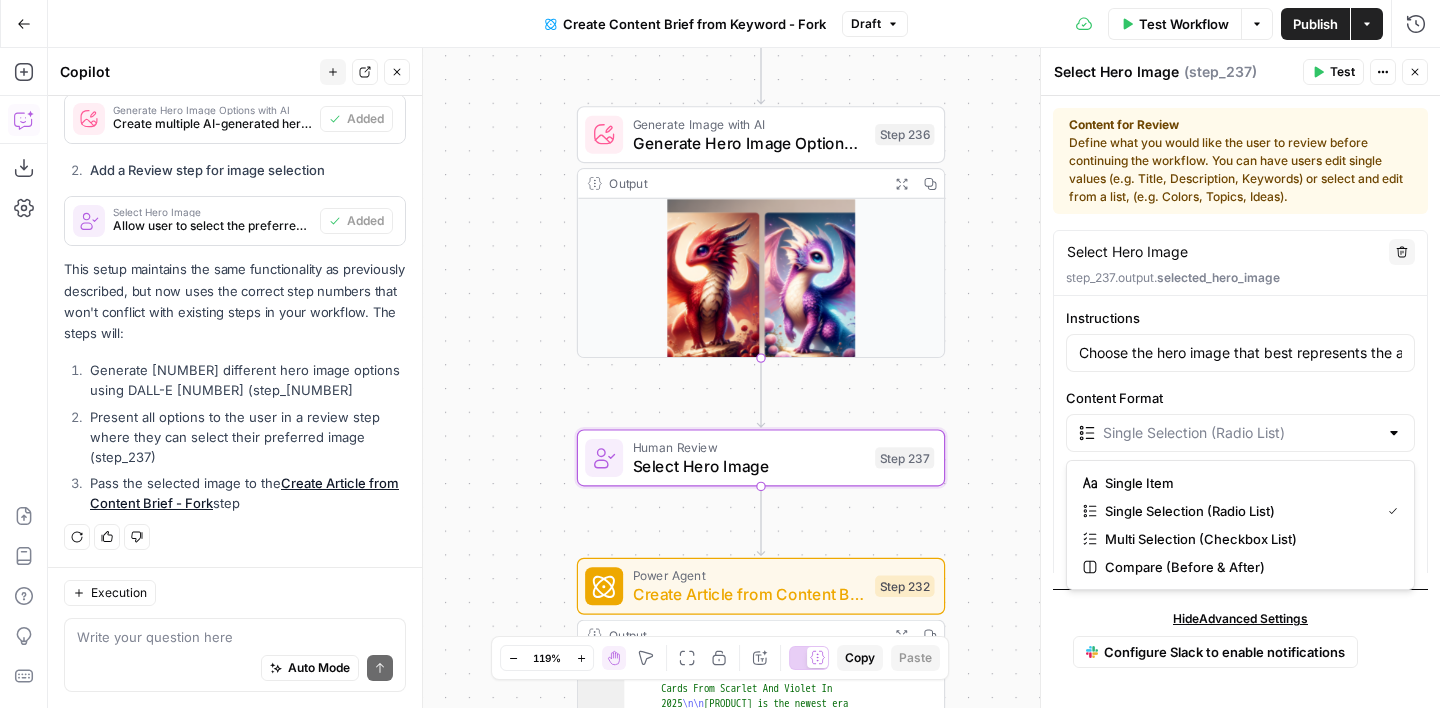 type on "Single Selection (Radio List)" 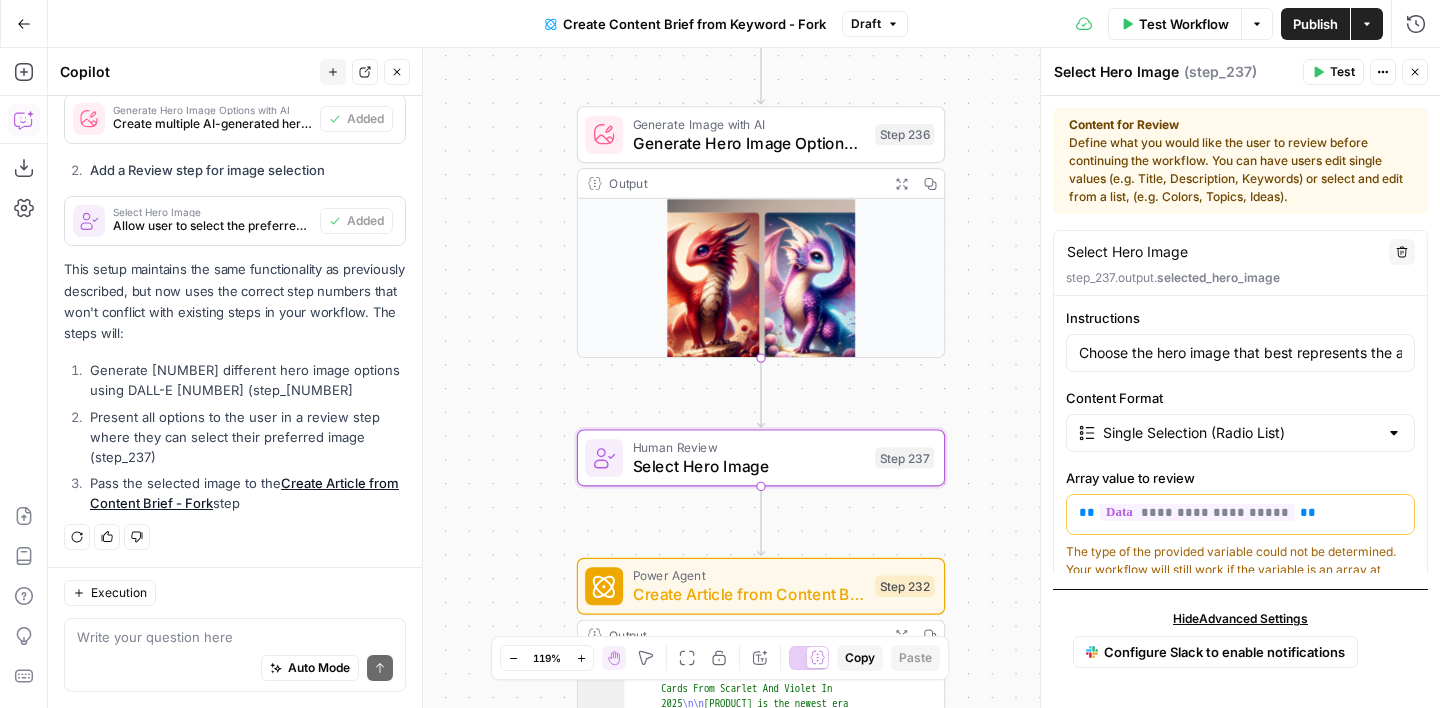 click on "Content Format" at bounding box center [1240, 398] 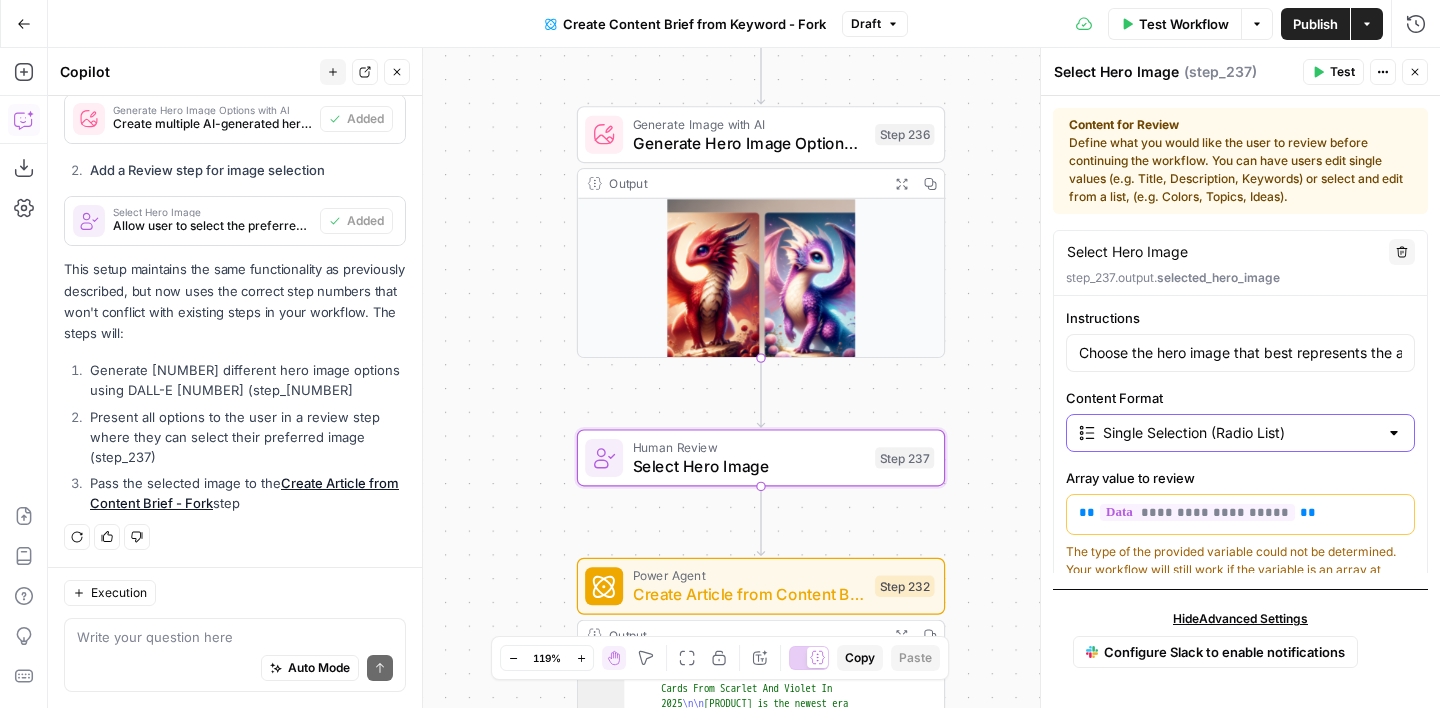 click on "Single Selection (Radio List)" at bounding box center [1240, 433] 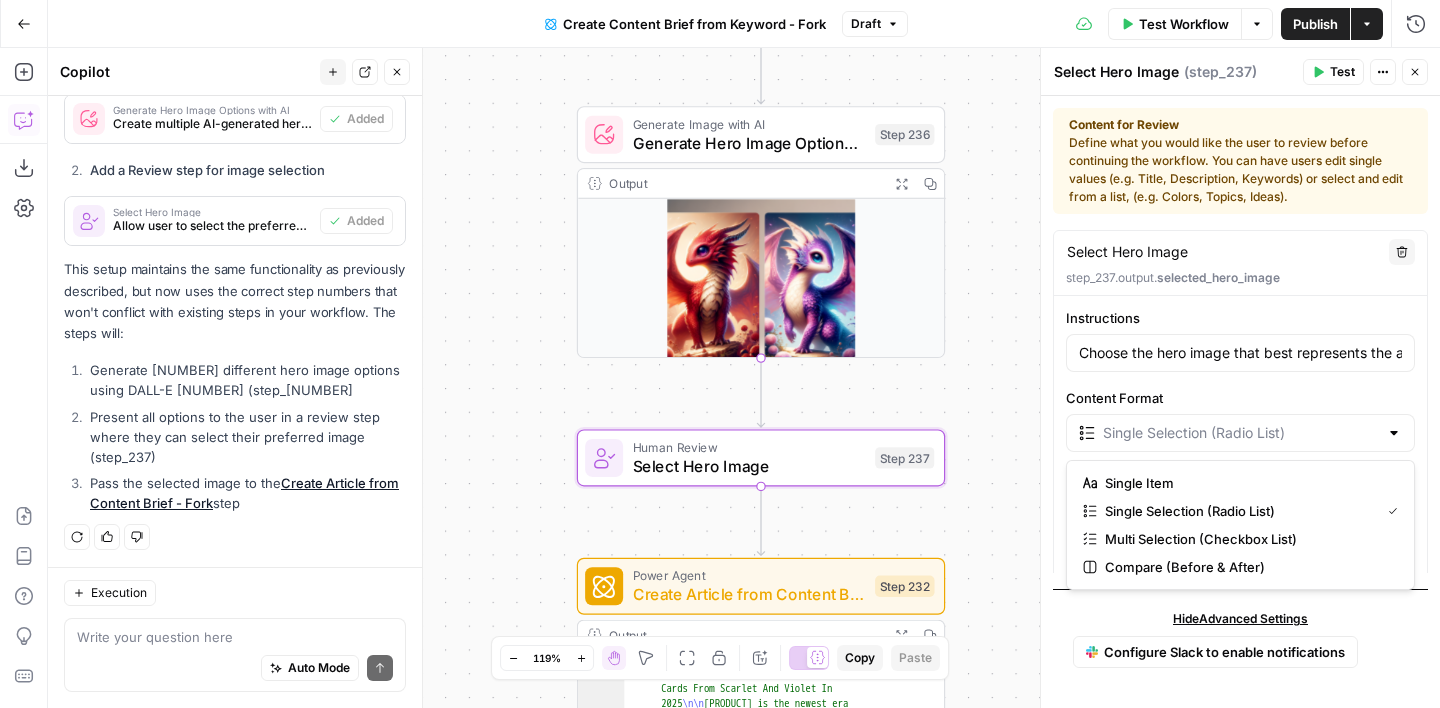 click on "Content Format" at bounding box center [1240, 398] 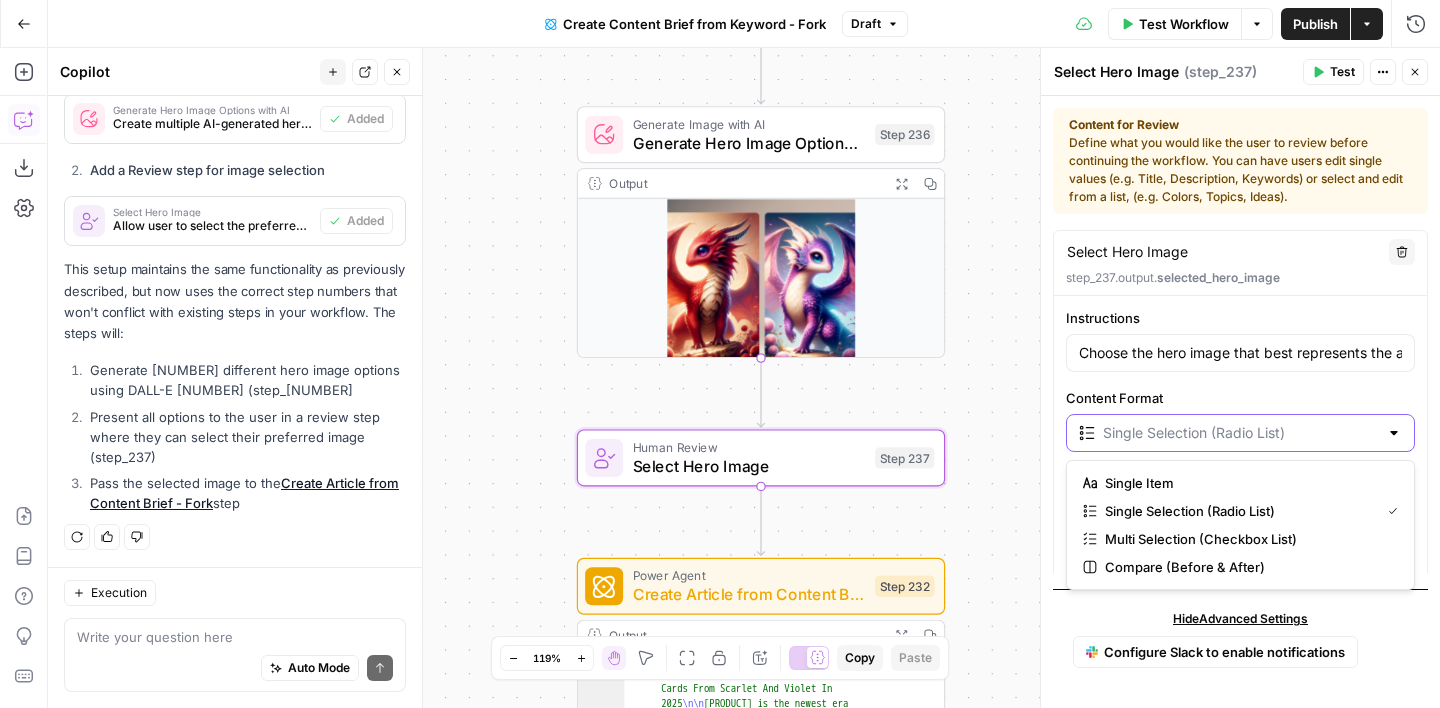 click on "Content Format" at bounding box center [1240, 433] 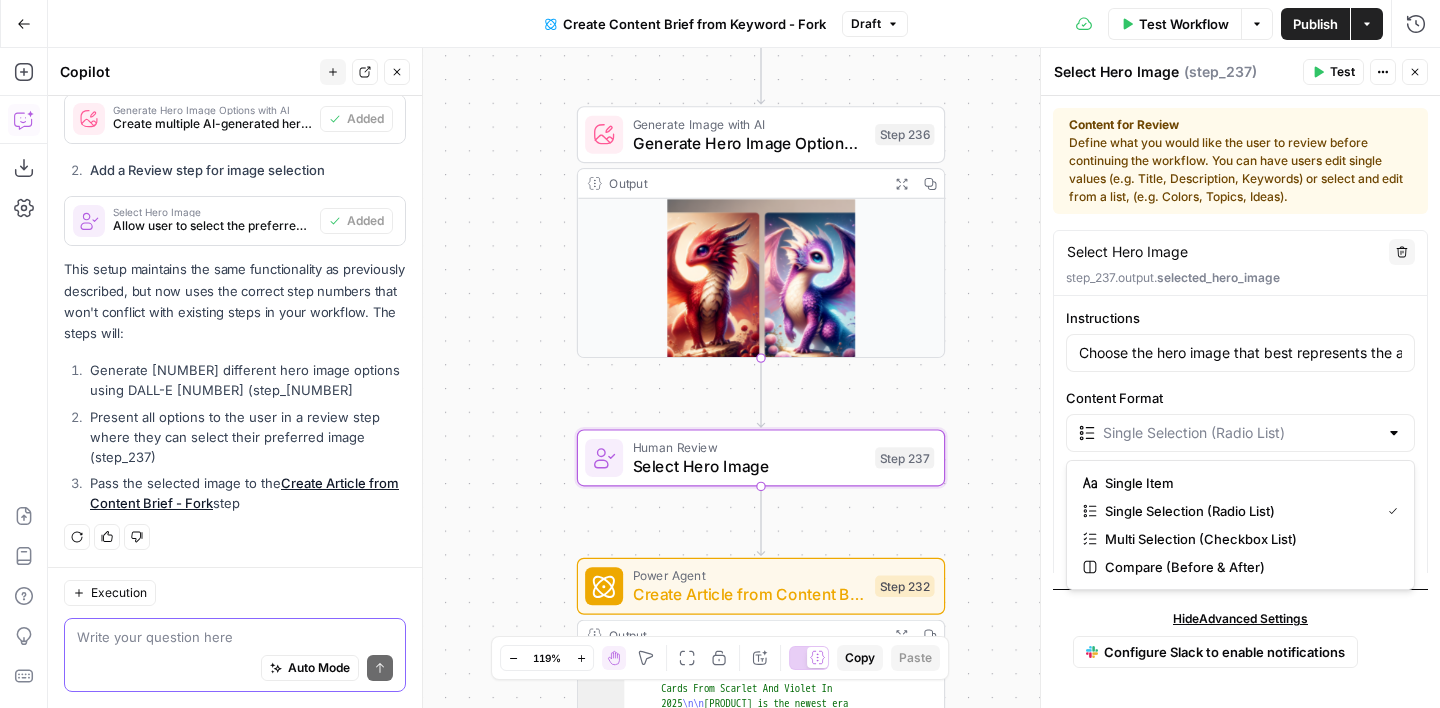 type on "Single Selection (Radio List)" 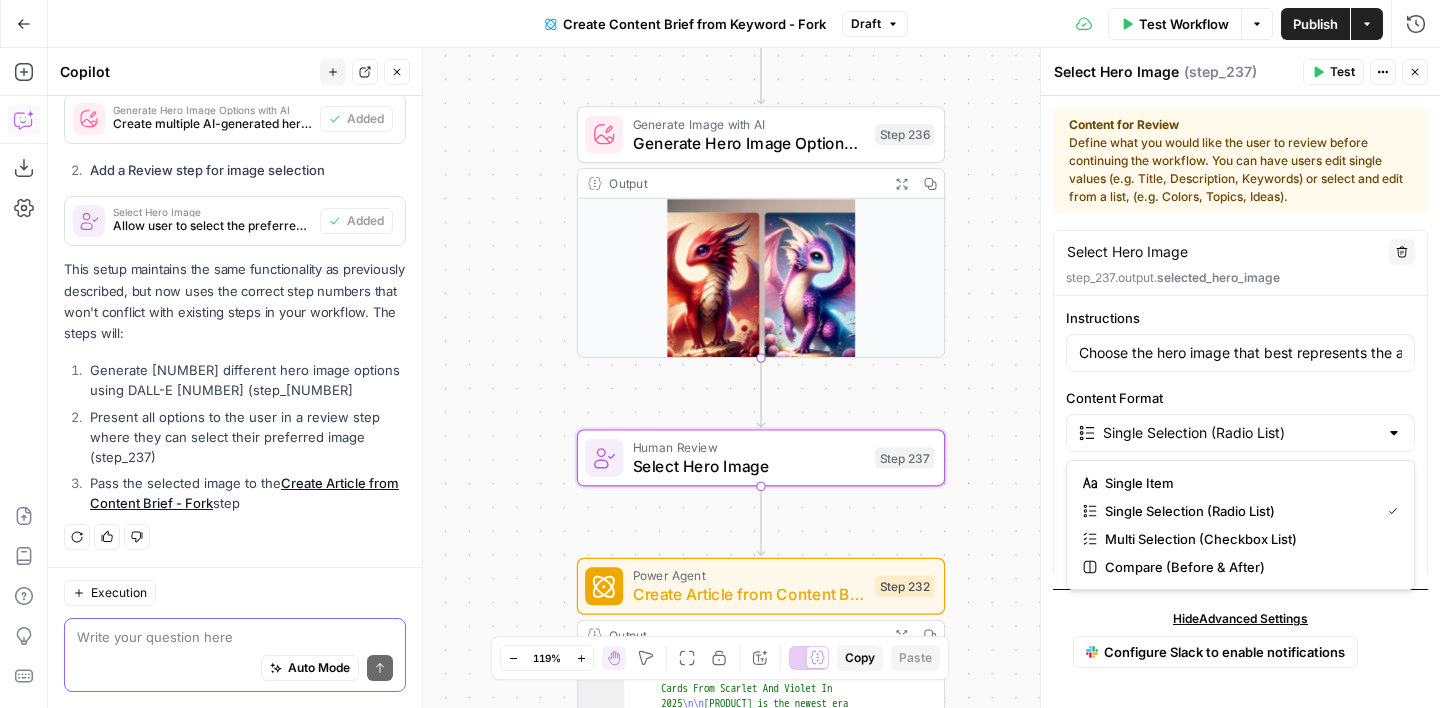 click at bounding box center [235, 637] 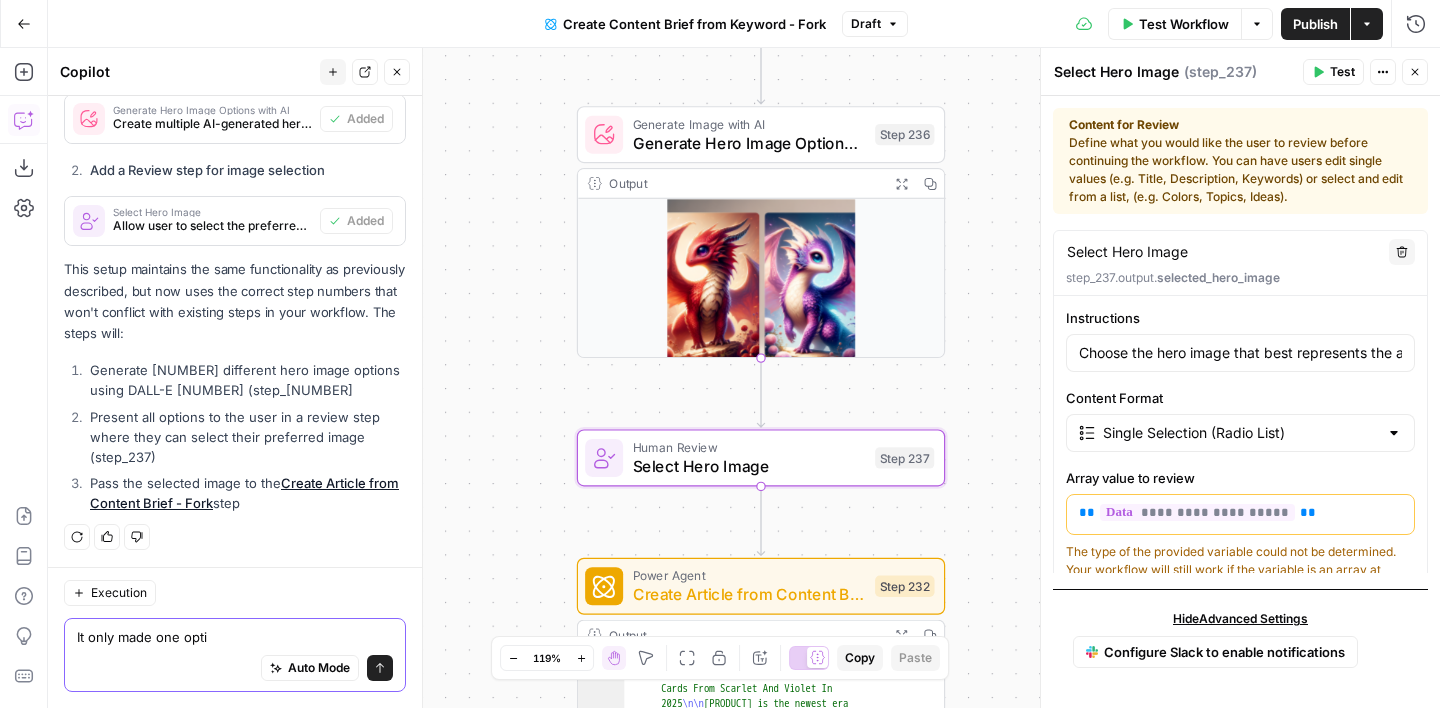 type on "It only made one optin" 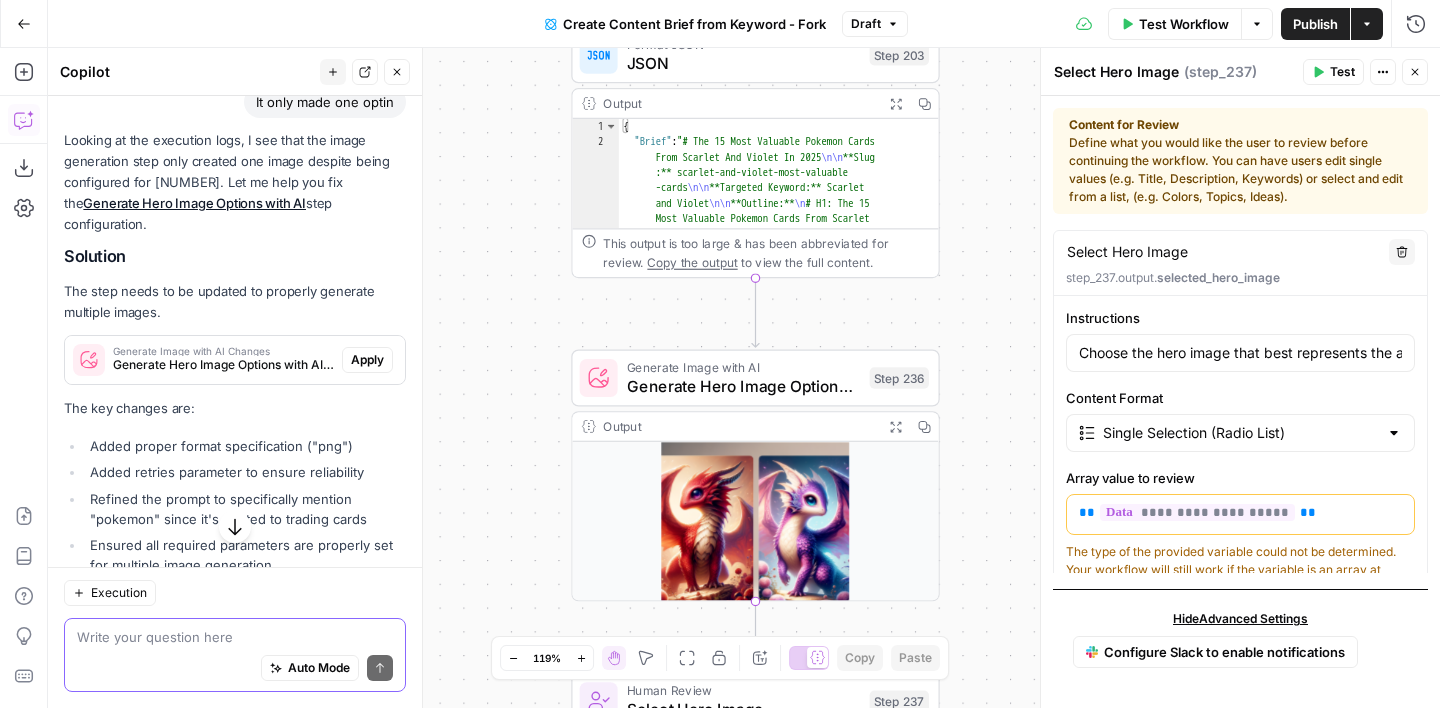scroll, scrollTop: 3251, scrollLeft: 0, axis: vertical 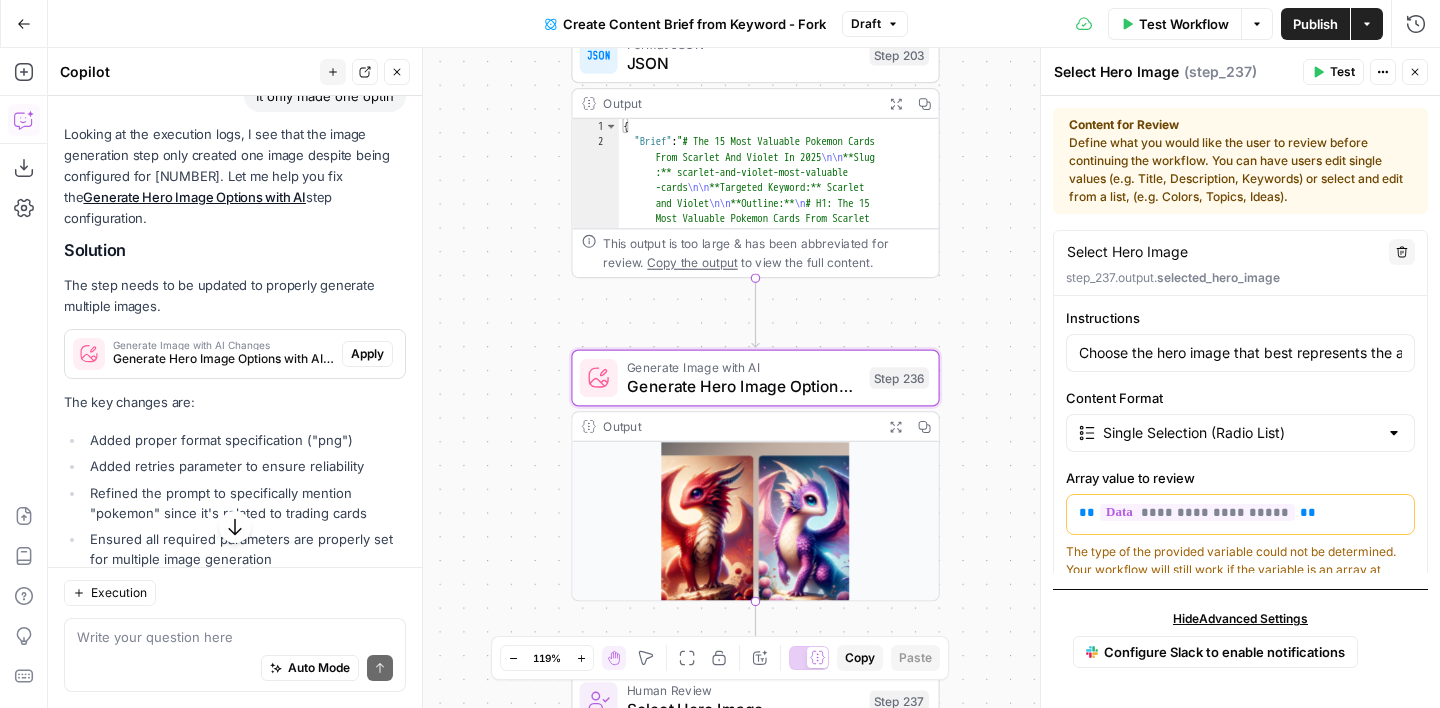 click on "Apply" at bounding box center [367, 354] 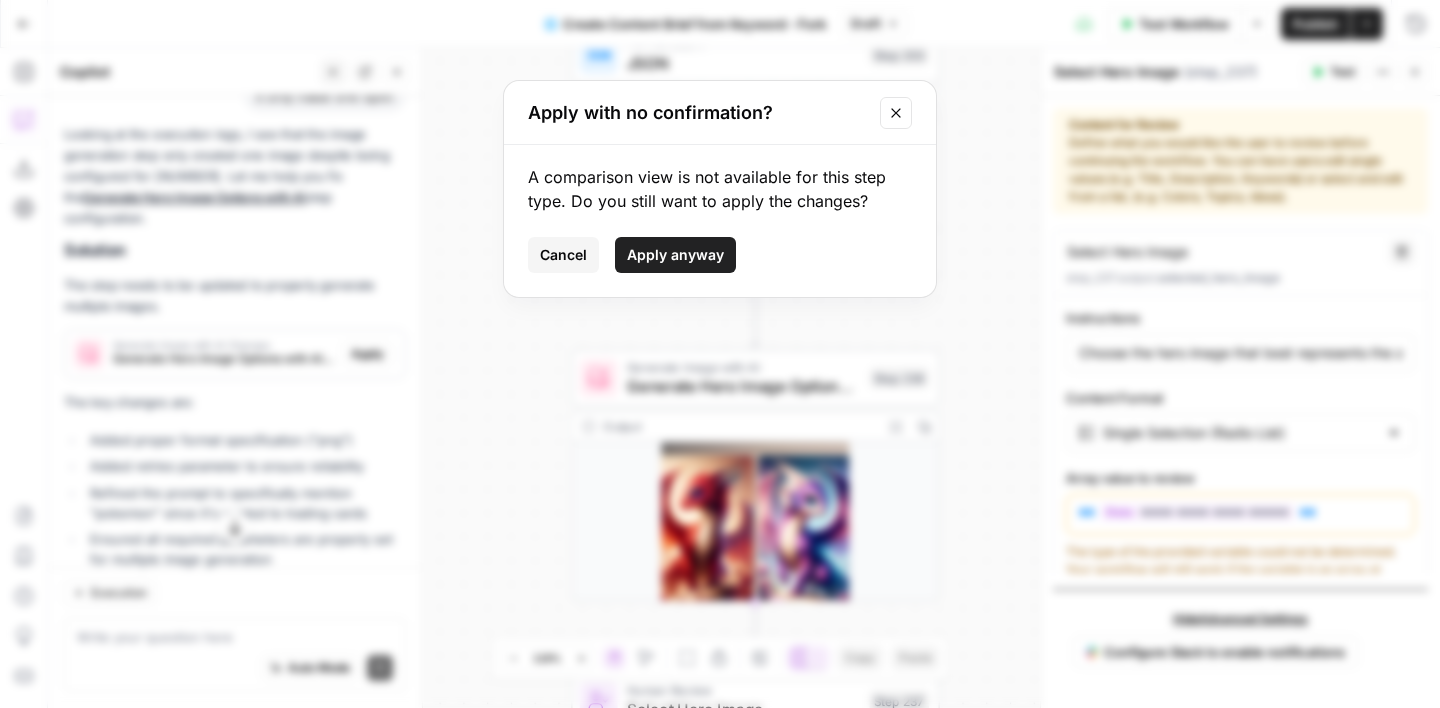 click on "Apply anyway" at bounding box center (675, 255) 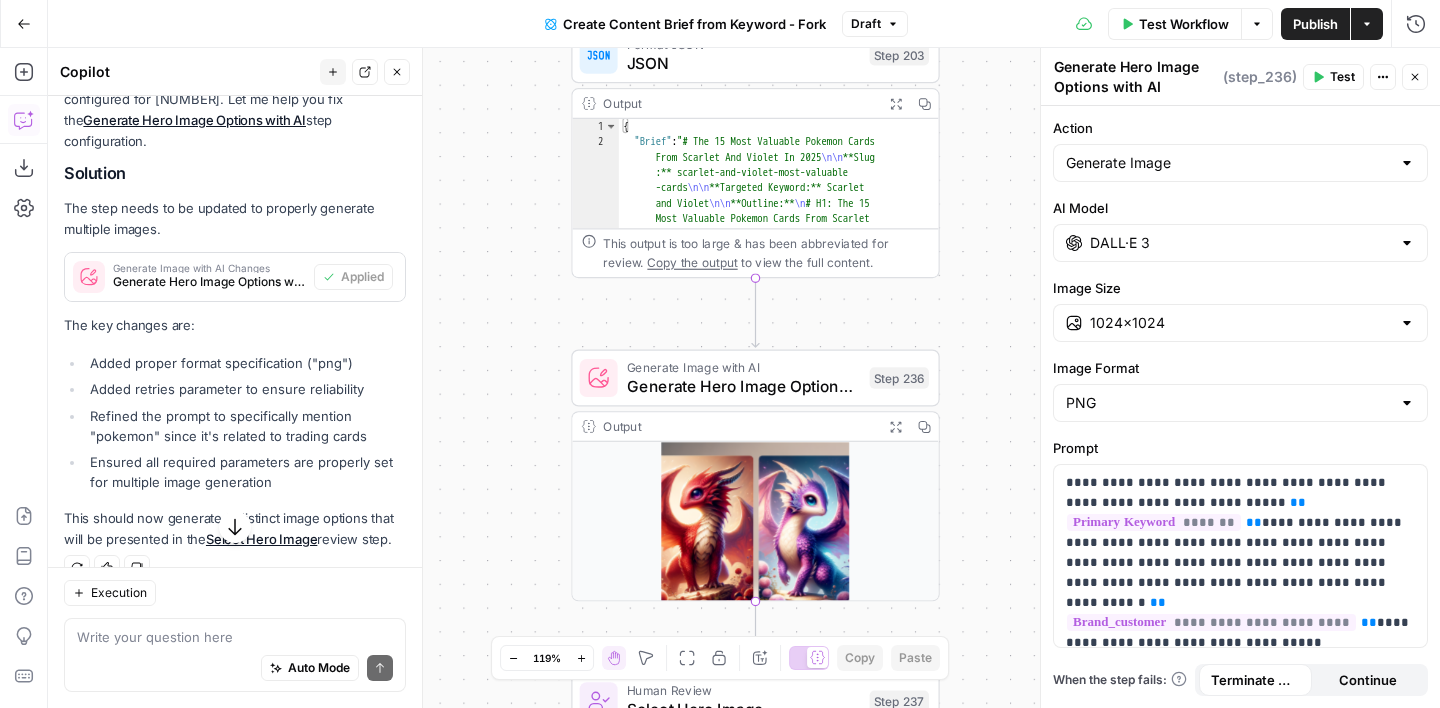 scroll, scrollTop: 3338, scrollLeft: 0, axis: vertical 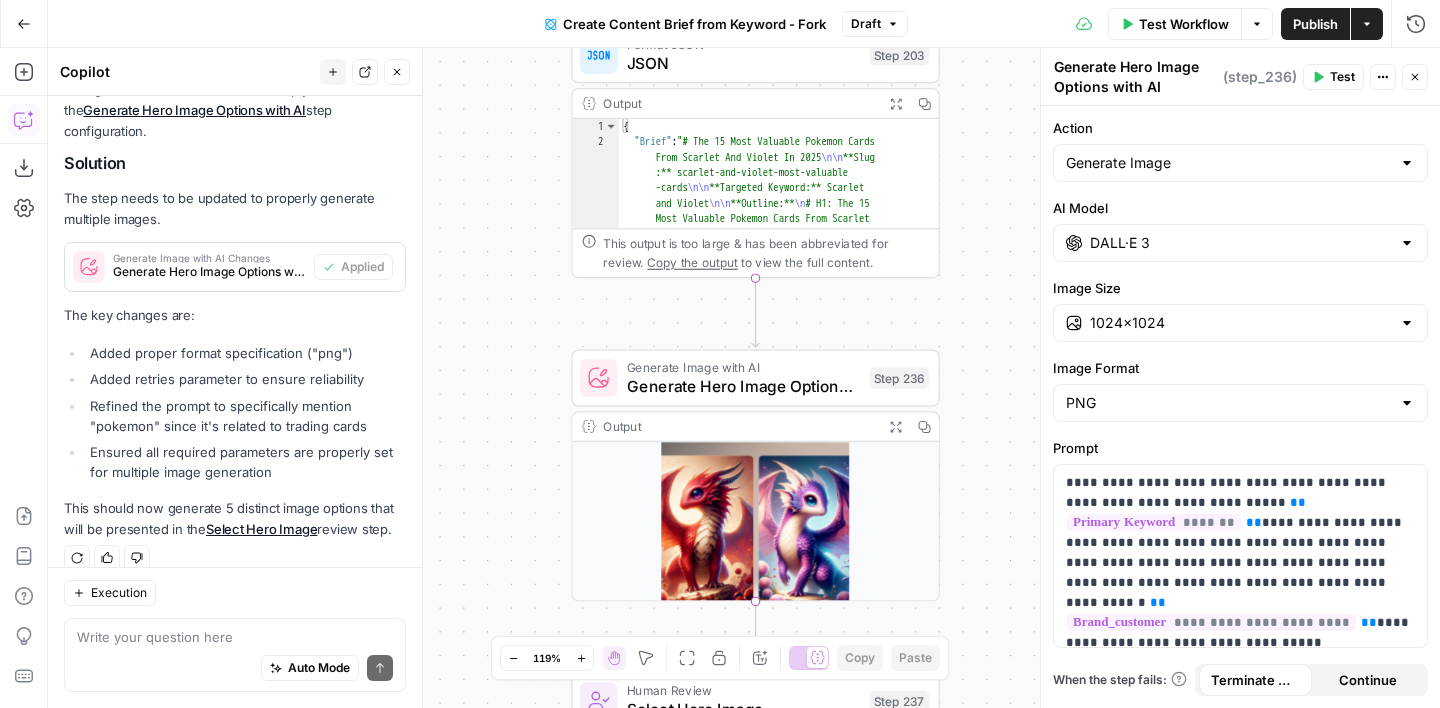 click on "Auto Mode Send" at bounding box center [235, 669] 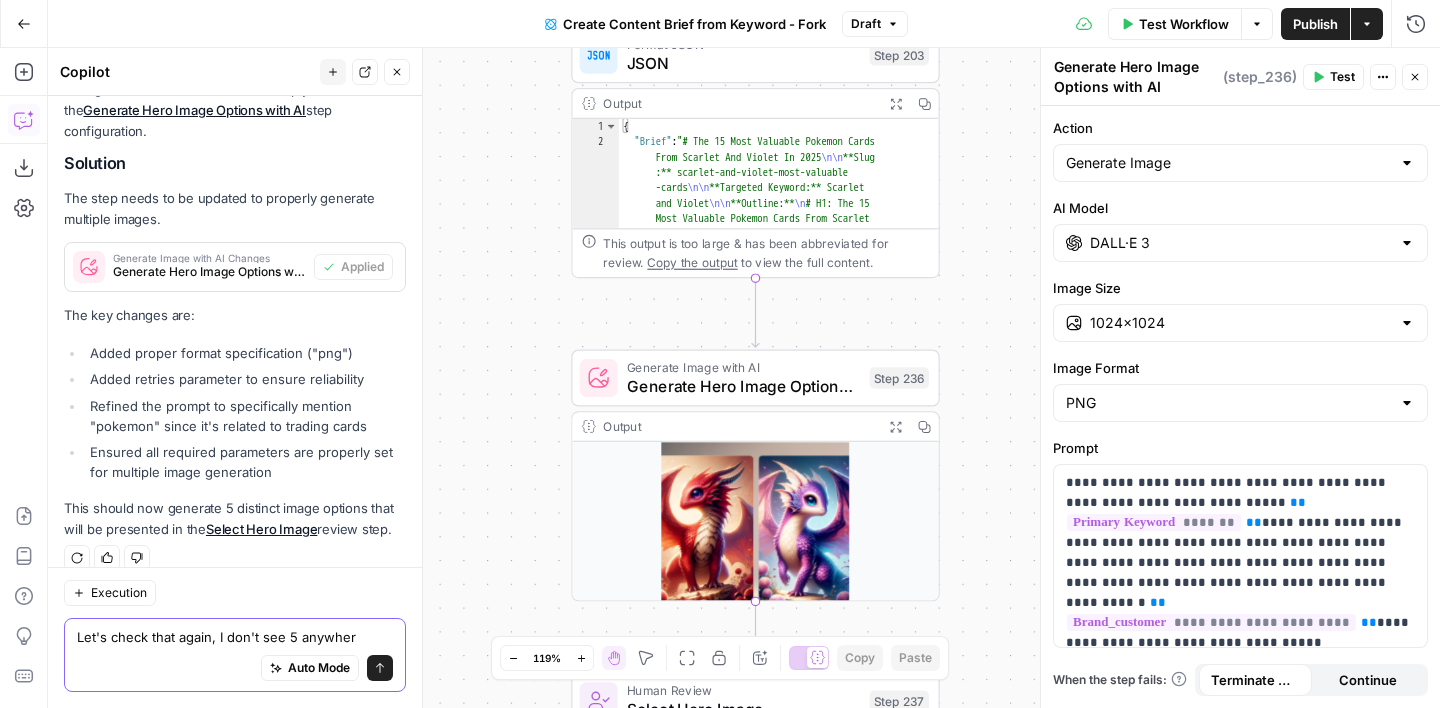 type on "Let's check that again, I don't see 5 anywhere" 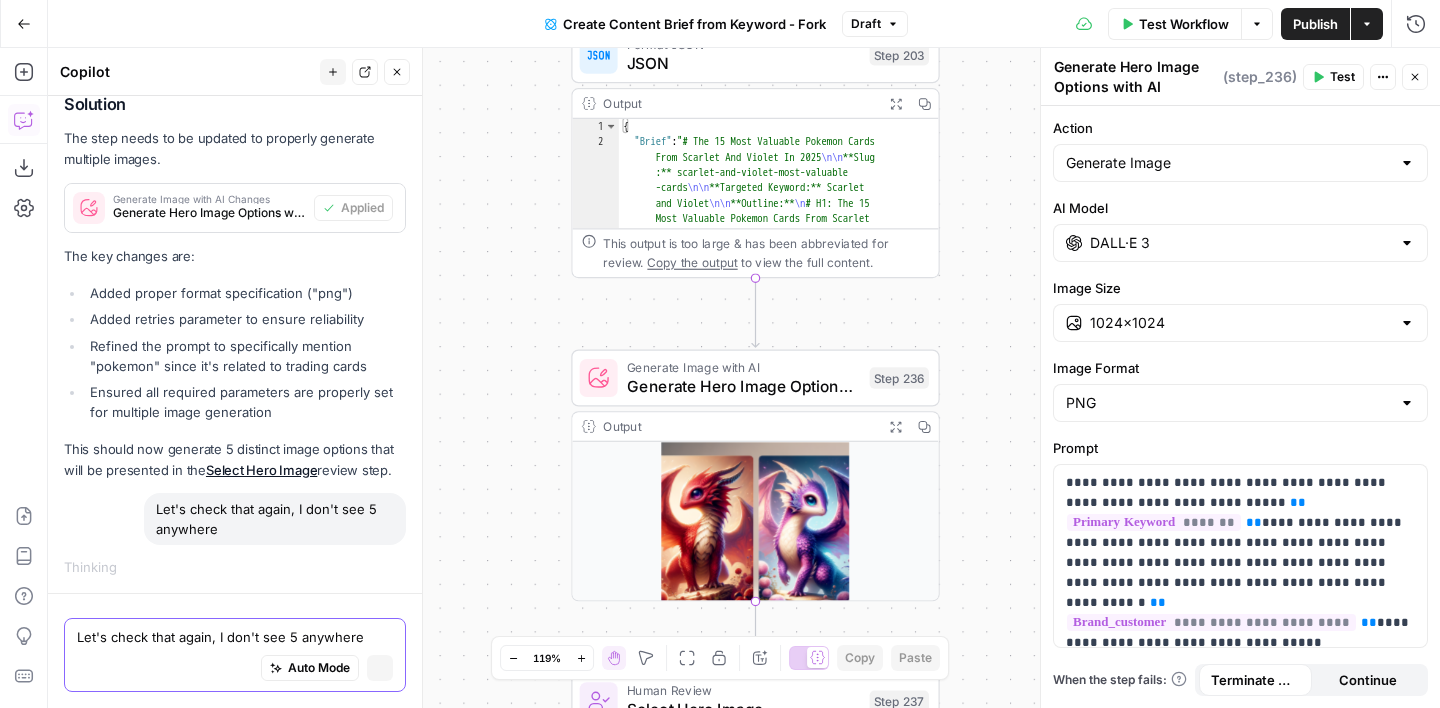 type 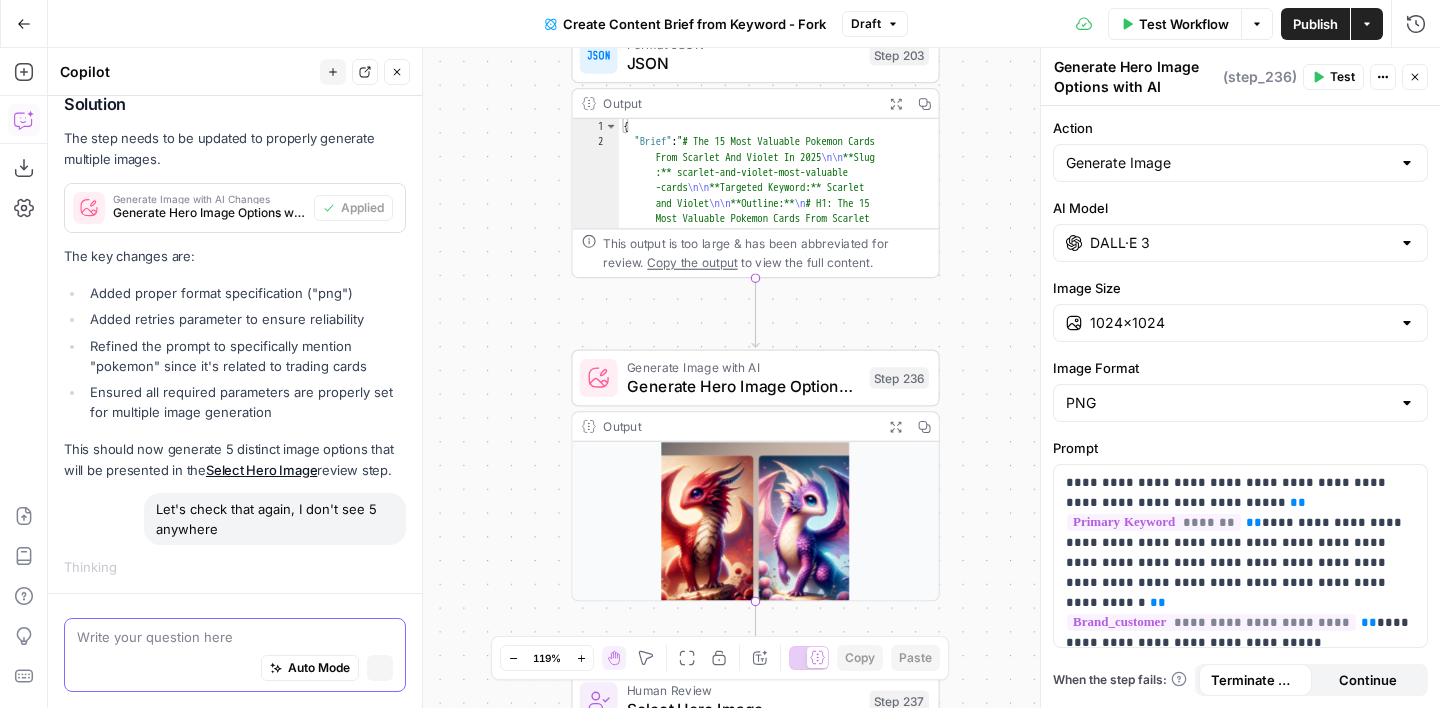scroll, scrollTop: 3219, scrollLeft: 0, axis: vertical 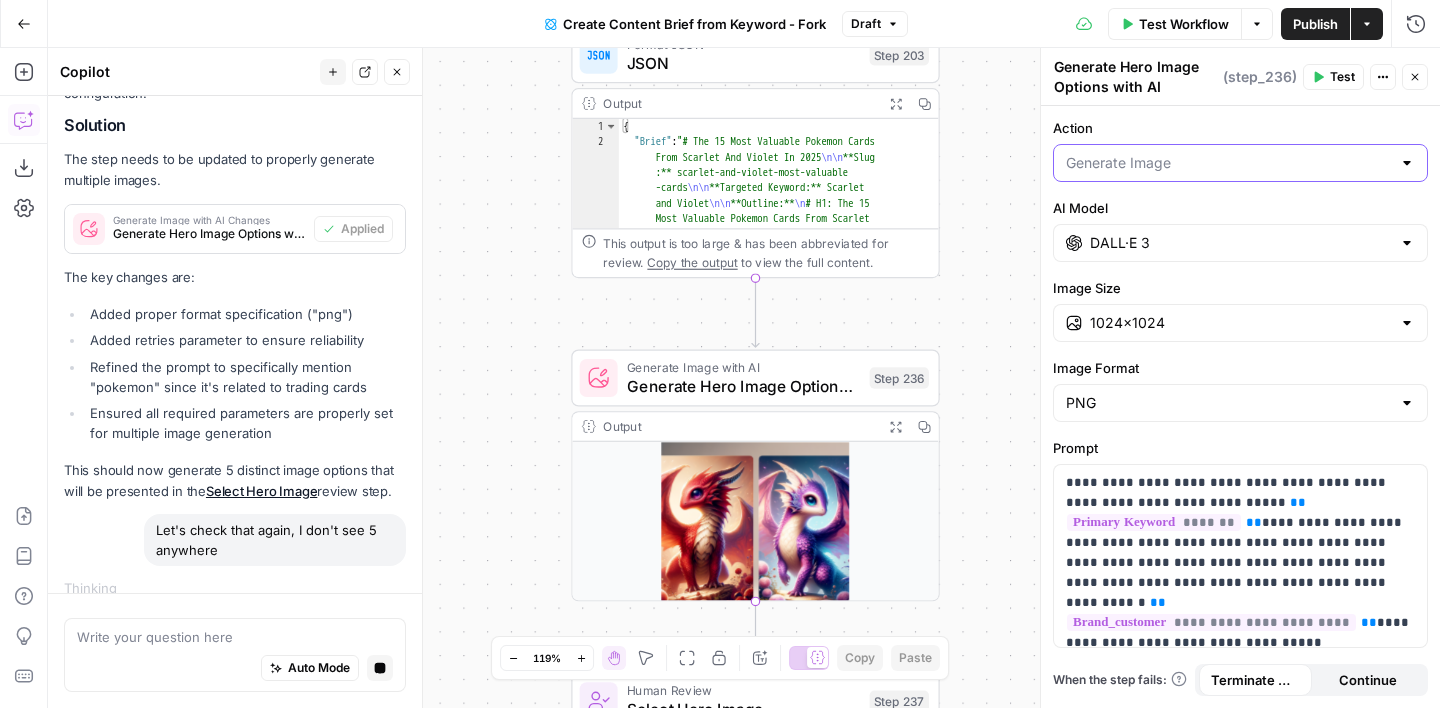 click on "Action" at bounding box center (1228, 163) 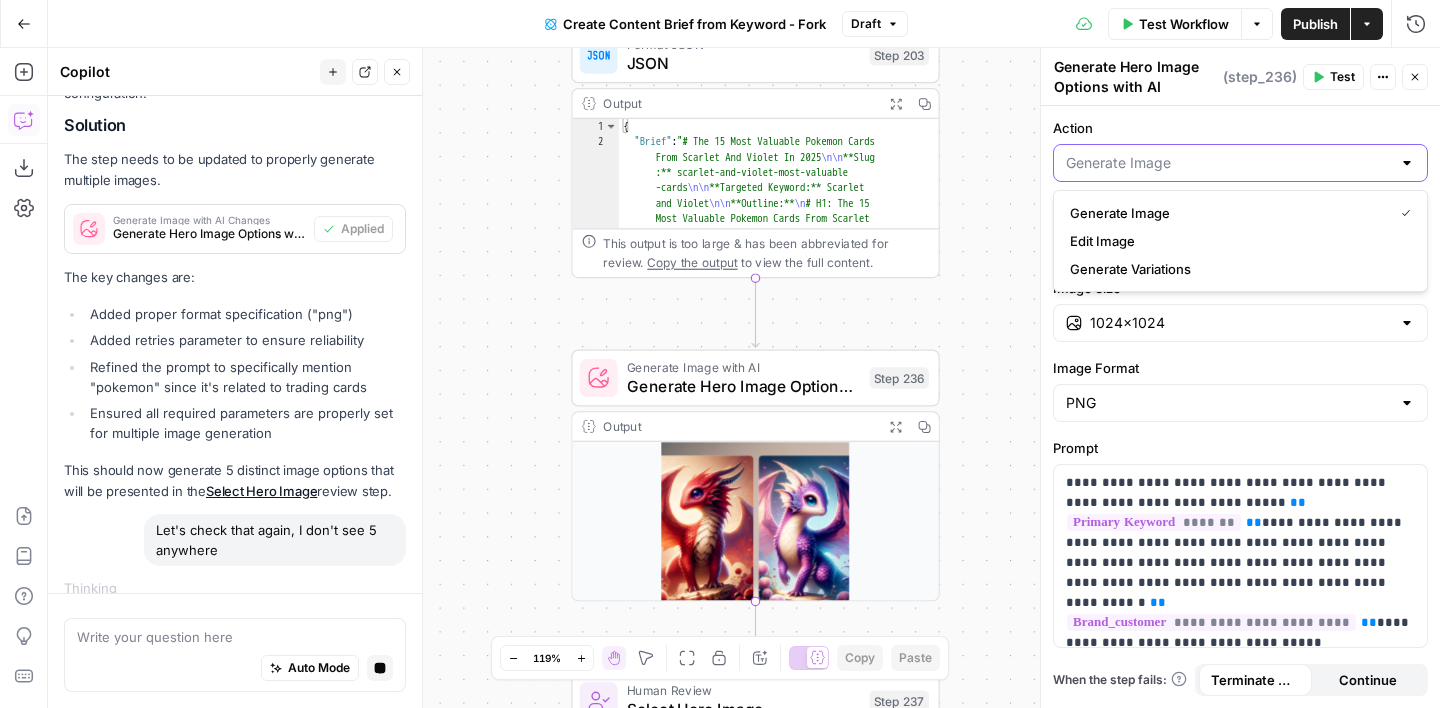click on "Action" at bounding box center (1228, 163) 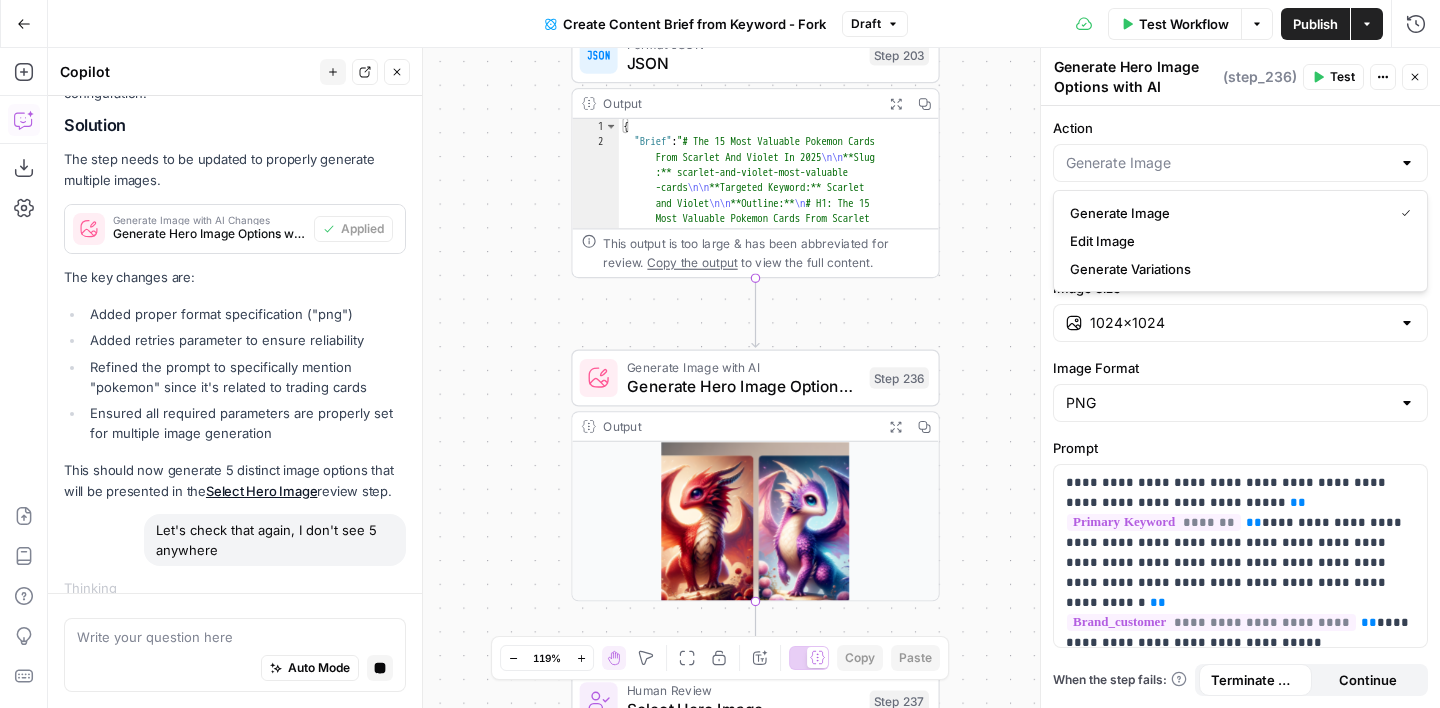 type on "Generate Image" 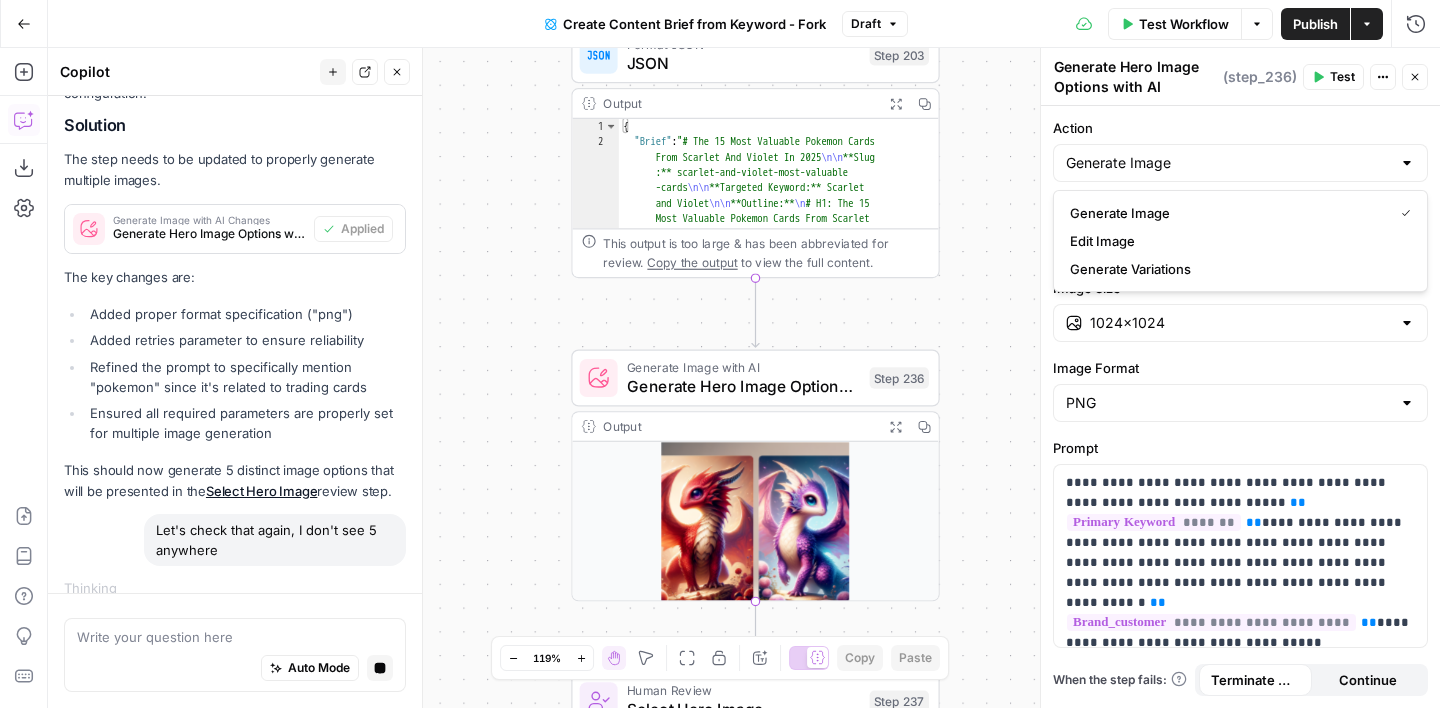 click on "Action" at bounding box center (1240, 128) 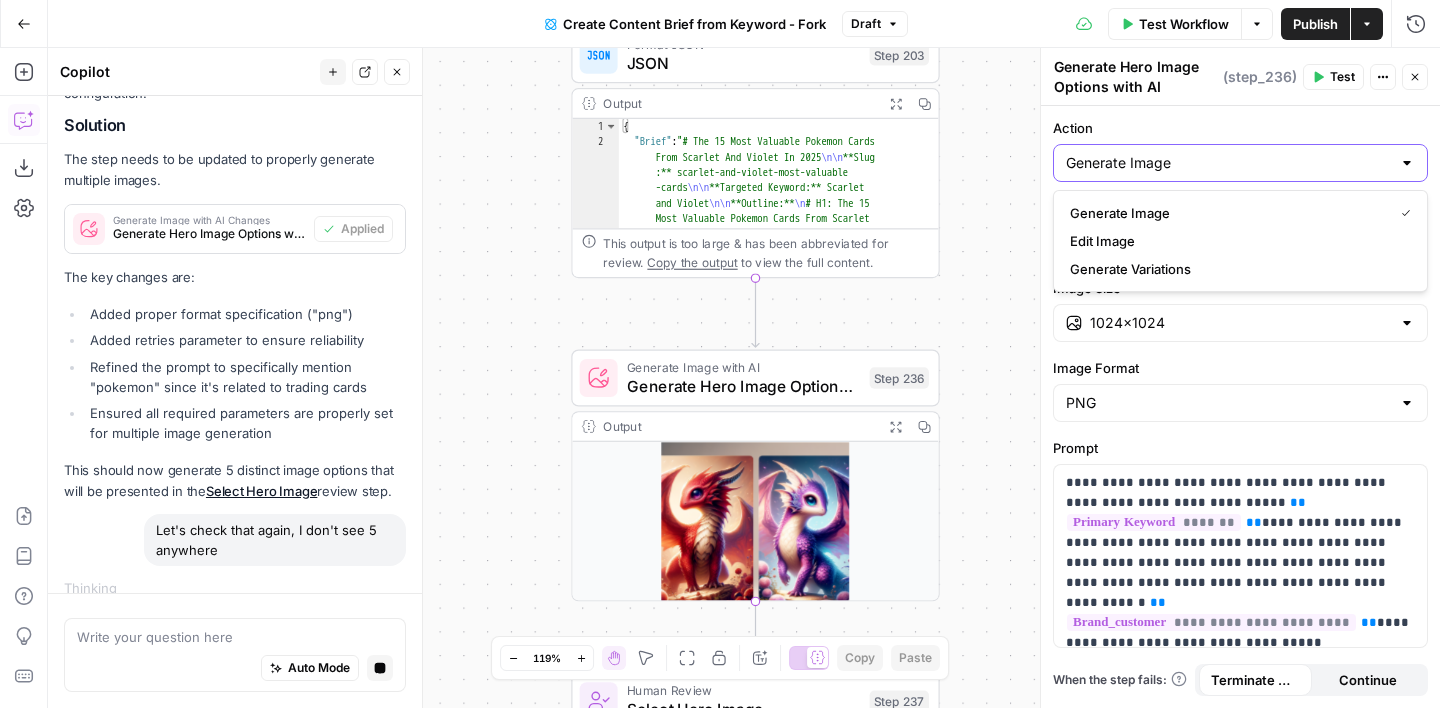click on "Generate Image" at bounding box center (1228, 163) 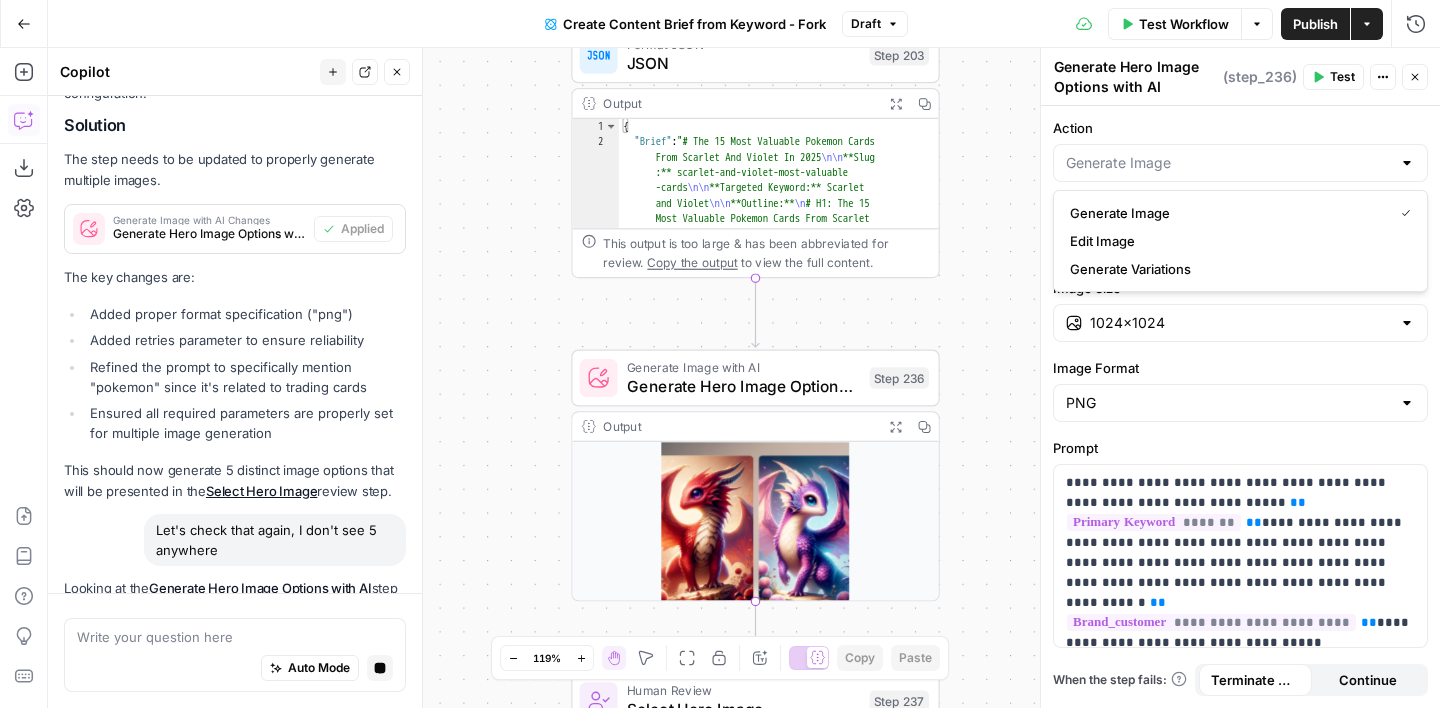scroll, scrollTop: 3241, scrollLeft: 0, axis: vertical 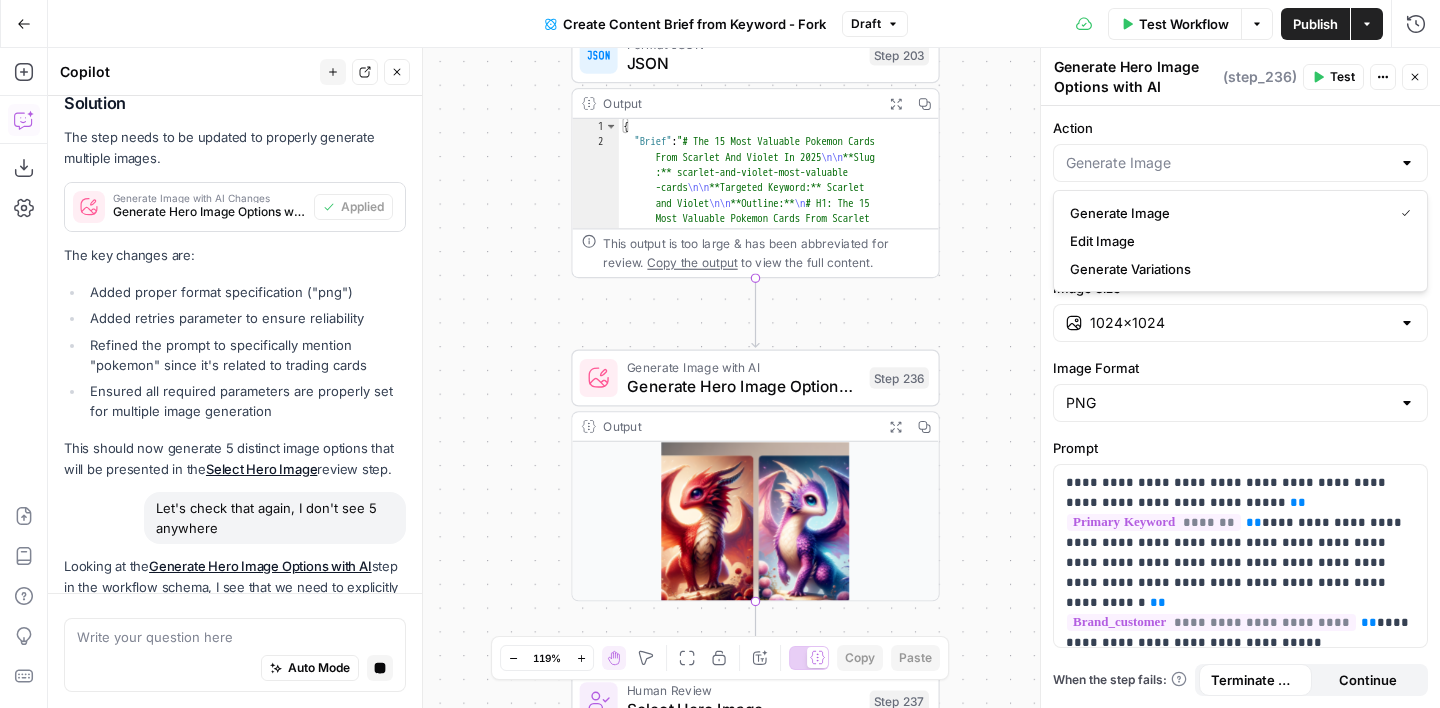 type on "Generate Image" 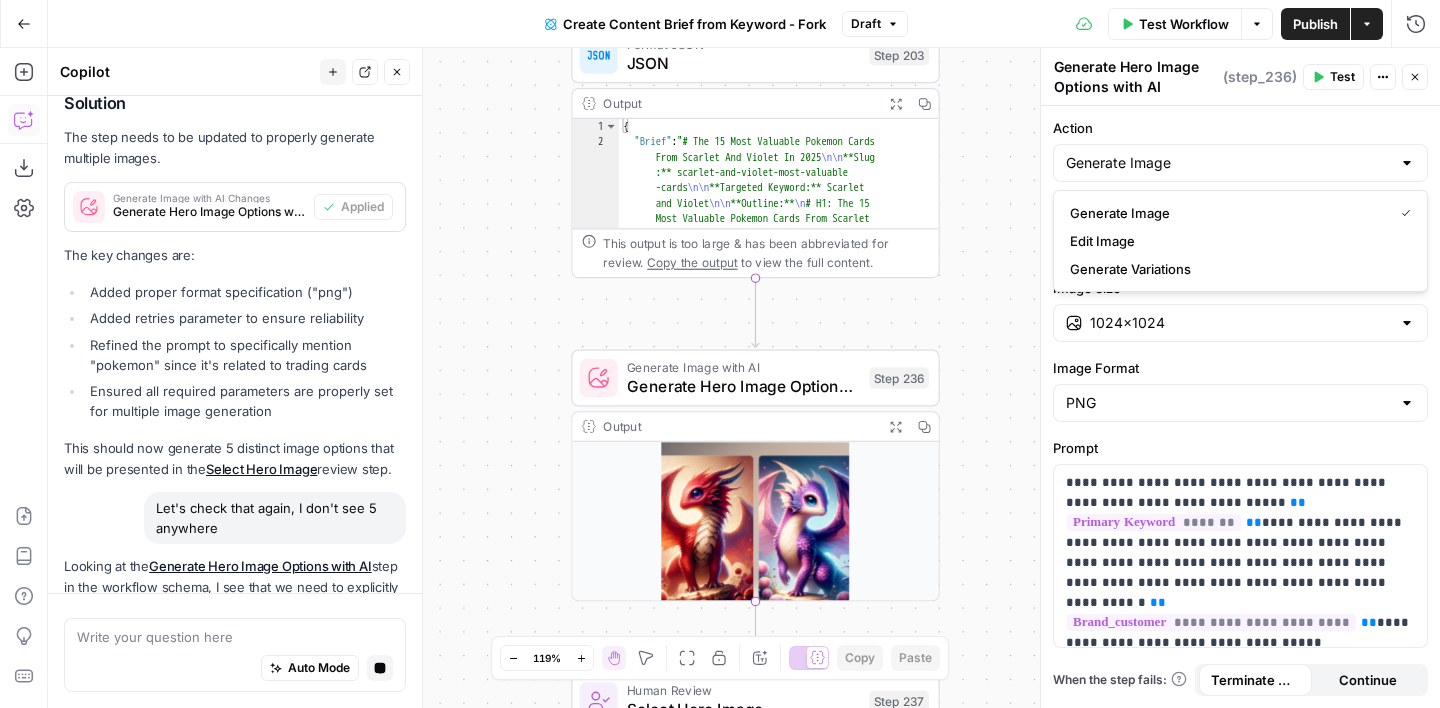 click on "Action" at bounding box center (1240, 128) 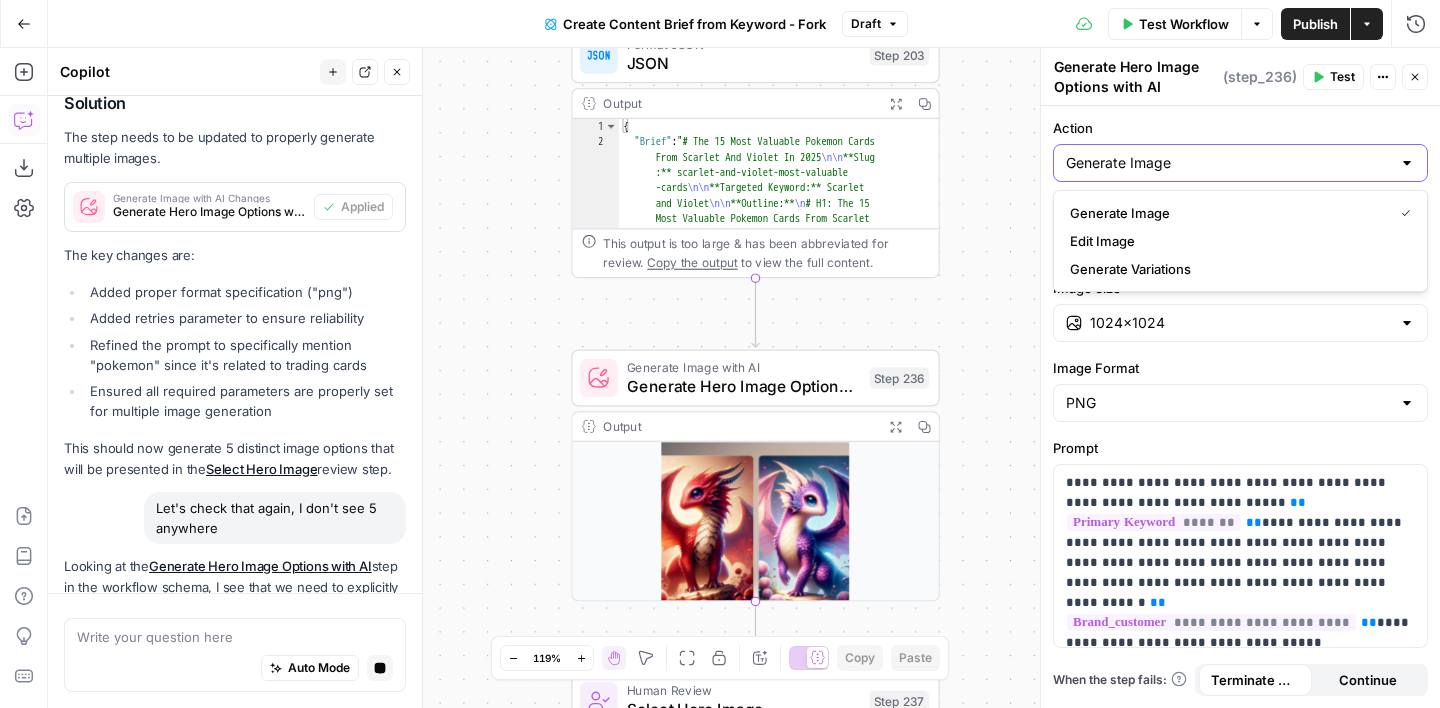 click on "Generate Image" at bounding box center [1228, 163] 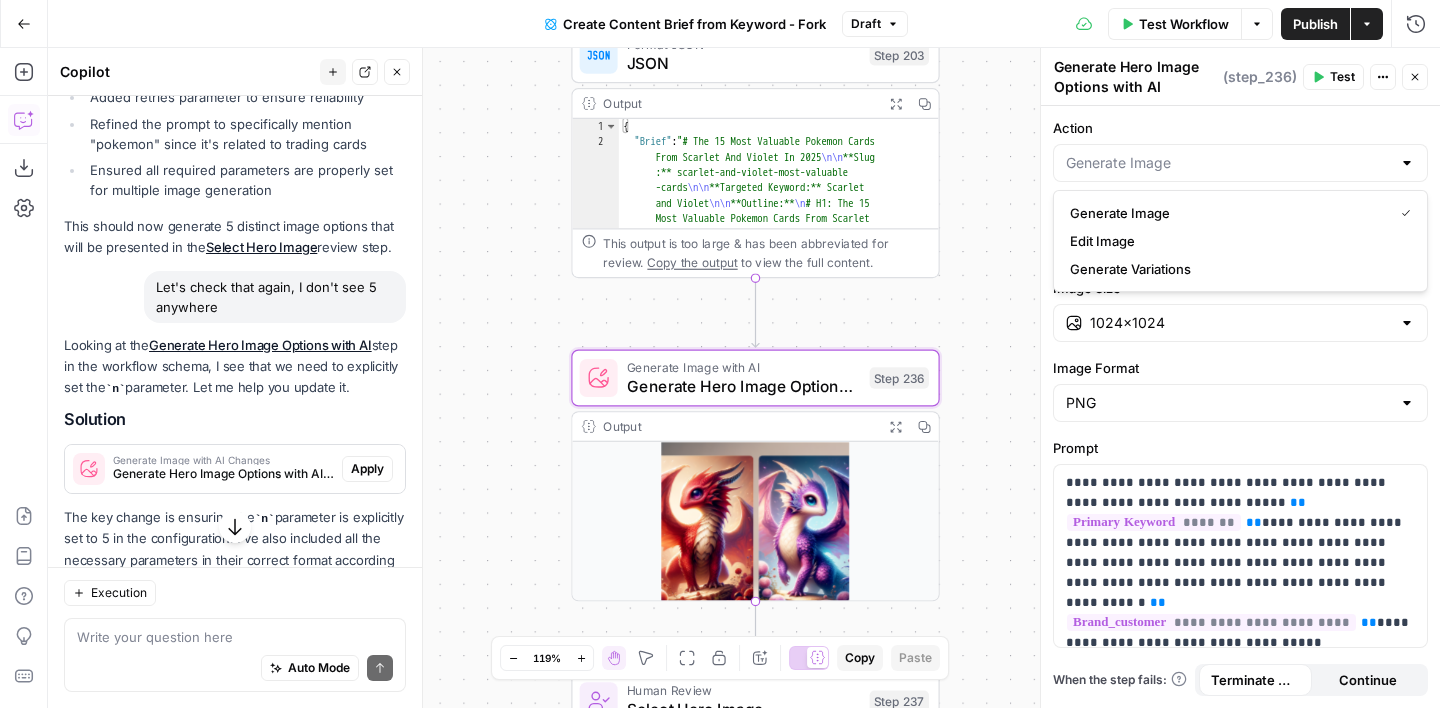 scroll, scrollTop: 3713, scrollLeft: 0, axis: vertical 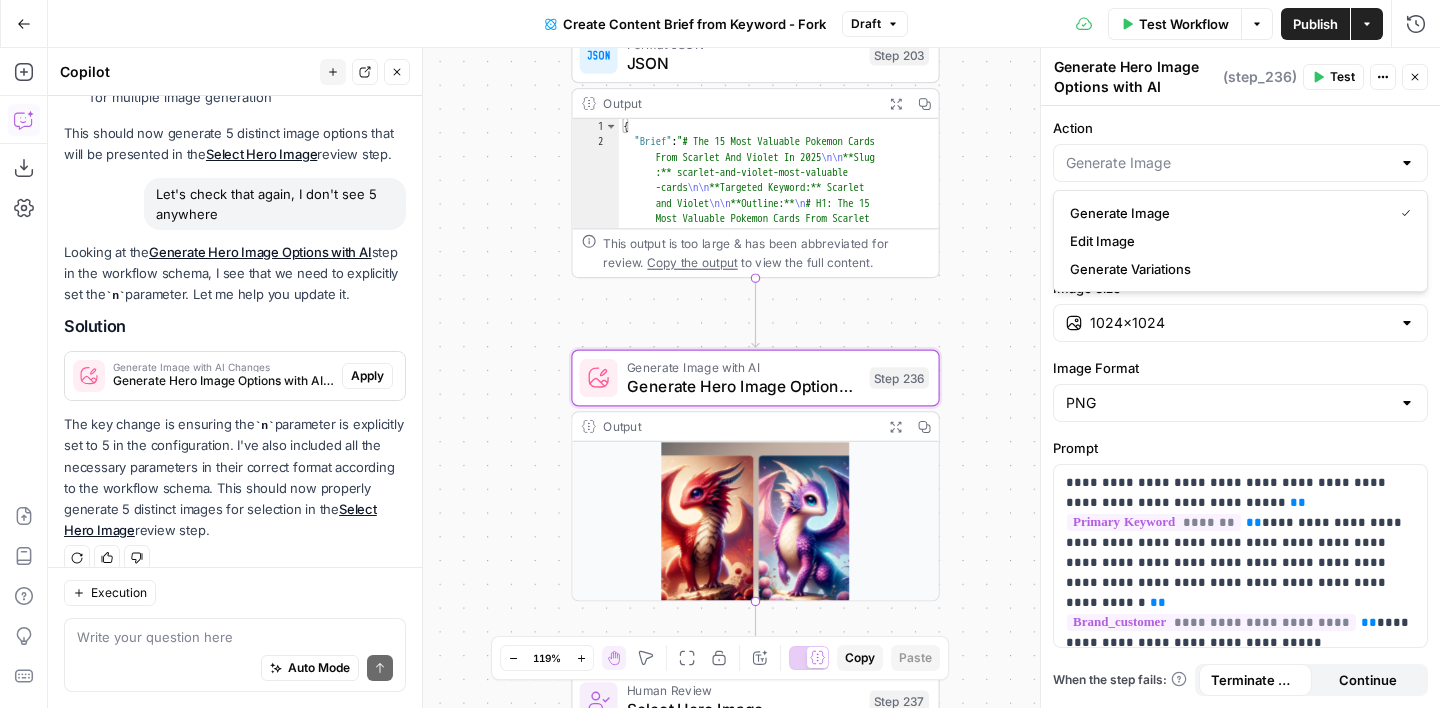 type on "Generate Image" 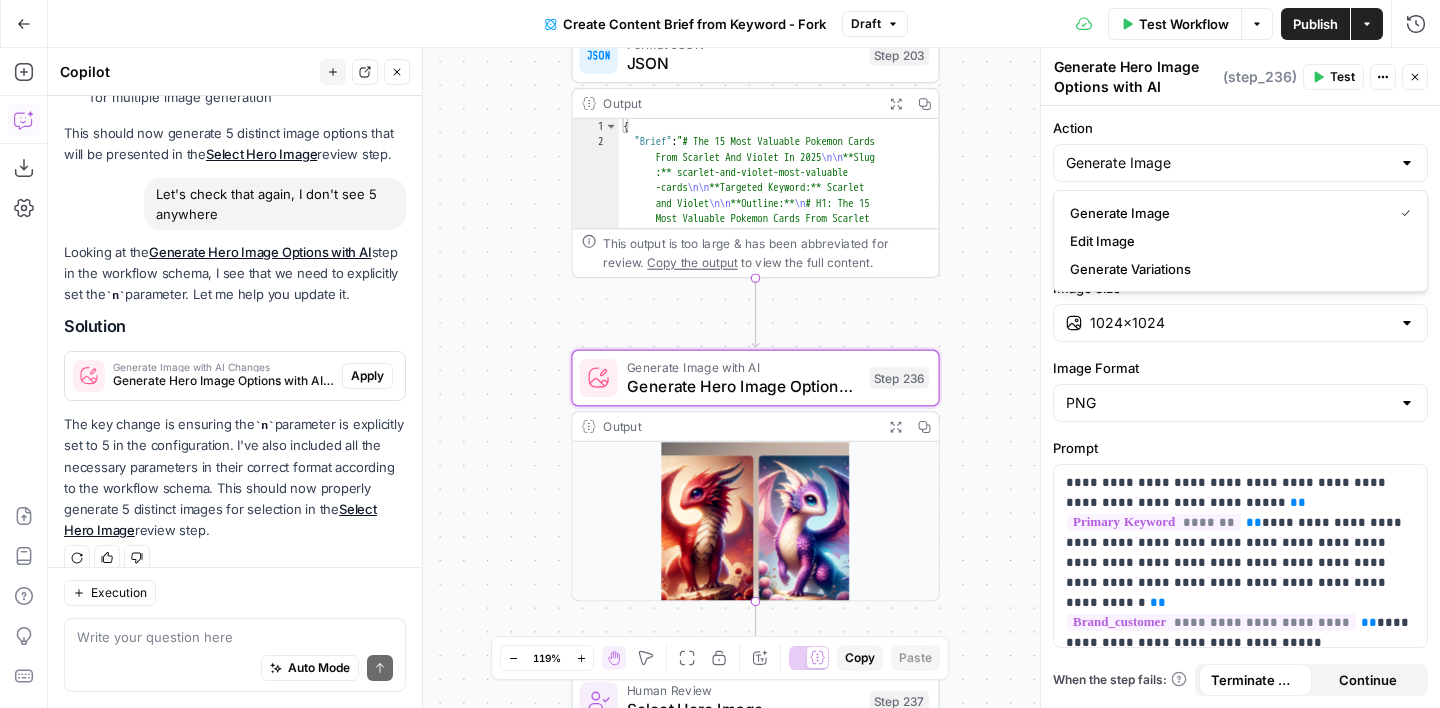 click on "Apply" at bounding box center [367, 376] 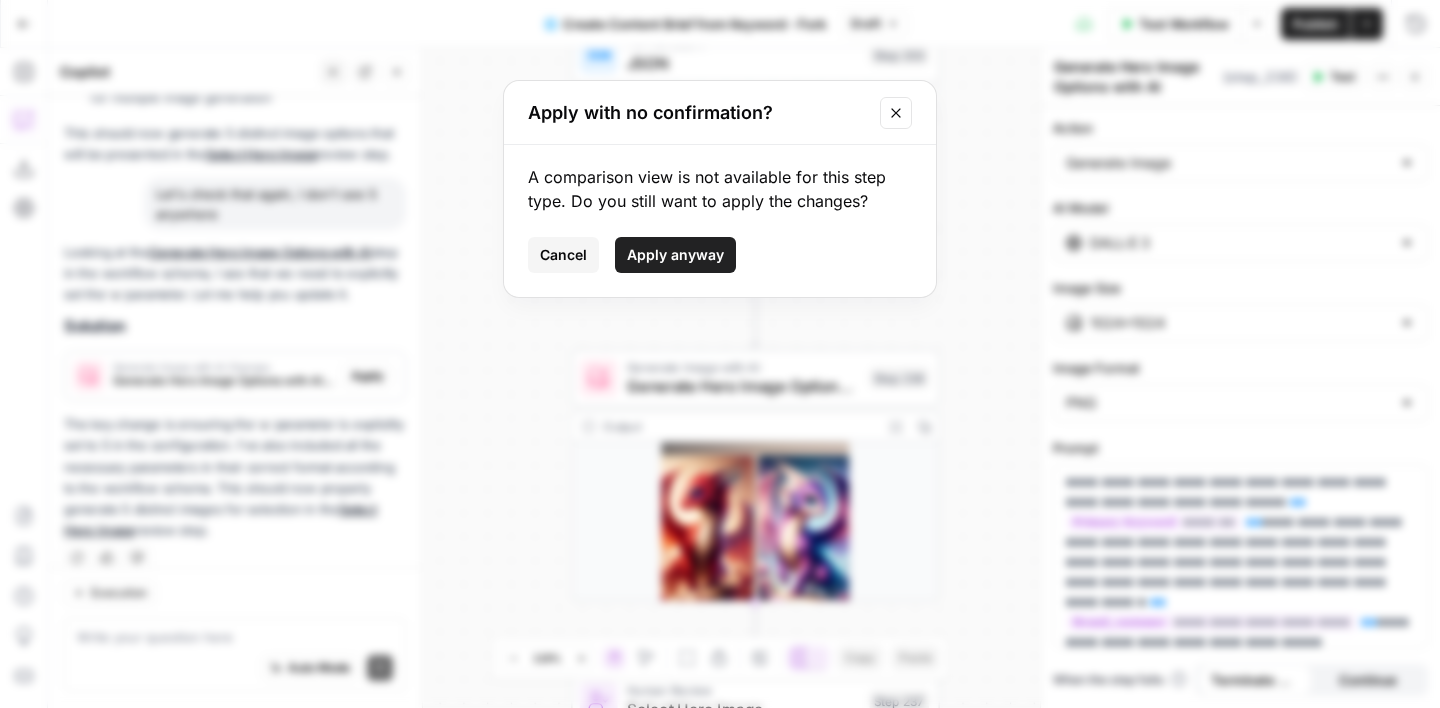 click on "Apply anyway" at bounding box center [675, 255] 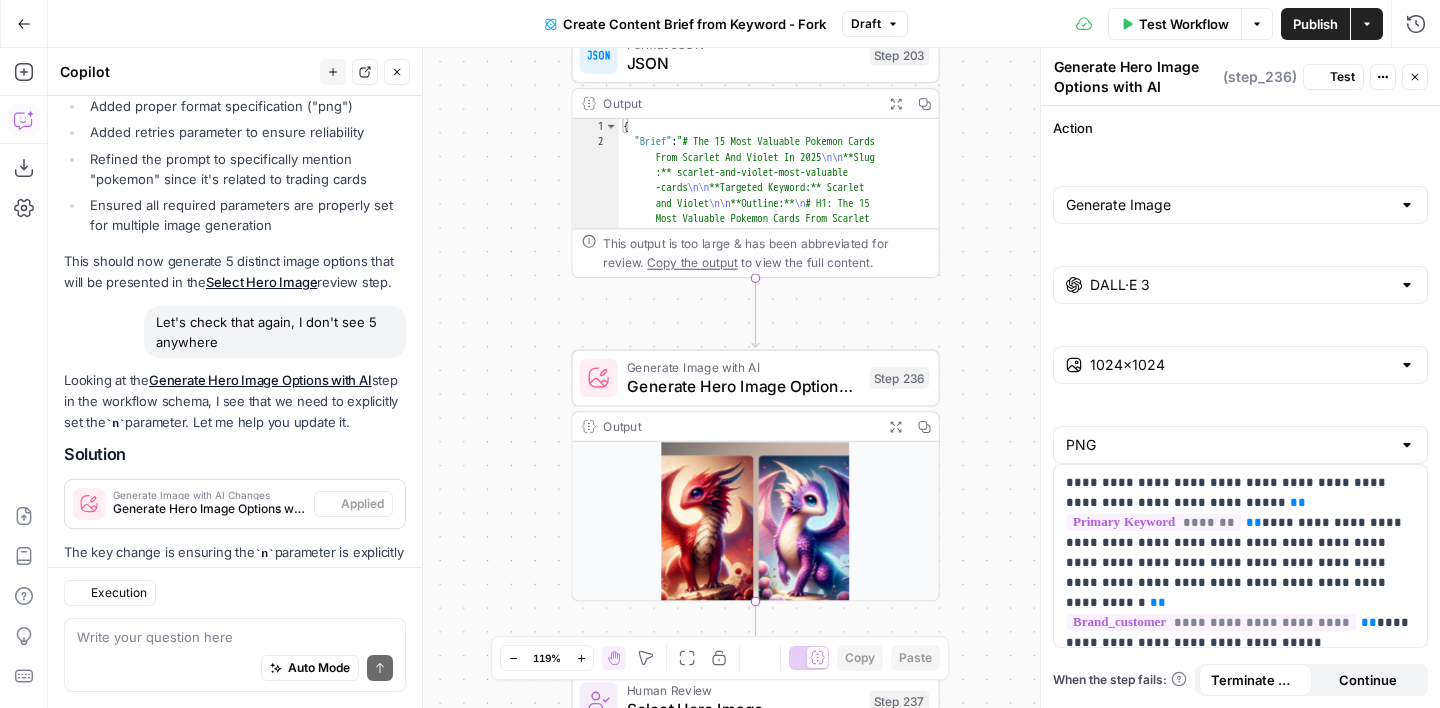 scroll, scrollTop: 3713, scrollLeft: 0, axis: vertical 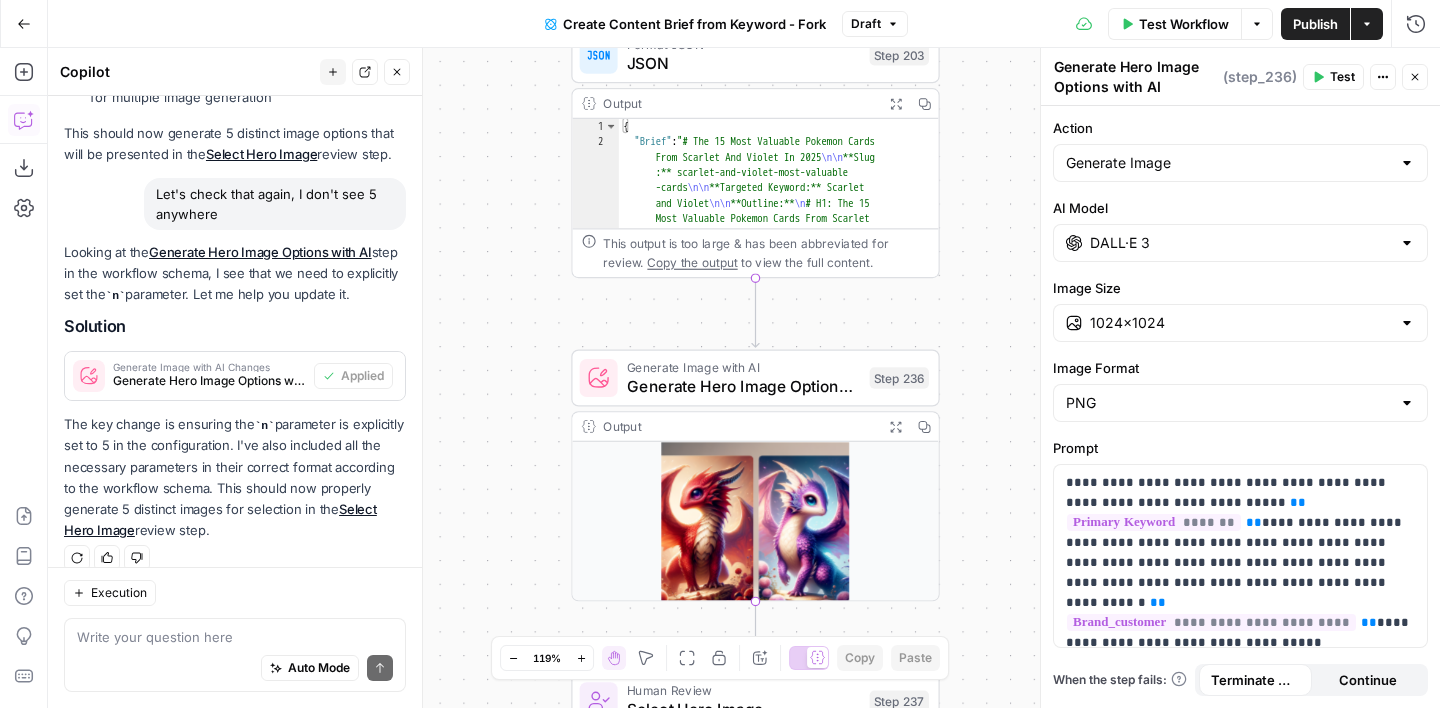 click on "Test" at bounding box center [1333, 77] 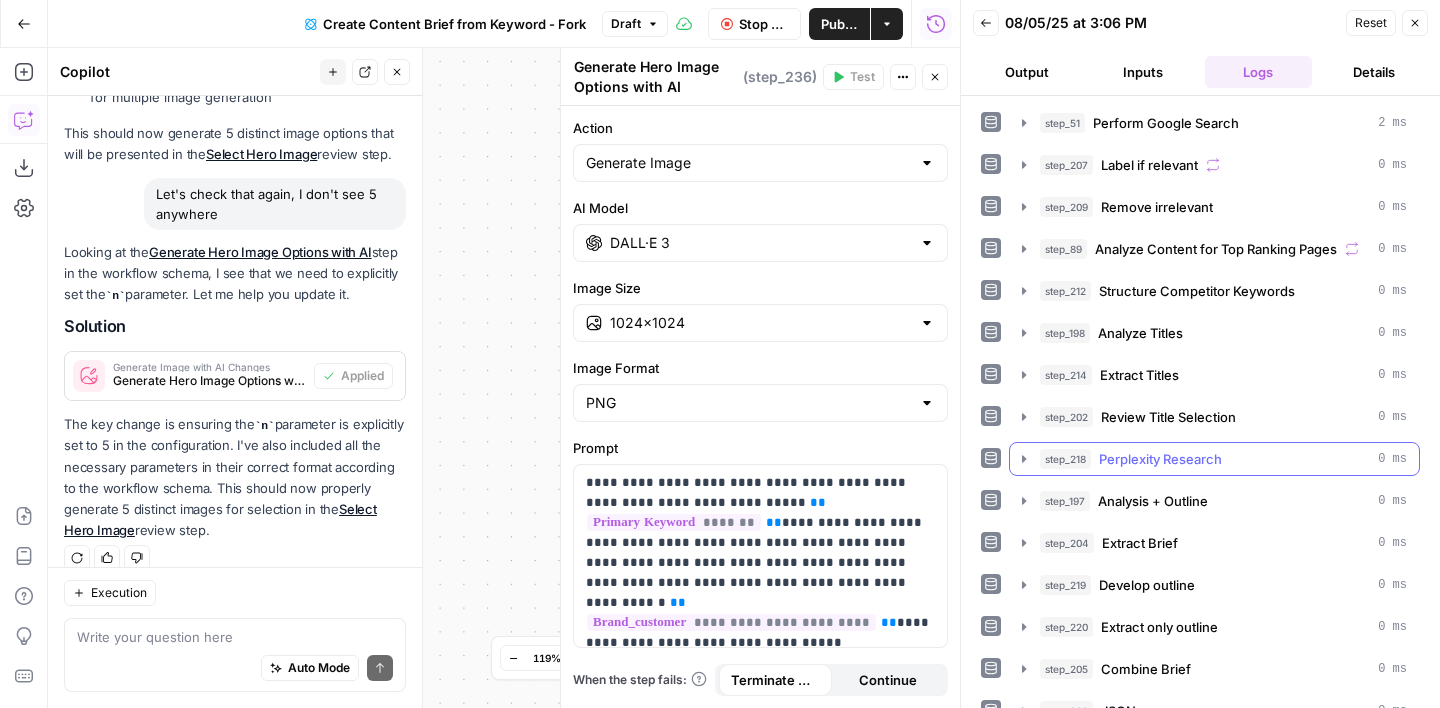 scroll, scrollTop: 66, scrollLeft: 0, axis: vertical 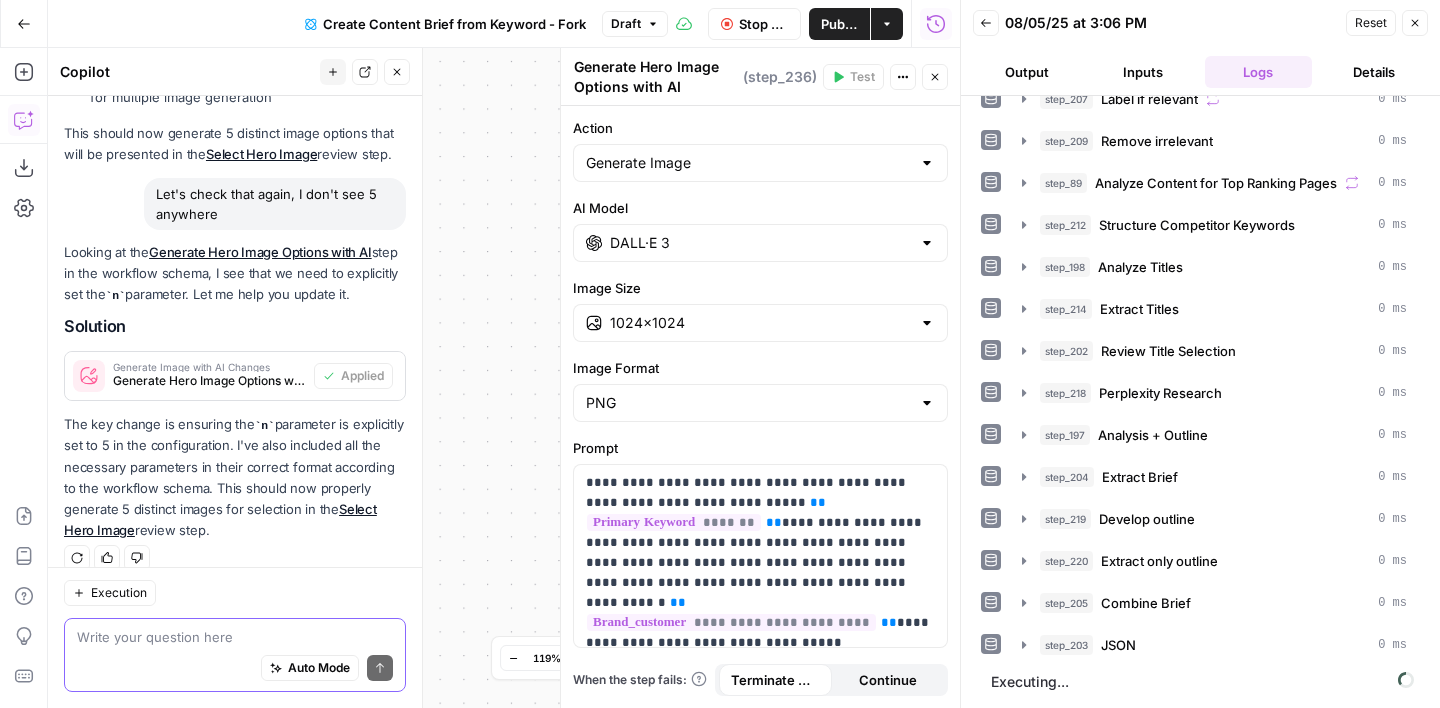 click at bounding box center (235, 637) 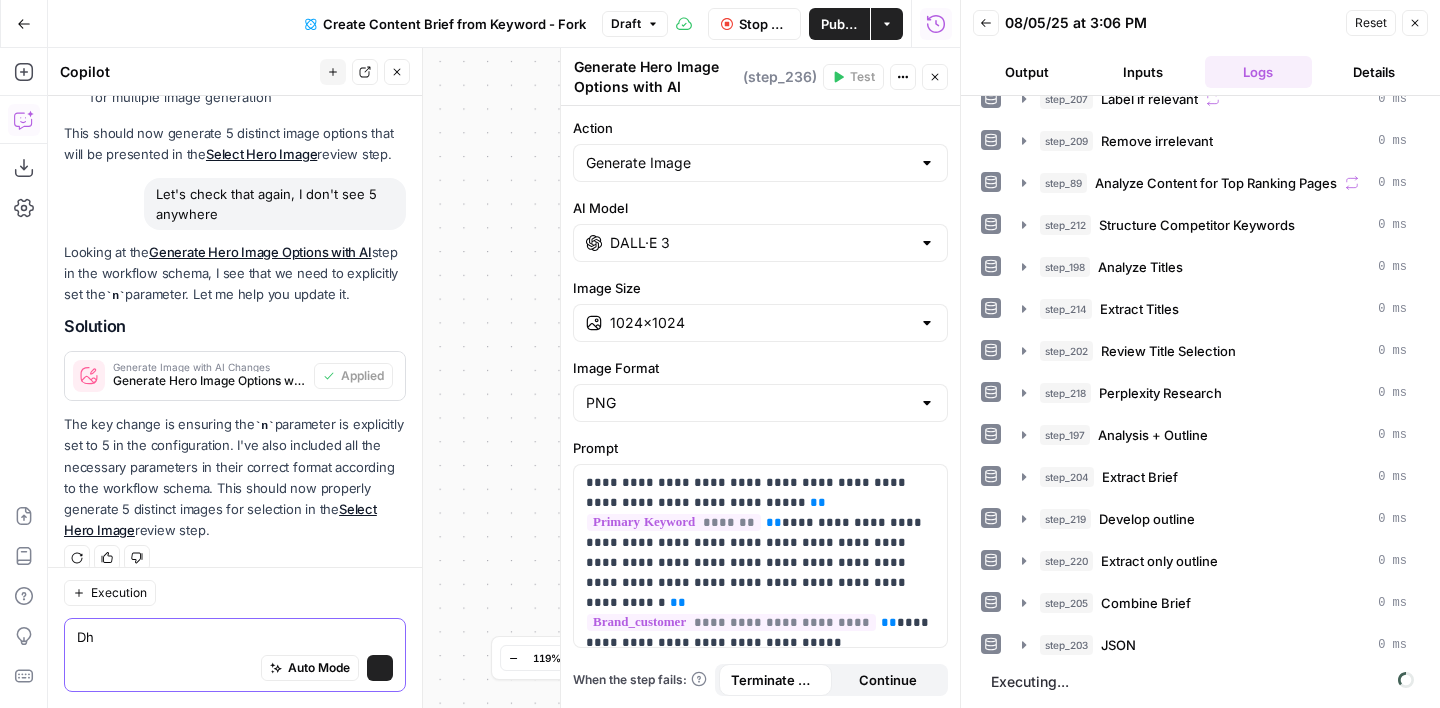 type on "D" 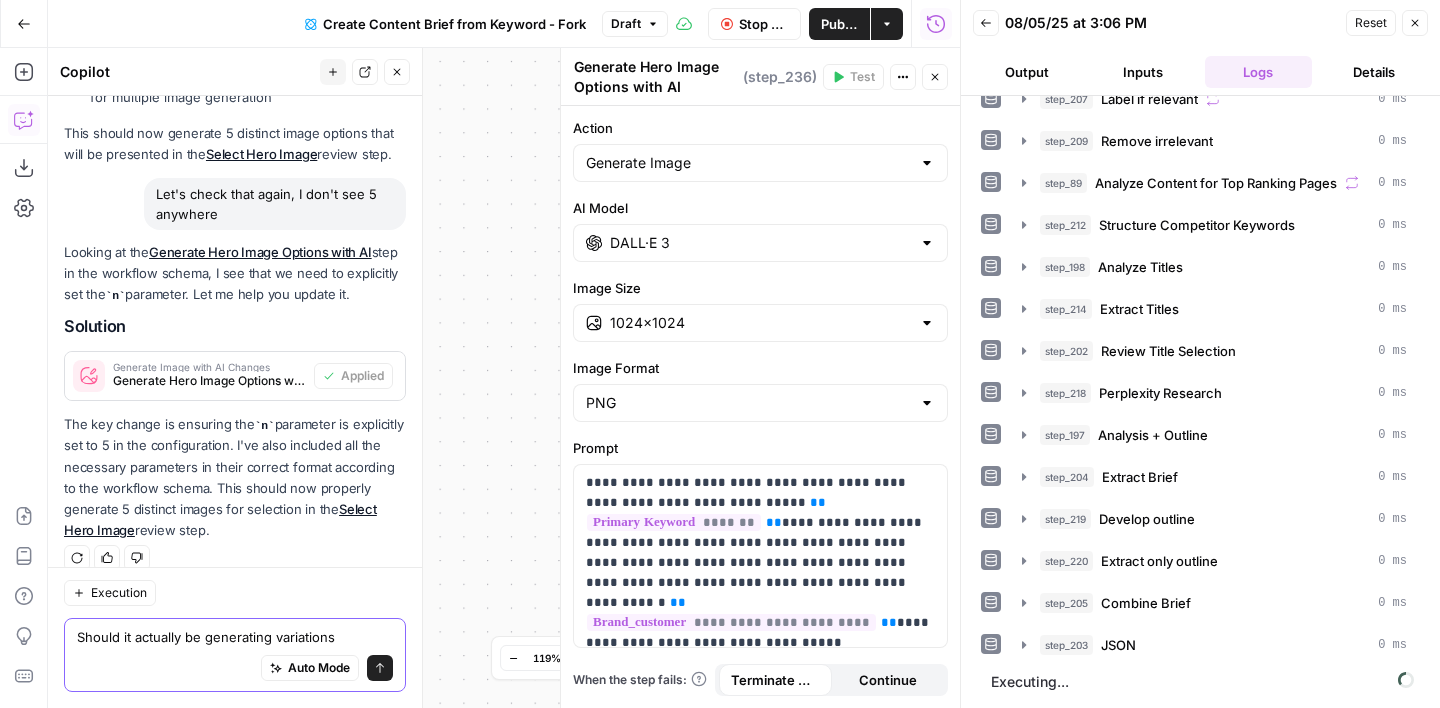 type on "Should it actually be generating variations?" 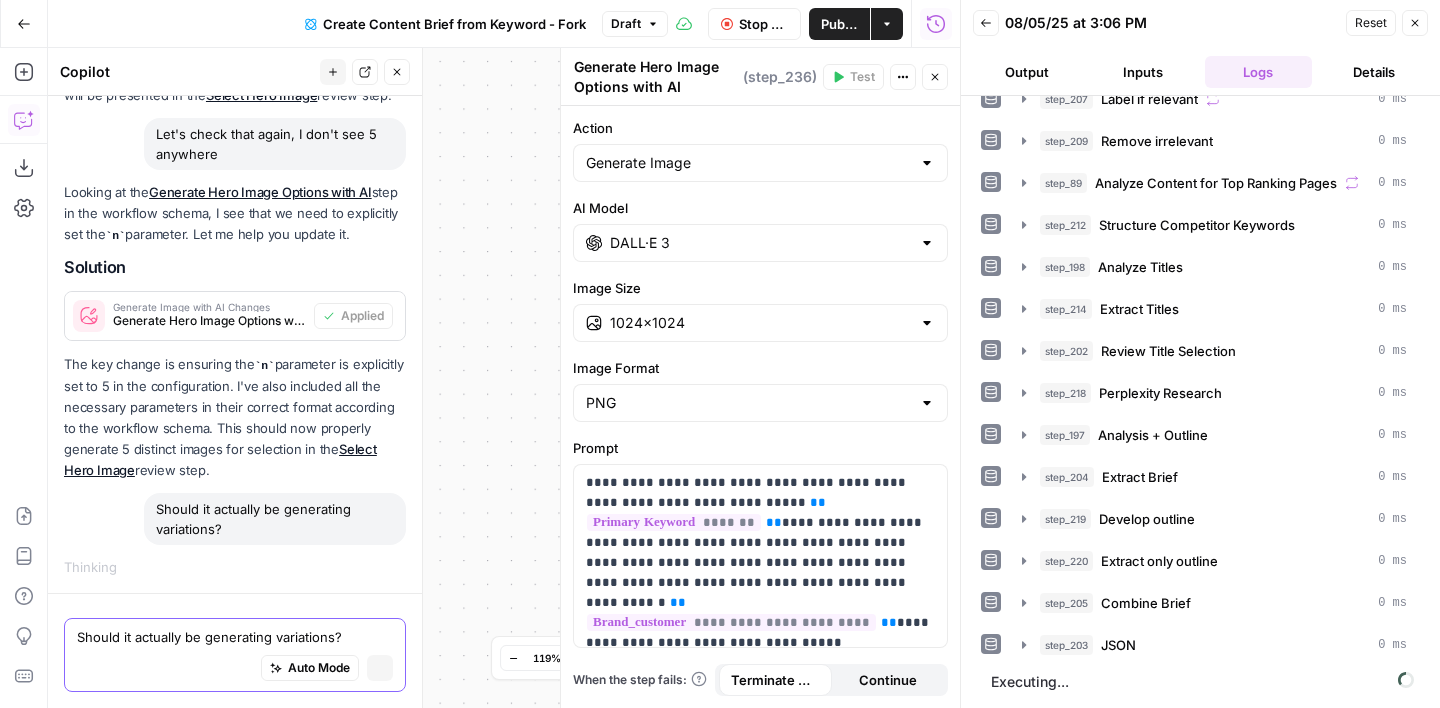 type 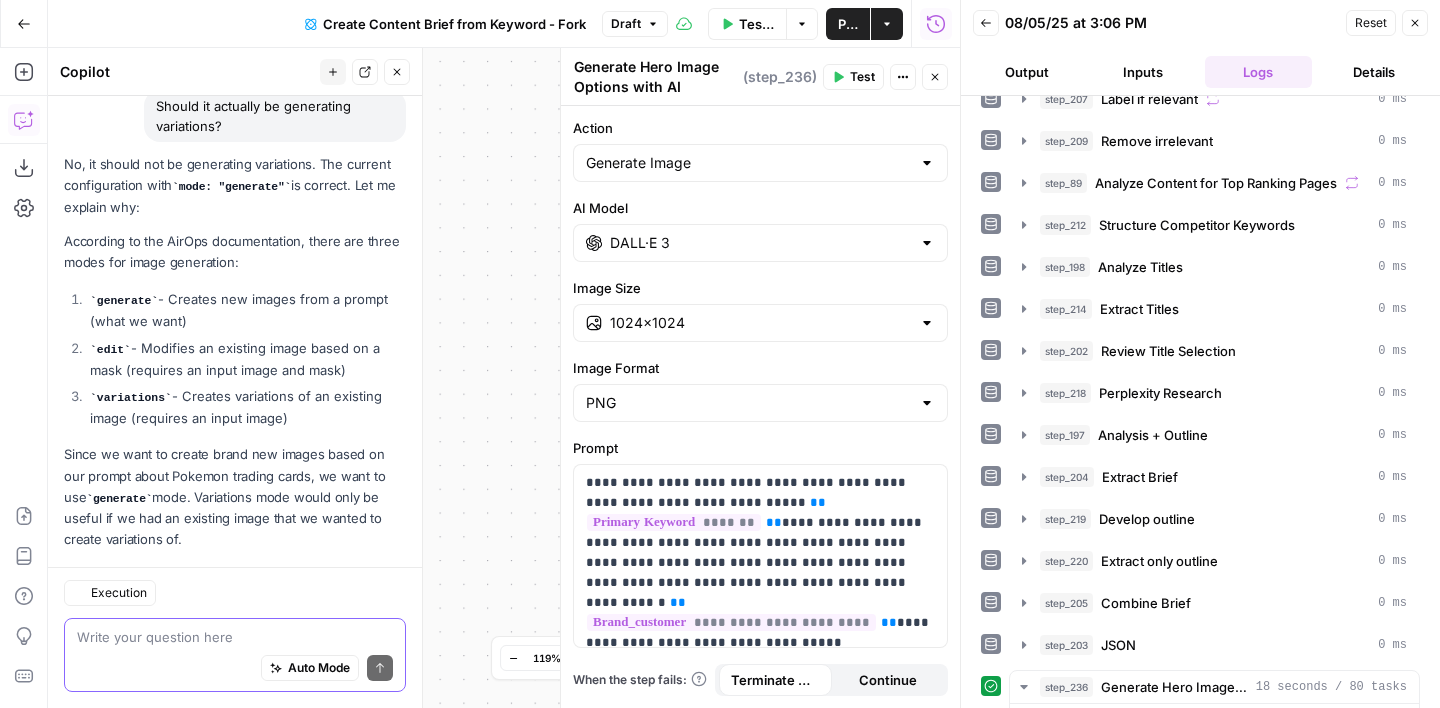 scroll, scrollTop: 4362, scrollLeft: 0, axis: vertical 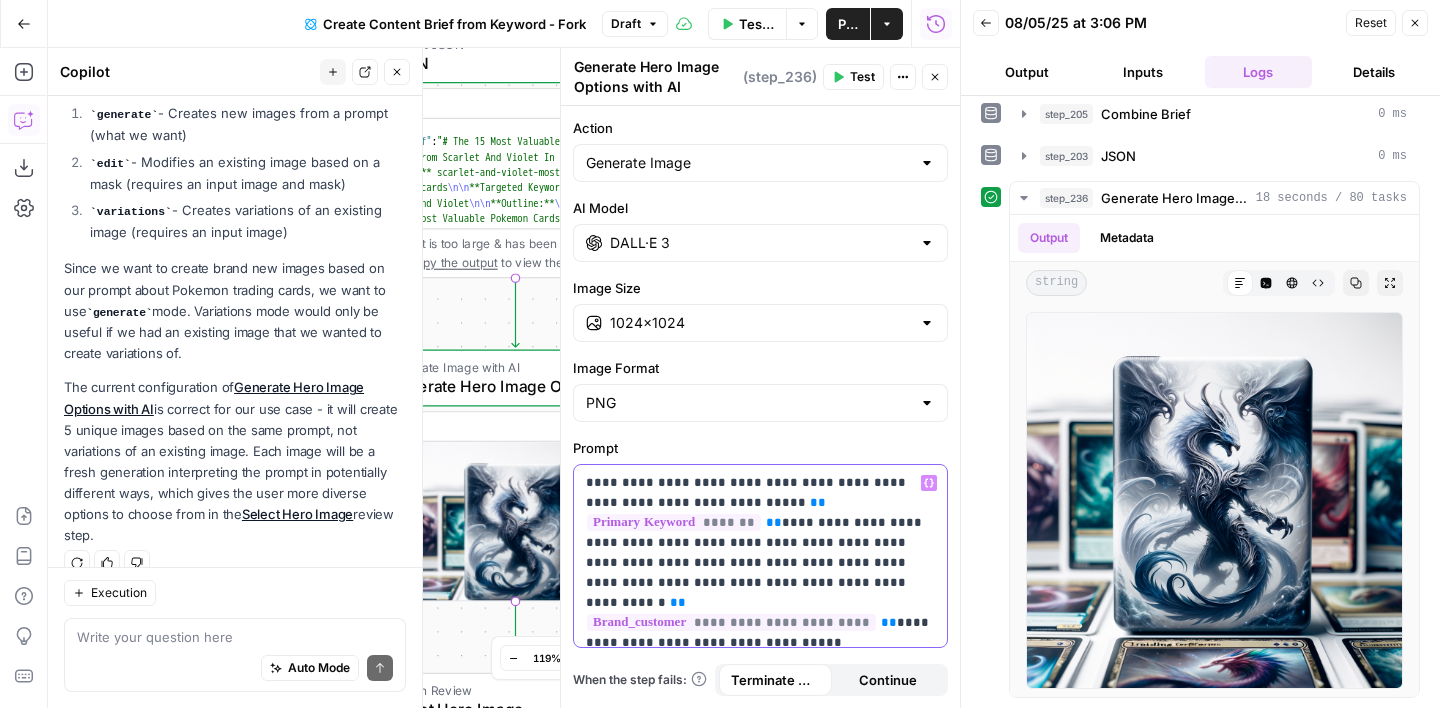 click on "**********" at bounding box center [760, 543] 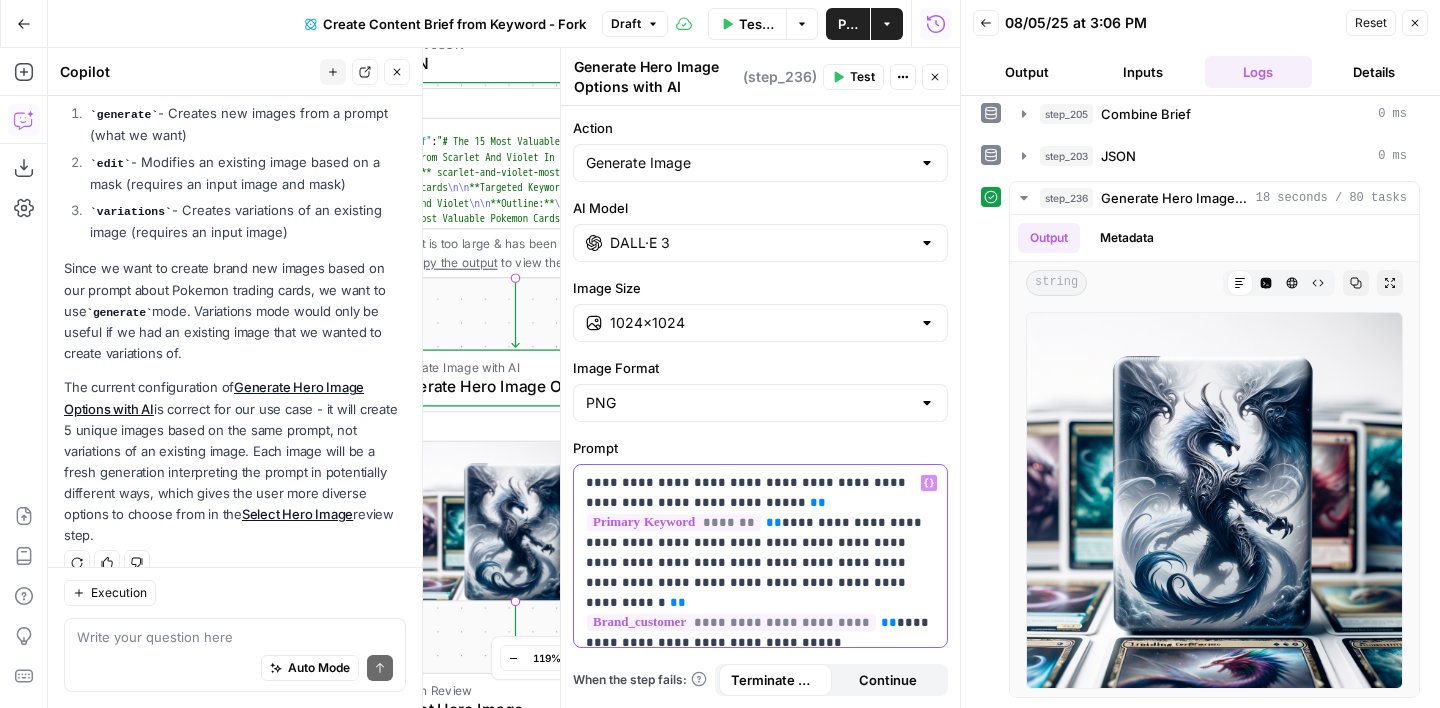 type 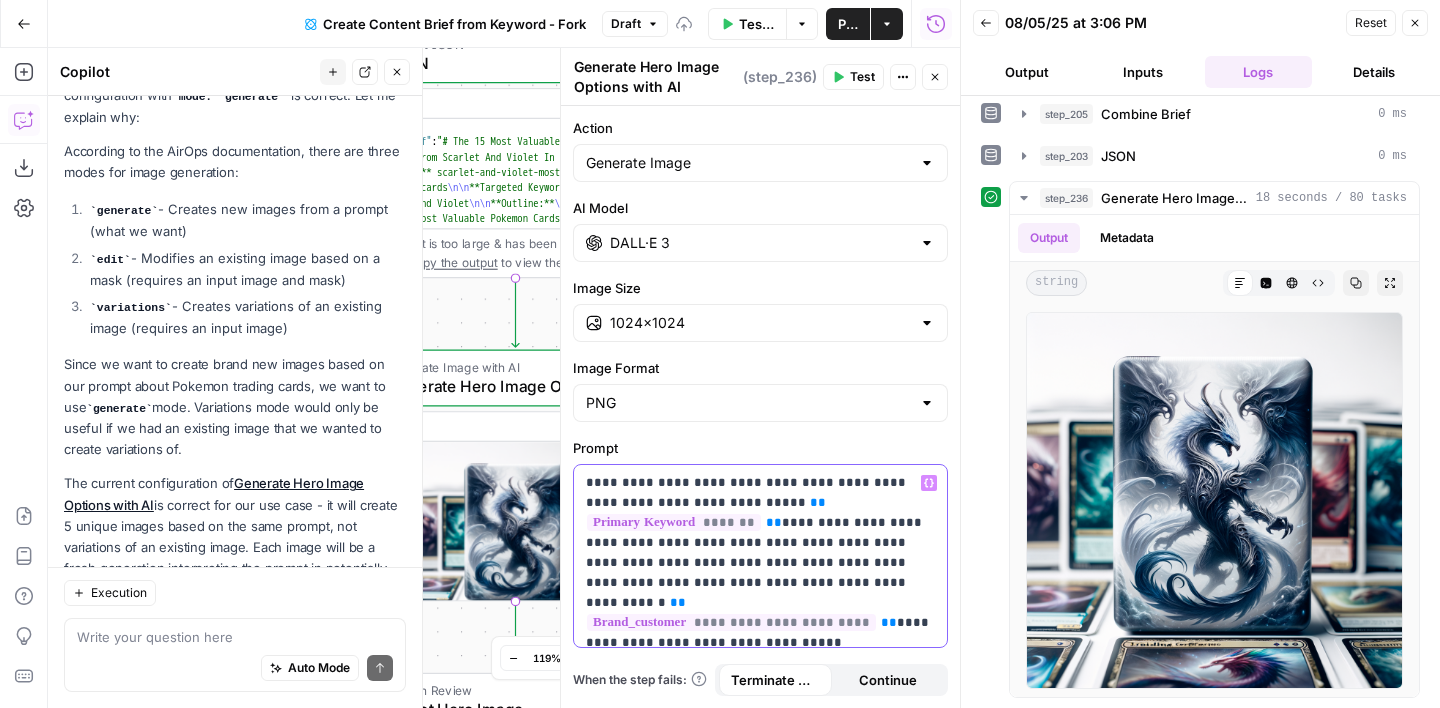 scroll, scrollTop: 4458, scrollLeft: 0, axis: vertical 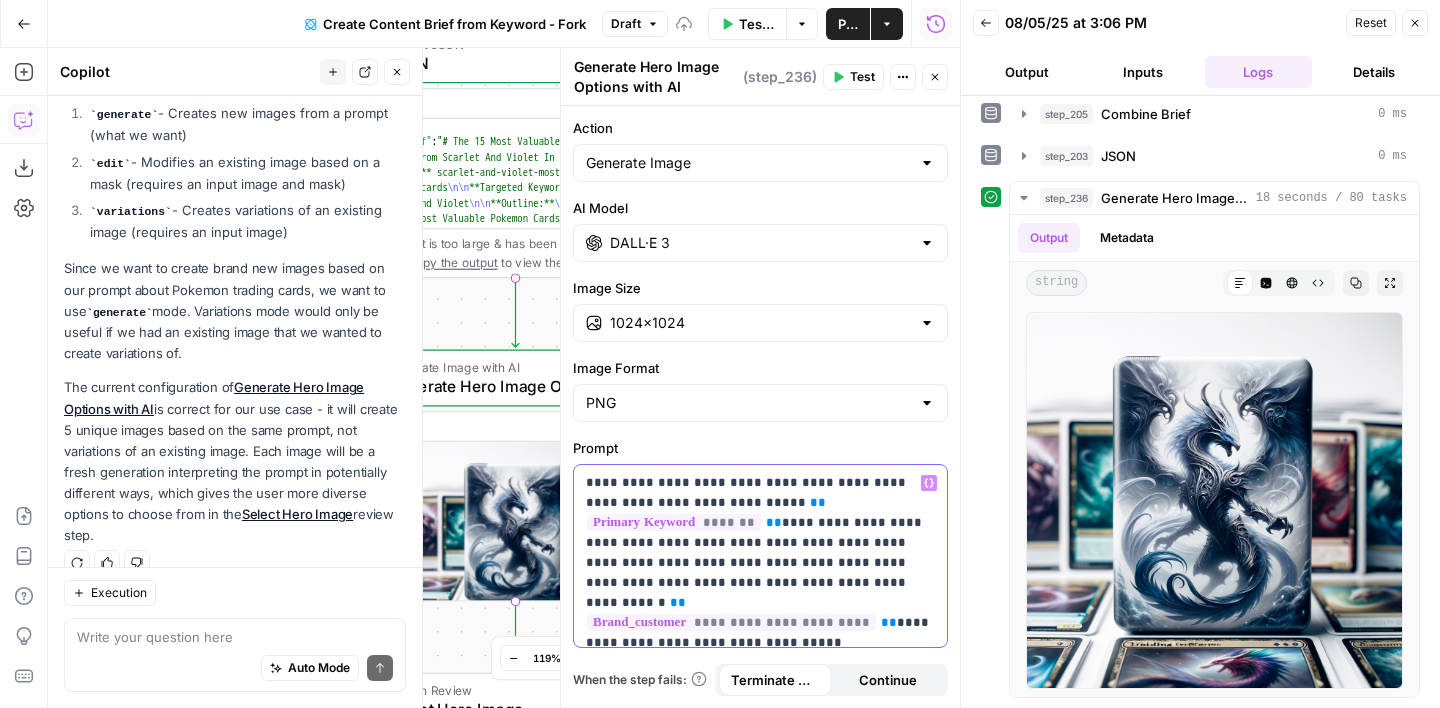 click on "**********" at bounding box center [760, 543] 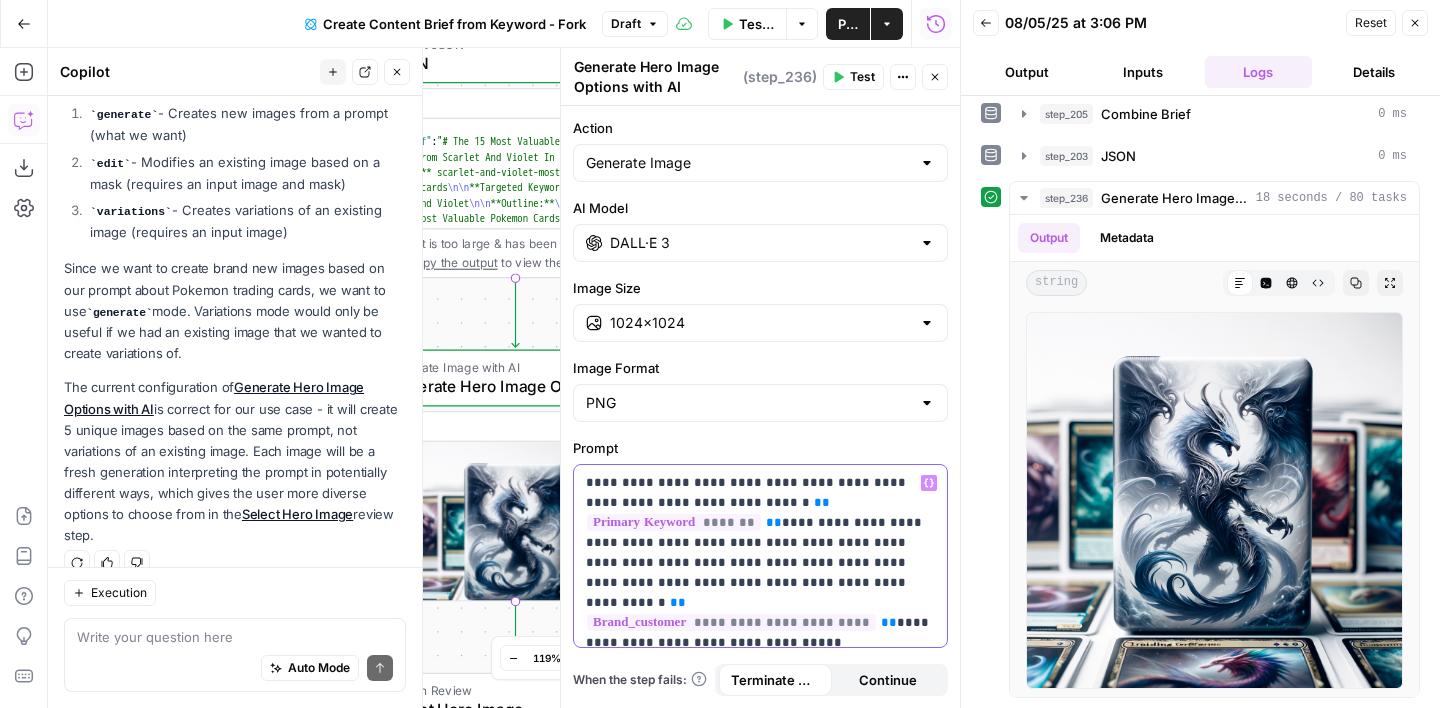click on "**********" at bounding box center (760, 543) 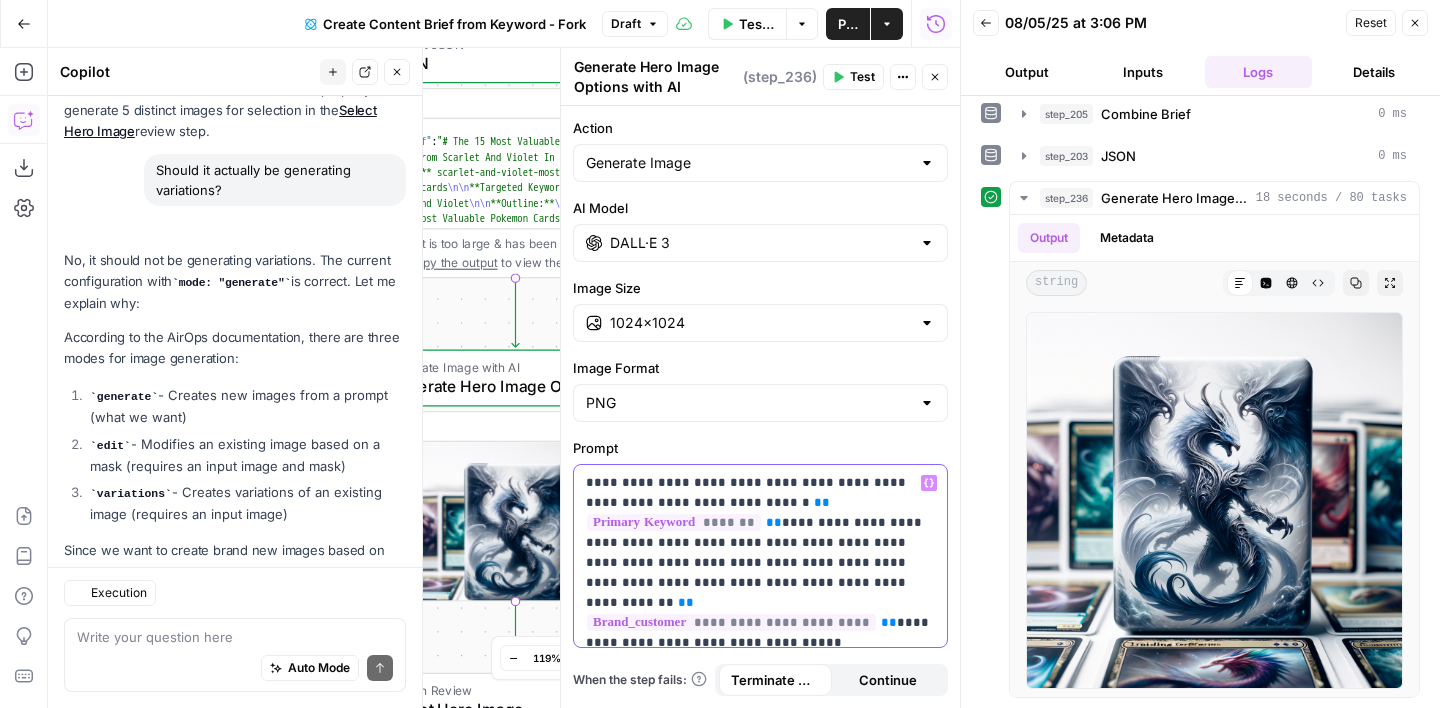 scroll, scrollTop: 4458, scrollLeft: 0, axis: vertical 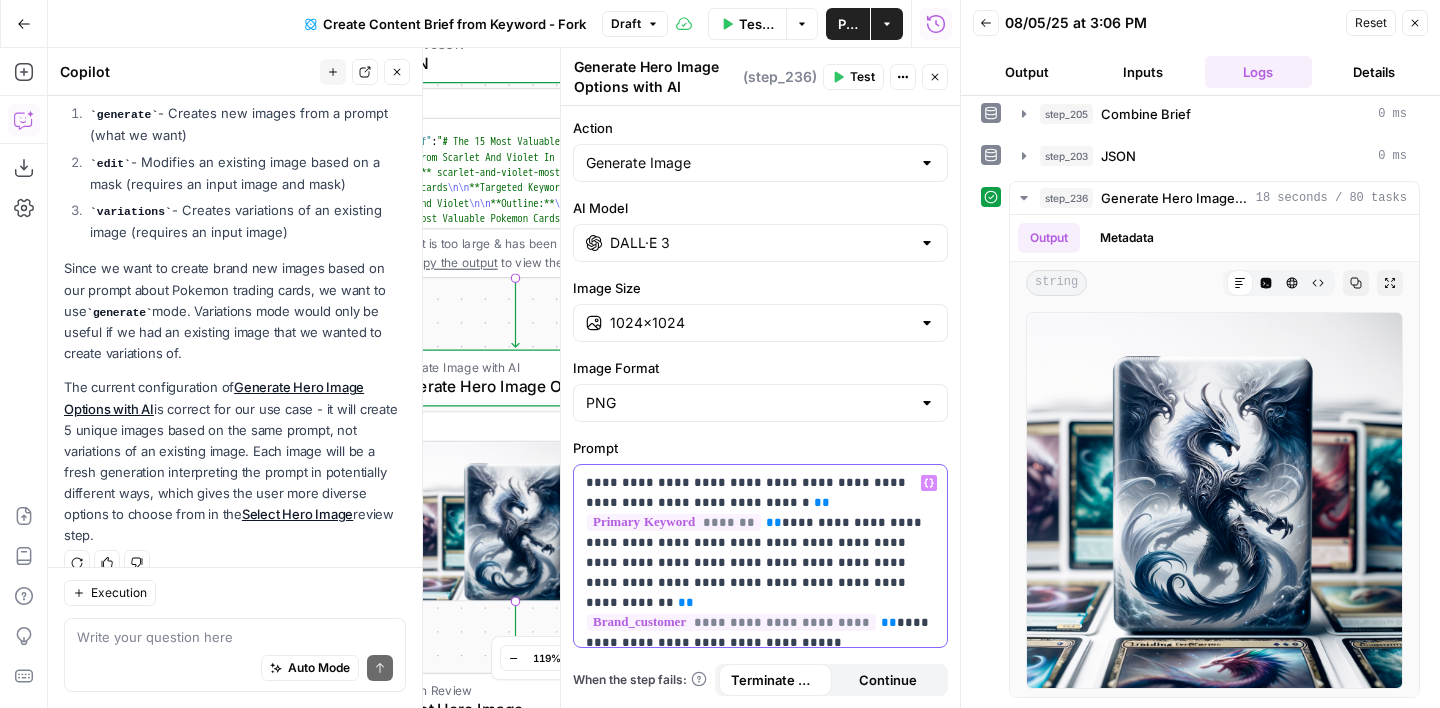 click on "**********" at bounding box center (760, 543) 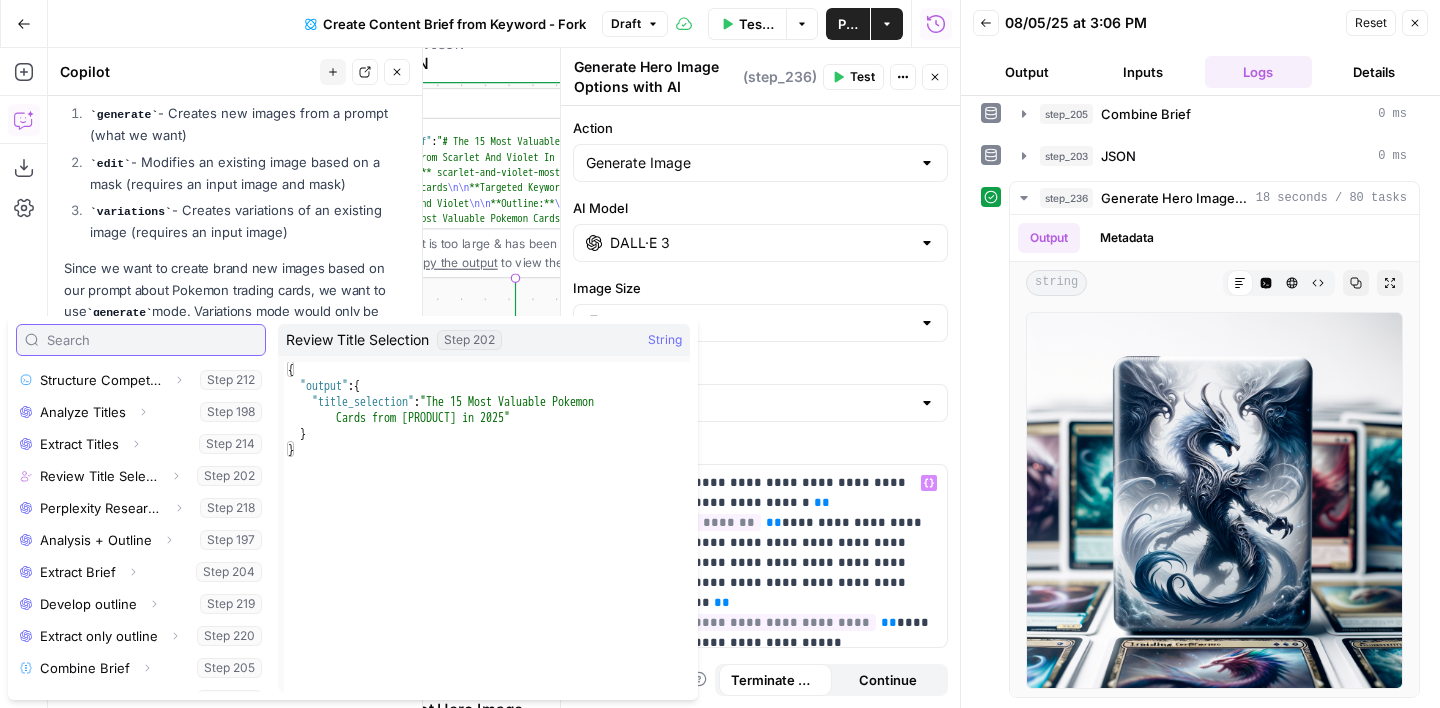 scroll, scrollTop: 278, scrollLeft: 0, axis: vertical 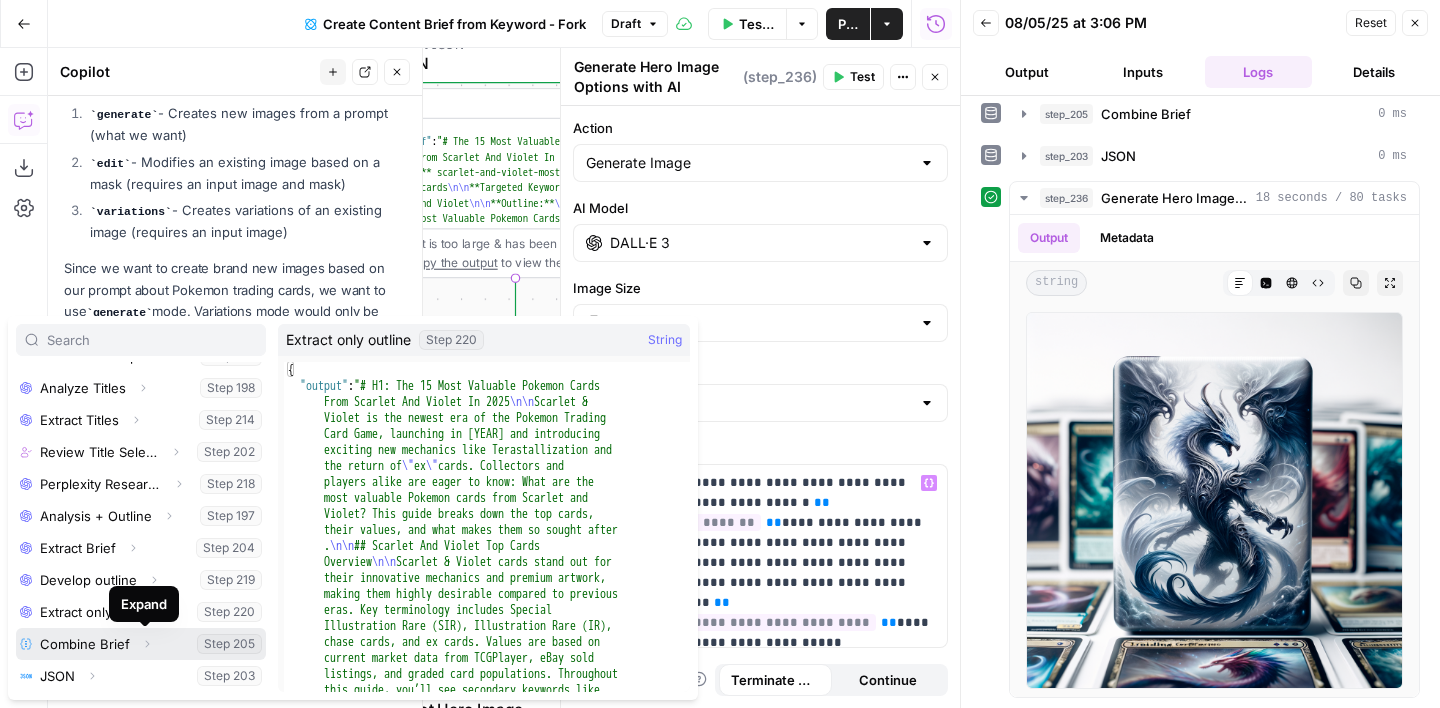 click on "Expand" at bounding box center (147, 644) 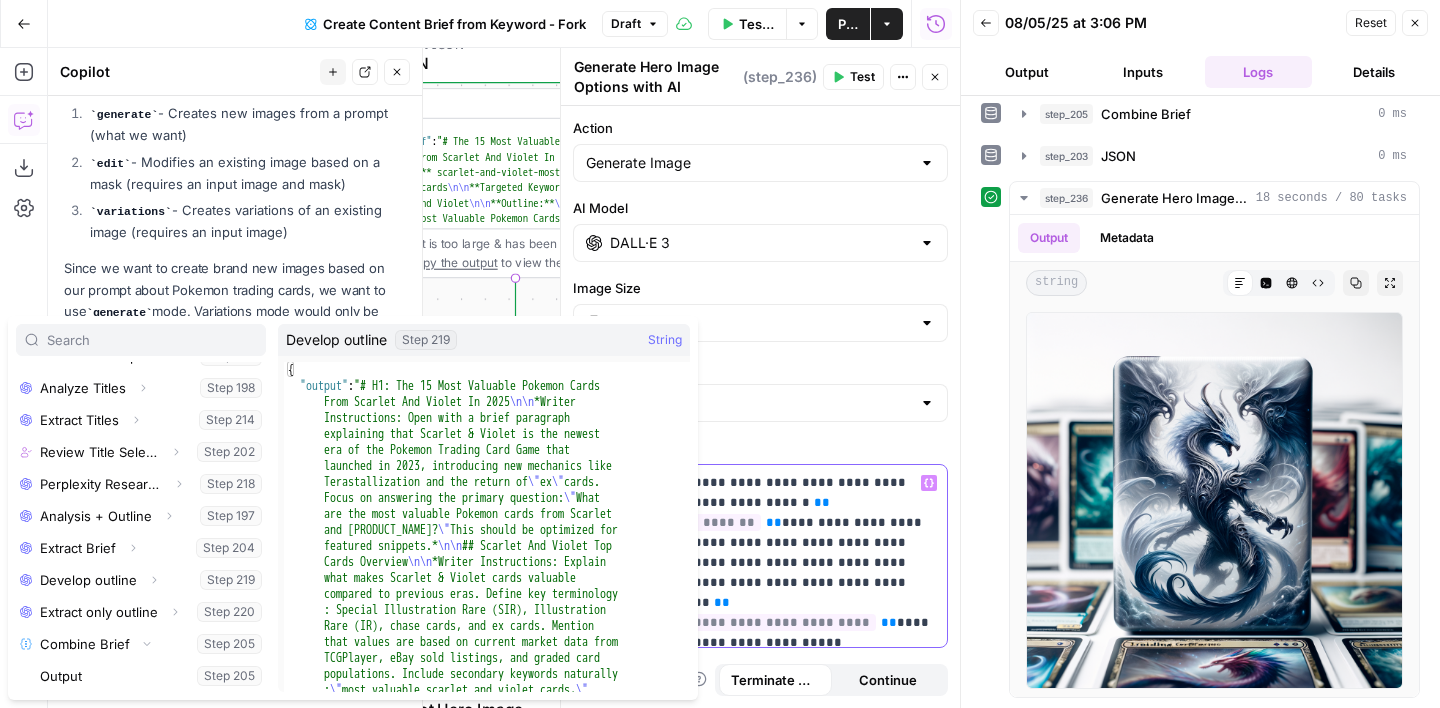 click on "**********" at bounding box center [760, 553] 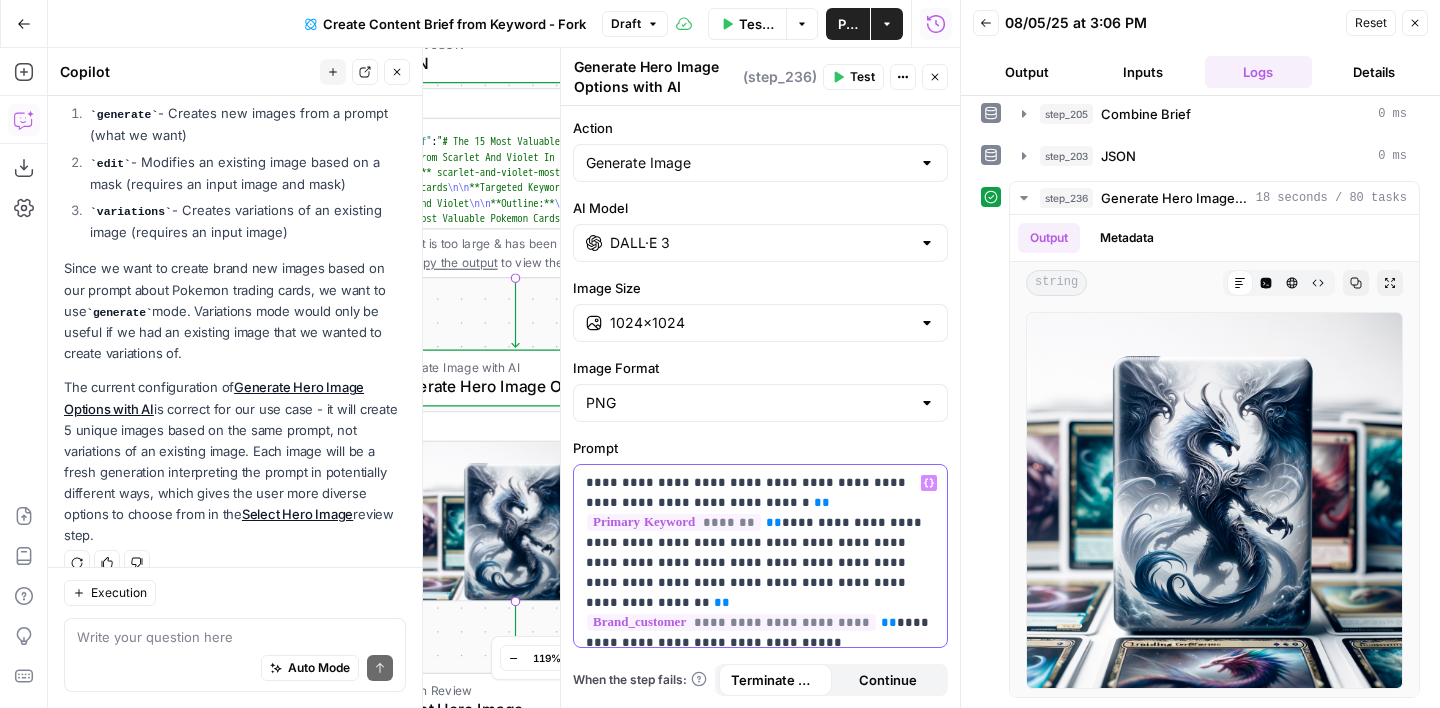 click on "**********" at bounding box center (760, 553) 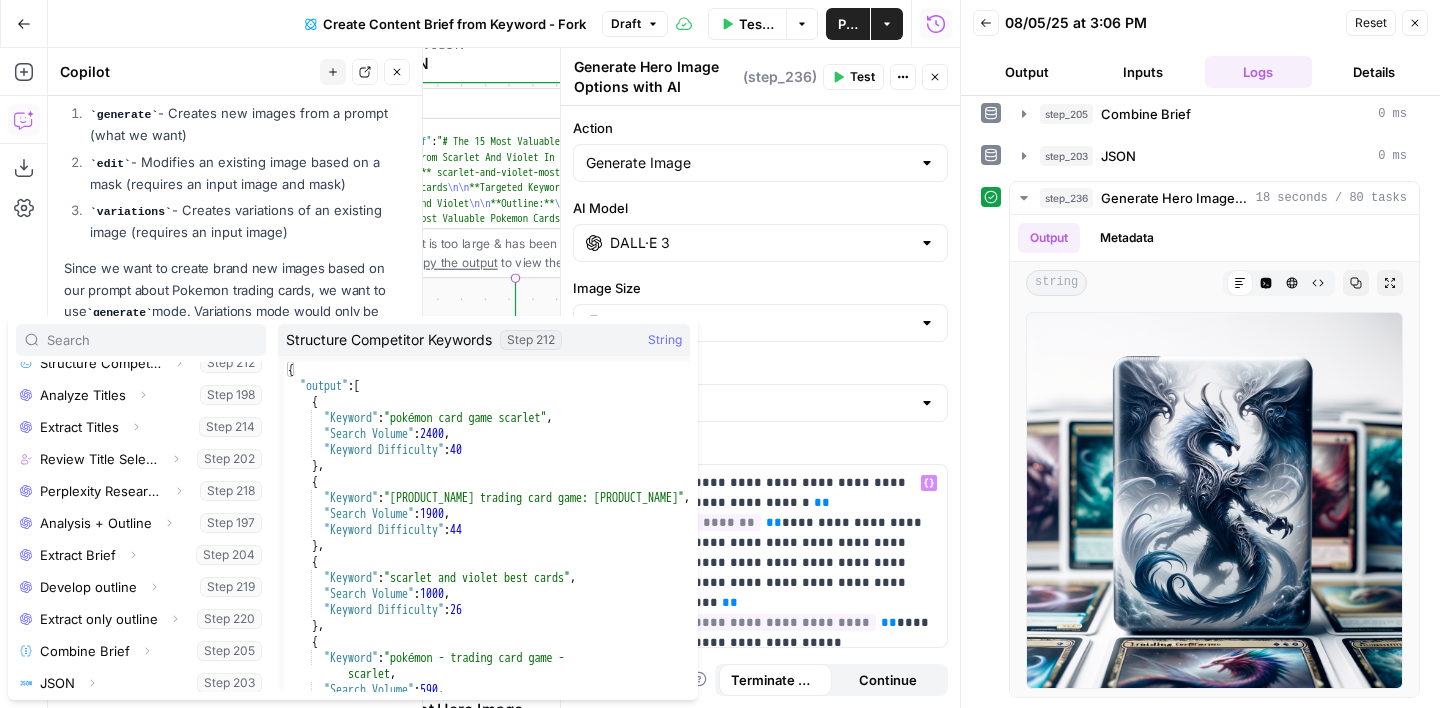 scroll, scrollTop: 278, scrollLeft: 0, axis: vertical 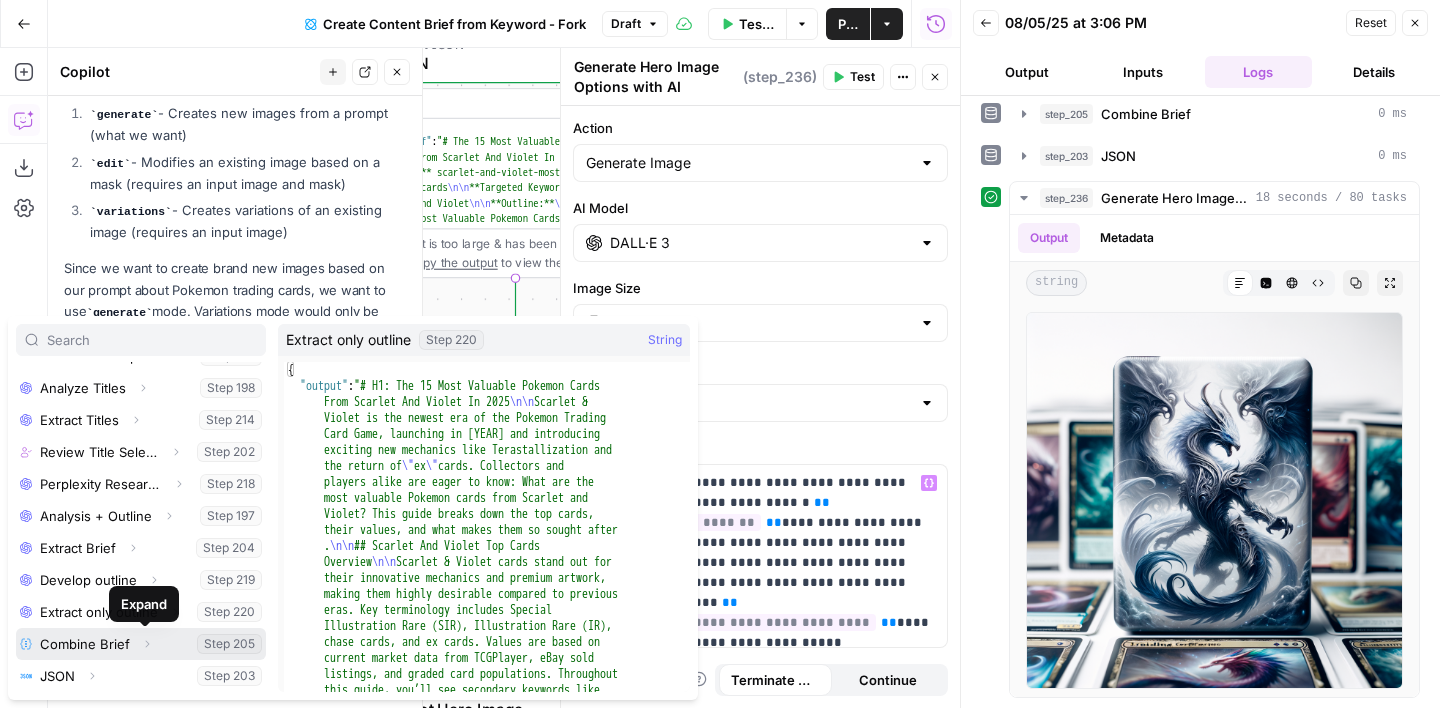 click 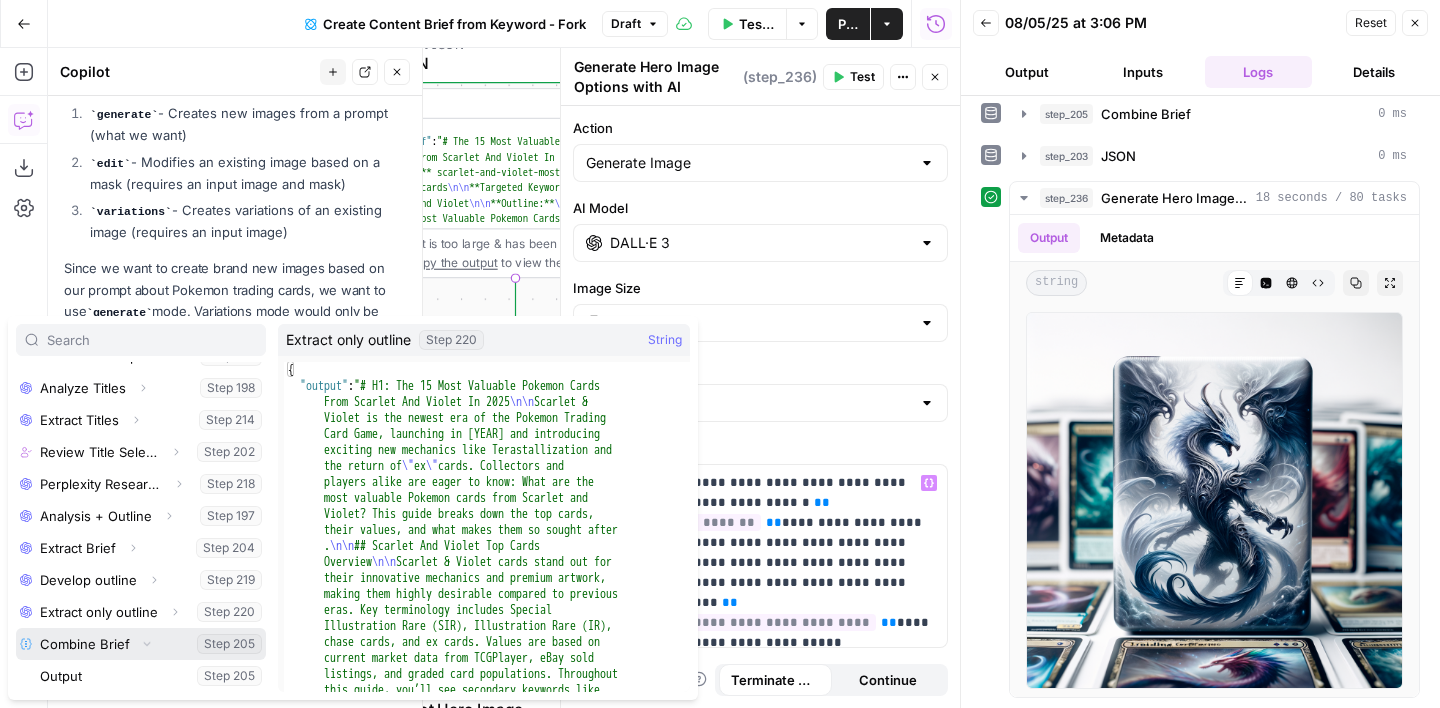 scroll, scrollTop: 310, scrollLeft: 0, axis: vertical 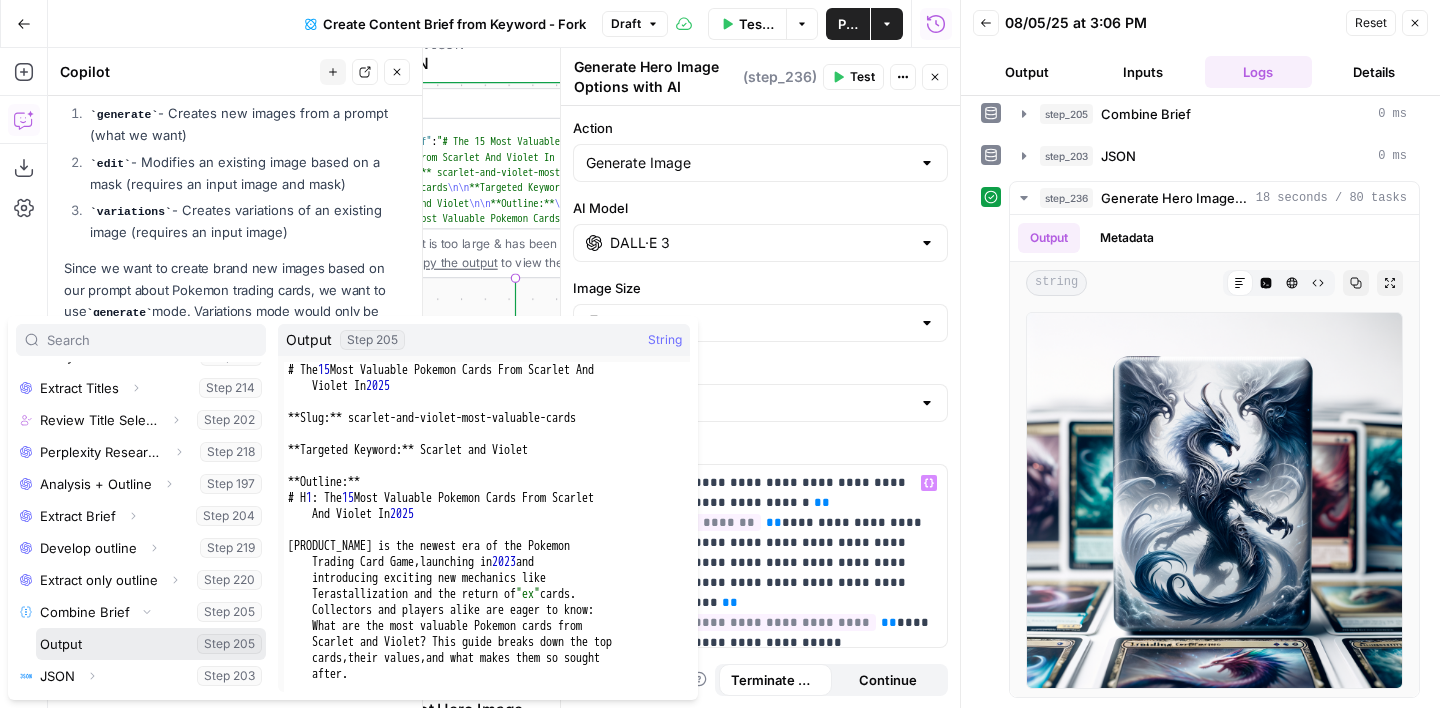 click at bounding box center [151, 644] 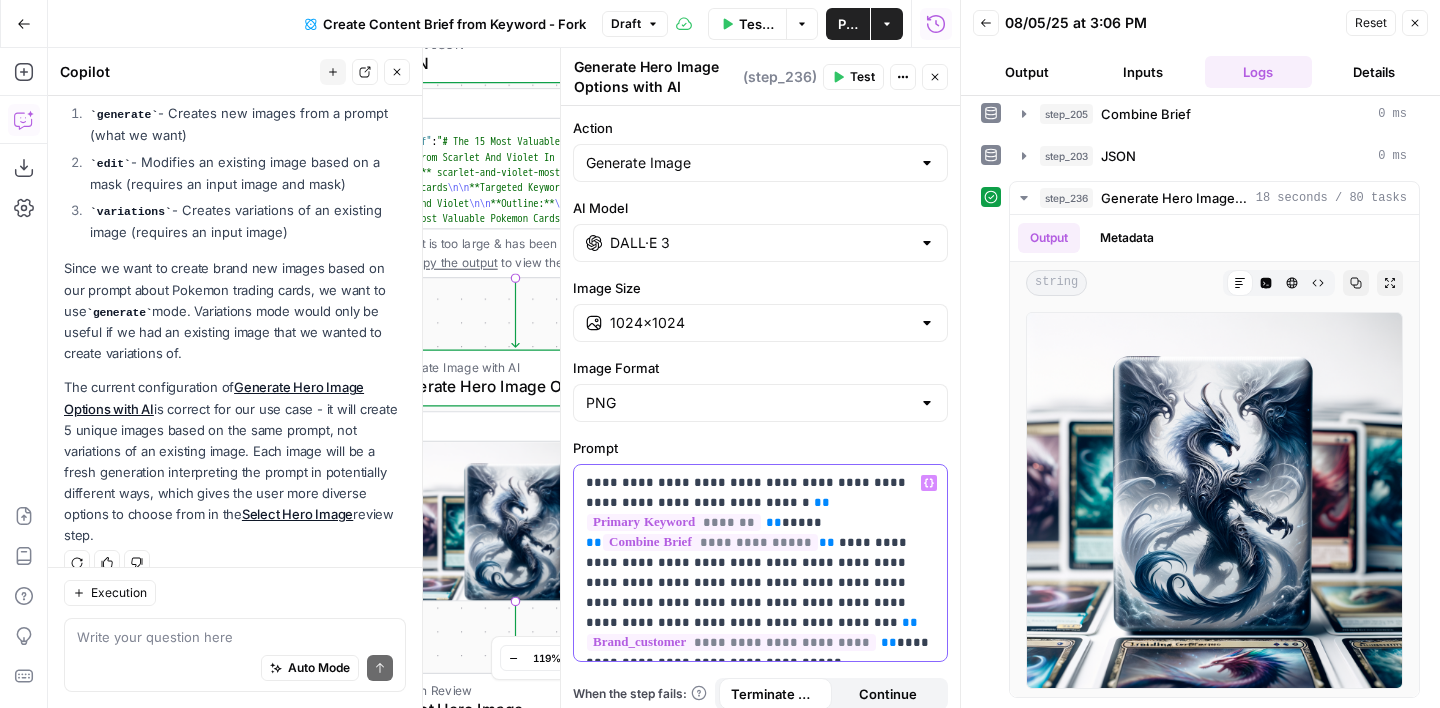 click on "**********" at bounding box center (760, 563) 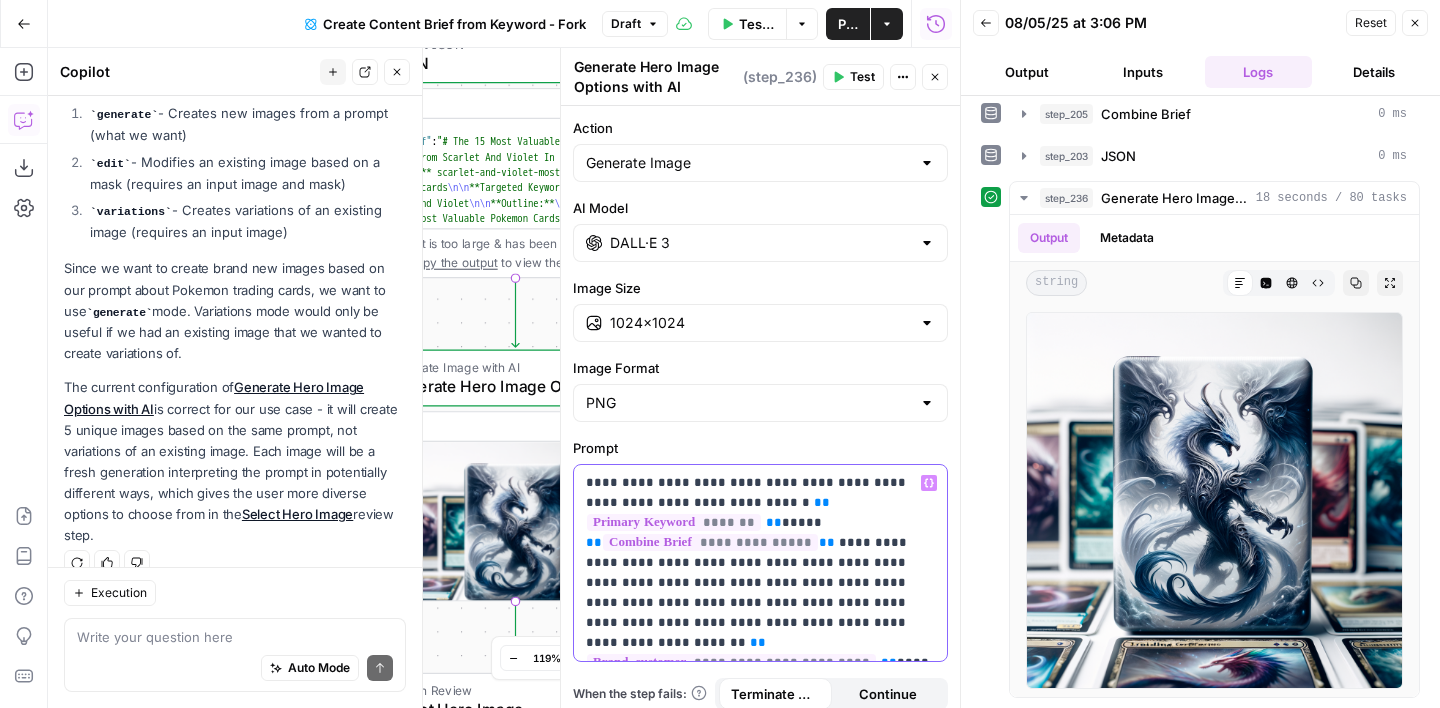scroll, scrollTop: 14, scrollLeft: 0, axis: vertical 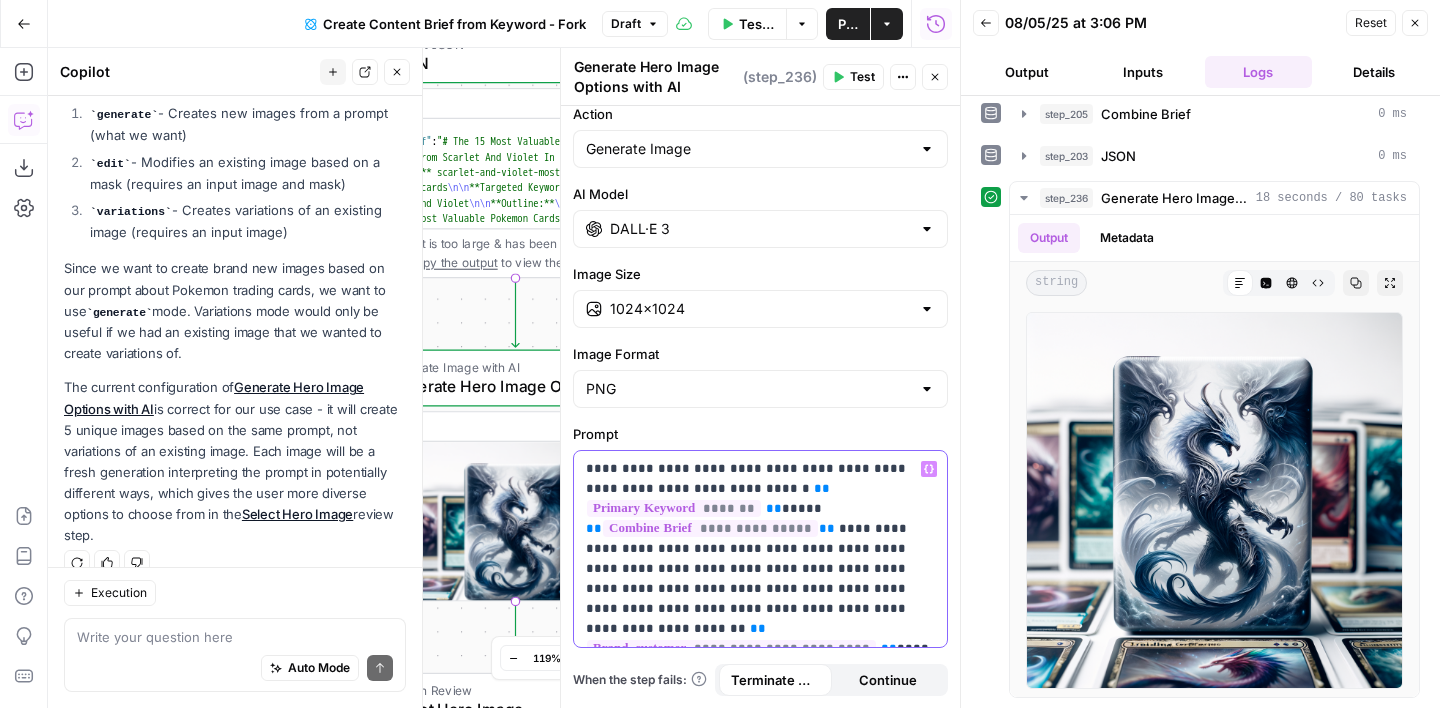 click on "**********" at bounding box center (760, 549) 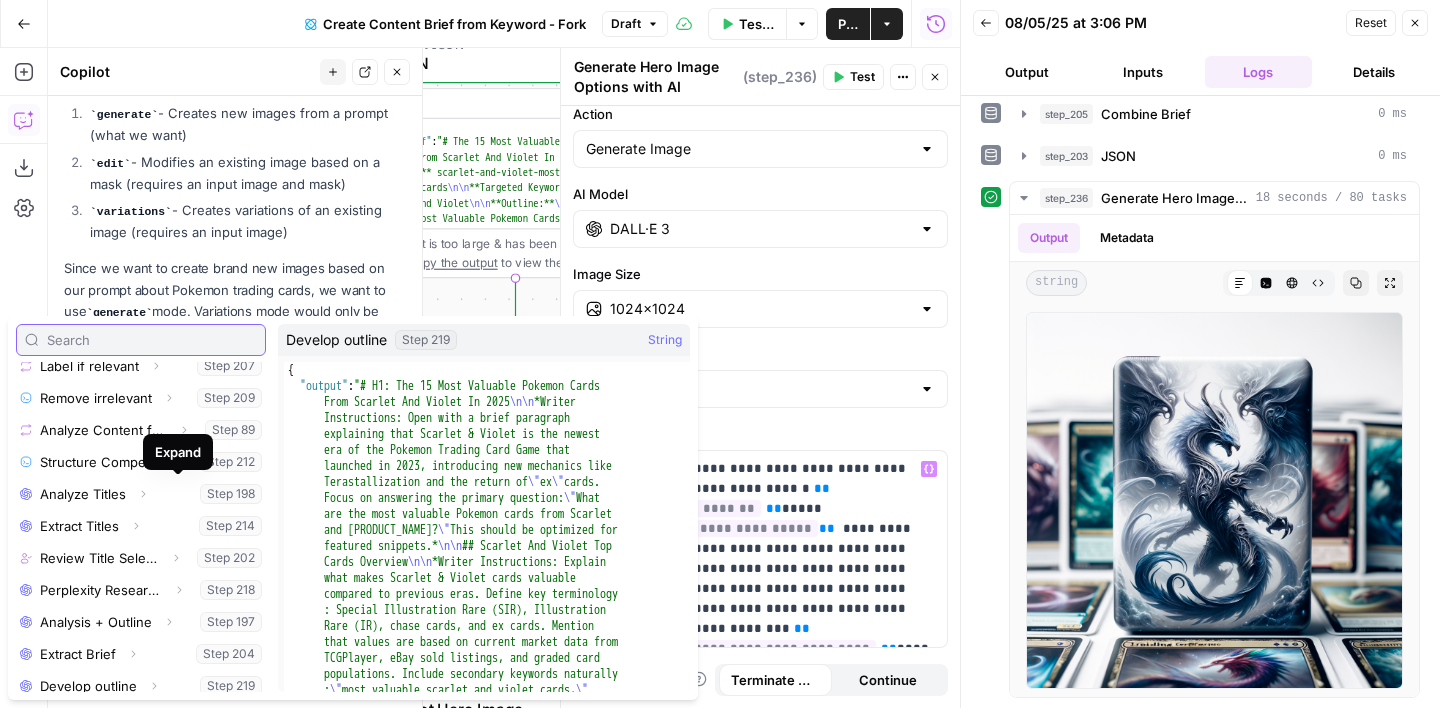 scroll, scrollTop: 278, scrollLeft: 0, axis: vertical 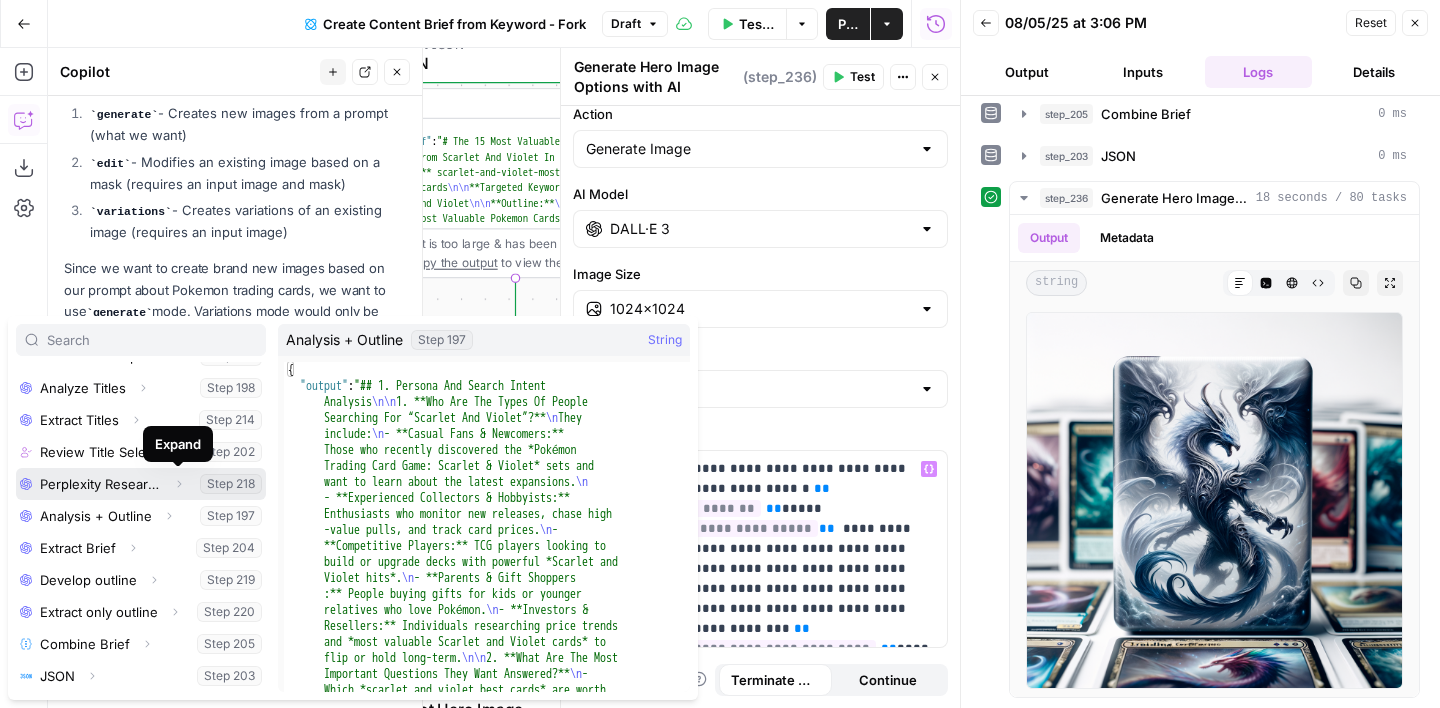click 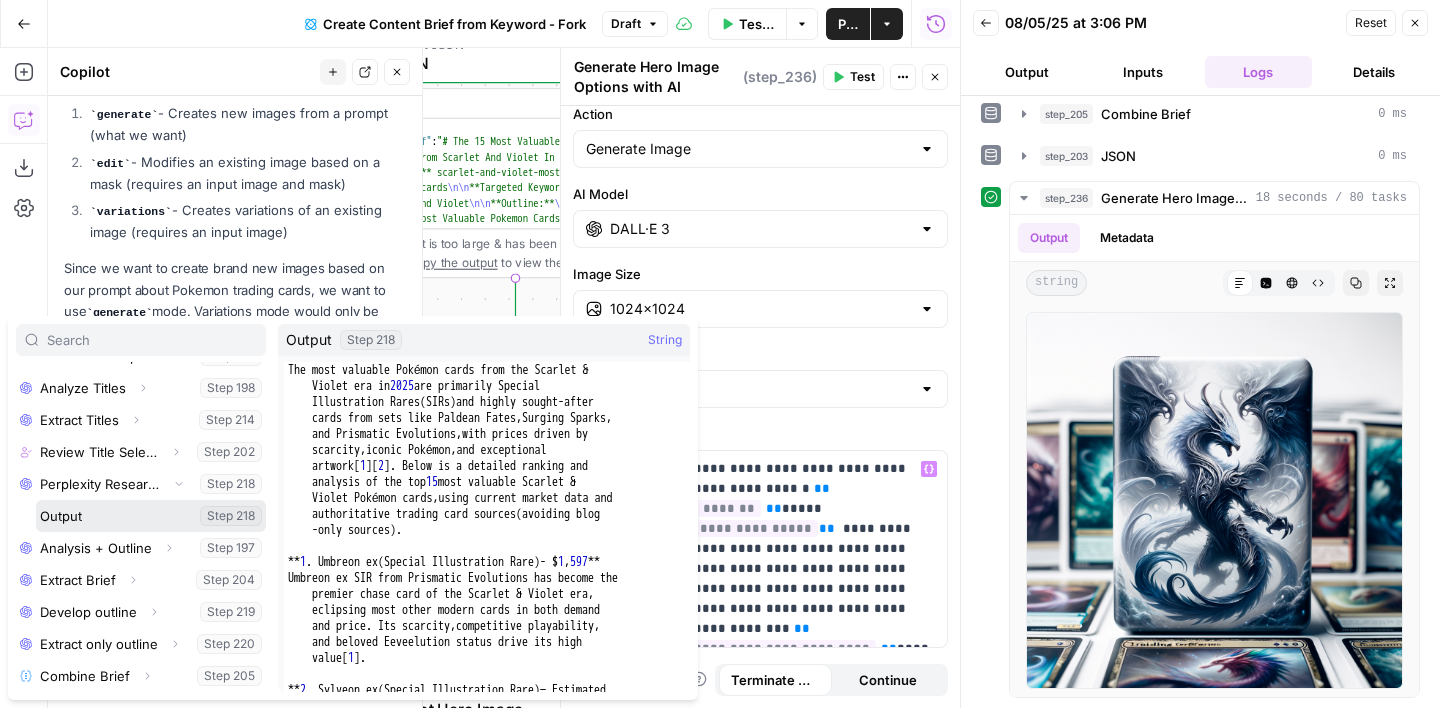 click at bounding box center (151, 516) 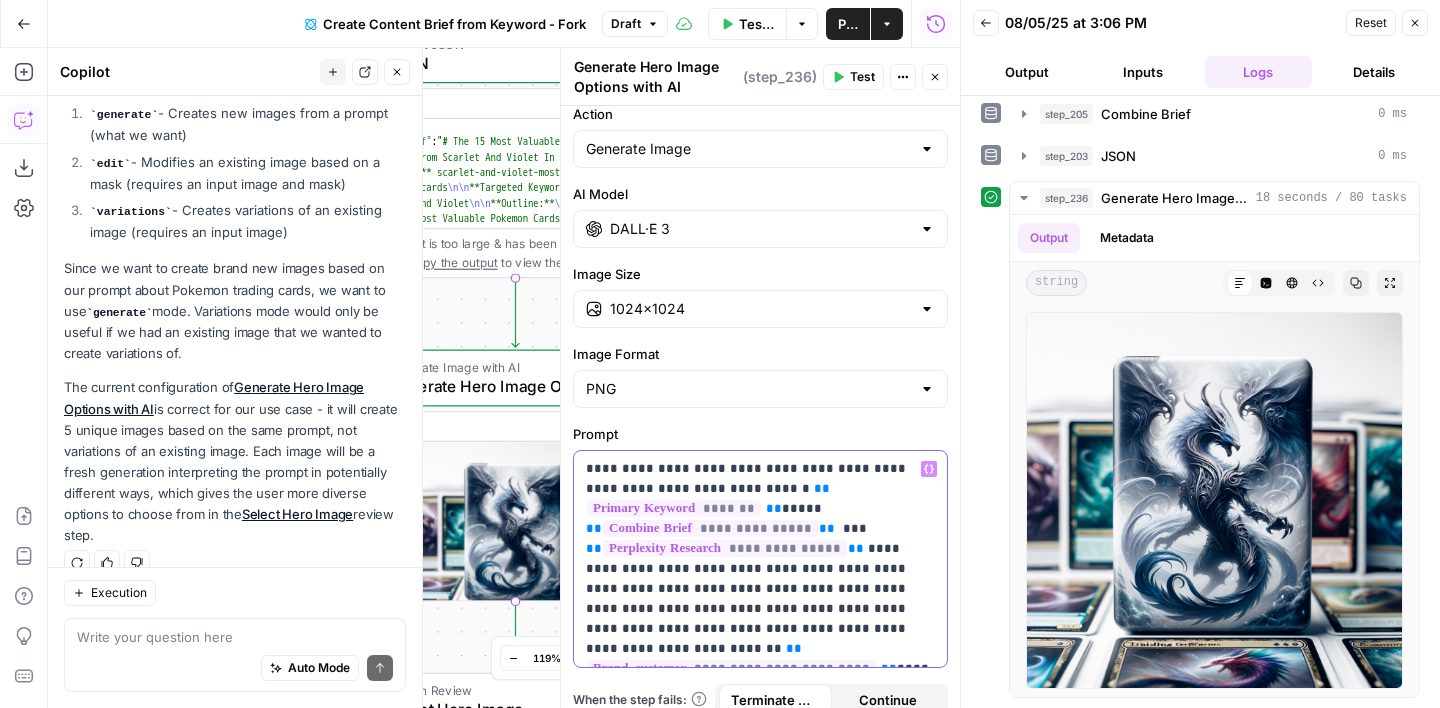 scroll, scrollTop: 34, scrollLeft: 0, axis: vertical 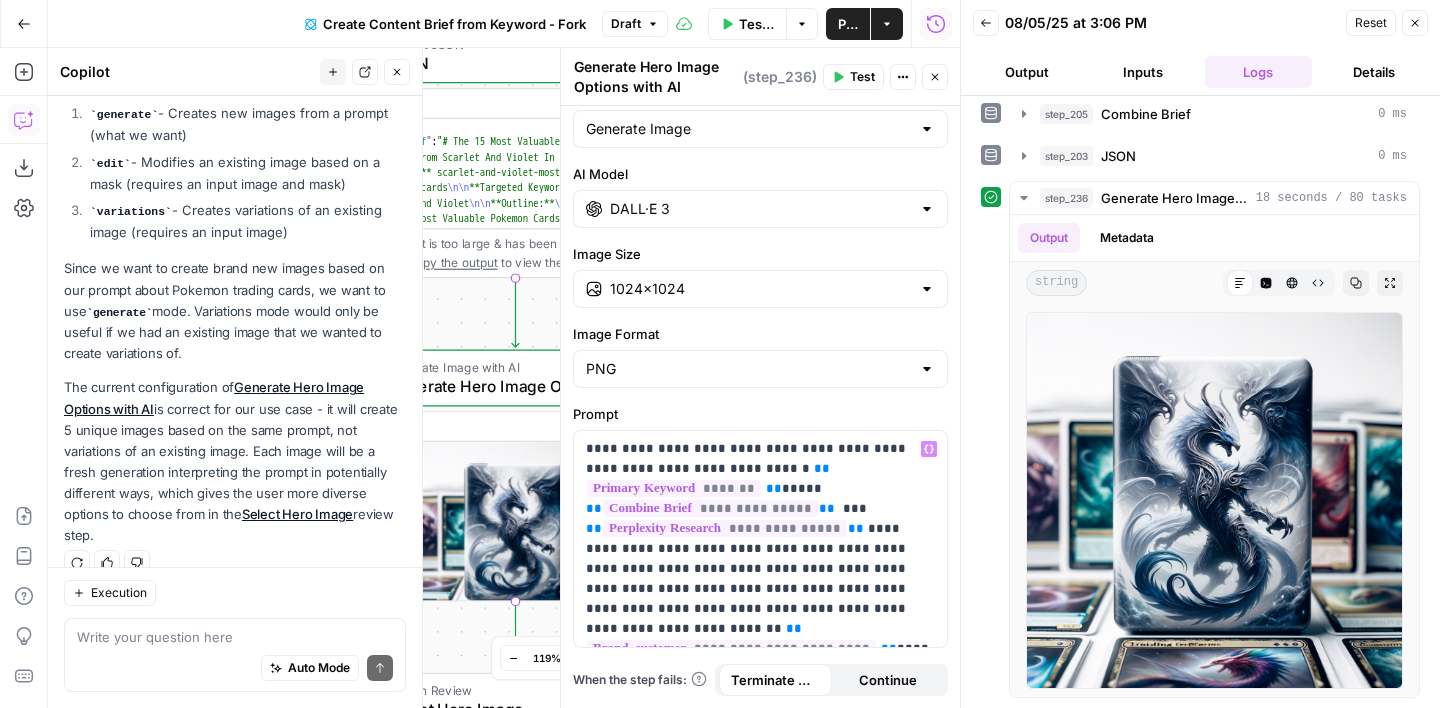 click on "Test" at bounding box center [862, 77] 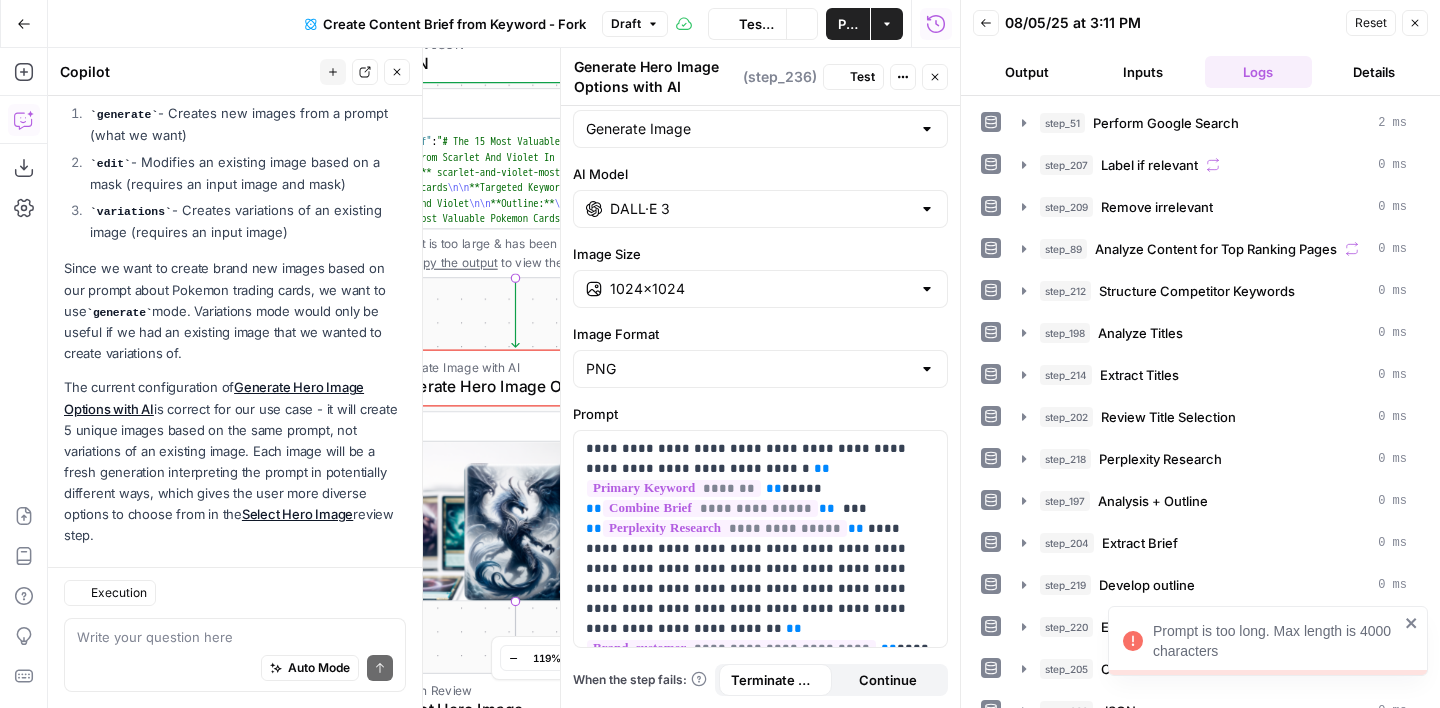 scroll, scrollTop: 4458, scrollLeft: 0, axis: vertical 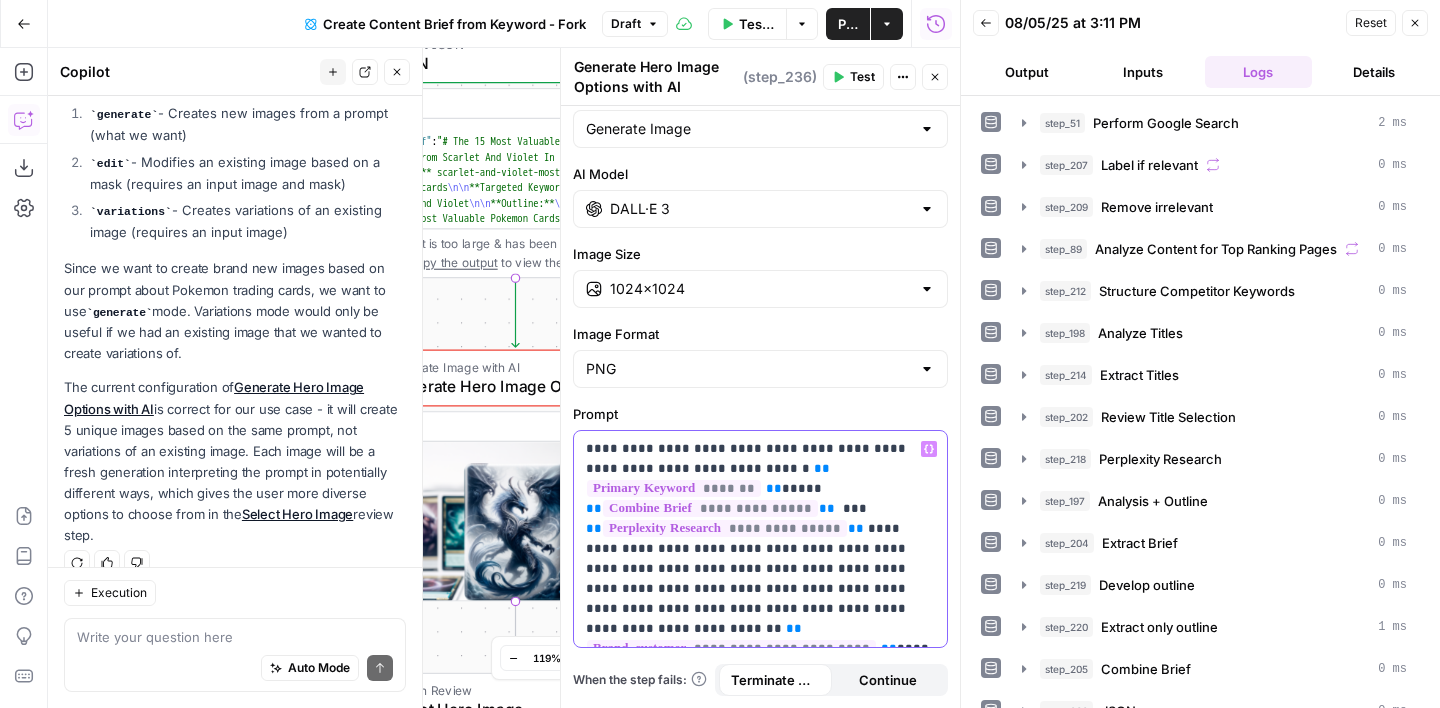 drag, startPoint x: 887, startPoint y: 620, endPoint x: 897, endPoint y: 604, distance: 18.867962 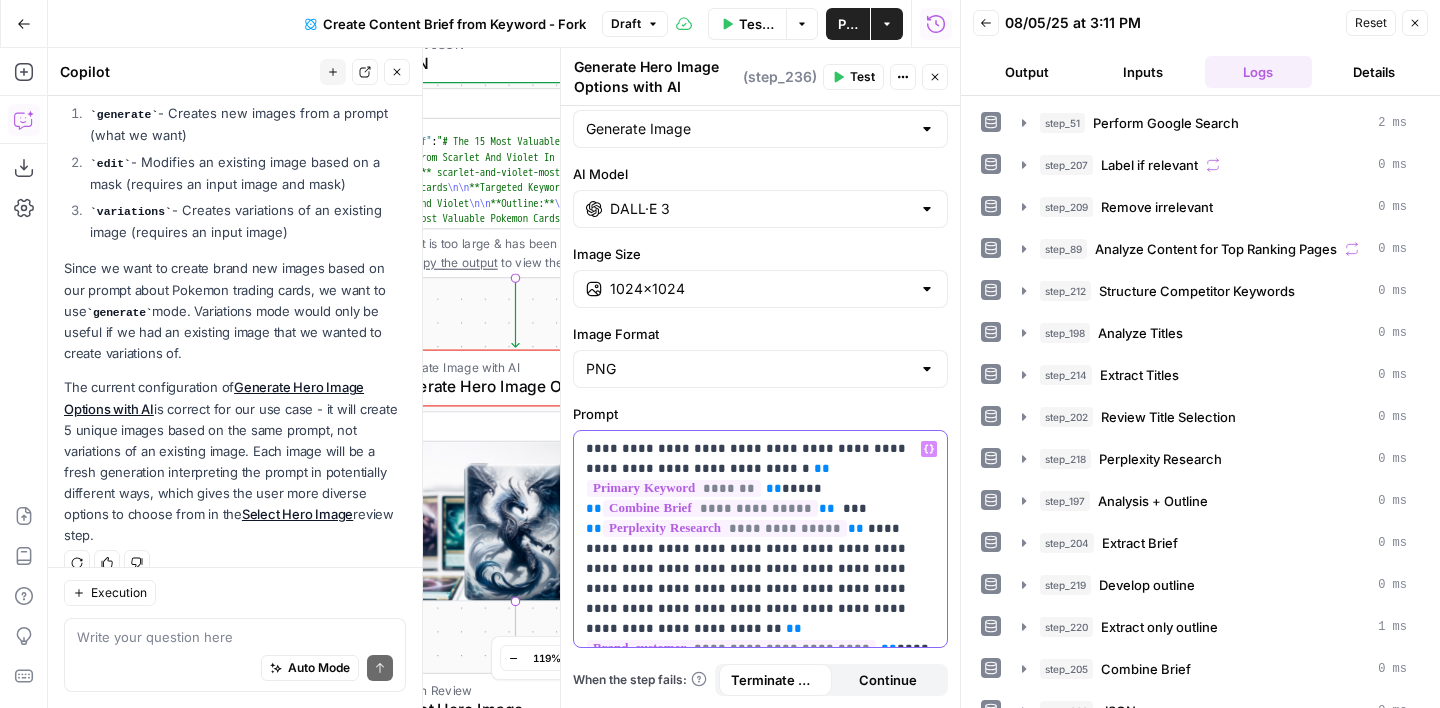 click on "**********" at bounding box center [760, 539] 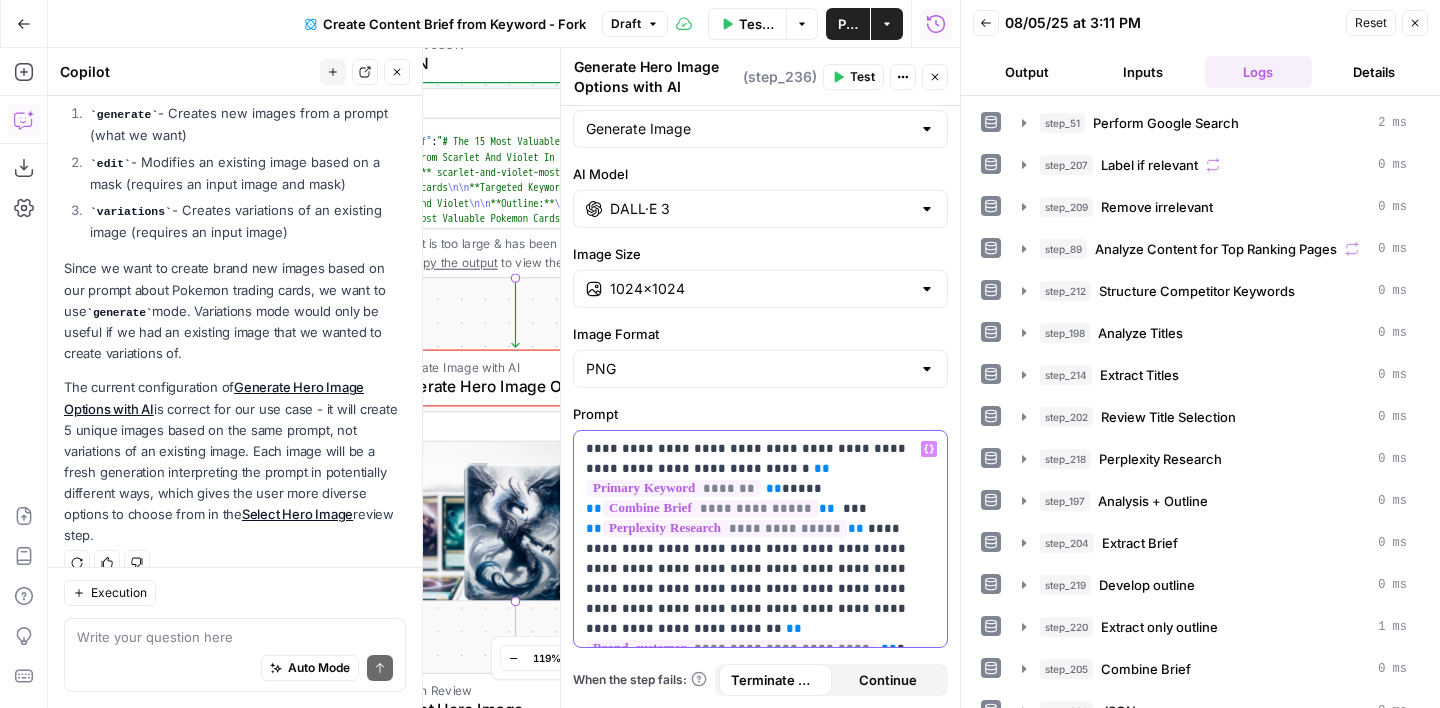 scroll, scrollTop: 14, scrollLeft: 0, axis: vertical 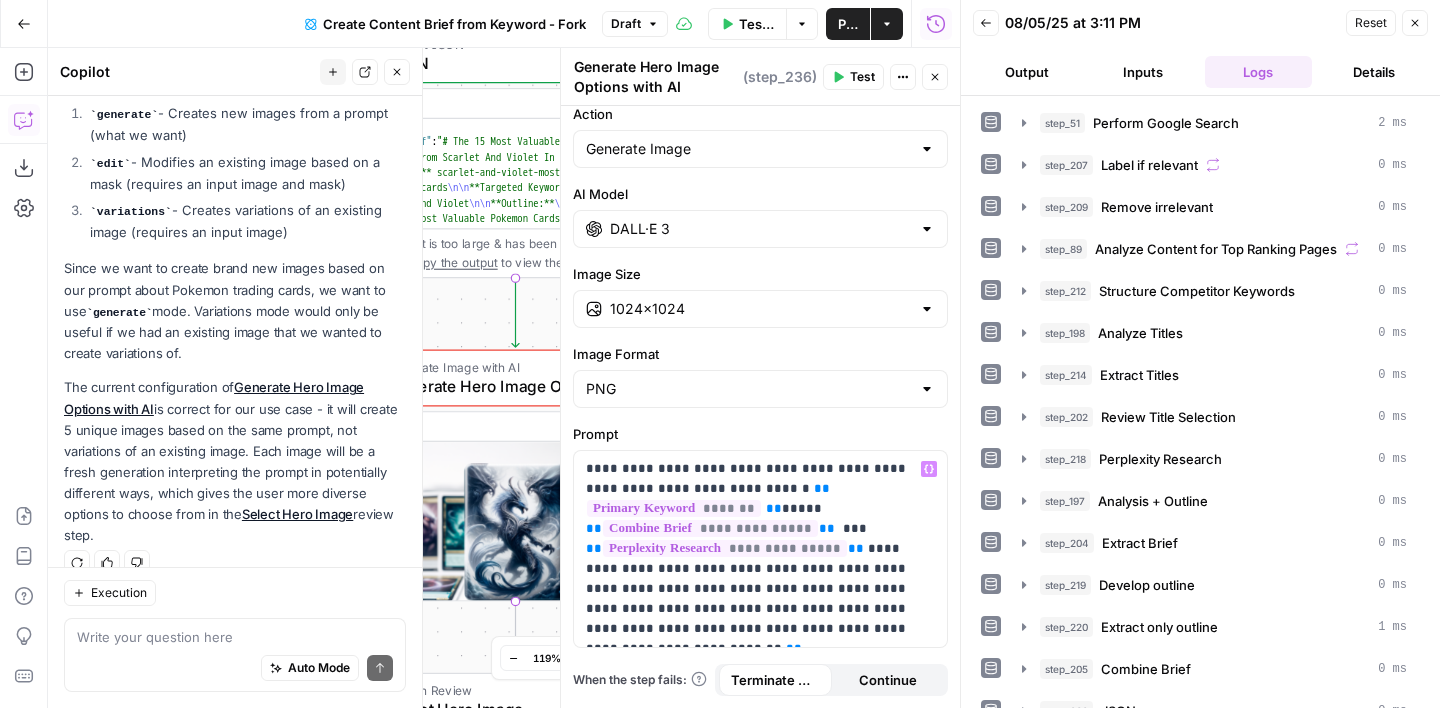 click on "Test" at bounding box center [862, 77] 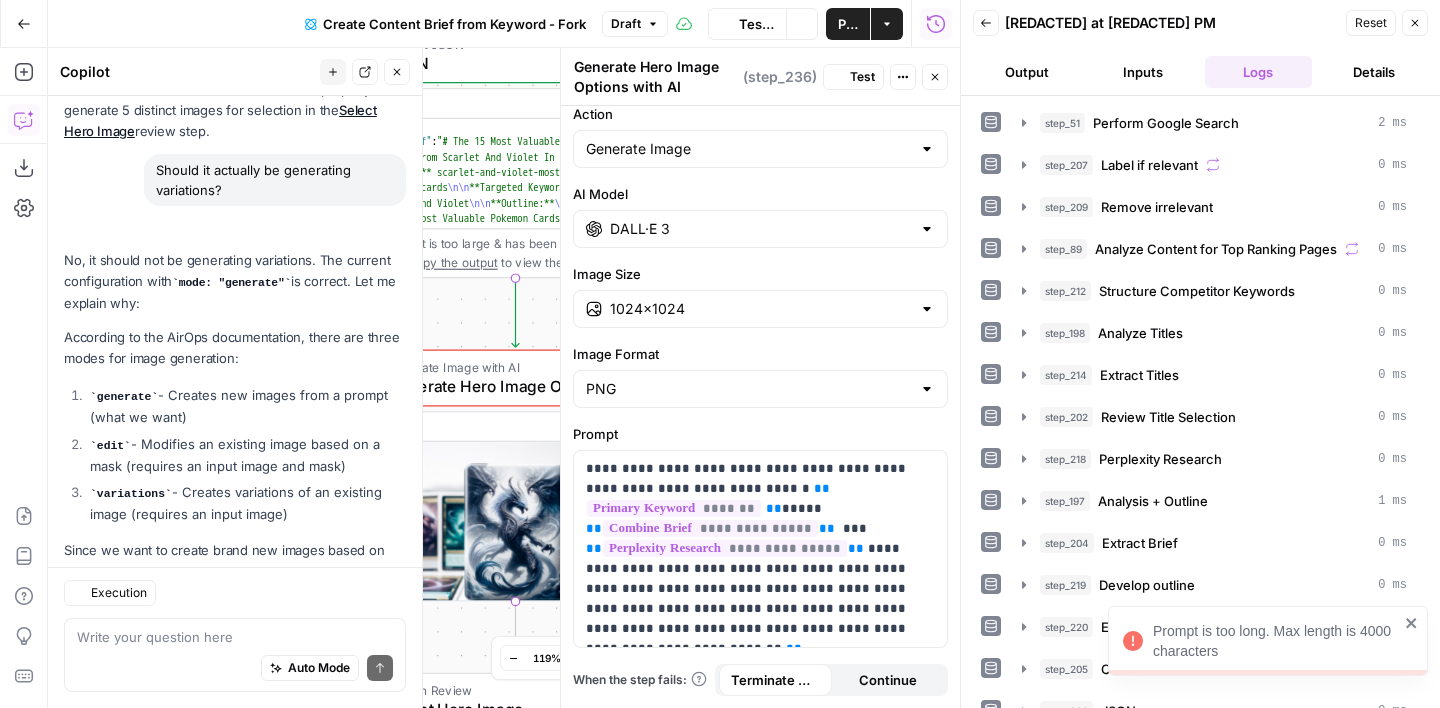 scroll, scrollTop: 4458, scrollLeft: 0, axis: vertical 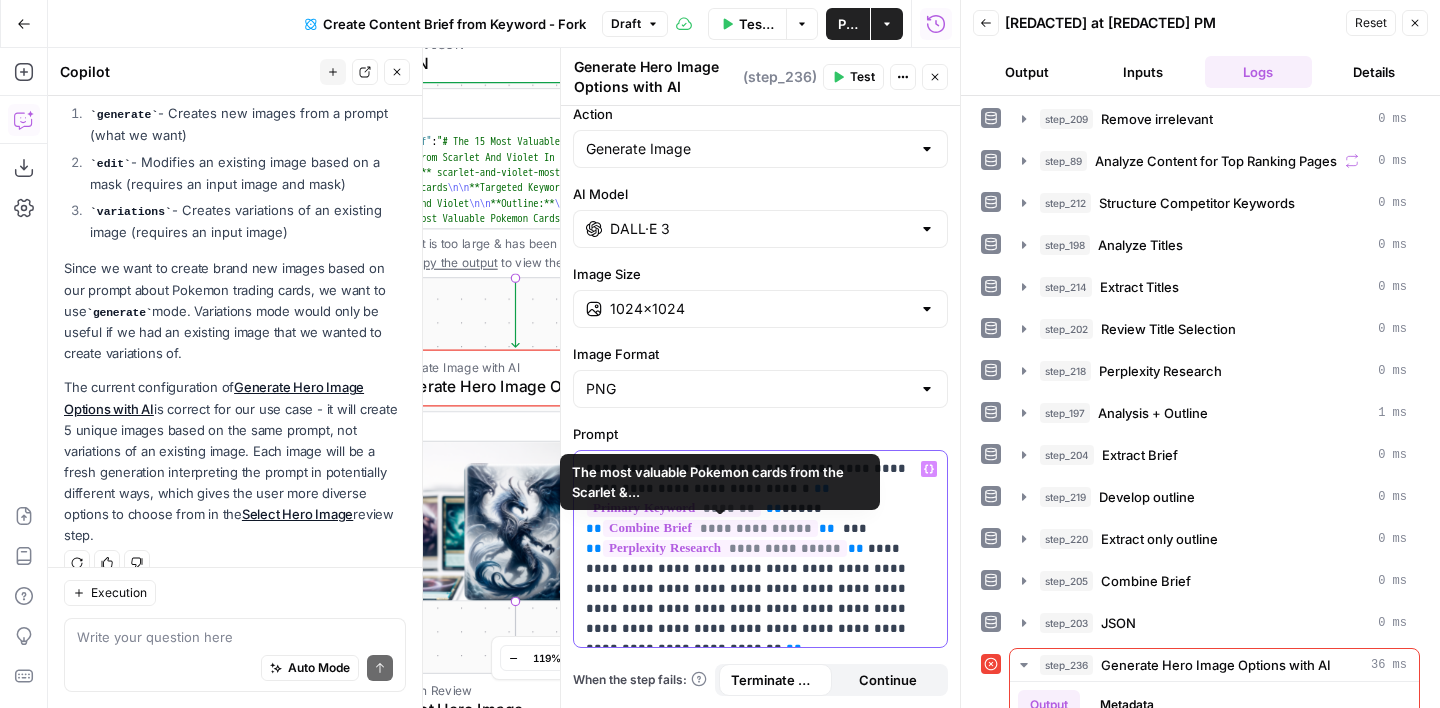 drag, startPoint x: 858, startPoint y: 528, endPoint x: 648, endPoint y: 522, distance: 210.0857 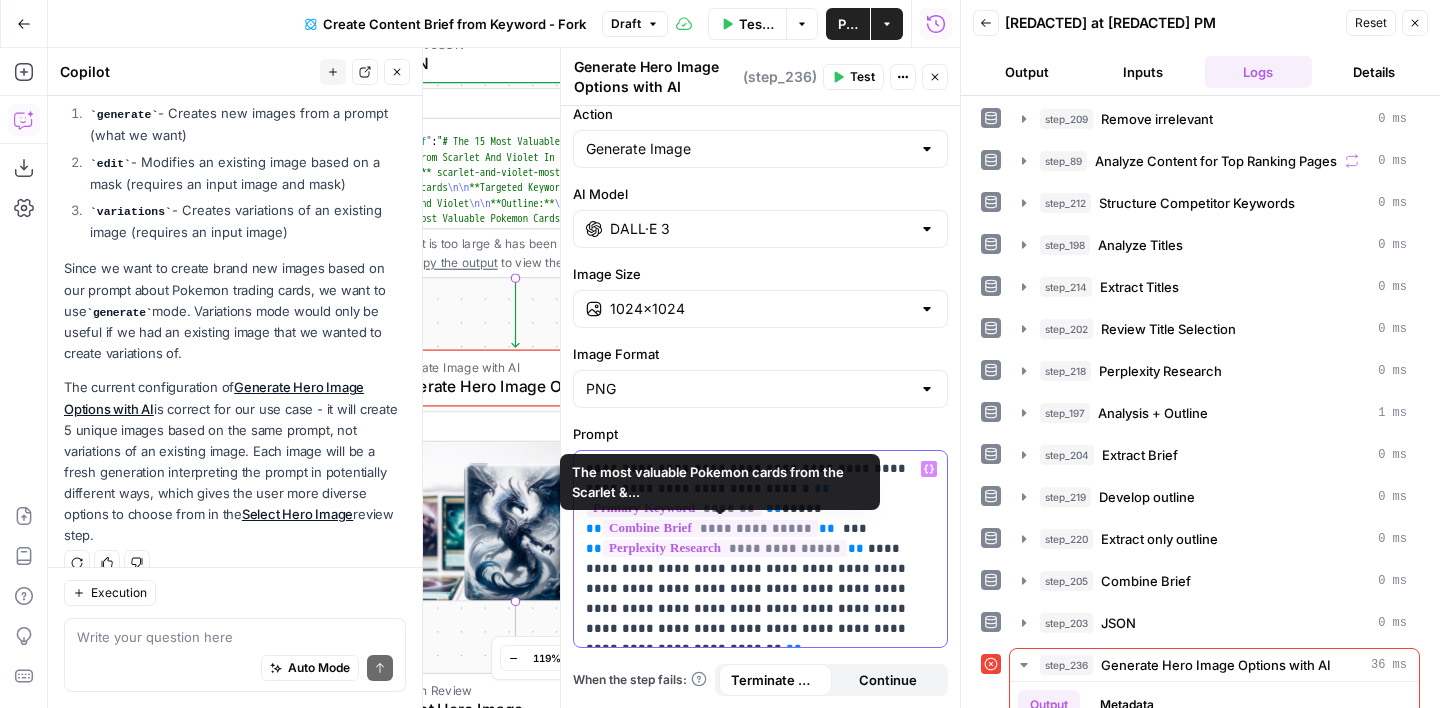 click on "**********" at bounding box center (760, 549) 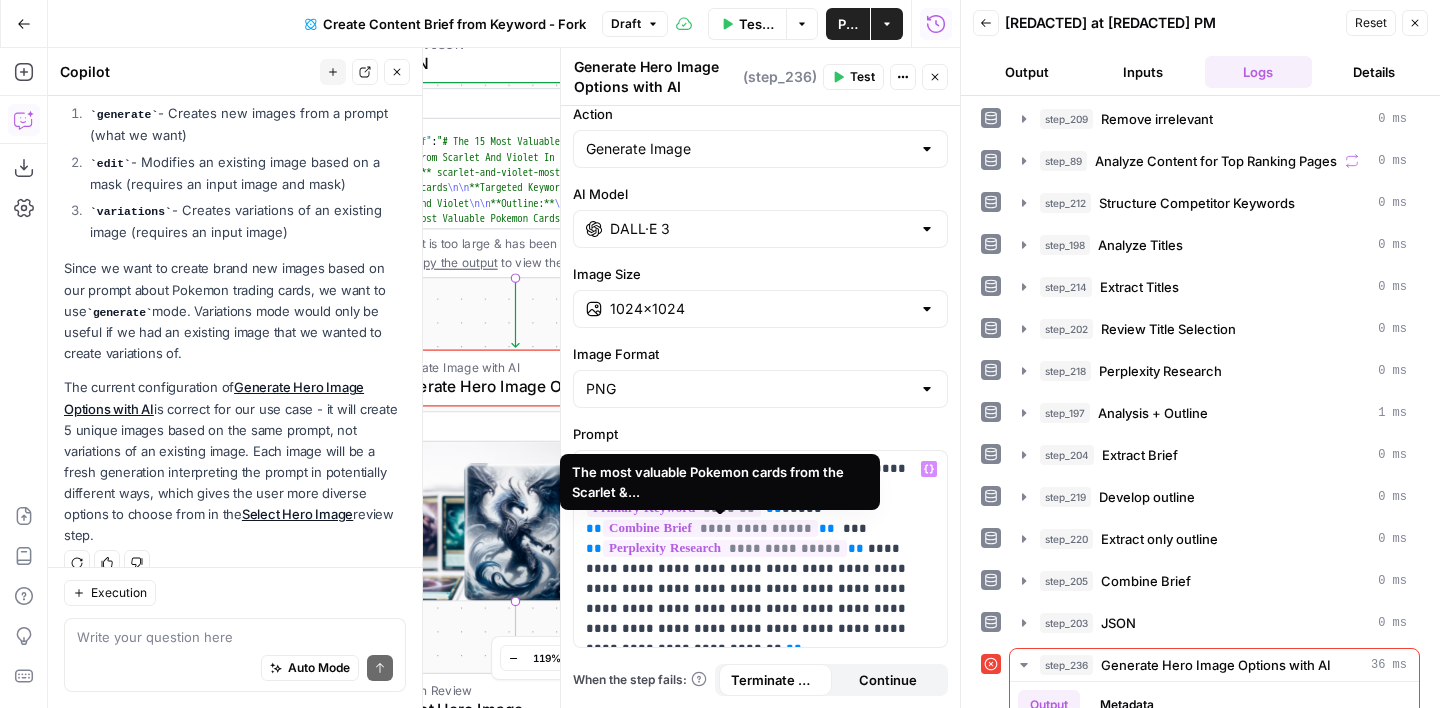 click on "**********" at bounding box center [725, 548] 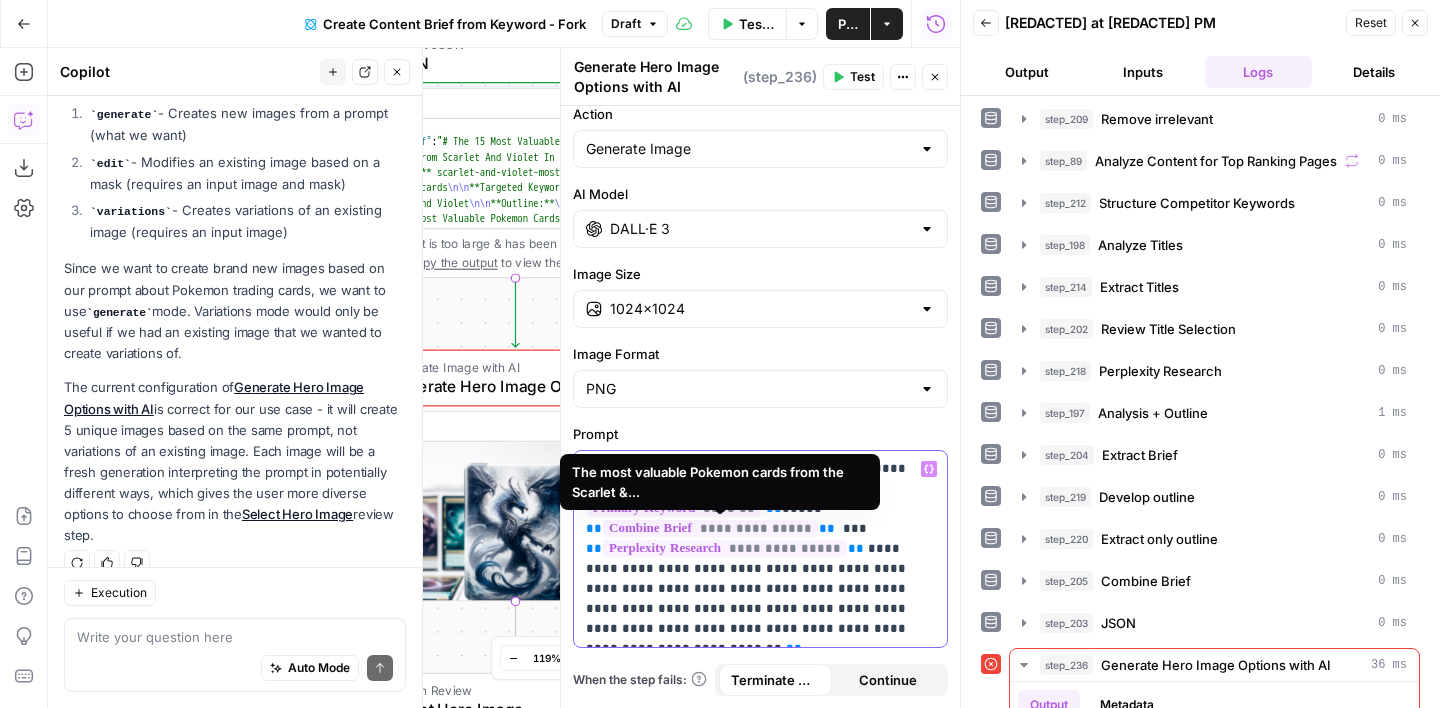 click on "**********" at bounding box center [760, 549] 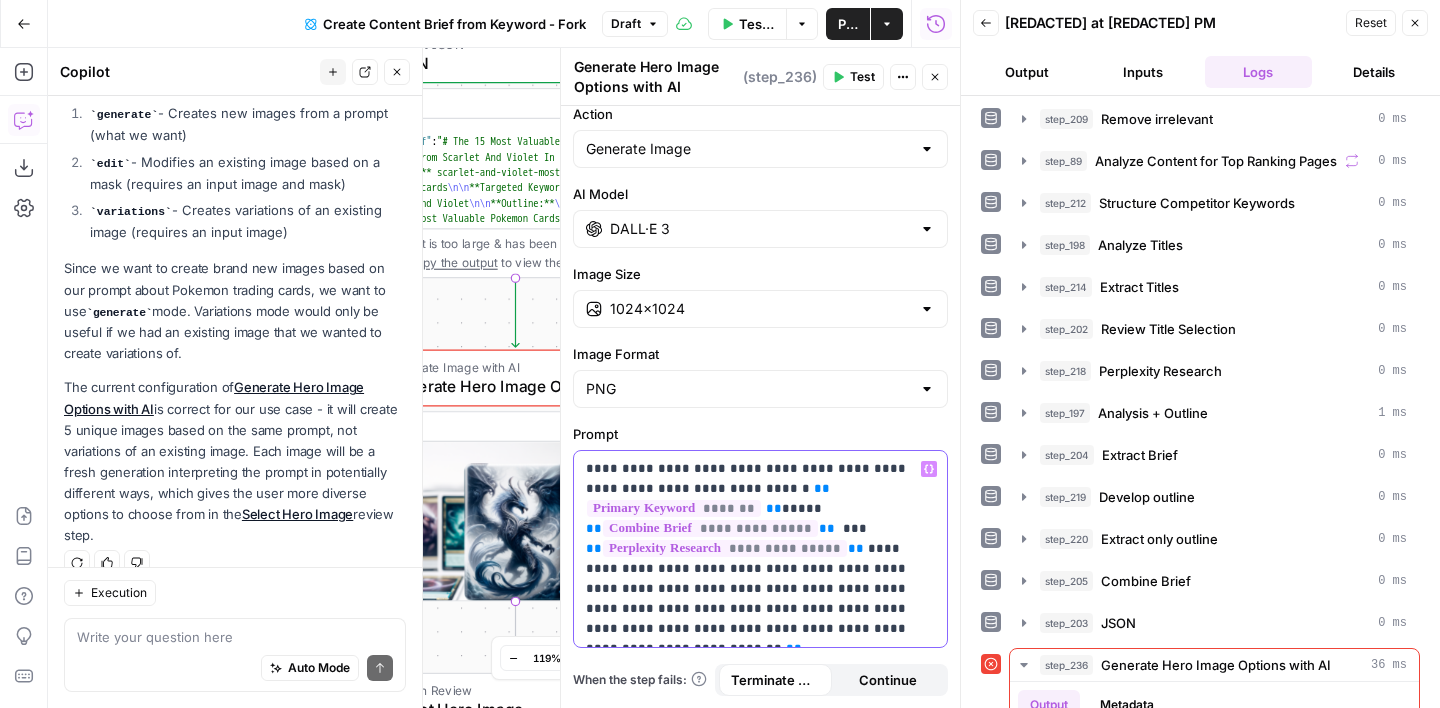 drag, startPoint x: 853, startPoint y: 526, endPoint x: 635, endPoint y: 505, distance: 219.00912 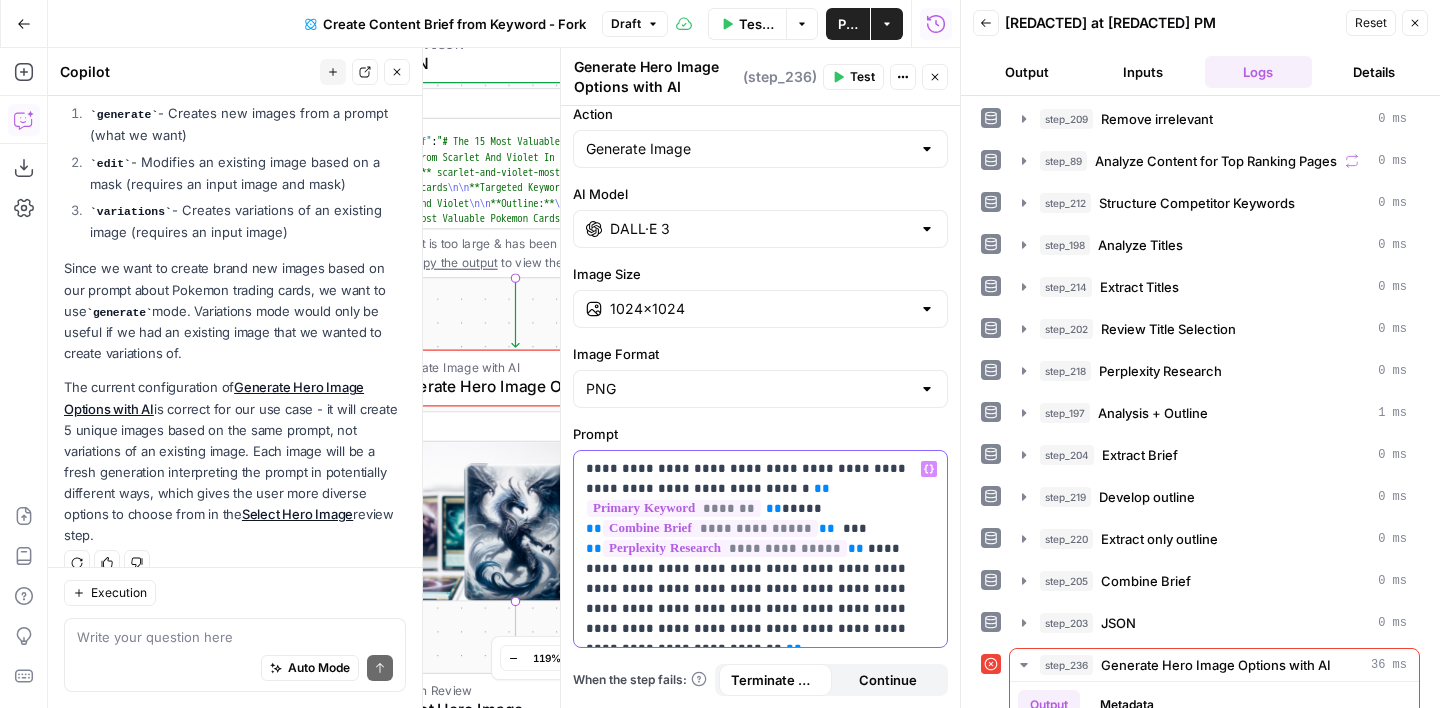 click on "**********" at bounding box center [760, 549] 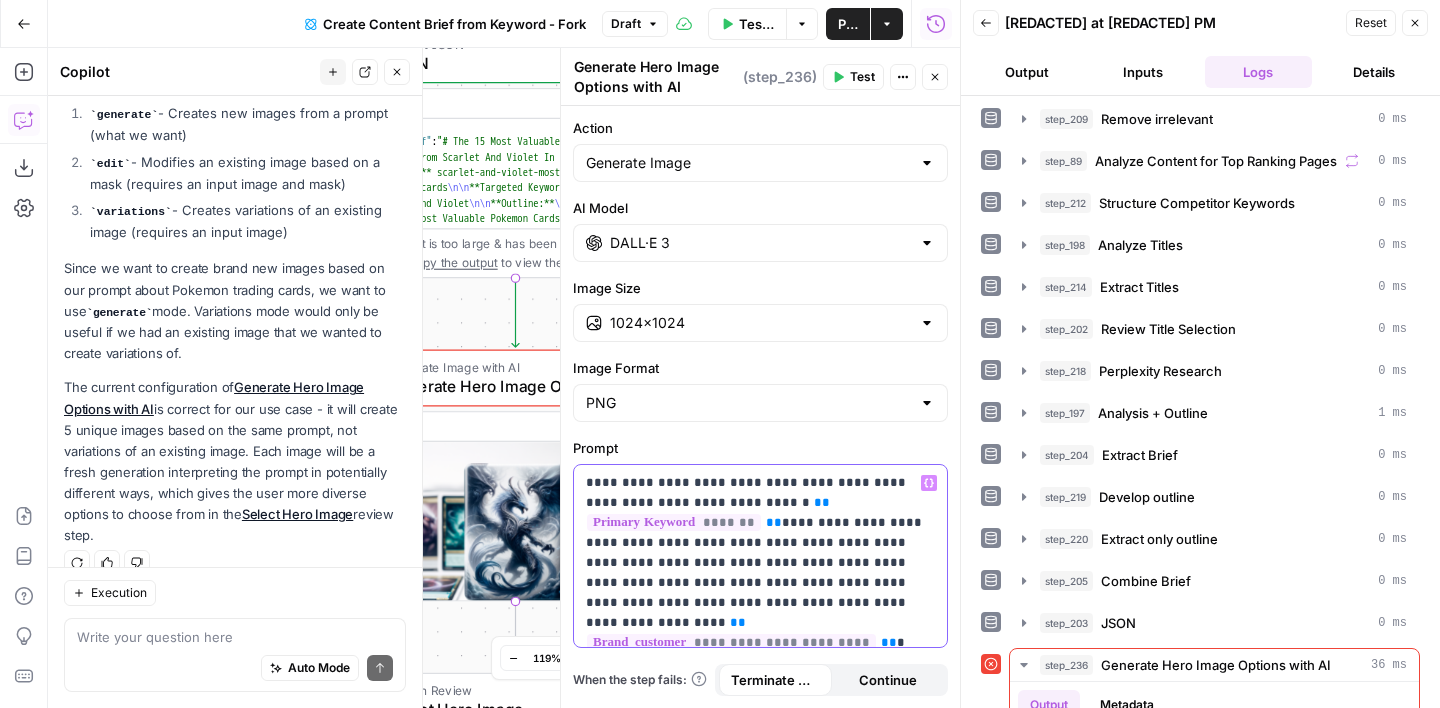 scroll, scrollTop: 0, scrollLeft: 0, axis: both 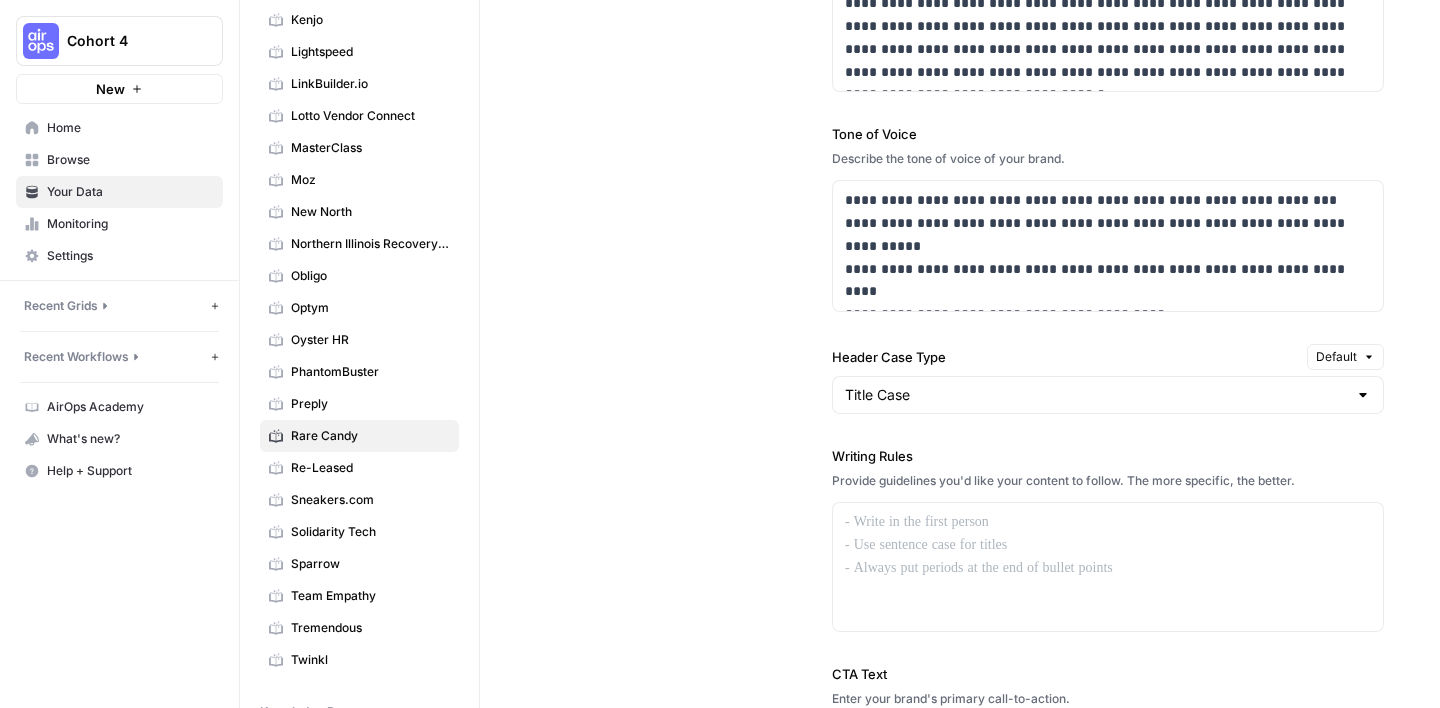 click on "Home" at bounding box center [130, 128] 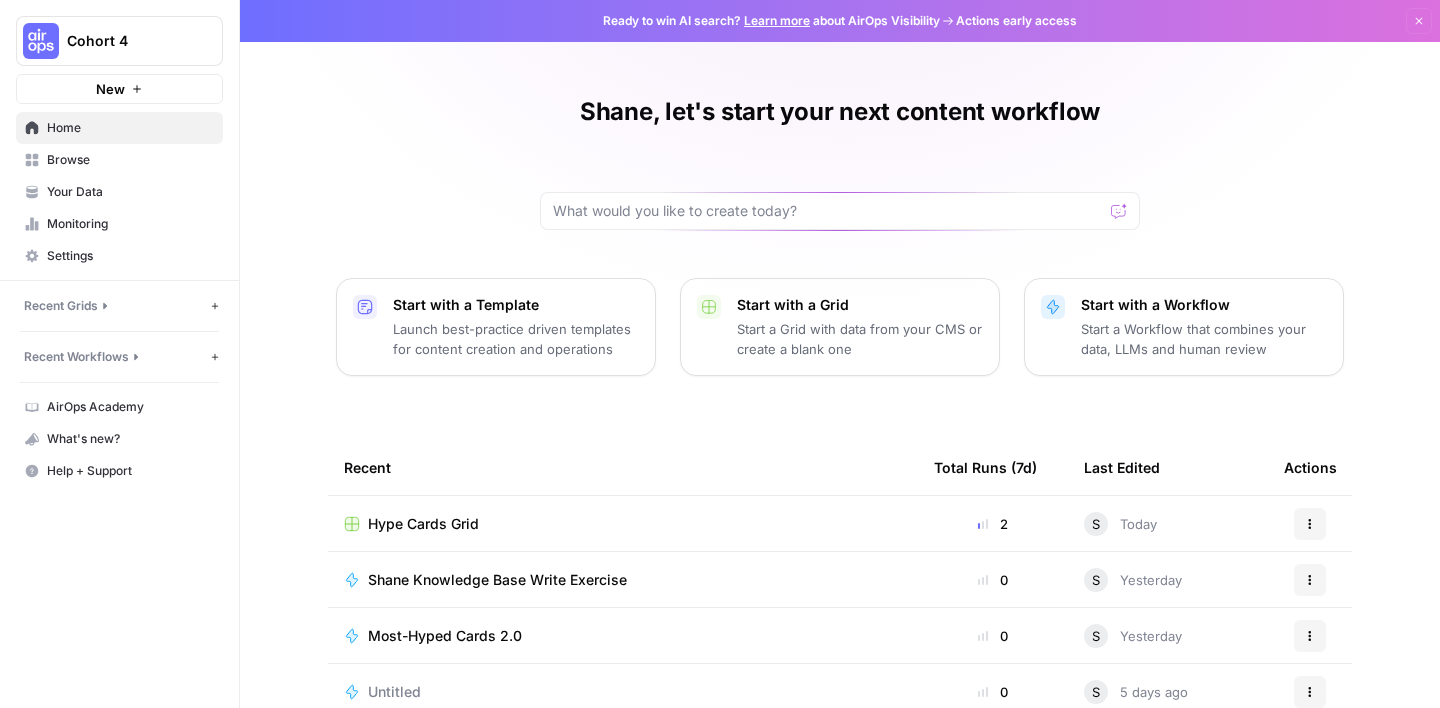 scroll, scrollTop: 212, scrollLeft: 0, axis: vertical 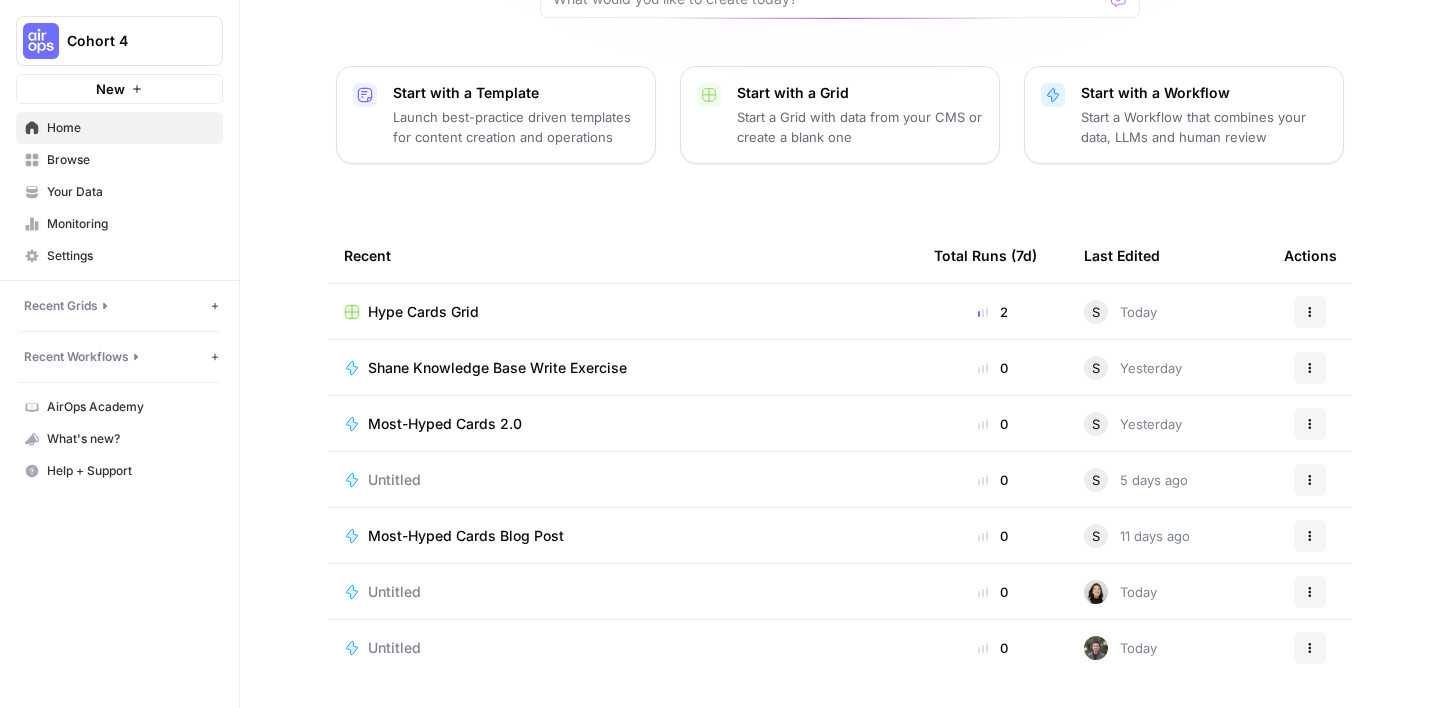 click on "Most-Hyped Cards Blog Post" at bounding box center [623, 536] 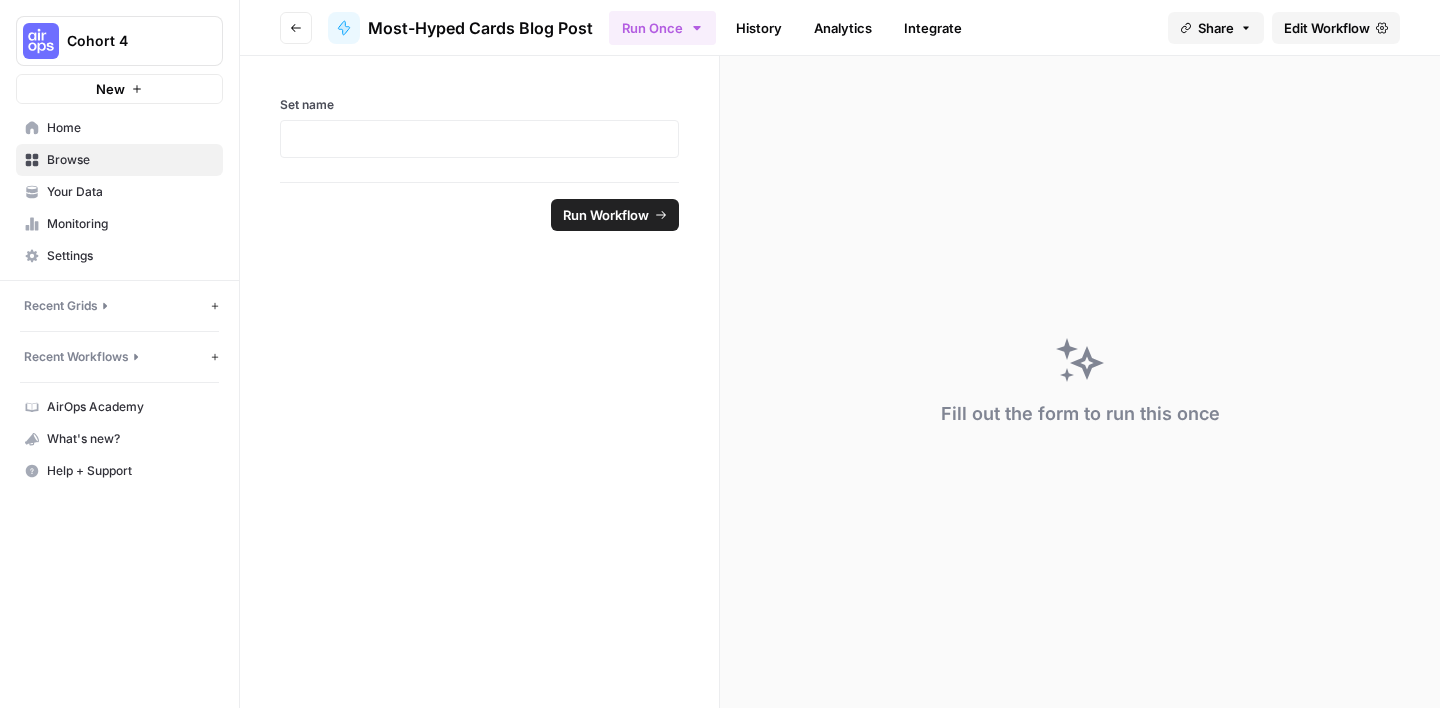 click on "Edit Workflow" at bounding box center [1327, 28] 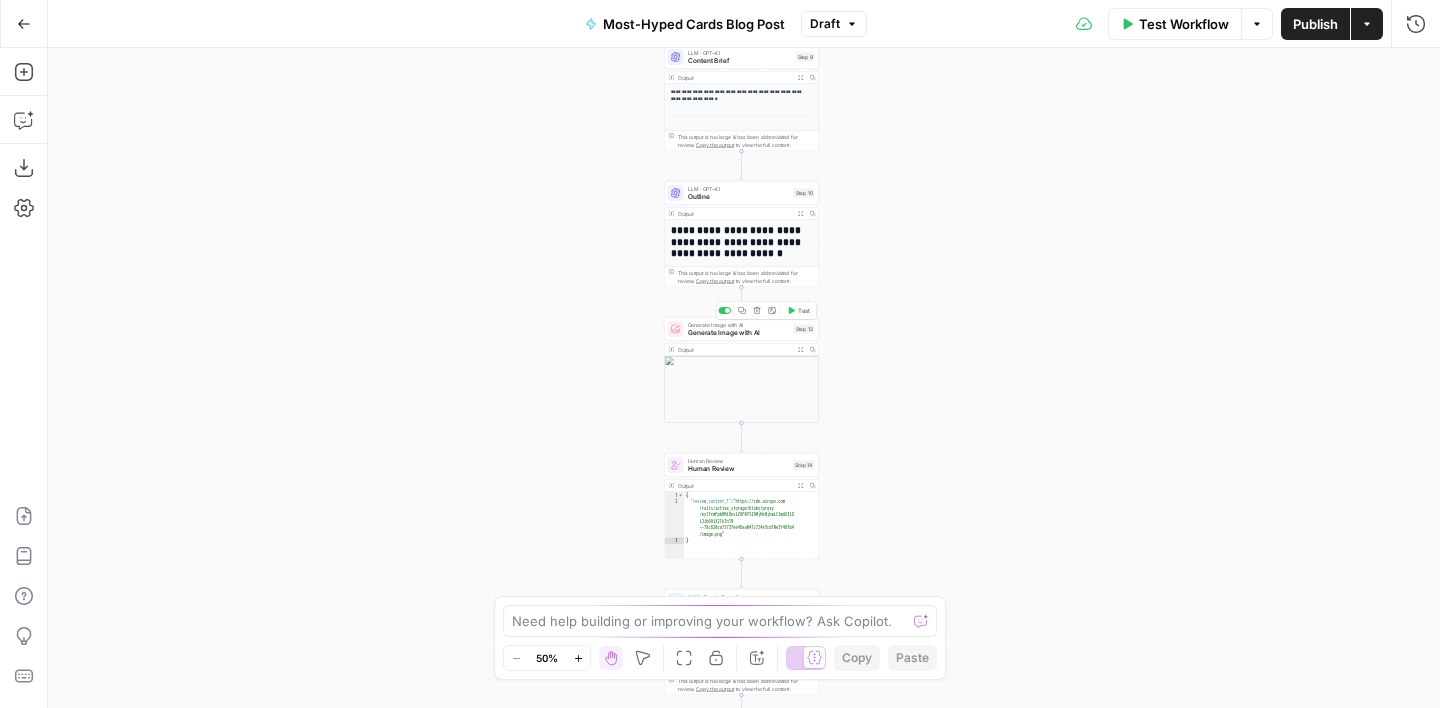 click on "Generate Image with AI" at bounding box center [739, 333] 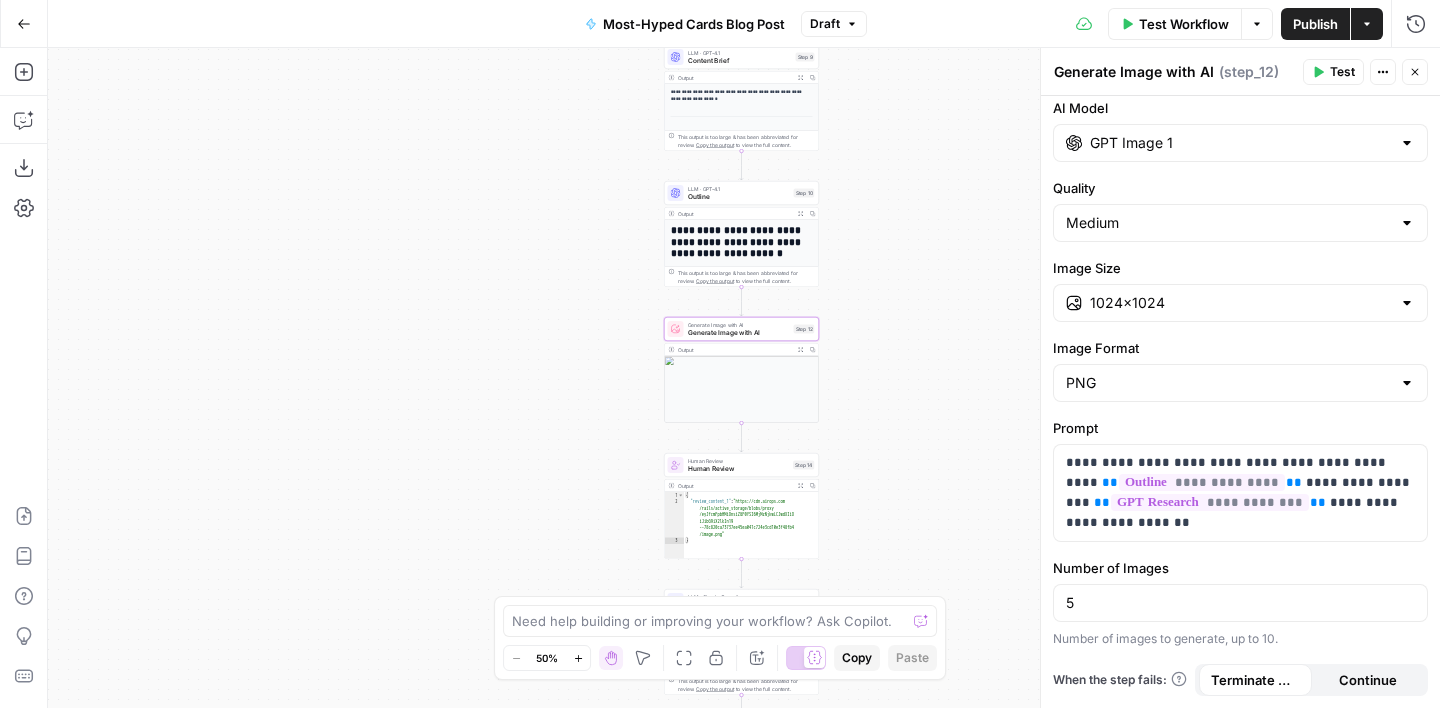 scroll, scrollTop: 0, scrollLeft: 0, axis: both 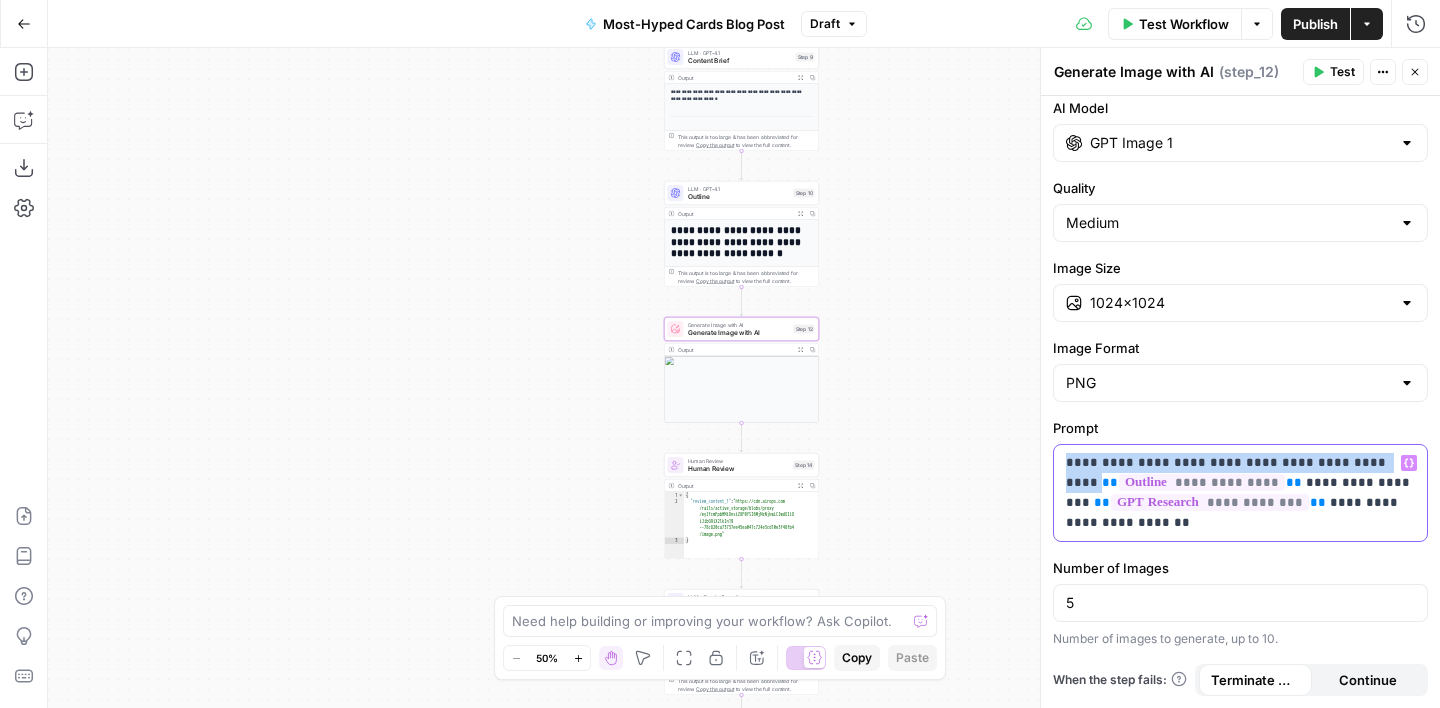 drag, startPoint x: 1063, startPoint y: 468, endPoint x: 1381, endPoint y: 462, distance: 318.0566 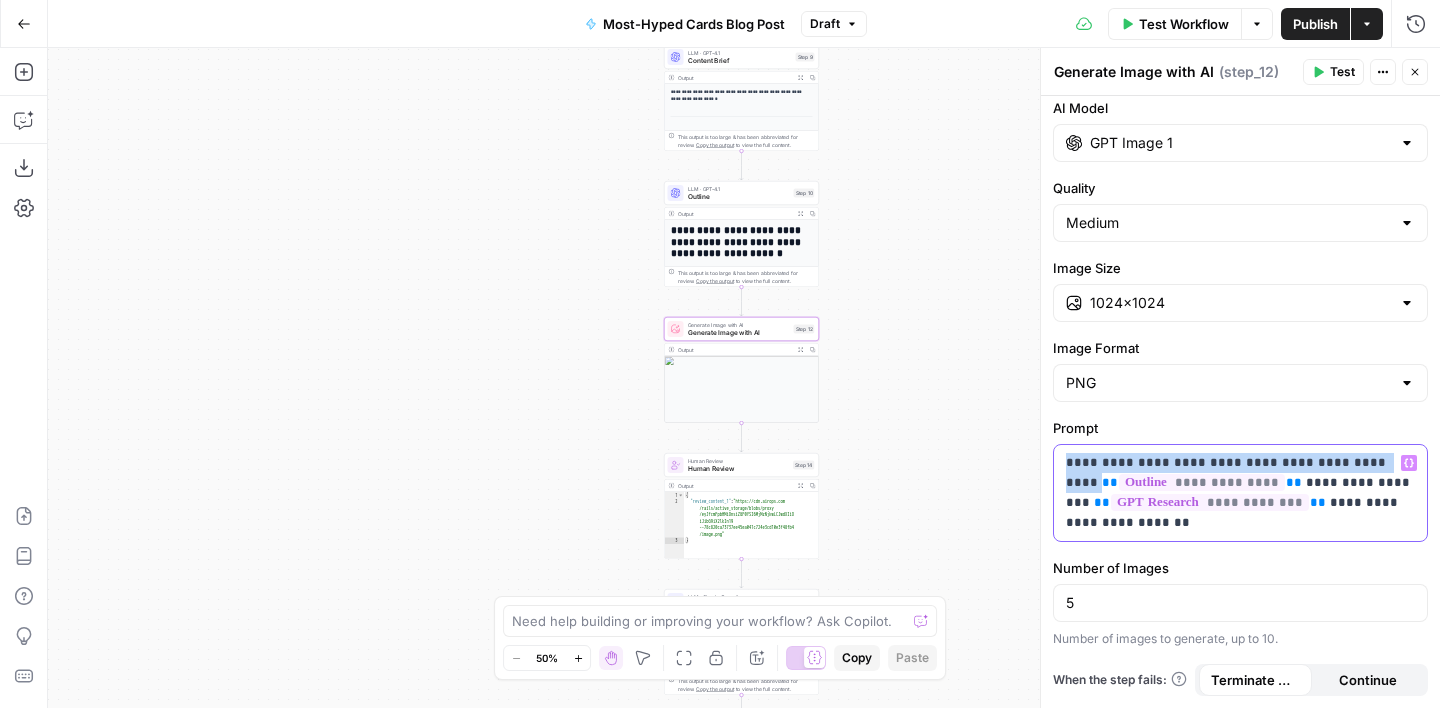 click on "**********" at bounding box center [1240, 493] 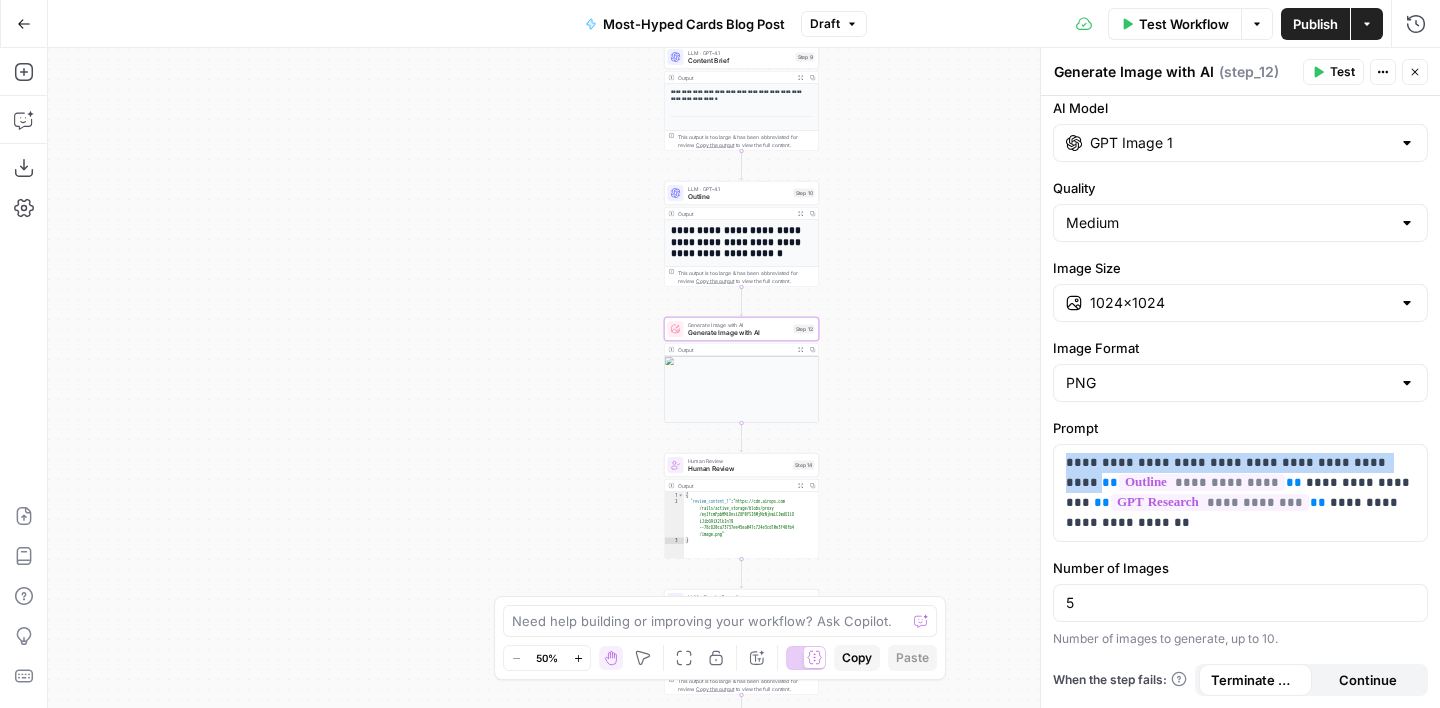 click 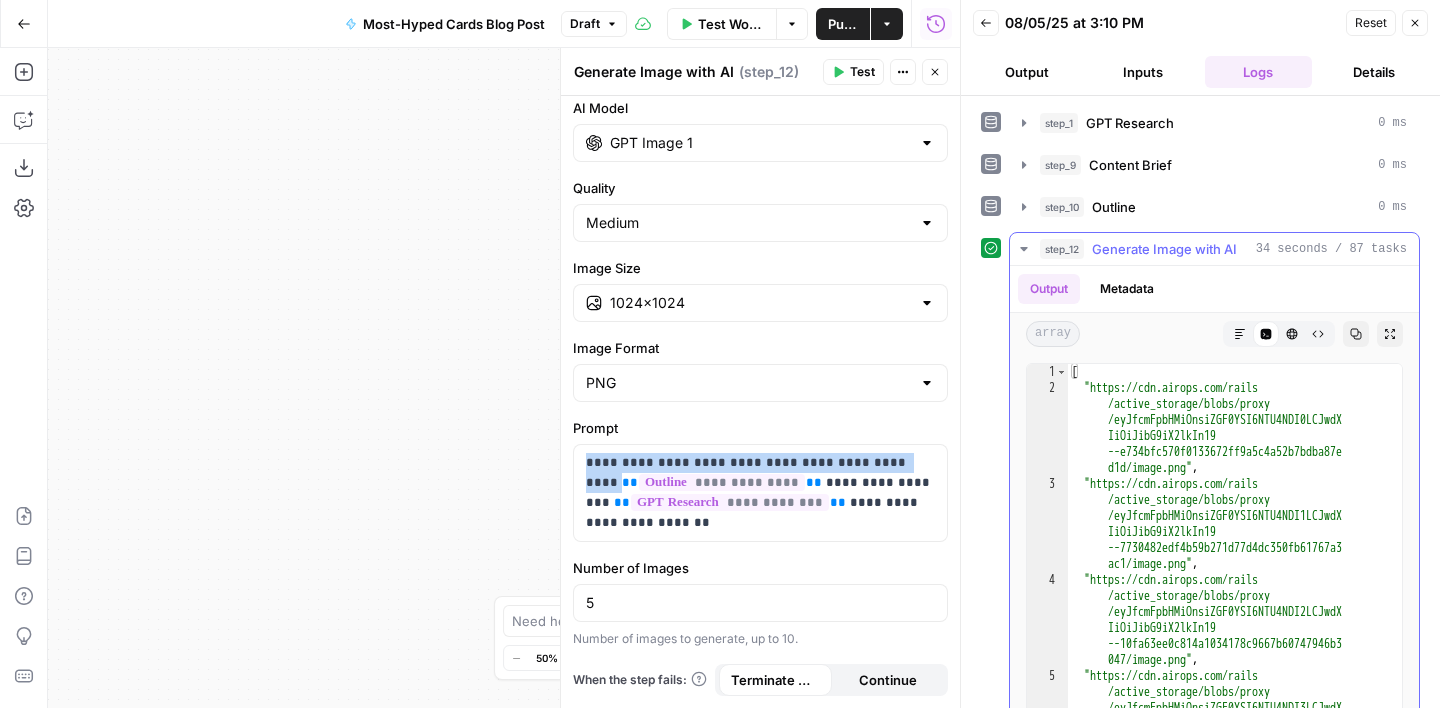 scroll, scrollTop: 46, scrollLeft: 0, axis: vertical 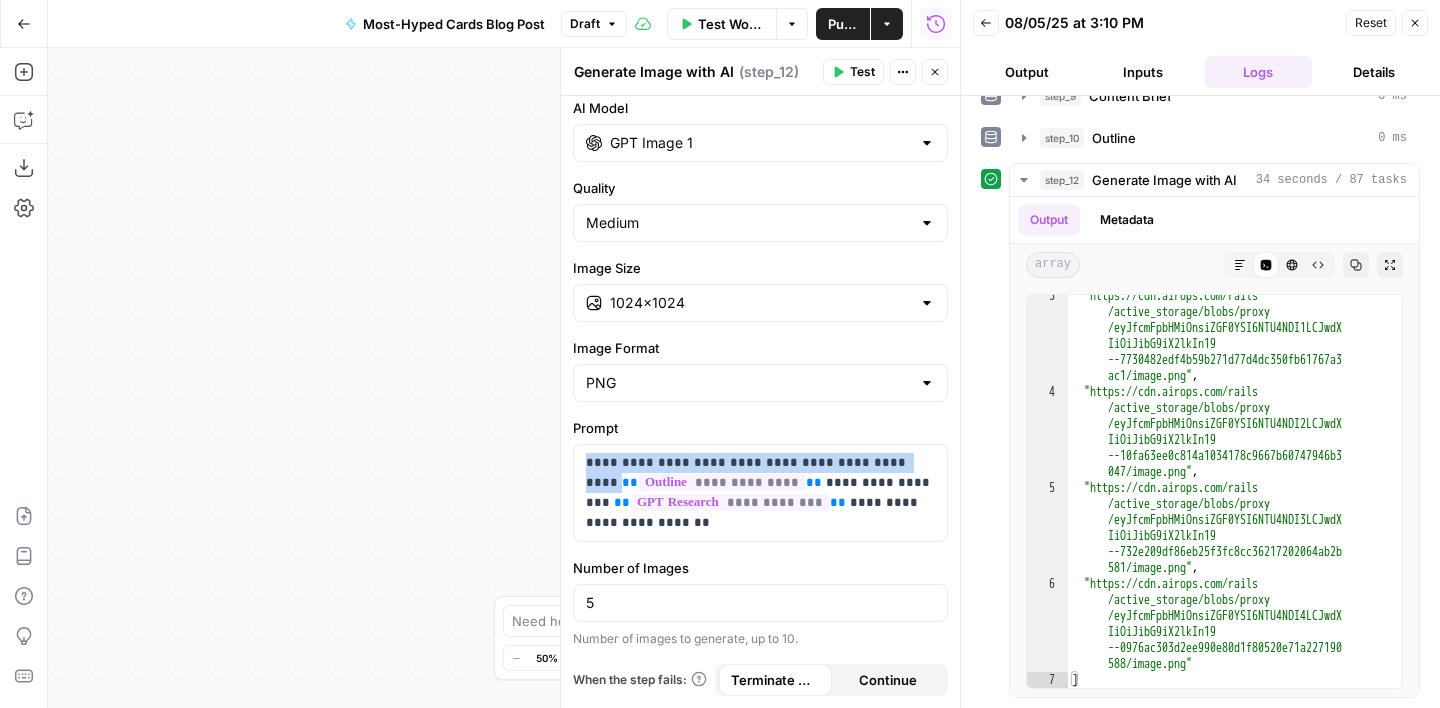 click 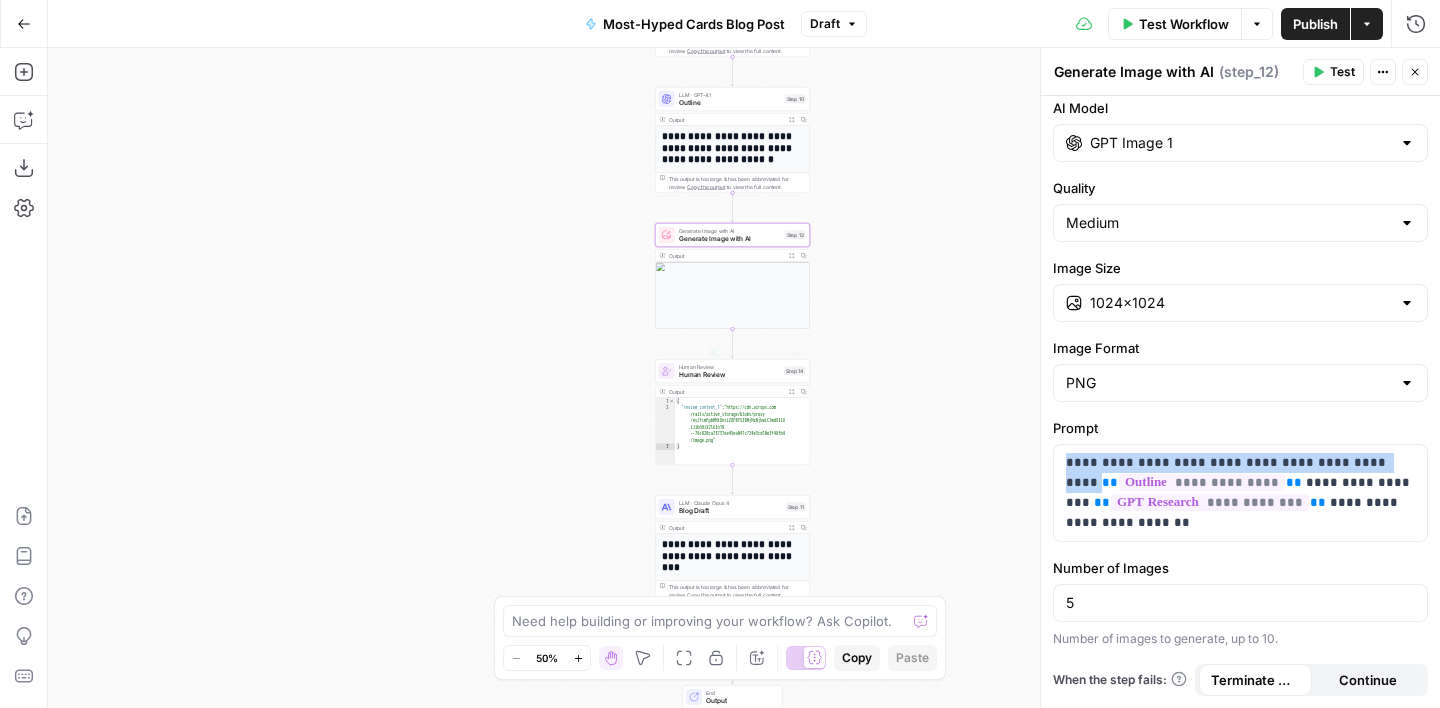 type on "*" 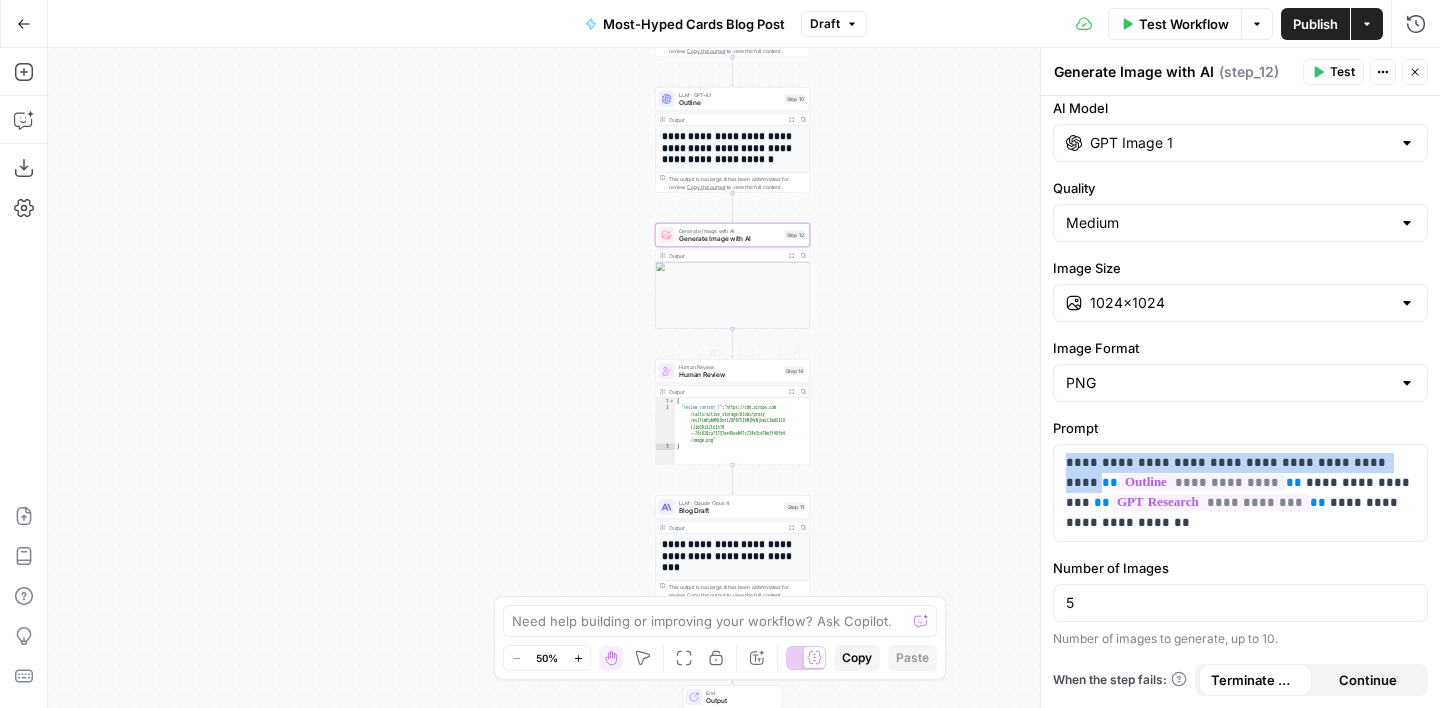 click on "{    "review_content_1" :  "https://cdn.airops.com        /rails/active_storage/blobs/proxy        /eyJfcmFpbHMiOnsiZGF0YSI6MjMzNjkwLCJwdXIiO        iJibG9iX2lkIn19        --78c820ca73737ee45ea041c724e3cd10e3f48fb4        /image.png" }" at bounding box center [742, 438] 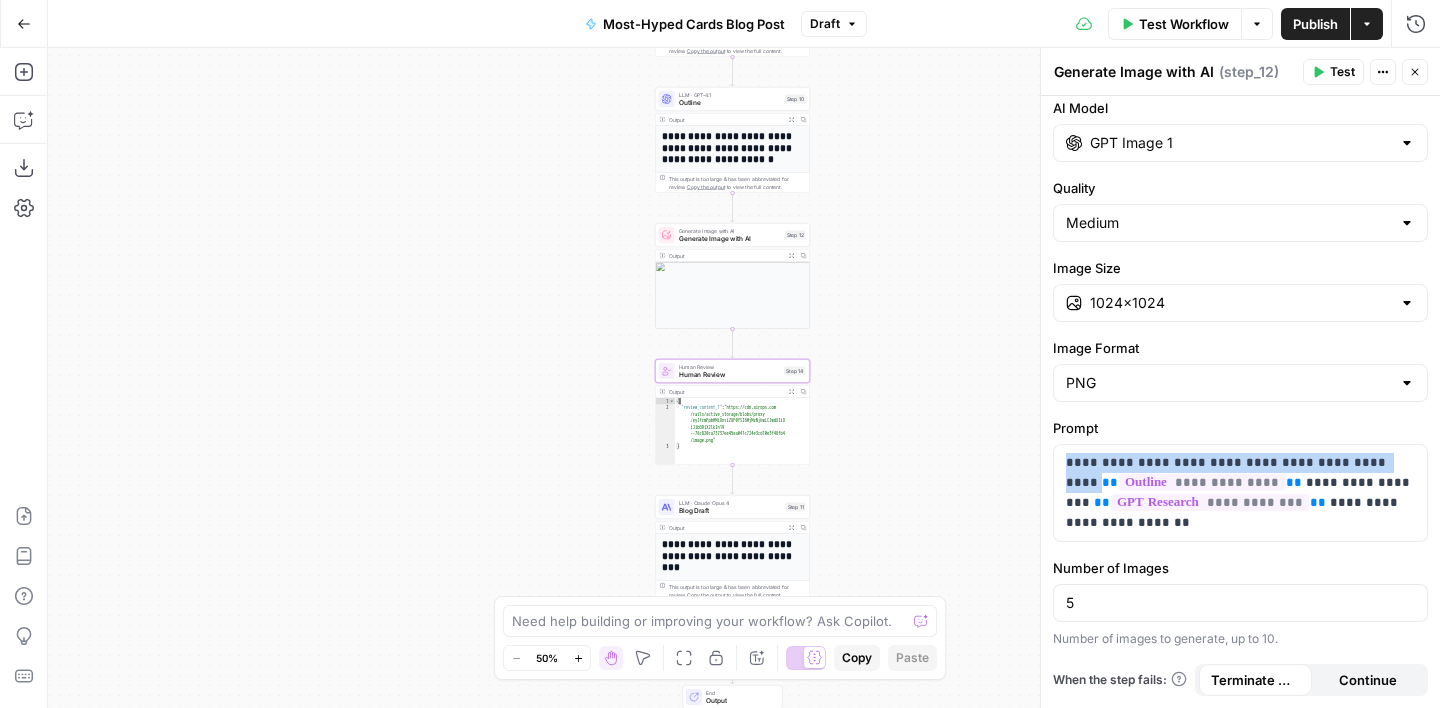 click on "Human Review" at bounding box center [730, 375] 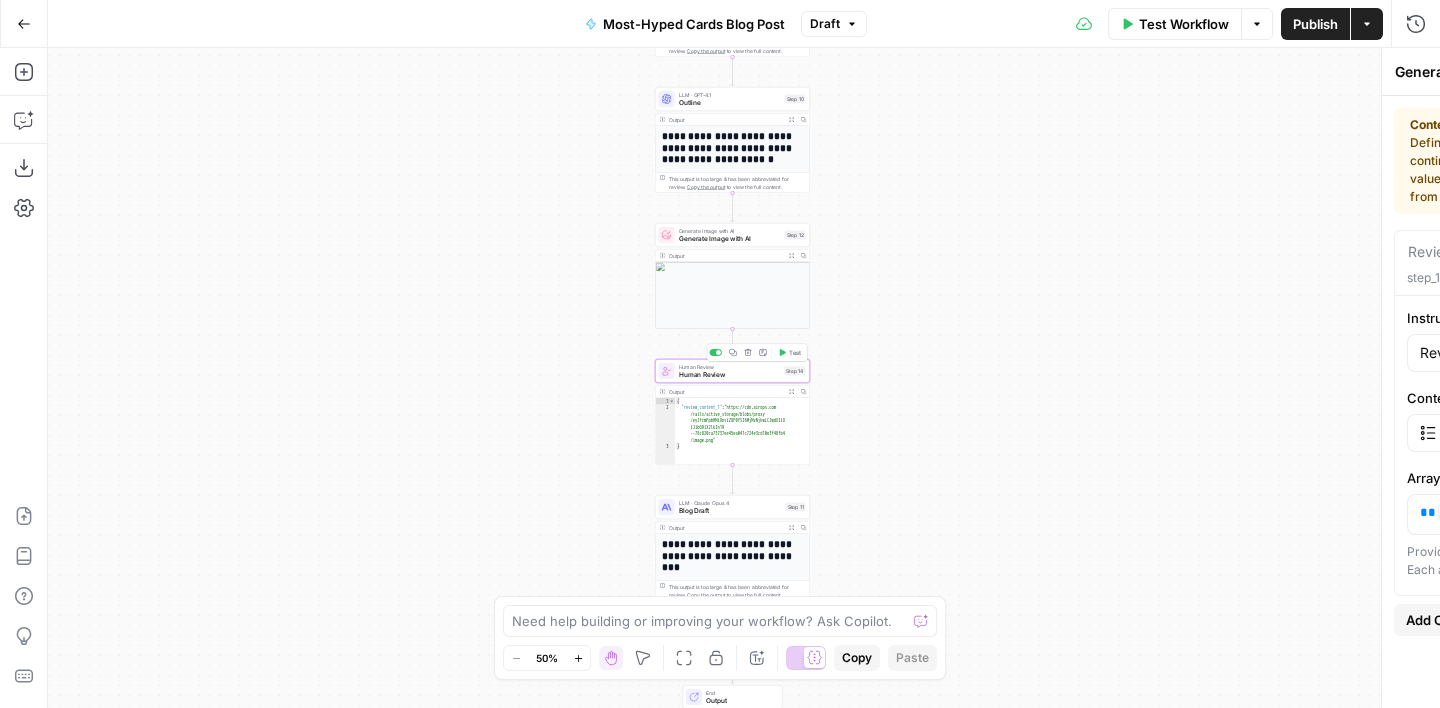 type on "Human Review" 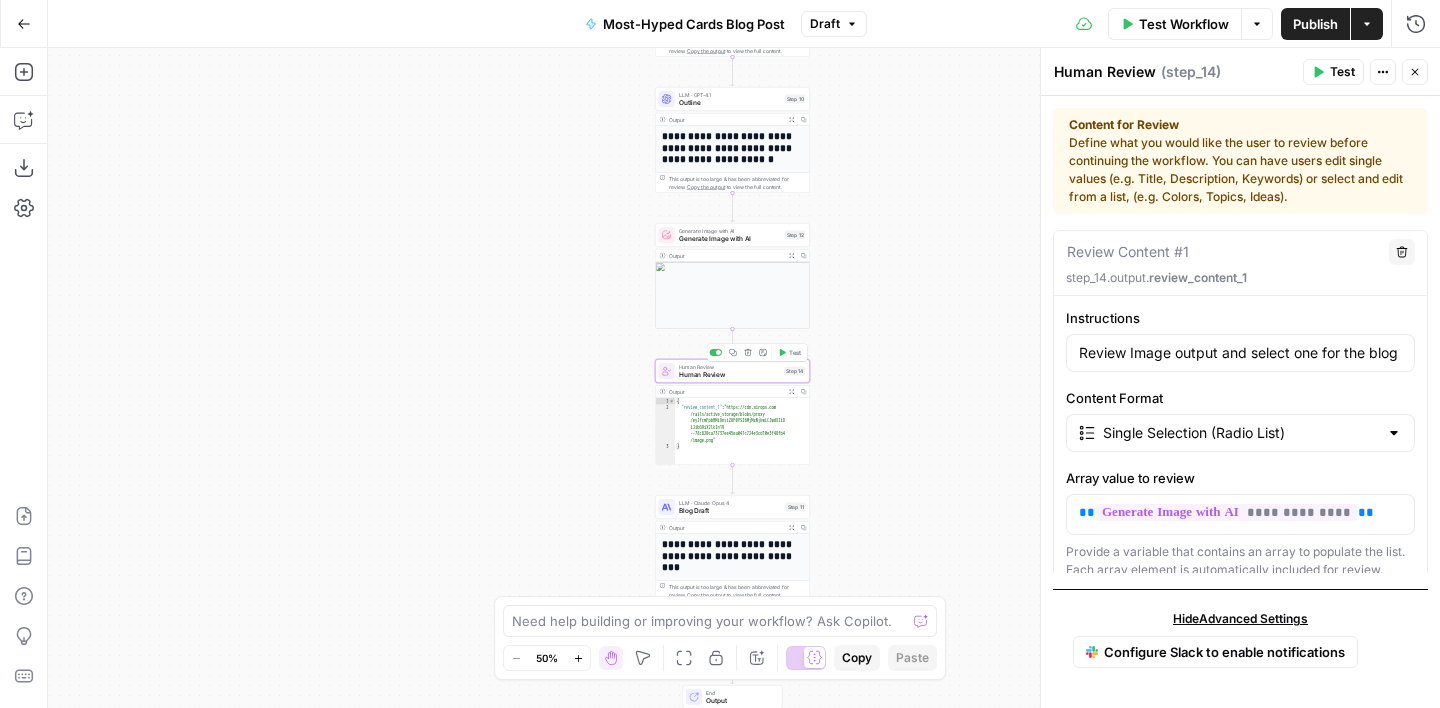 click on "Test" at bounding box center (795, 352) 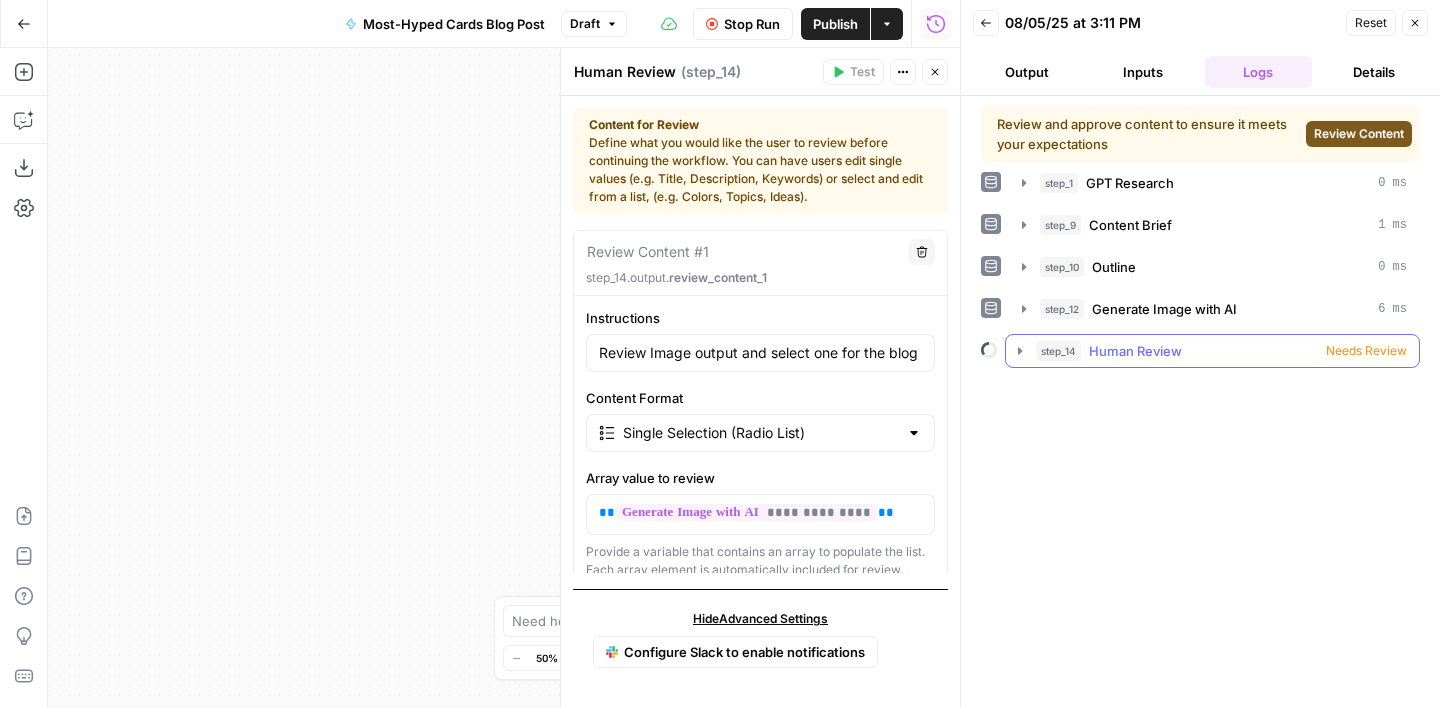 click on "Needs Review" at bounding box center (1366, 351) 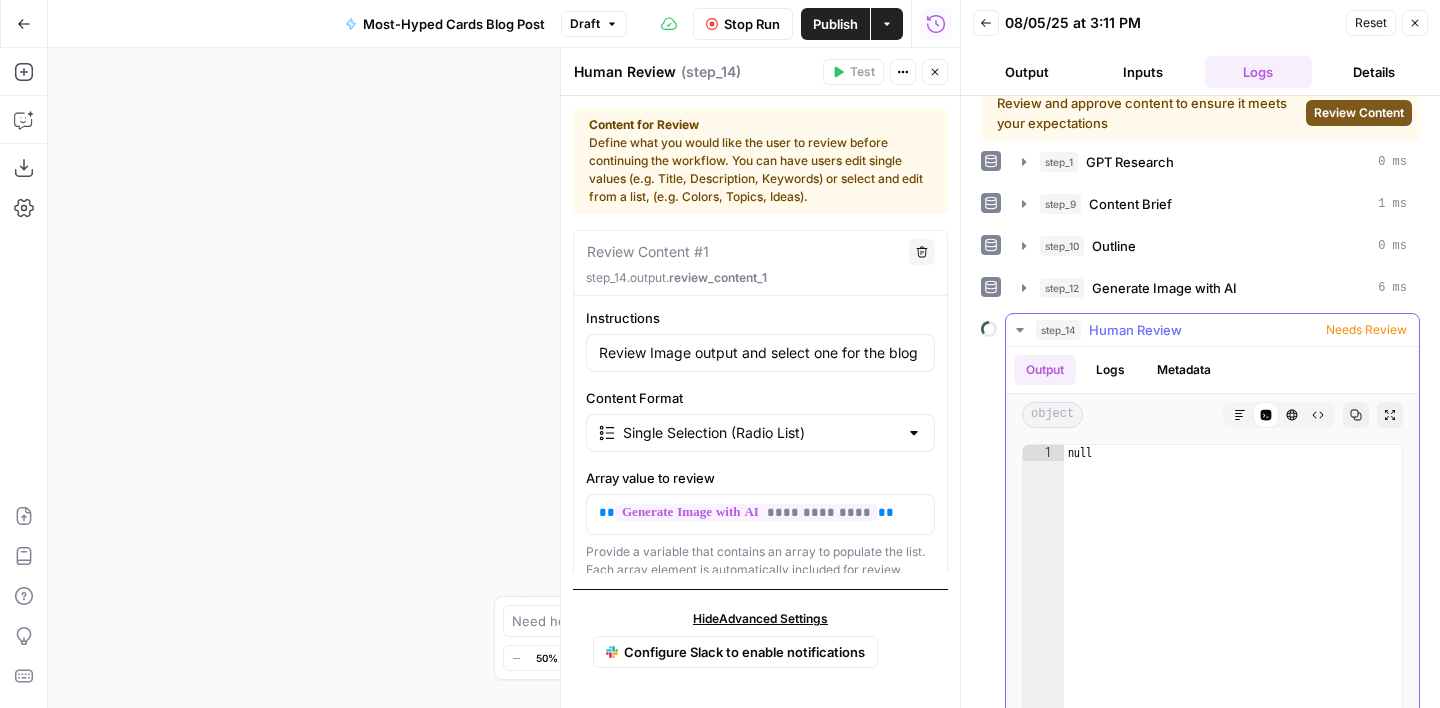 scroll, scrollTop: 0, scrollLeft: 0, axis: both 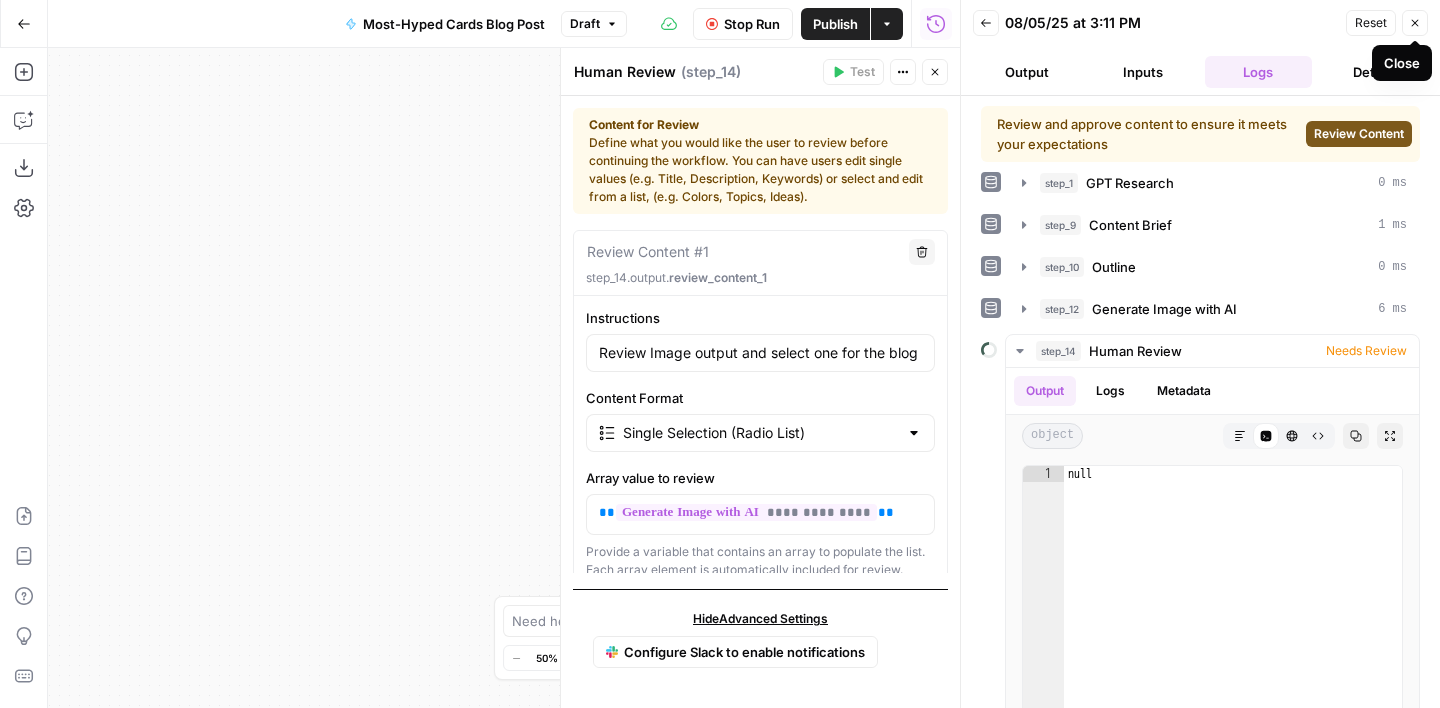 click on "Close" at bounding box center [1415, 23] 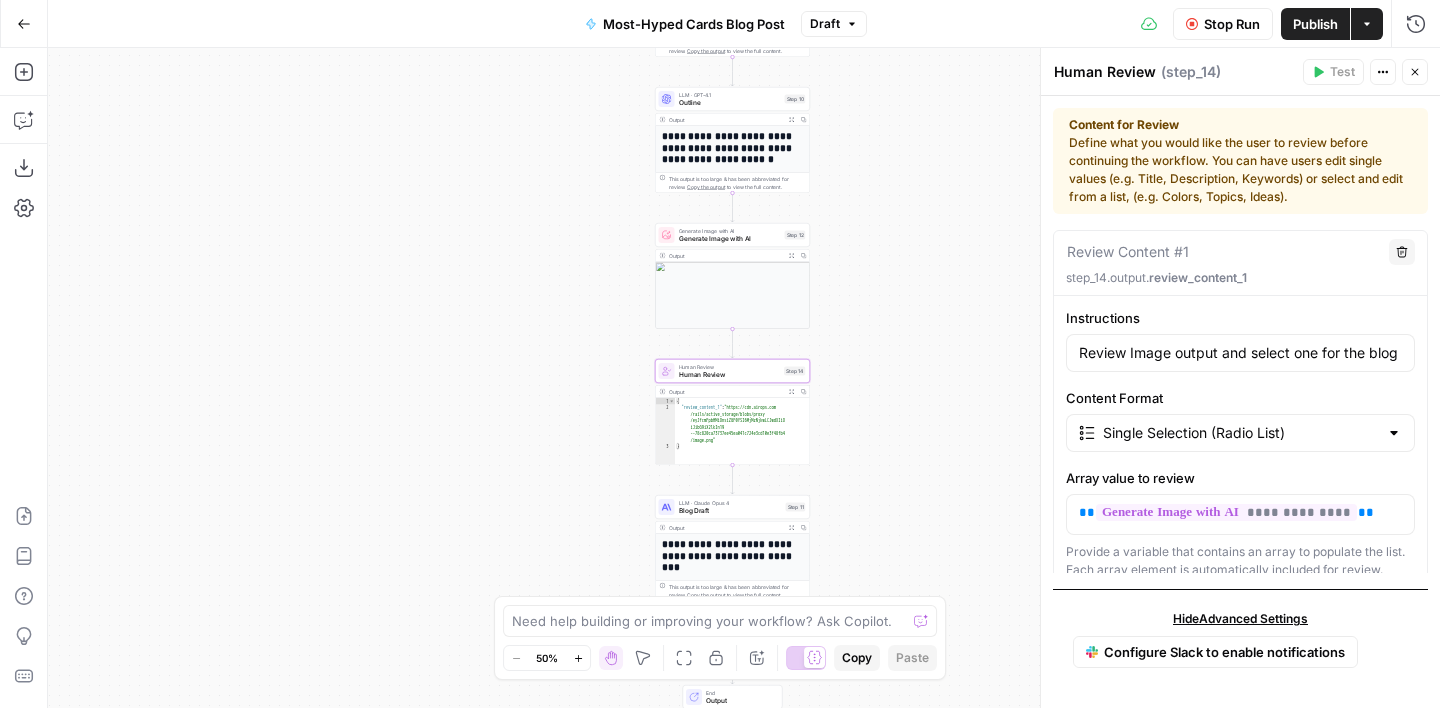 type on "**********" 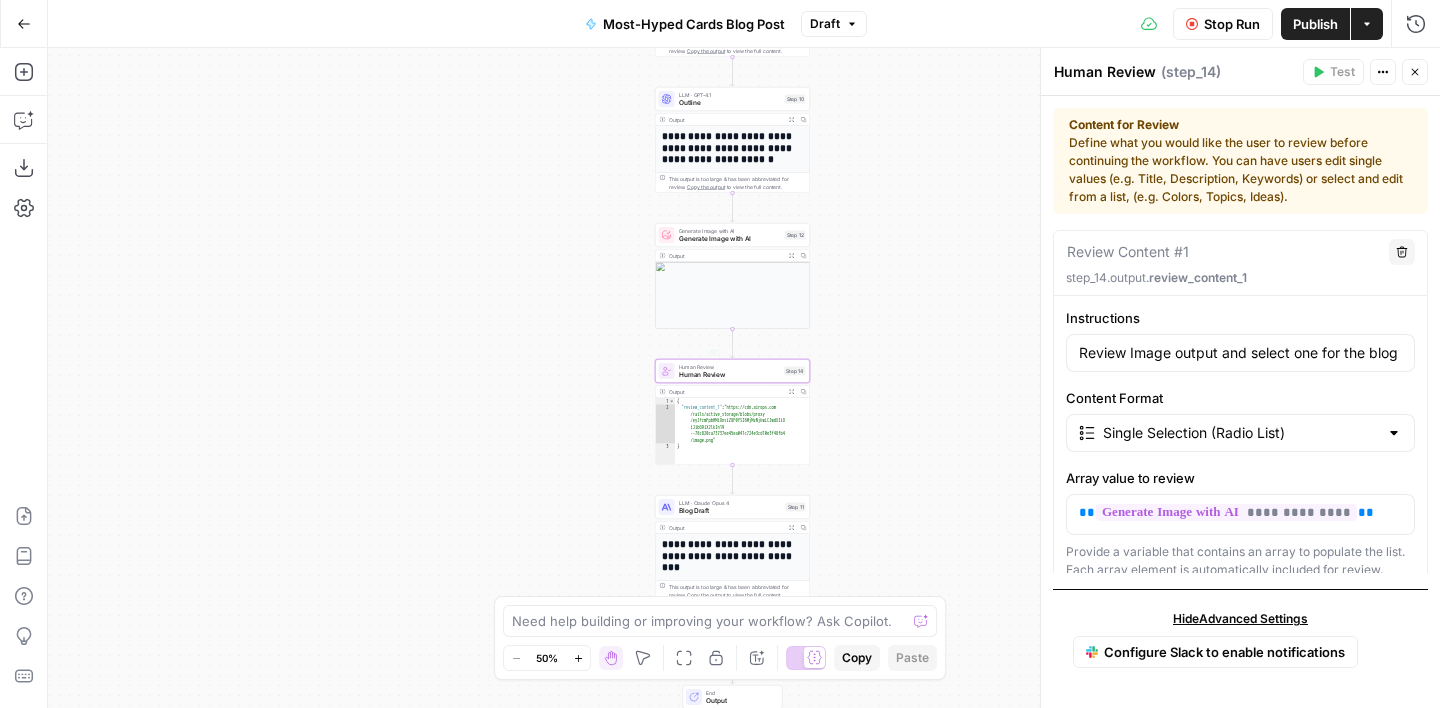 click at bounding box center [733, 295] 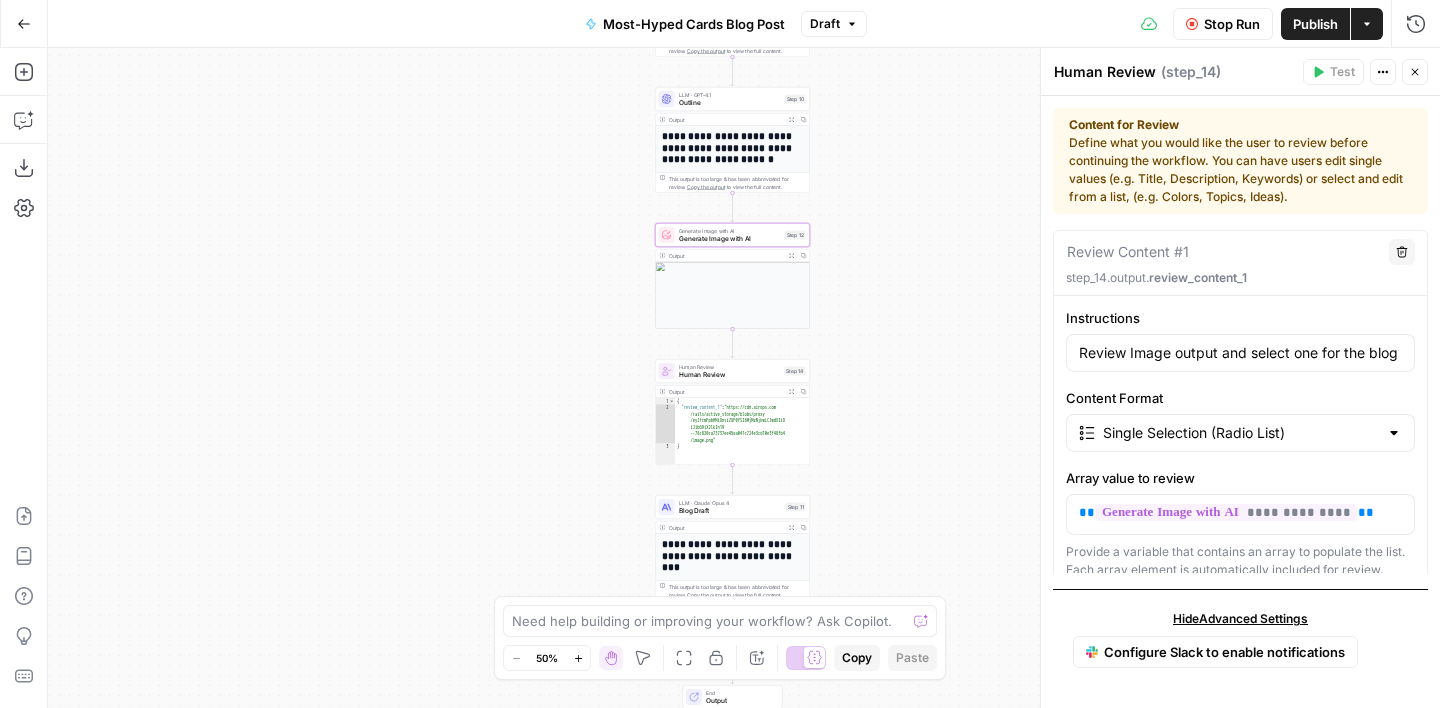 click on "Generate Image with AI" at bounding box center [730, 231] 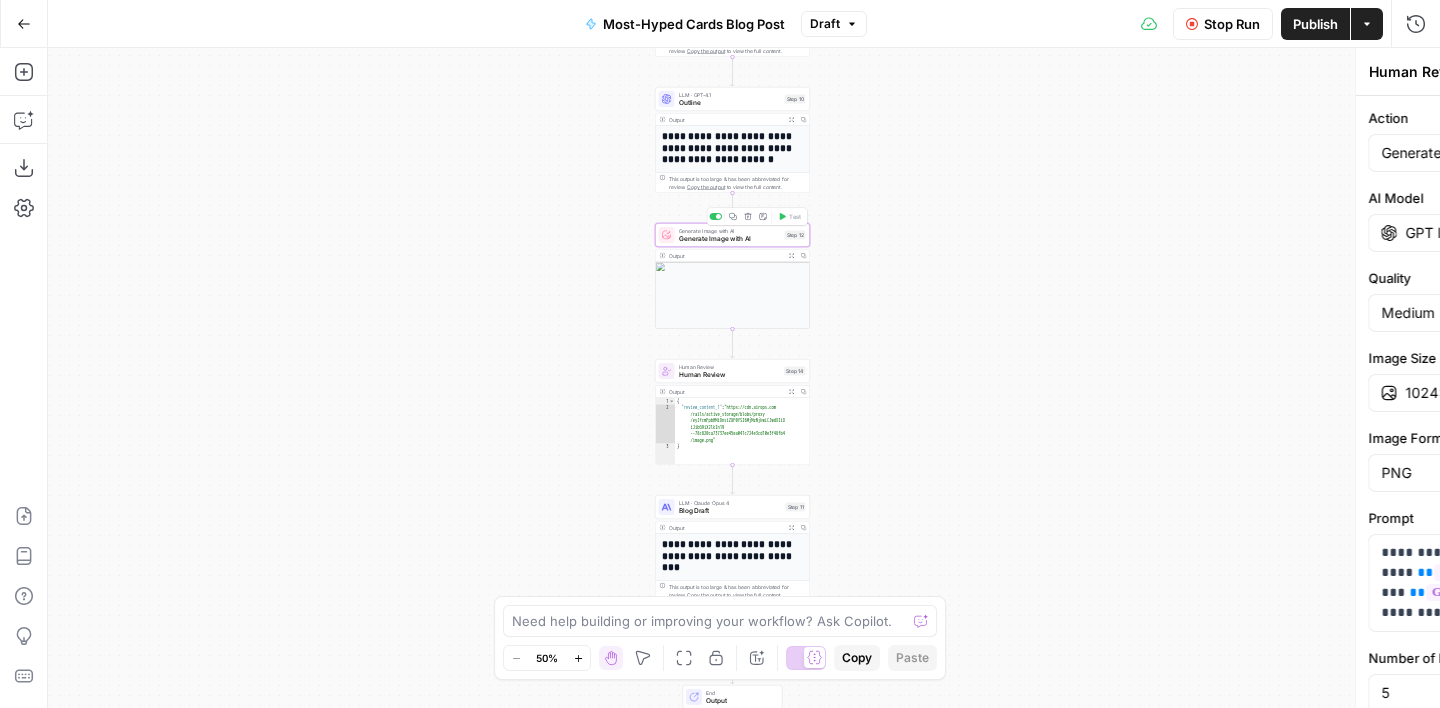 type on "Generate Image with AI" 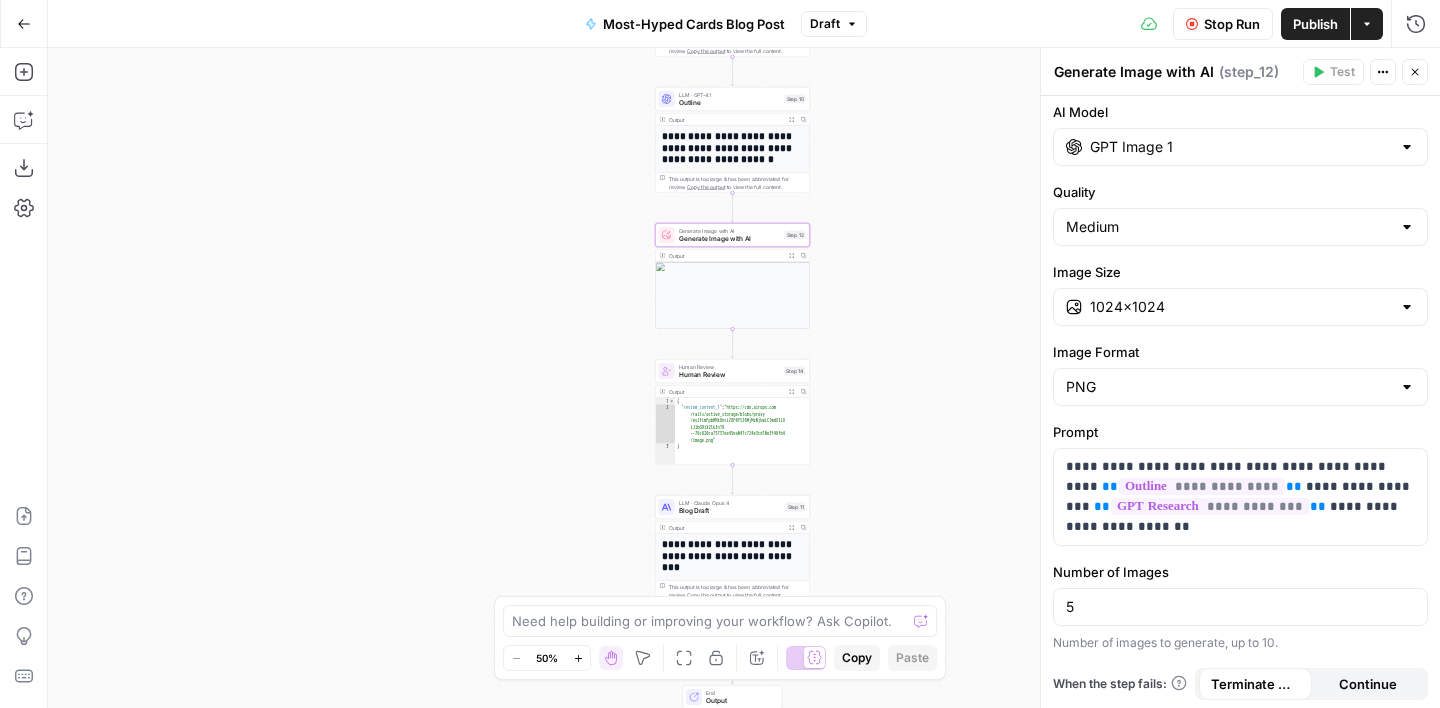 scroll, scrollTop: 90, scrollLeft: 0, axis: vertical 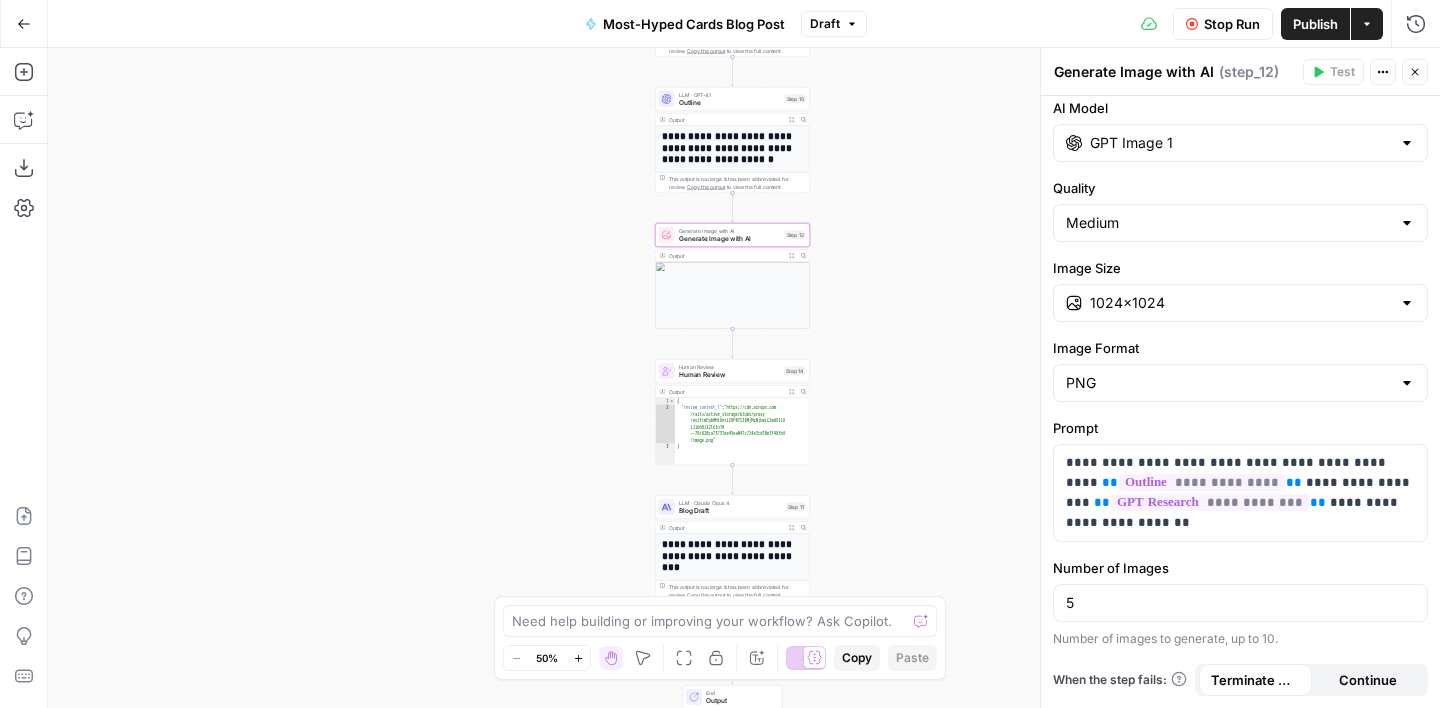click on "Human Review" at bounding box center [730, 375] 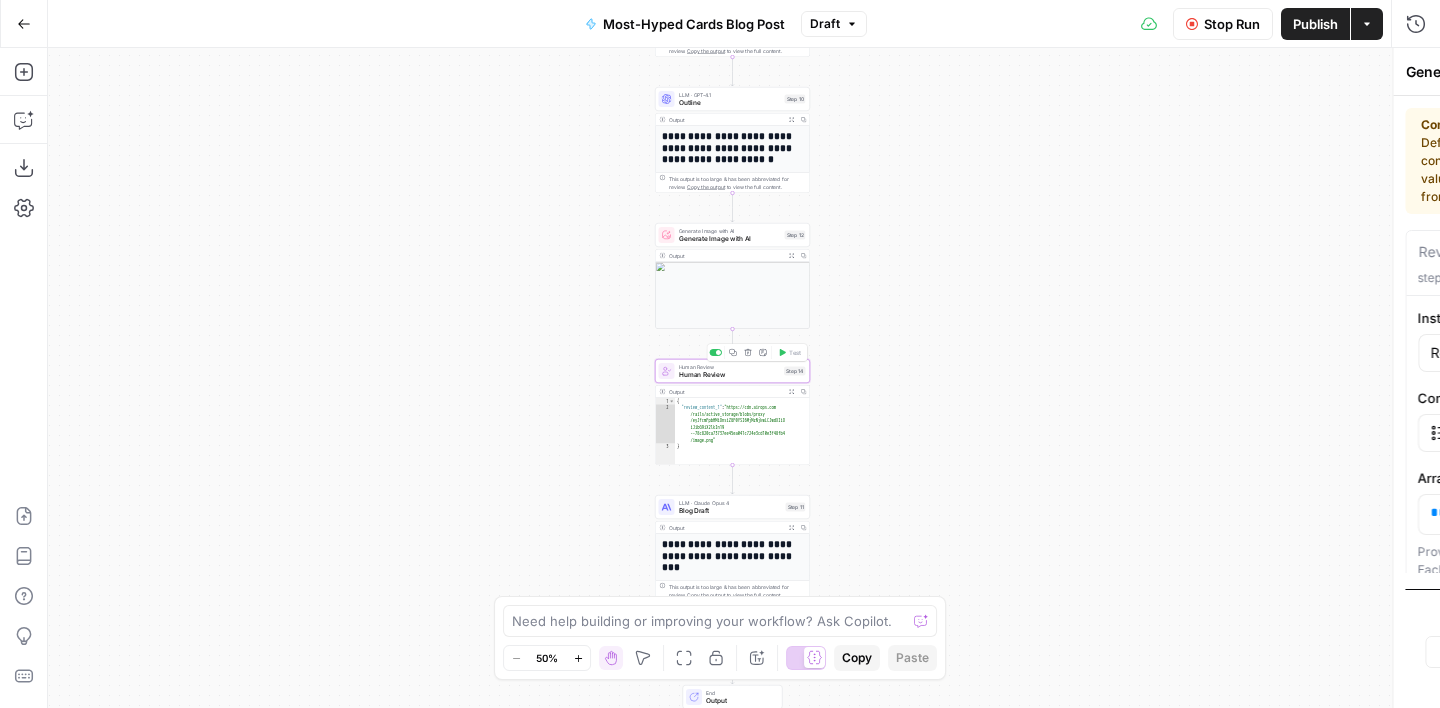 type on "Human Review" 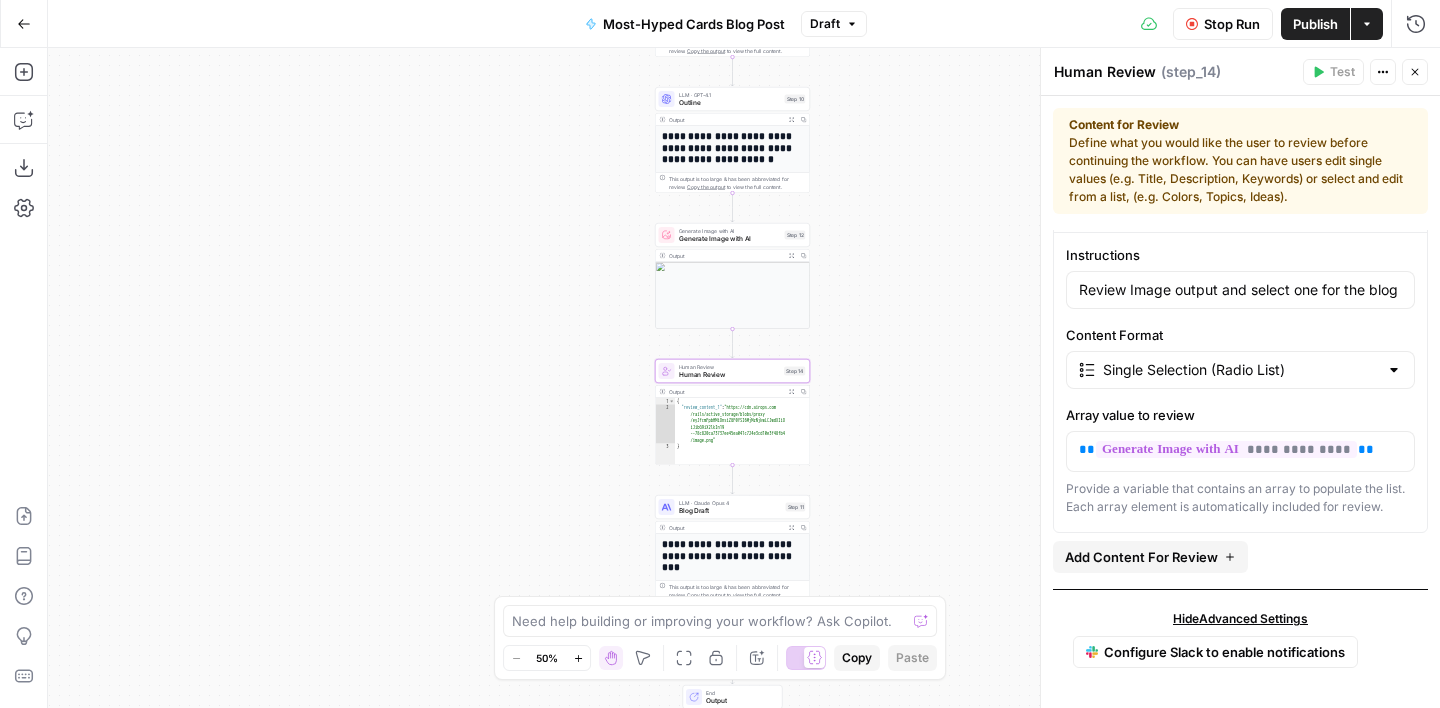 scroll, scrollTop: 0, scrollLeft: 0, axis: both 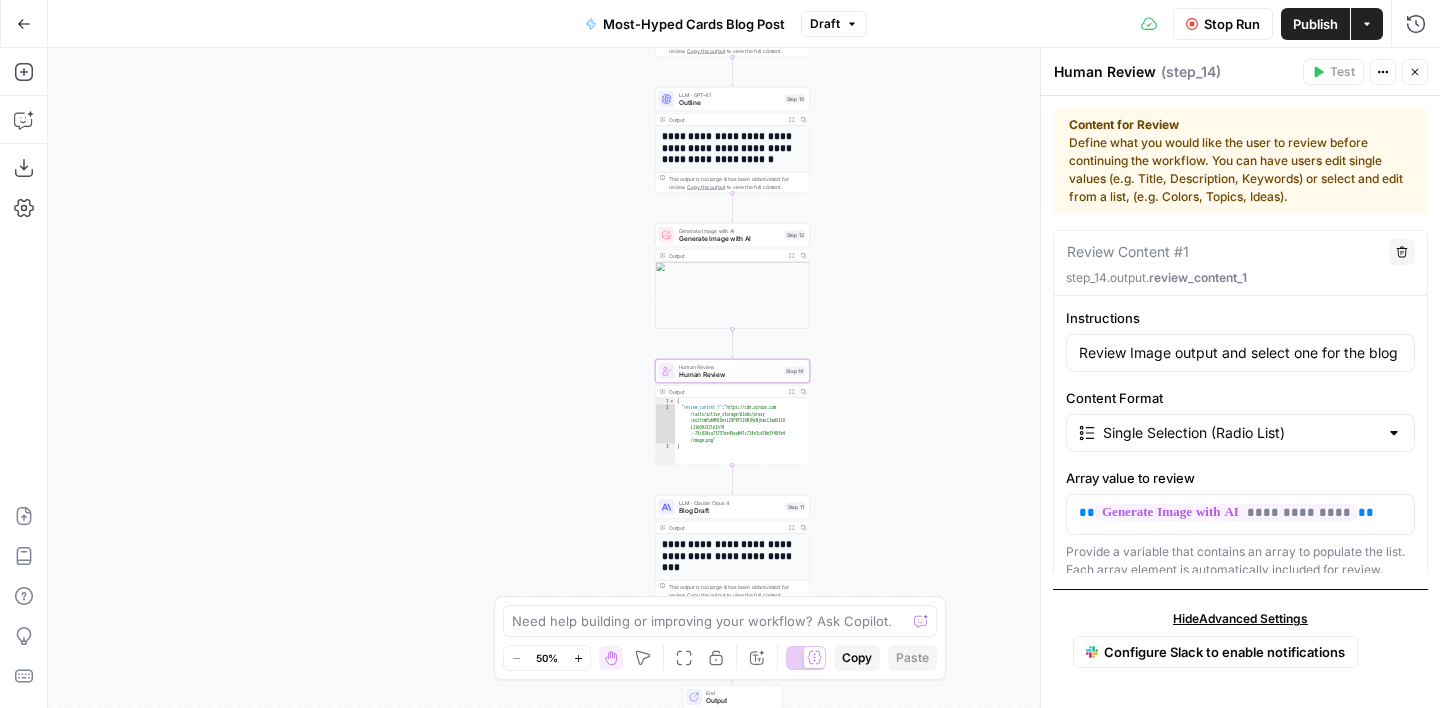 click on "Content for Review Define what you would like the user to review before continuing the workflow. You can have users edit single values (e.g. Title, Description, Keywords) or select and edit from a list, (e.g. Colors, Topics, Ideas)." at bounding box center (1240, 161) 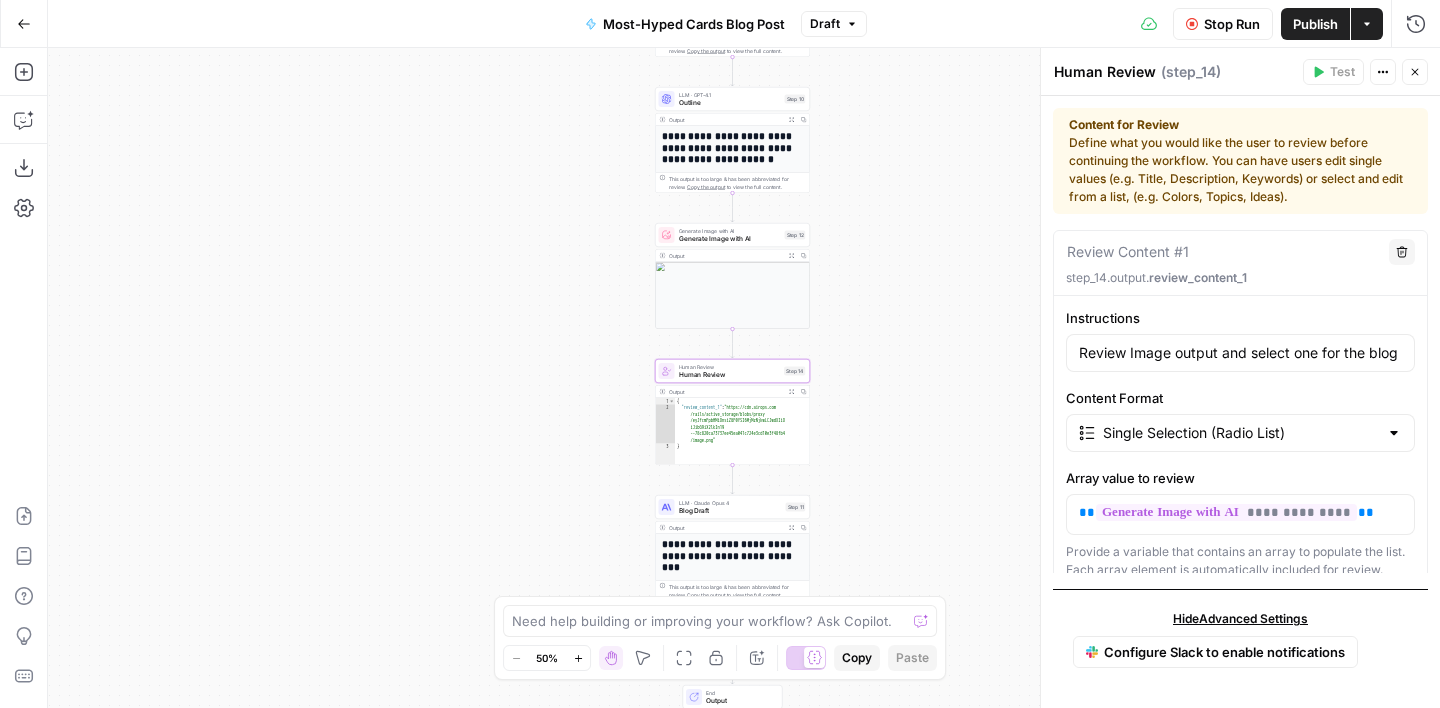 scroll, scrollTop: 63, scrollLeft: 0, axis: vertical 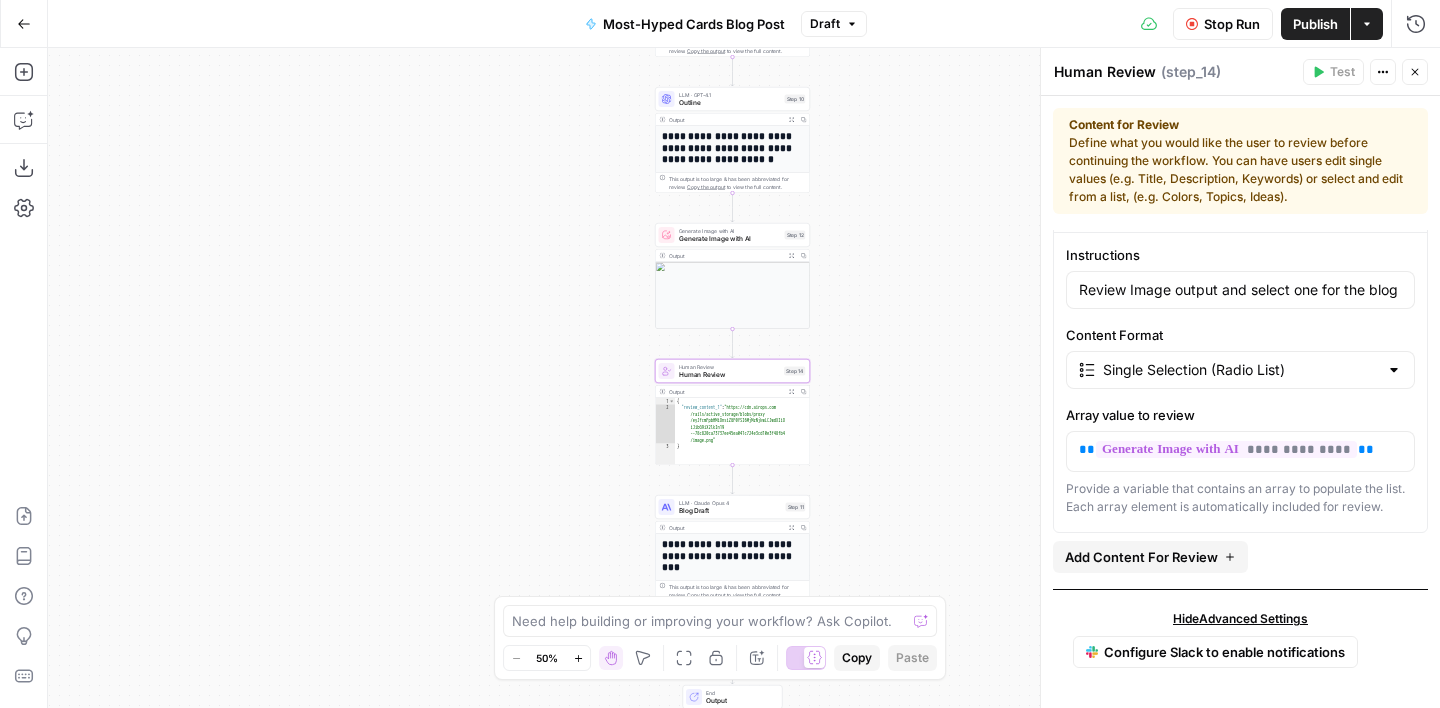 click at bounding box center [733, 295] 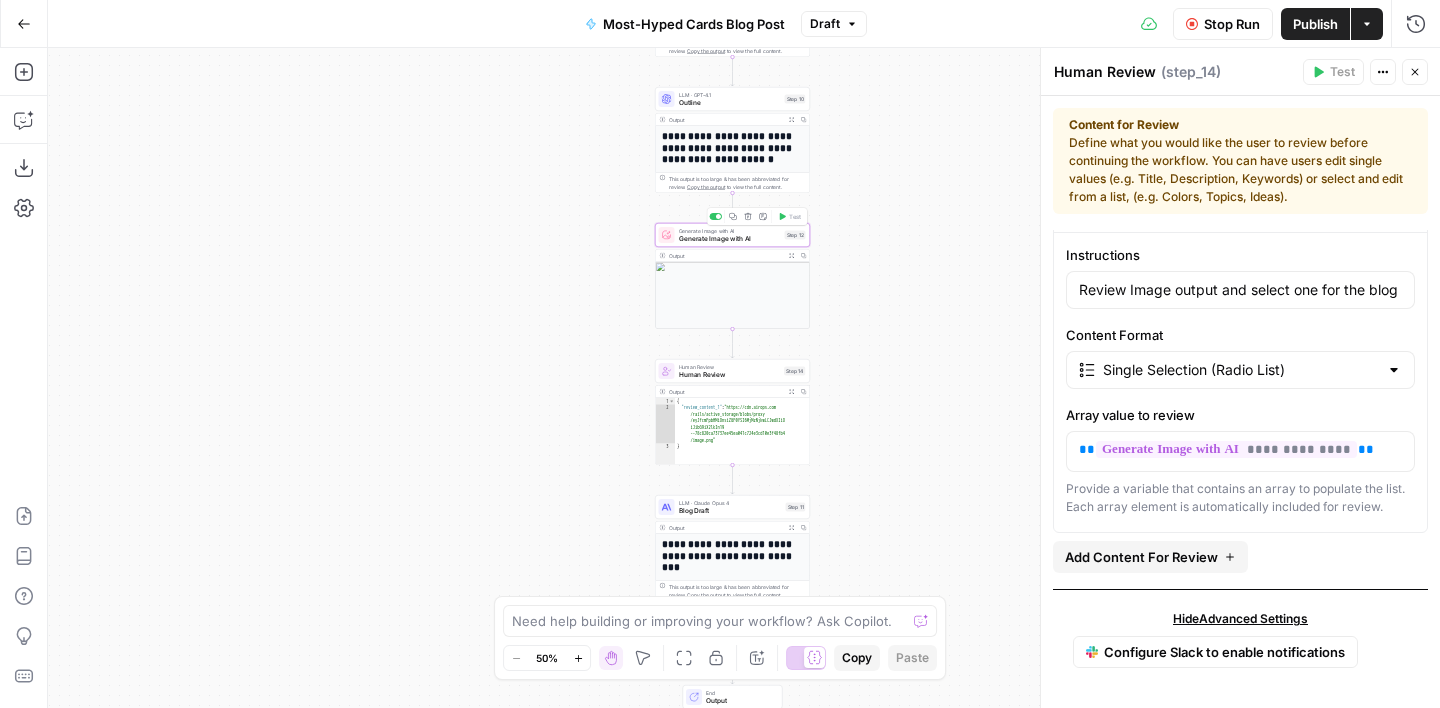 click on "Generate Image with AI" at bounding box center [730, 239] 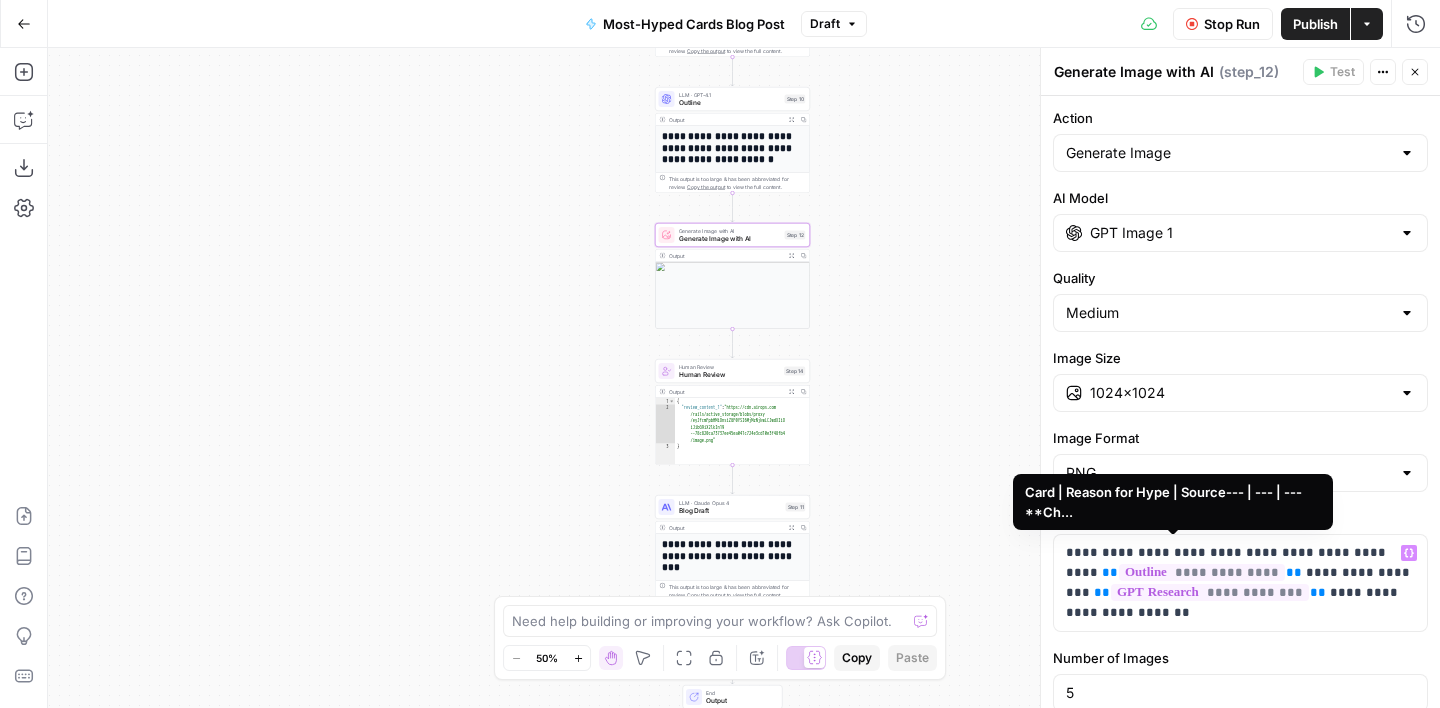 scroll, scrollTop: 90, scrollLeft: 0, axis: vertical 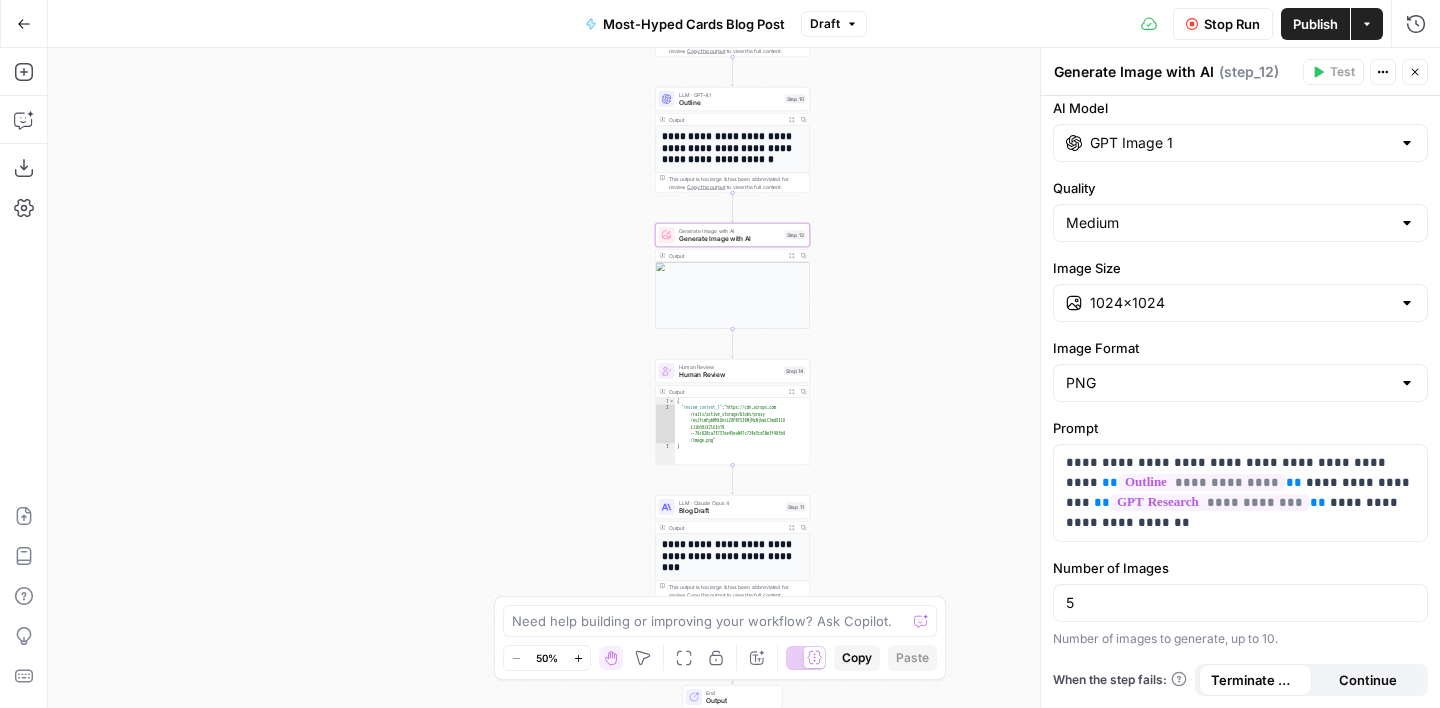 click 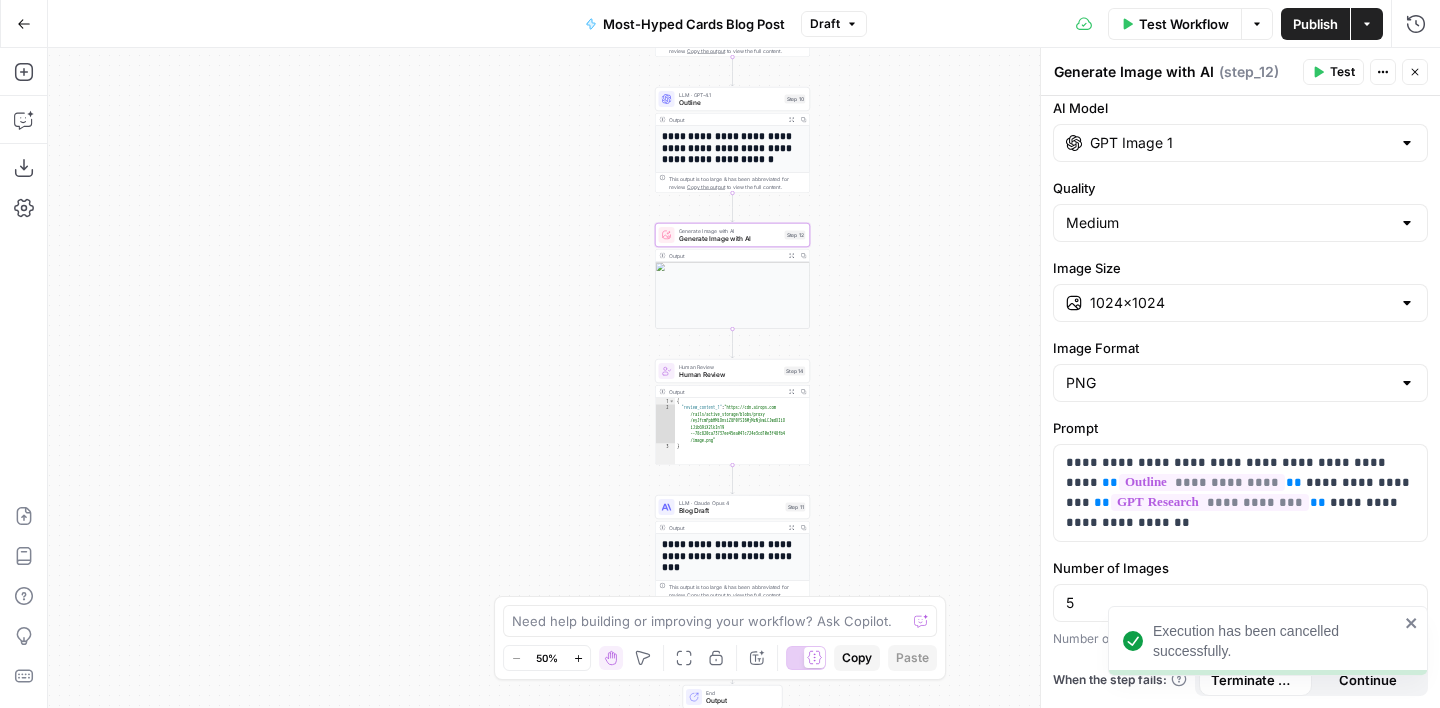 click on "Test" at bounding box center (1342, 72) 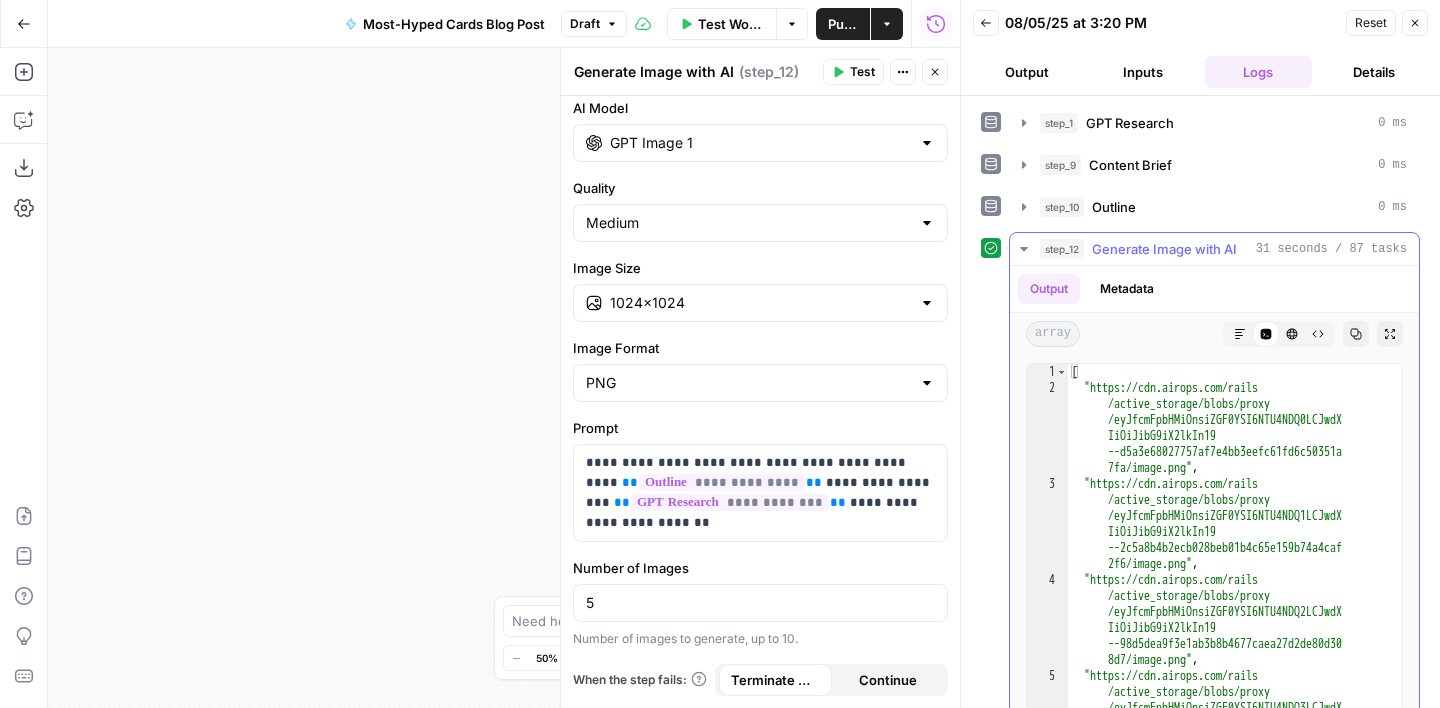click 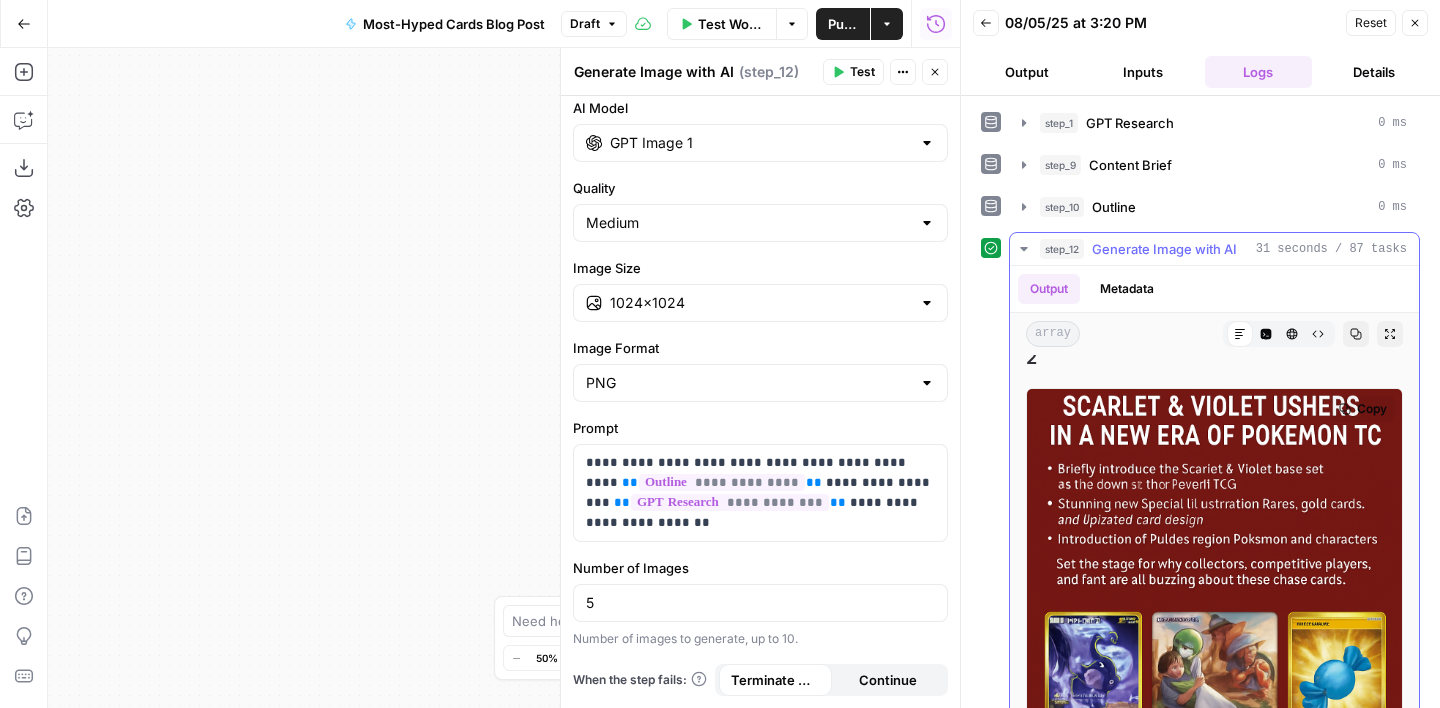 scroll, scrollTop: 954, scrollLeft: 0, axis: vertical 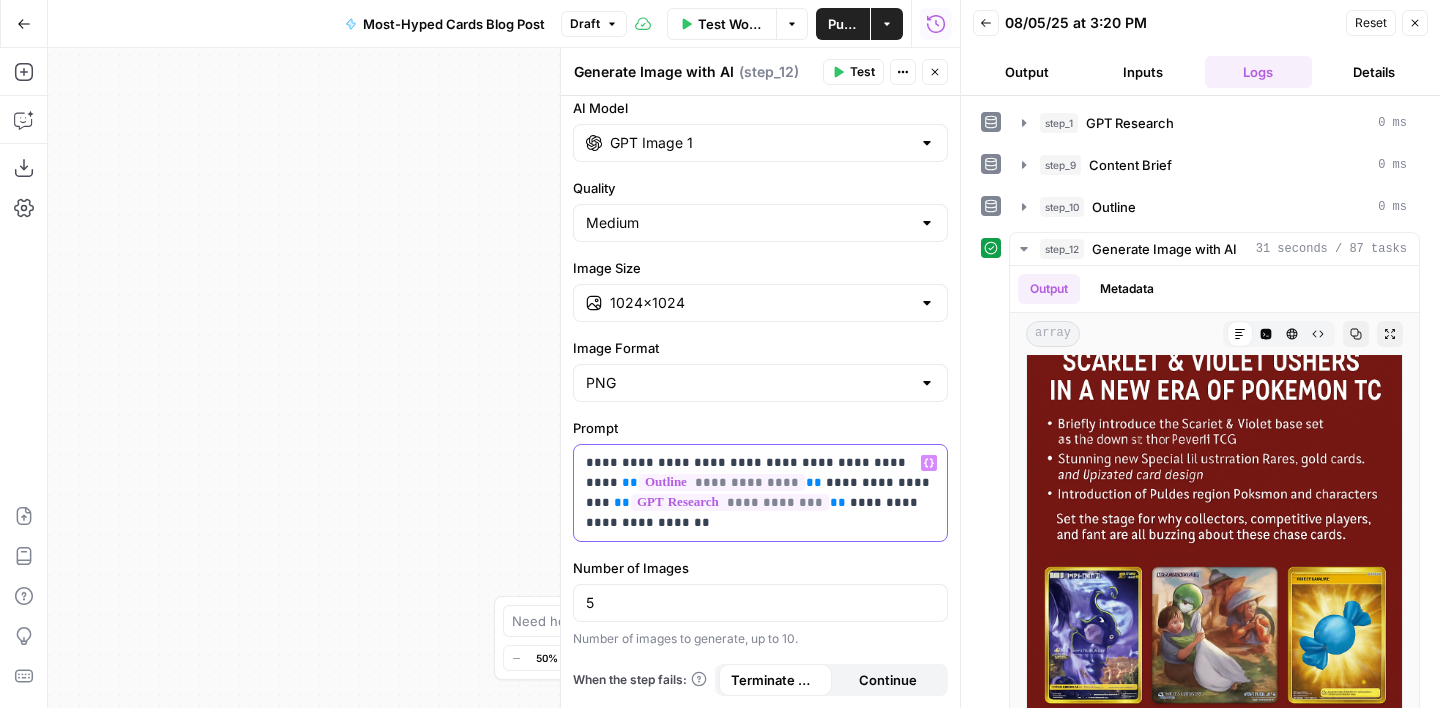 drag, startPoint x: 684, startPoint y: 530, endPoint x: 568, endPoint y: 466, distance: 132.48396 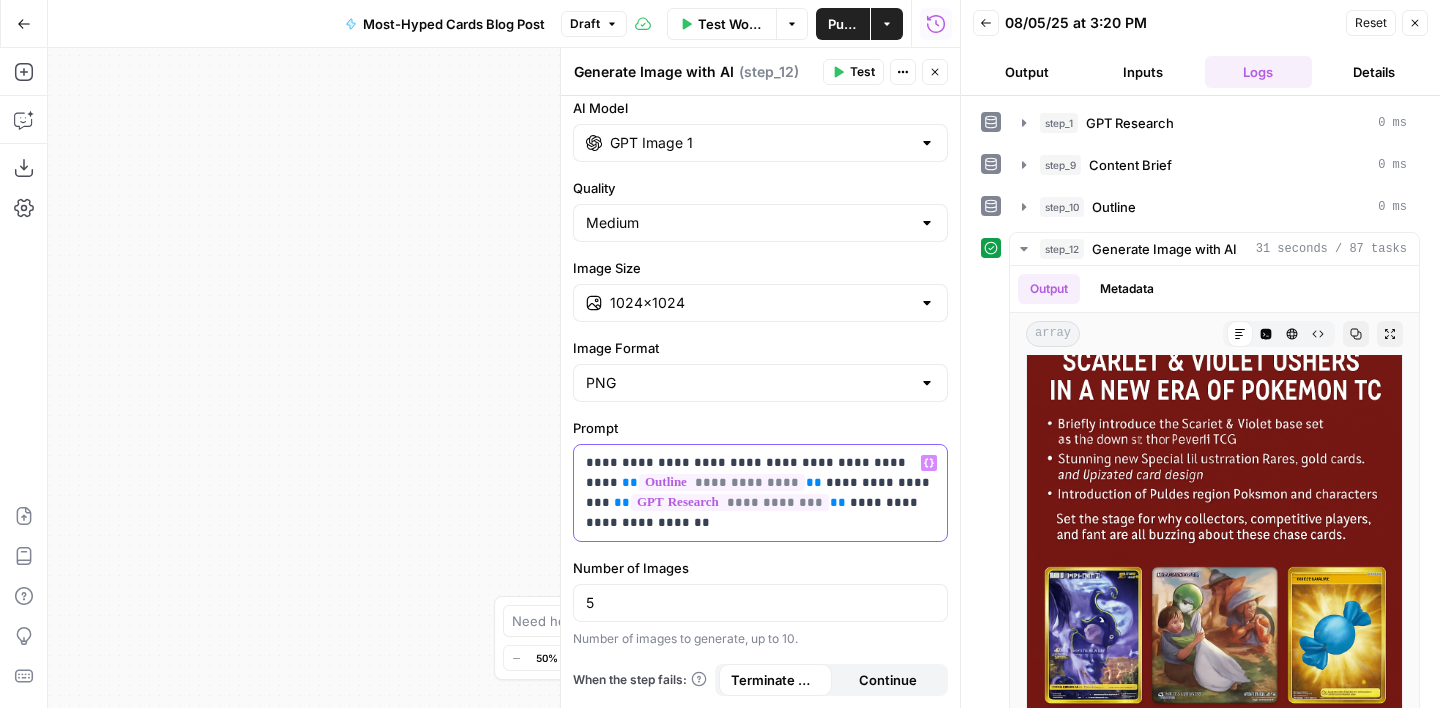 click on "**********" at bounding box center (760, 378) 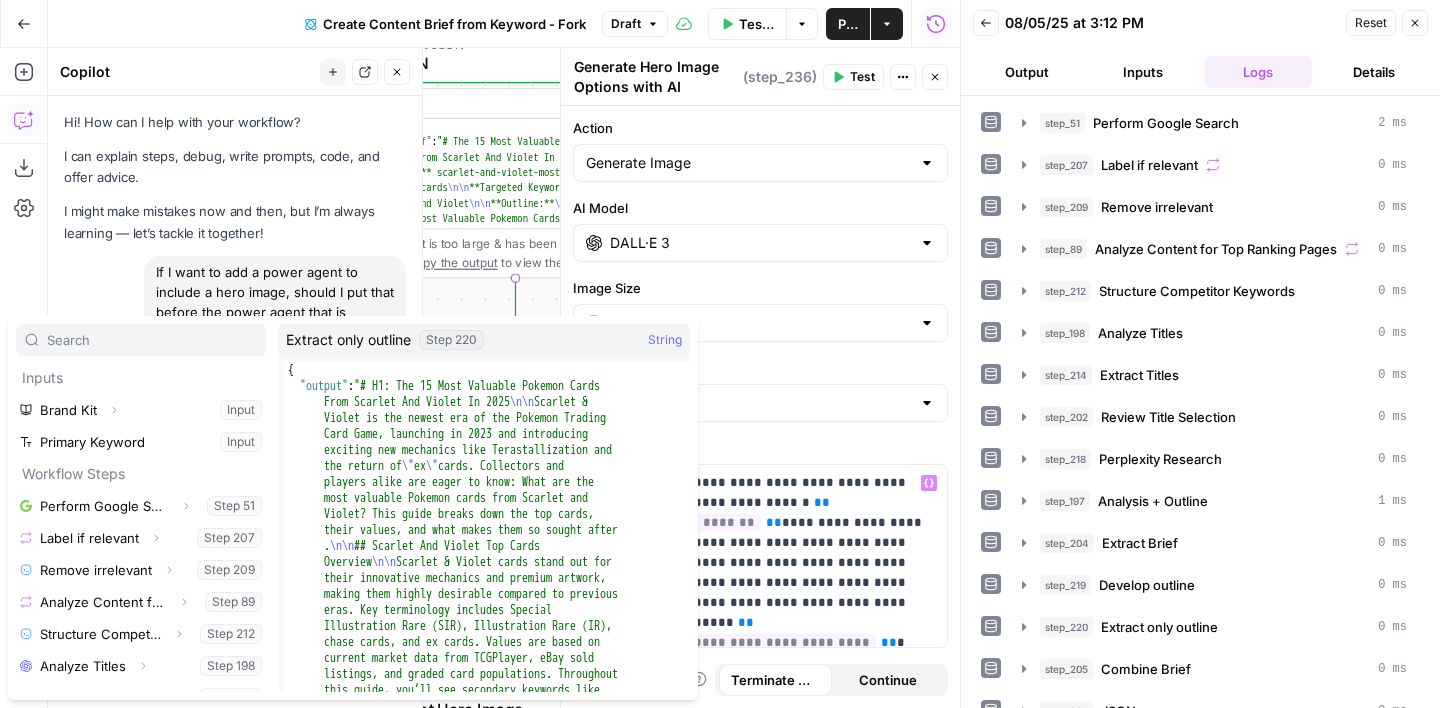 scroll, scrollTop: 0, scrollLeft: 0, axis: both 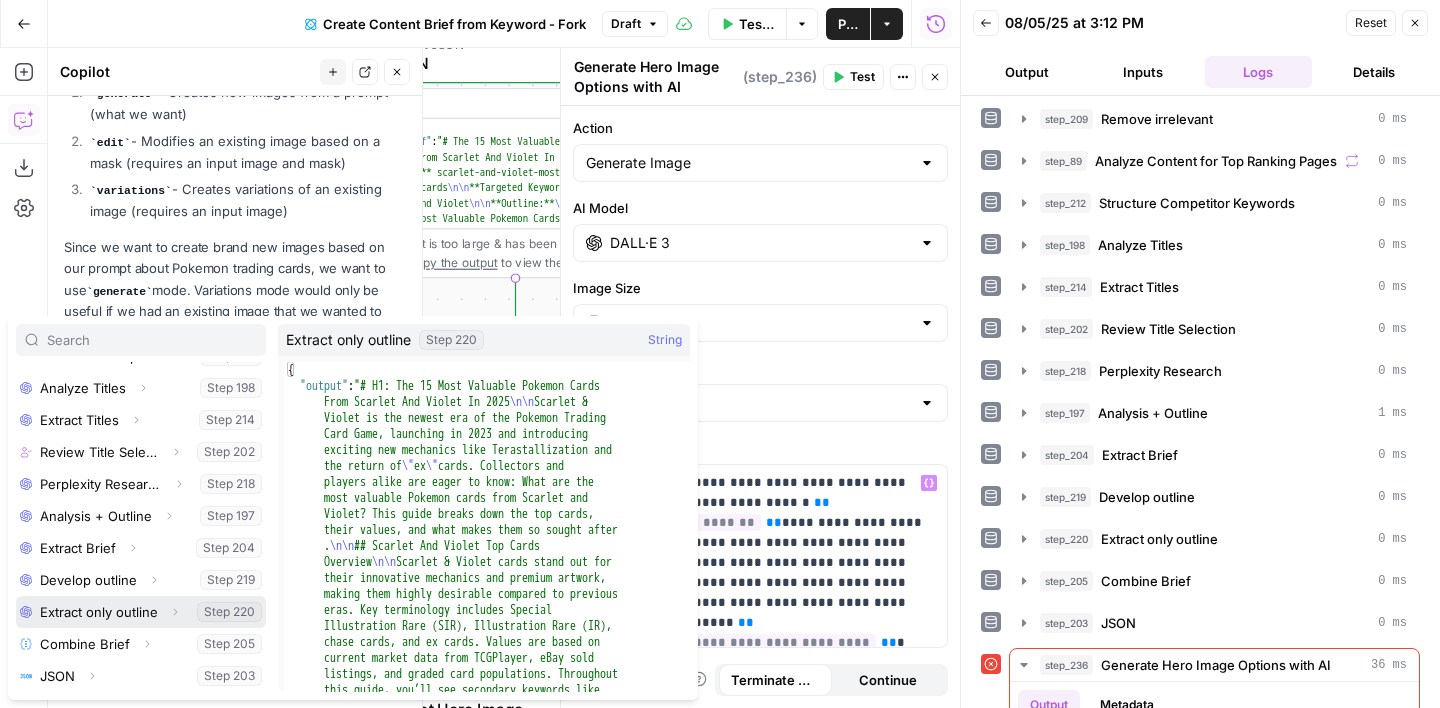click 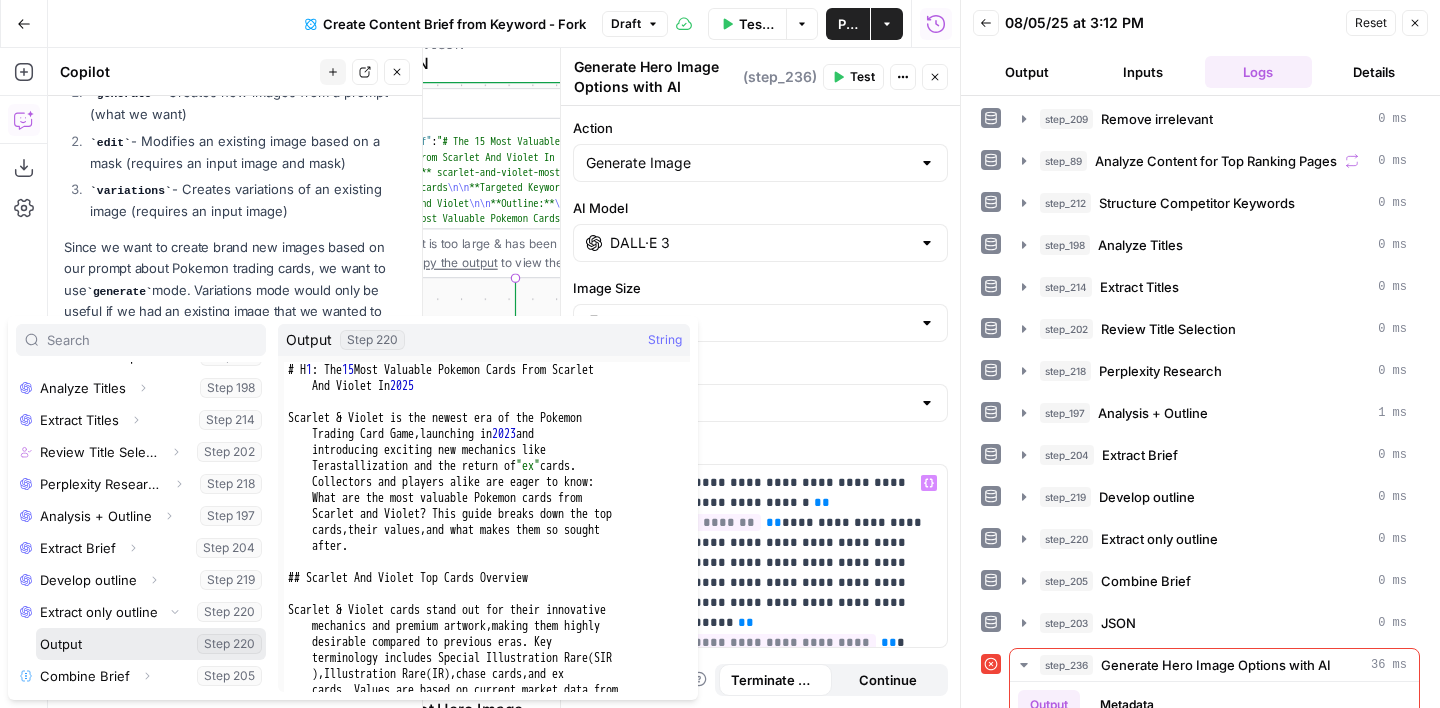 click at bounding box center [151, 644] 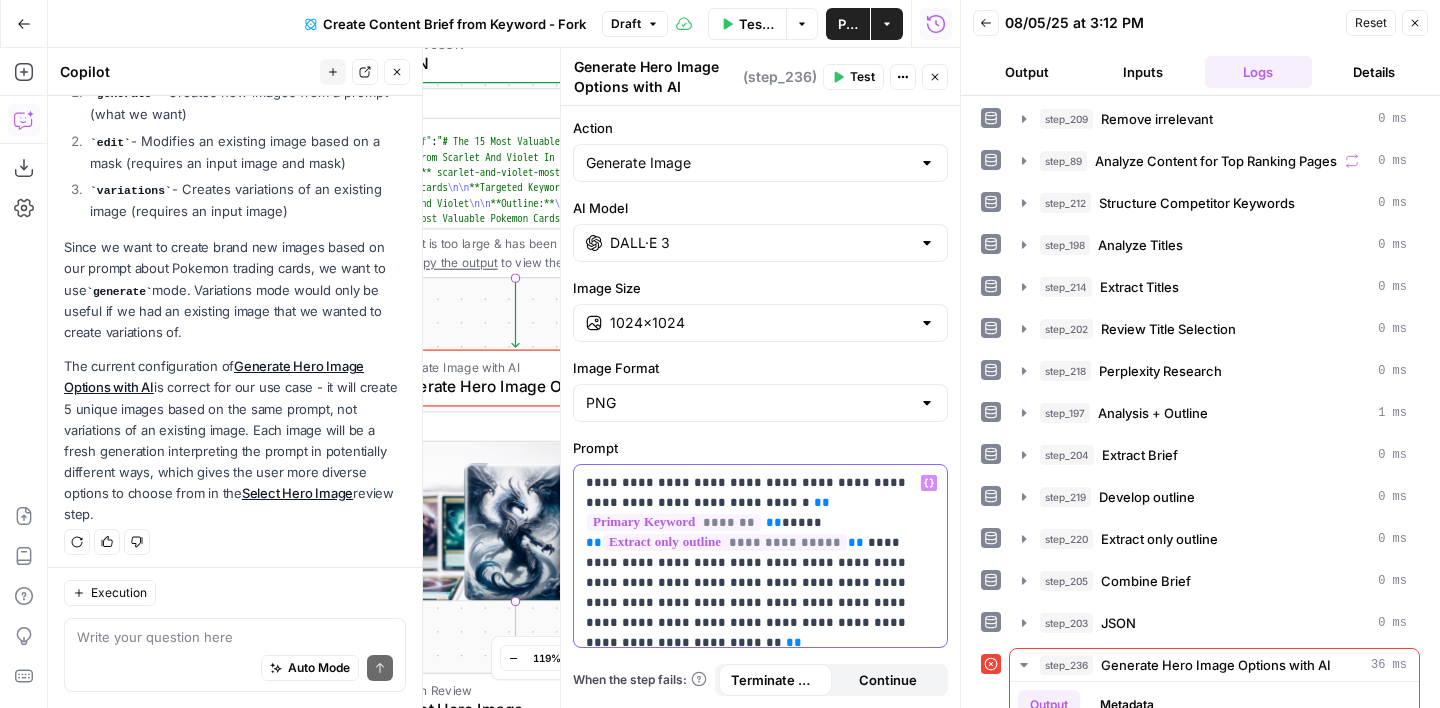 click on "**********" at bounding box center [760, 553] 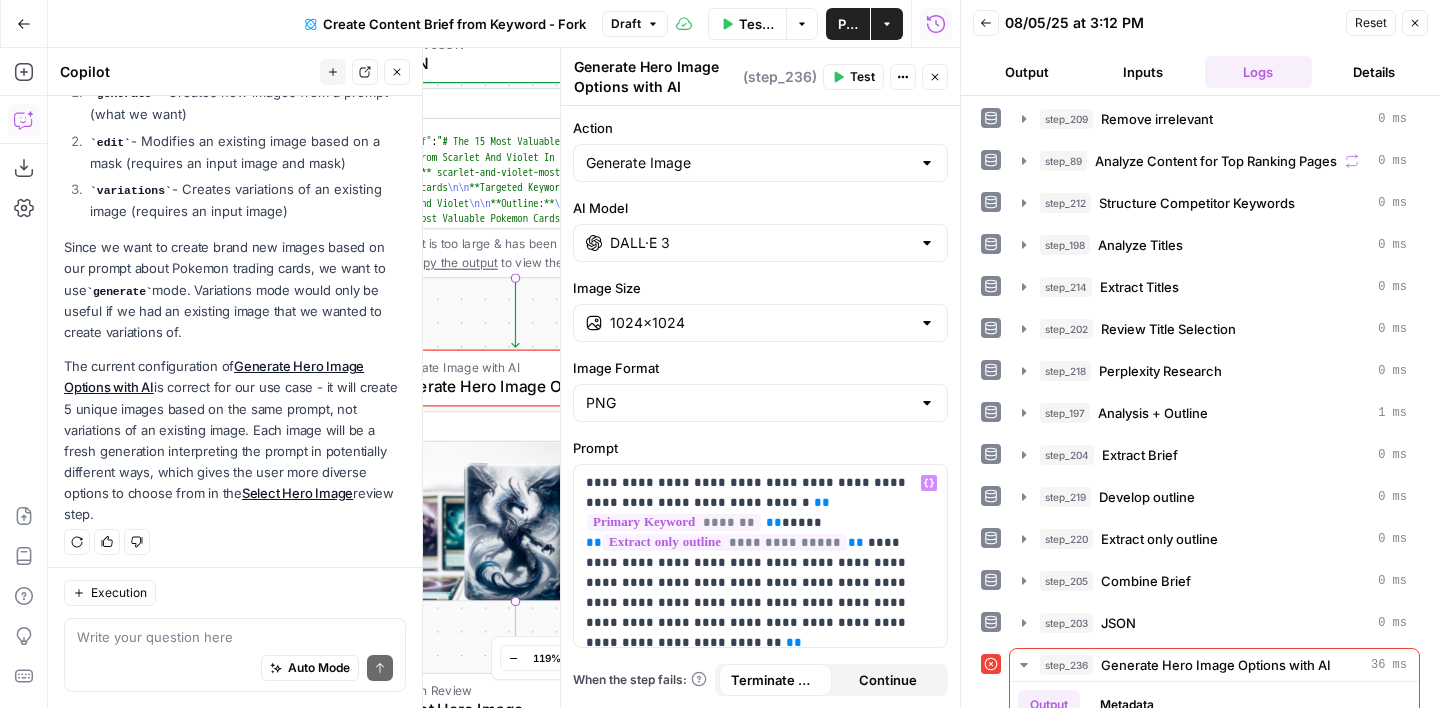 click on "Test" at bounding box center [862, 77] 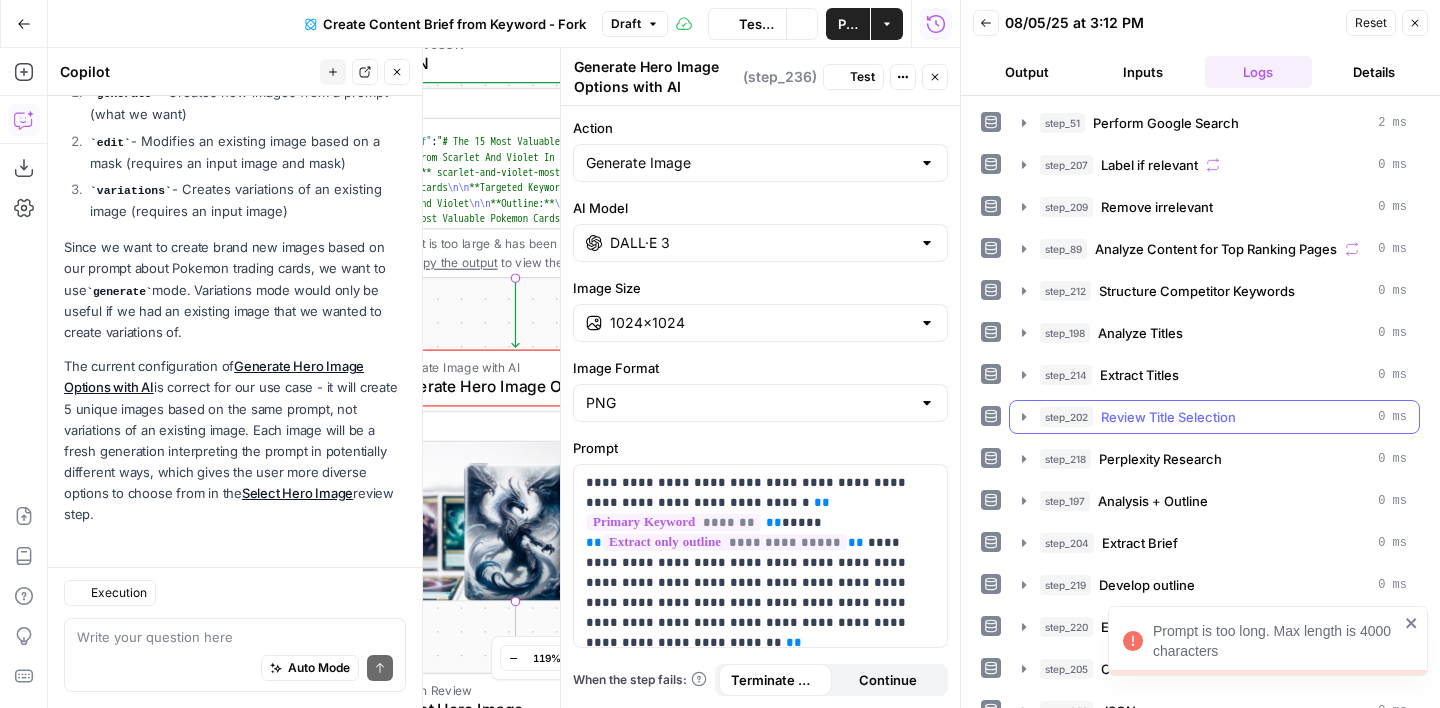 scroll, scrollTop: 4458, scrollLeft: 0, axis: vertical 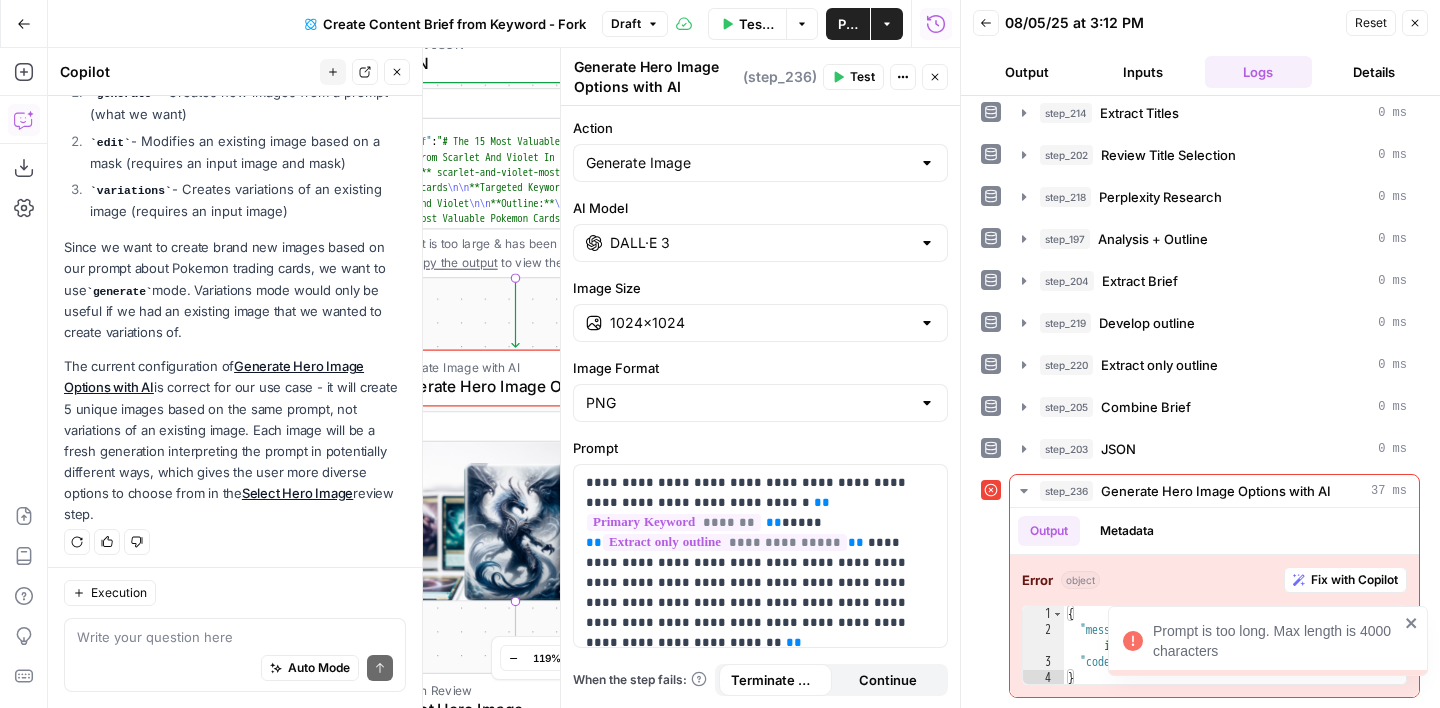 click 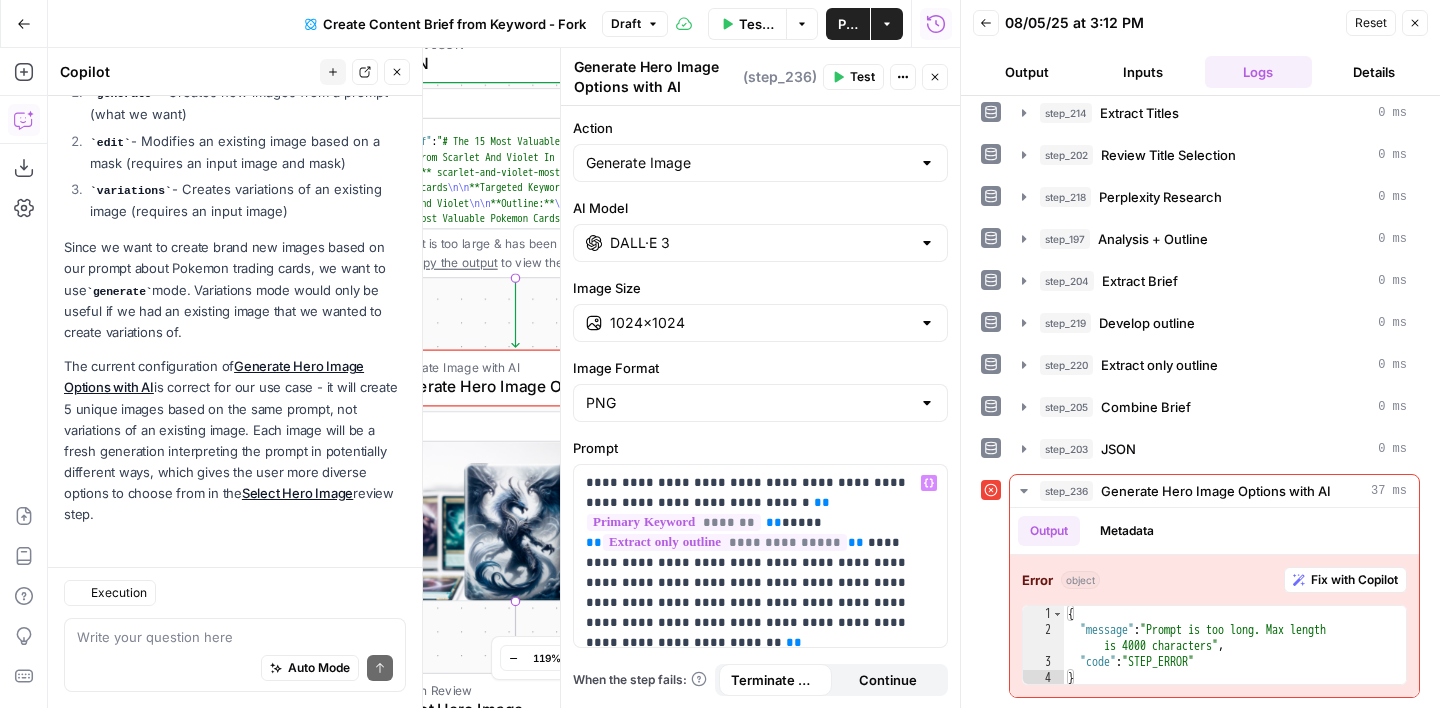 scroll, scrollTop: 4458, scrollLeft: 0, axis: vertical 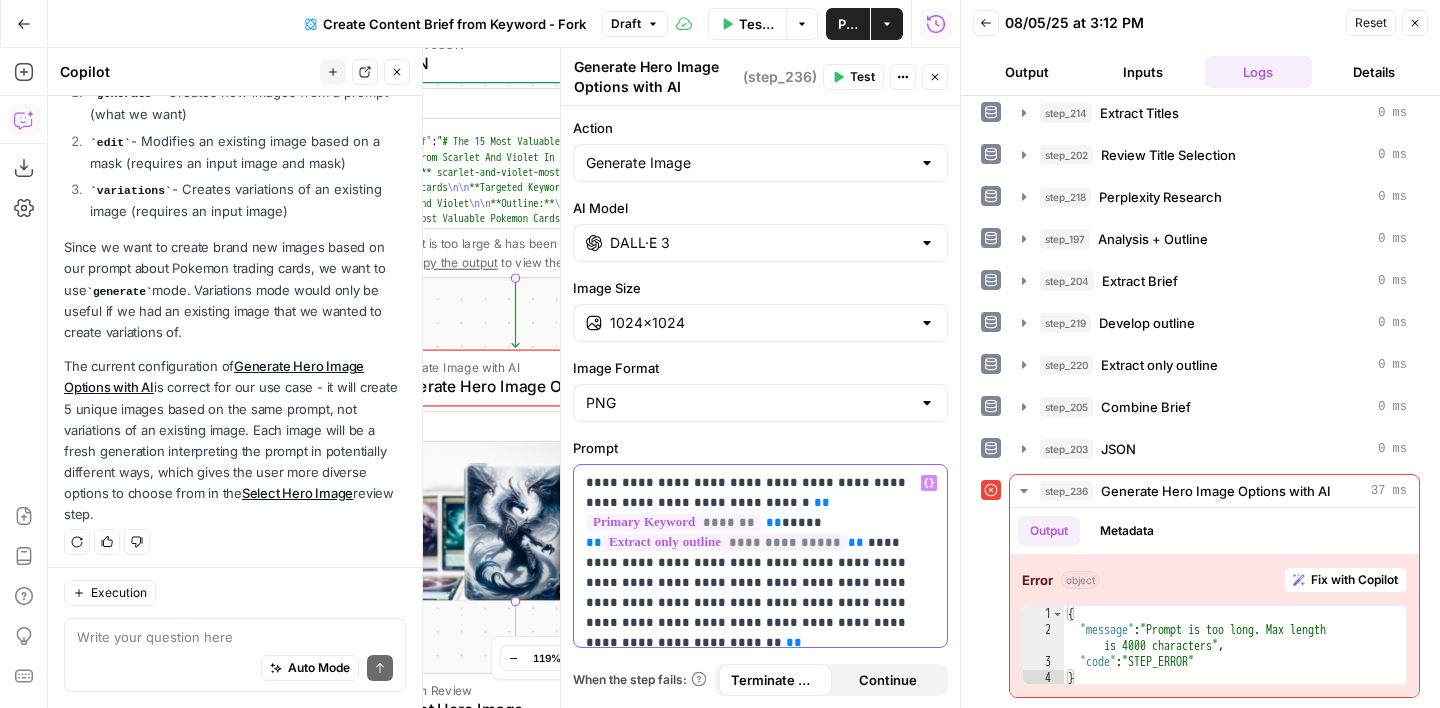 drag, startPoint x: 709, startPoint y: 601, endPoint x: 641, endPoint y: 580, distance: 71.168816 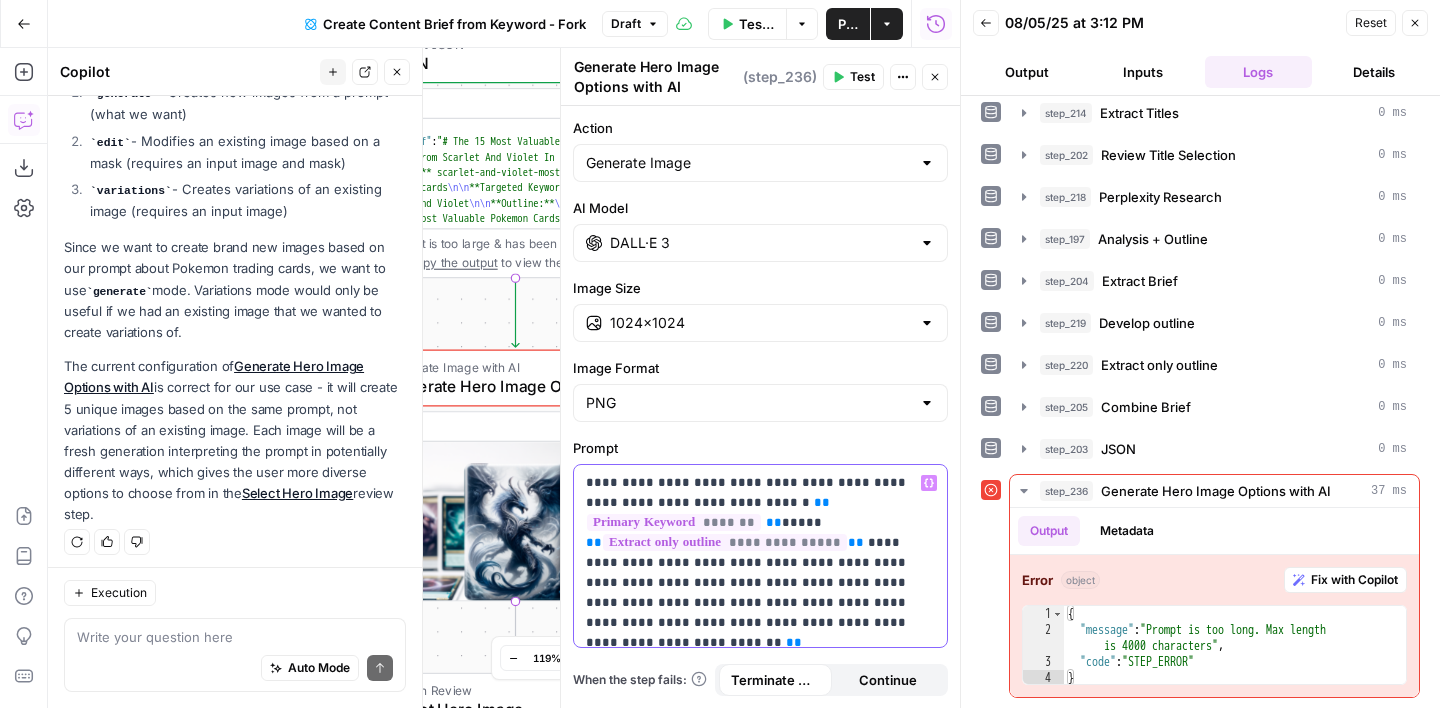 click on "**********" at bounding box center (760, 553) 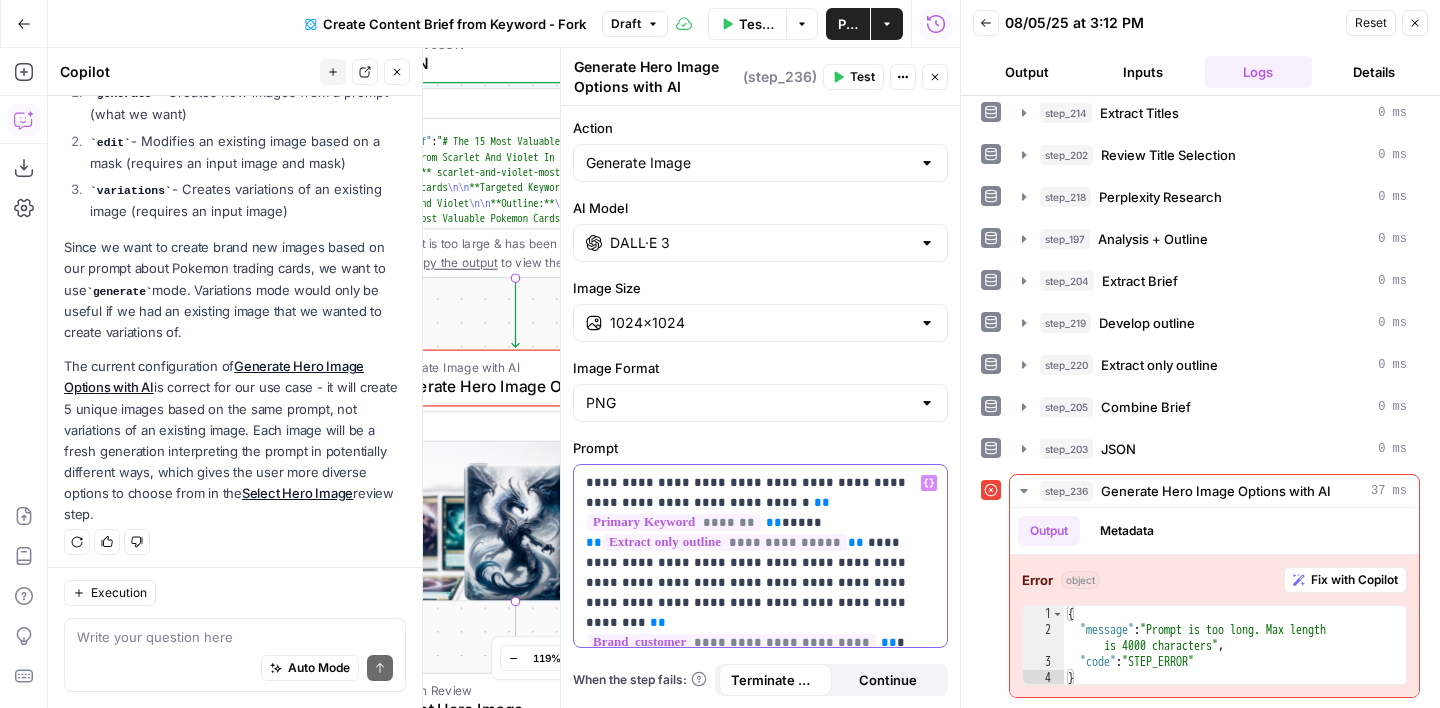 click on "**********" at bounding box center [760, 543] 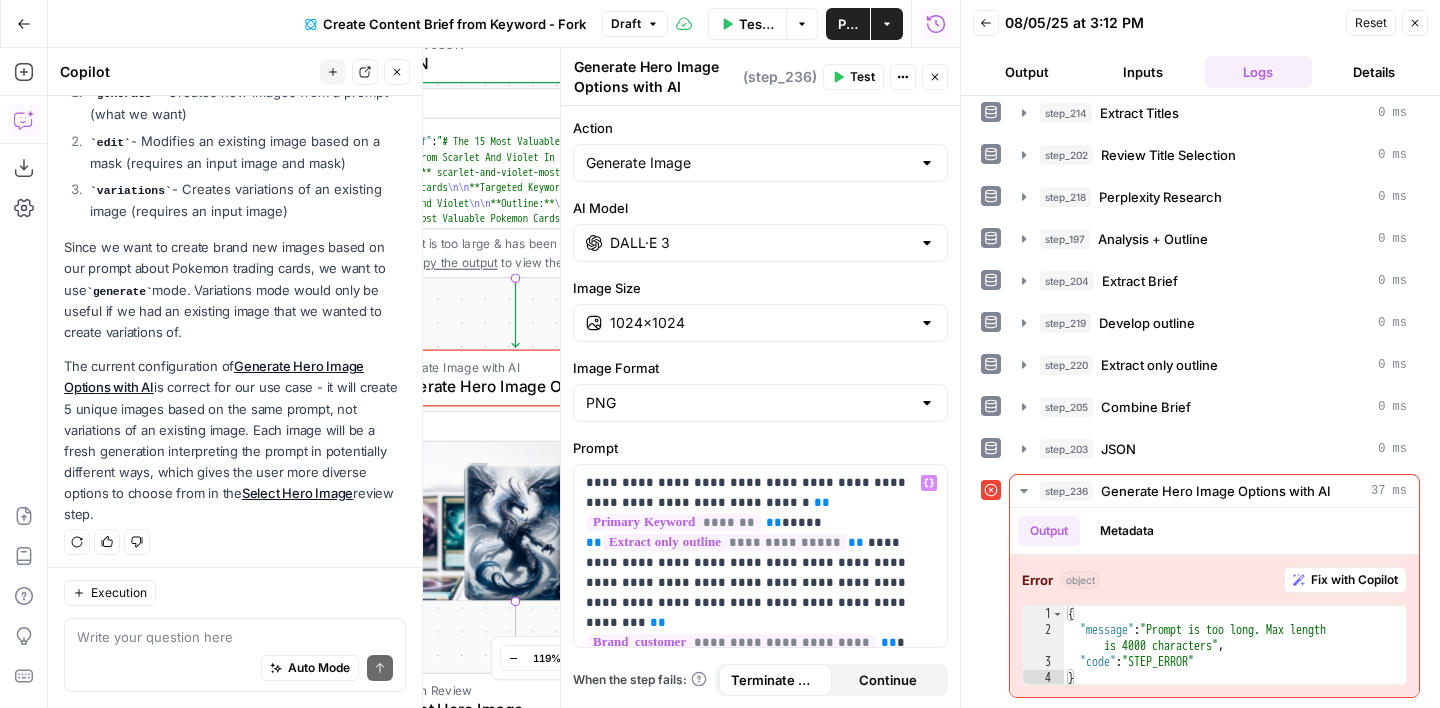 click on "Test" at bounding box center [853, 77] 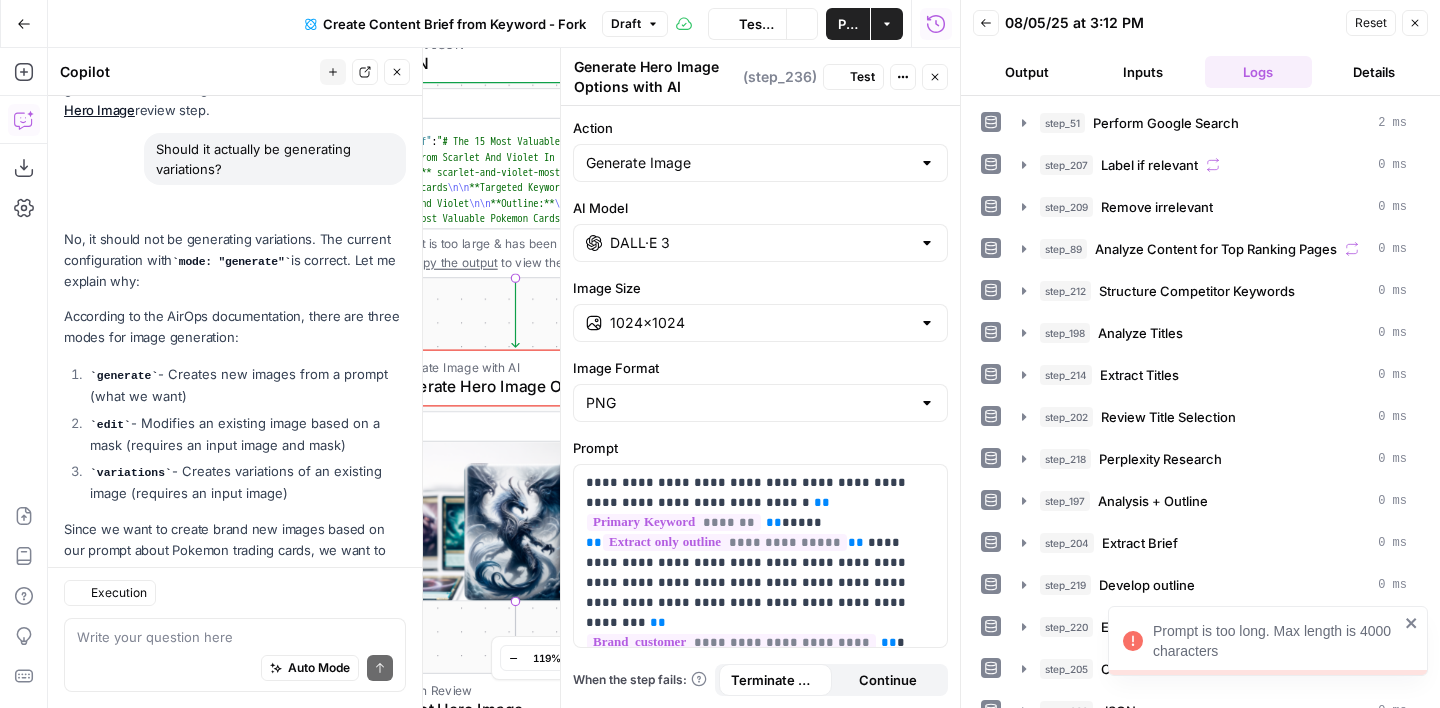 scroll, scrollTop: 4458, scrollLeft: 0, axis: vertical 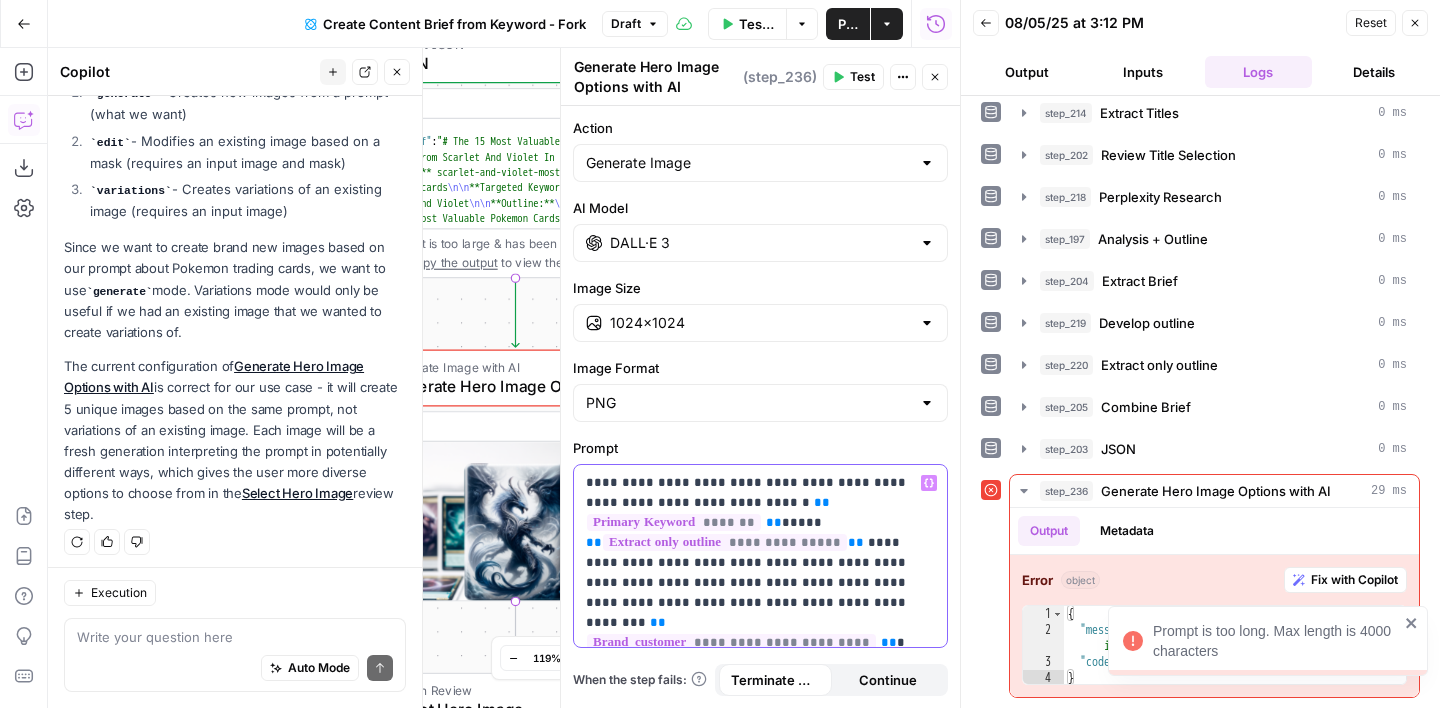 click on "**********" at bounding box center (760, 556) 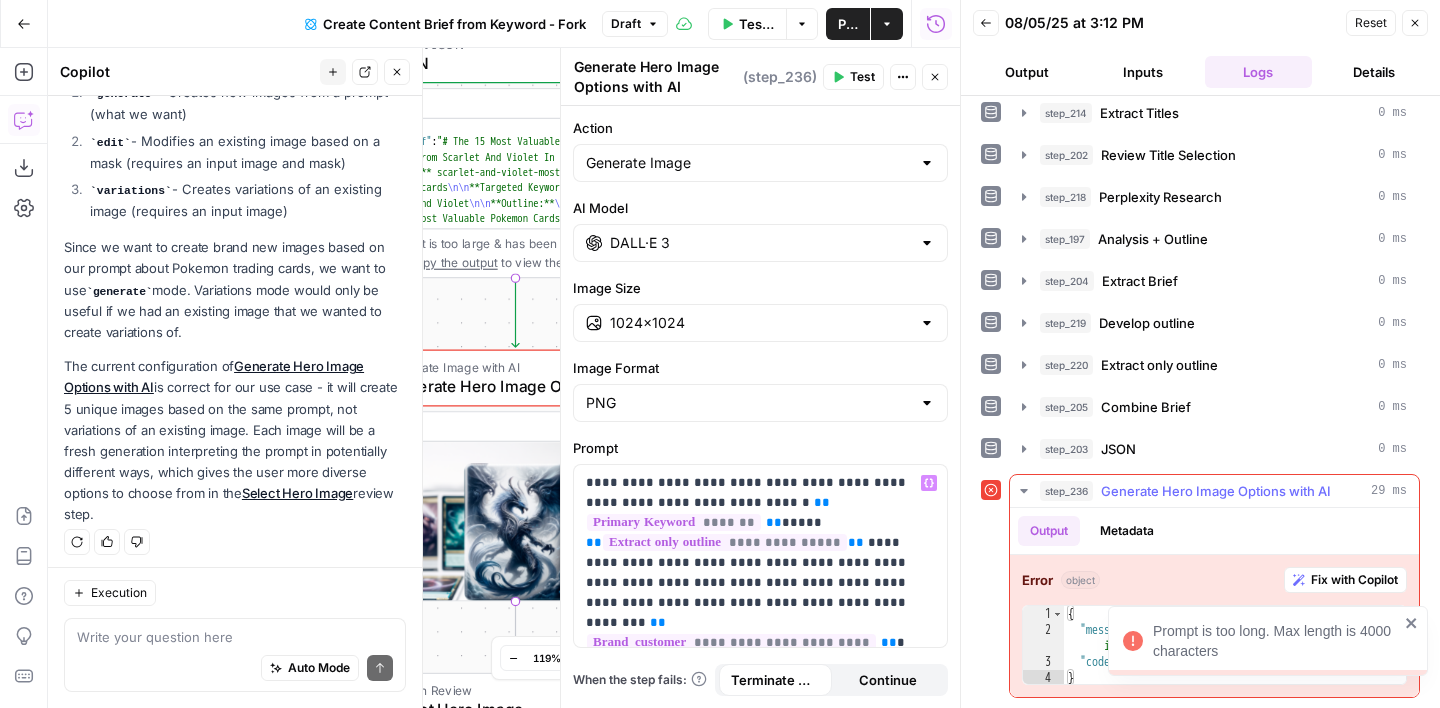 click on "Fix with Copilot" at bounding box center (1354, 580) 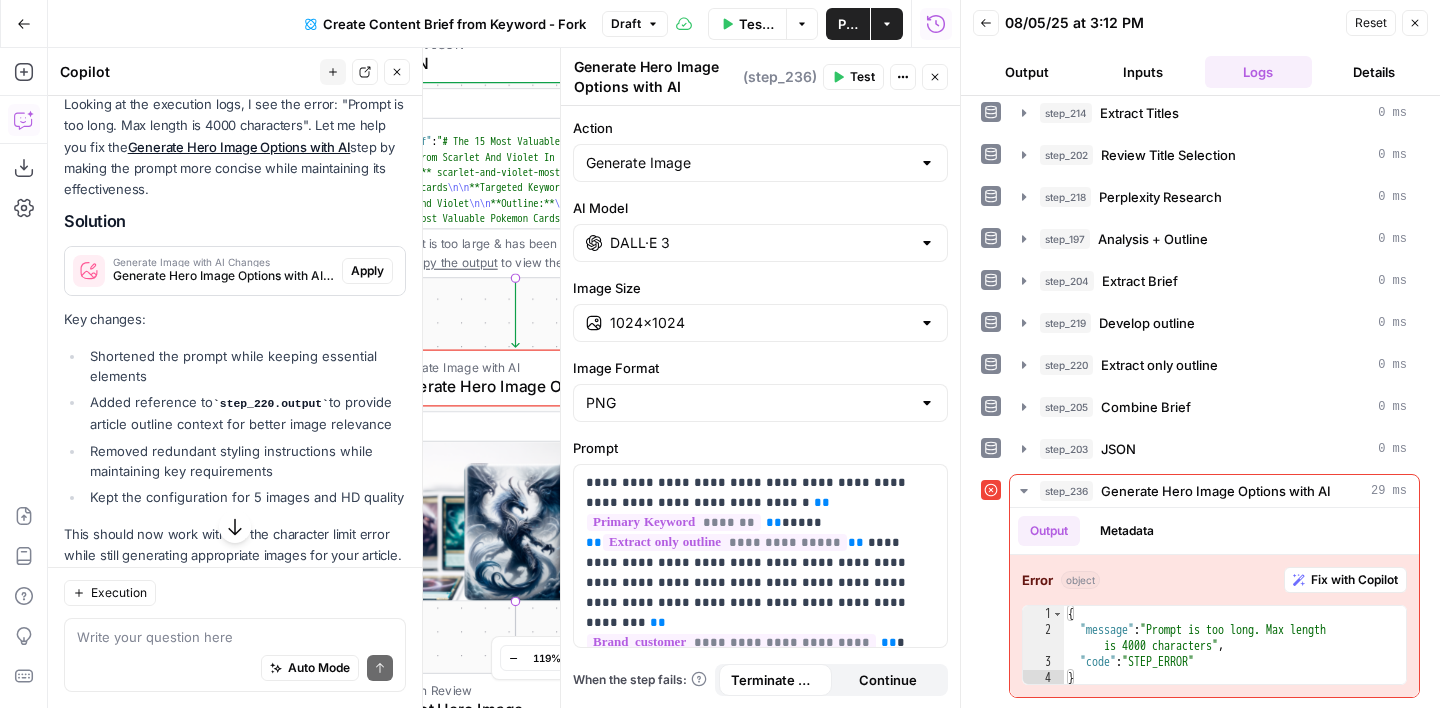 scroll, scrollTop: 4948, scrollLeft: 0, axis: vertical 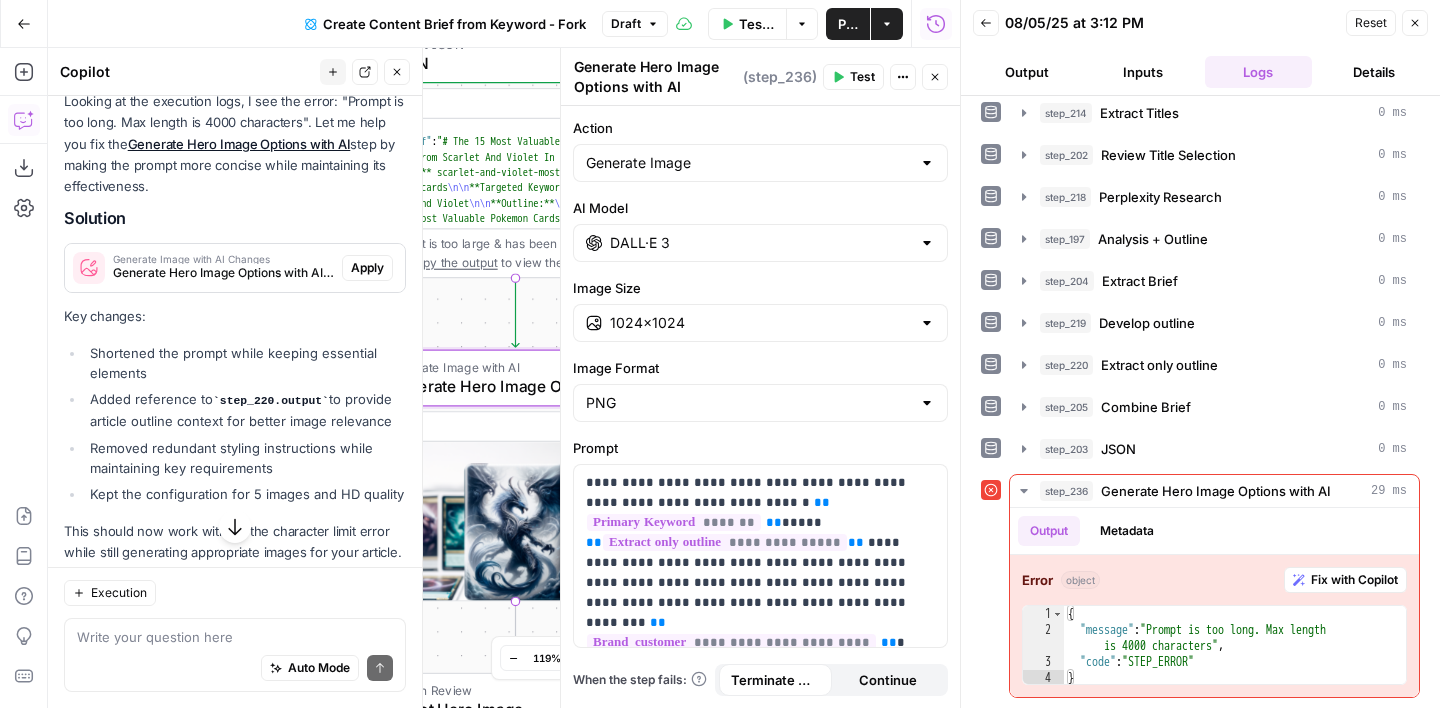 click on "Apply" at bounding box center [367, 268] 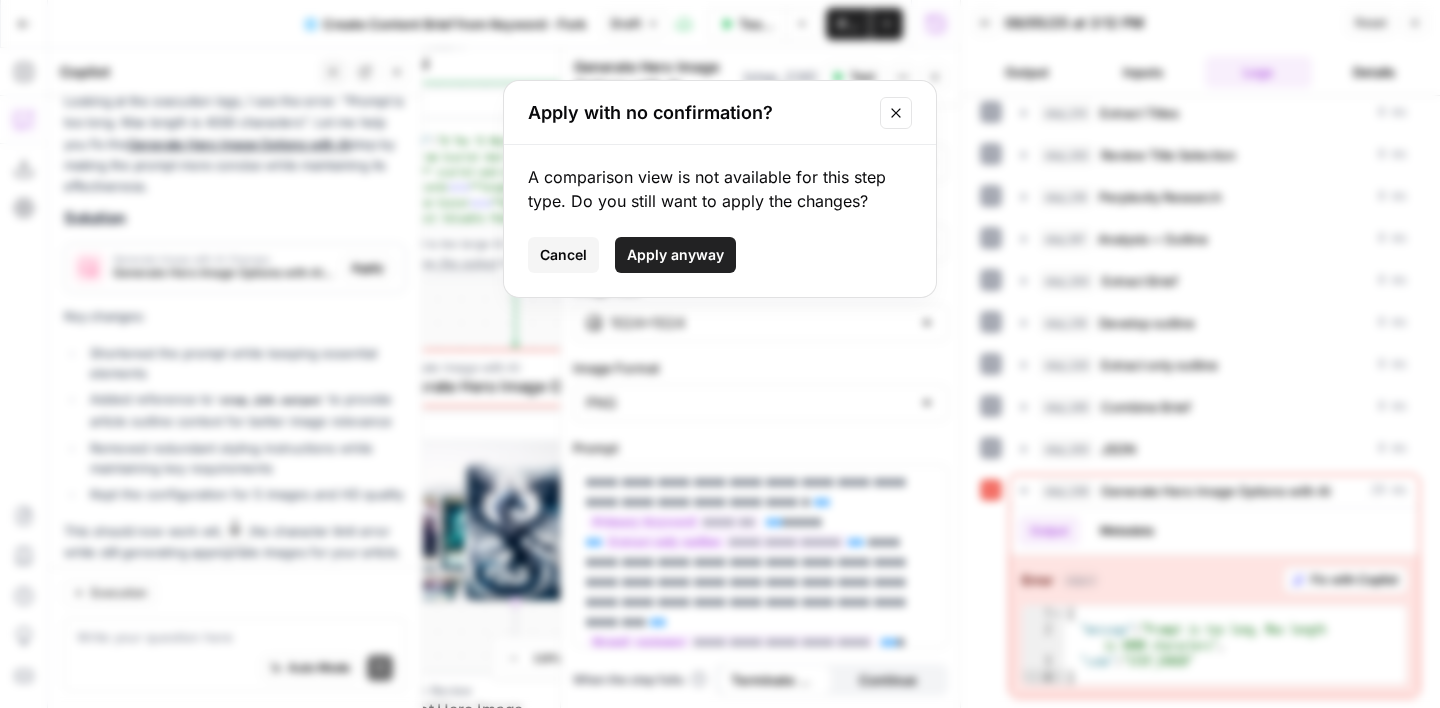 click on "Apply anyway" at bounding box center [675, 255] 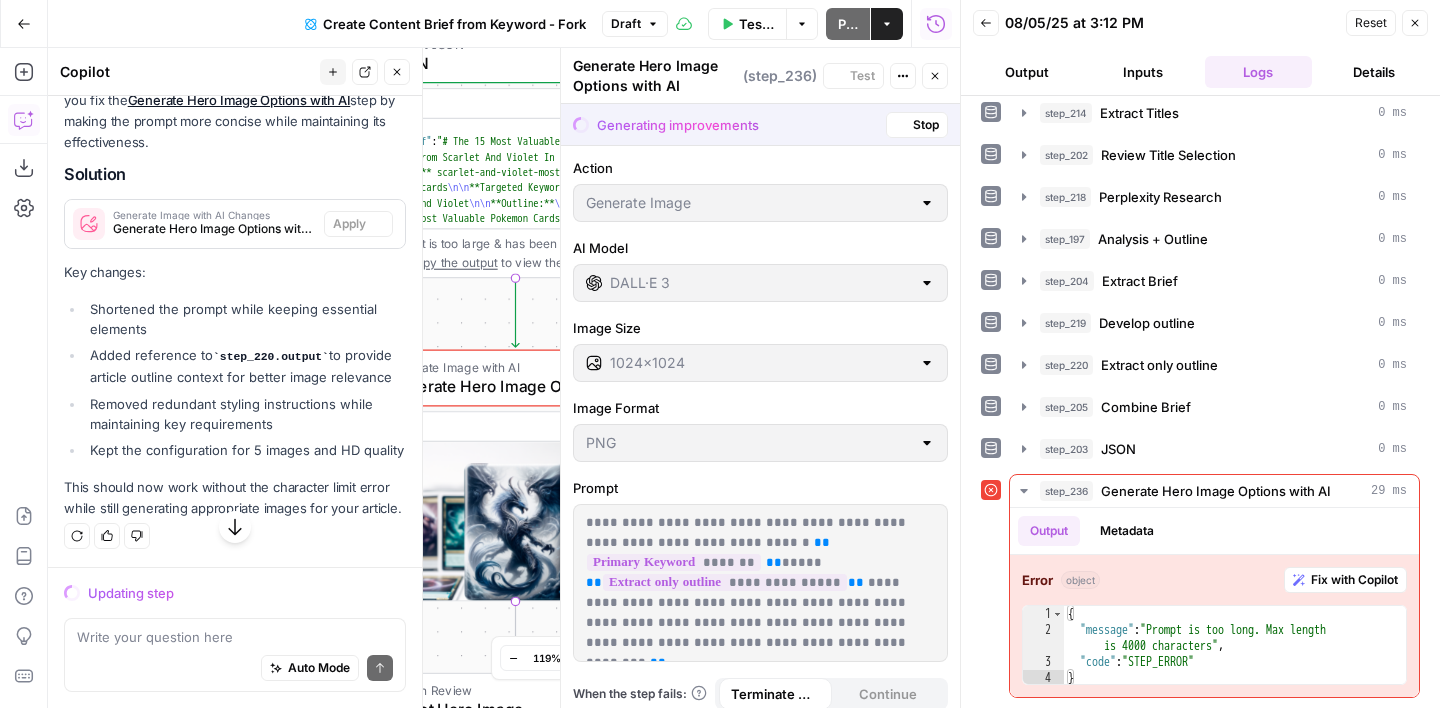 scroll, scrollTop: 4724, scrollLeft: 0, axis: vertical 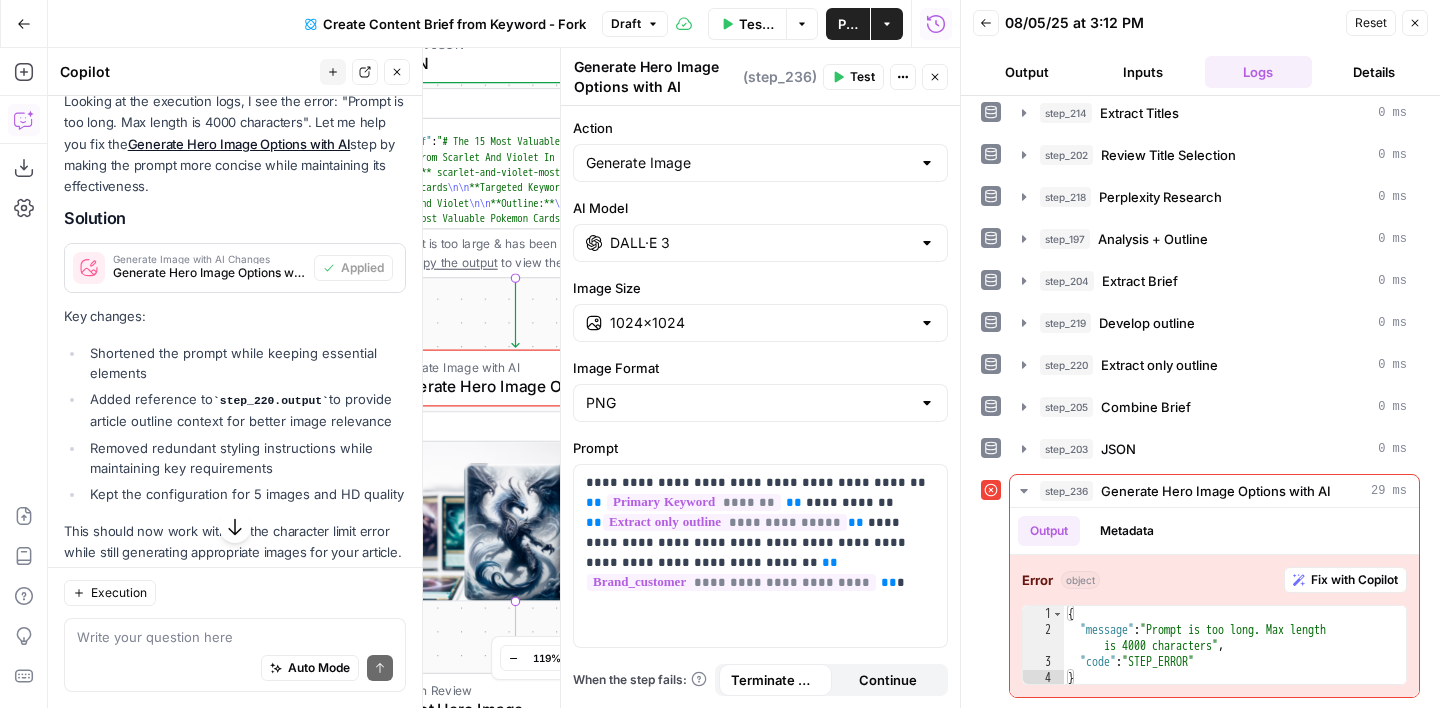click on "Test" at bounding box center [862, 77] 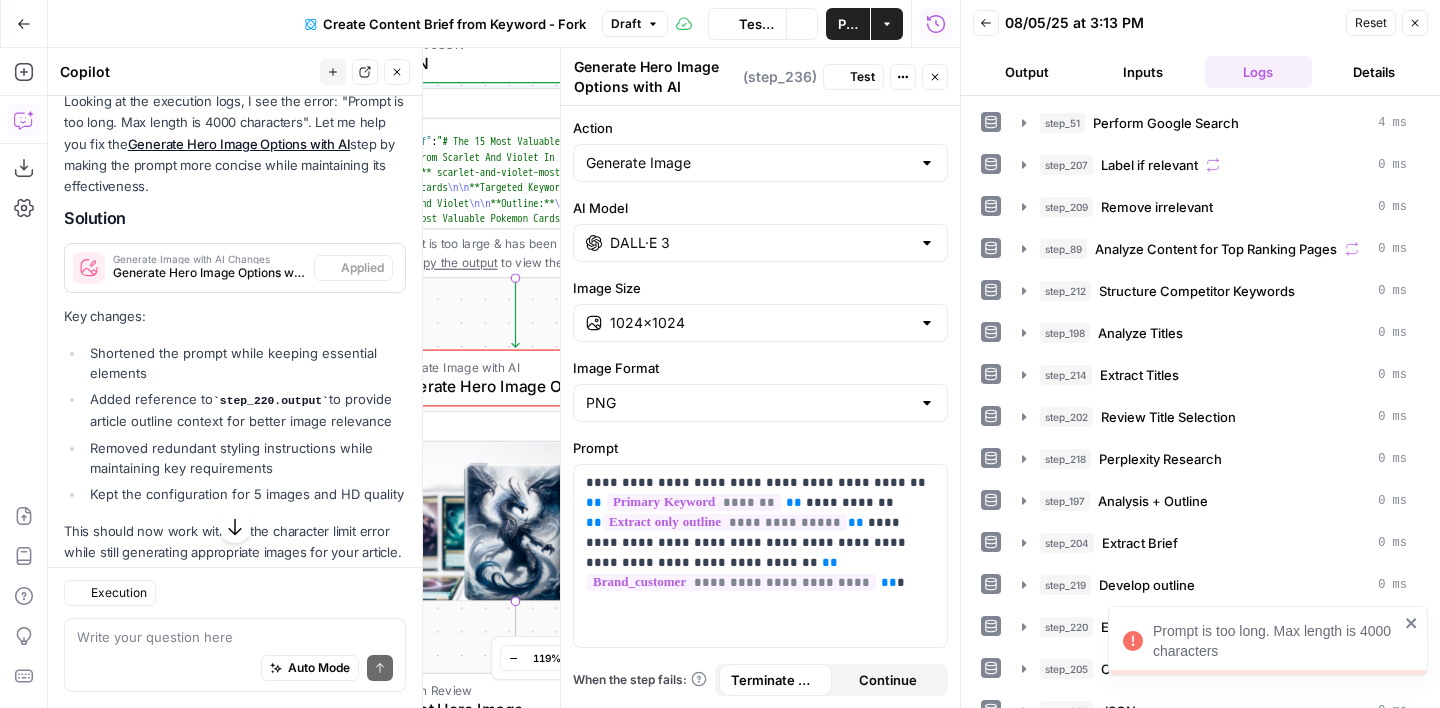 scroll, scrollTop: 5016, scrollLeft: 0, axis: vertical 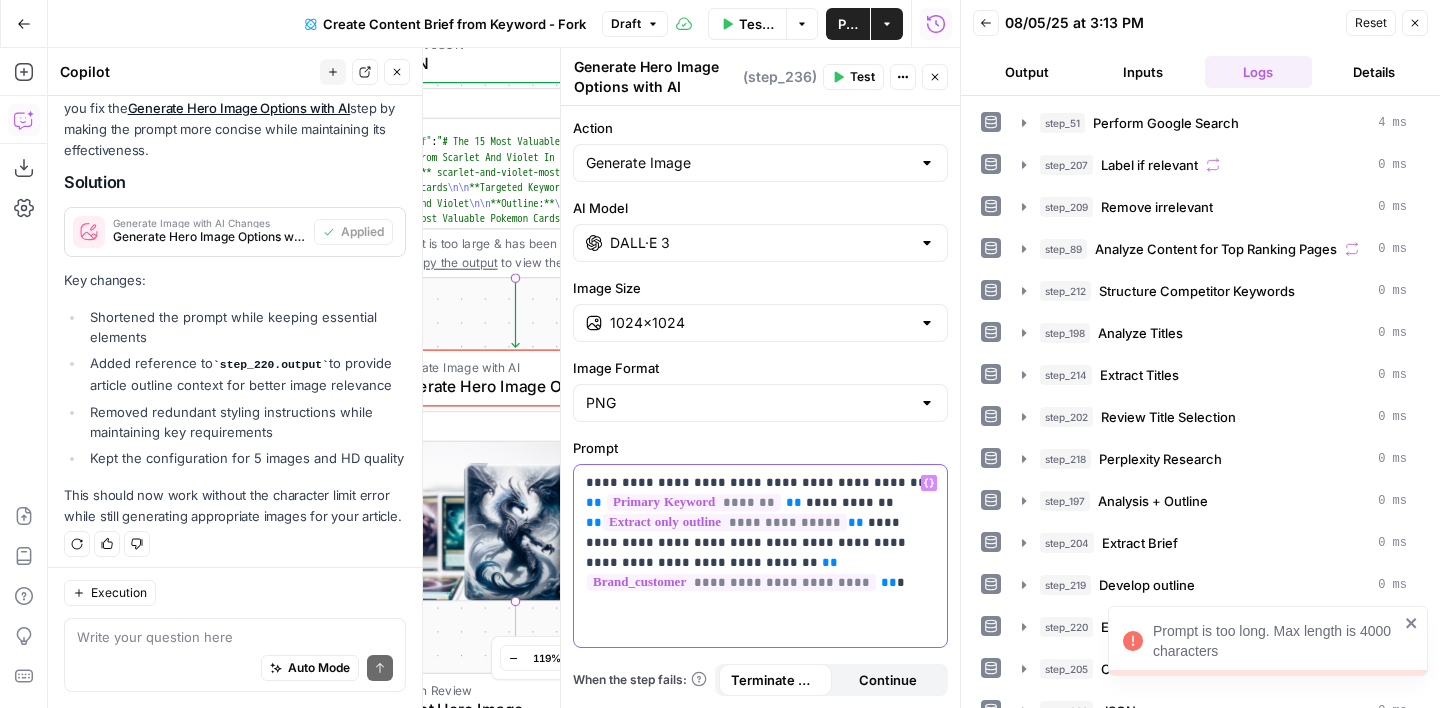 drag, startPoint x: 911, startPoint y: 597, endPoint x: 572, endPoint y: 474, distance: 360.62445 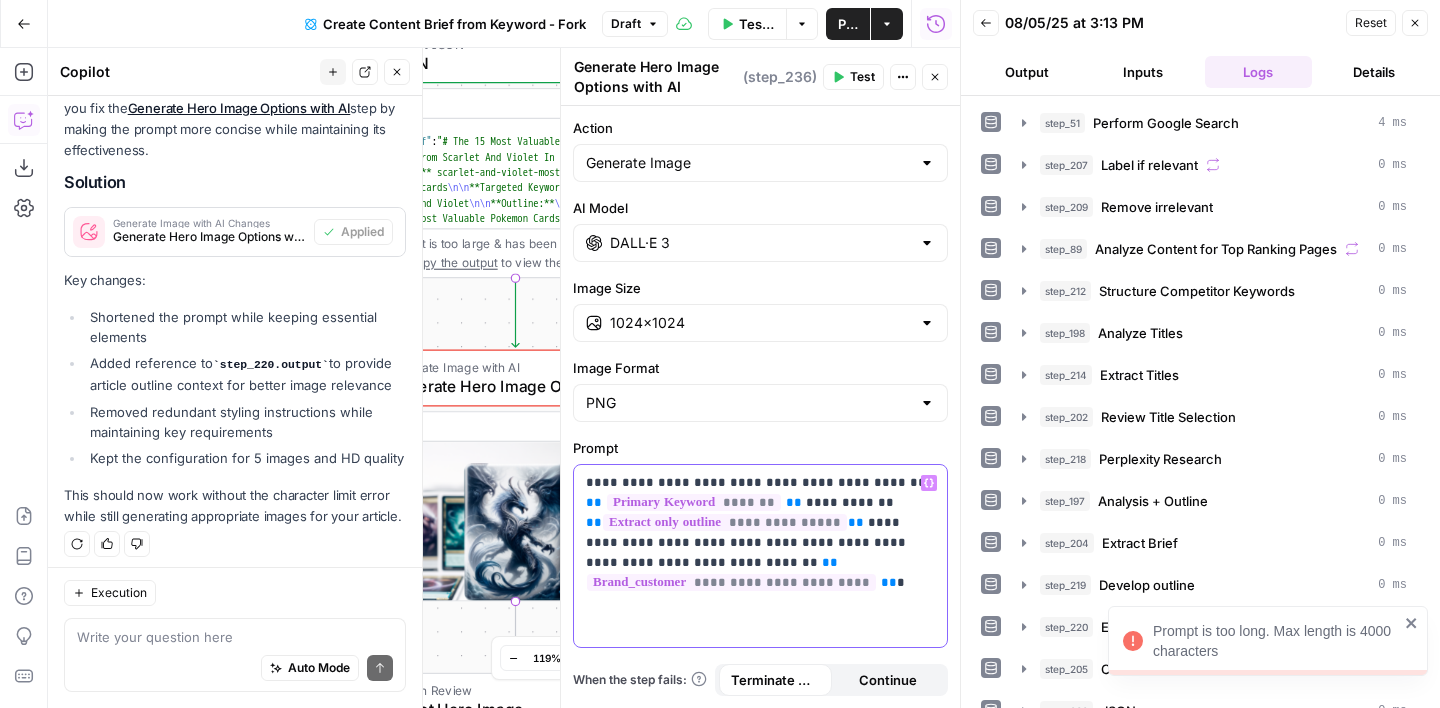 click on "**********" at bounding box center [760, 556] 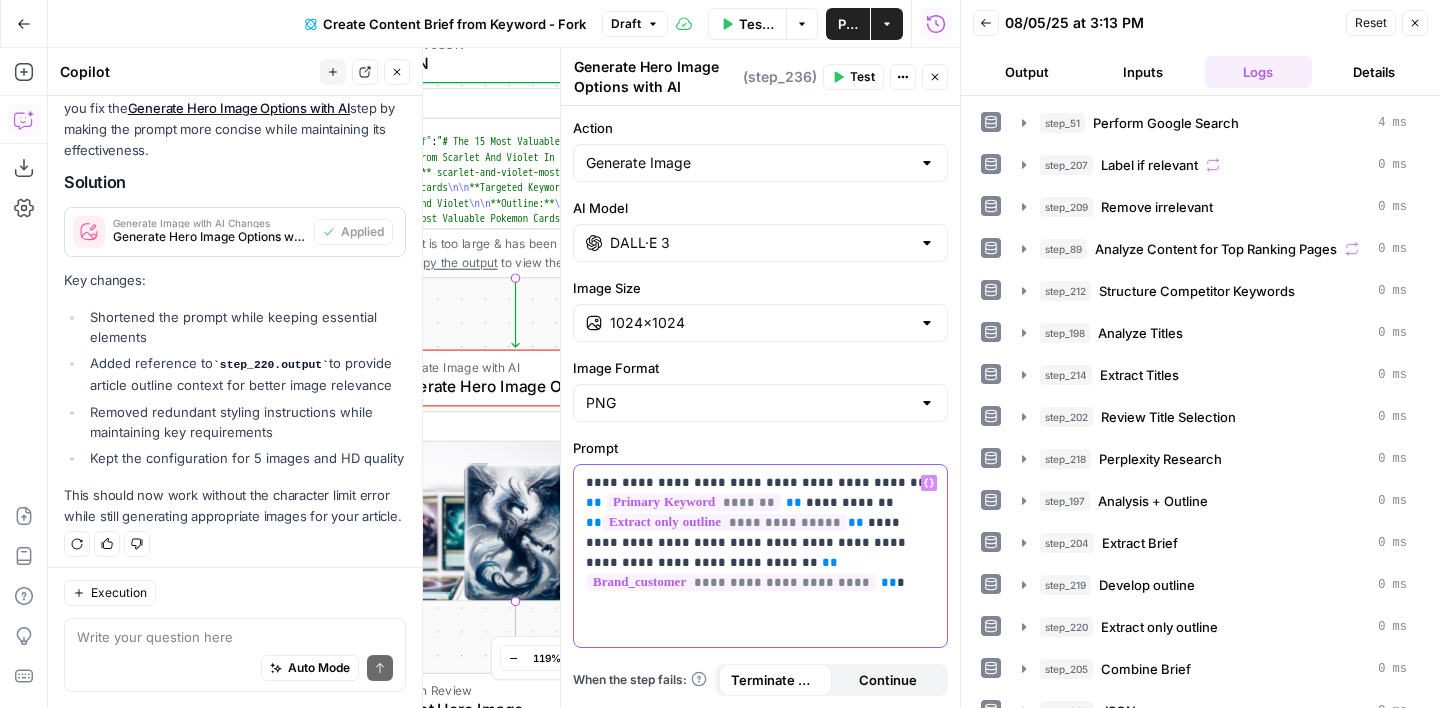 copy on "**********" 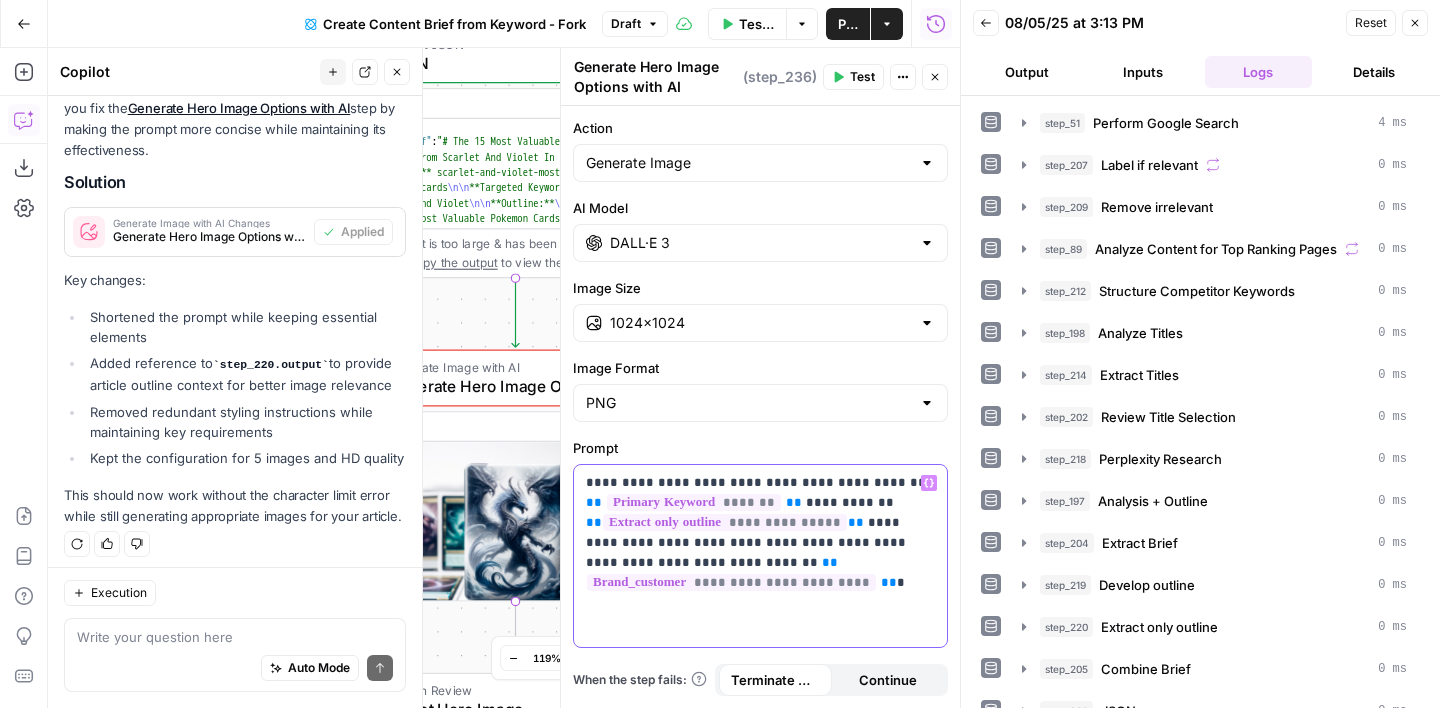 click on "**********" at bounding box center [760, 556] 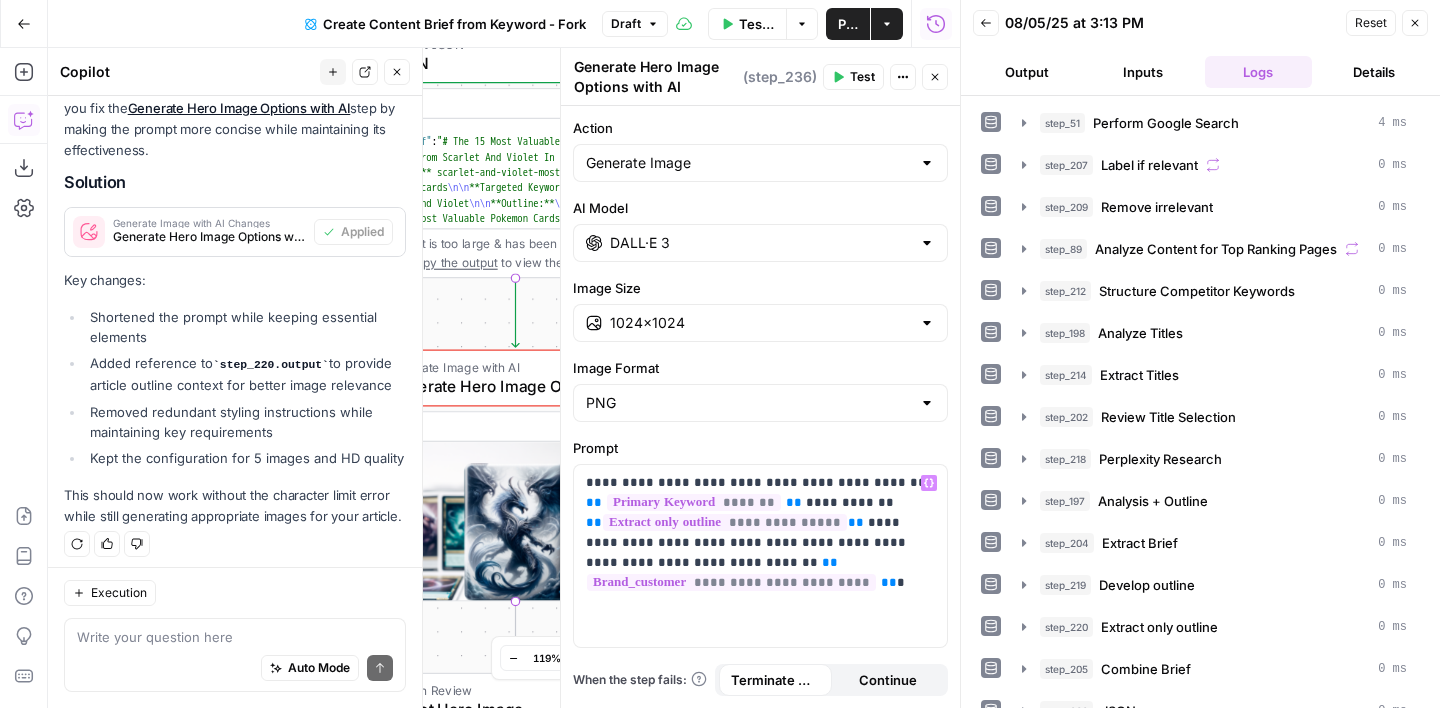 click on "Test" at bounding box center [862, 77] 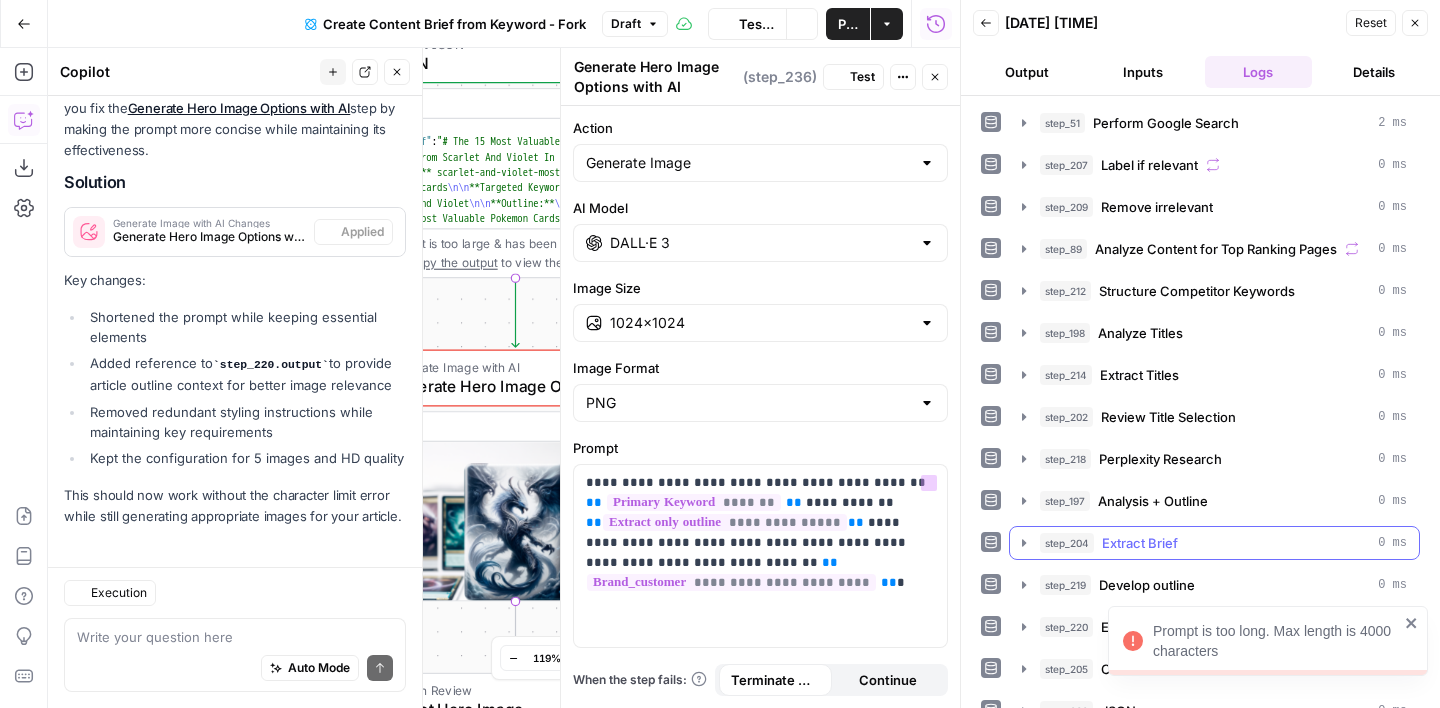 scroll, scrollTop: 5016, scrollLeft: 0, axis: vertical 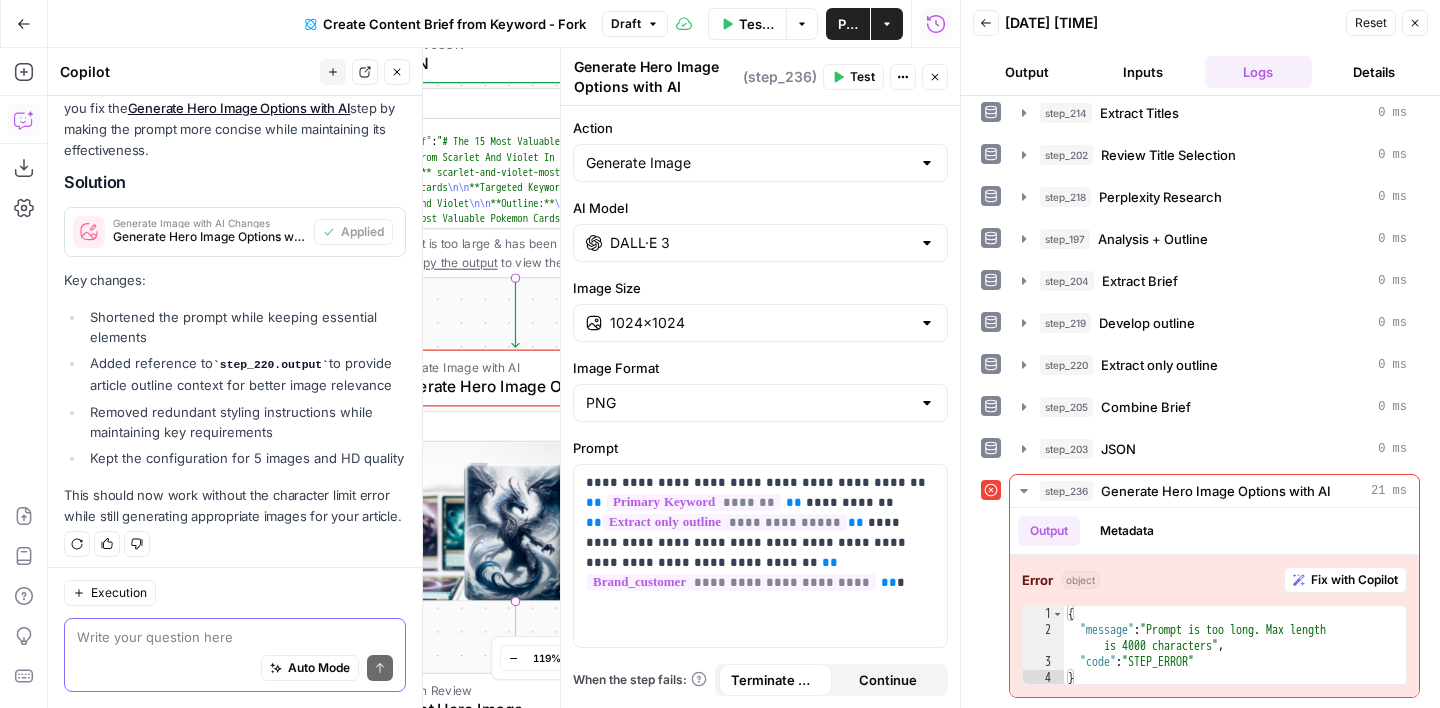 click at bounding box center (235, 637) 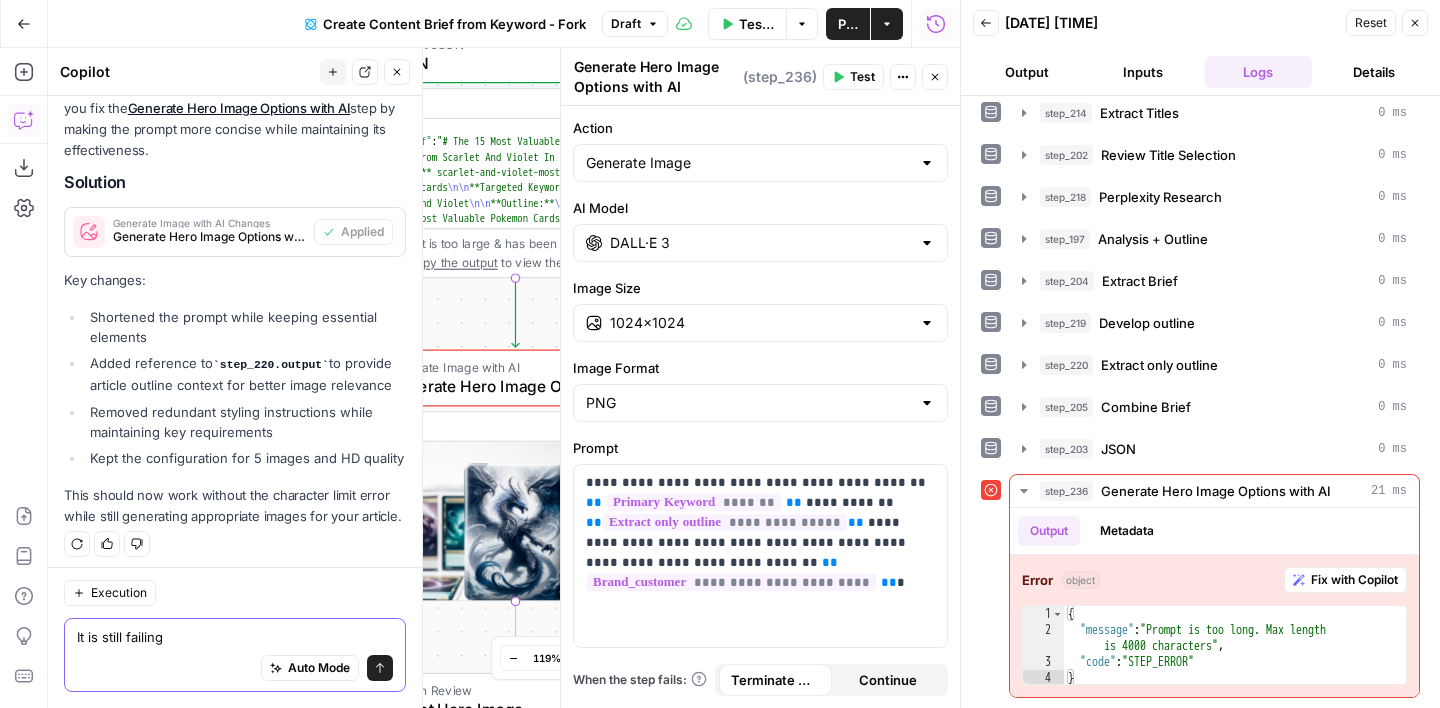 type on "It is still failing" 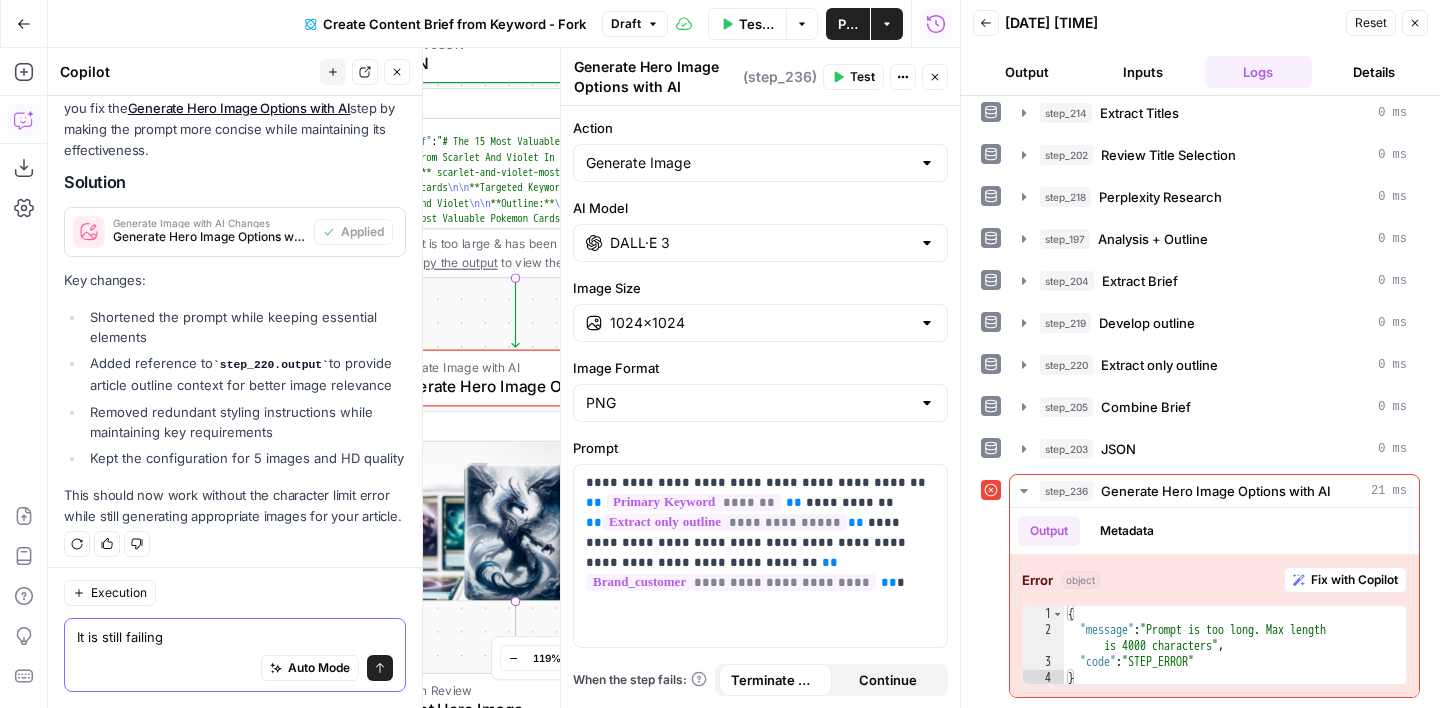 click on "DALL·E 3" at bounding box center [760, 243] 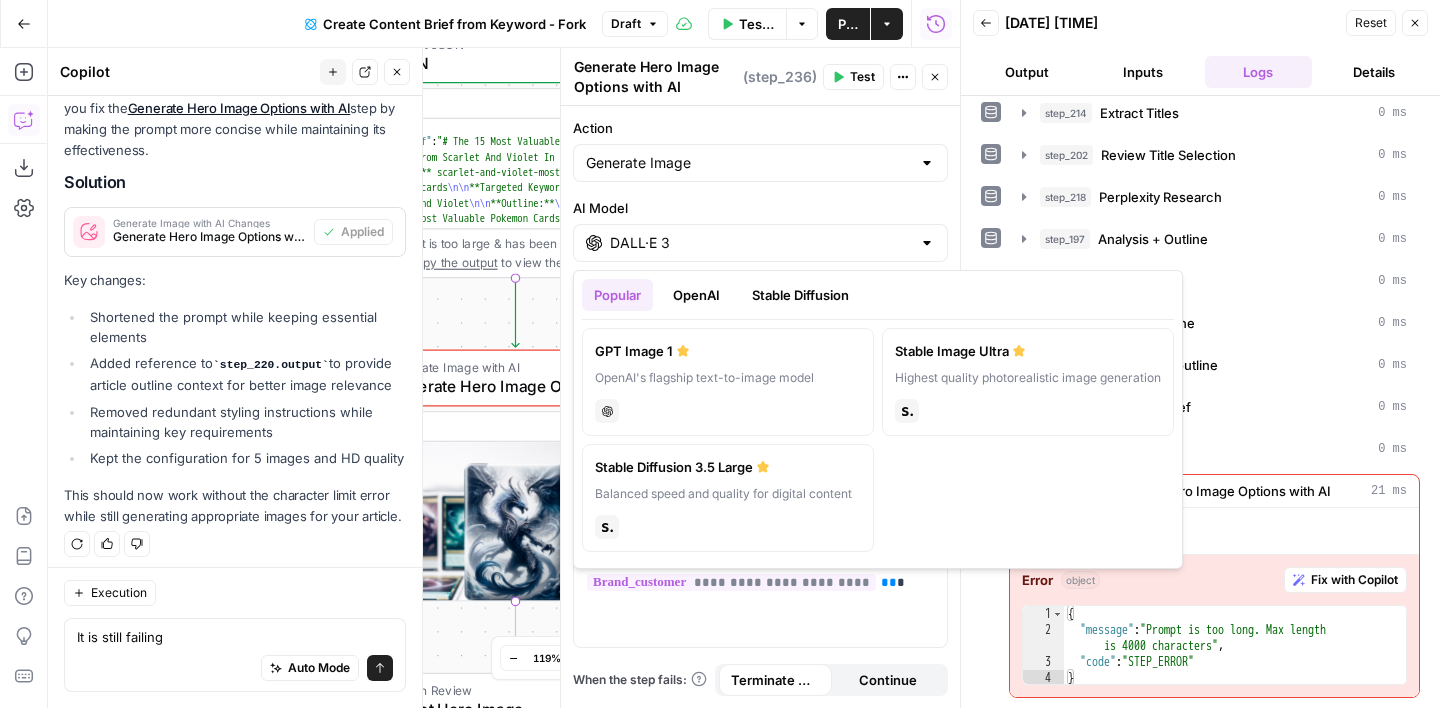 click on "OpenAI" at bounding box center (696, 295) 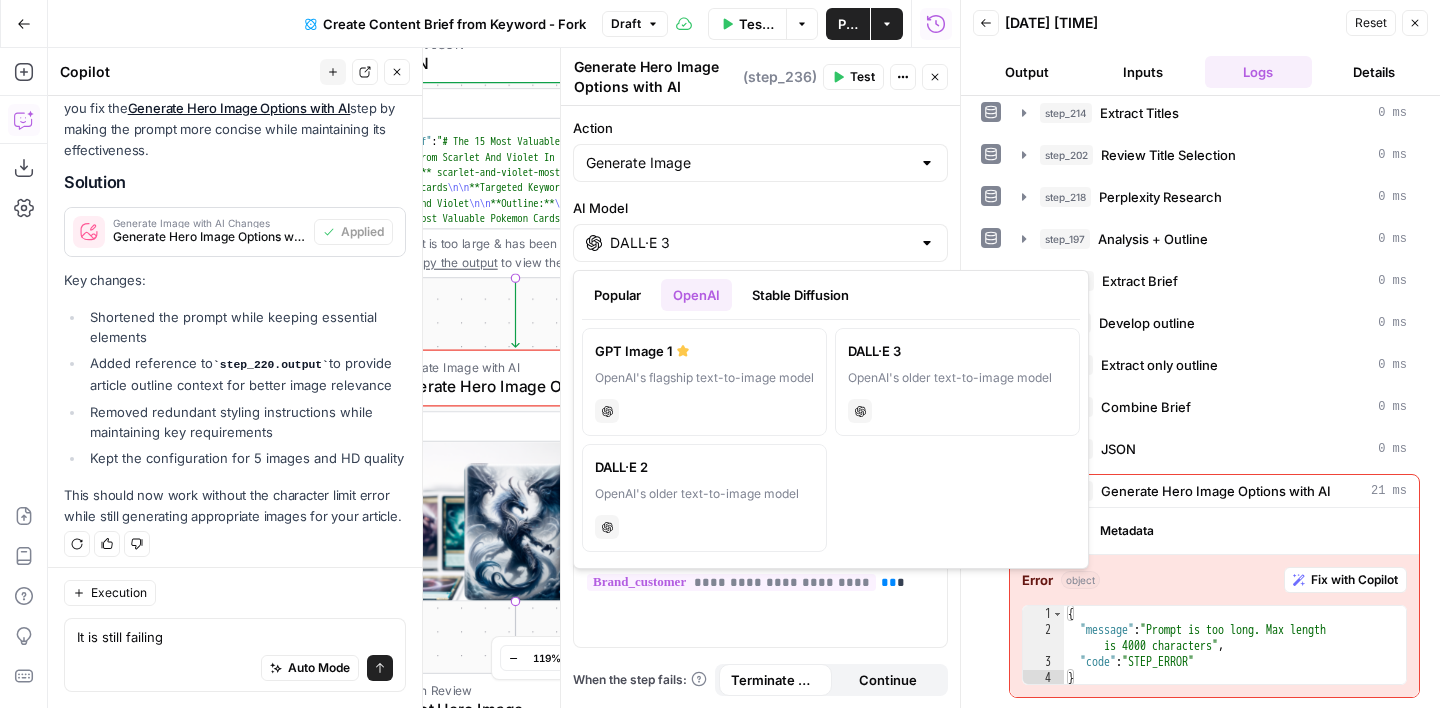 click on "Popular" at bounding box center (617, 295) 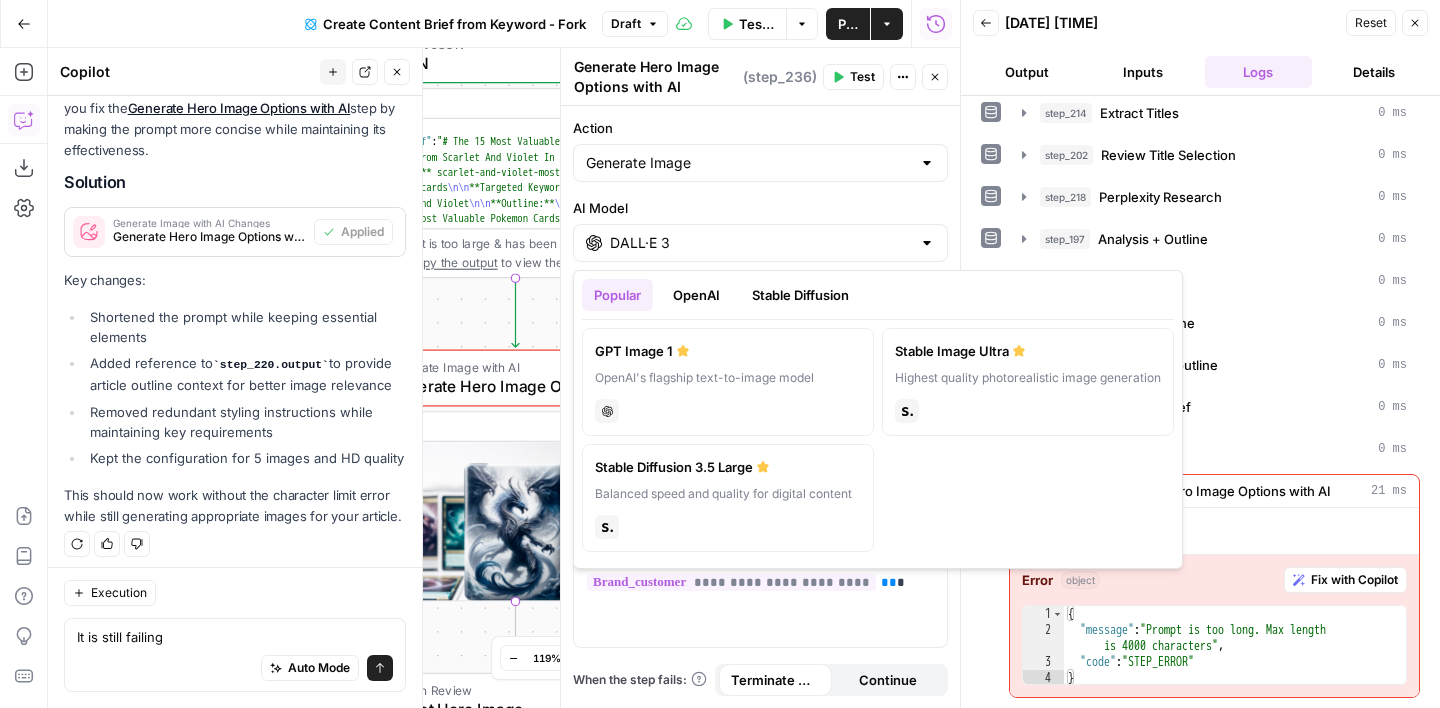 click on "GPT Image 1" at bounding box center (728, 351) 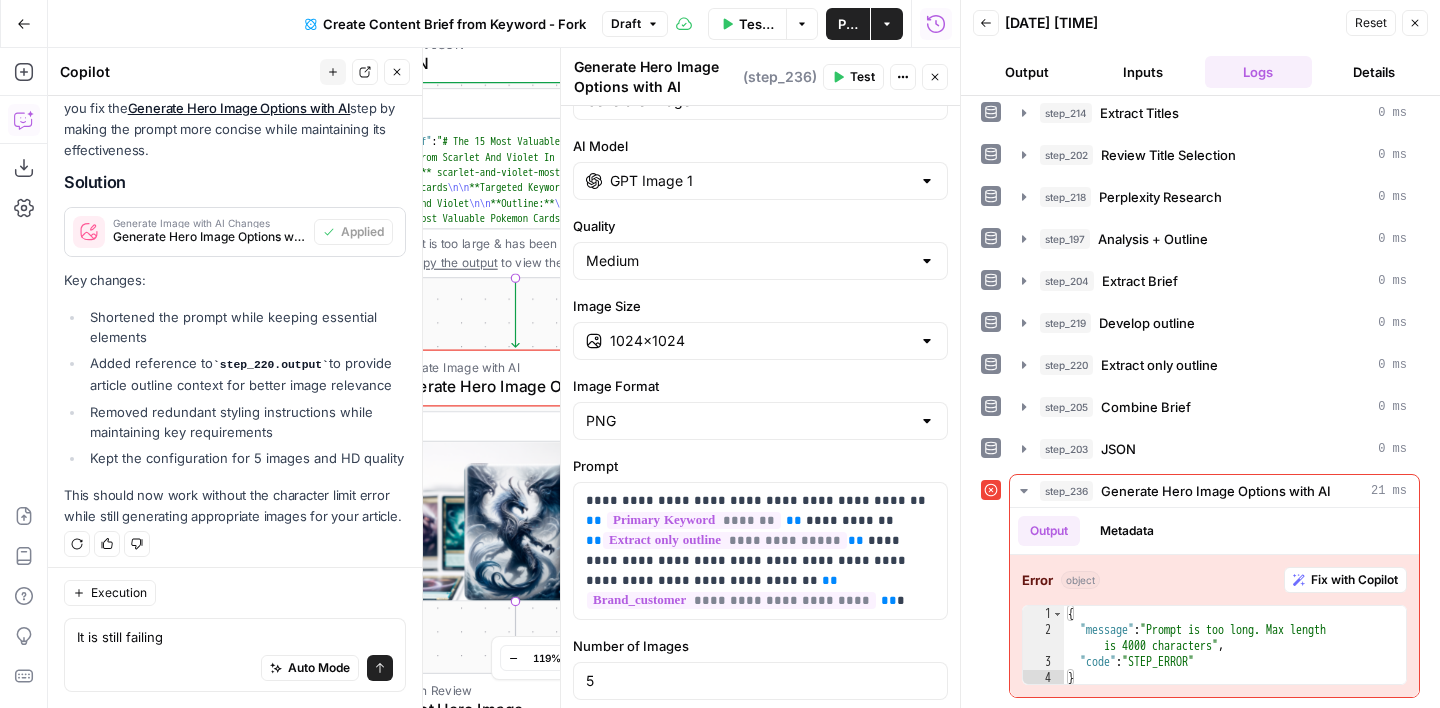 scroll, scrollTop: 140, scrollLeft: 0, axis: vertical 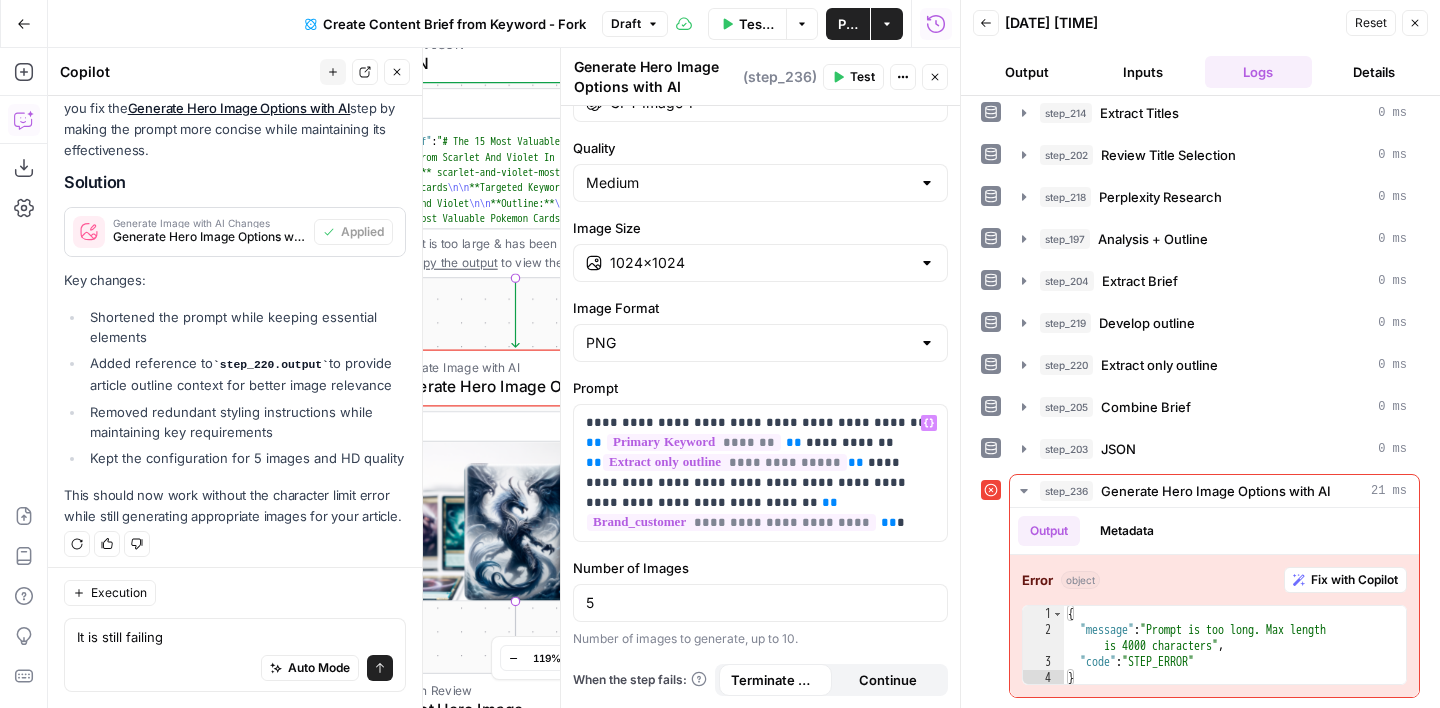 click on "Test" at bounding box center [853, 77] 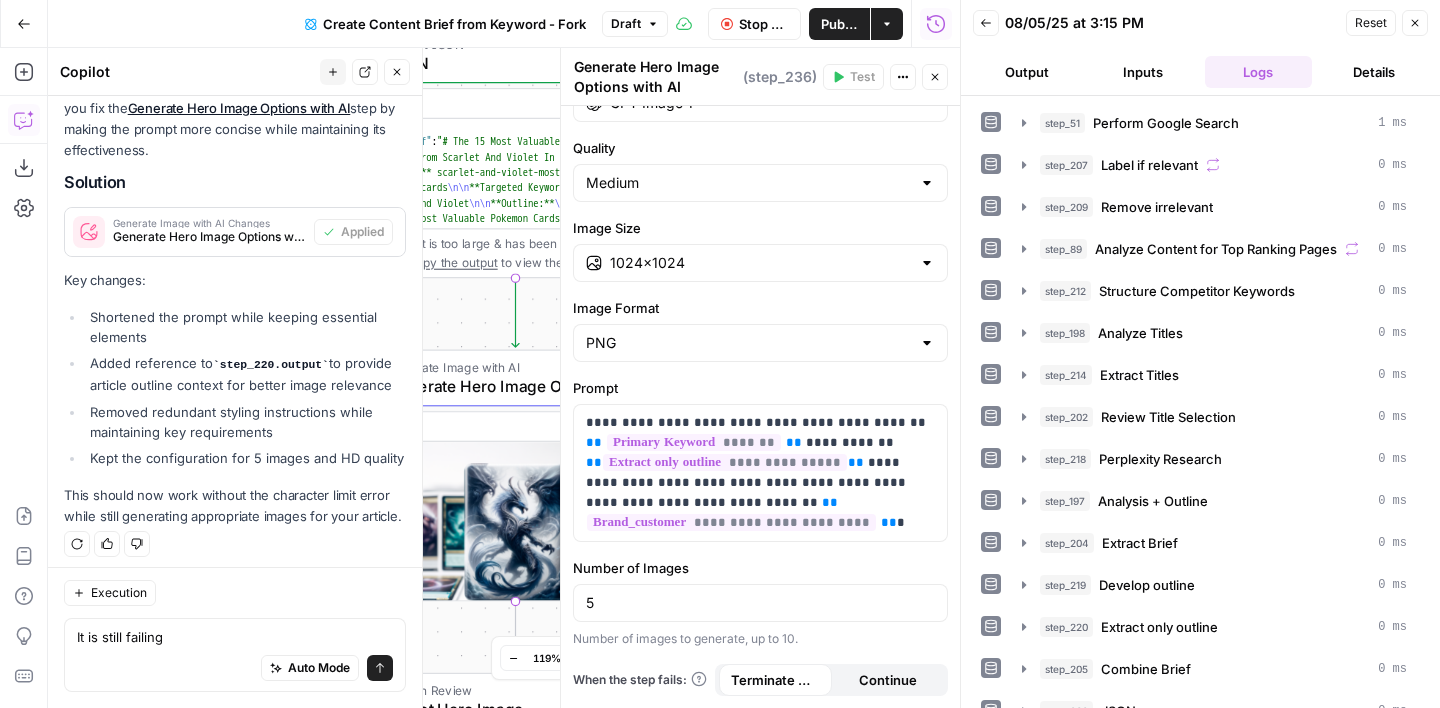 scroll, scrollTop: 66, scrollLeft: 0, axis: vertical 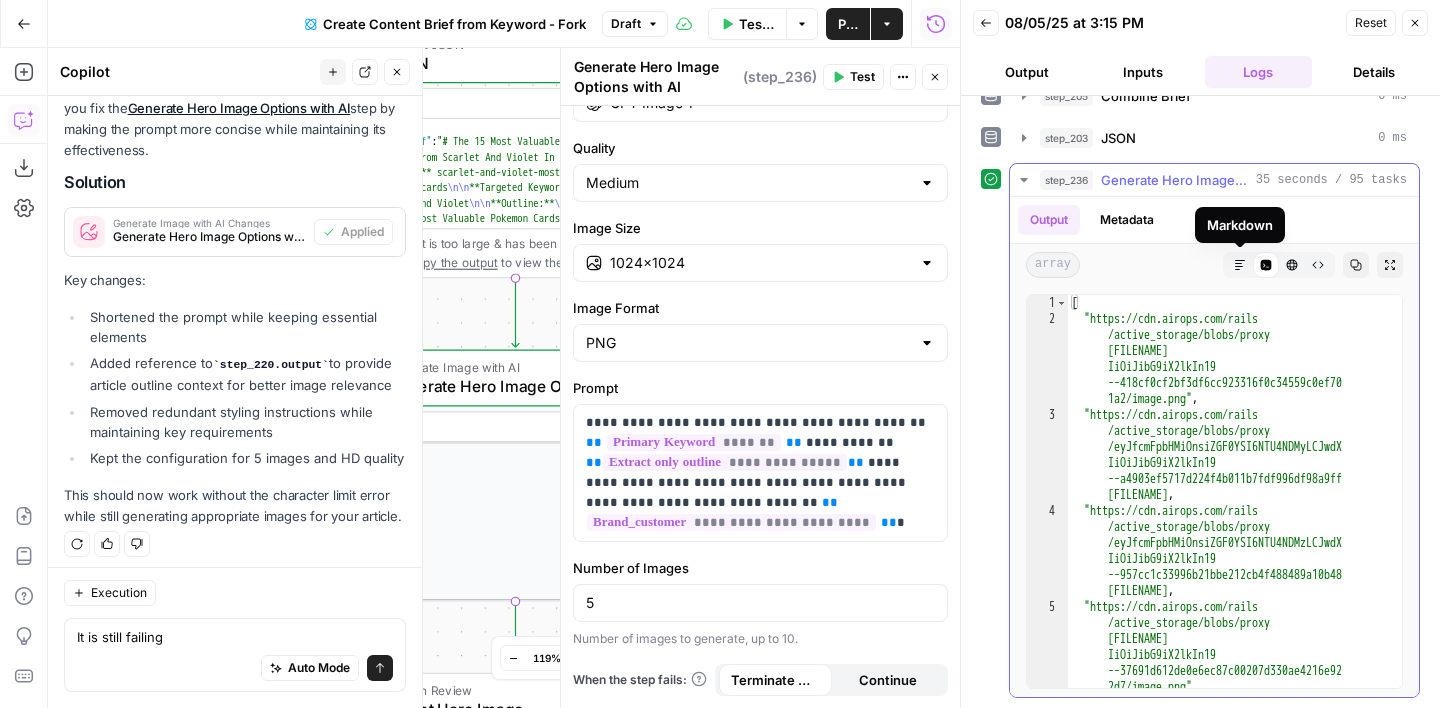 click 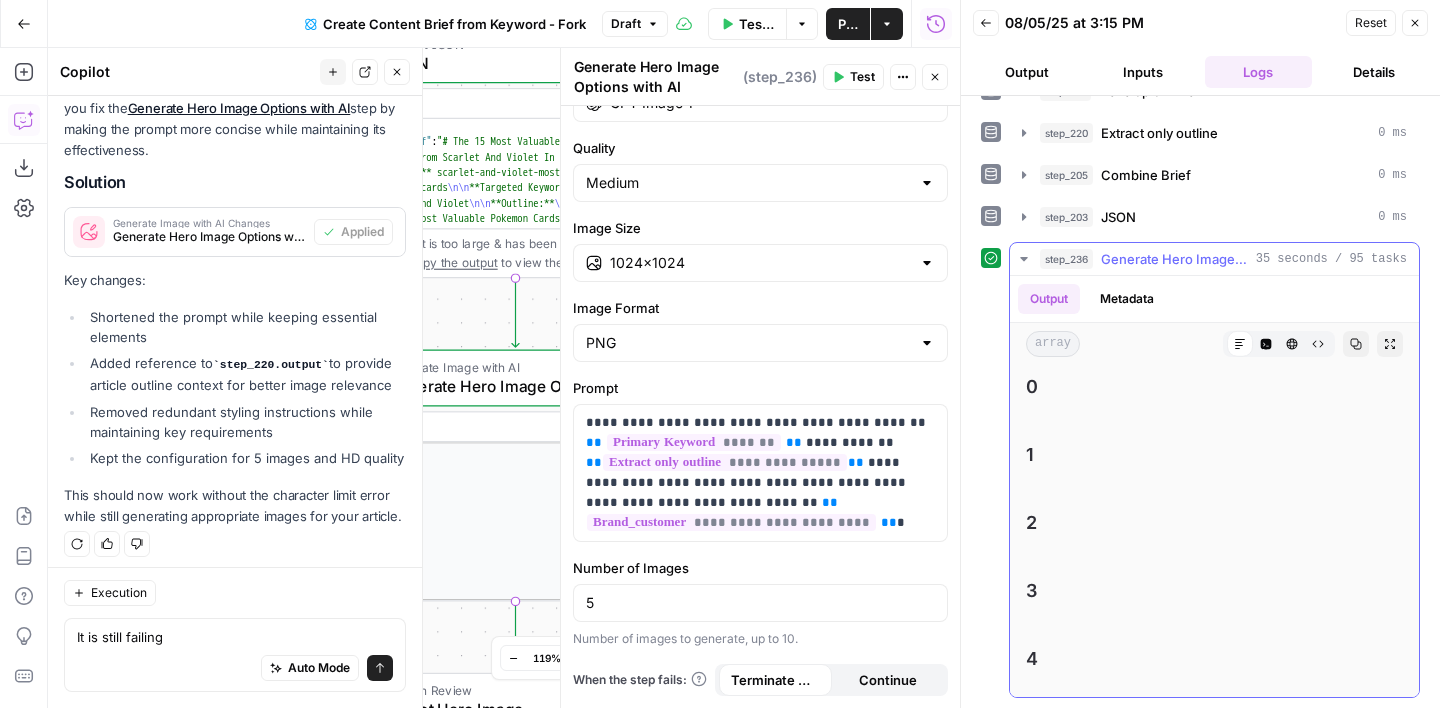scroll, scrollTop: 573, scrollLeft: 0, axis: vertical 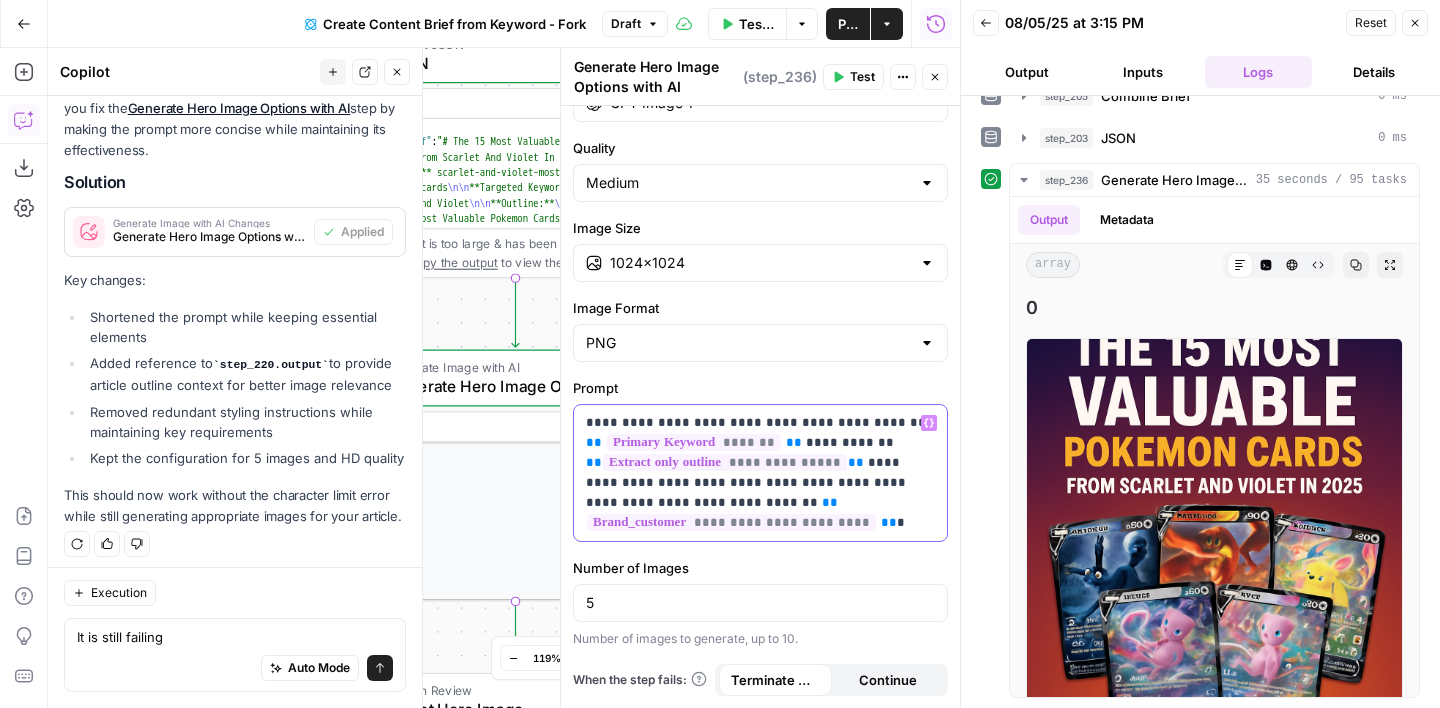 click on "**********" at bounding box center [760, 473] 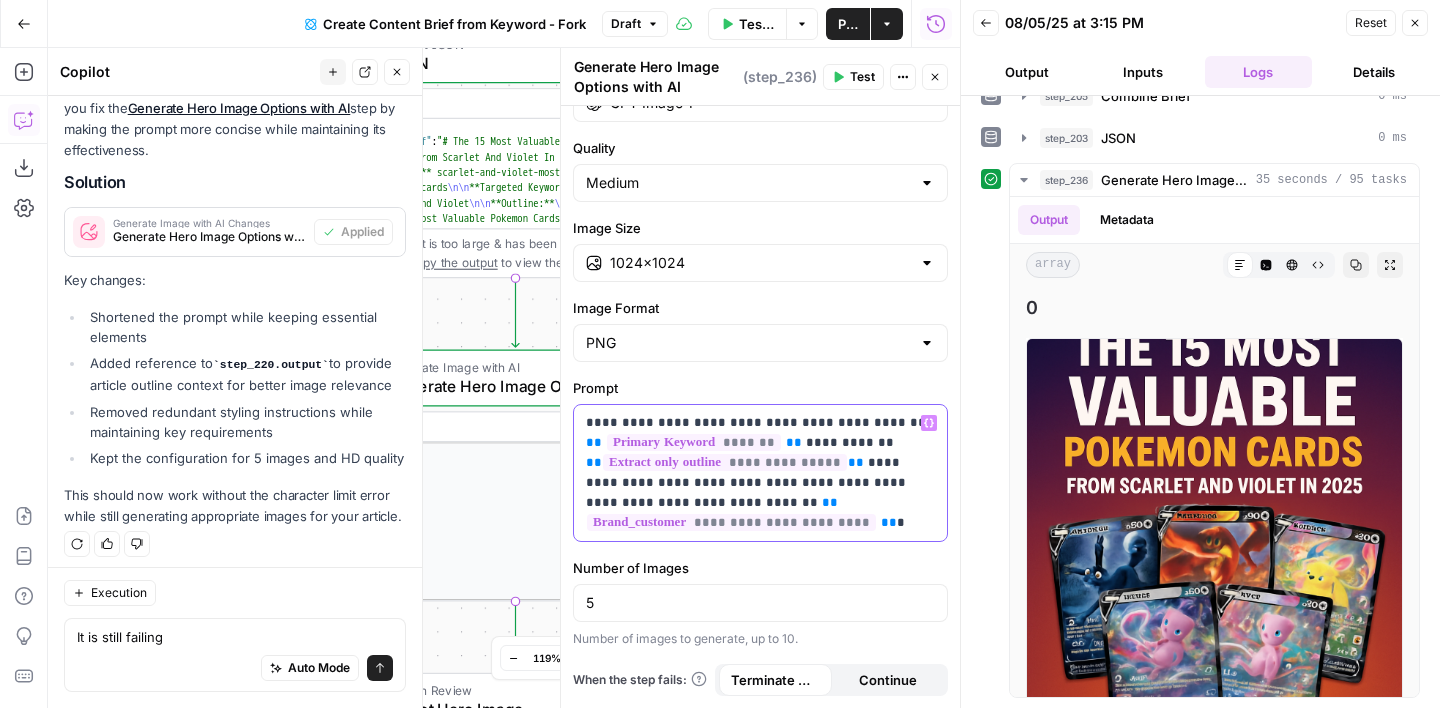 click on "**********" at bounding box center (760, 473) 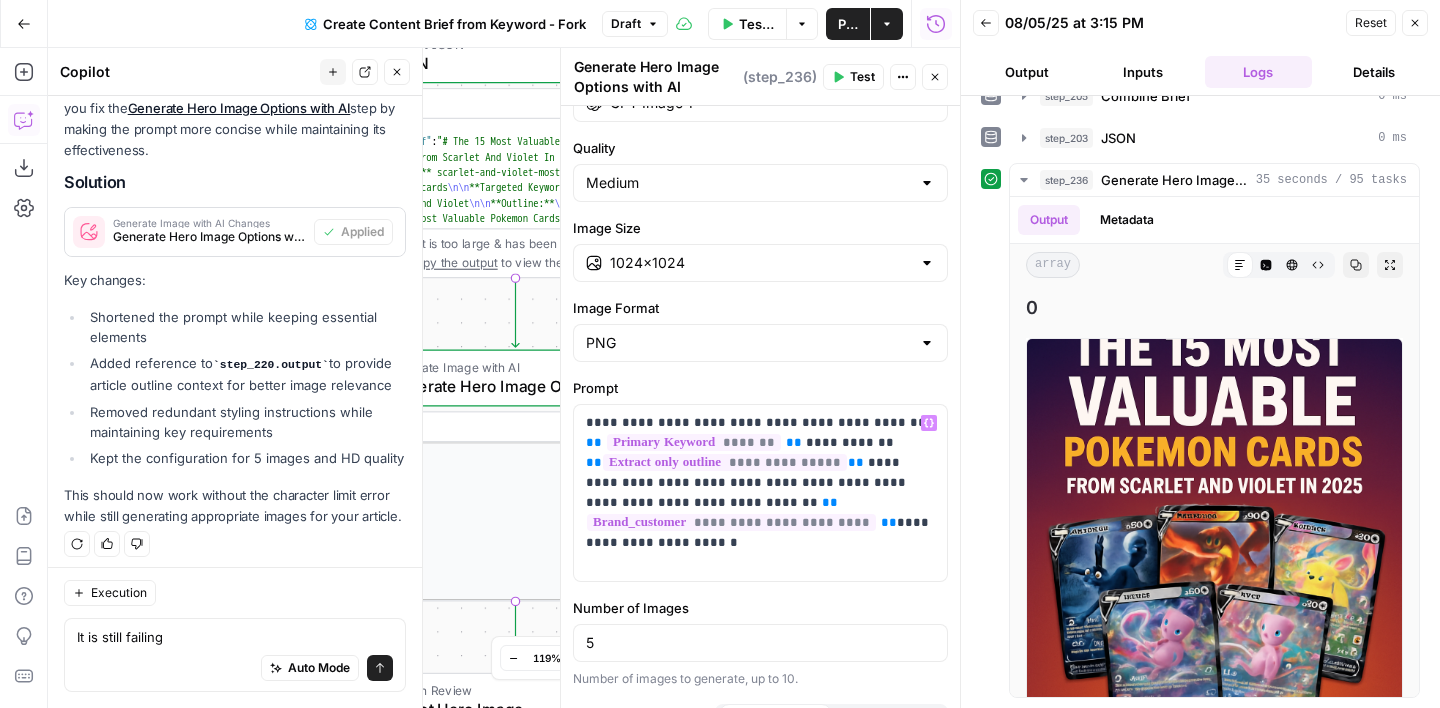 click on "Test" at bounding box center [853, 77] 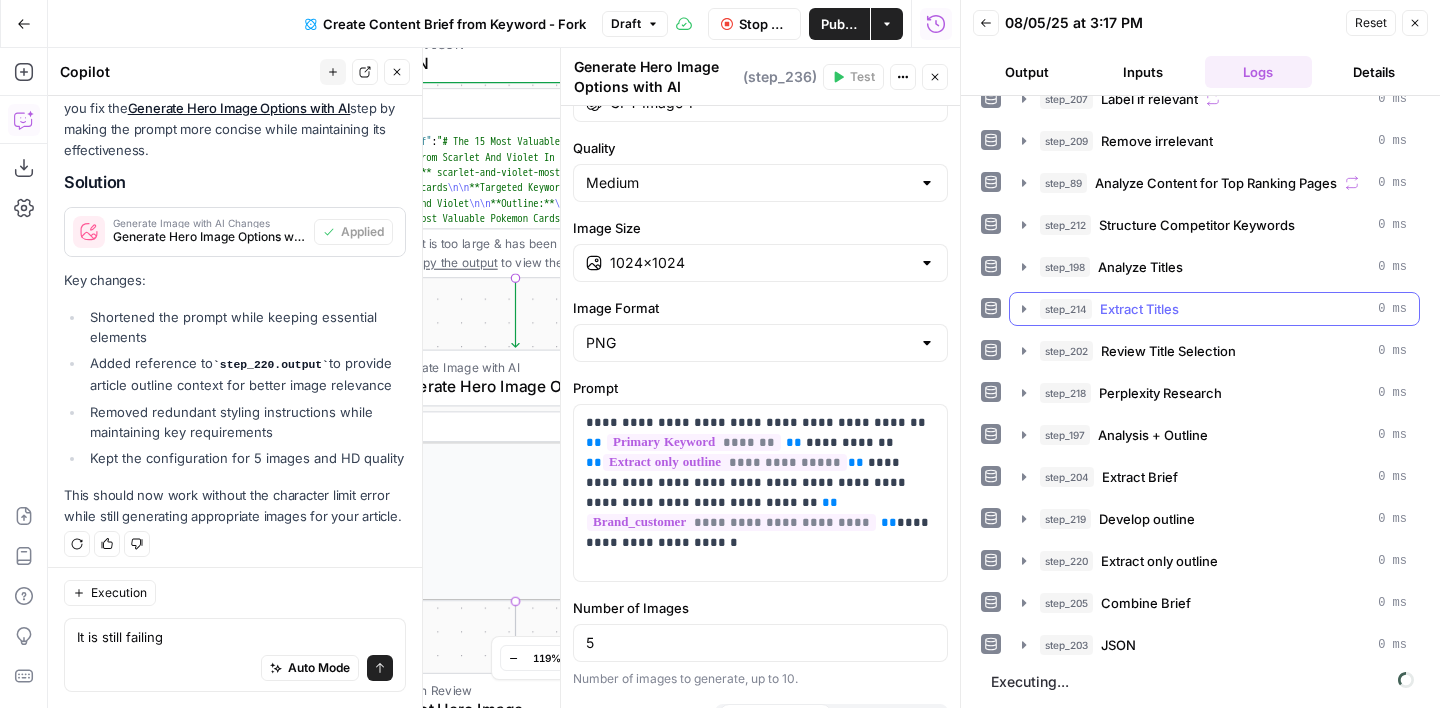 scroll, scrollTop: 66, scrollLeft: 0, axis: vertical 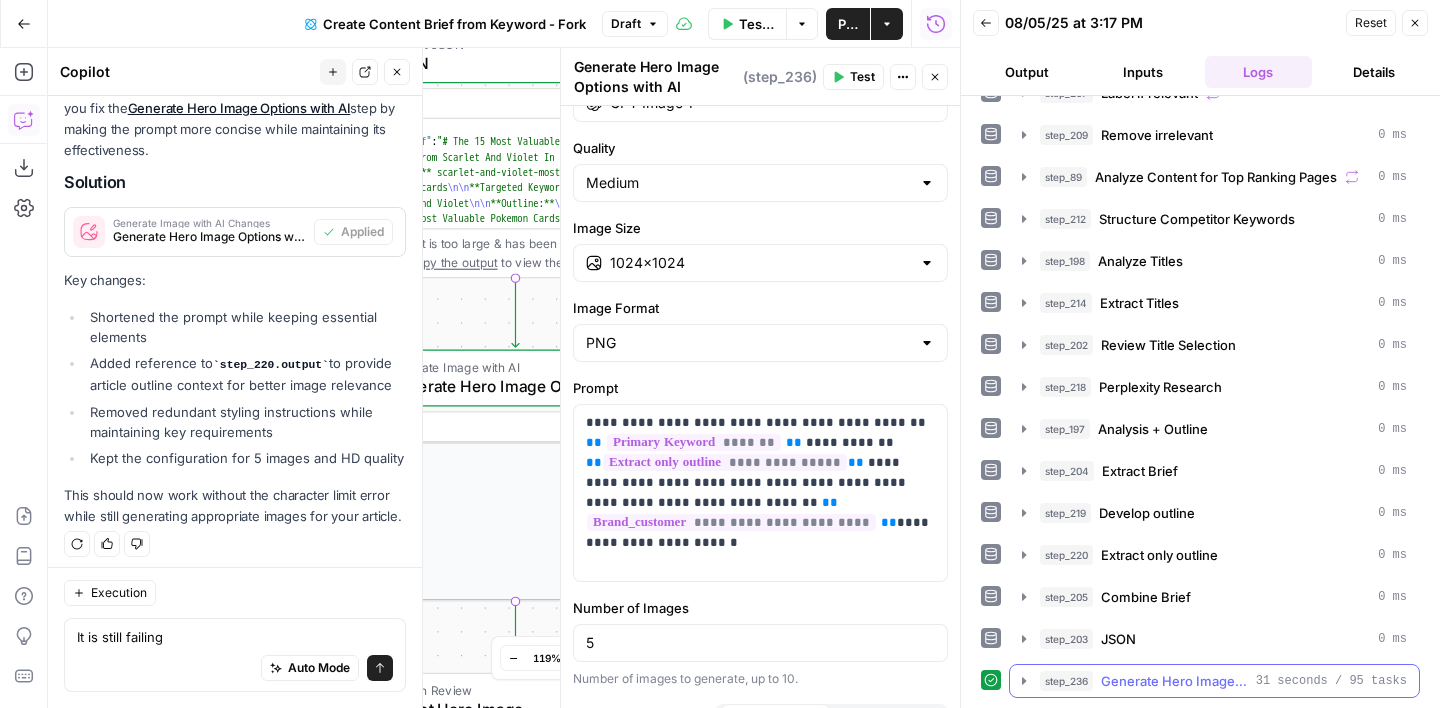 click 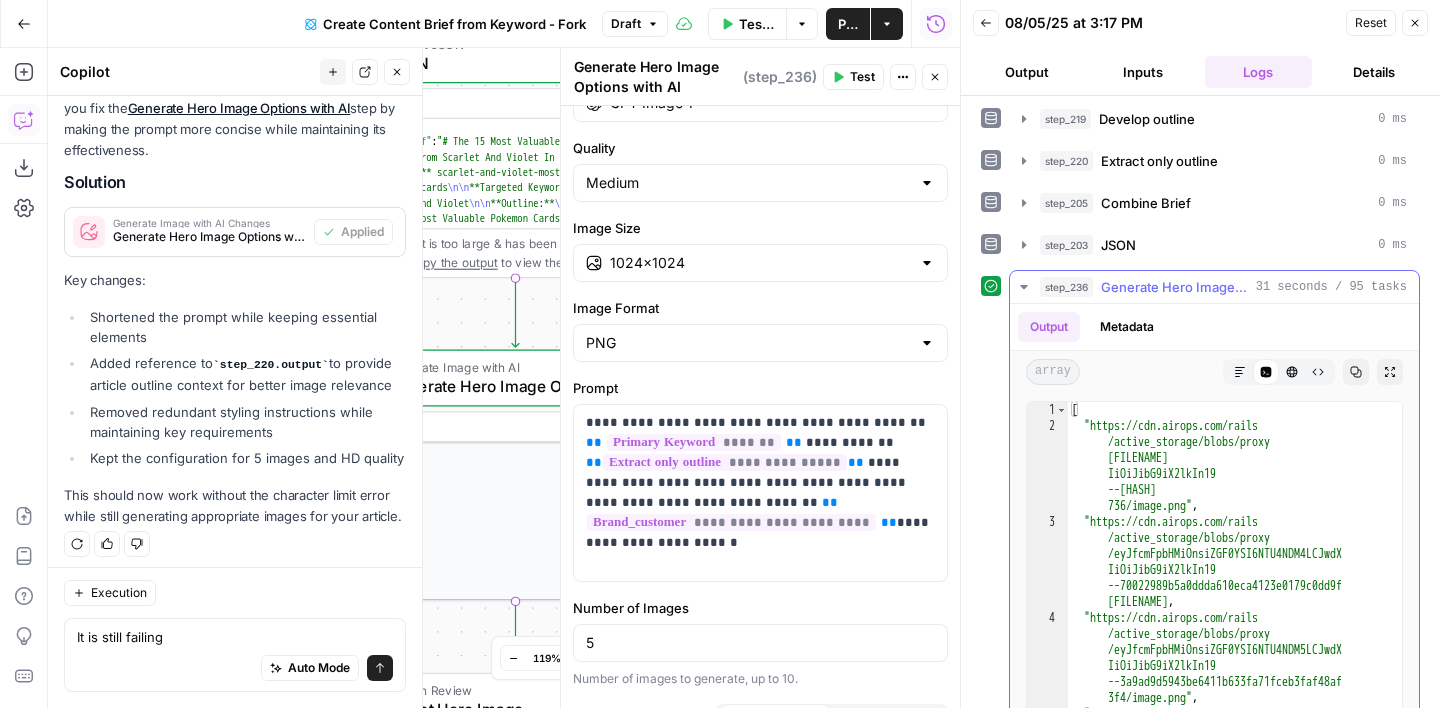 scroll, scrollTop: 573, scrollLeft: 0, axis: vertical 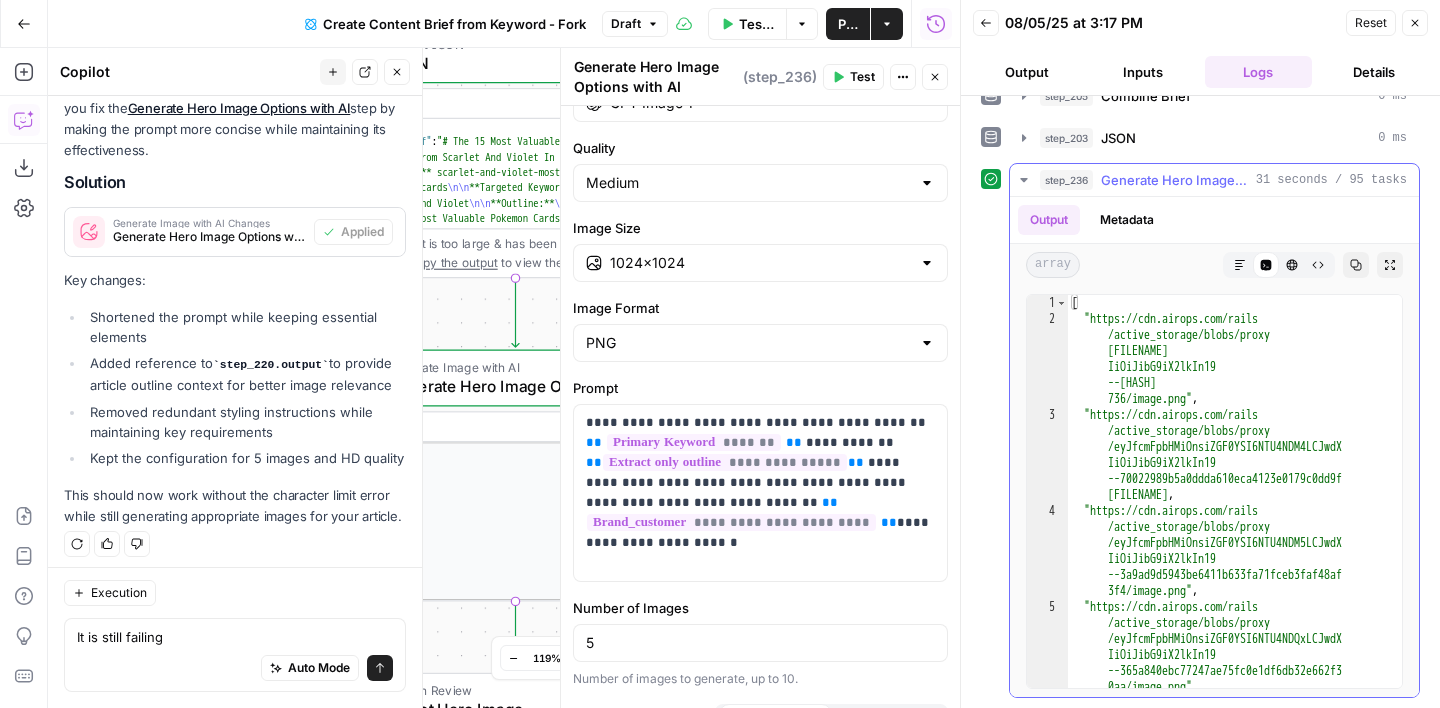 click 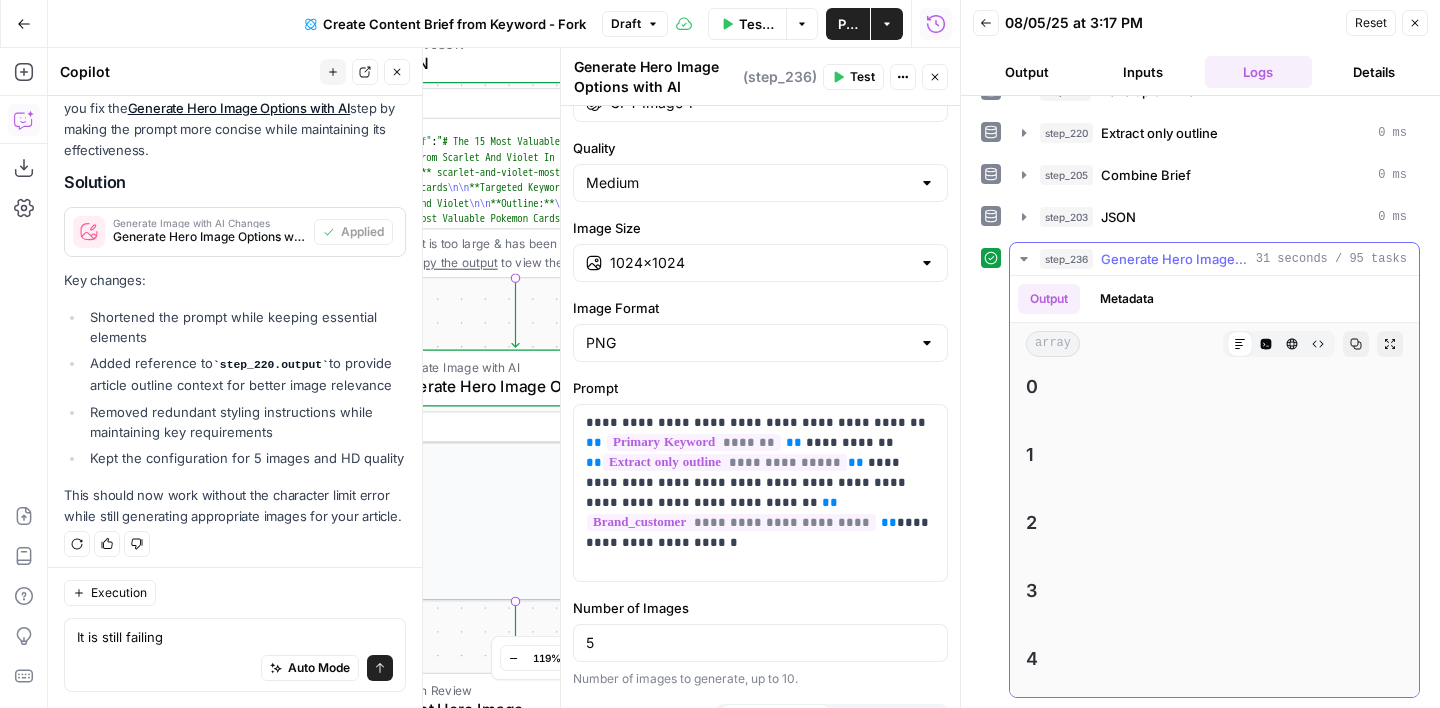 scroll, scrollTop: 573, scrollLeft: 0, axis: vertical 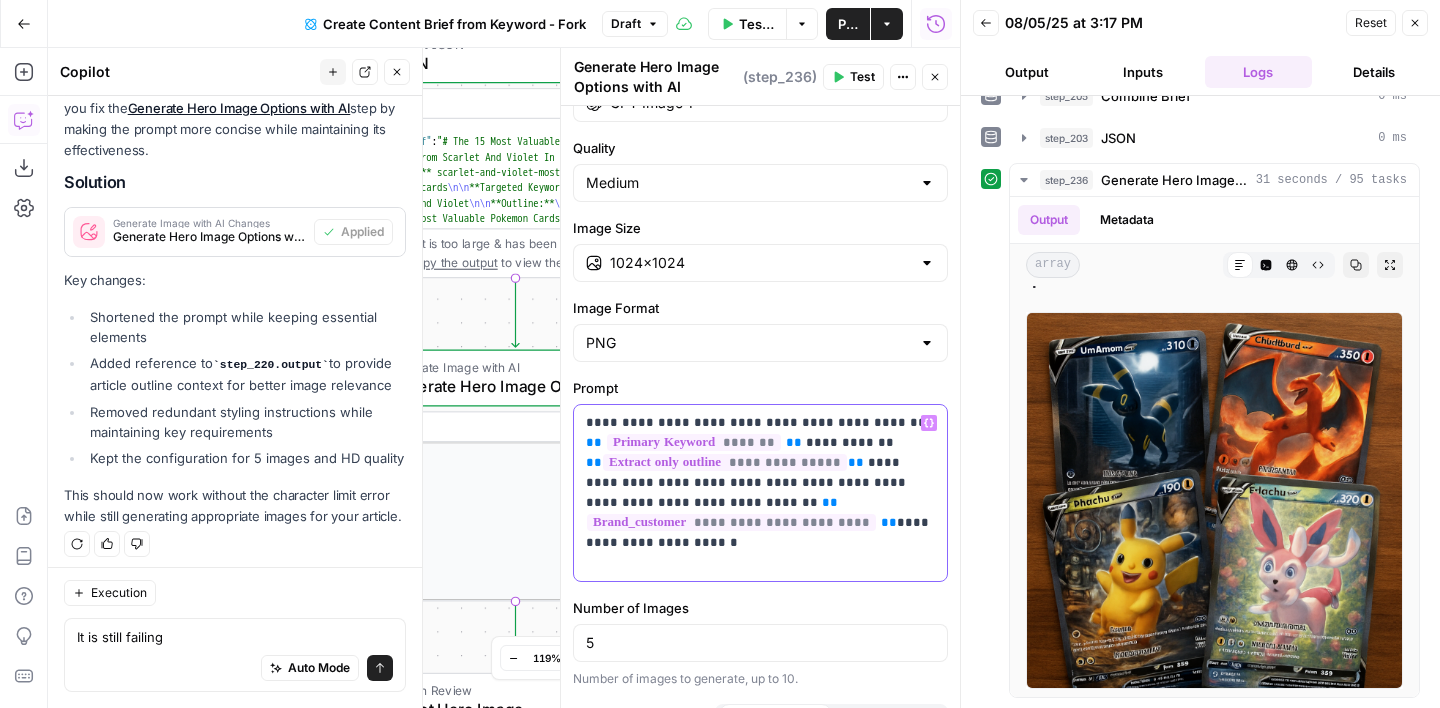 click on "**********" at bounding box center [760, 493] 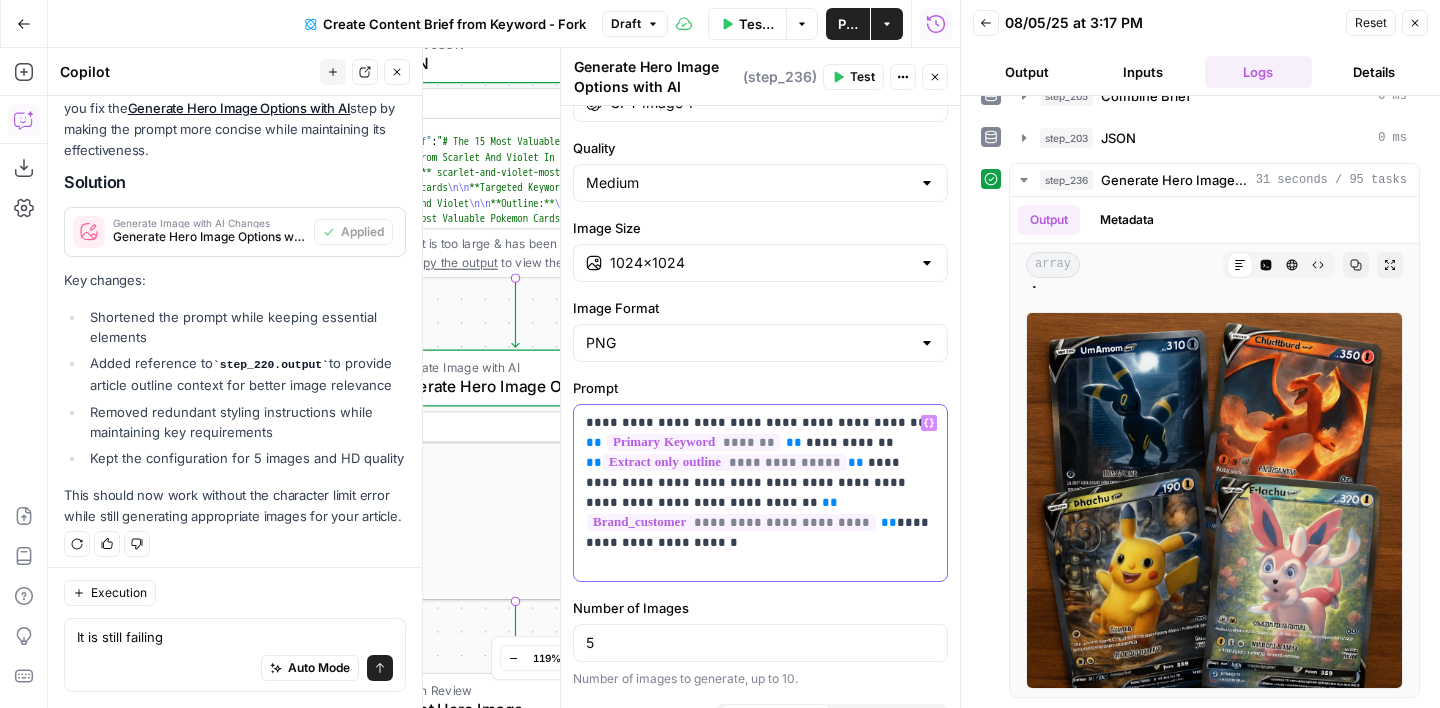drag, startPoint x: 765, startPoint y: 570, endPoint x: 580, endPoint y: 416, distance: 240.70937 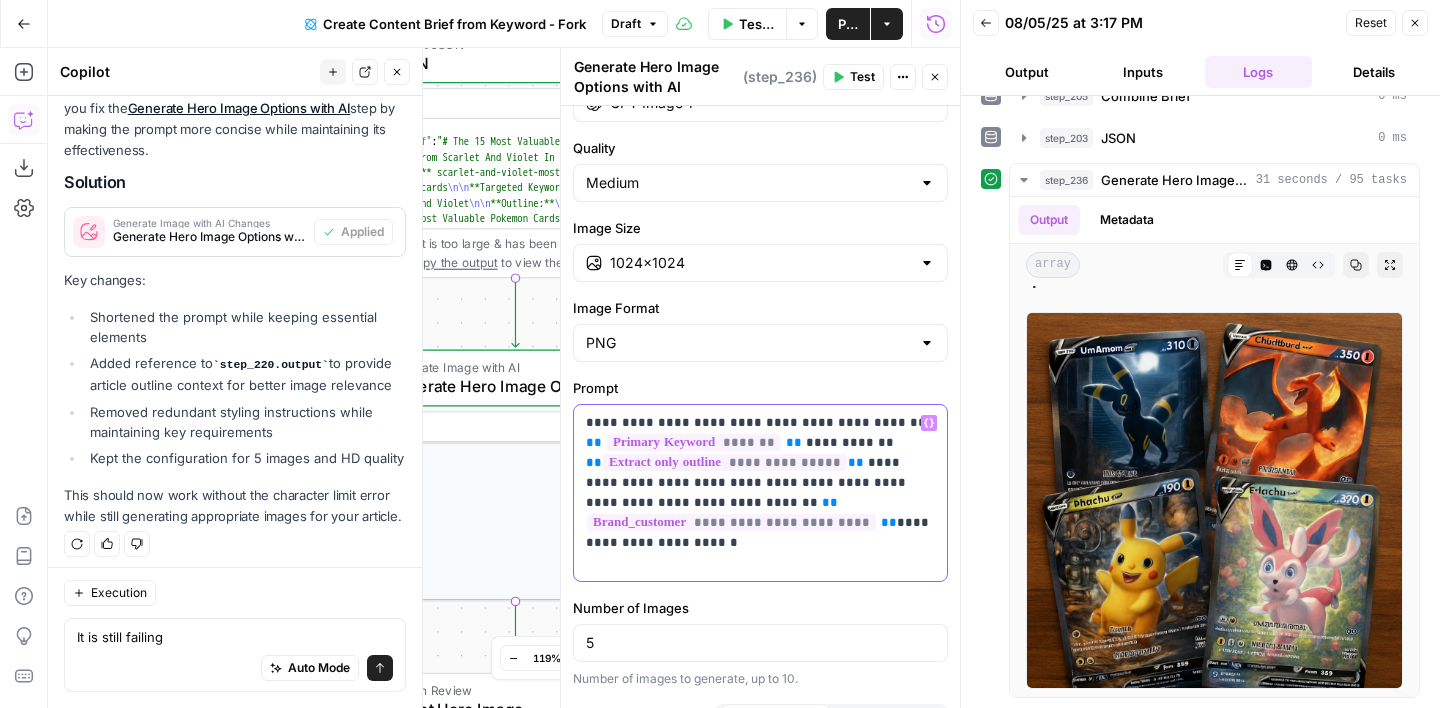 click on "**********" at bounding box center (760, 493) 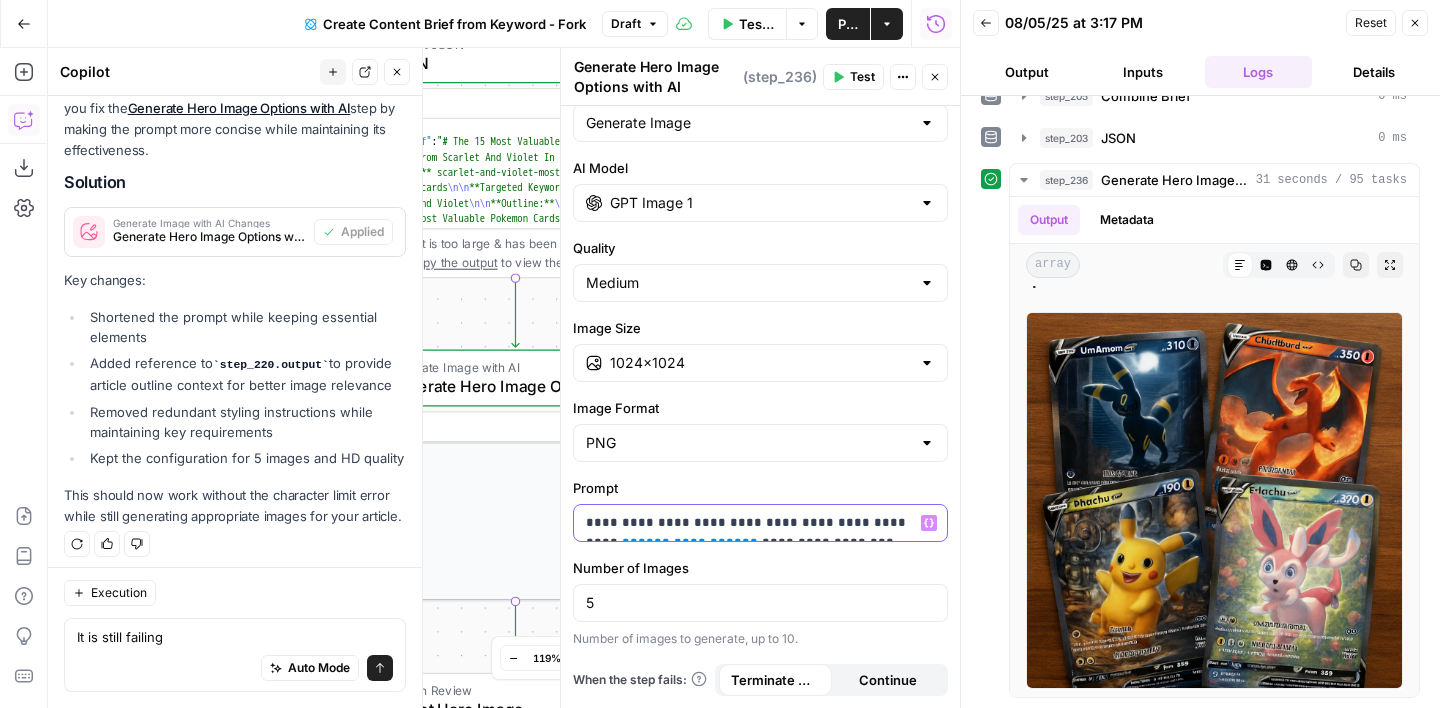scroll, scrollTop: 80, scrollLeft: 0, axis: vertical 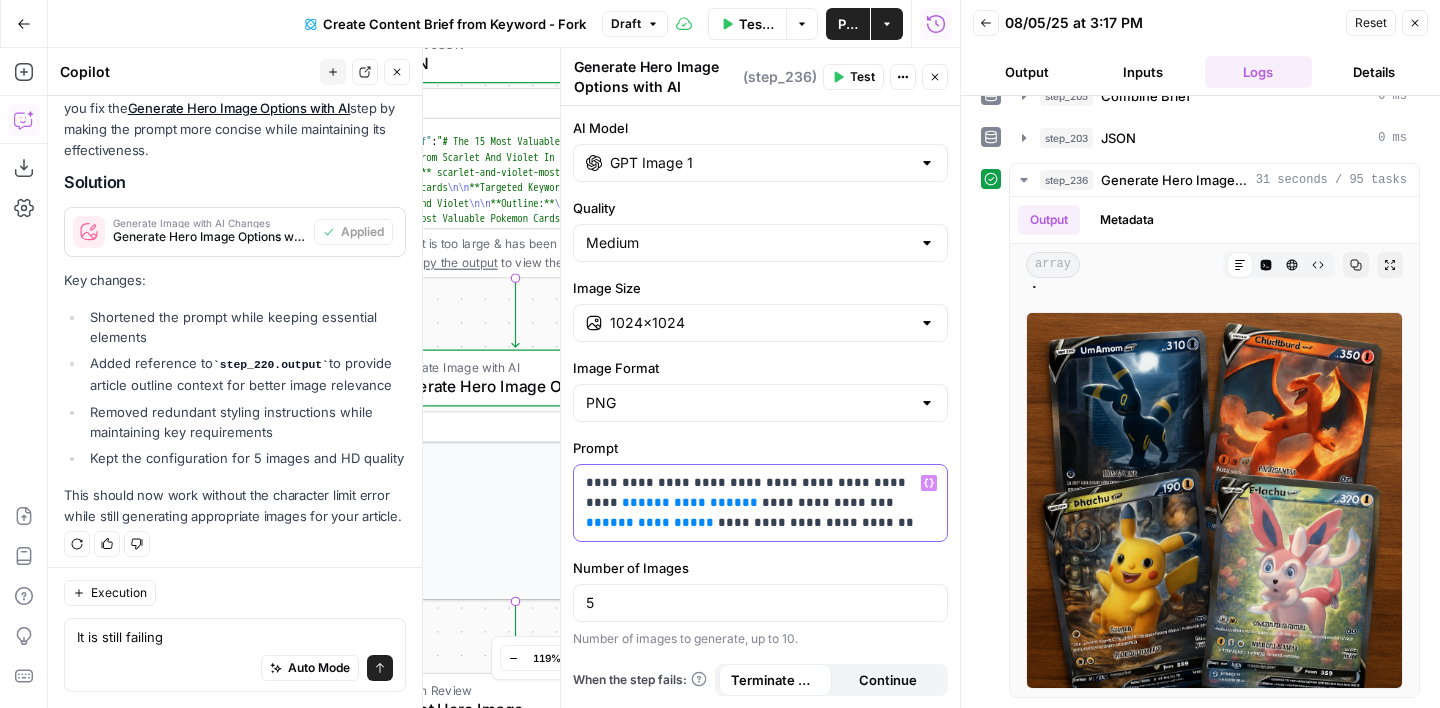 click on "**********" at bounding box center [760, 503] 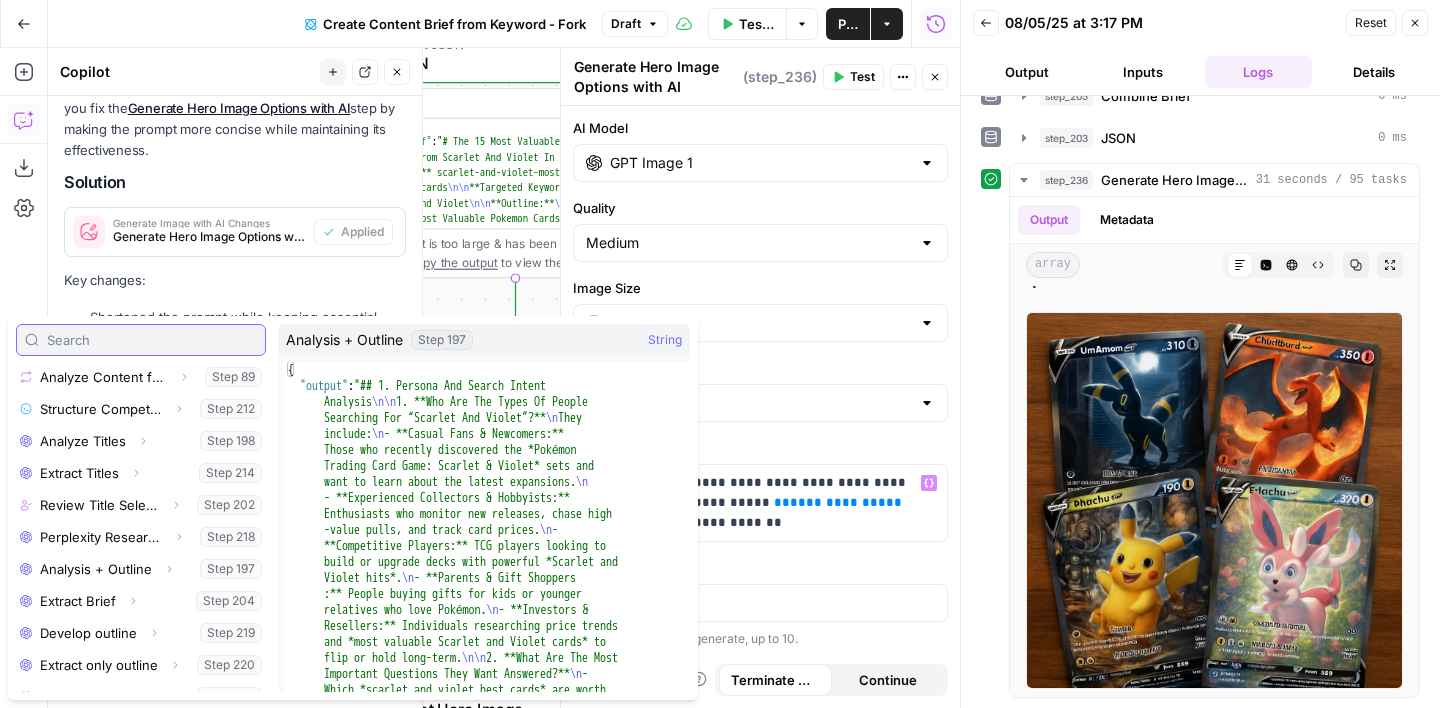 scroll, scrollTop: 228, scrollLeft: 0, axis: vertical 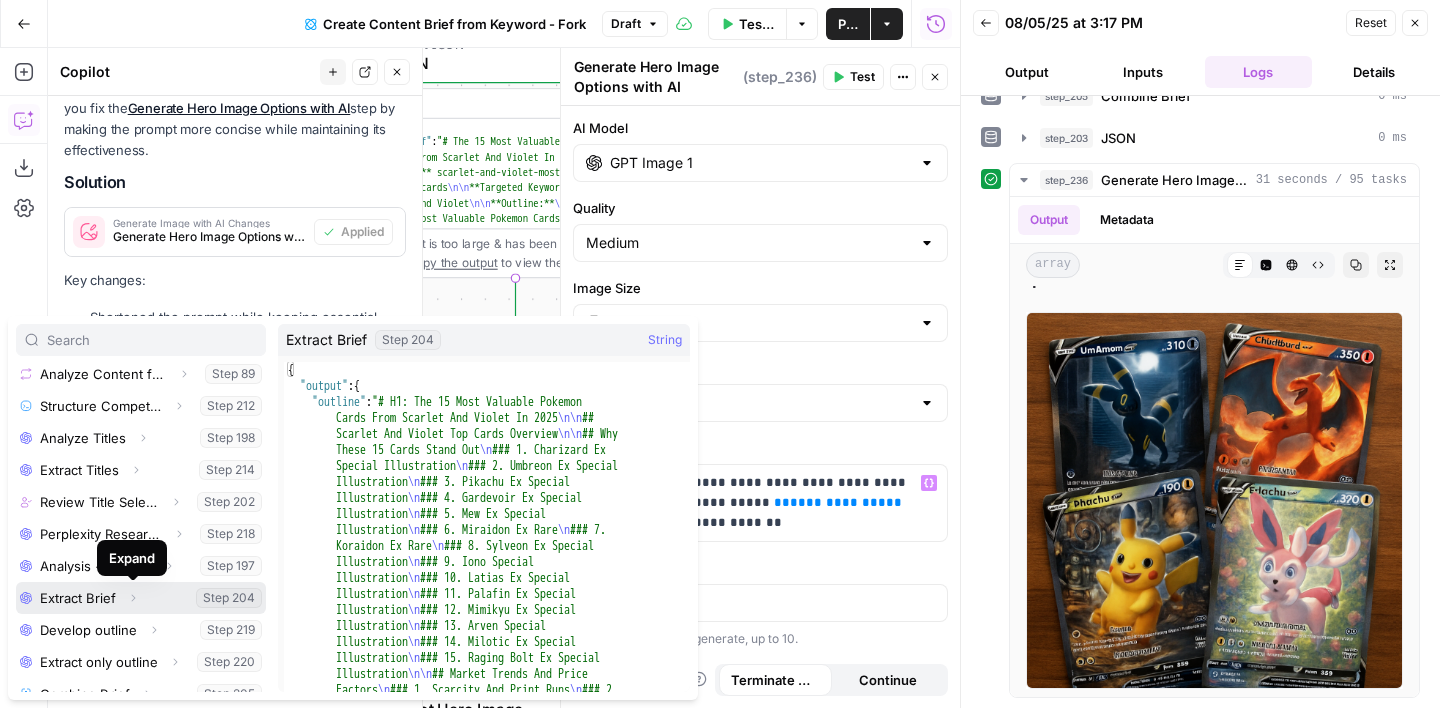 click 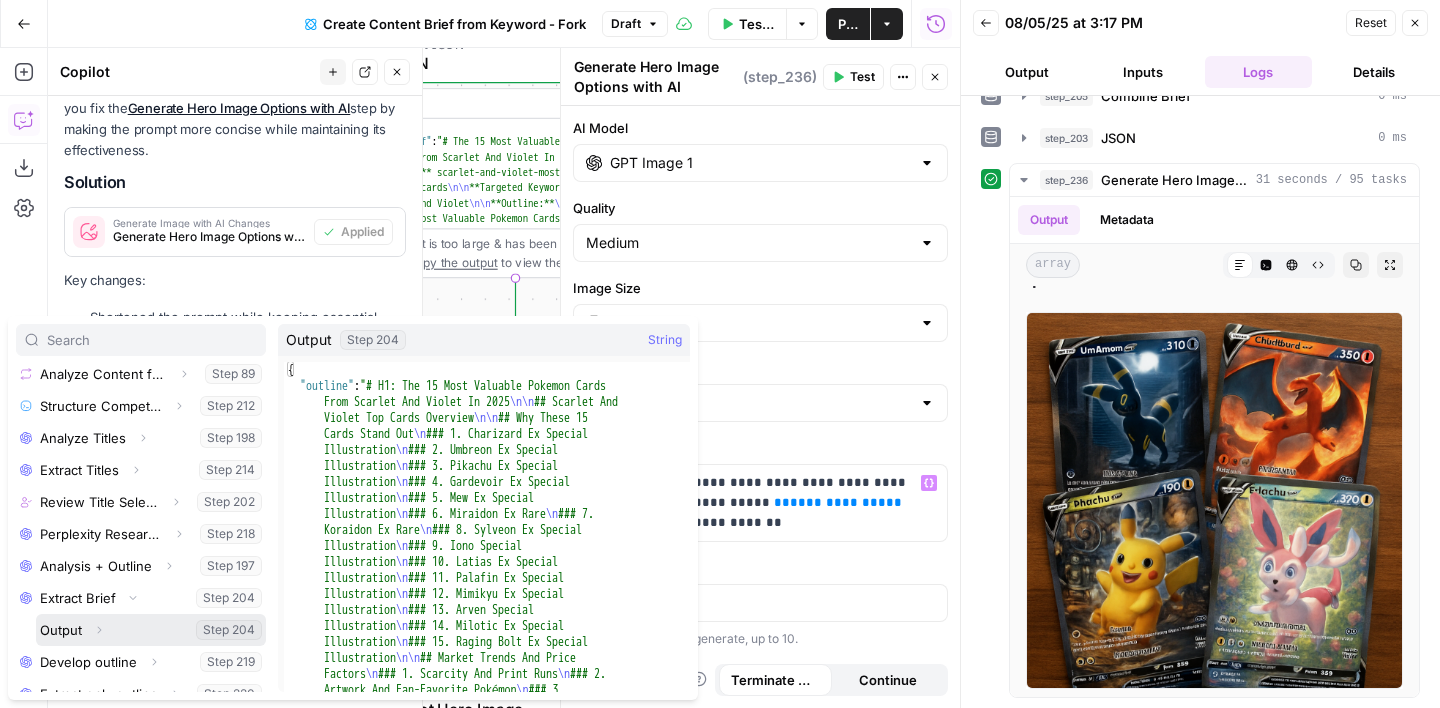 click at bounding box center (151, 630) 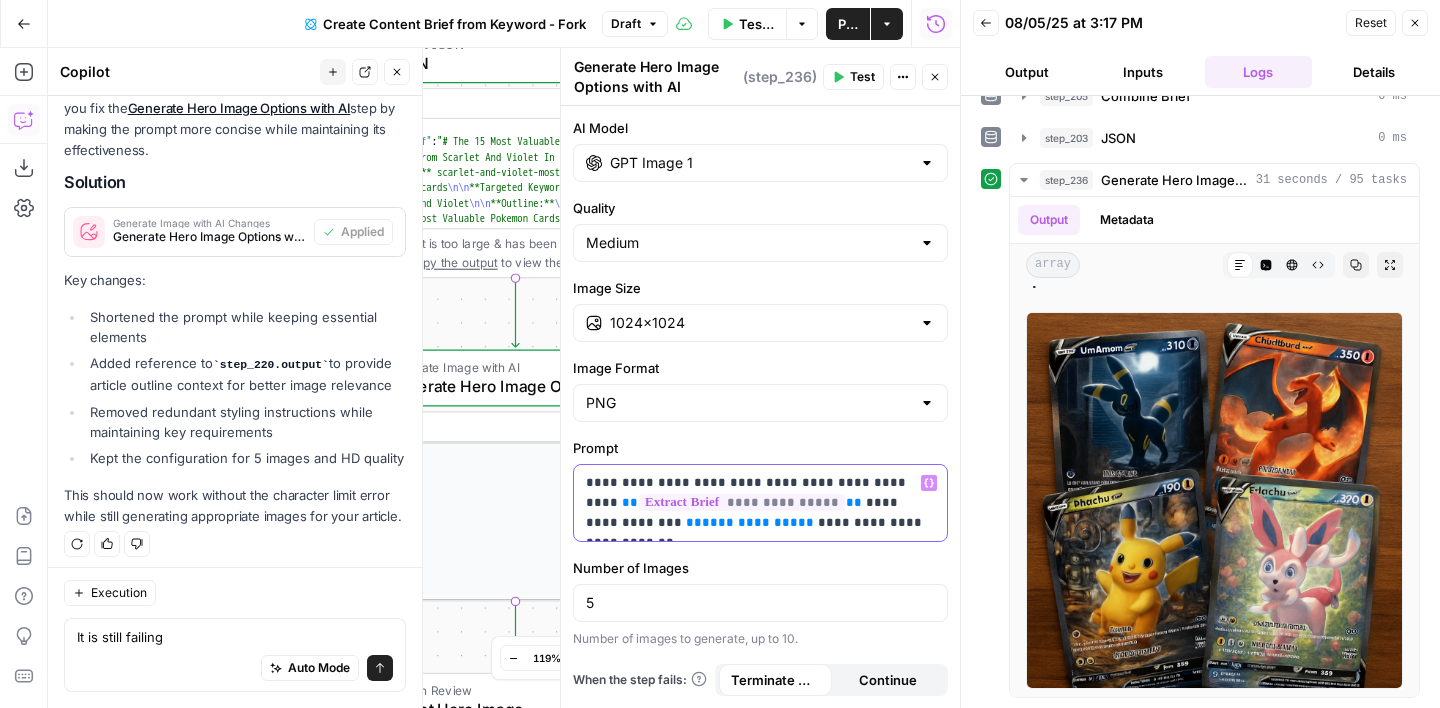 drag, startPoint x: 868, startPoint y: 518, endPoint x: 576, endPoint y: 523, distance: 292.04282 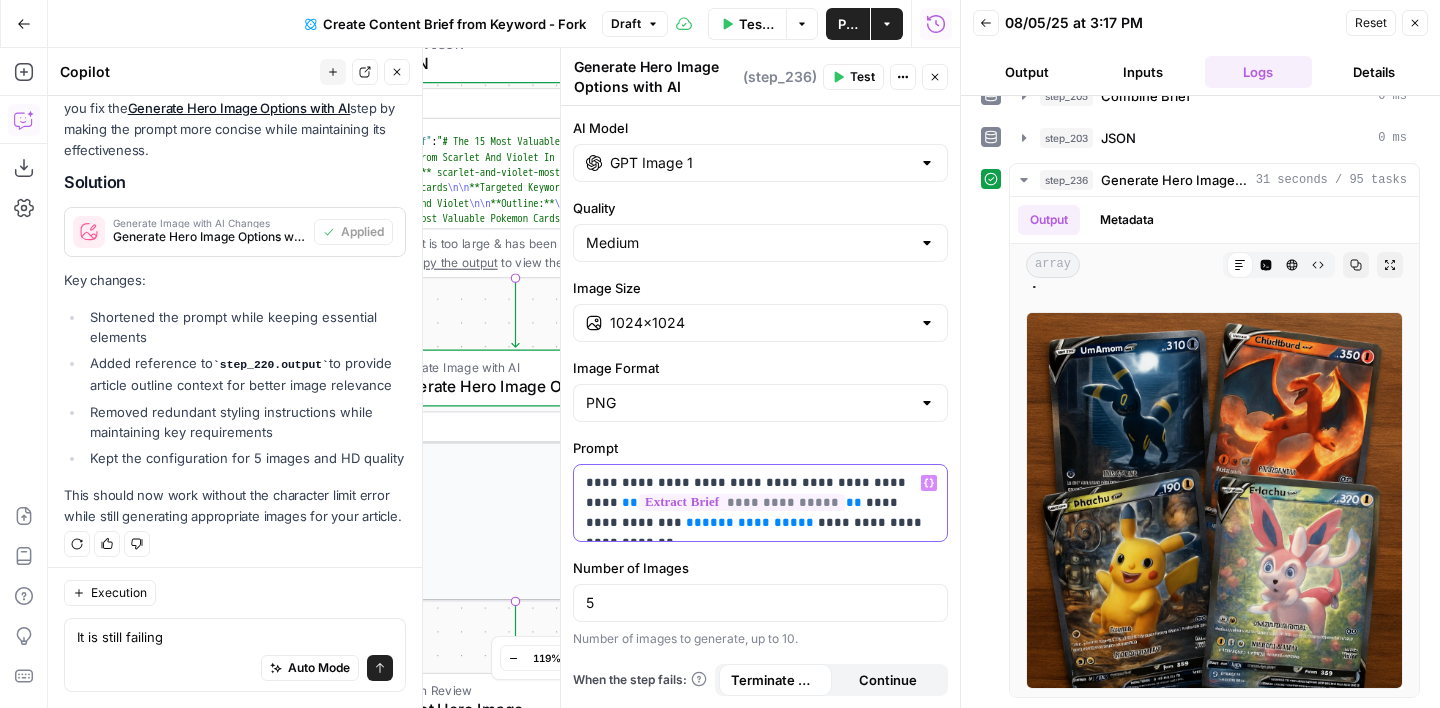 click on "**********" at bounding box center (760, 503) 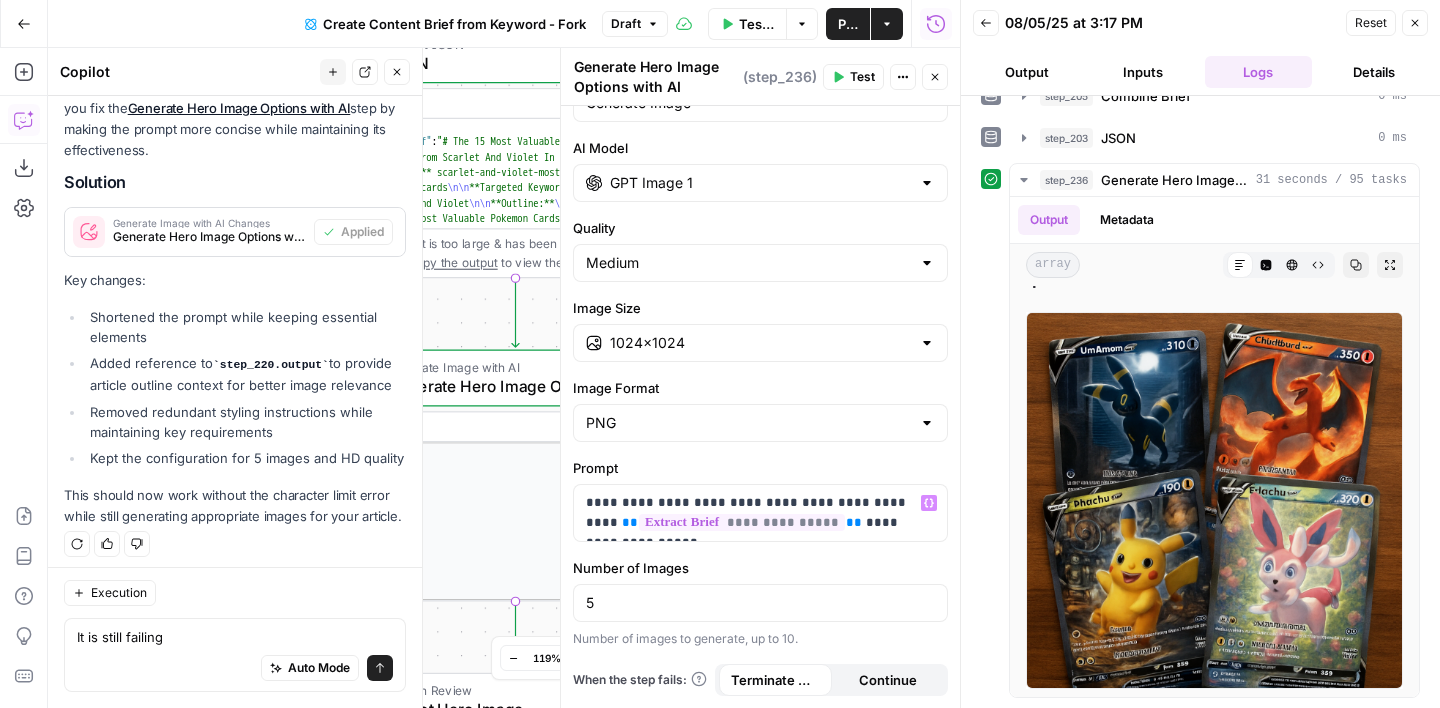 scroll, scrollTop: 80, scrollLeft: 0, axis: vertical 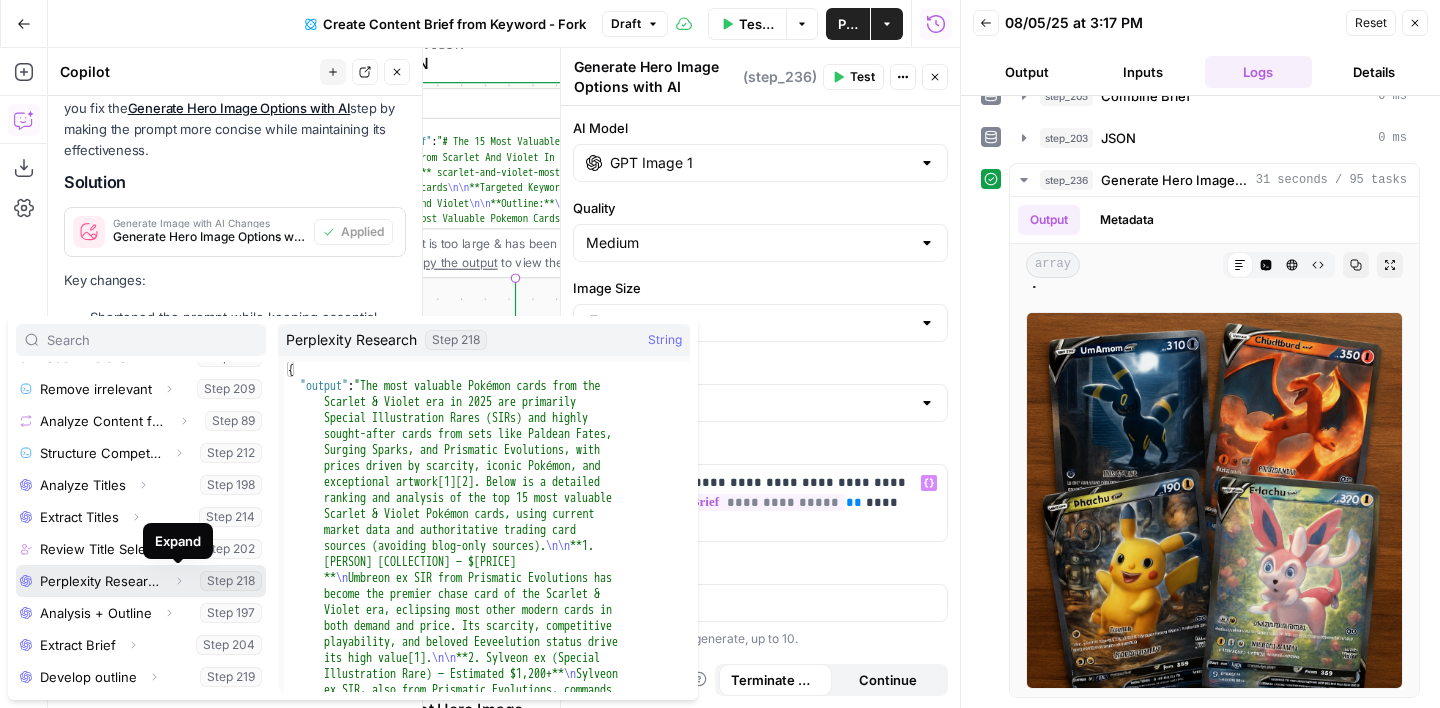 click 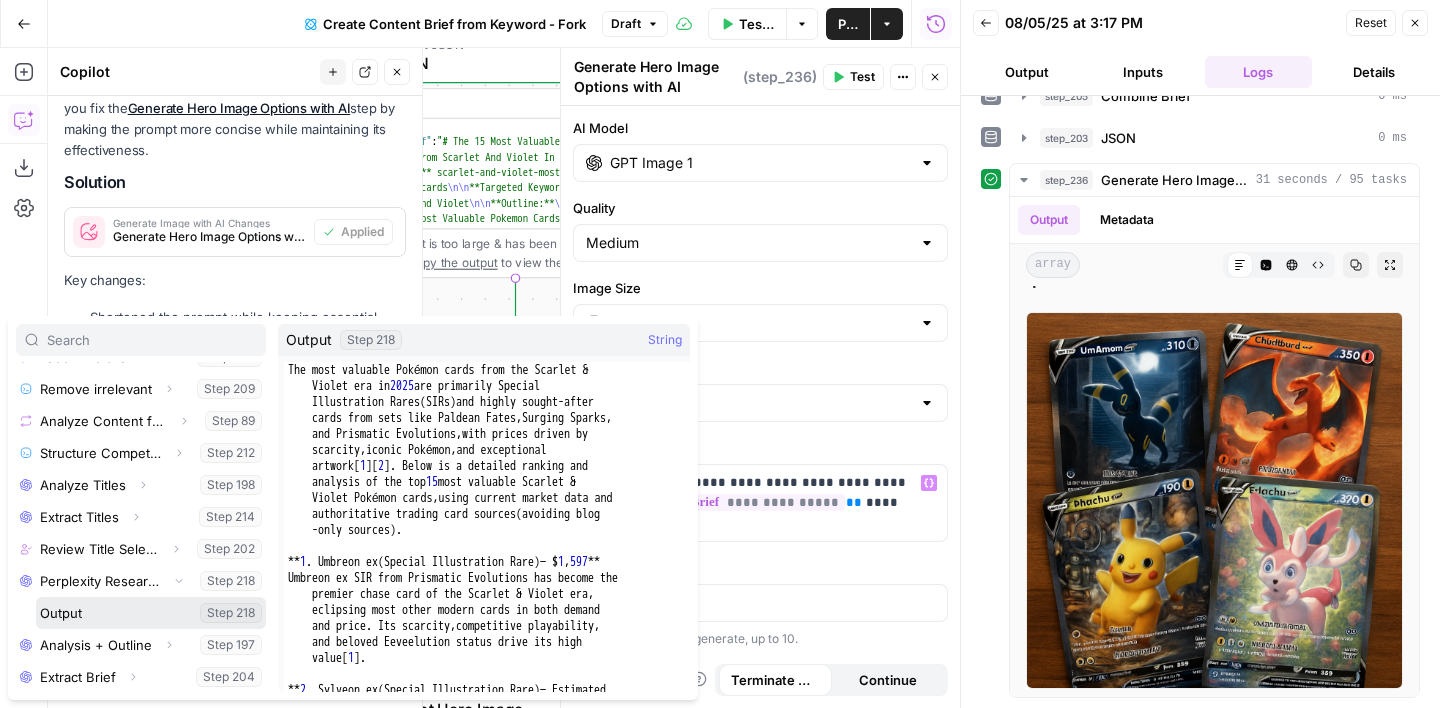 click at bounding box center [151, 613] 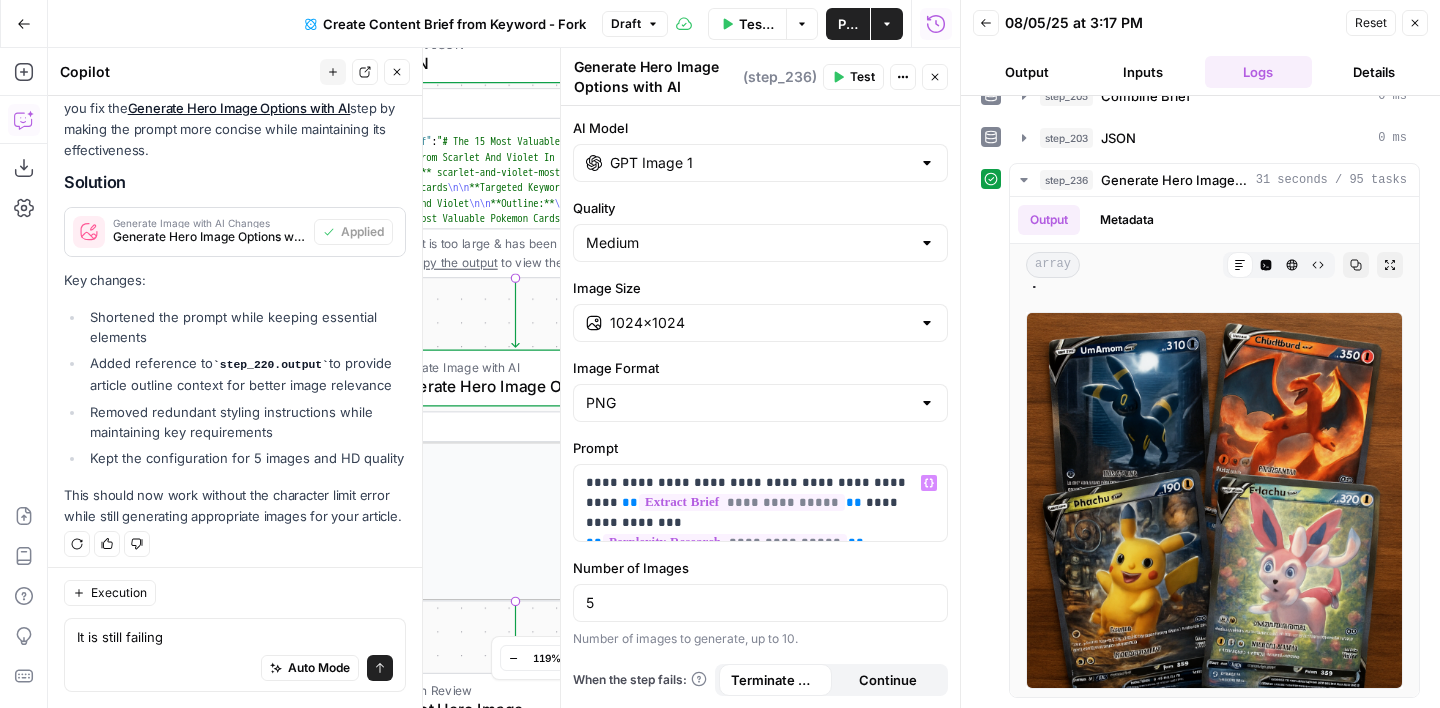 click on "Test" at bounding box center [853, 77] 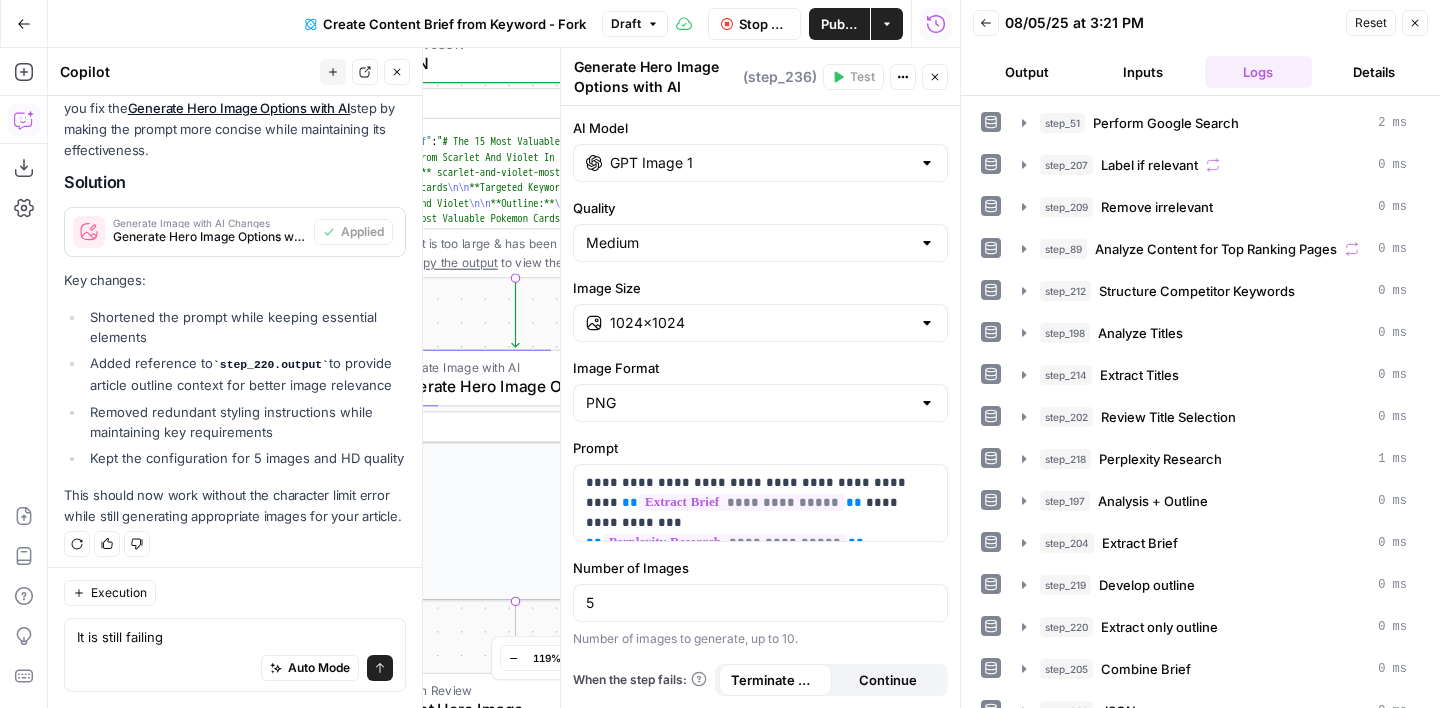 scroll, scrollTop: 66, scrollLeft: 0, axis: vertical 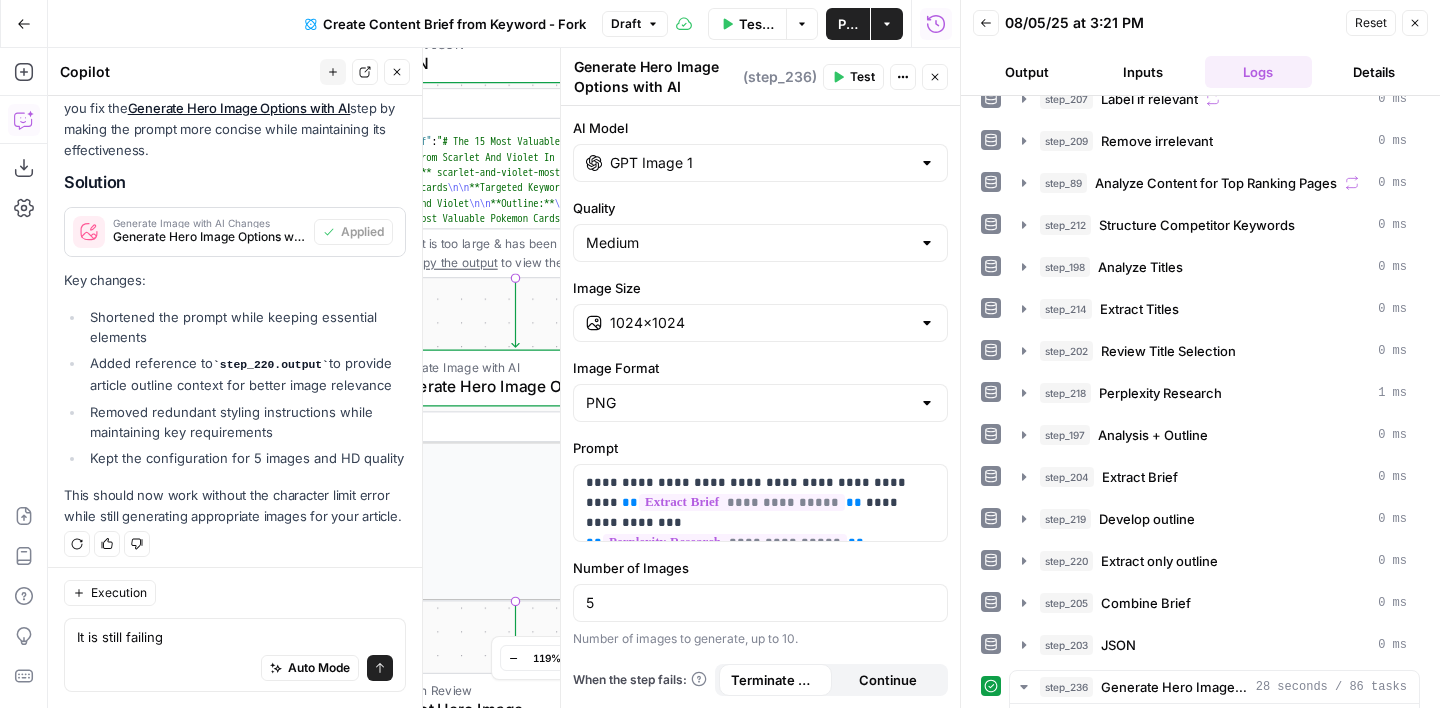 click 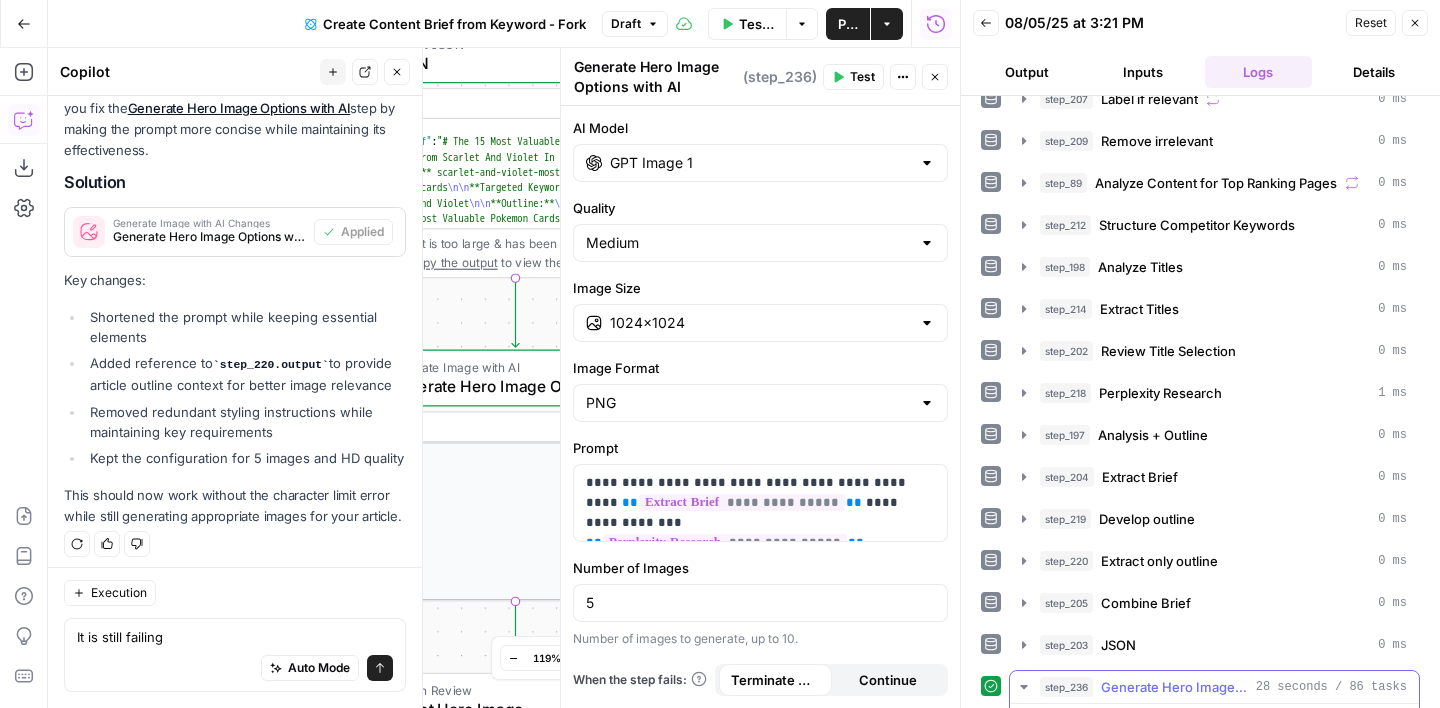 scroll, scrollTop: 431, scrollLeft: 0, axis: vertical 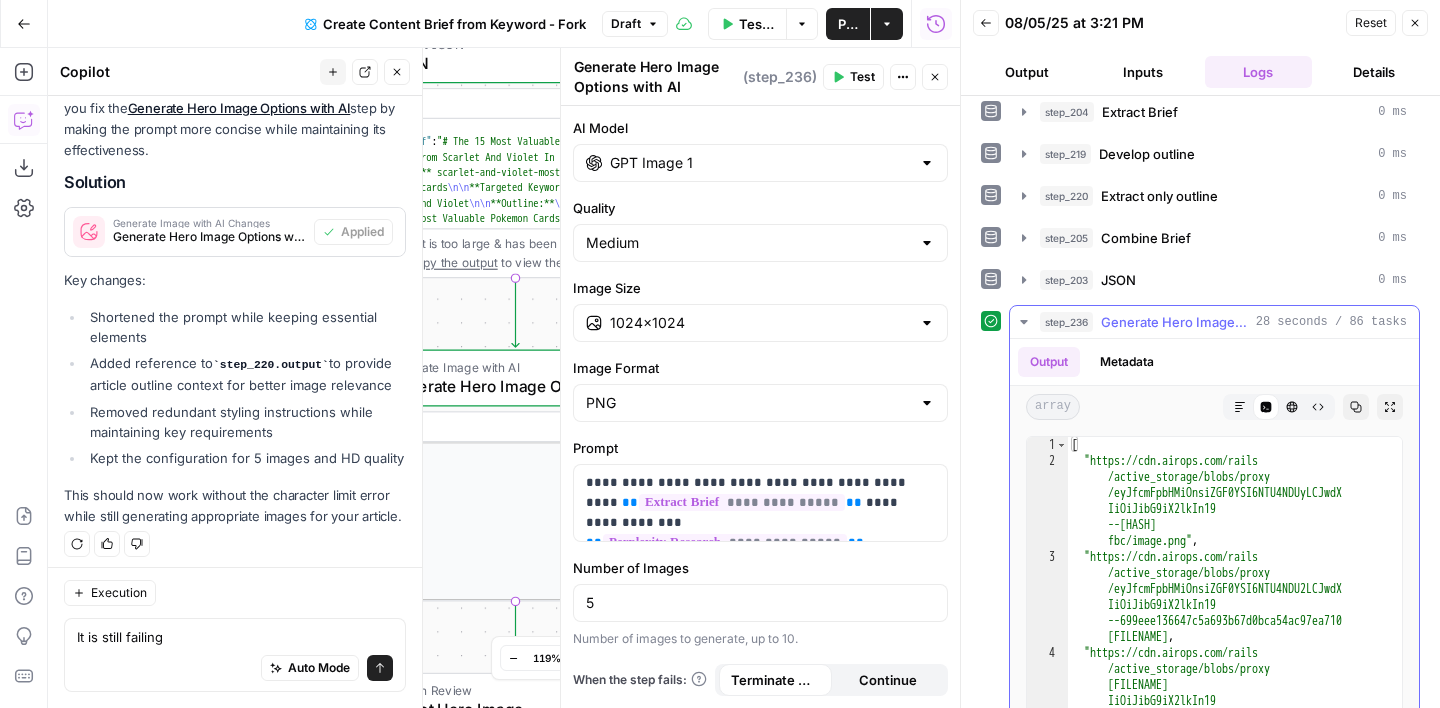 click 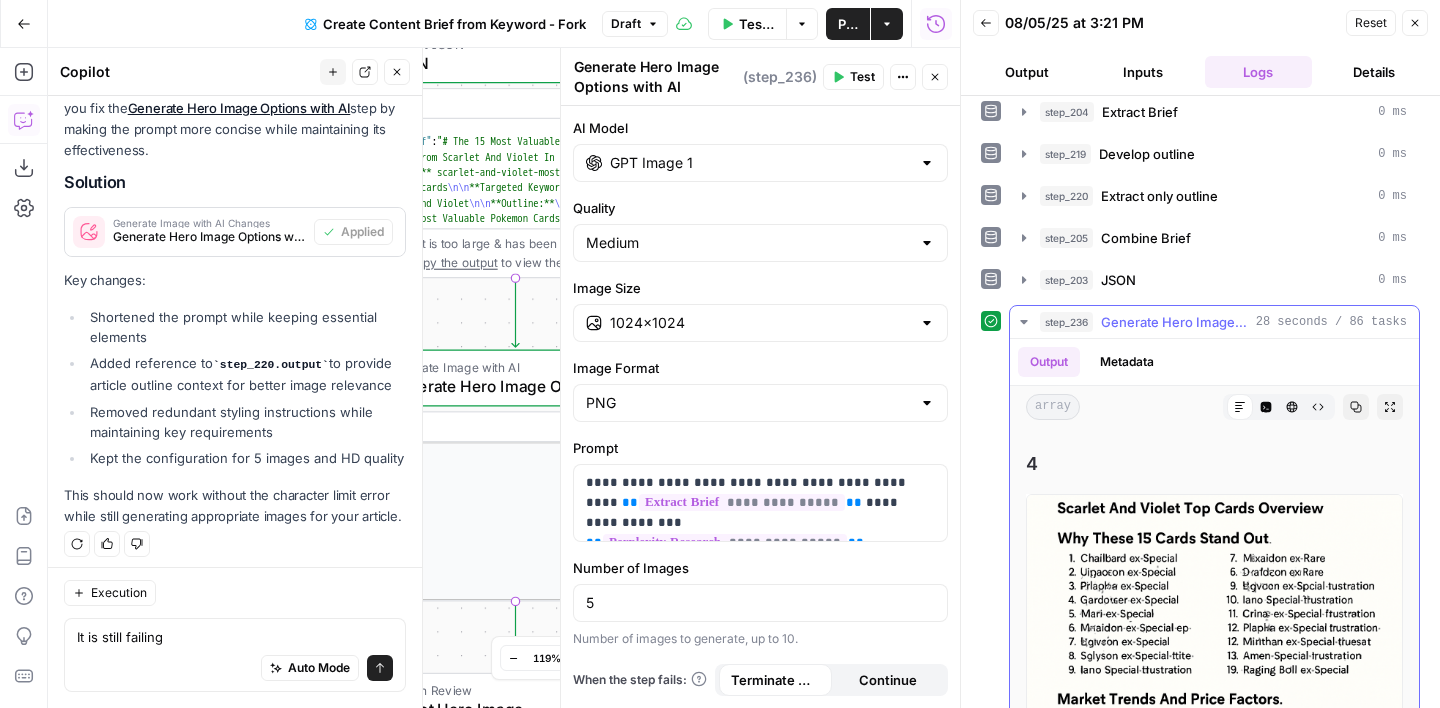 scroll, scrollTop: 1806, scrollLeft: 0, axis: vertical 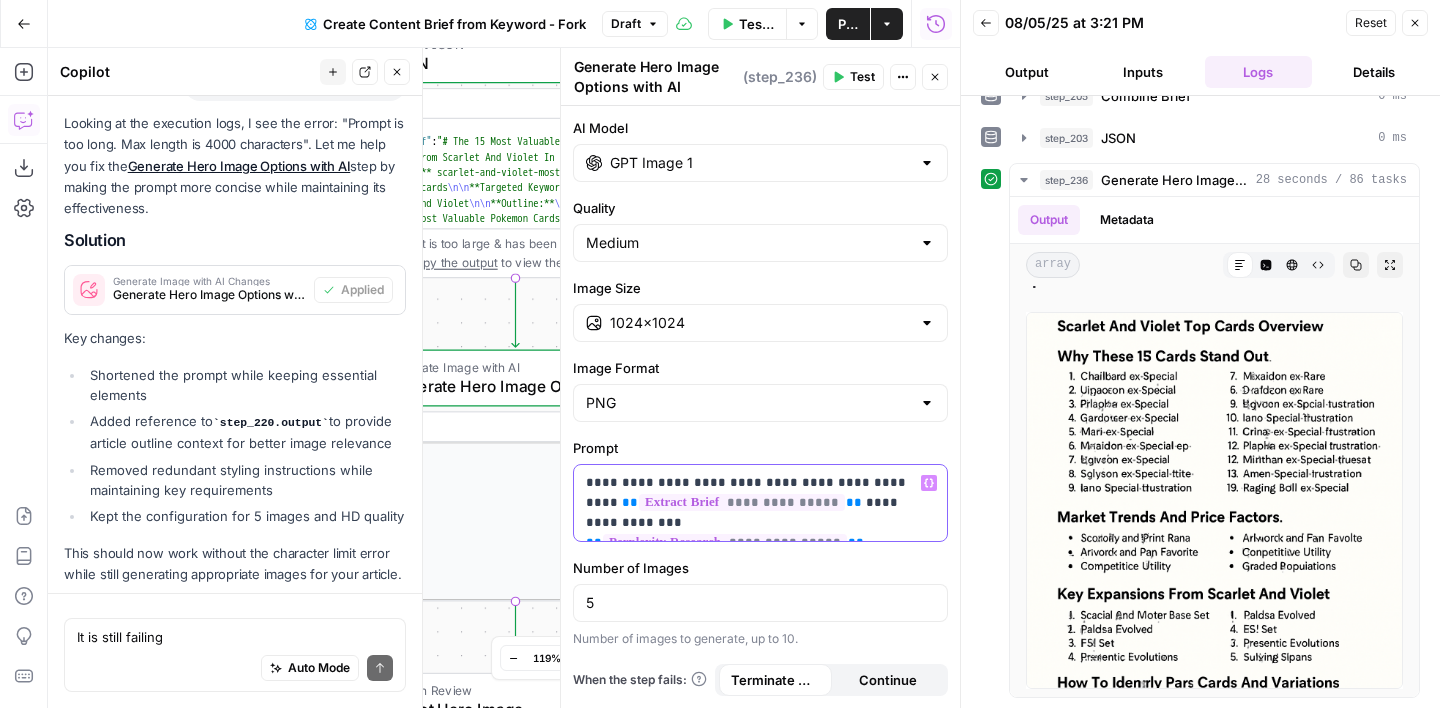 click on "**********" at bounding box center [760, 503] 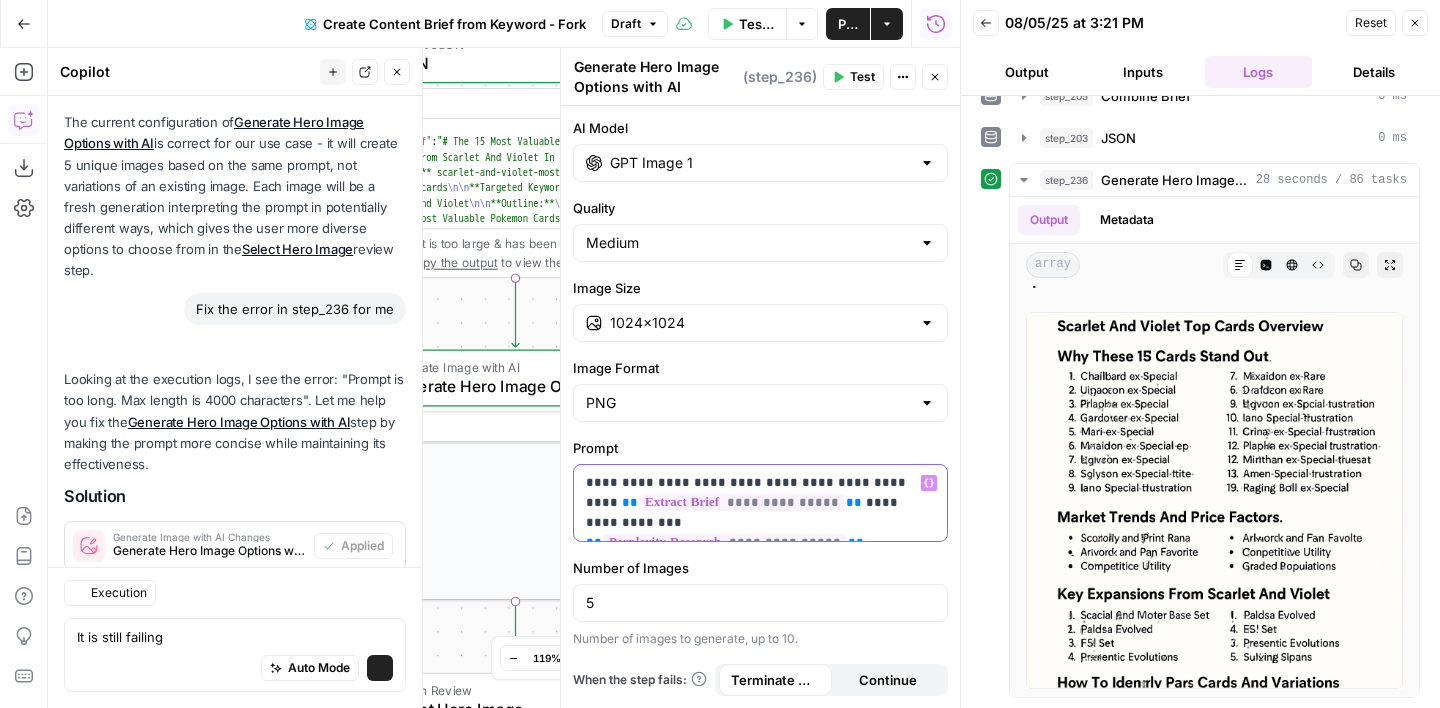 scroll, scrollTop: 5016, scrollLeft: 0, axis: vertical 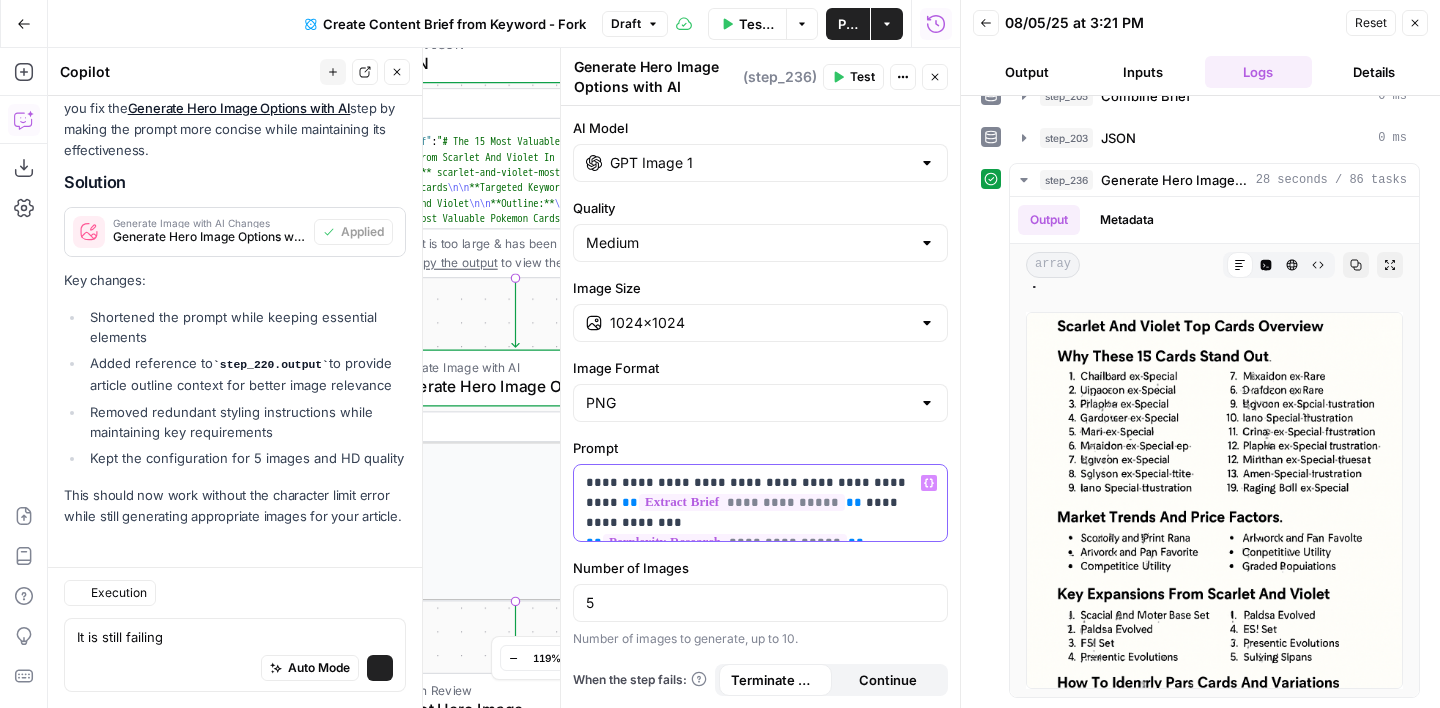 click on "**********" at bounding box center (760, 503) 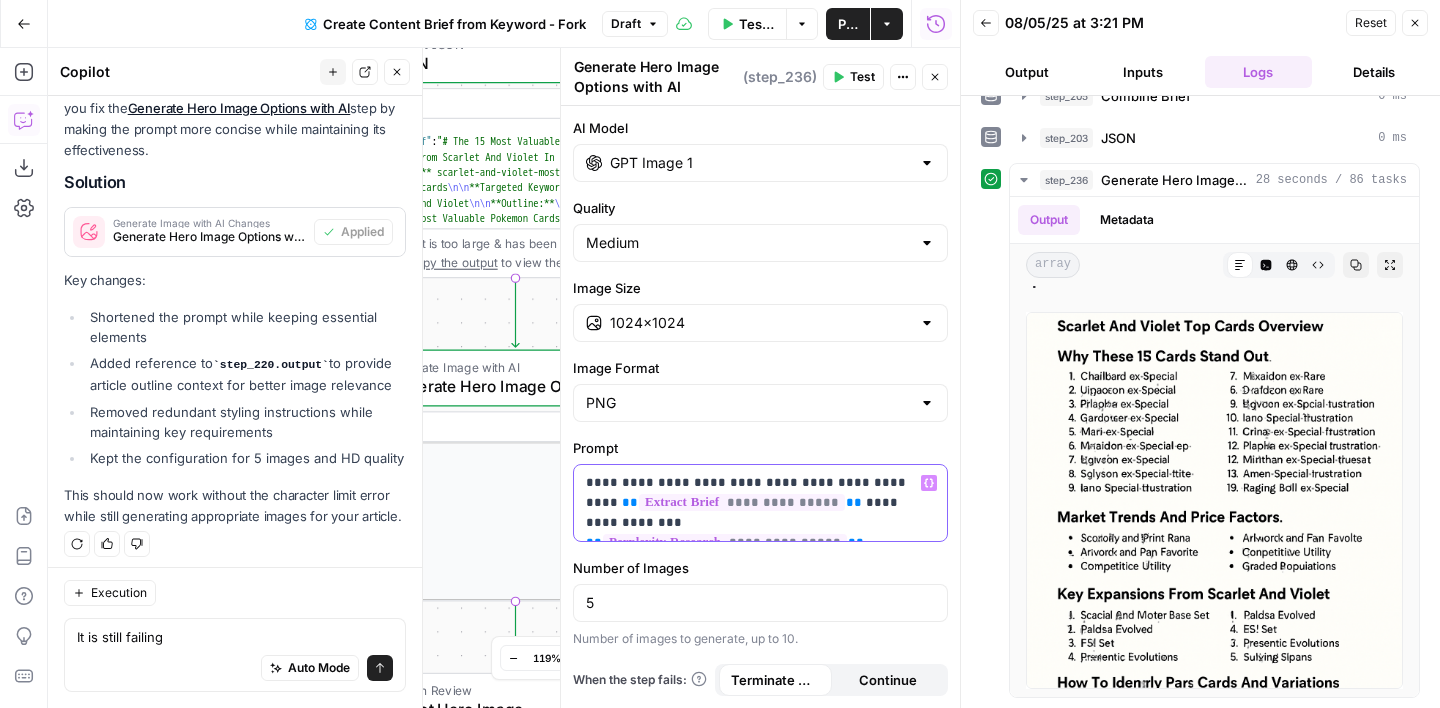 drag, startPoint x: 860, startPoint y: 521, endPoint x: 574, endPoint y: 517, distance: 286.02798 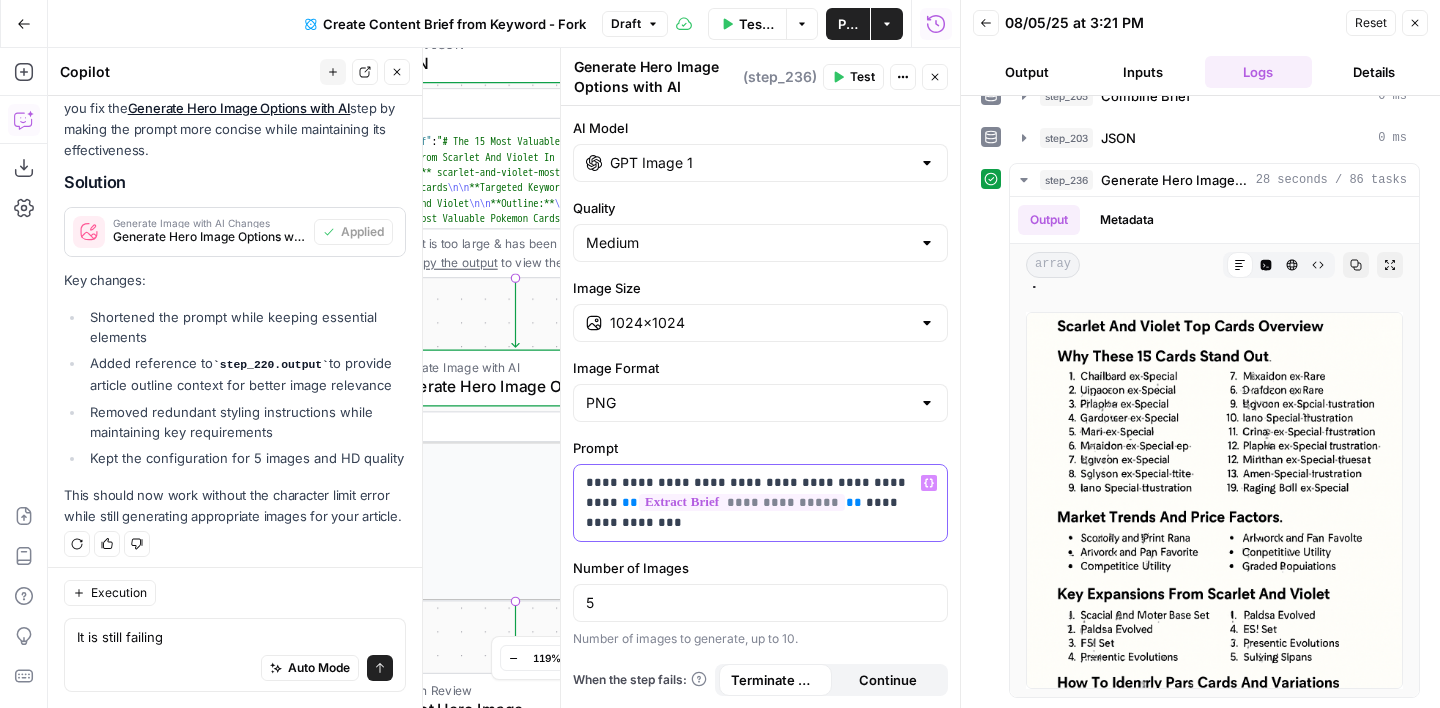 scroll, scrollTop: 60, scrollLeft: 0, axis: vertical 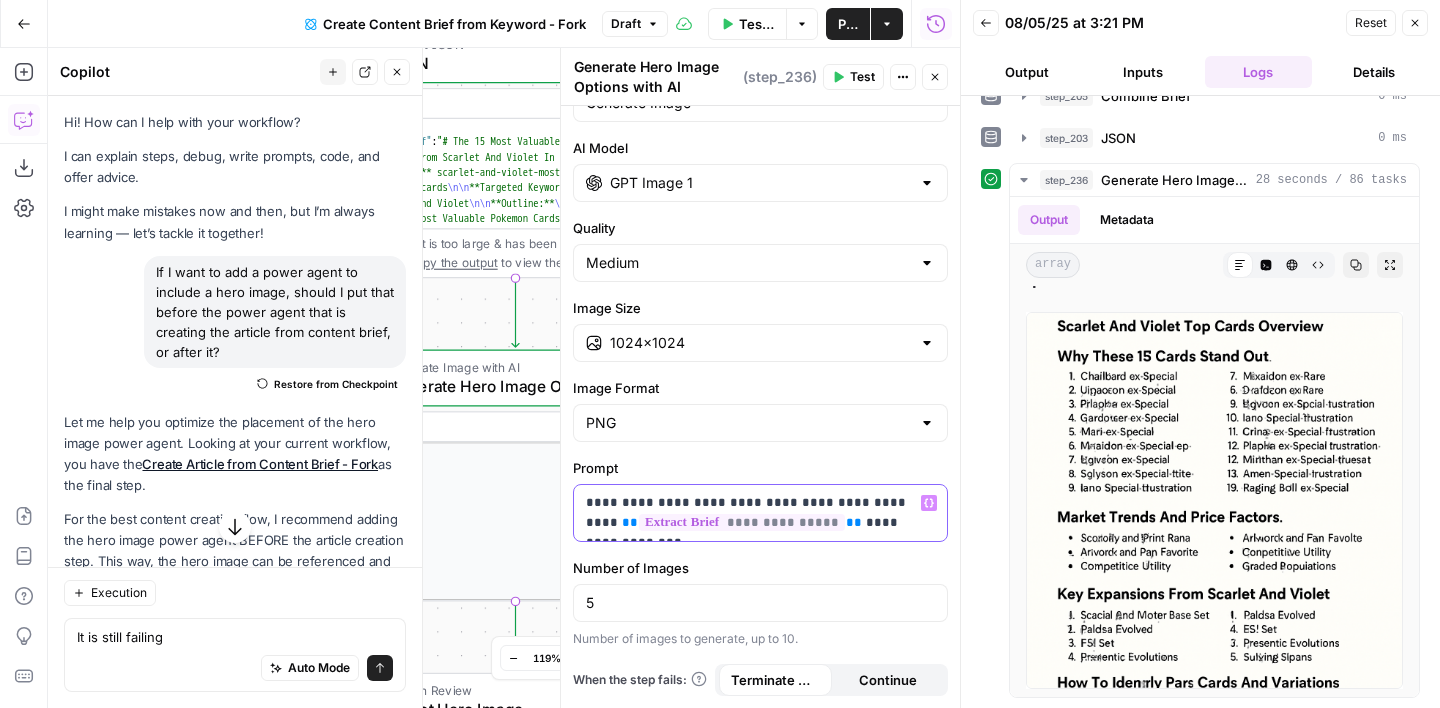 drag, startPoint x: 931, startPoint y: 527, endPoint x: 816, endPoint y: 524, distance: 115.03912 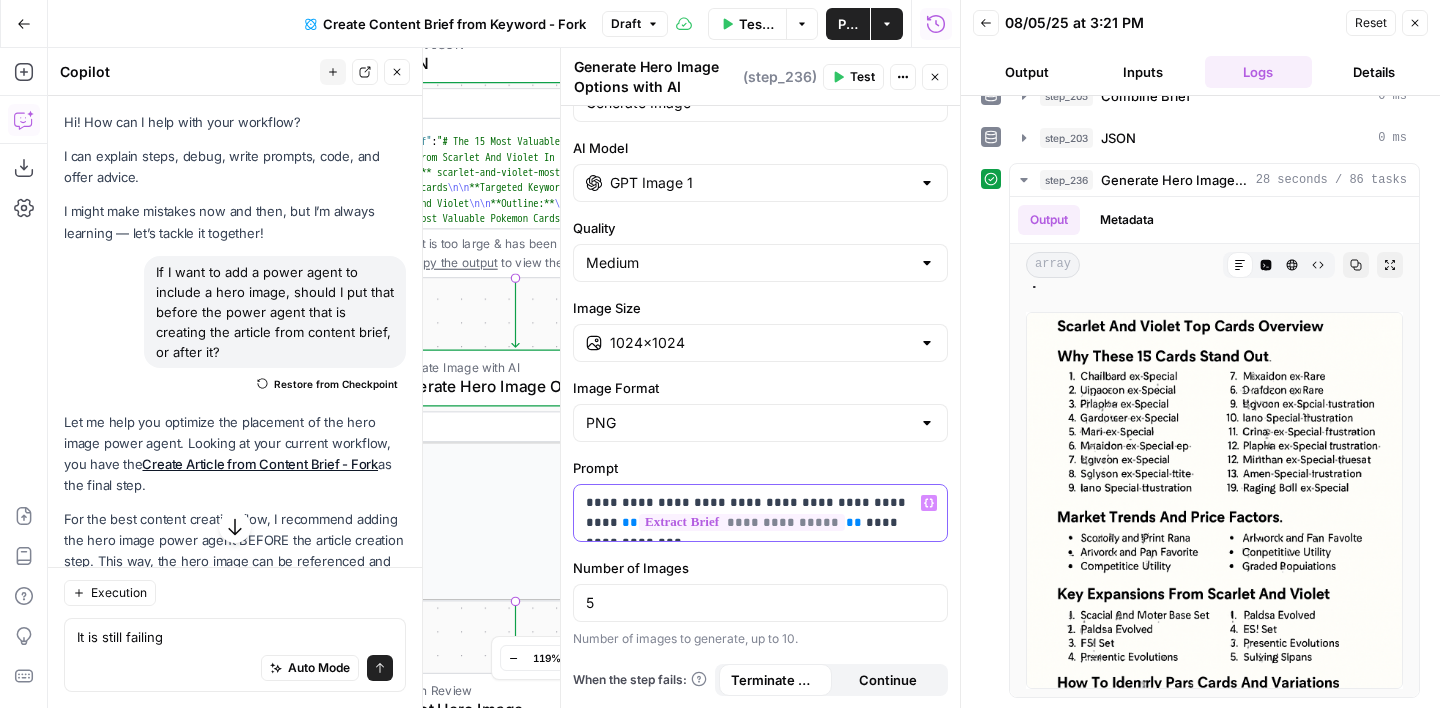 click on "**********" at bounding box center [760, 513] 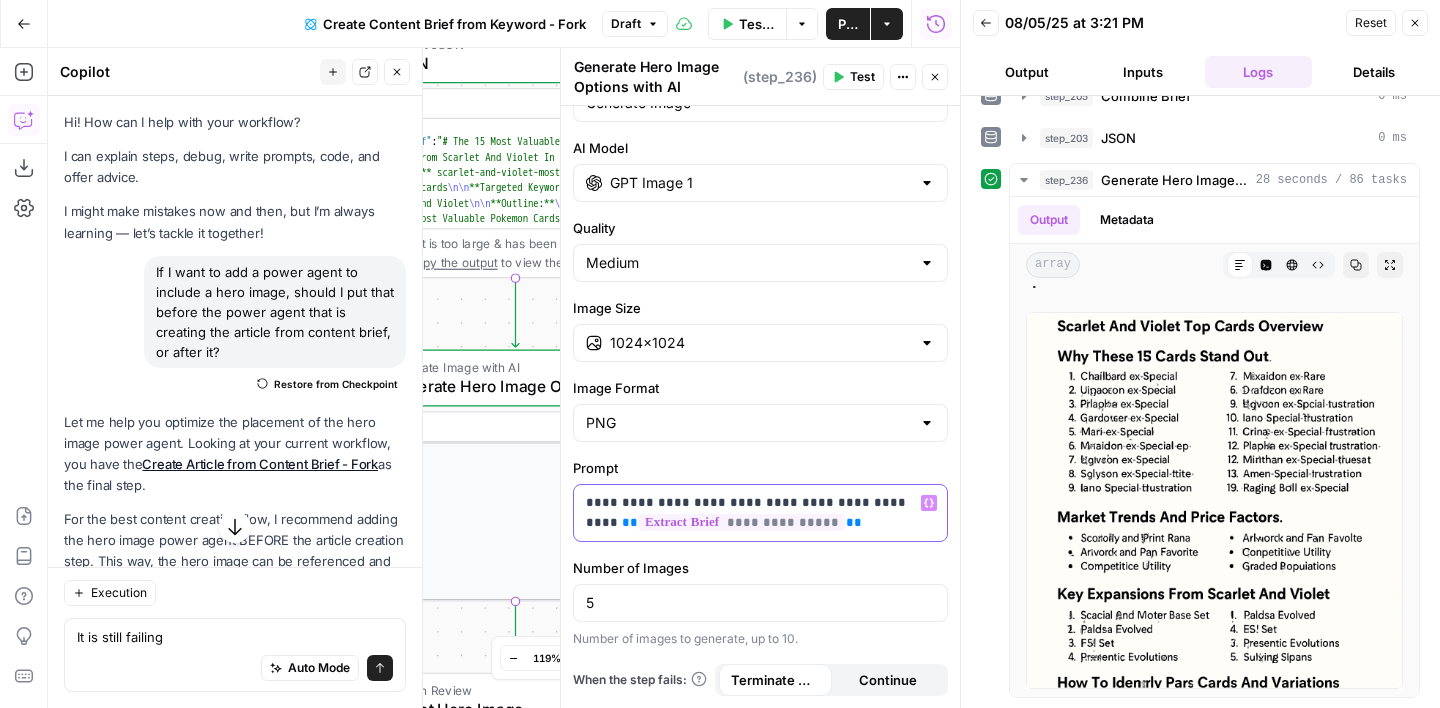click on "**********" at bounding box center [760, 513] 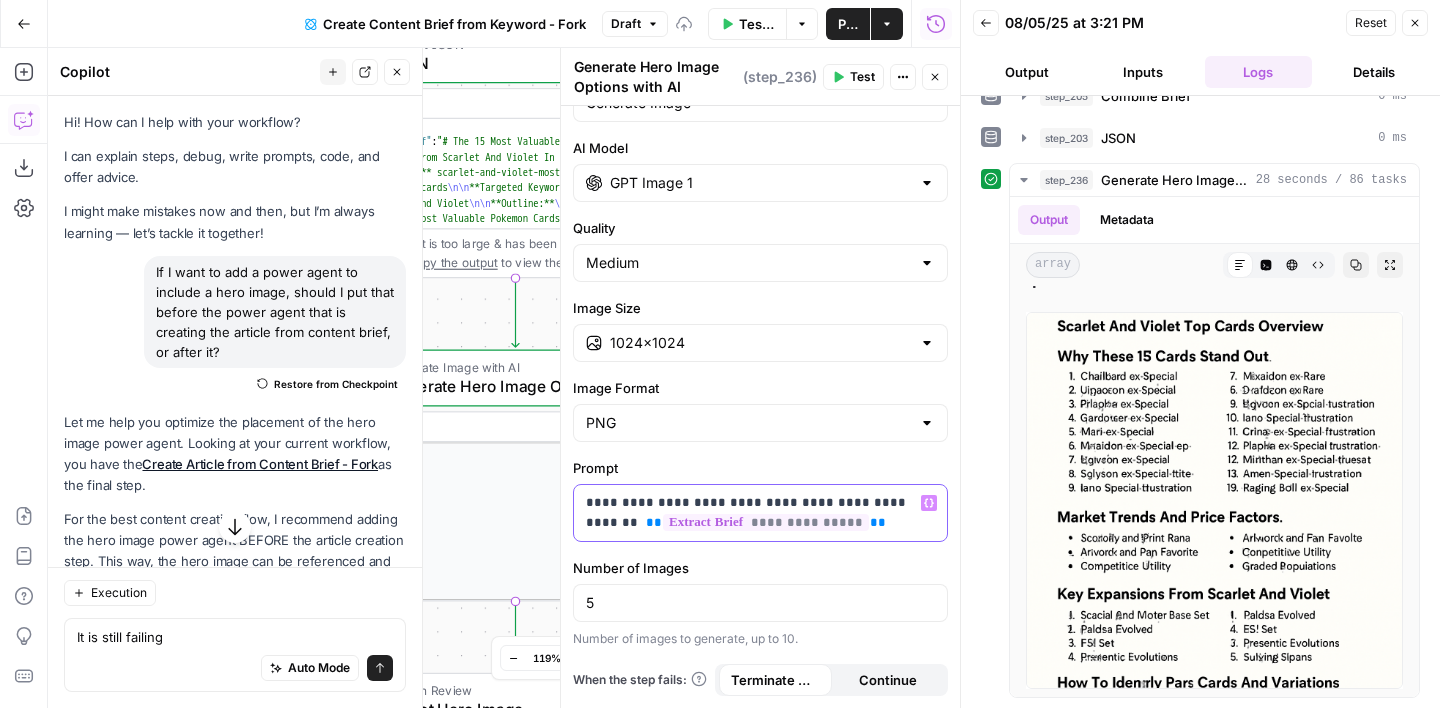 click 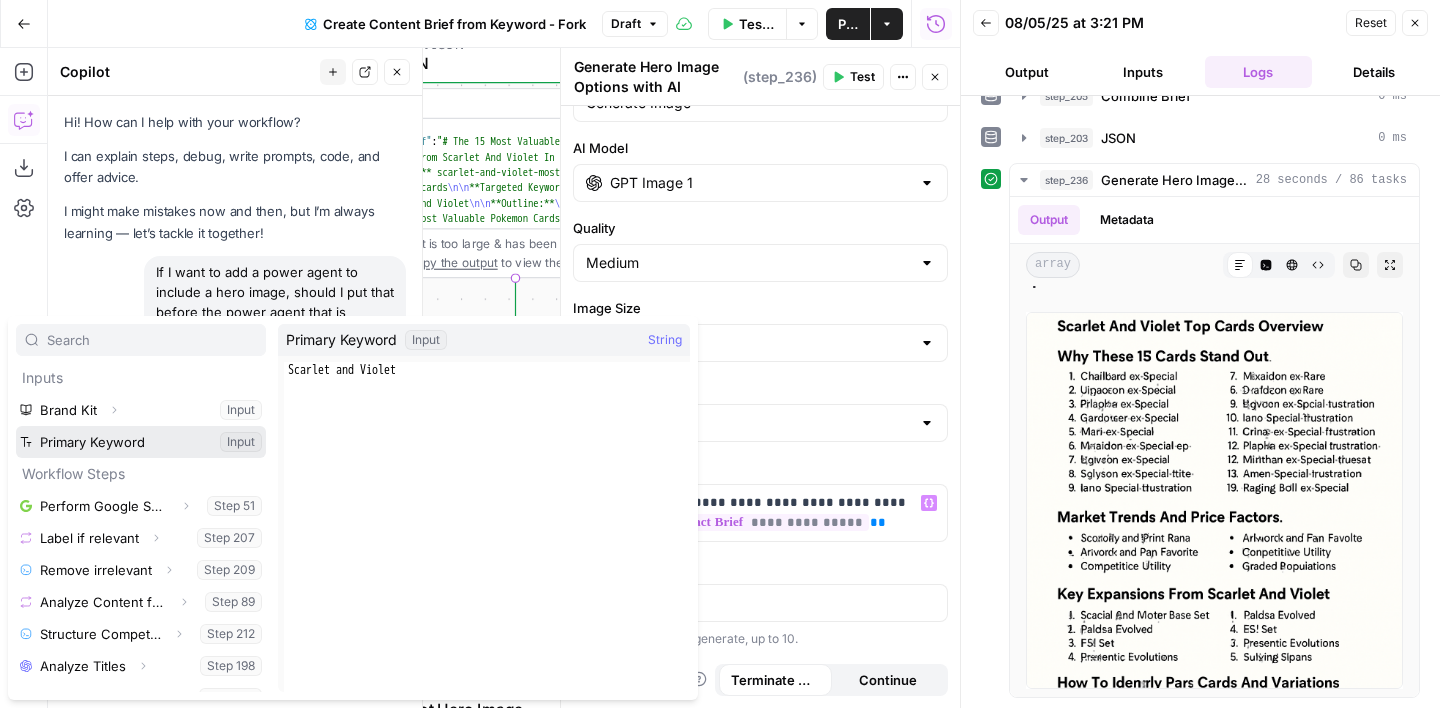 click at bounding box center [141, 442] 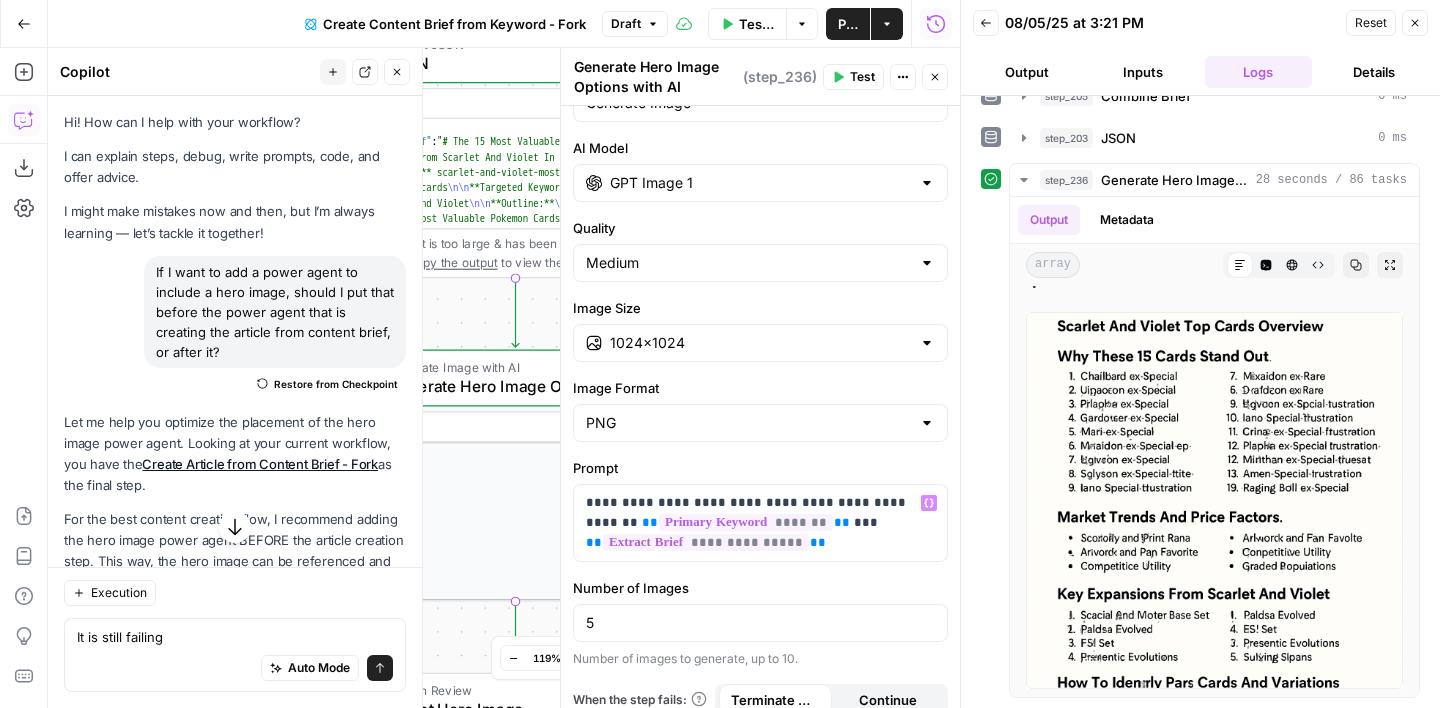 click on "Test" at bounding box center (853, 77) 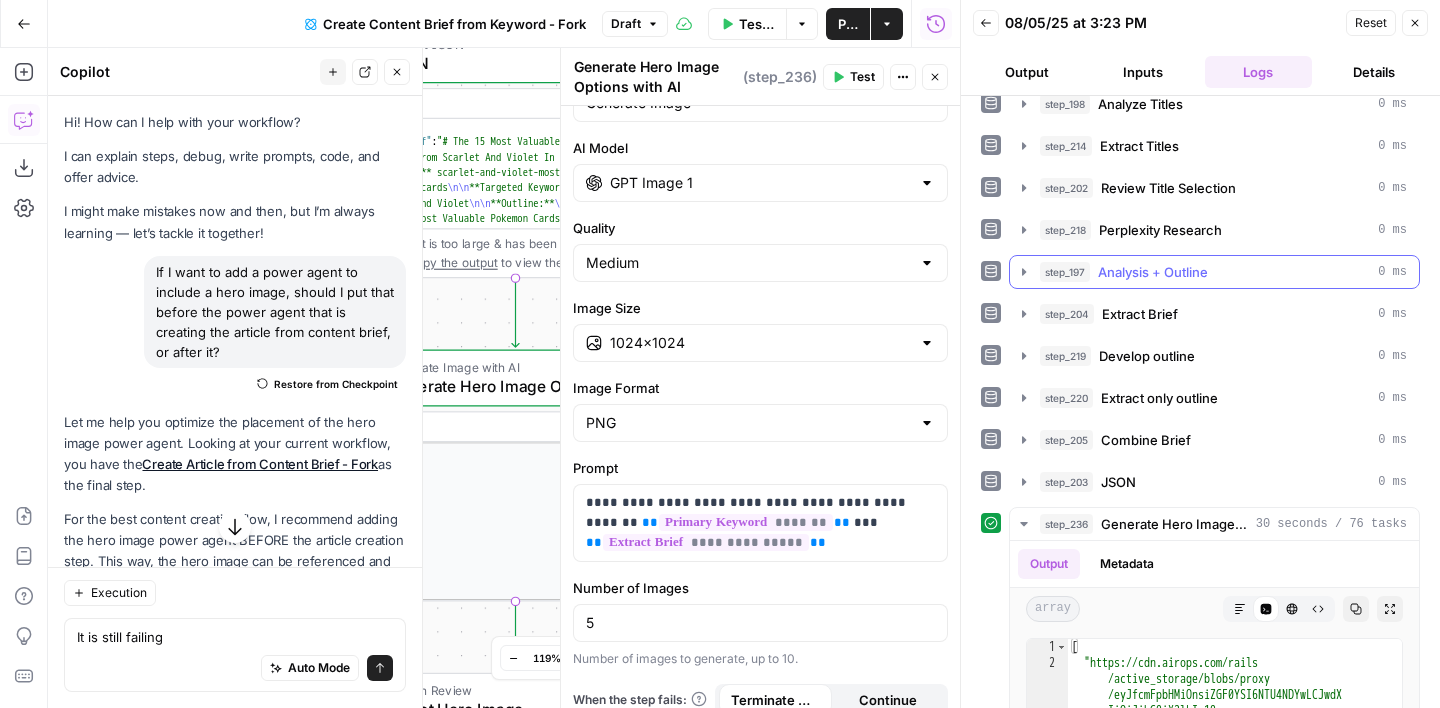 scroll, scrollTop: 256, scrollLeft: 0, axis: vertical 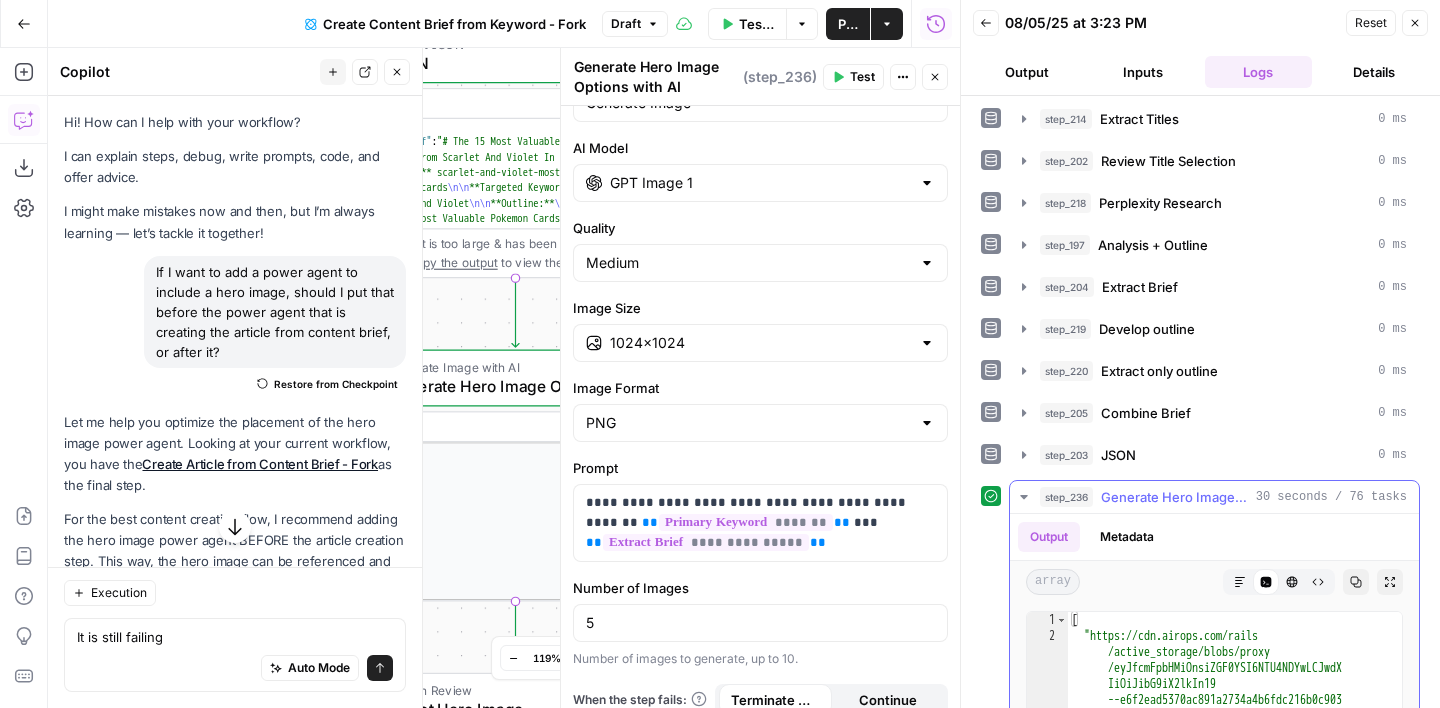 click on "Markdown" at bounding box center [1240, 582] 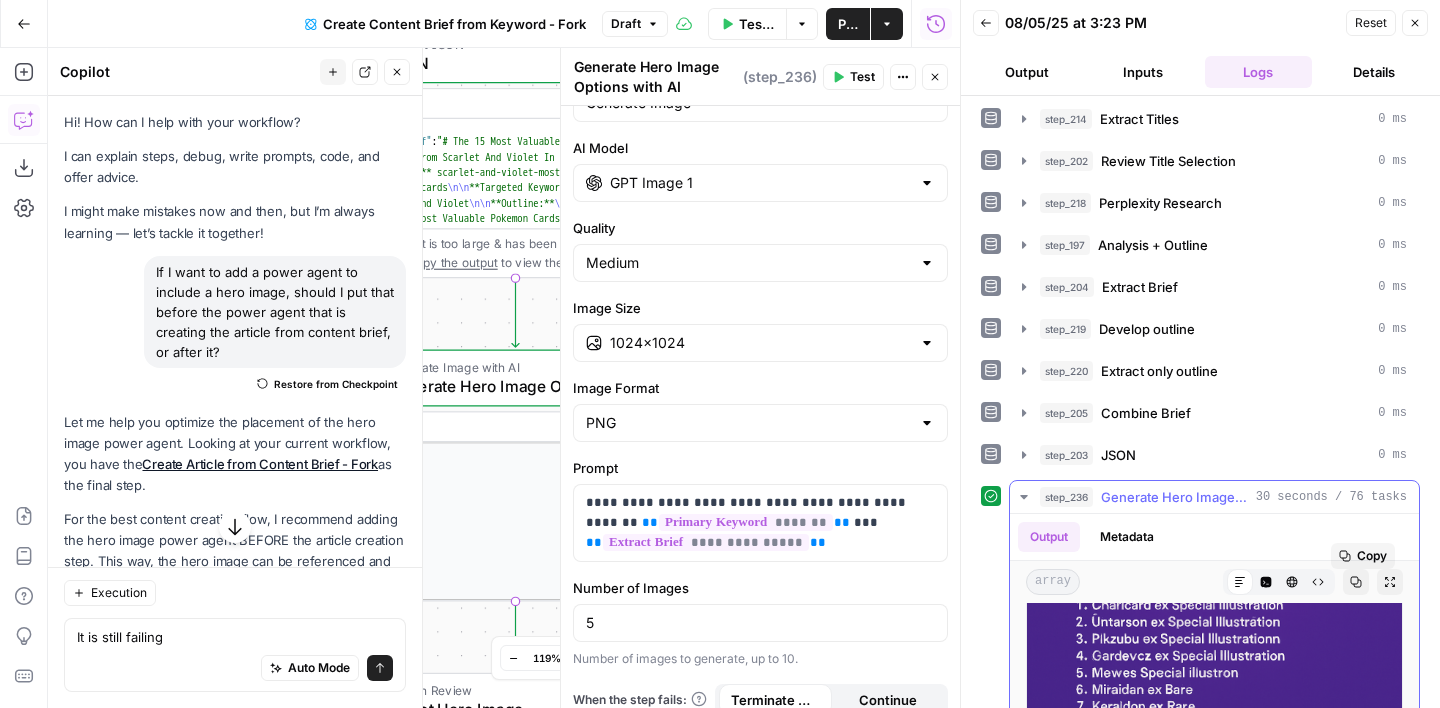 scroll, scrollTop: 0, scrollLeft: 0, axis: both 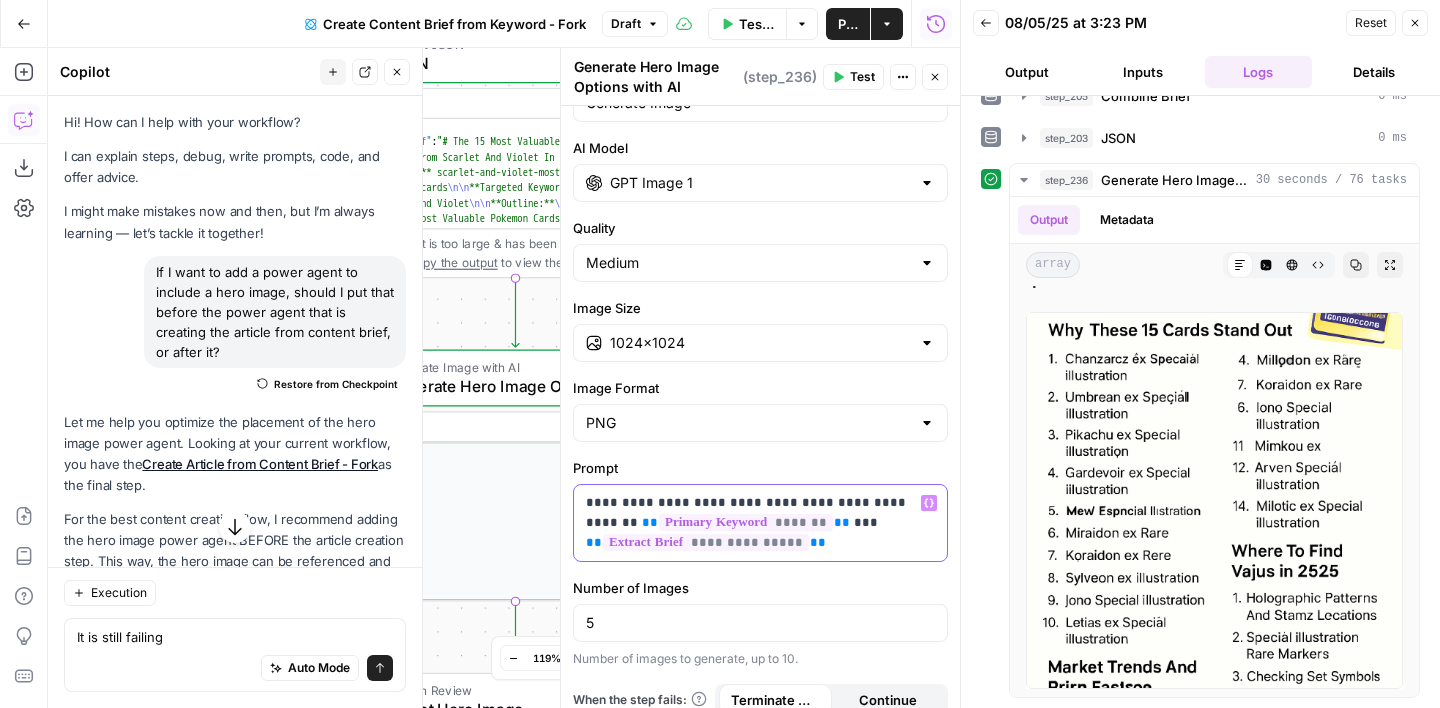 drag, startPoint x: 867, startPoint y: 544, endPoint x: 584, endPoint y: 545, distance: 283.00177 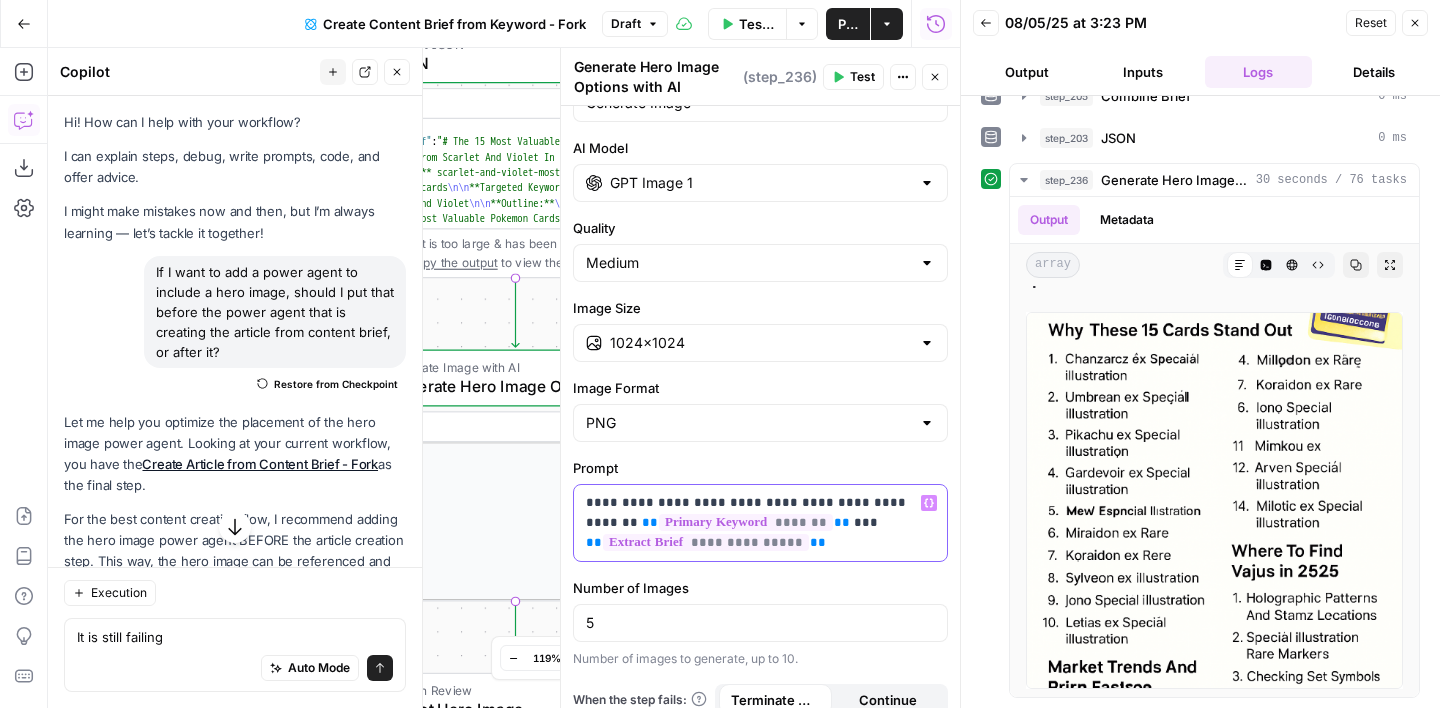 click on "**********" at bounding box center [760, 523] 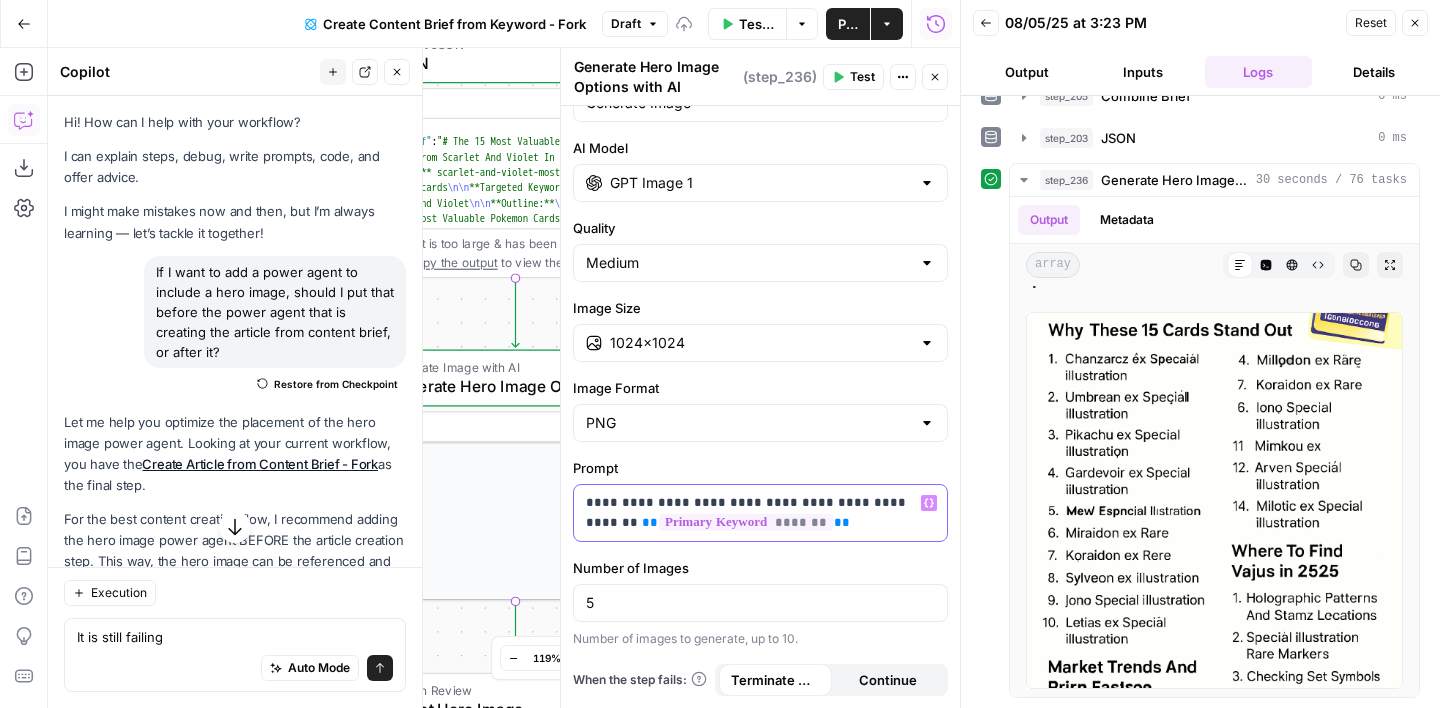 click on "**********" at bounding box center [760, 513] 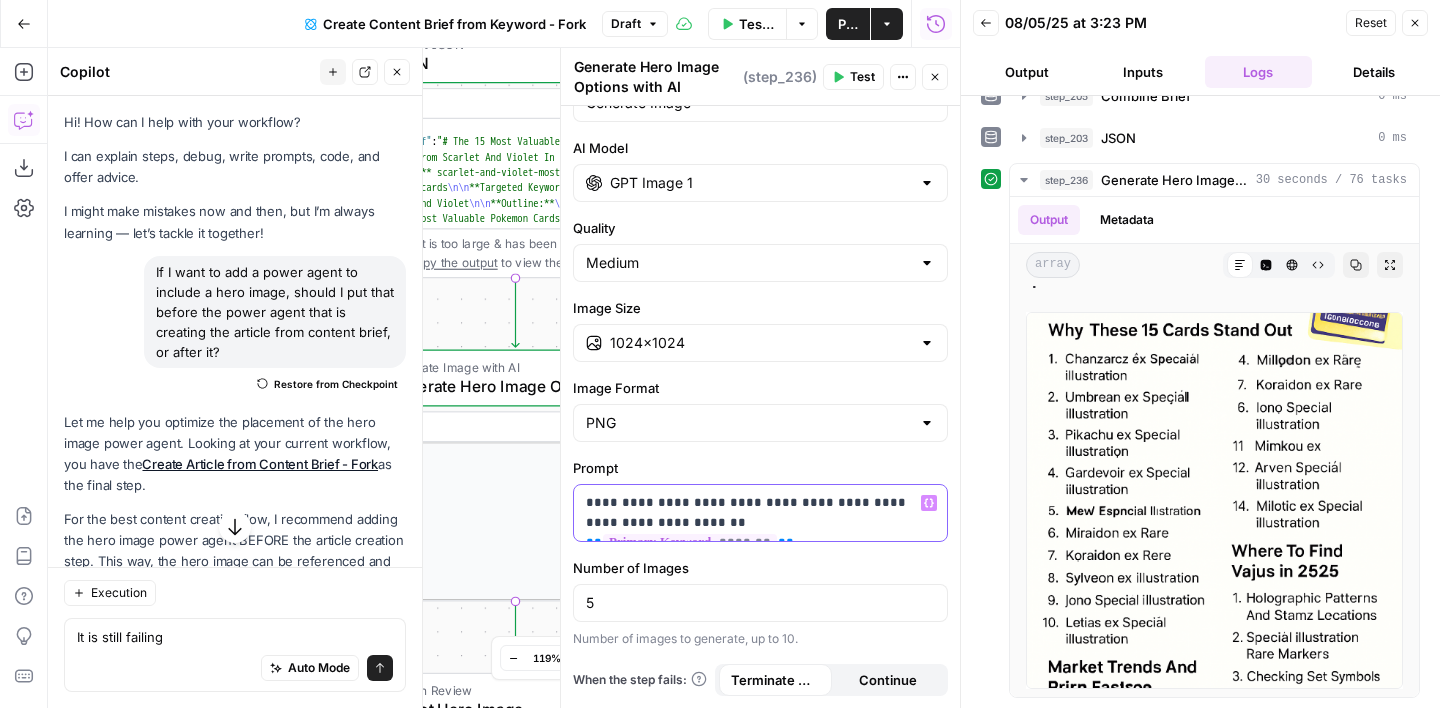 click on "**********" at bounding box center [760, 513] 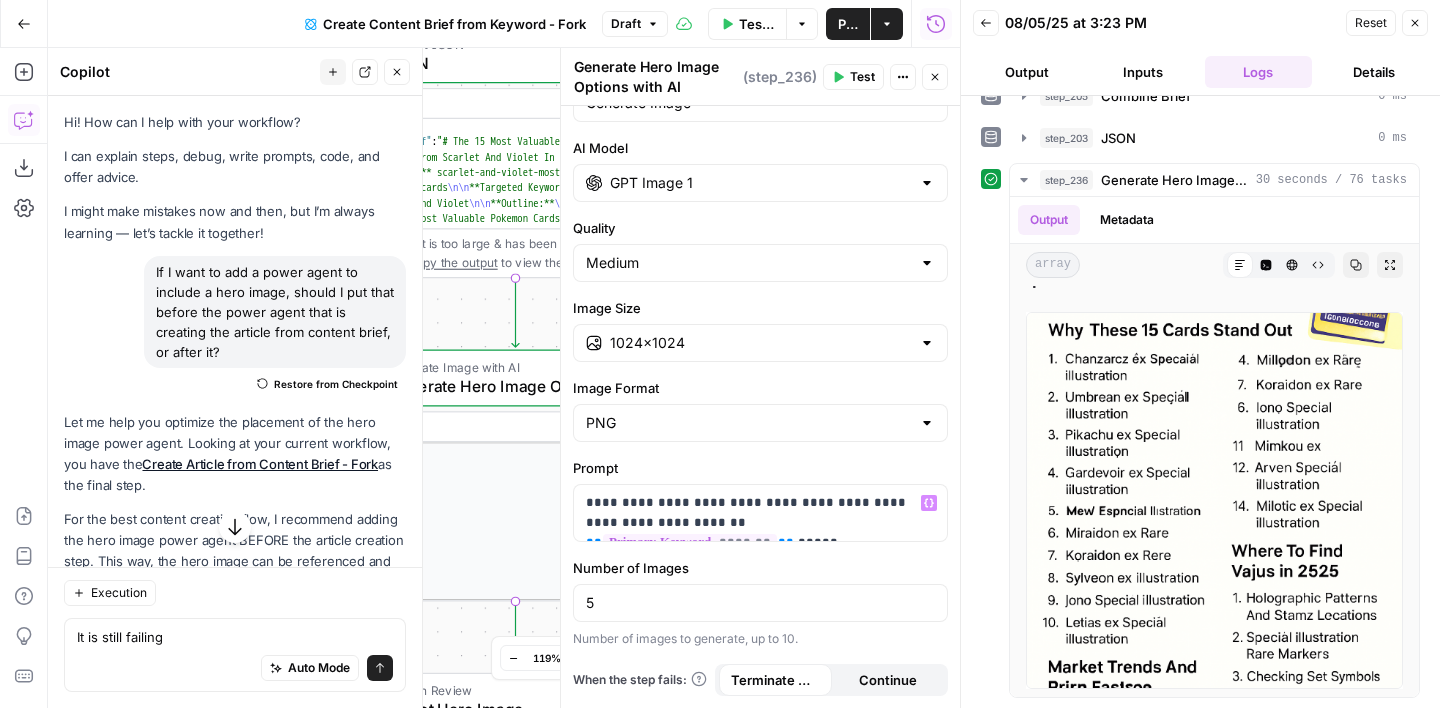 click on "Test" at bounding box center [853, 77] 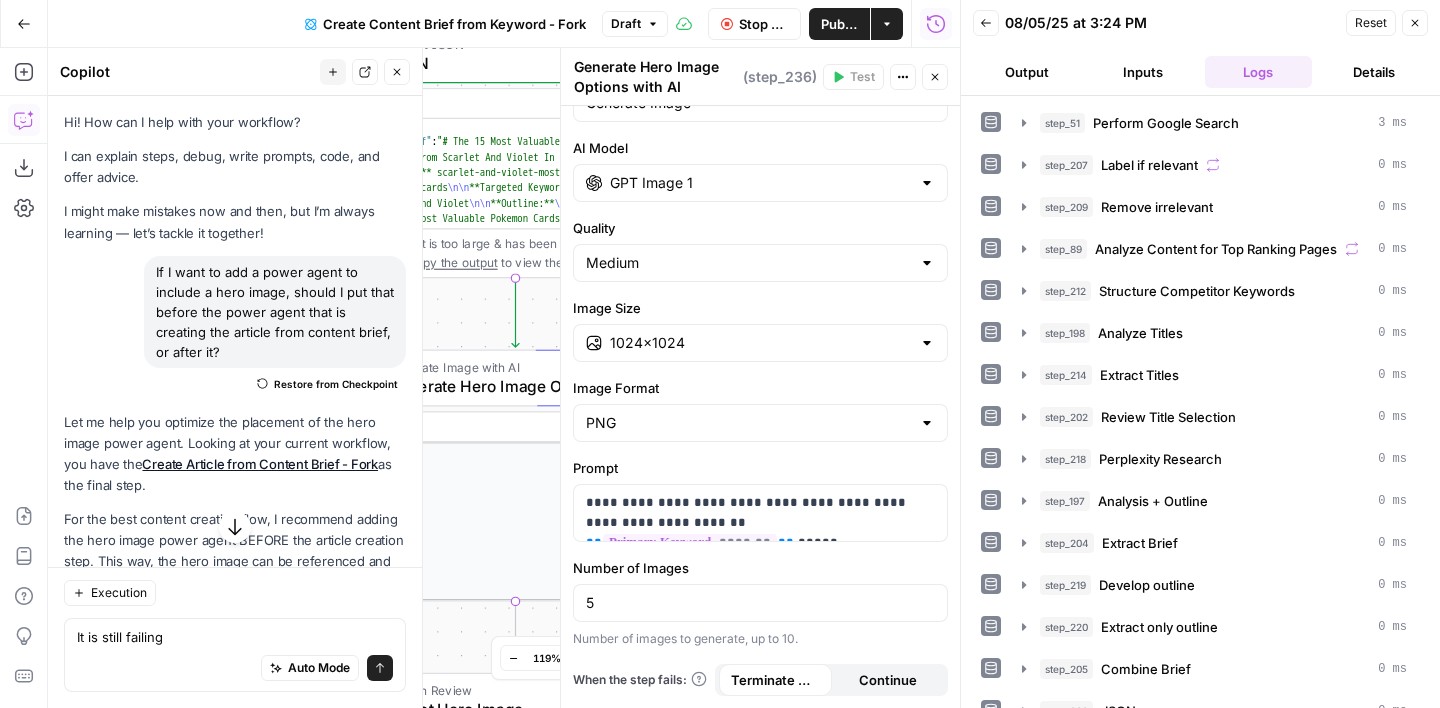 scroll, scrollTop: 66, scrollLeft: 0, axis: vertical 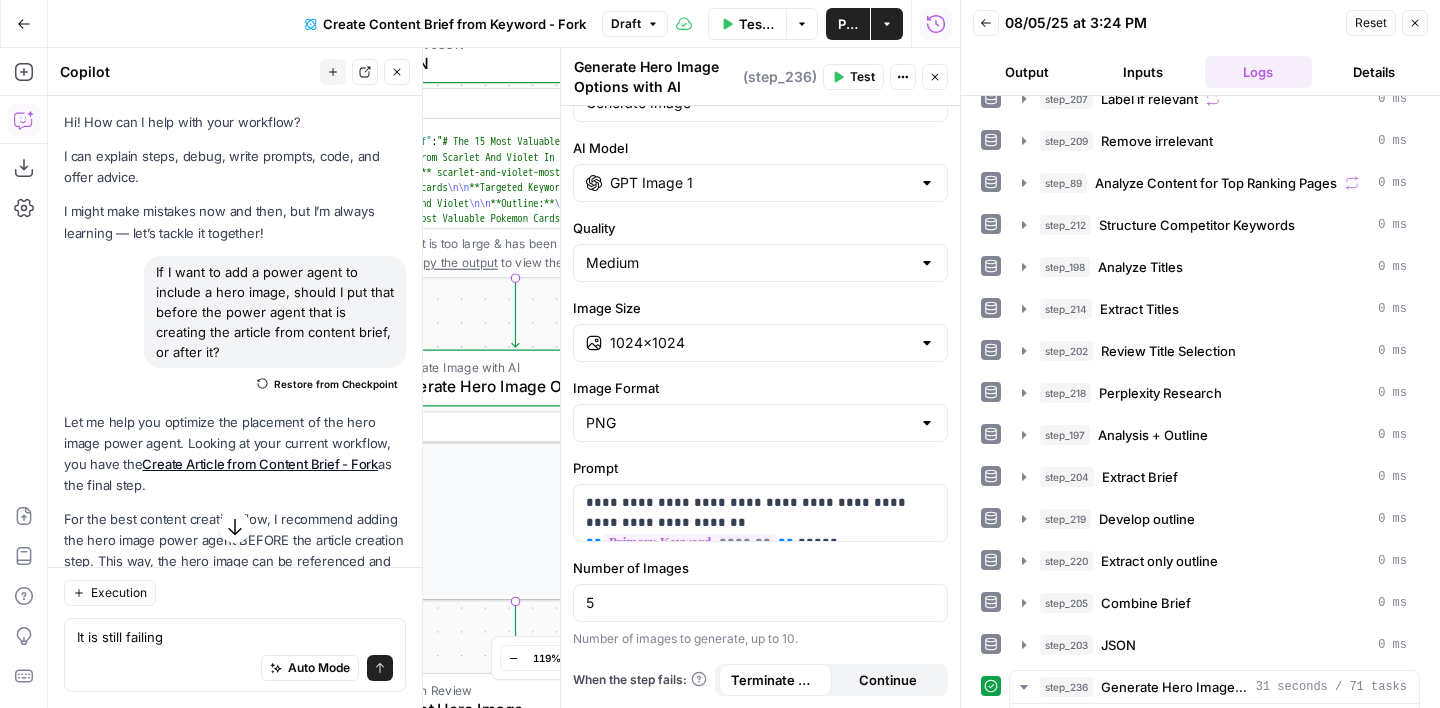 click on "1 2 3 4 5 6 [    "https://cdn.airops.com/rails        /active_storage/blobs/proxy        /eyJfcmFpbHMiOnsiZGF0YSI6NTU4NDY1LCJwdX        IiOiJibG9iX2lkIn19        --03a33ae7ee36166b9075e186a0567d5f3aa75        395/image.png" ,    "https://cdn.airops.com/rails        /active_storage/blobs/proxy        /eyJfcmFpbHMiOnsiZGF0YSI6NTU4NDY2LCJwdX        IiOiJibG9iX2lkIn19        --daea3c17607fd6cb84747dae568d6ee466efc        52d/image.png" ,    "https://cdn.airops.com/rails        /active_storage/blobs/proxy        /eyJfcmFpbHMiOnsiZGF0YSI6NTU4NDY3LCJwdX        IiOiJibG9iX2lkIn19        --fe4b1b3beb9b09ecd1cc81ea80532b1b5e3bf        279/image.png" ,    "https://cdn.airops.com/rails        /active_storage/blobs/proxy        /eyJfcmFpbHMiOnsiZGF0YSI6NTU4NDY4LCJwdX        IiOiJibG9iX2lkIn19        --34c80f6b948e600a3c88e7f77de881bccdf50        f9a/image.png" ,    "https://cdn.airops.com/rails" at bounding box center (1214, 998) 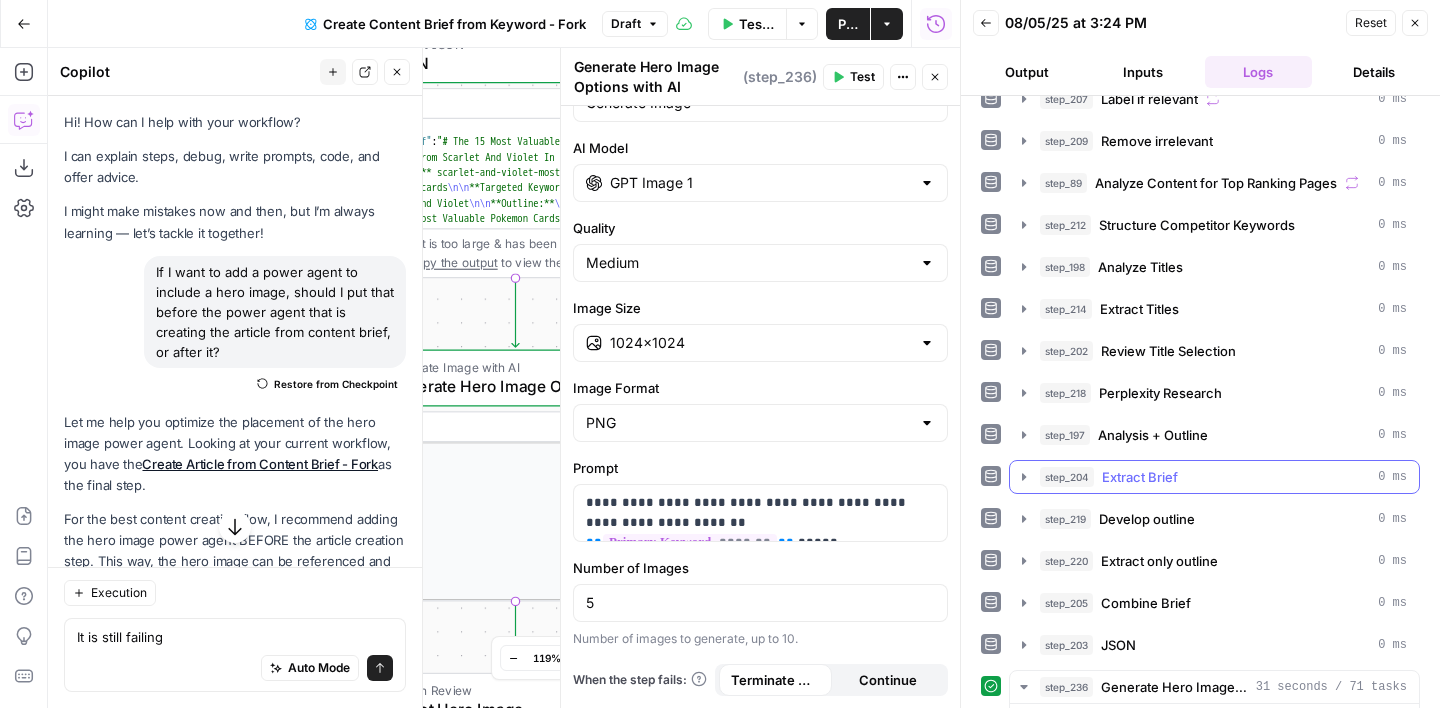 scroll, scrollTop: 230, scrollLeft: 0, axis: vertical 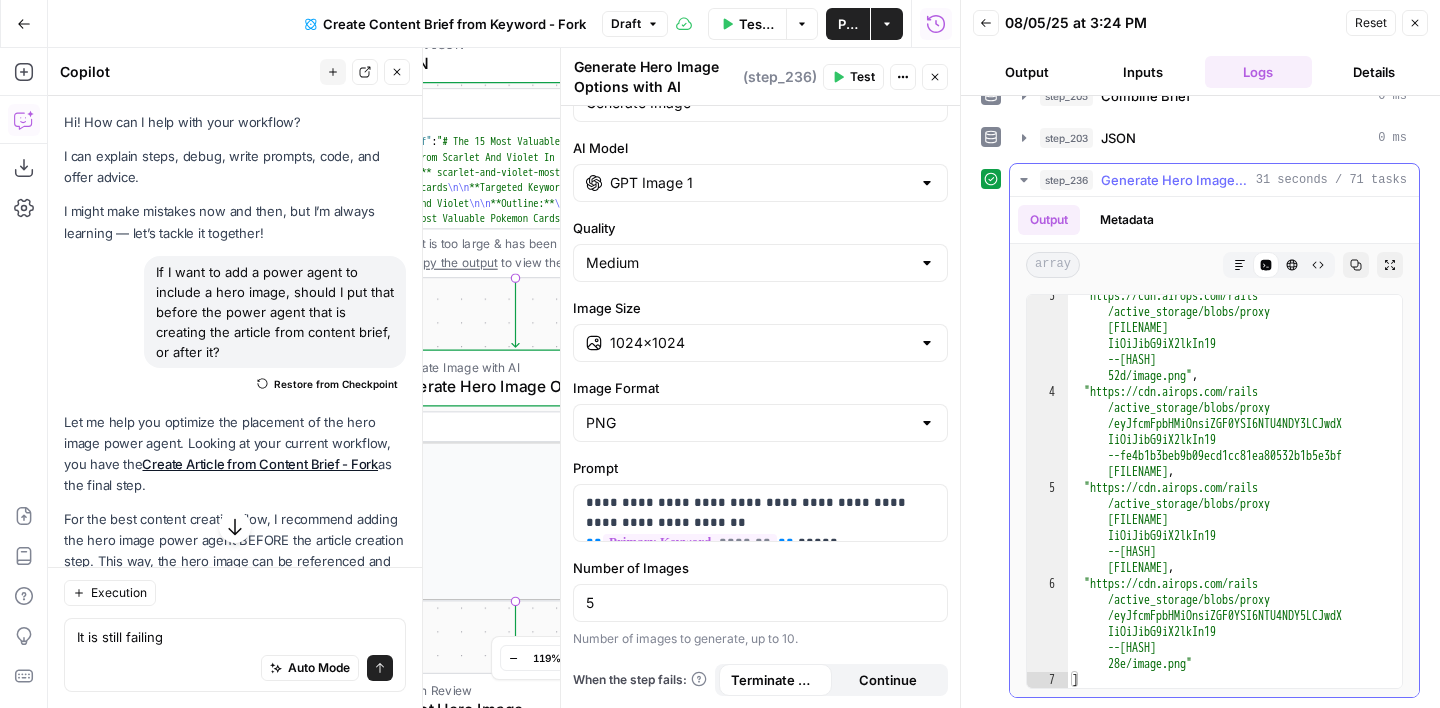 click 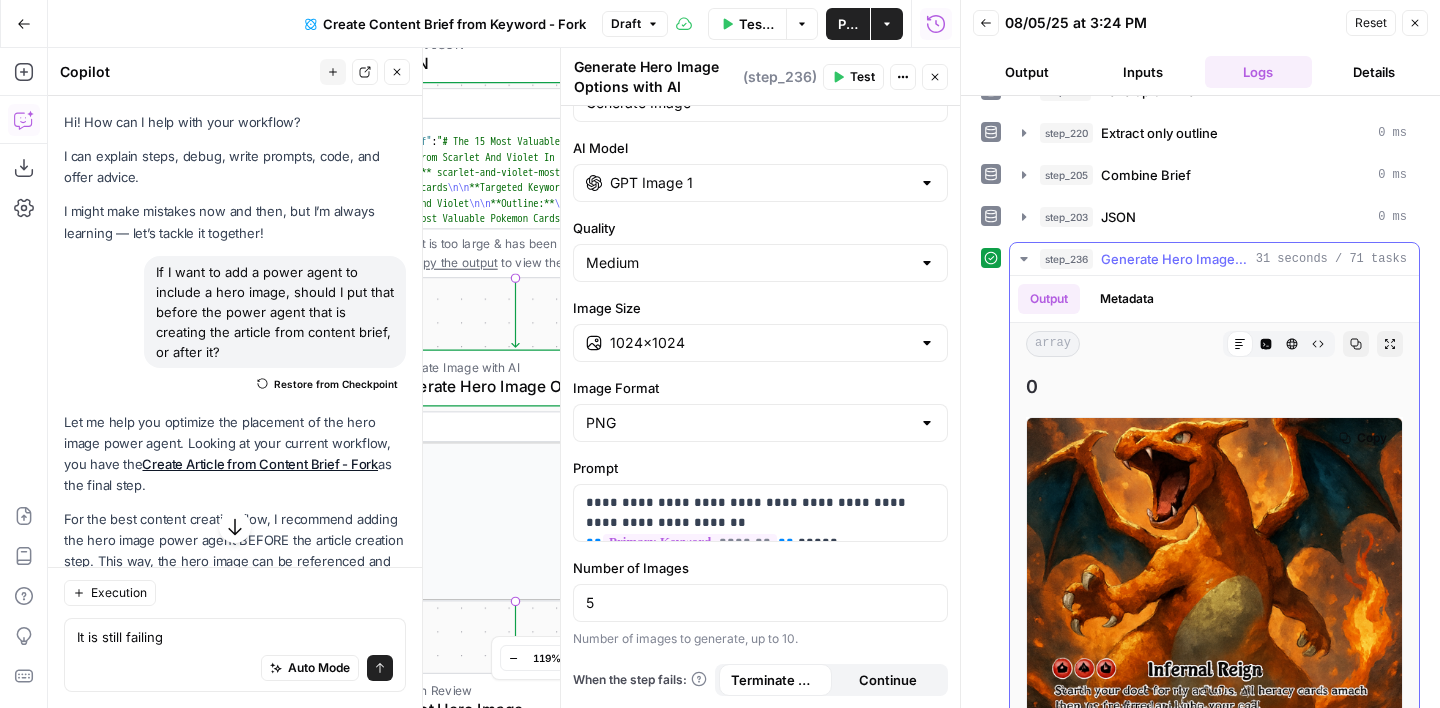scroll, scrollTop: 573, scrollLeft: 0, axis: vertical 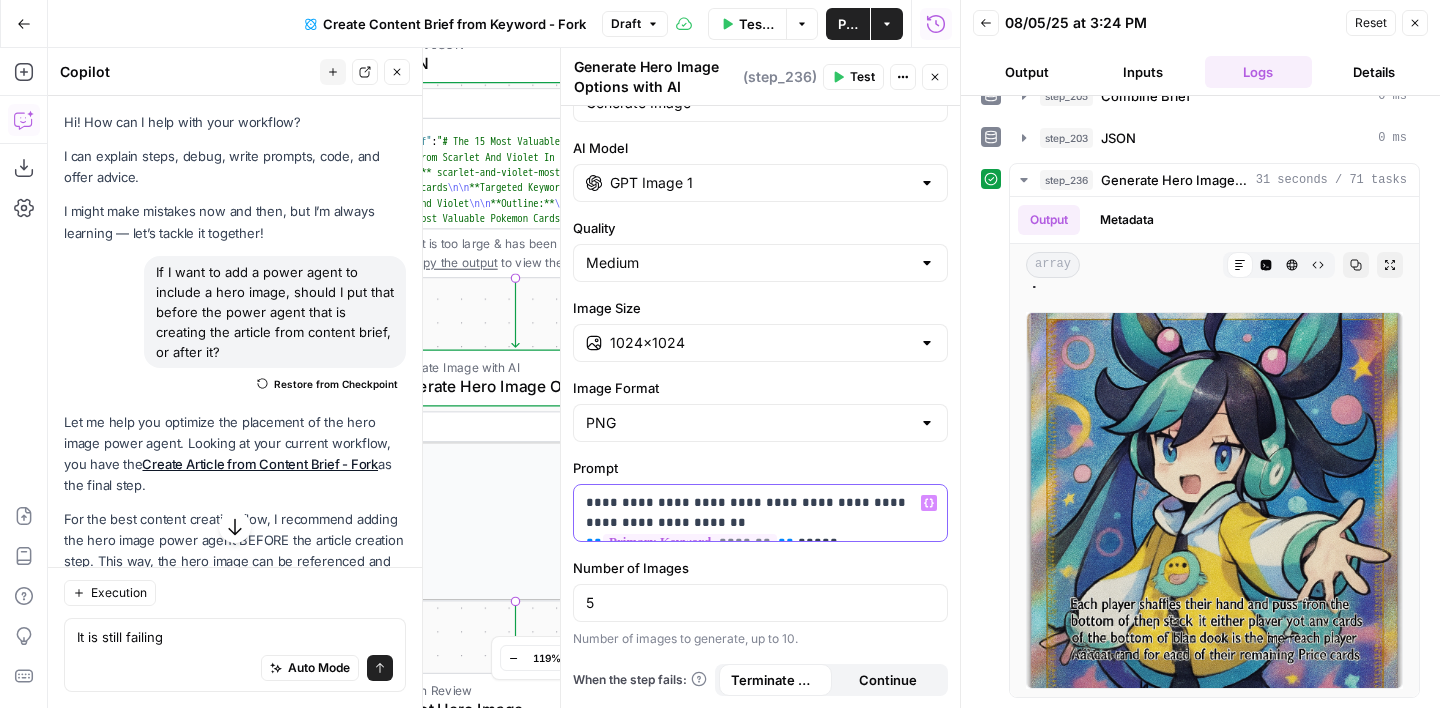 click on "**********" at bounding box center (760, 513) 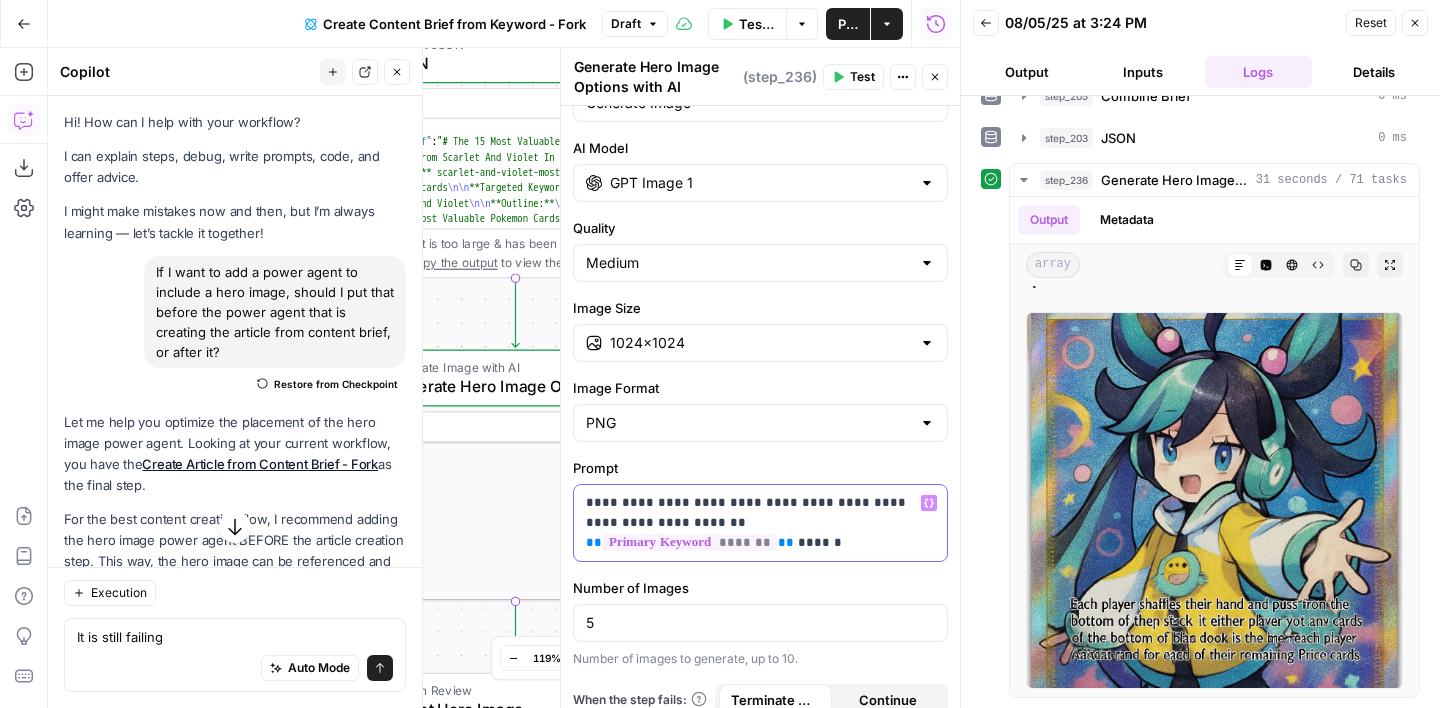 click on "**********" at bounding box center [760, 523] 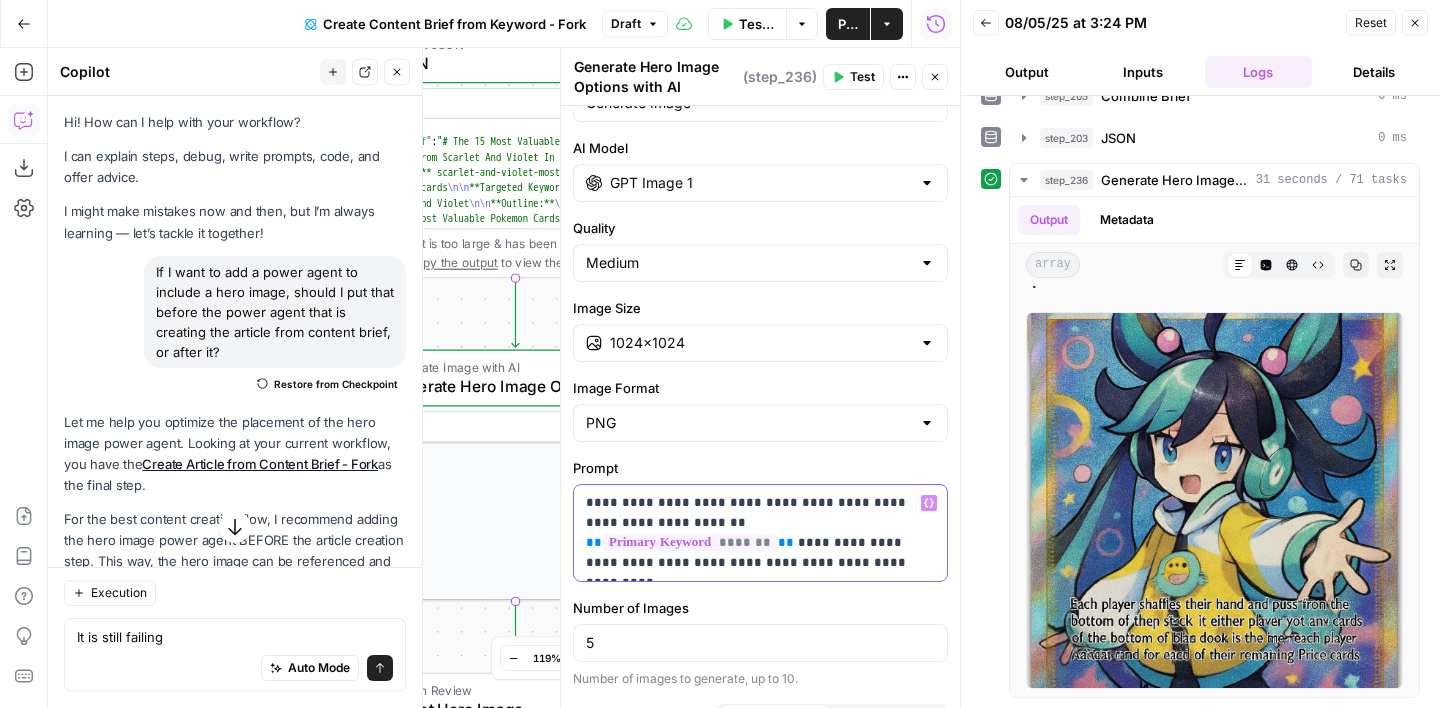 click 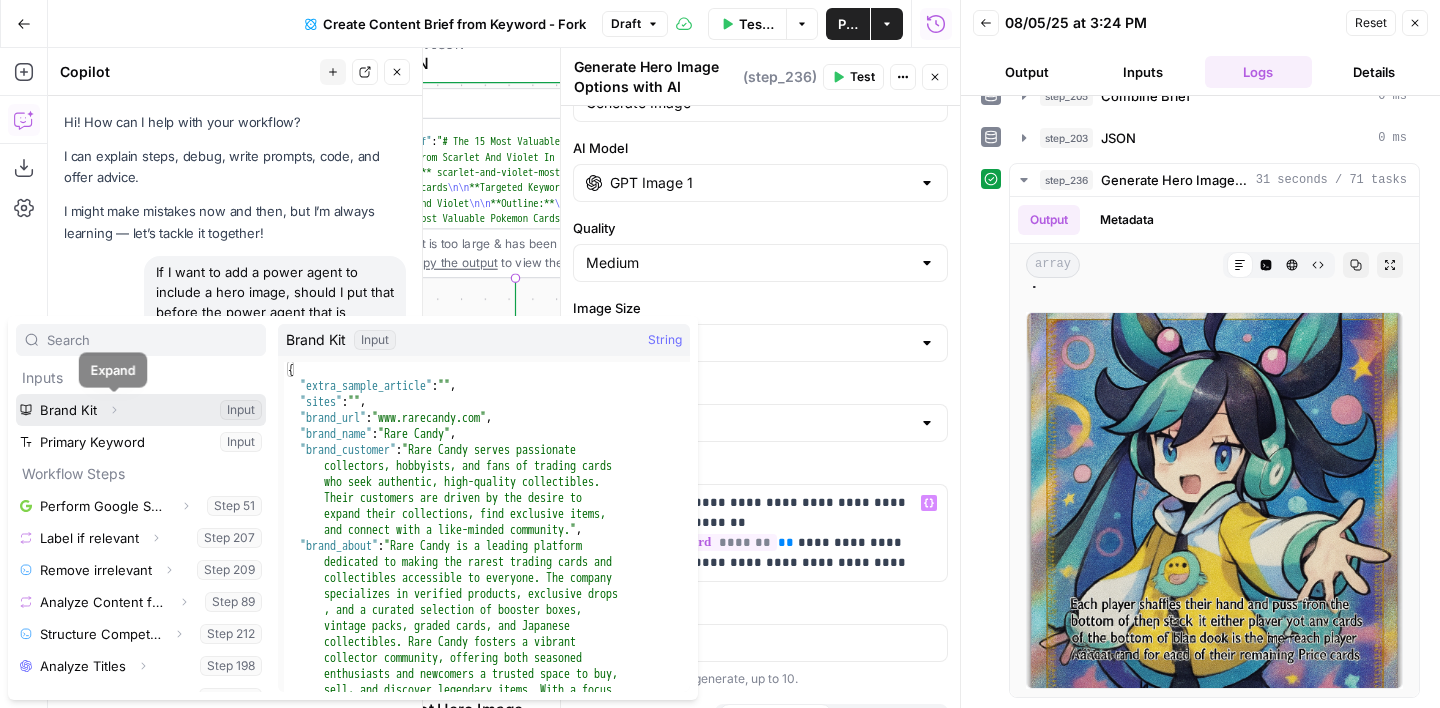 click 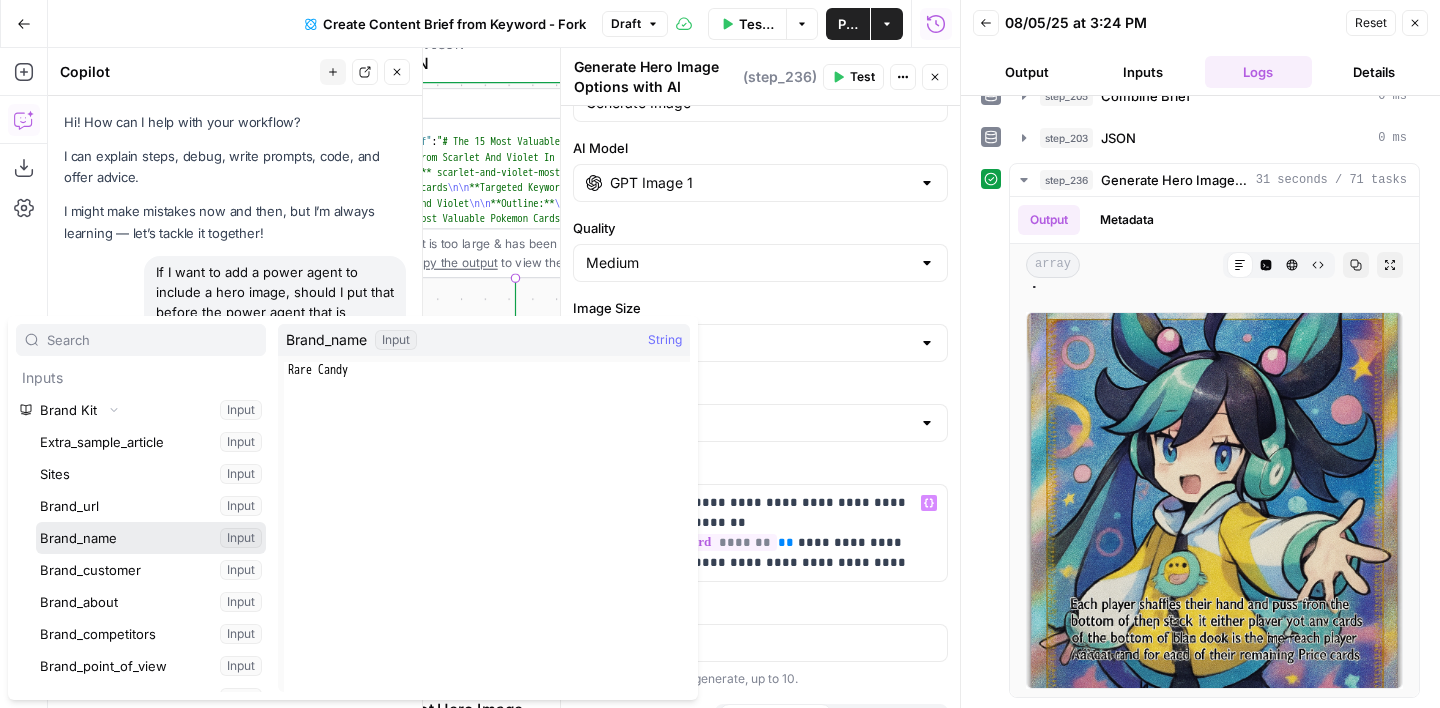 click at bounding box center (151, 538) 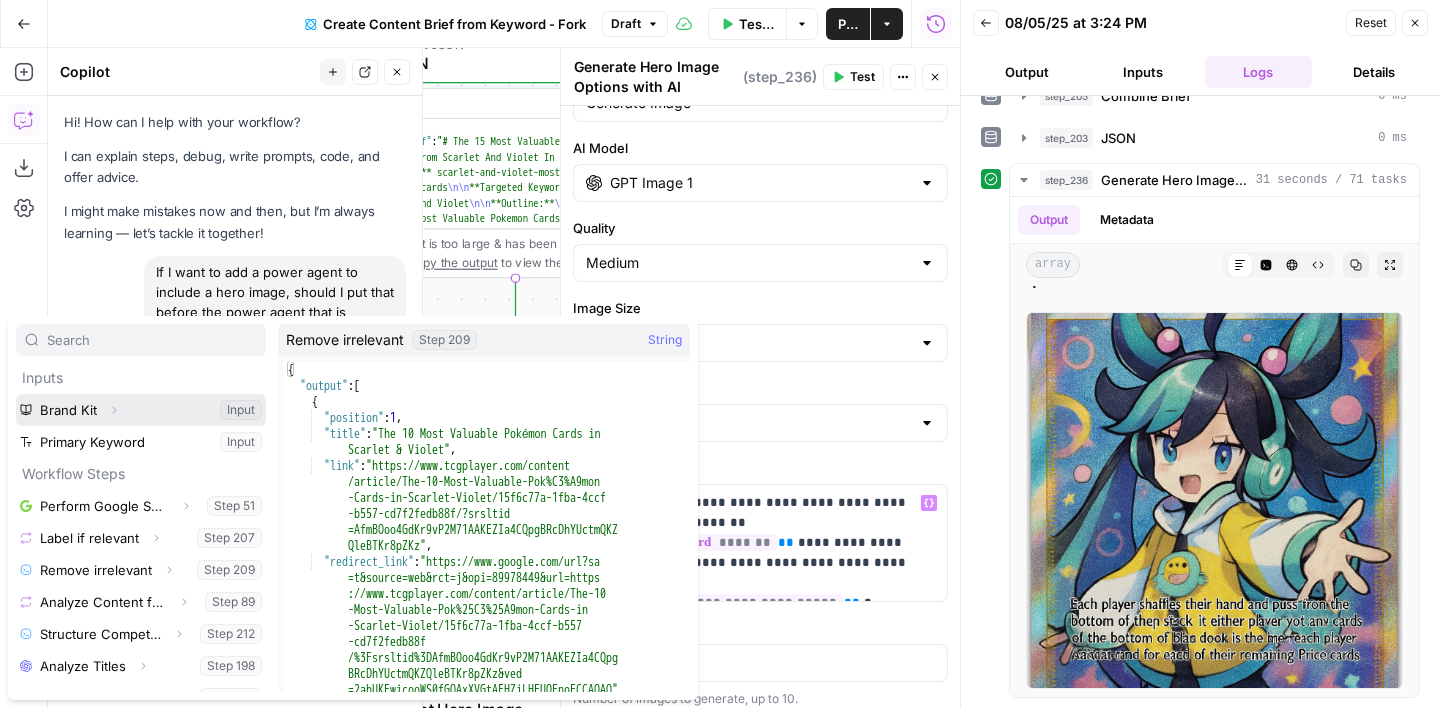 click 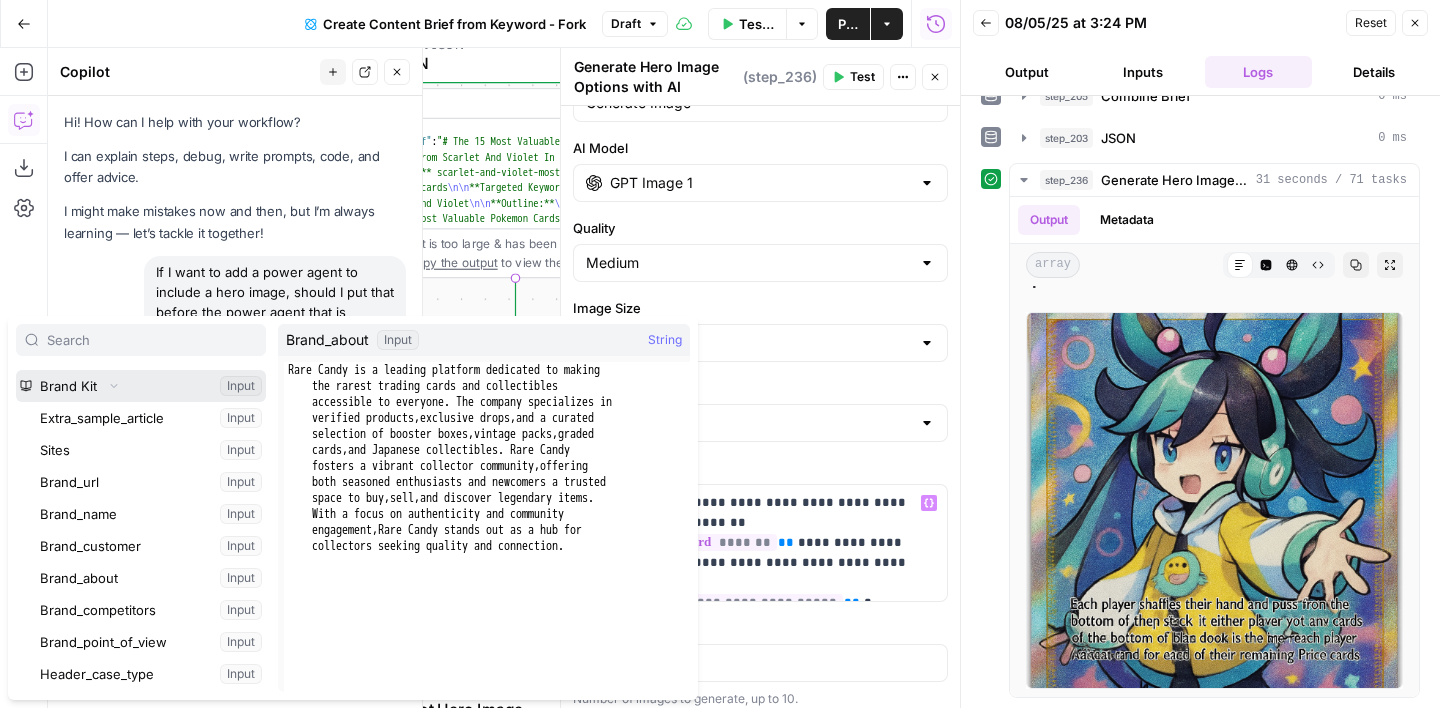 scroll, scrollTop: 28, scrollLeft: 0, axis: vertical 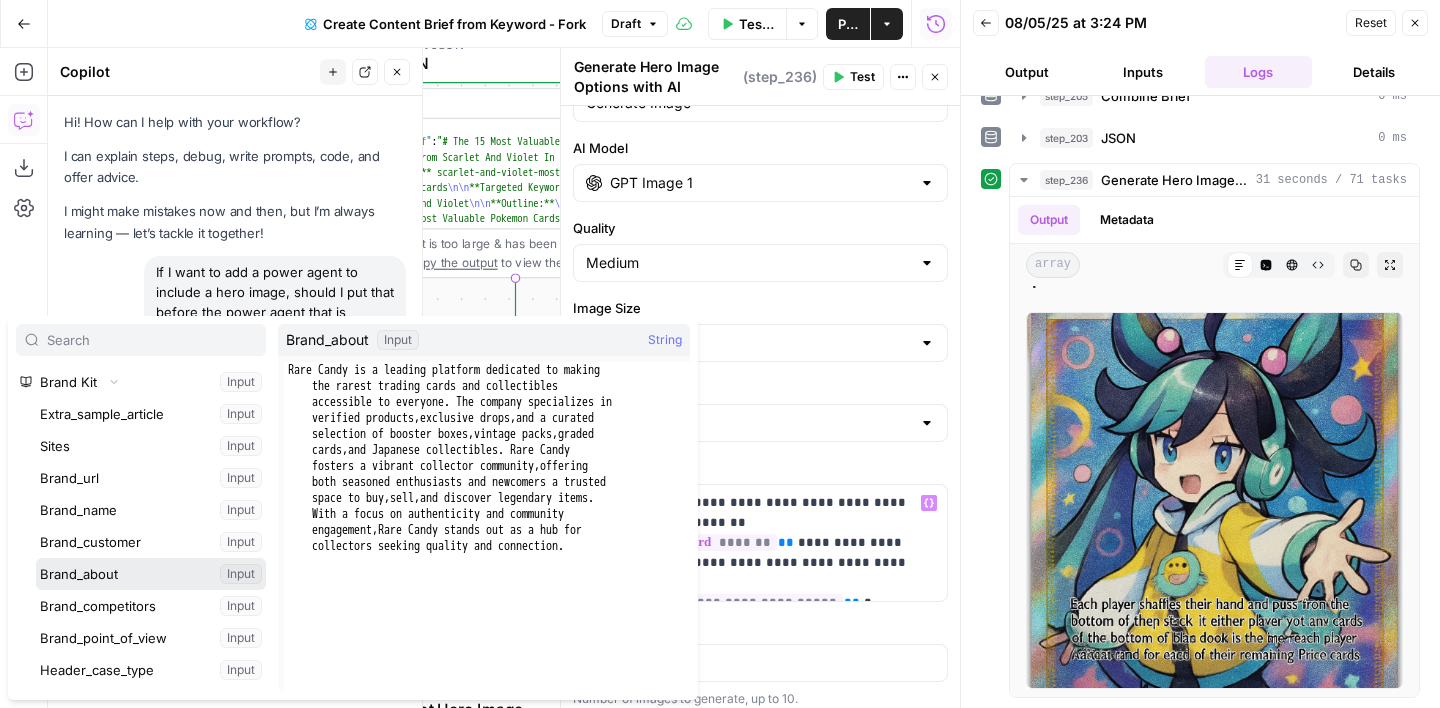 click at bounding box center (151, 574) 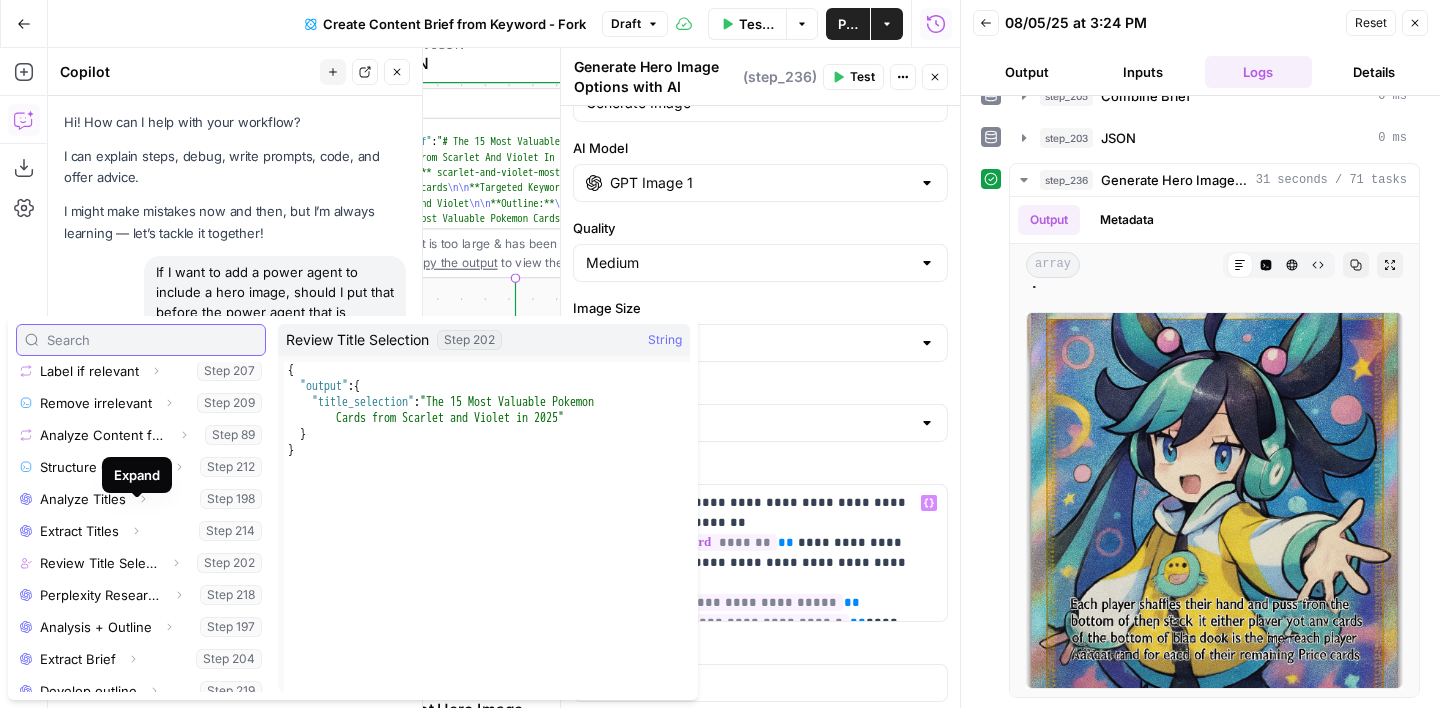 scroll, scrollTop: 192, scrollLeft: 0, axis: vertical 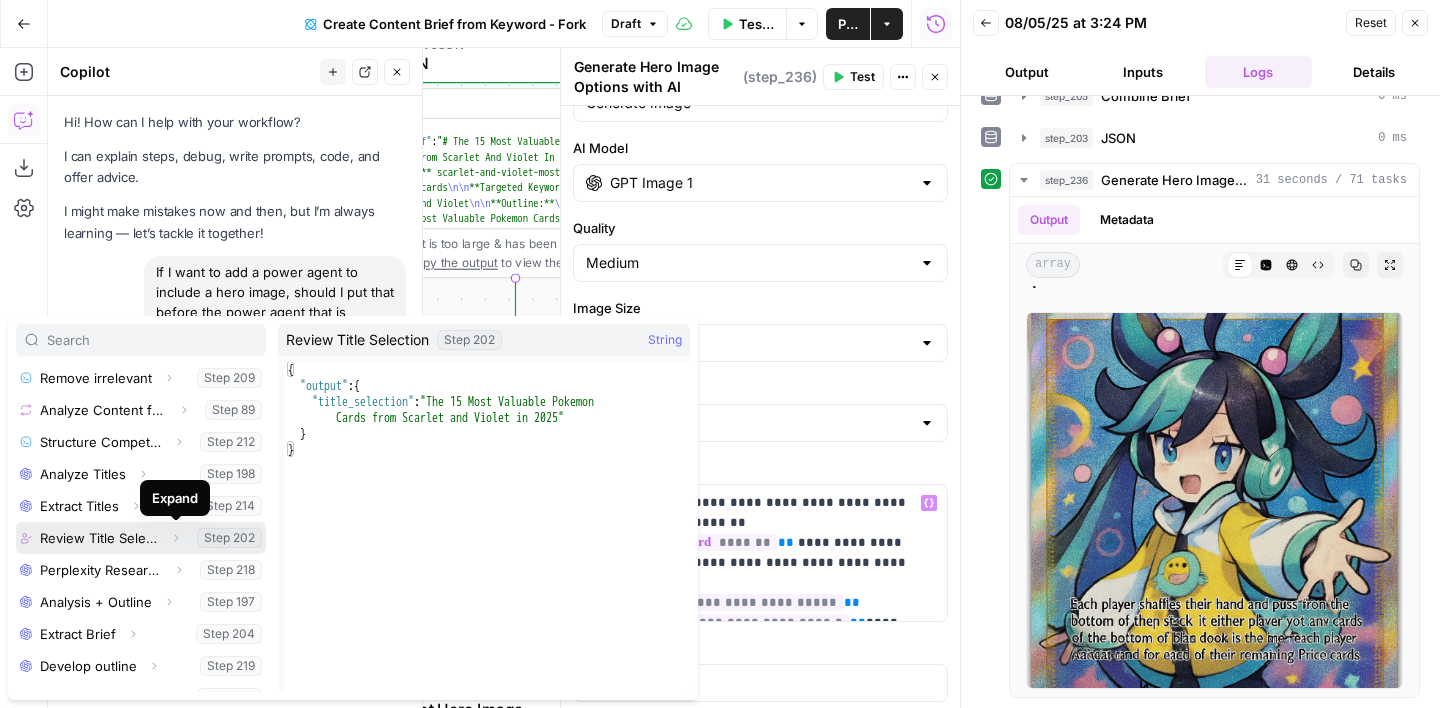 click 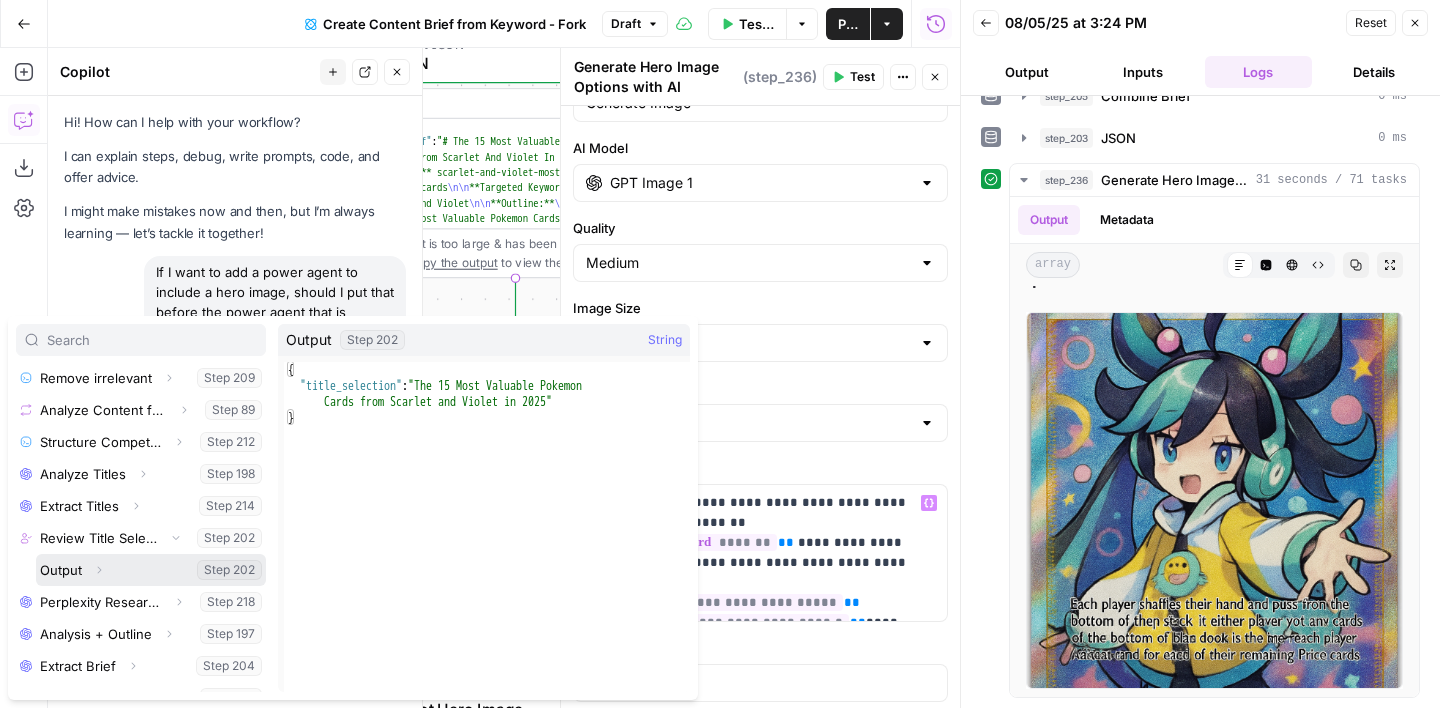 click at bounding box center (151, 570) 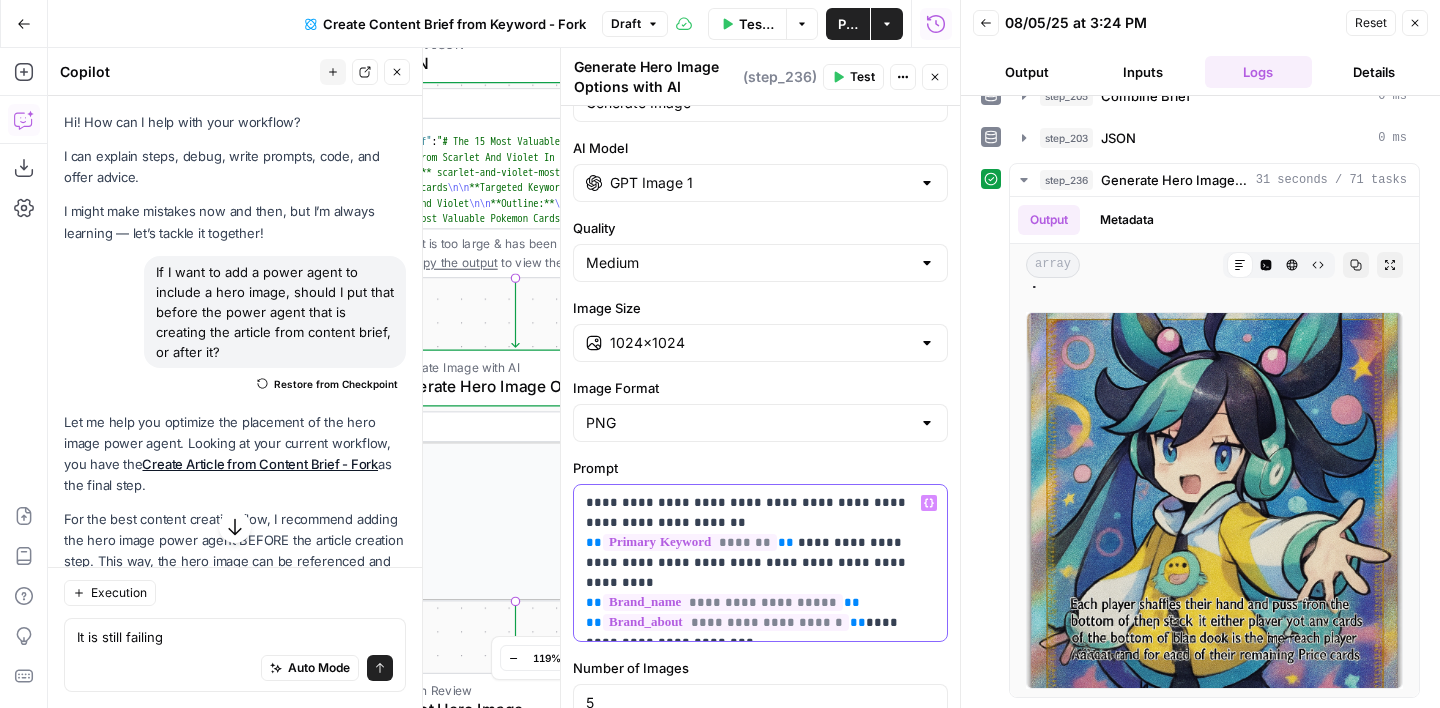 drag, startPoint x: 718, startPoint y: 596, endPoint x: 673, endPoint y: 598, distance: 45.044422 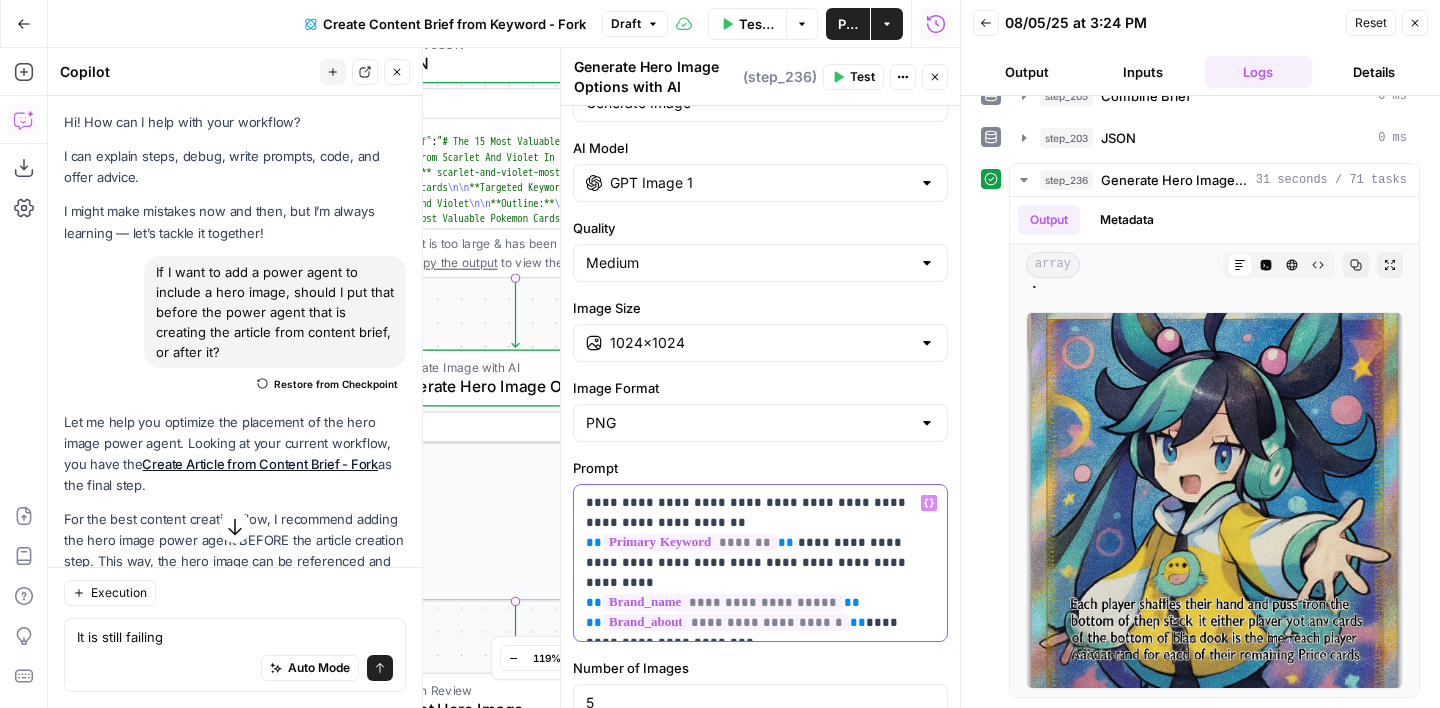 click on "**********" at bounding box center [760, 563] 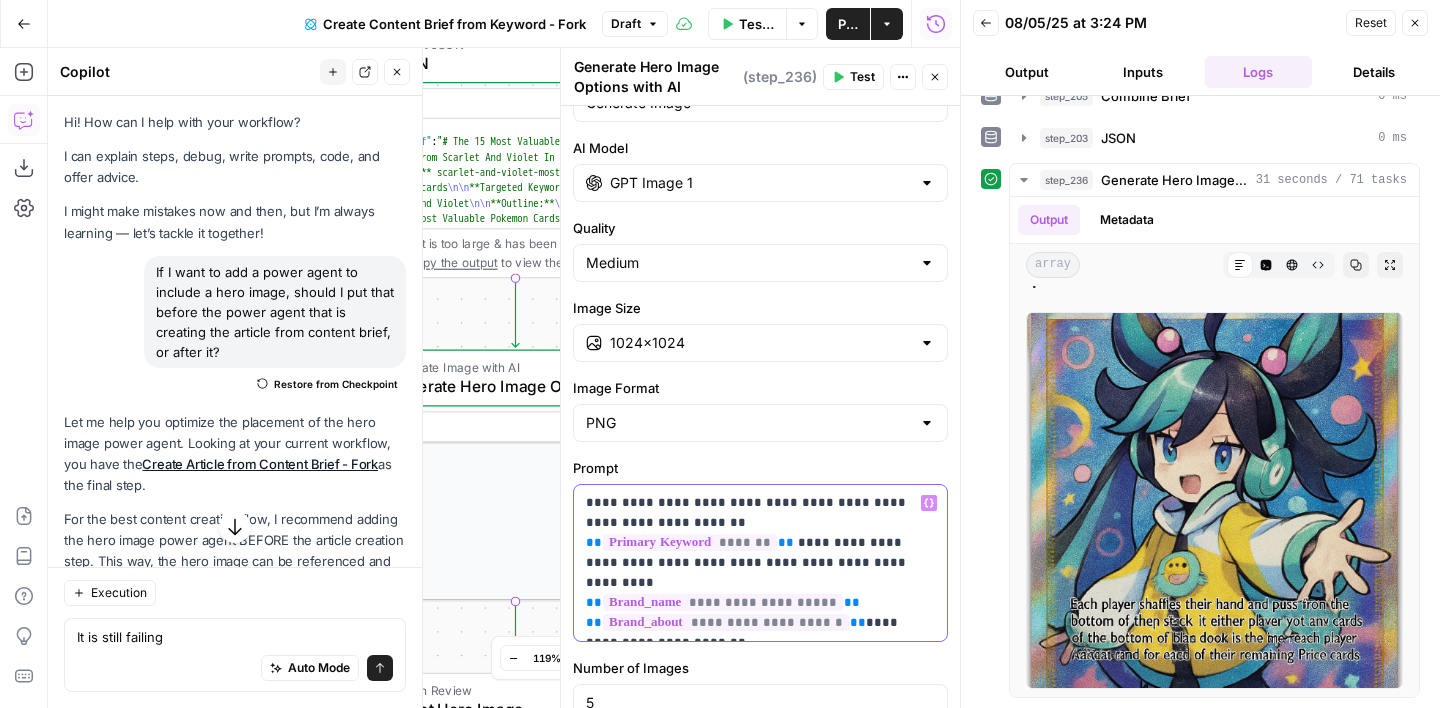 click on "**********" at bounding box center [760, 563] 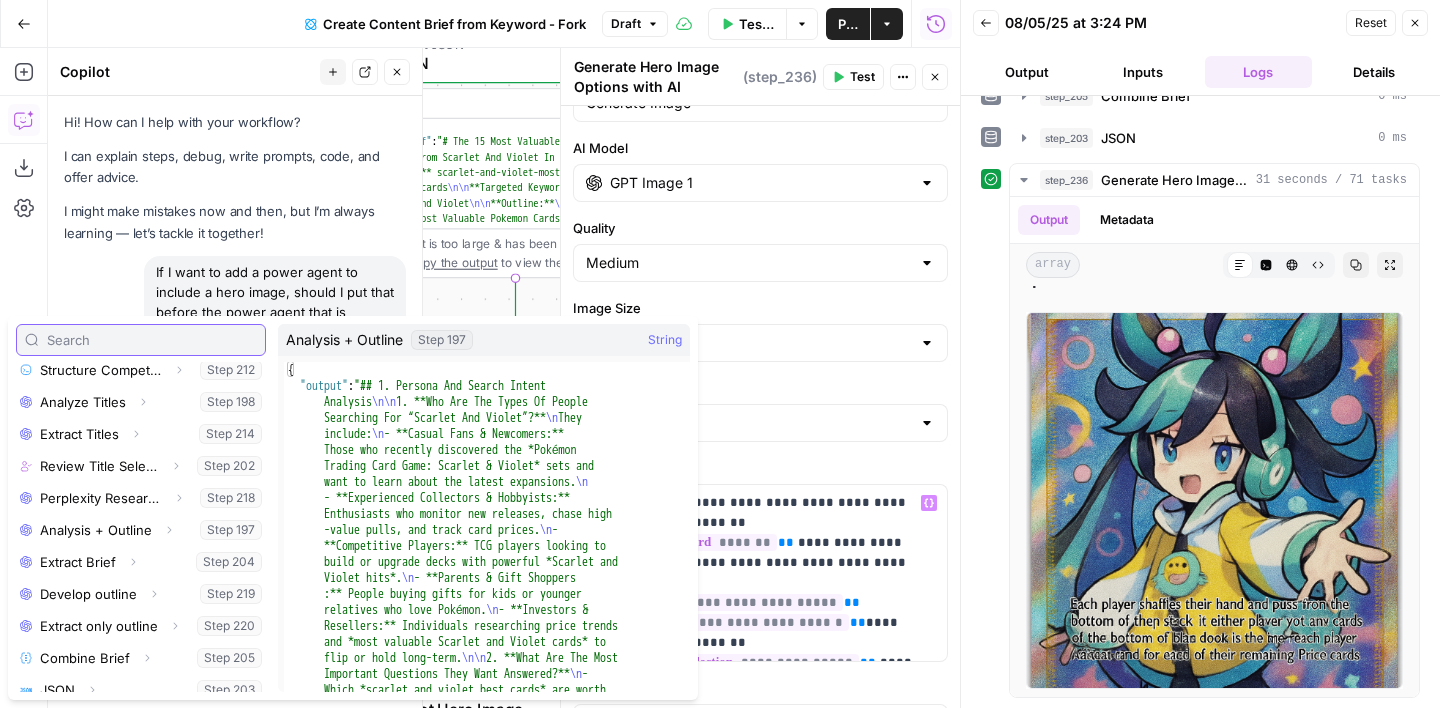 scroll, scrollTop: 278, scrollLeft: 0, axis: vertical 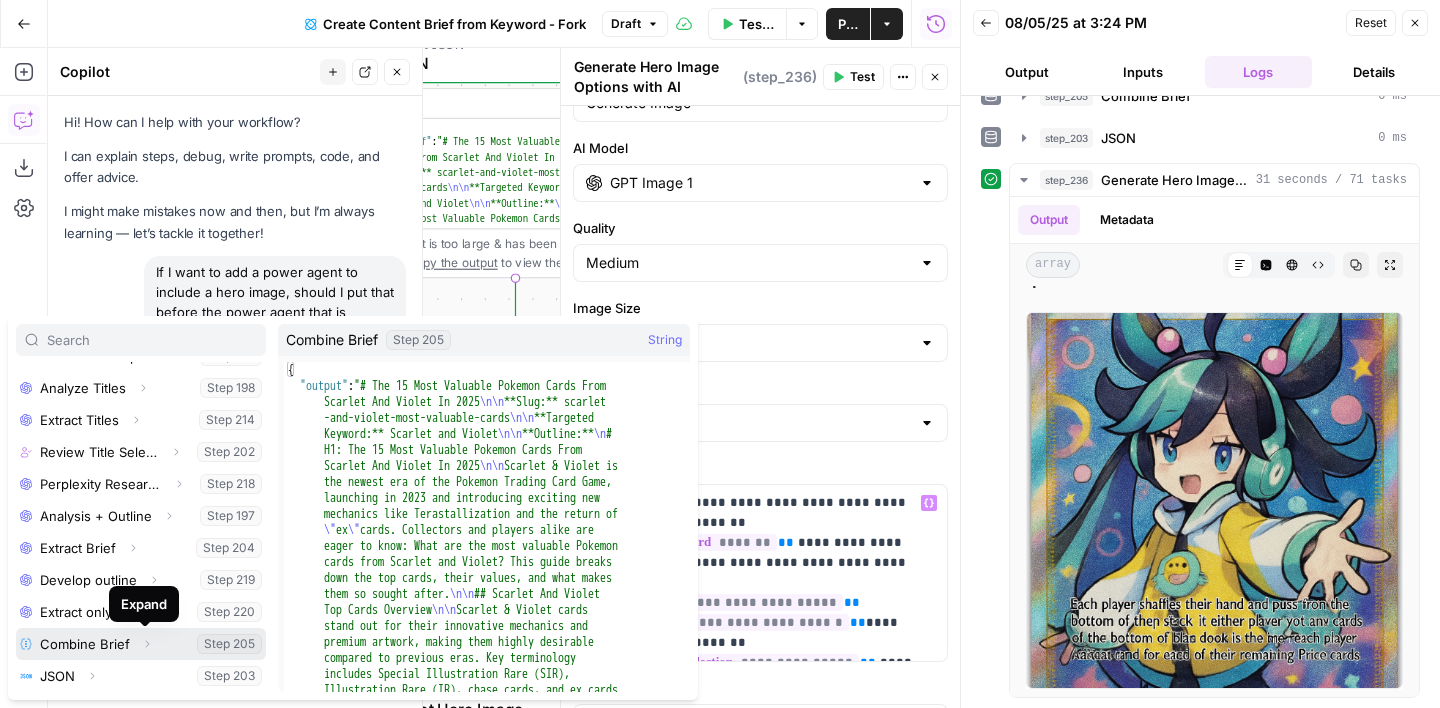 click 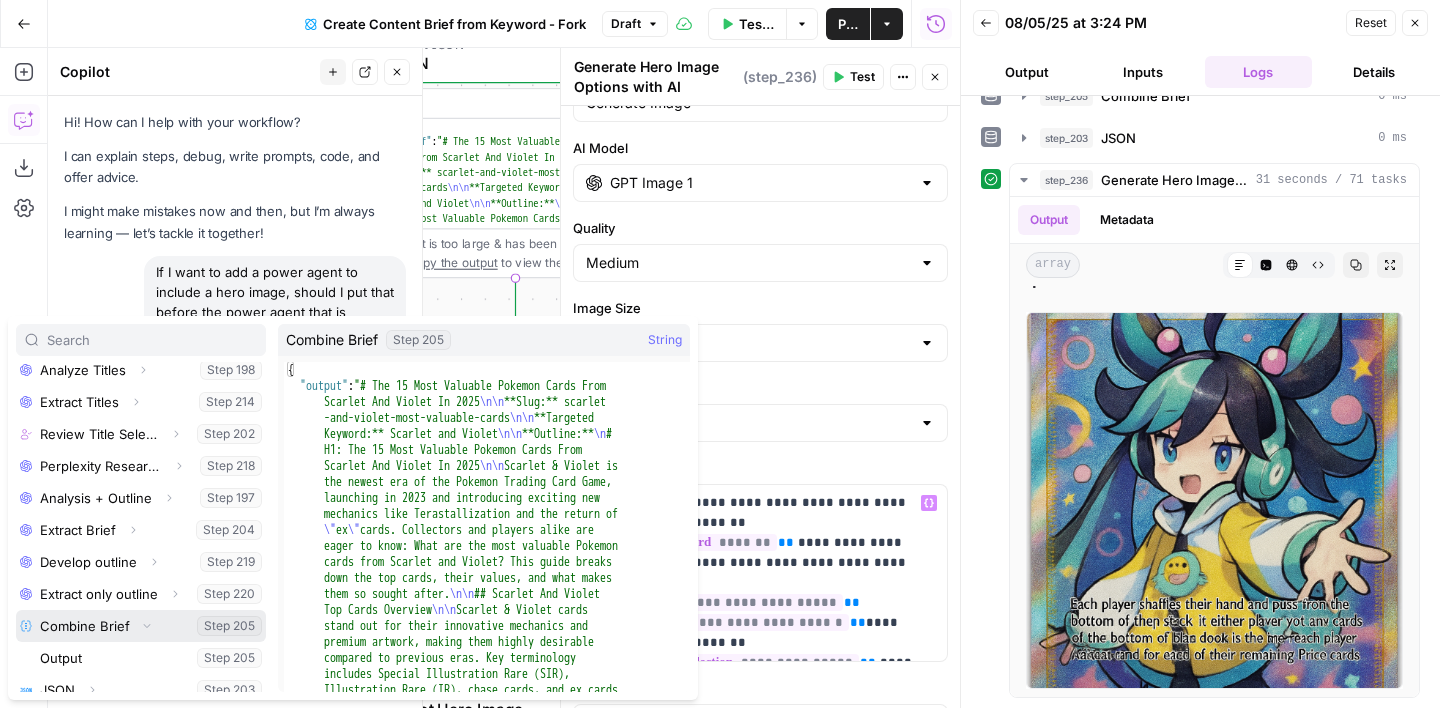 scroll, scrollTop: 310, scrollLeft: 0, axis: vertical 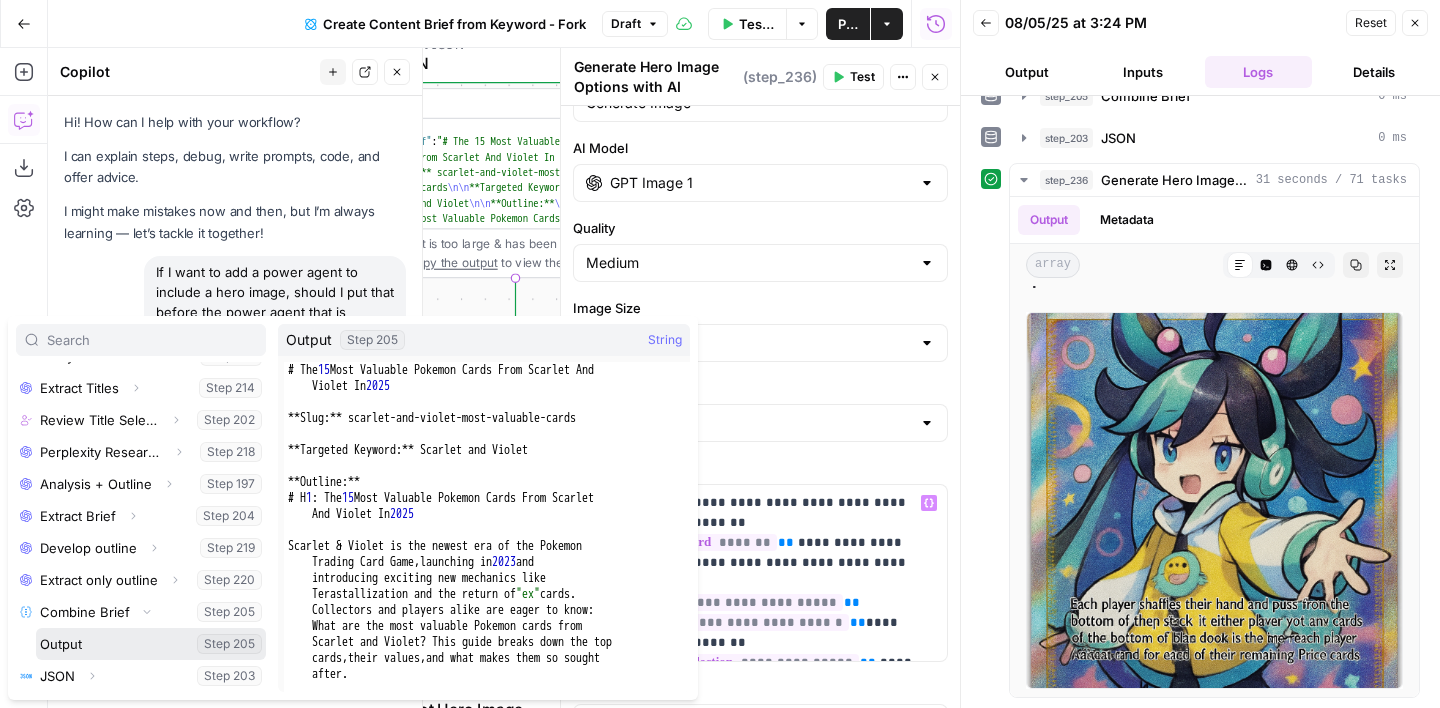 click at bounding box center [151, 644] 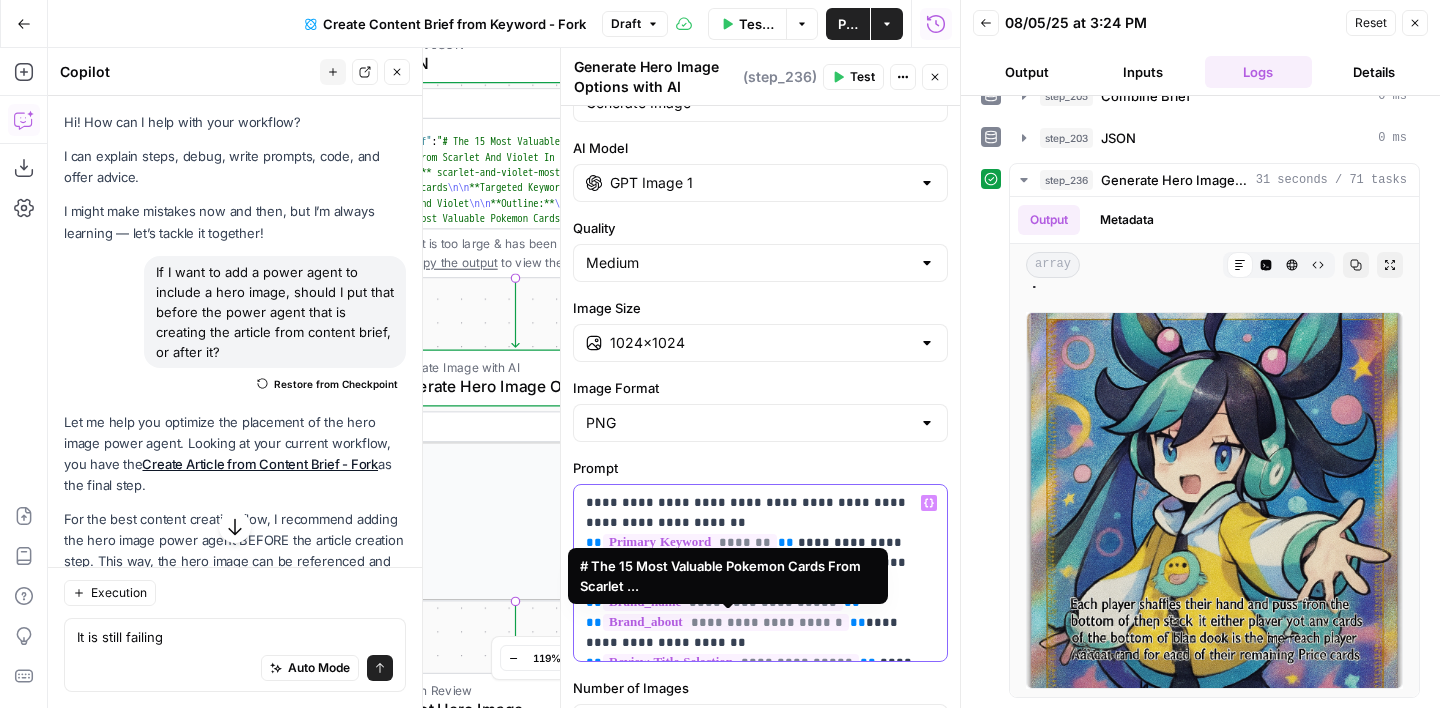 click on "**********" at bounding box center (760, 573) 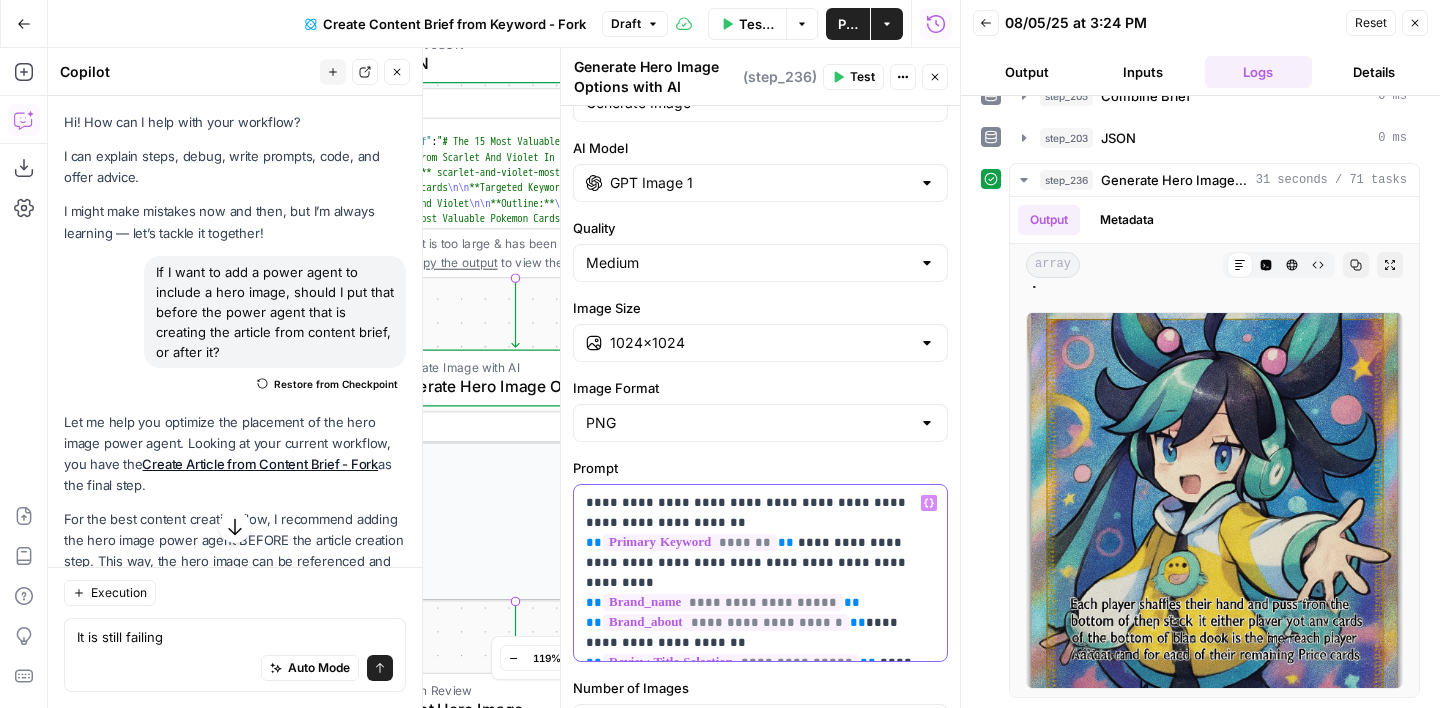 click on "**********" at bounding box center (760, 573) 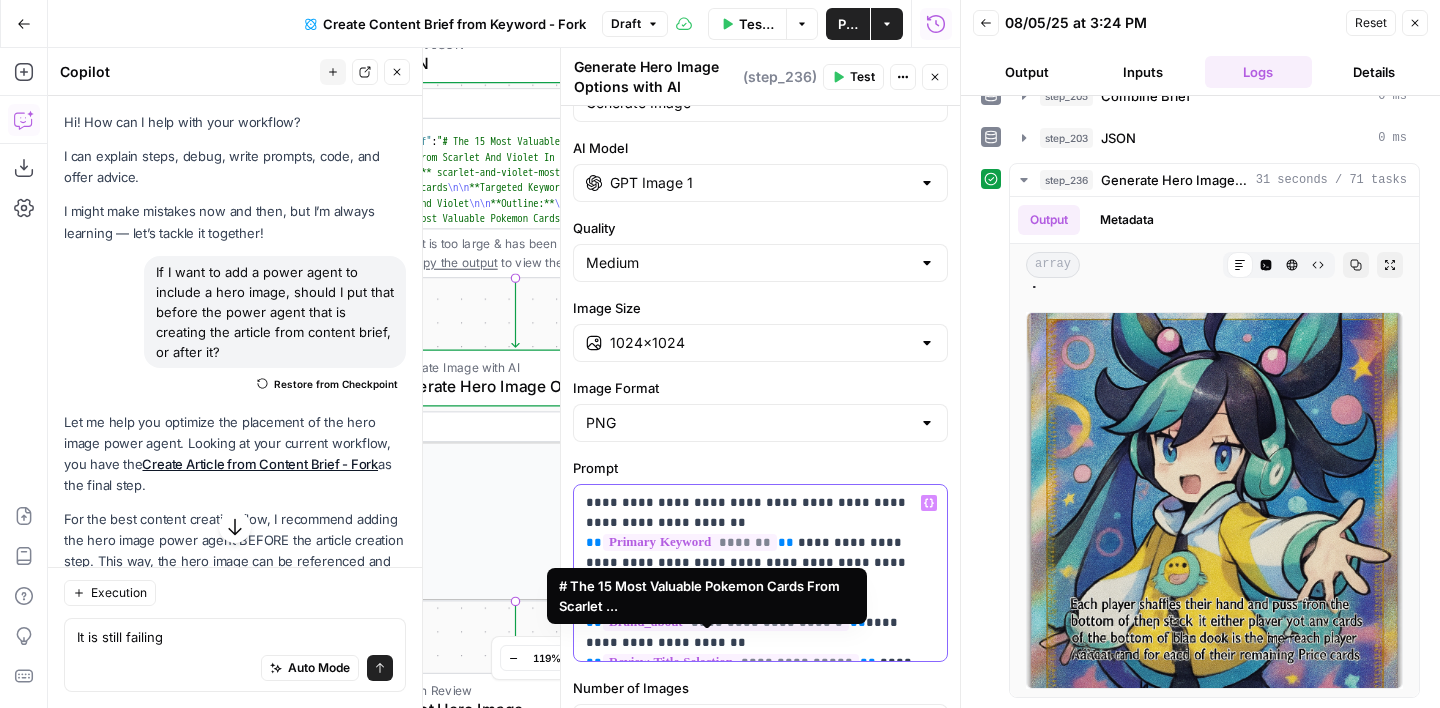 click on "**********" at bounding box center (760, 573) 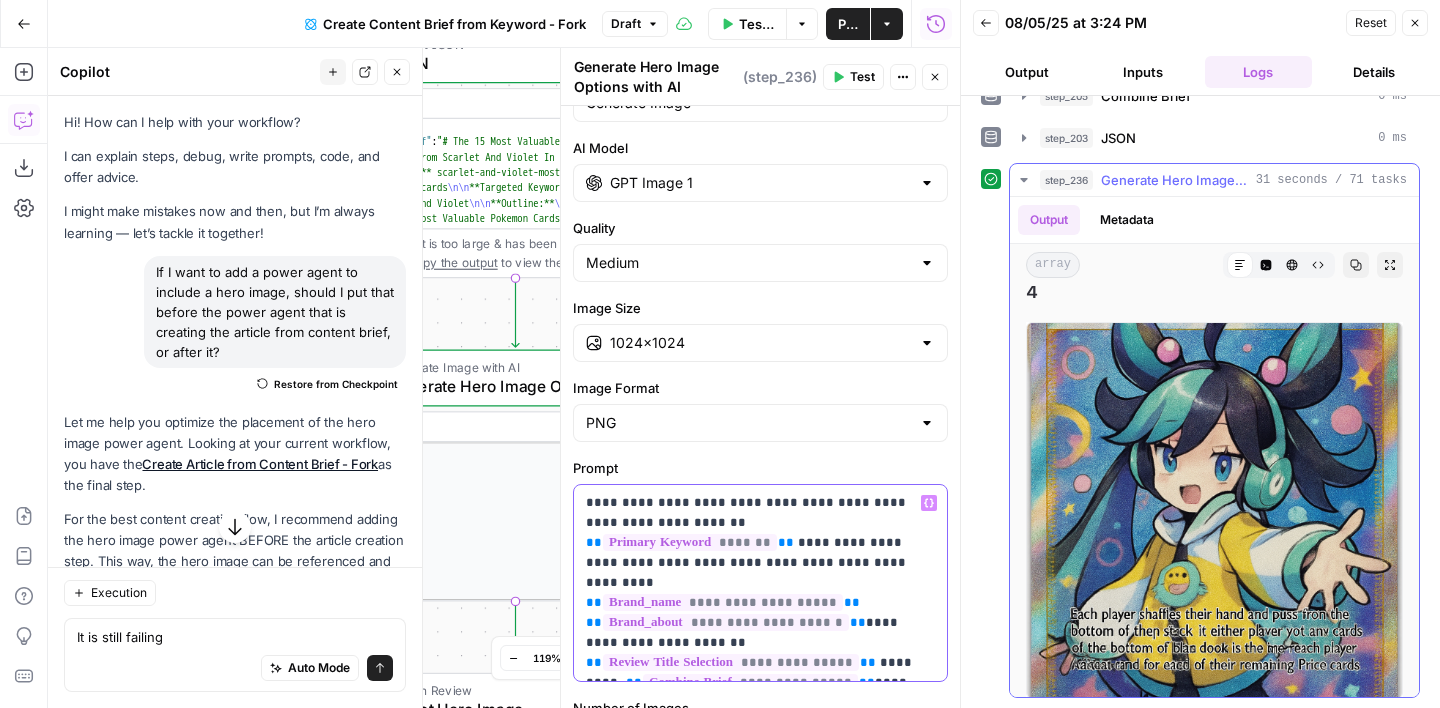 scroll, scrollTop: 1806, scrollLeft: 0, axis: vertical 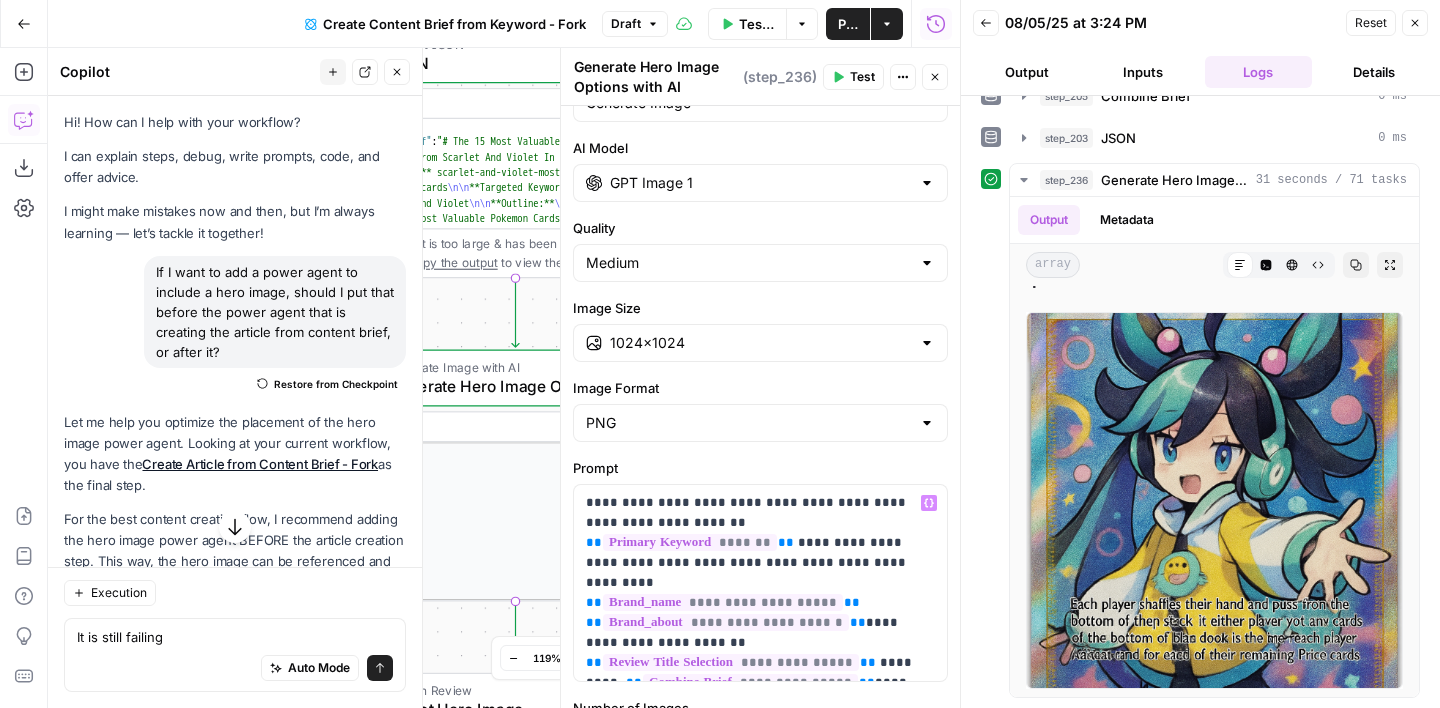click on "Test" at bounding box center [853, 77] 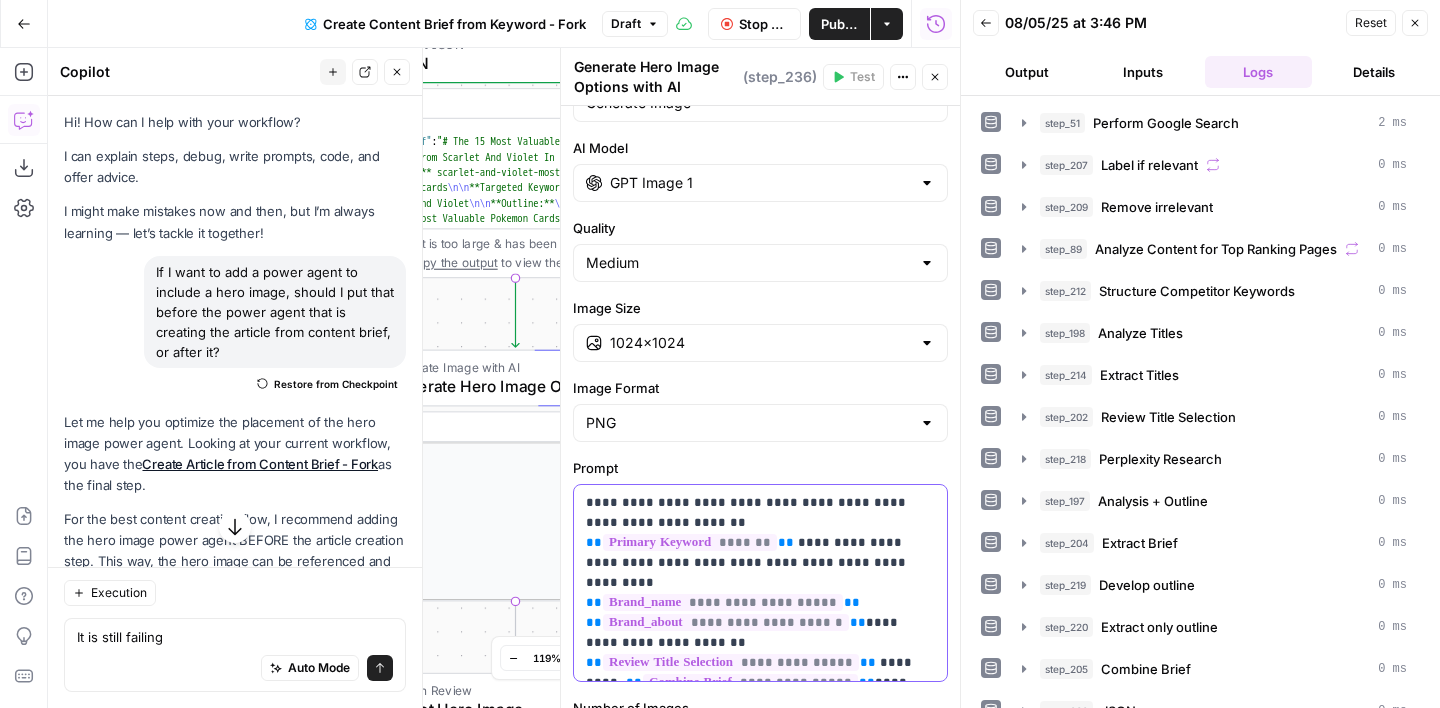click on "**********" at bounding box center (760, 583) 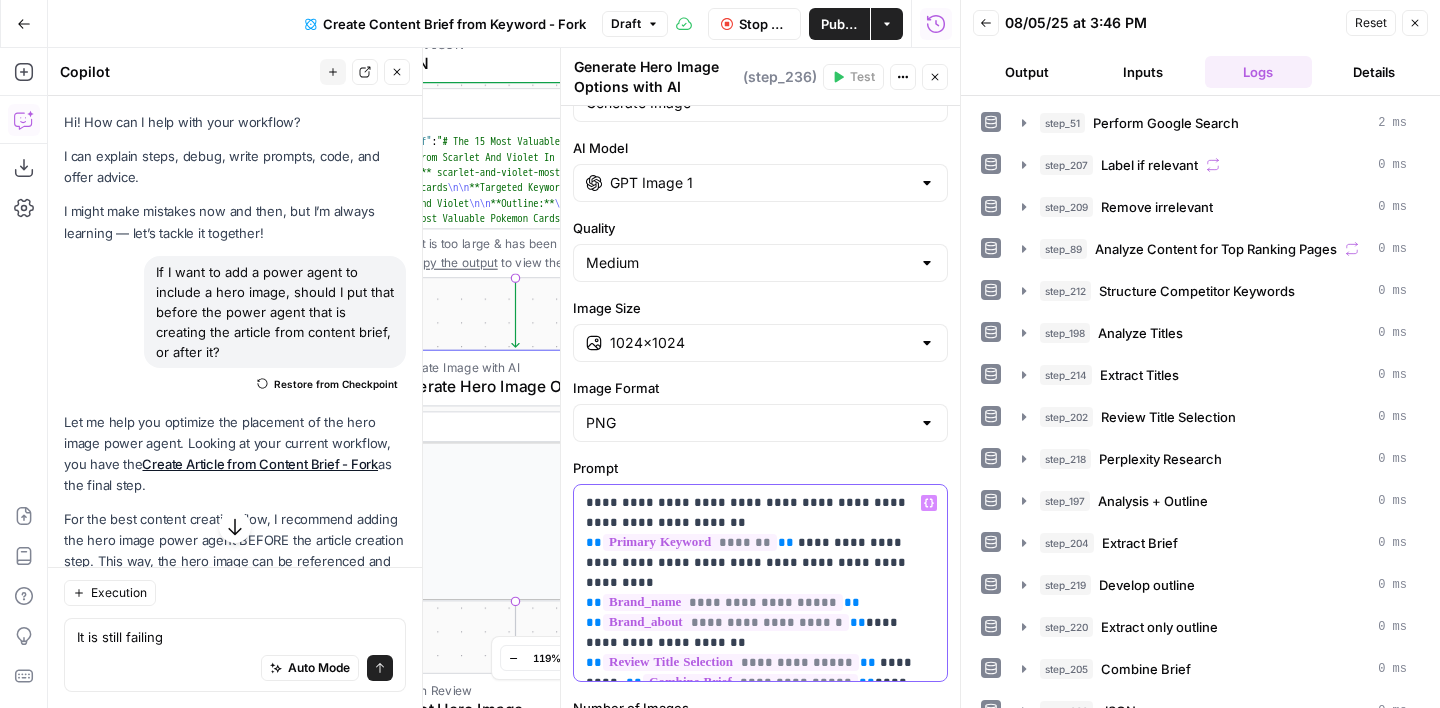 click on "**********" at bounding box center (760, 583) 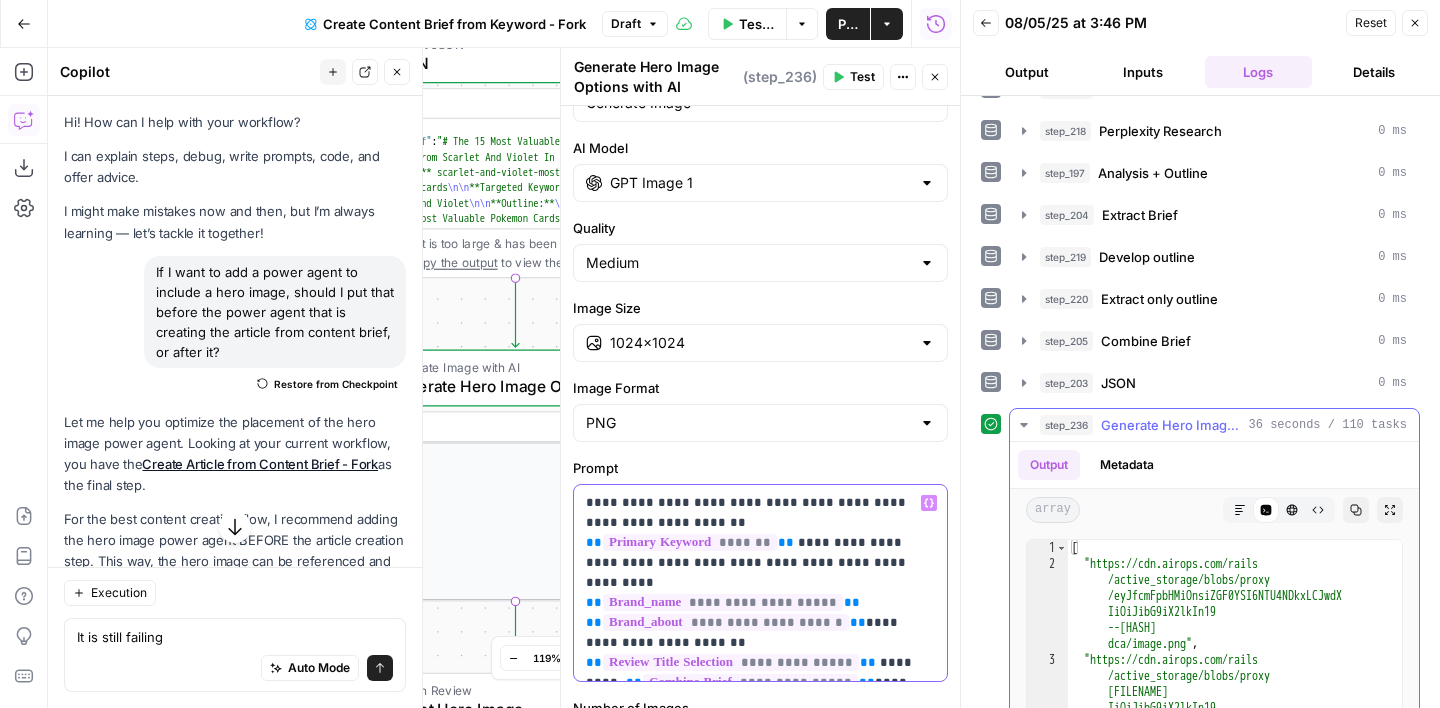 scroll, scrollTop: 342, scrollLeft: 0, axis: vertical 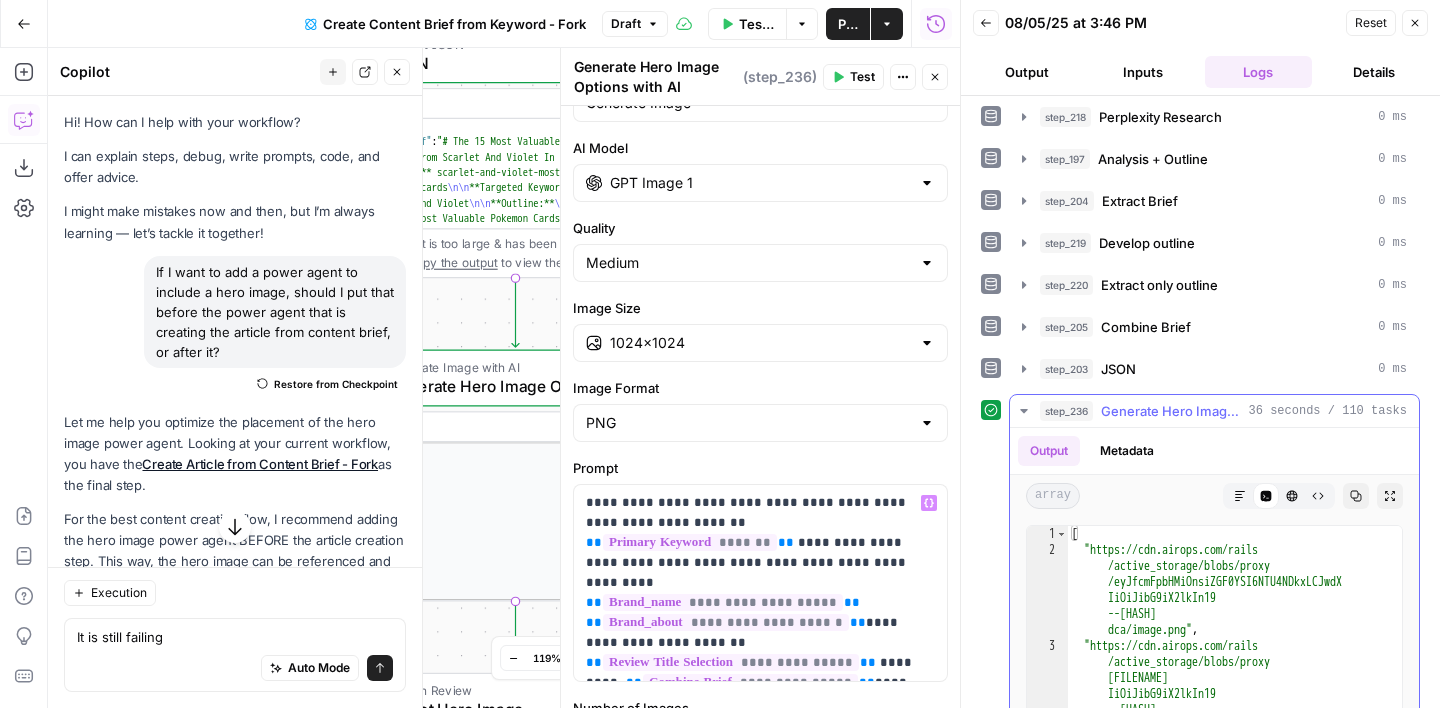 click 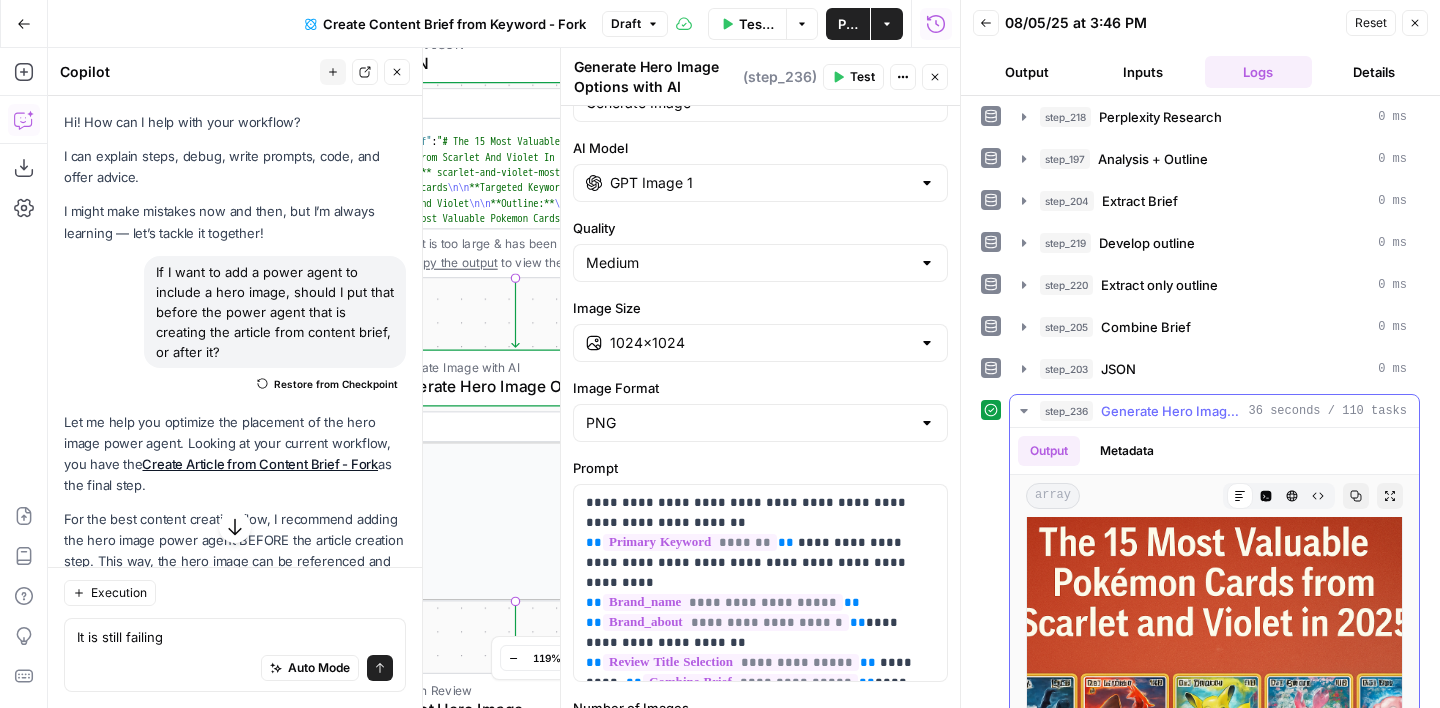 scroll, scrollTop: 50, scrollLeft: 0, axis: vertical 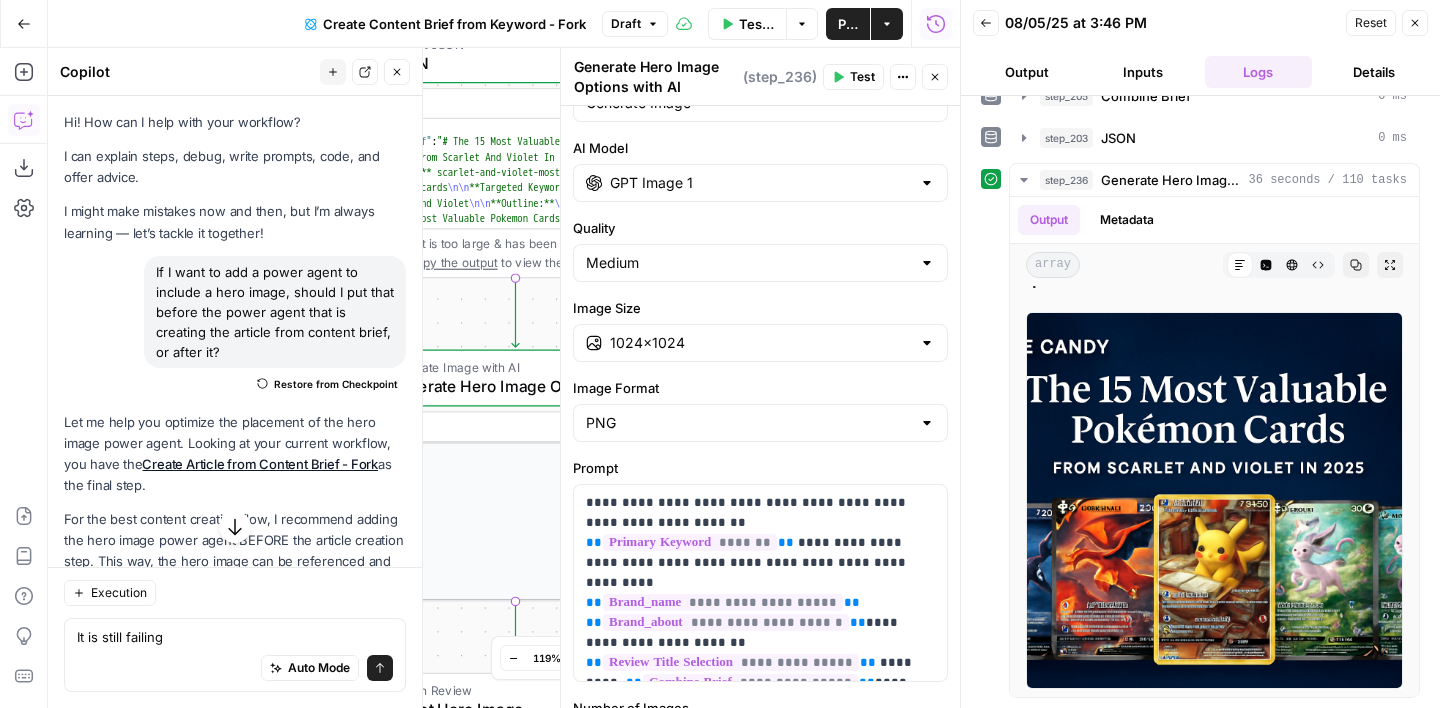 click on "Close" at bounding box center [1415, 23] 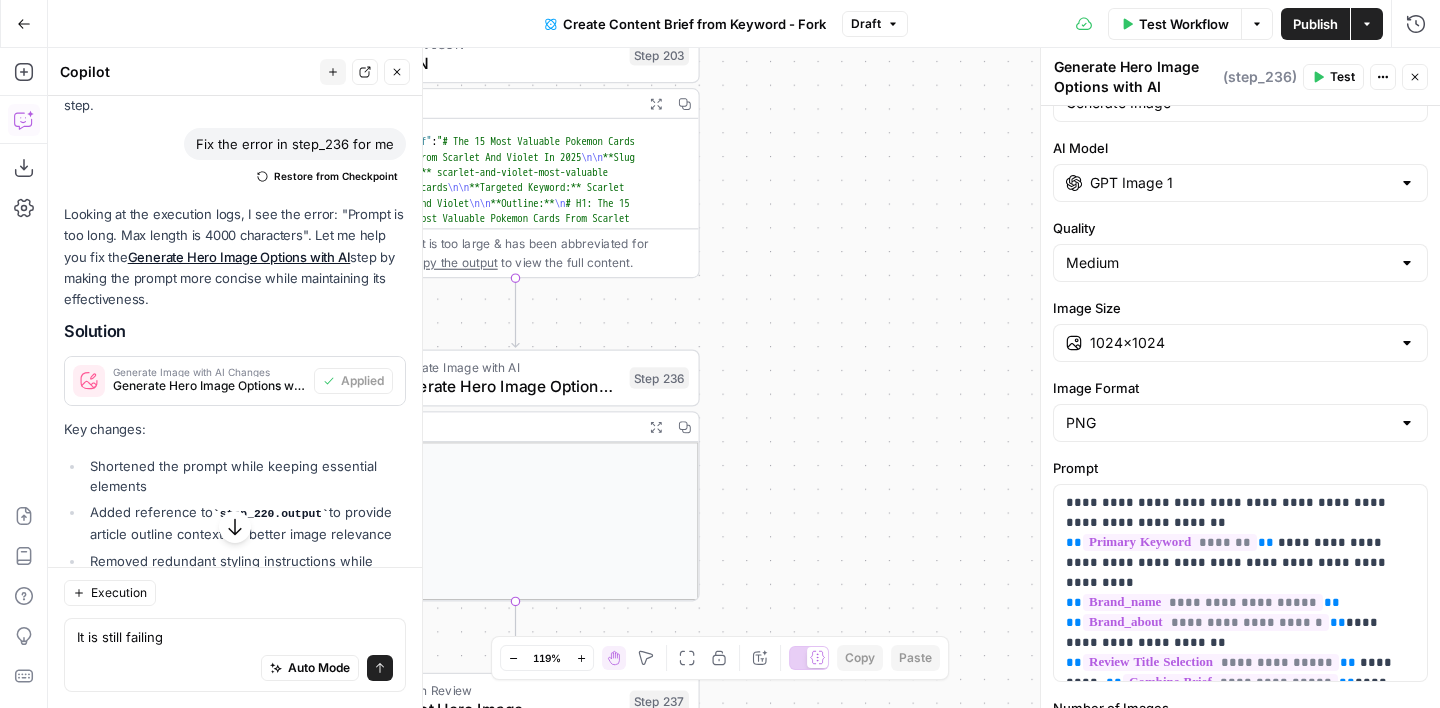 scroll, scrollTop: 5016, scrollLeft: 0, axis: vertical 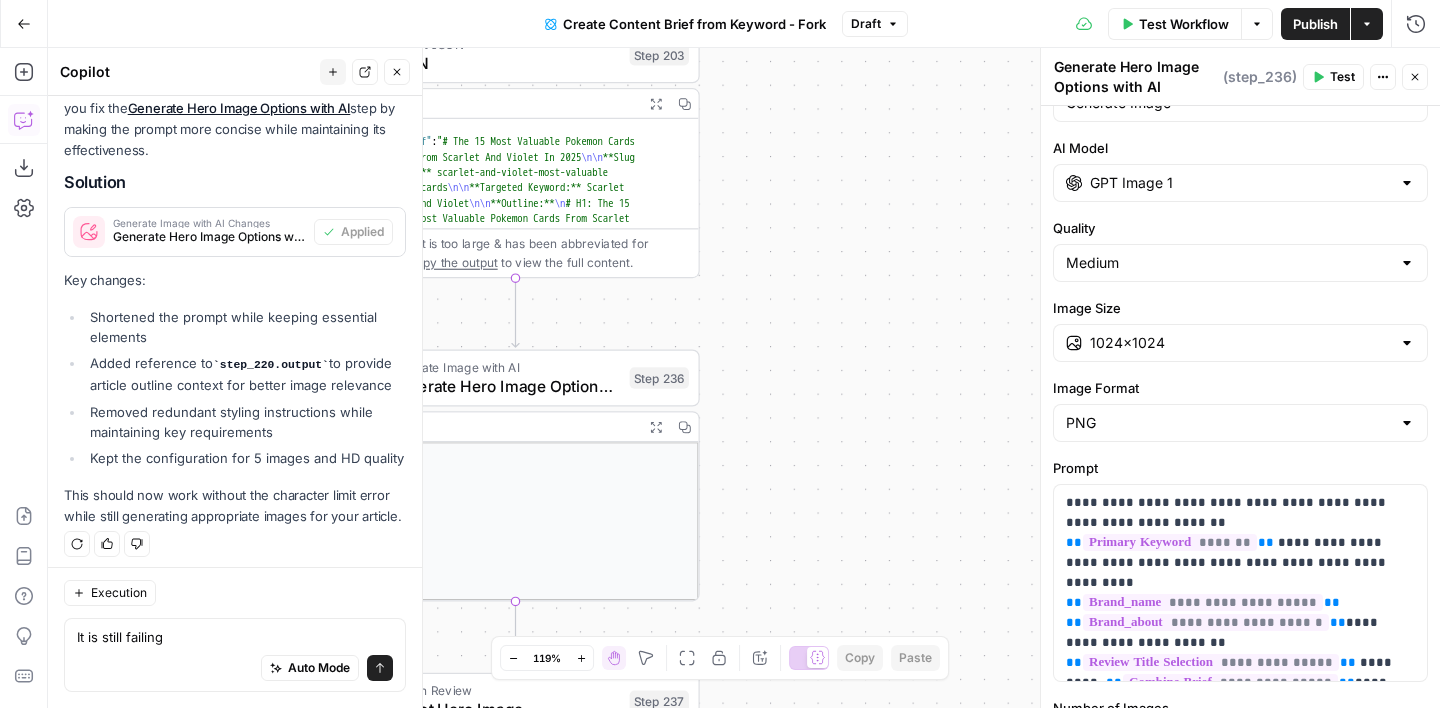 click on "Auto Mode Send" at bounding box center [235, 669] 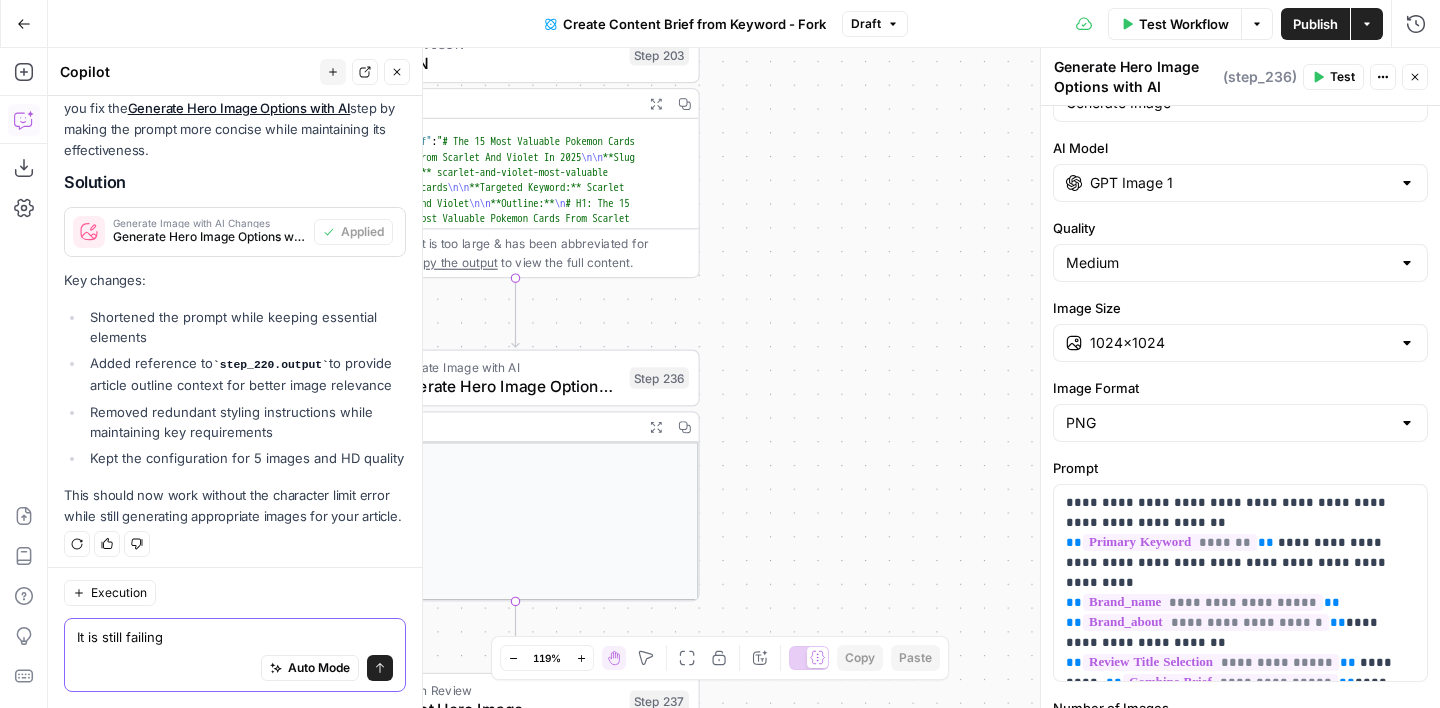 click on "It is still failing" at bounding box center (235, 637) 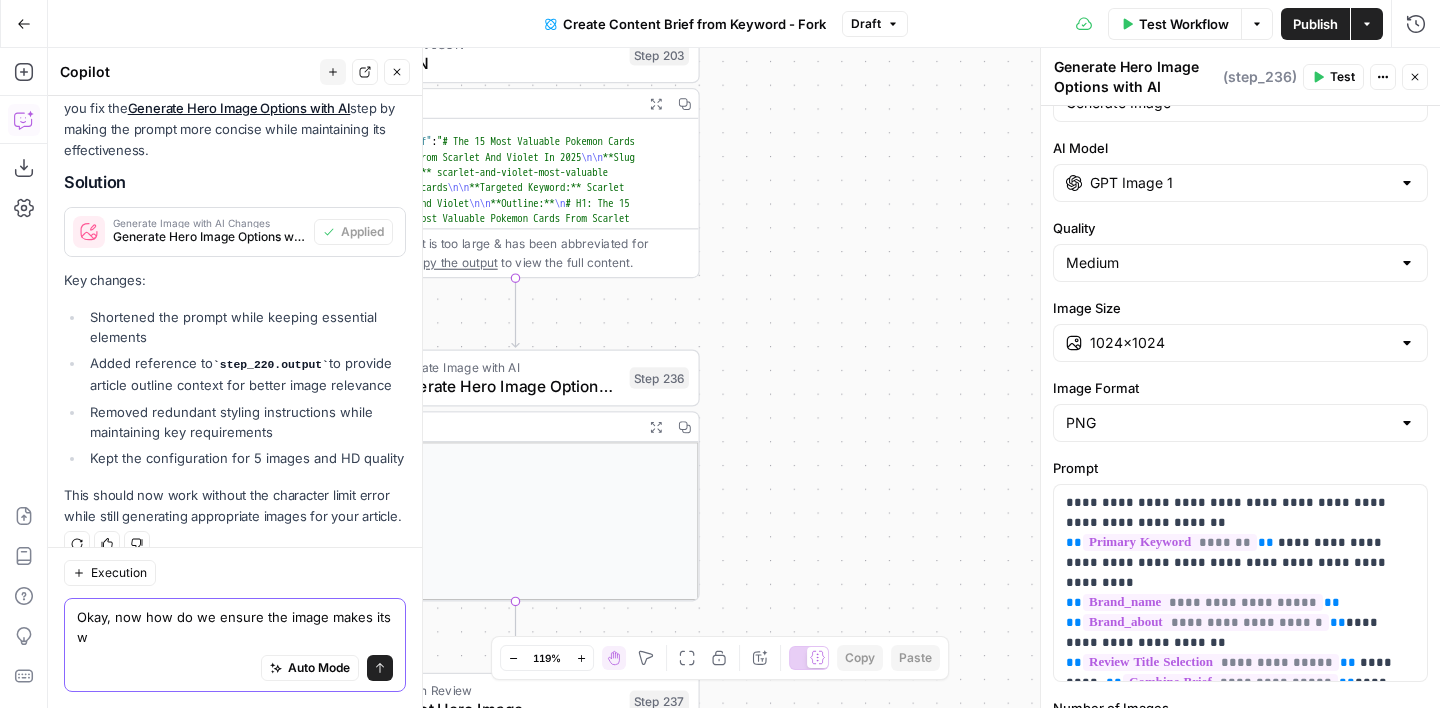 scroll, scrollTop: 5036, scrollLeft: 0, axis: vertical 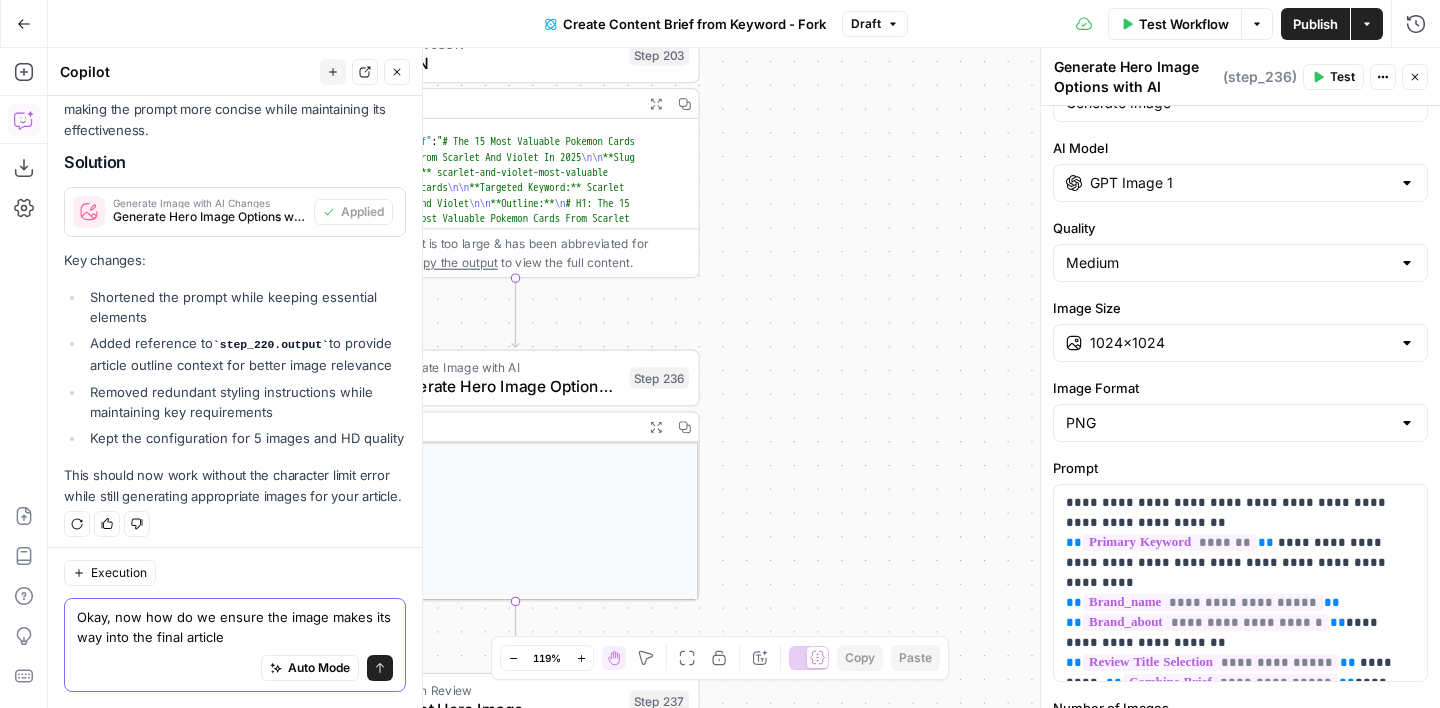 type on "Okay, now how do we ensure the image makes its way into the final article" 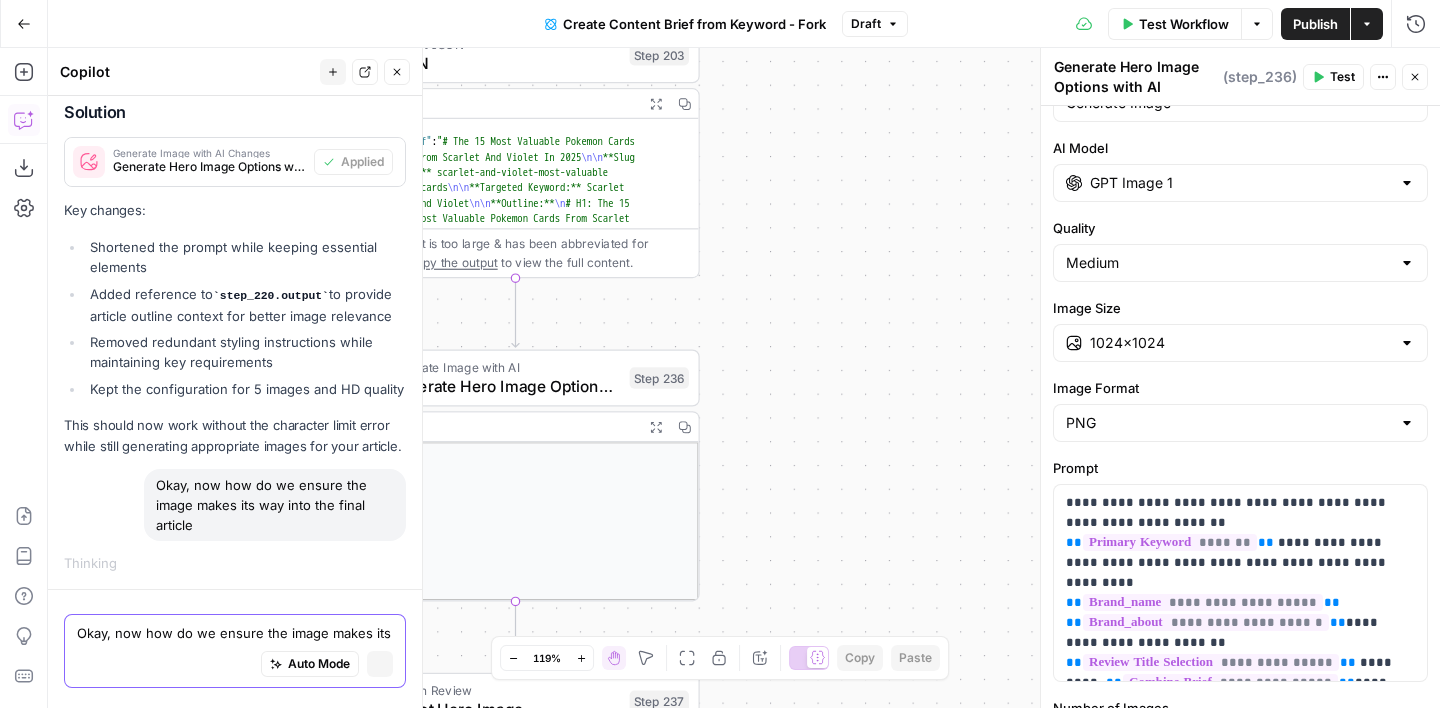 scroll, scrollTop: 4789, scrollLeft: 0, axis: vertical 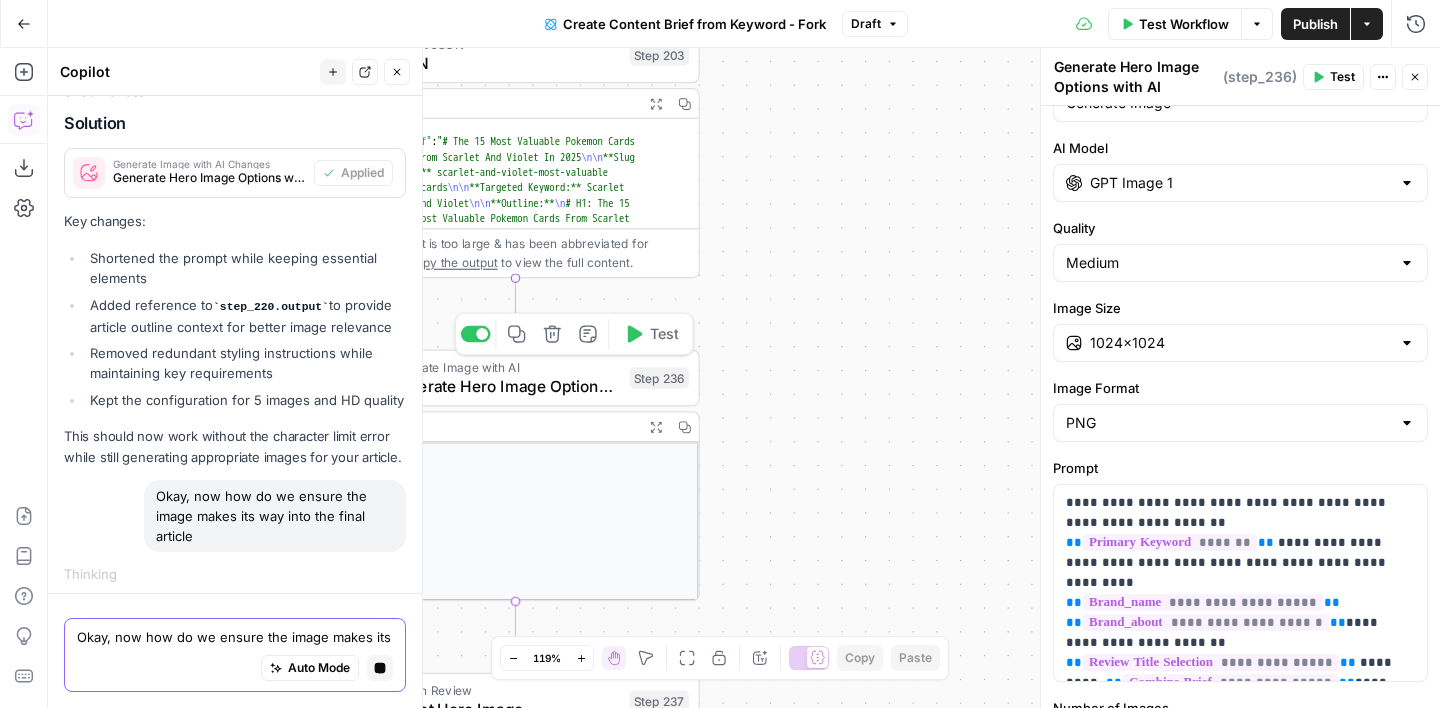 type 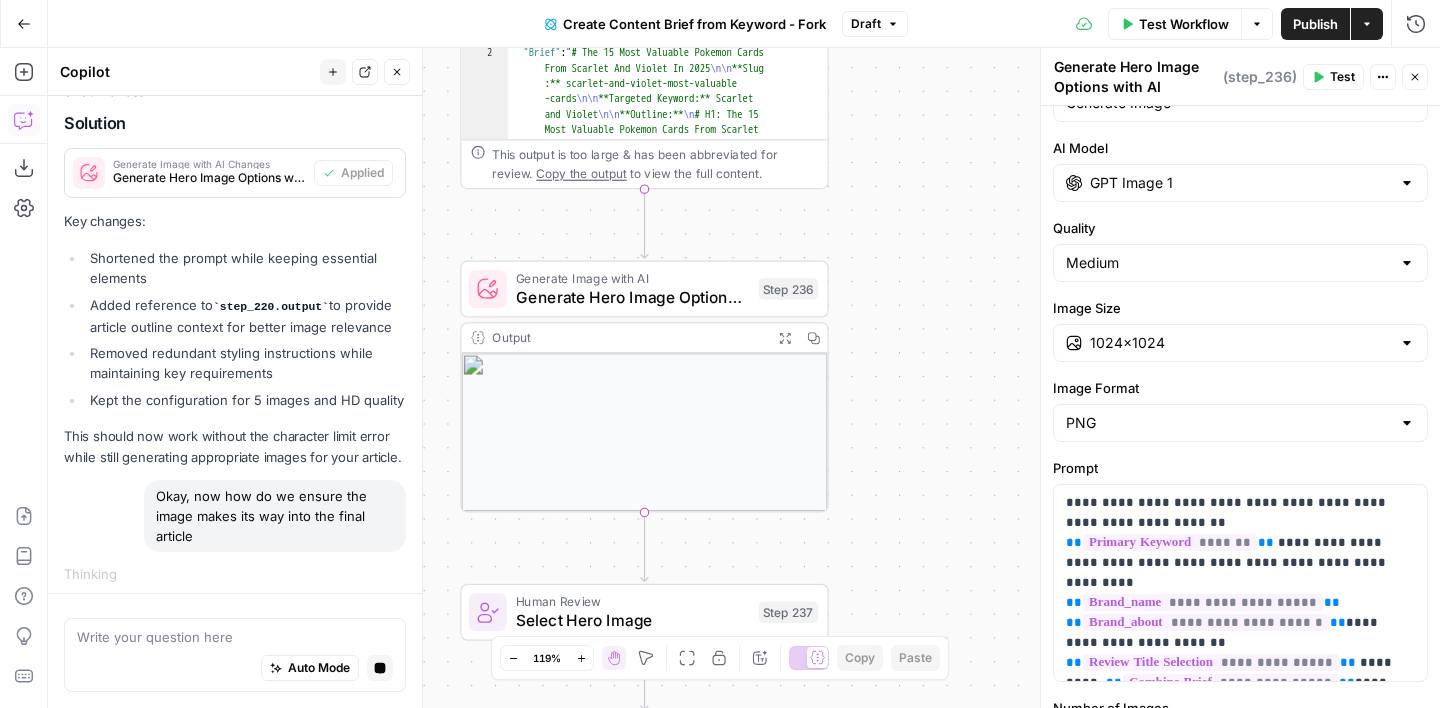 drag, startPoint x: 843, startPoint y: 336, endPoint x: 993, endPoint y: 217, distance: 191.47063 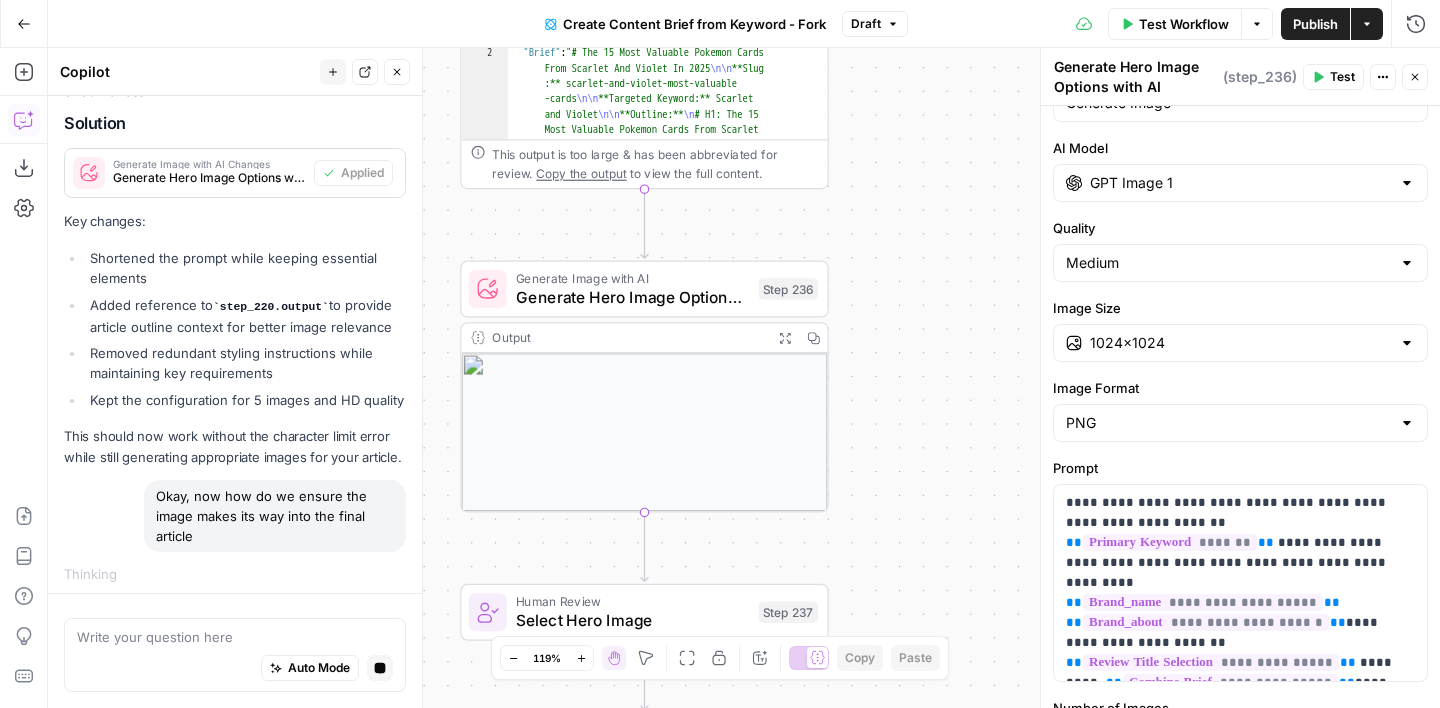 click on "Workflow Set Inputs Inputs Google Search Perform Google Search Step 51 Output Expand Output Copy 1 2 3 4 5 6 {    "search_metadata" :  {      "id" :  "6890e79e9f07002c3b8cfca3" ,      "status" :  "Success" ,      "json_endpoint" :  "https://serpapi.com          /searches/d598a138380e53f3          /6890e79e9f07002c3b8cfca3.json" ,      "pixel_position_endpoint" :  "https          ://serpapi.com/searches          /d598a138380e53f3          /6890e79e9f07002c3b8cfca3          .json_with_pixel_position" ,     This output is too large & has been abbreviated for review.   Copy the output   to view the full content. Loop Iteration Label if relevant Step 207 Output Expand Output Copy 1 2 3 4 5 6 7 8 9 10 11 12 [    {      "relevant" :  "true"    } ,    {      "relevant" :  "false"    } ,    {      "relevant" :  "true"    } ,    {      "relevant" :  "true"     LLM · GPT-4.1 Mini Determine if relevant Step 208 Output Expand Output Copy 1 2 3 {    "relevant" :  "false"" at bounding box center [744, 378] 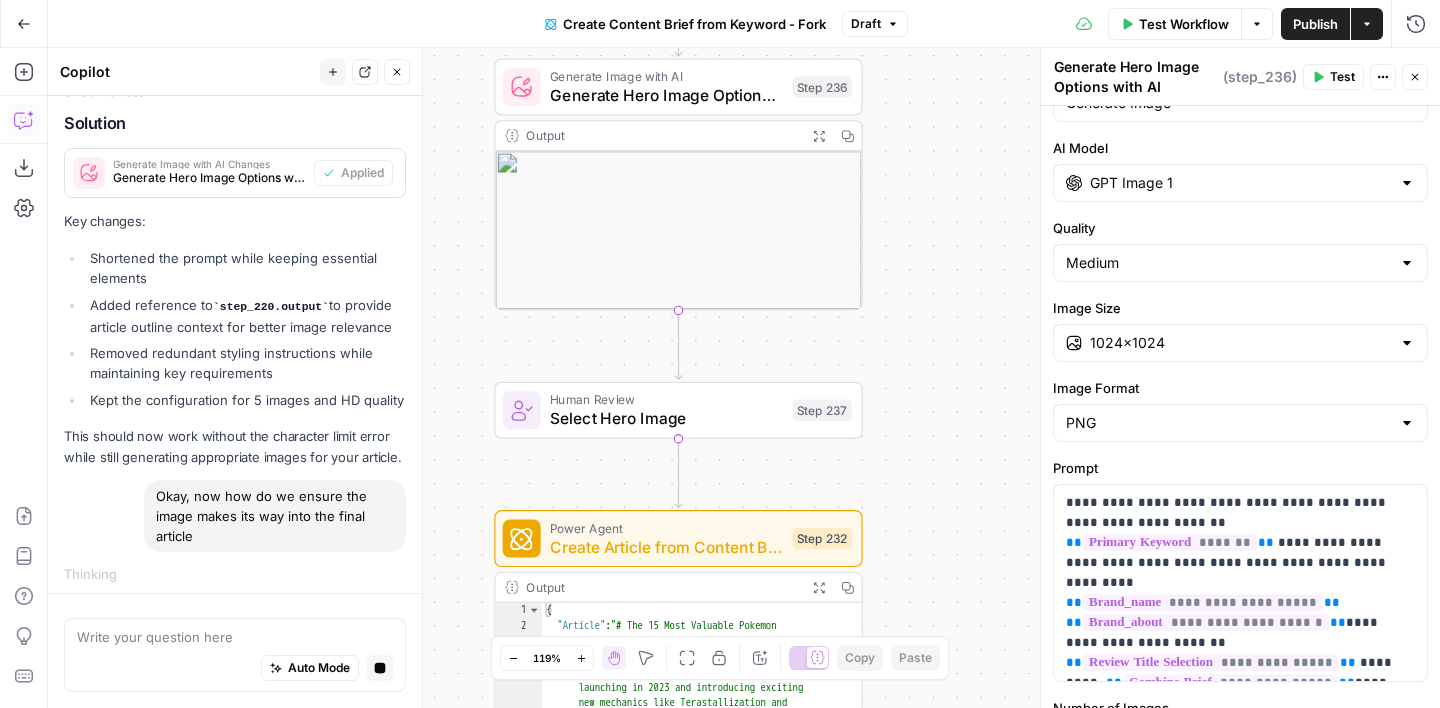 drag, startPoint x: 937, startPoint y: 379, endPoint x: 943, endPoint y: 212, distance: 167.10774 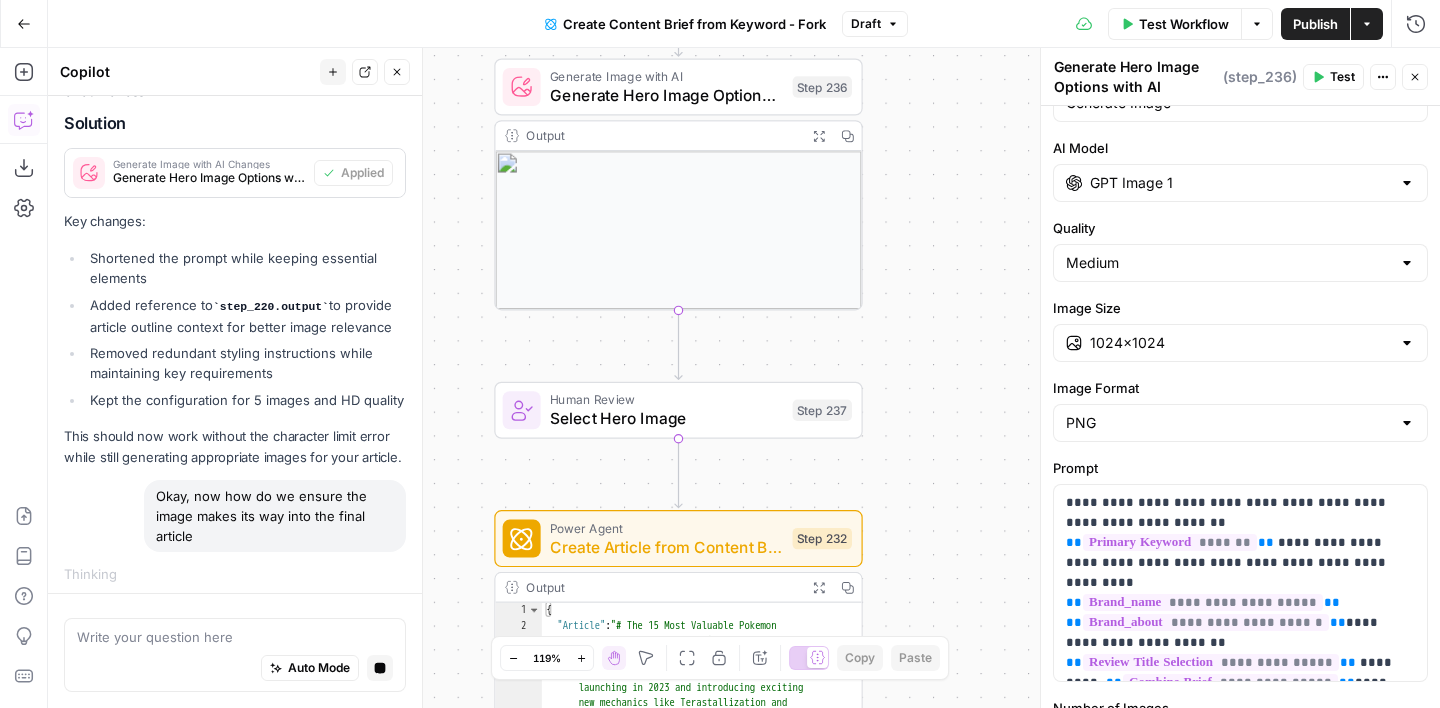 click on "Workflow Set Inputs Inputs Google Search Perform Google Search Step 51 Output Expand Output Copy 1 2 3 4 5 6 {    "search_metadata" :  {      "id" :  "6890e79e9f07002c3b8cfca3" ,      "status" :  "Success" ,      "json_endpoint" :  "https://serpapi.com          /searches/d598a138380e53f3          /6890e79e9f07002c3b8cfca3.json" ,      "pixel_position_endpoint" :  "https          ://serpapi.com/searches          /d598a138380e53f3          /6890e79e9f07002c3b8cfca3          .json_with_pixel_position" ,     This output is too large & has been abbreviated for review.   Copy the output   to view the full content. Loop Iteration Label if relevant Step 207 Output Expand Output Copy 1 2 3 4 5 6 7 8 9 10 11 12 [    {      "relevant" :  "true"    } ,    {      "relevant" :  "false"    } ,    {      "relevant" :  "true"    } ,    {      "relevant" :  "true"     LLM · GPT-4.1 Mini Determine if relevant Step 208 Output Expand Output Copy 1 2 3 {    "relevant" :  "false"" at bounding box center (744, 378) 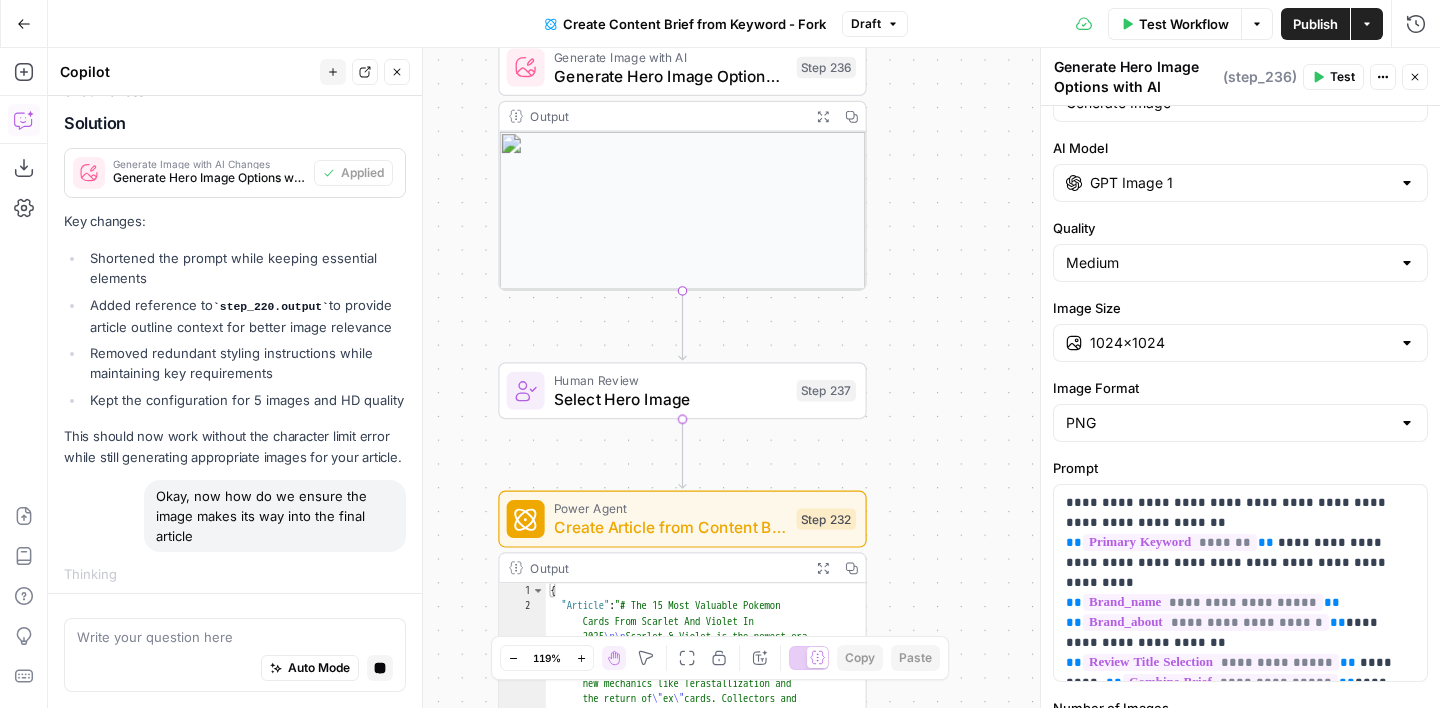 click on "Human Review Select Hero Image Step 237 Copy step Delete step Add Note Test" at bounding box center (682, 390) 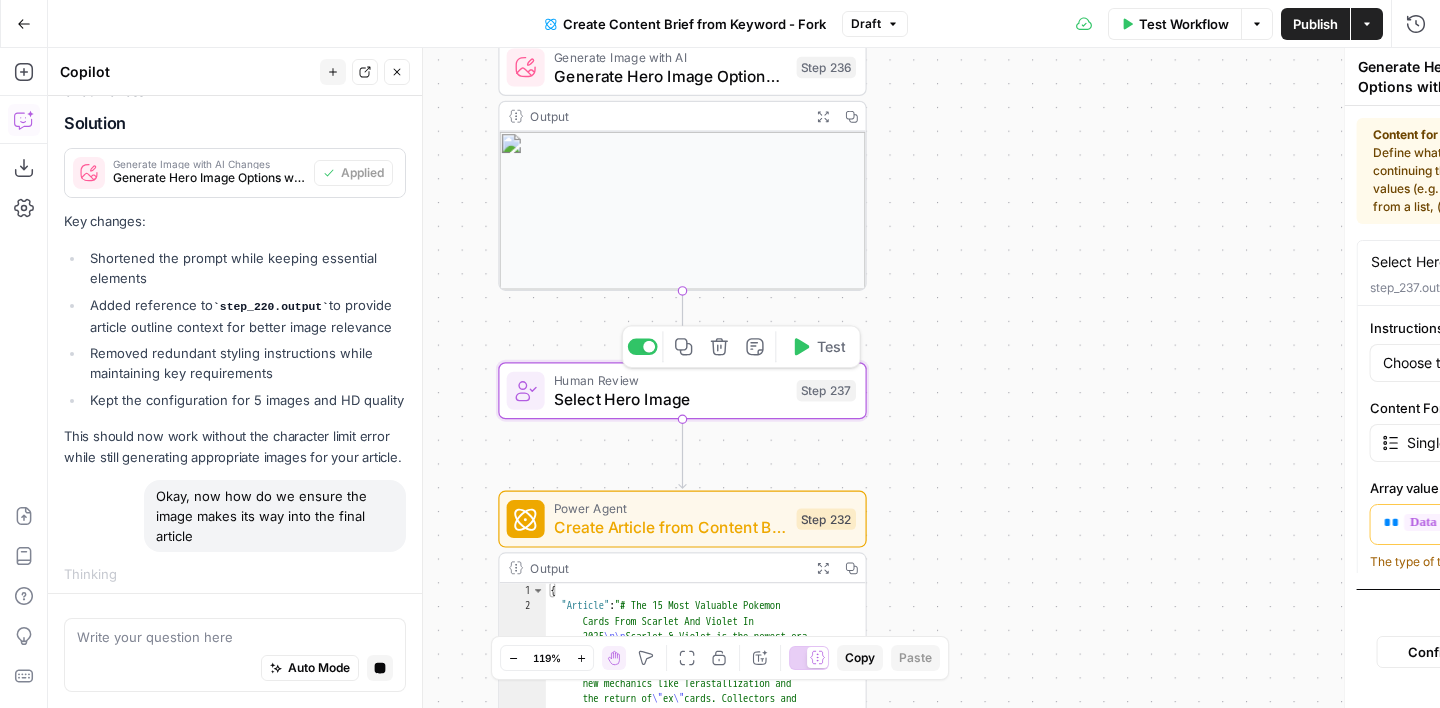type on "Select Hero Image" 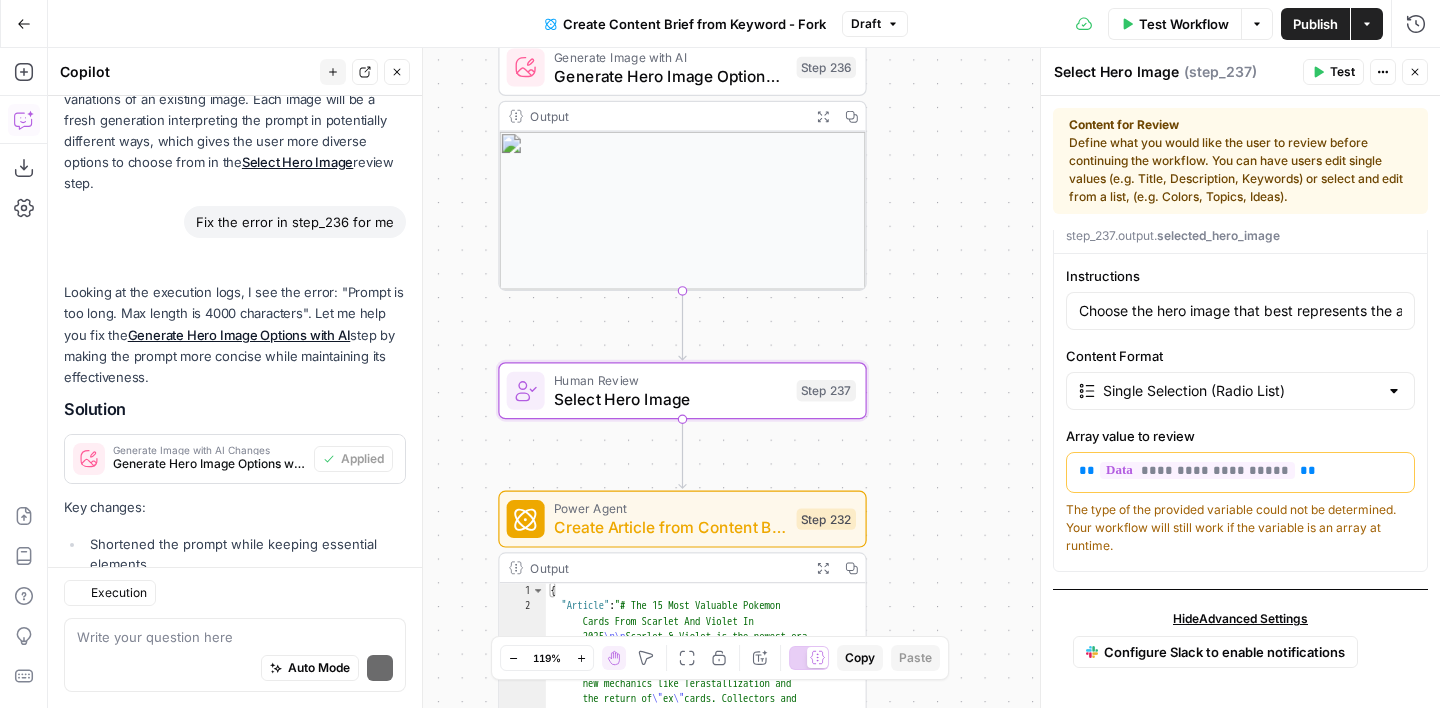 scroll, scrollTop: 0, scrollLeft: 0, axis: both 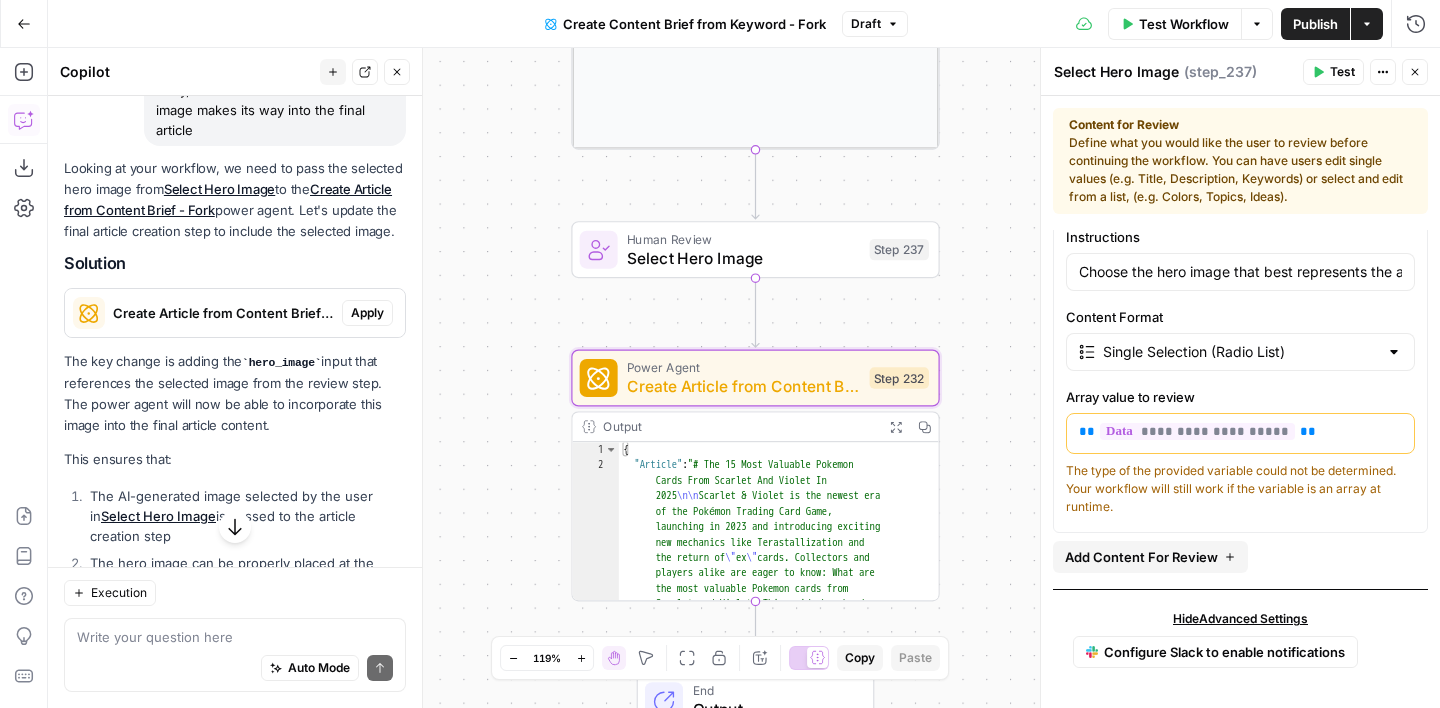 click on "Apply" at bounding box center [367, 313] 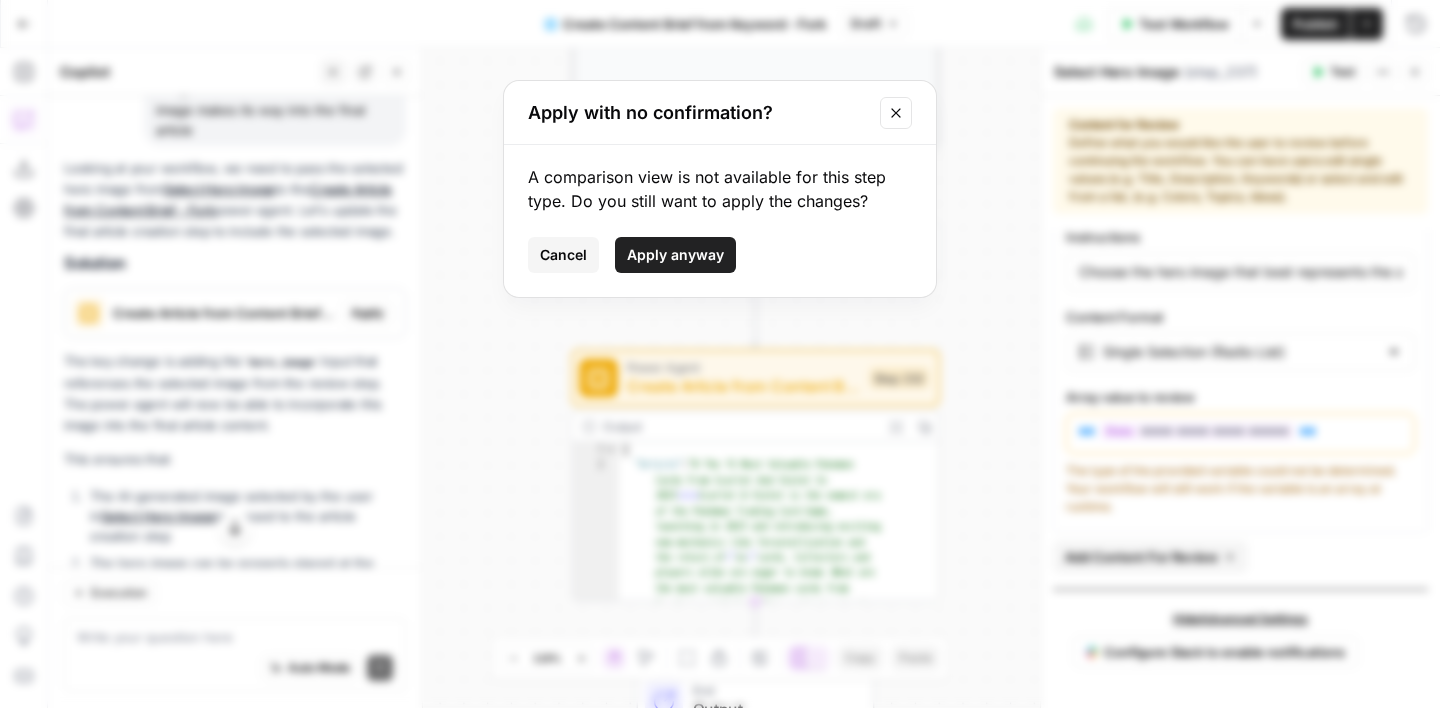 click on "Apply anyway" at bounding box center (675, 255) 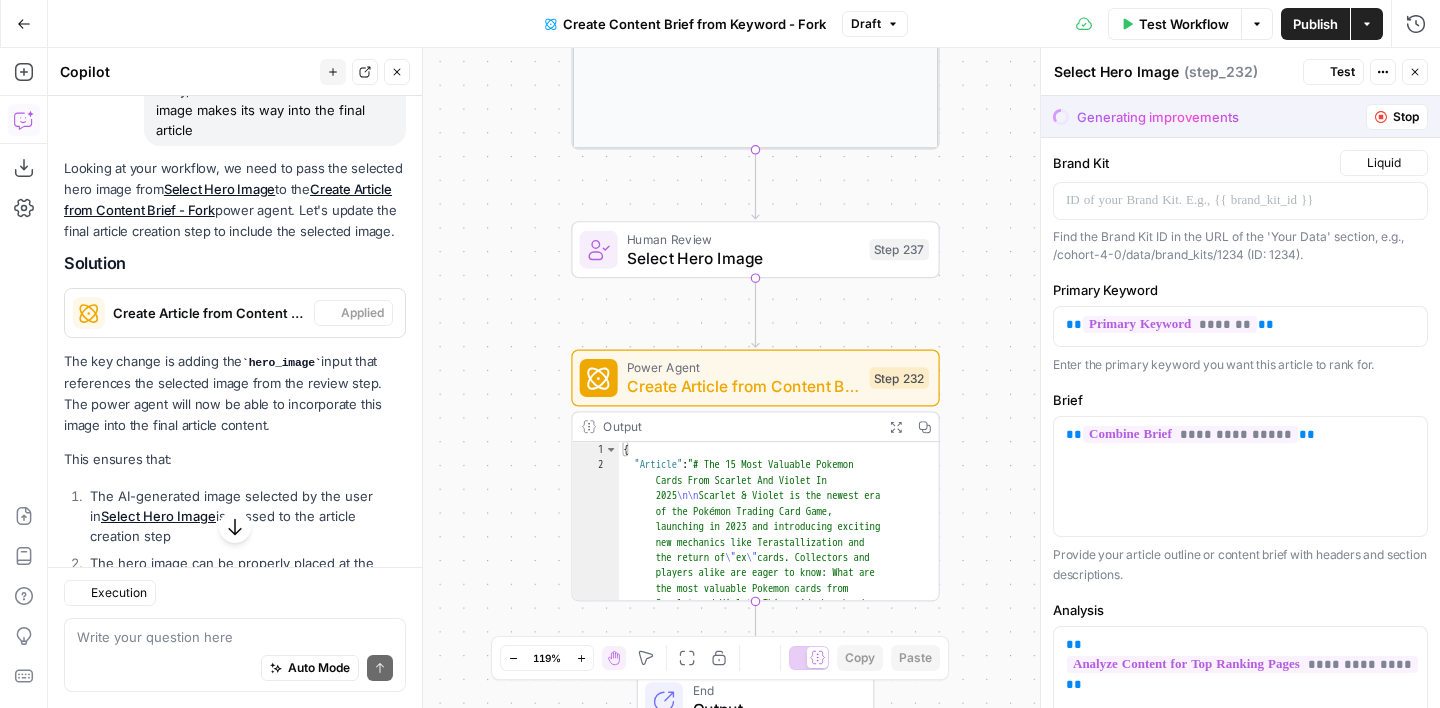 type on "Create Article from Content Brief - Fork" 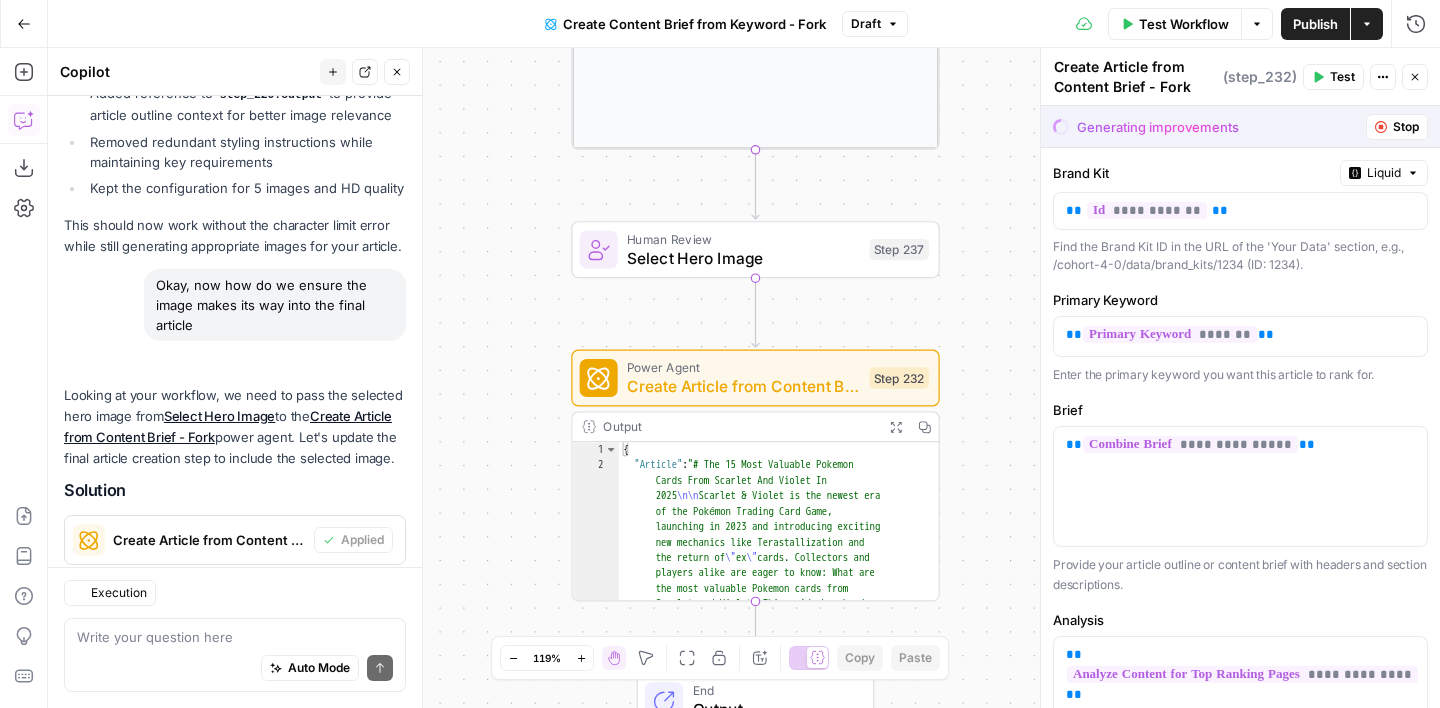 scroll, scrollTop: 5632, scrollLeft: 0, axis: vertical 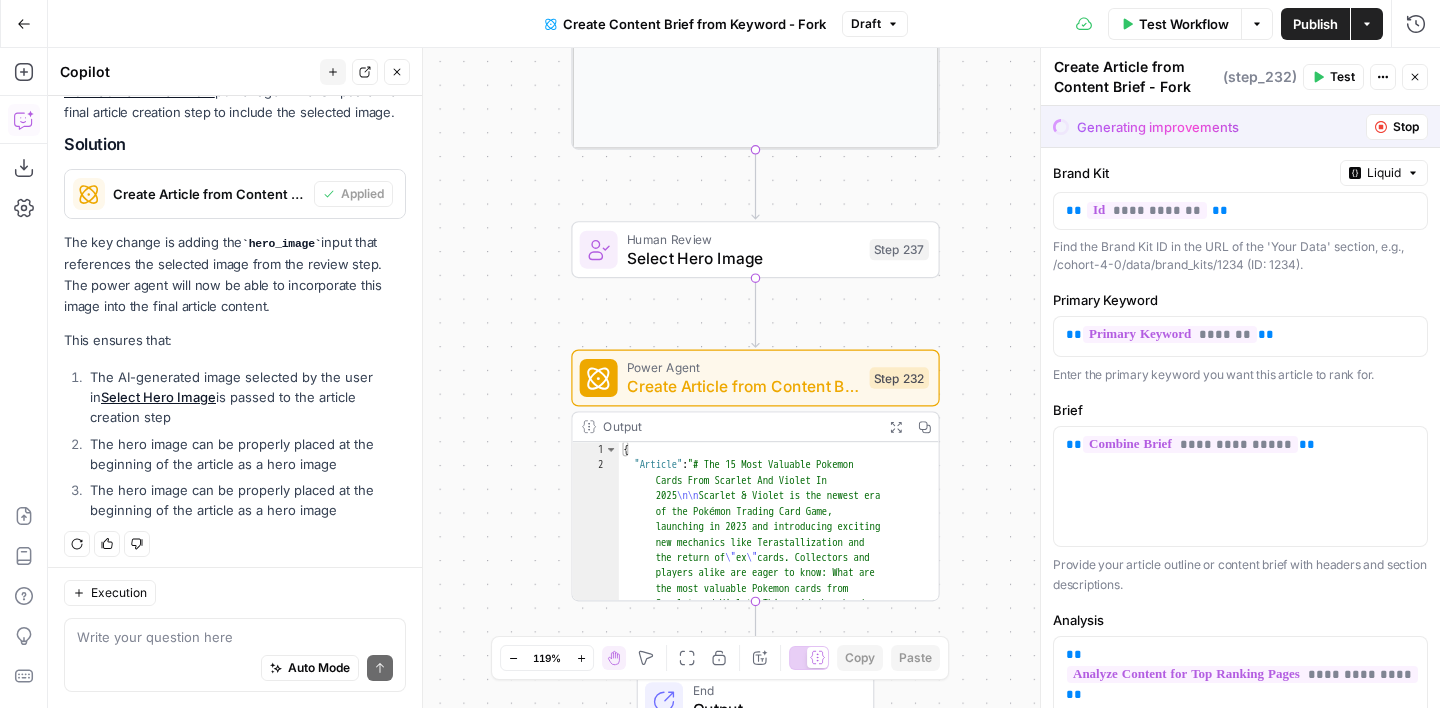 click on "Workflow Set Inputs Inputs Google Search Perform Google Search Step 51 Output Expand Output Copy 1 2 3 4 5 6 {    "search_metadata" :  {      "id" :  "6890e79e9f07002c3b8cfca3" ,      "status" :  "Success" ,      "json_endpoint" :  "https://serpapi.com          /searches/d598a138380e53f3          /6890e79e9f07002c3b8cfca3.json" ,      "pixel_position_endpoint" :  "https          ://serpapi.com/searches          /d598a138380e53f3          /6890e79e9f07002c3b8cfca3          .json_with_pixel_position" ,     This output is too large & has been abbreviated for review.   Copy the output   to view the full content. Loop Iteration Label if relevant Step 207 Output Expand Output Copy 1 2 3 4 5 6 7 8 9 10 11 12 [    {      "relevant" :  "true"    } ,    {      "relevant" :  "false"    } ,    {      "relevant" :  "true"    } ,    {      "relevant" :  "true"     LLM · GPT-4.1 Mini Determine if relevant Step 208 Output Expand Output Copy 1 2 3 {    "relevant" :  "false"" at bounding box center [744, 378] 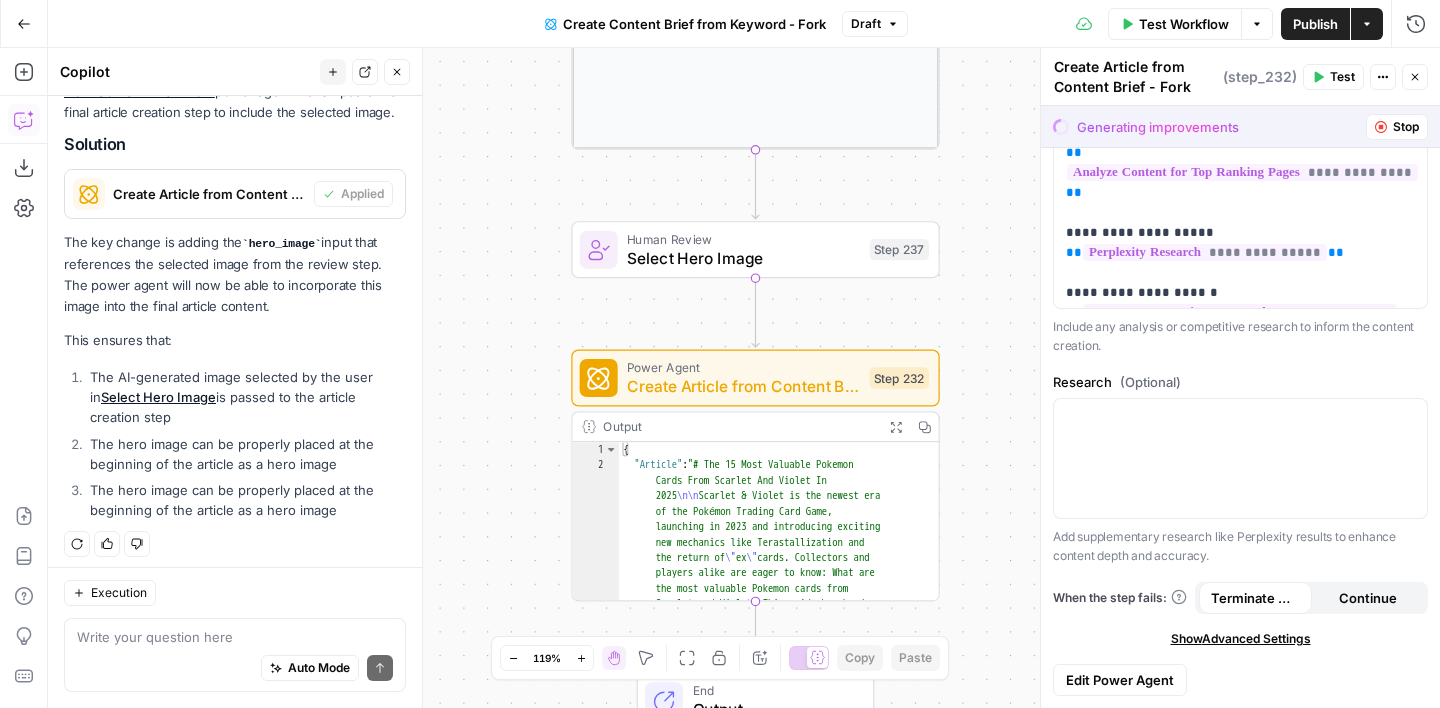 scroll, scrollTop: 0, scrollLeft: 0, axis: both 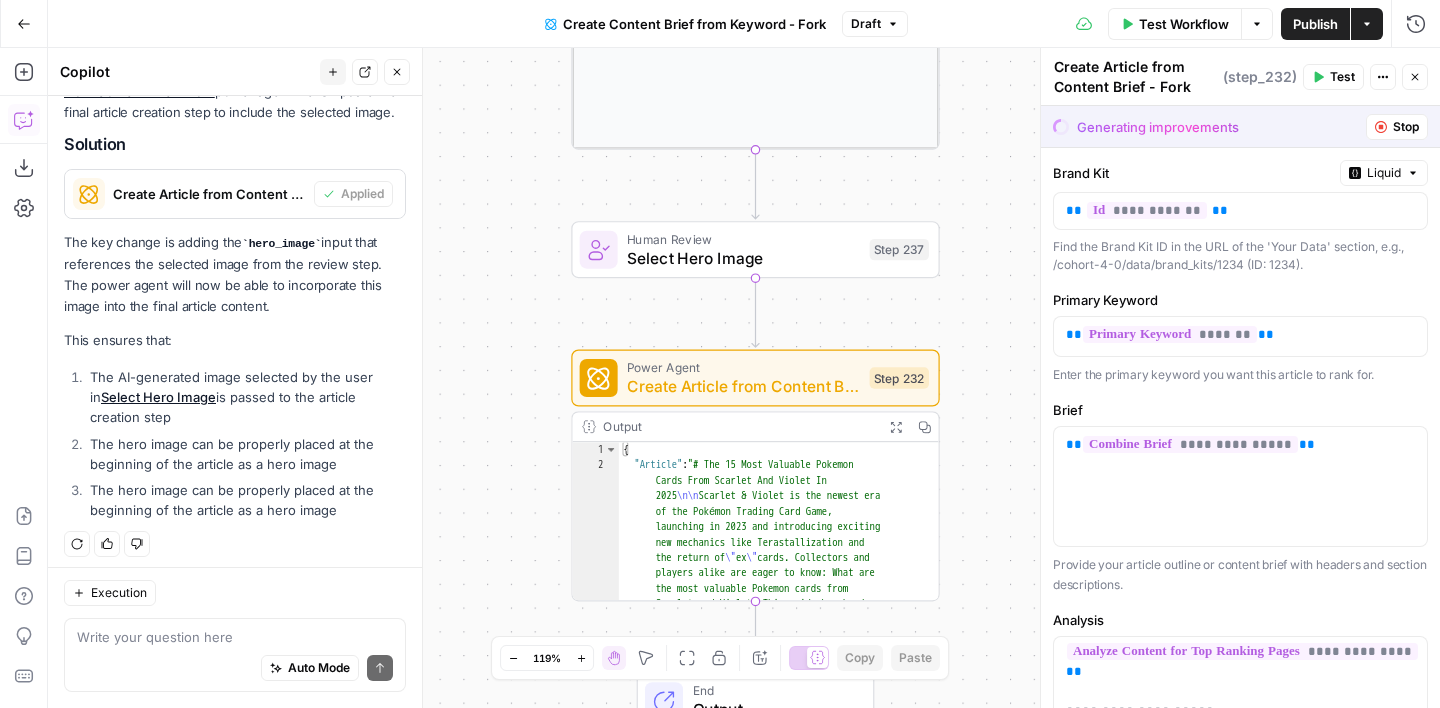click 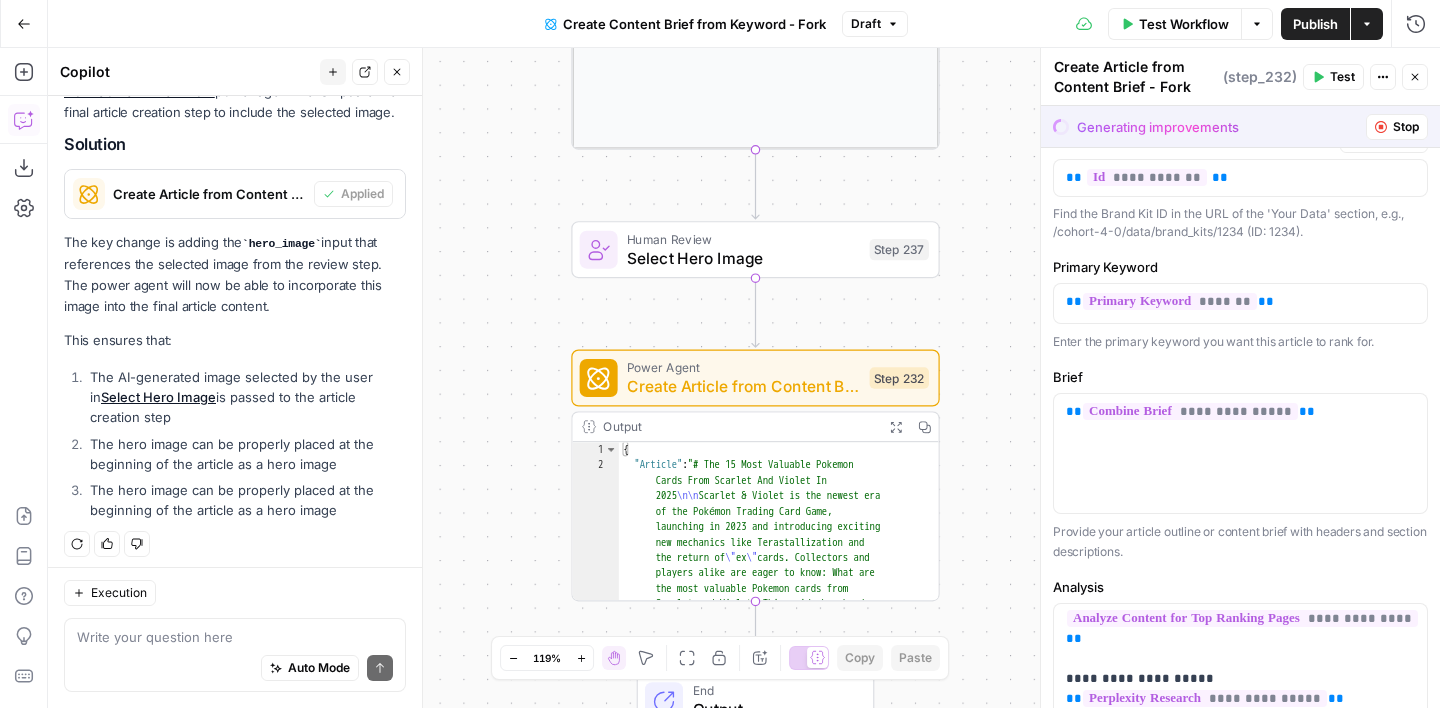 scroll, scrollTop: 0, scrollLeft: 0, axis: both 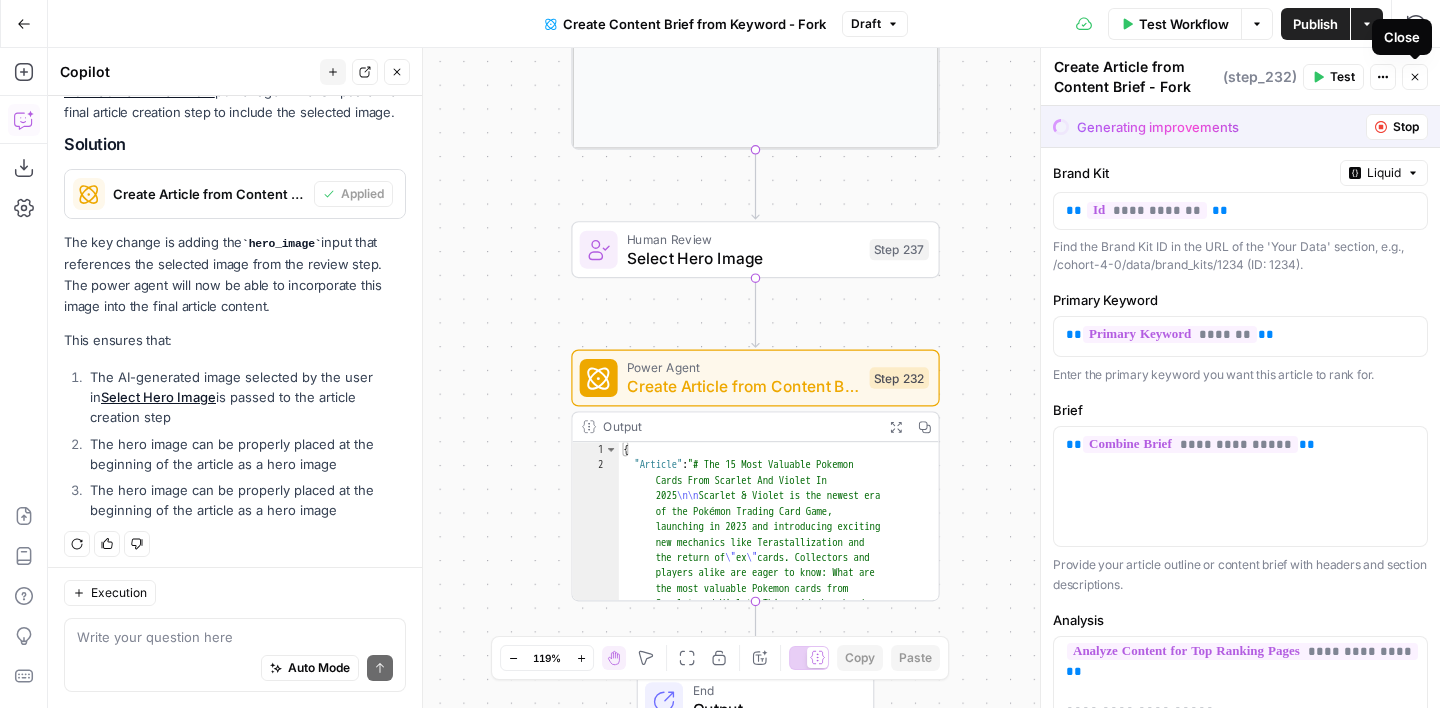 click 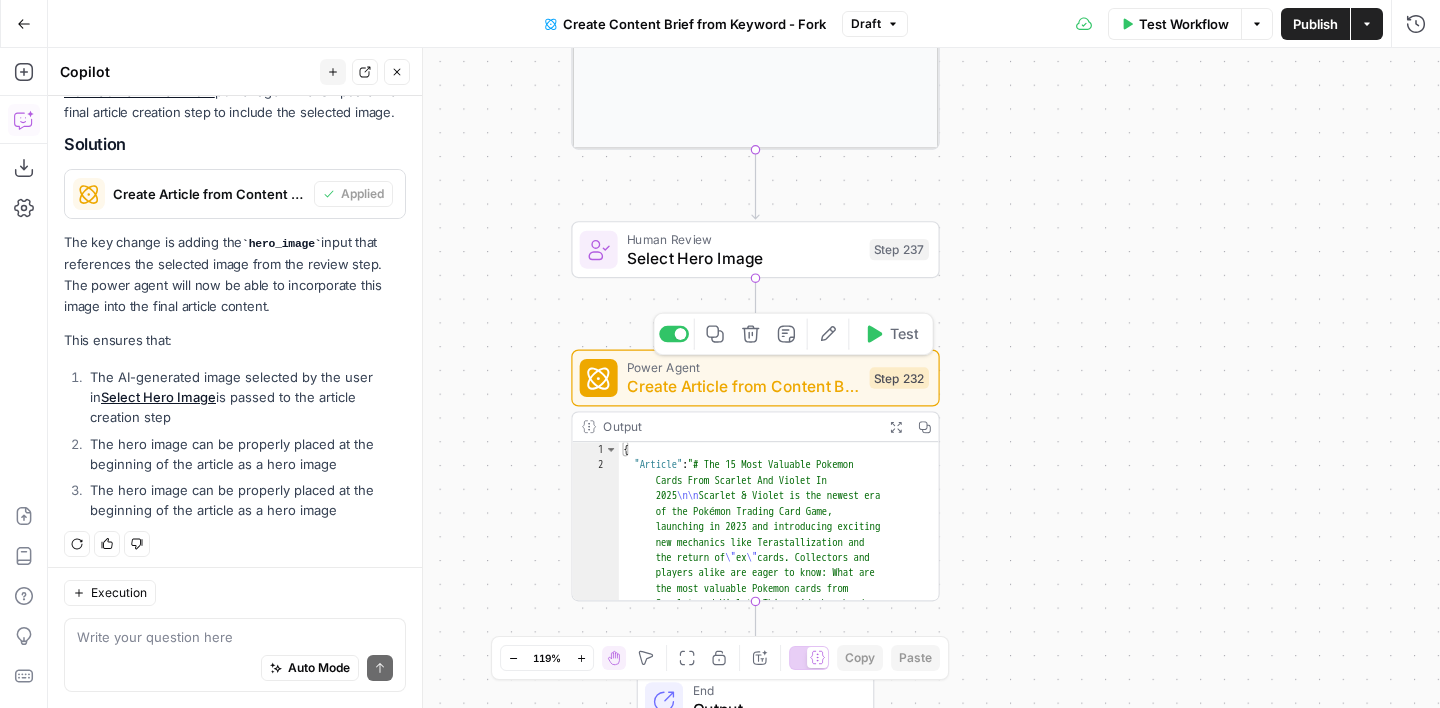 click on "Create Article from Content Brief - Fork" at bounding box center [743, 386] 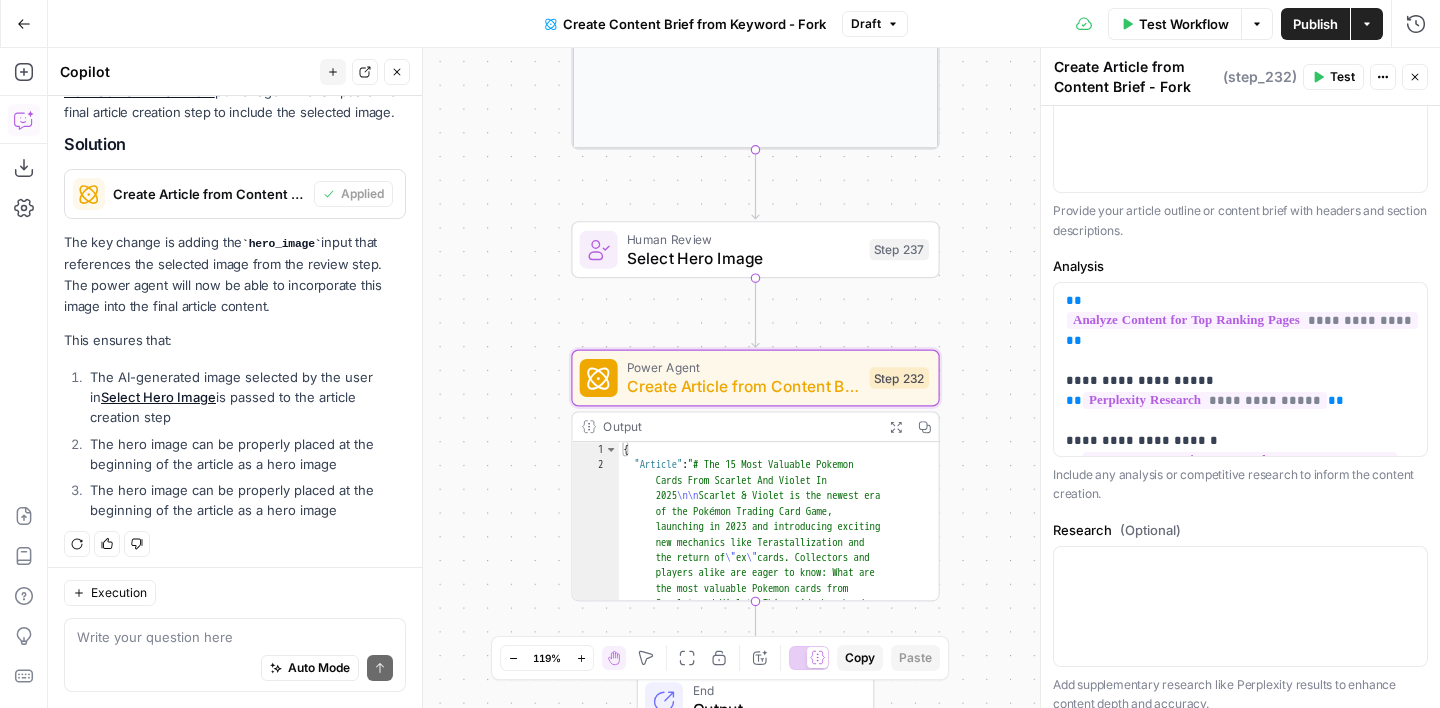 scroll, scrollTop: 339, scrollLeft: 0, axis: vertical 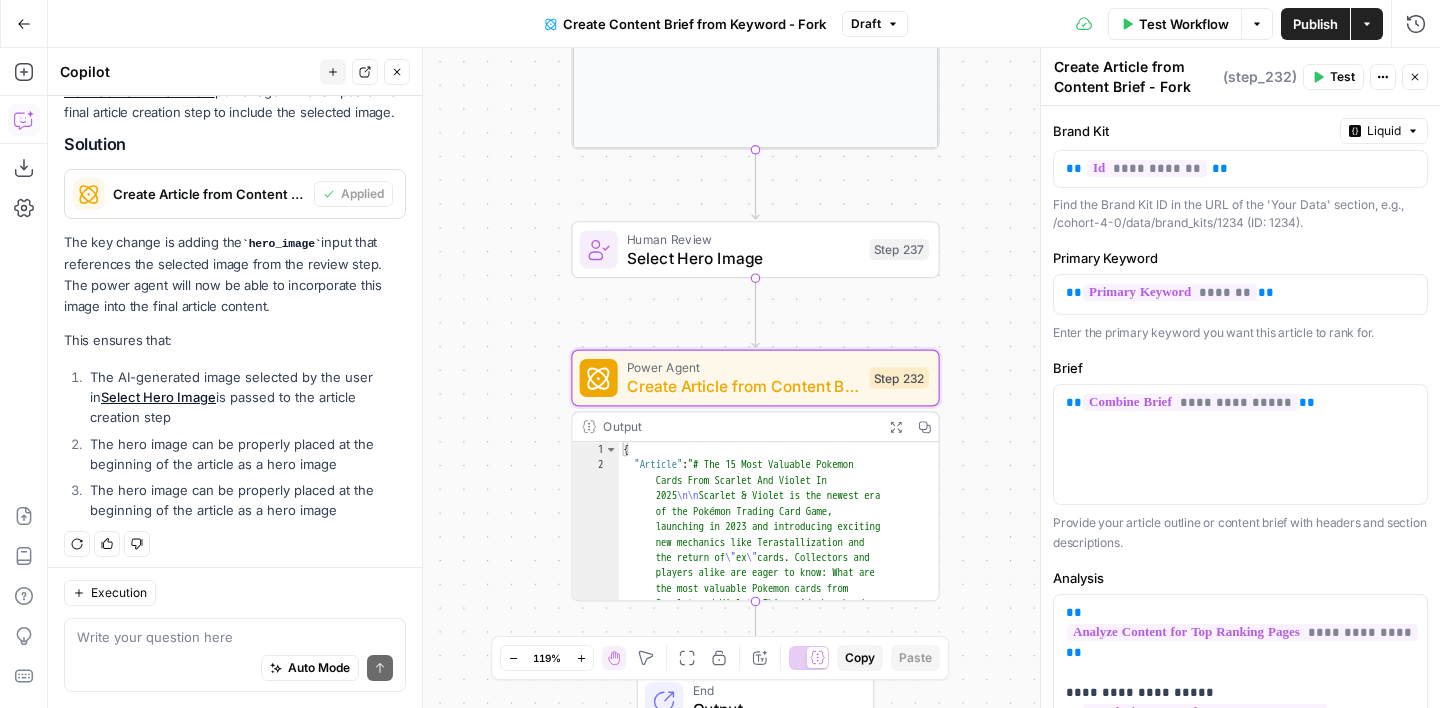 click on "Liquid" at bounding box center (1384, 131) 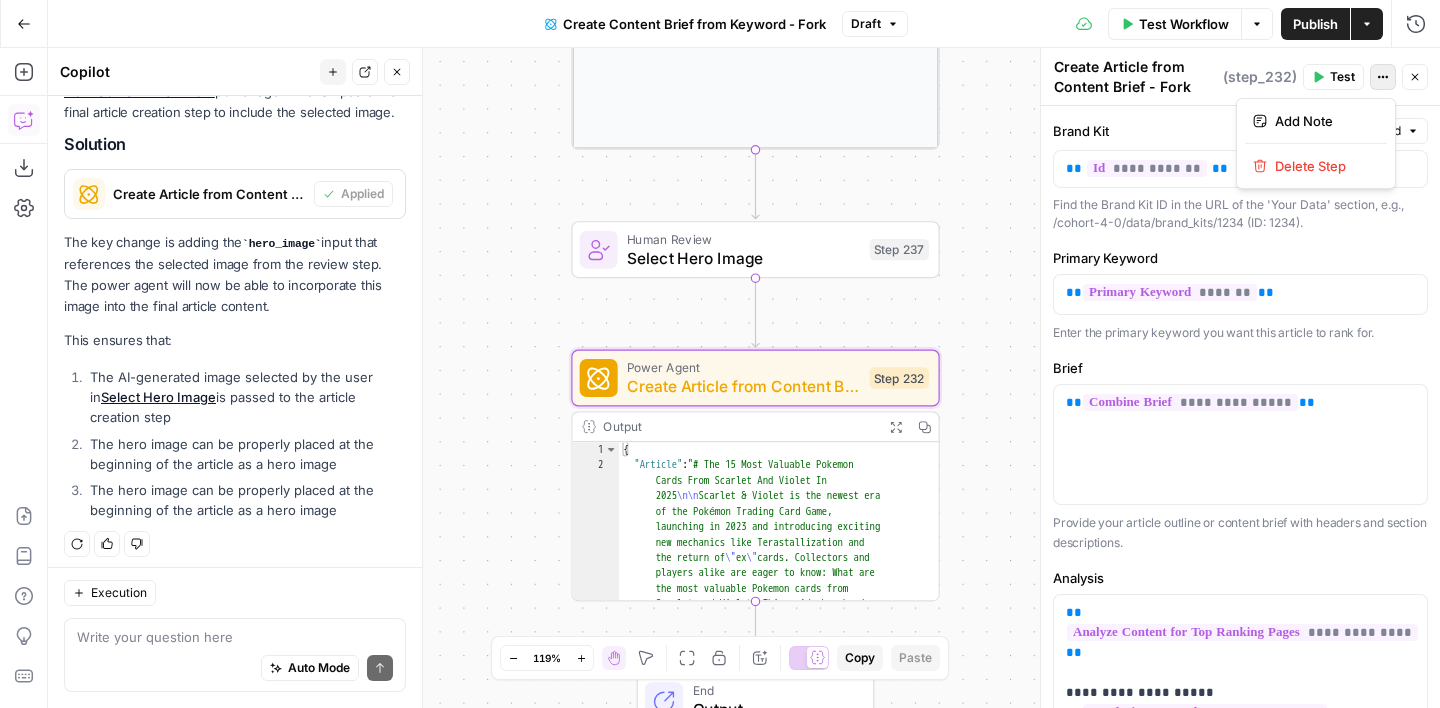 click on "Actions" at bounding box center [1383, 77] 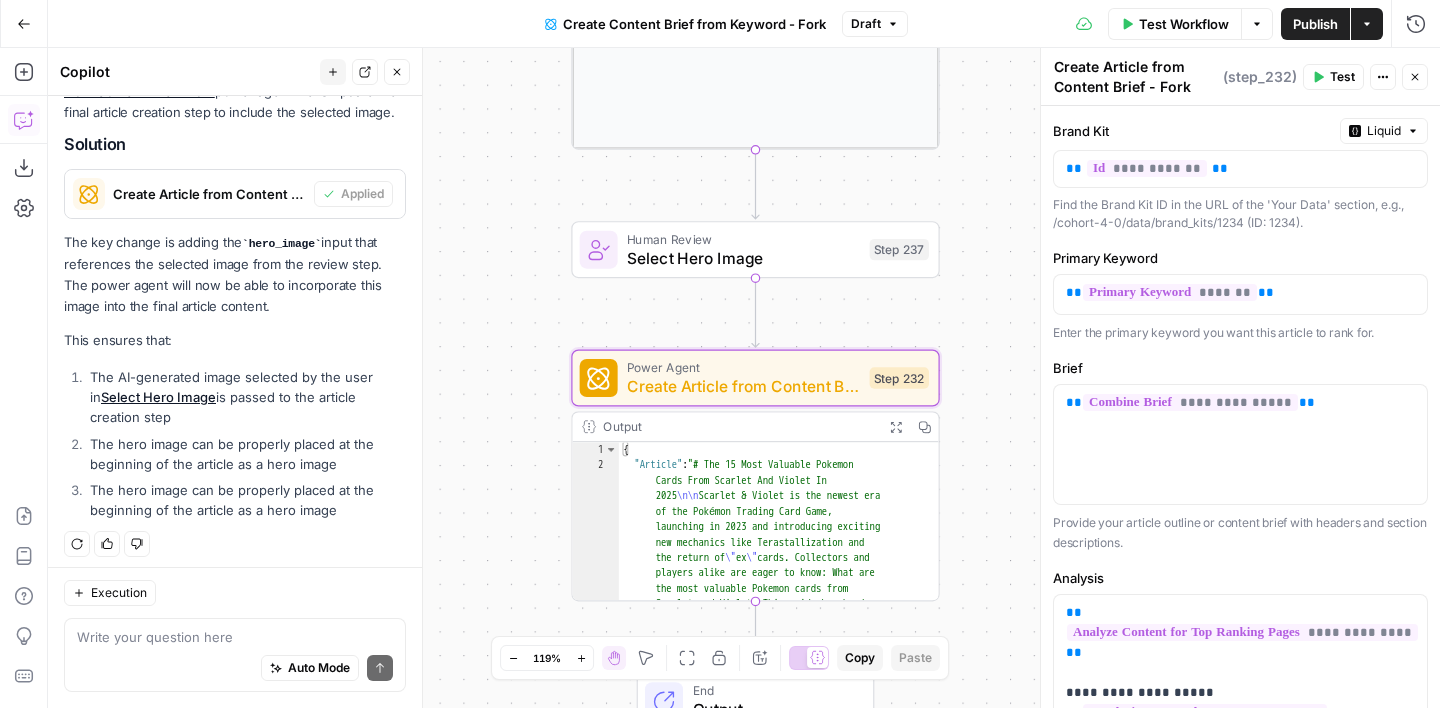 click on "Brand Kit" at bounding box center [1192, 131] 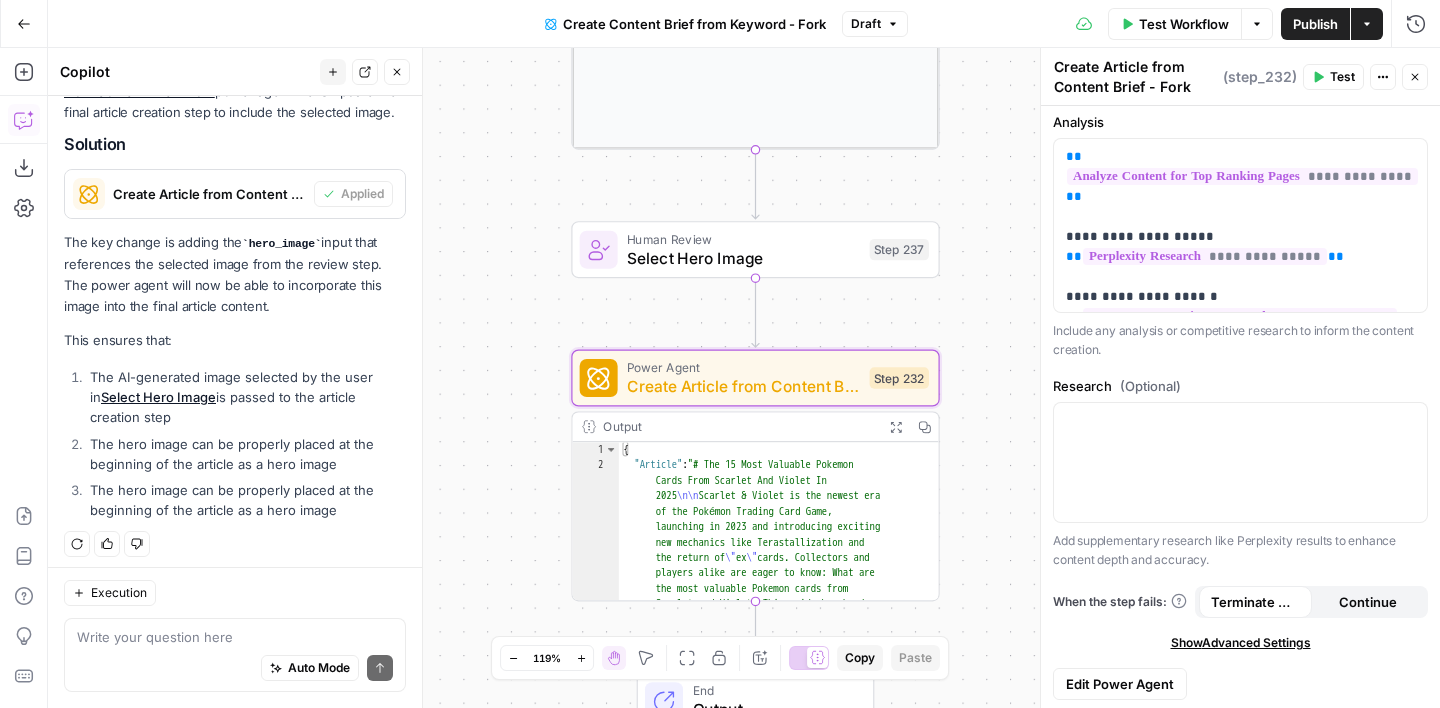 scroll, scrollTop: 460, scrollLeft: 0, axis: vertical 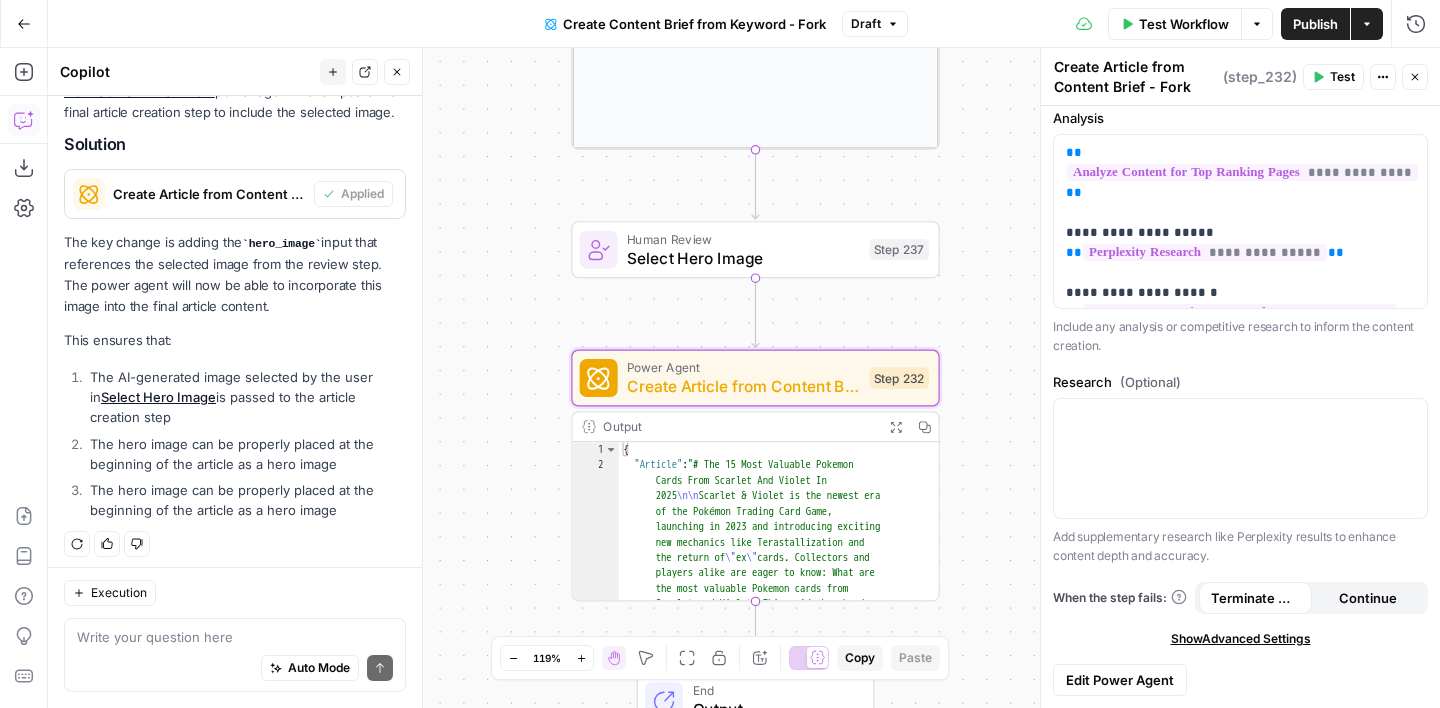 click on "Edit Power Agent" at bounding box center [1120, 680] 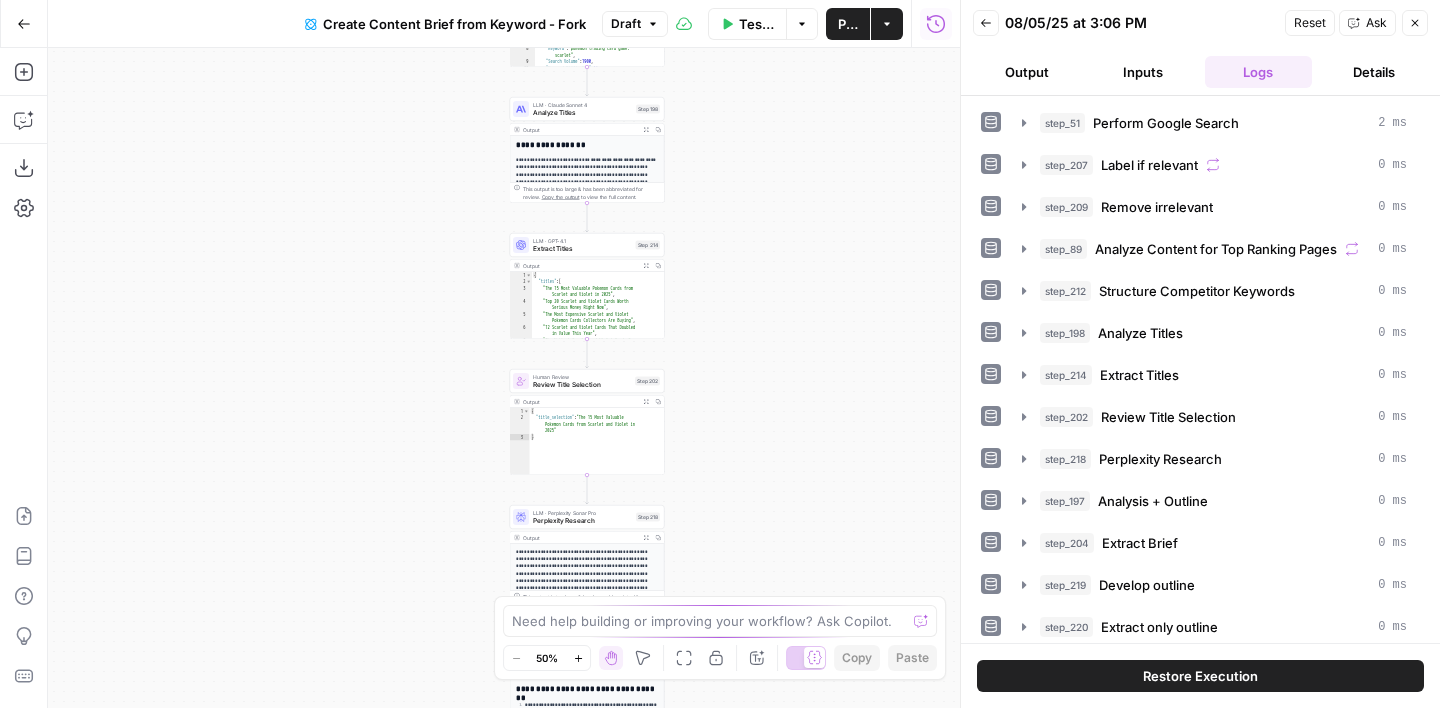 drag, startPoint x: 725, startPoint y: 398, endPoint x: 808, endPoint y: 197, distance: 217.46265 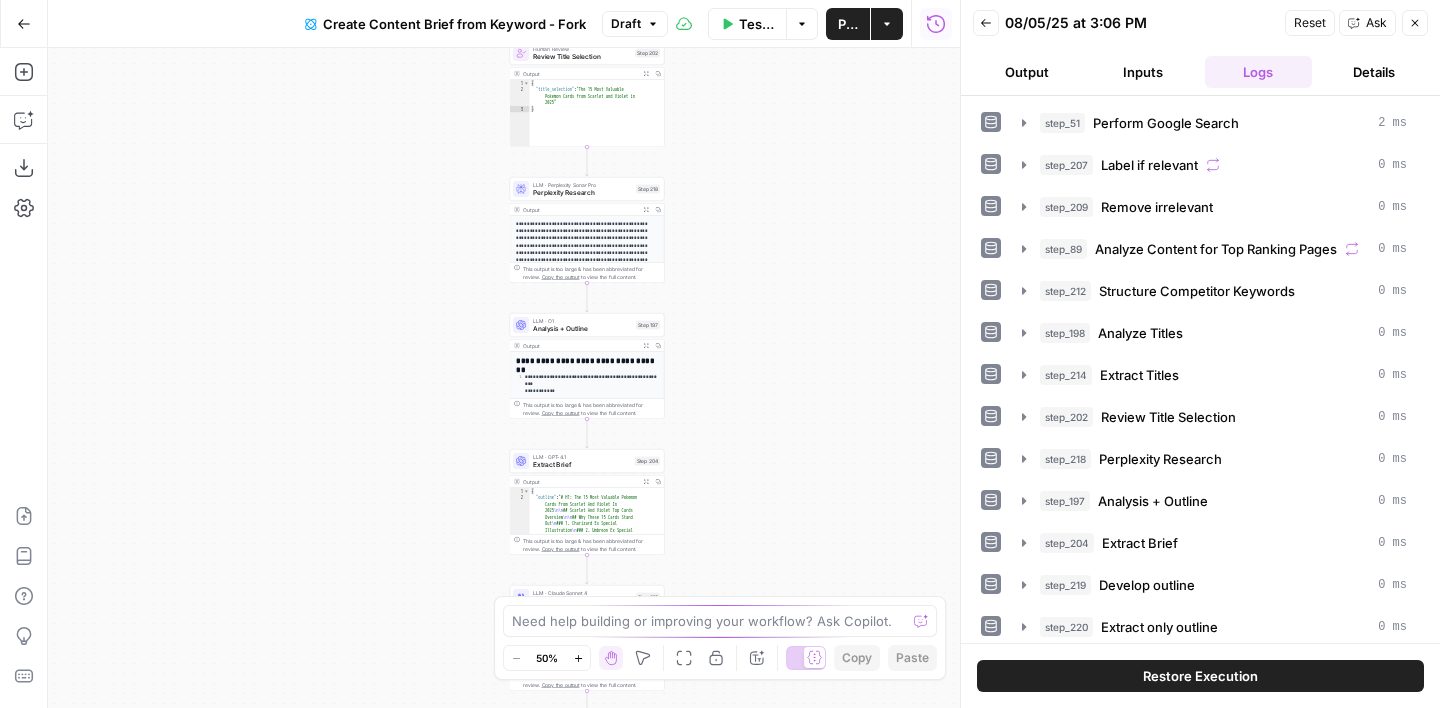 drag, startPoint x: 773, startPoint y: 53, endPoint x: 773, endPoint y: 25, distance: 28 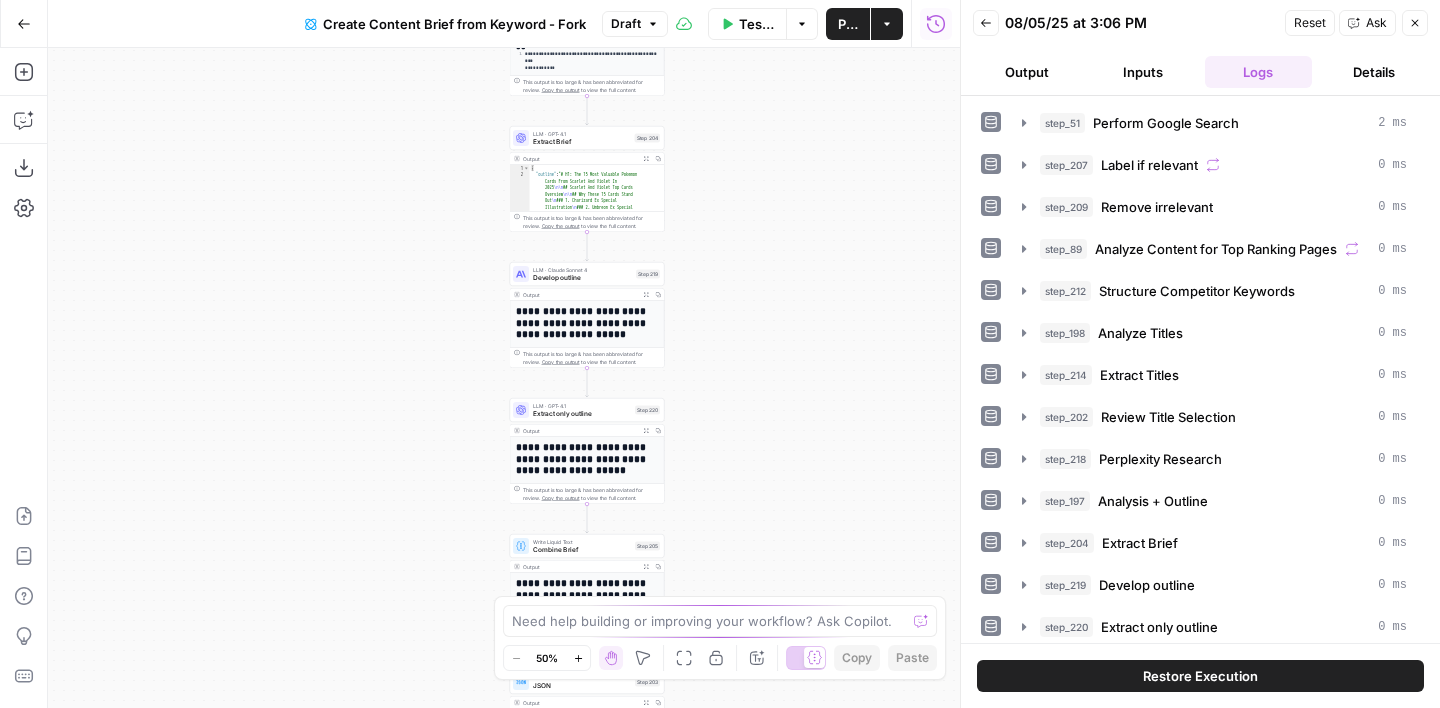 click on "Go Back Create Content Brief from Keyword - Fork Draft Test Workflow Options Publish Actions Run History Add Steps Copilot Download as JSON Settings Import JSON AirOps Academy Help Give Feedback Shortcuts Workflow Set Inputs Inputs Google Search Perform Google Search Step 51 Output Expand Output Copy 1 2 3 4 5 6 {    "search_metadata" :  {      "id" :  "6890e79e9f07002c3b8cfca3" ,      "status" :  "Success" ,      "json_endpoint" :  "https://serpapi.com          /searches/d598a138380e53f3          /6890e79e9f07002c3b8cfca3.json" ,      "pixel_position_endpoint" :  "https          ://serpapi.com/searches          /d598a138380e53f3          /6890e79e9f07002c3b8cfca3          .json_with_pixel_position" ,     This output is too large & has been abbreviated for review.   Copy the output   to view the full content. Loop Iteration Label if relevant Step 207 Output Expand Output Copy 1 2 3 4 5 6 7 8 9 10 11 12 [    {      "relevant" :  "true"    } ,    {      :     }" at bounding box center (480, 354) 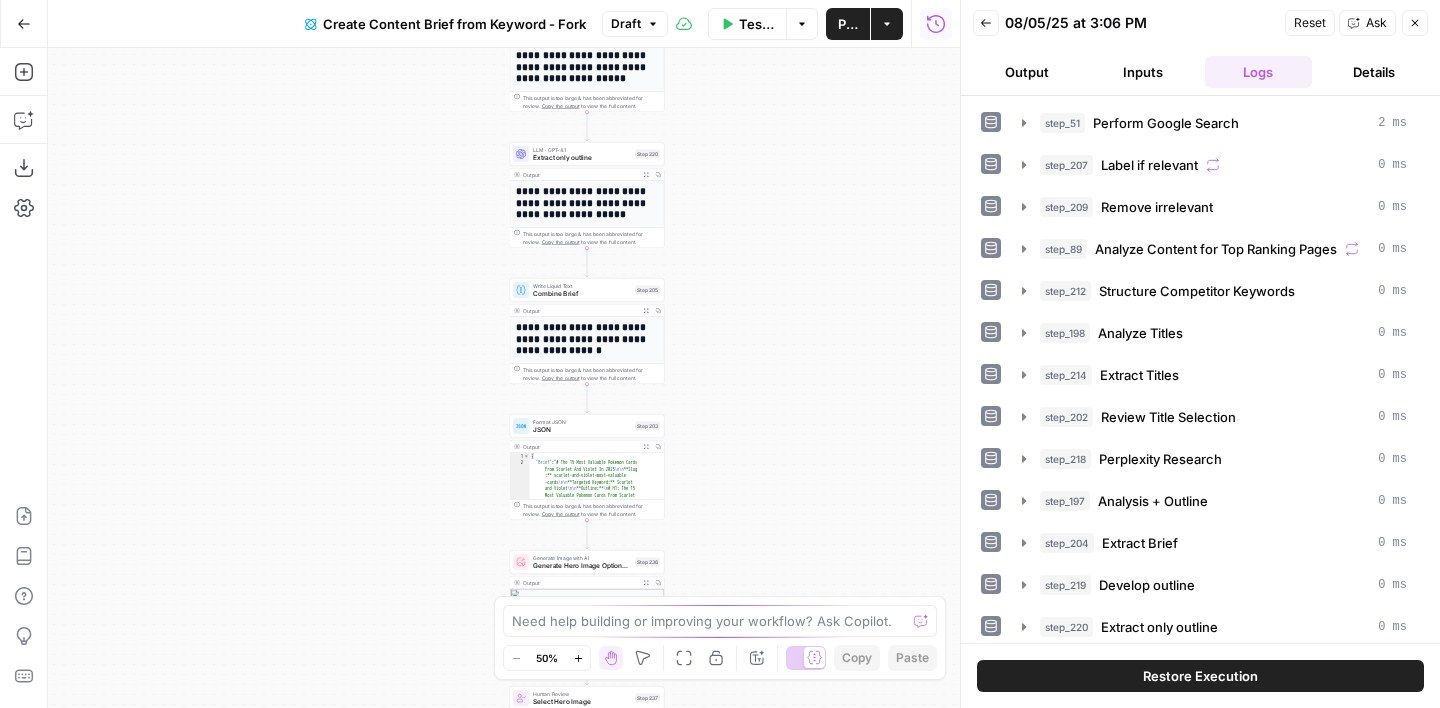 click on "Go Back Create Content Brief from Keyword - Fork Draft Test Workflow Options Publish Actions Run History Add Steps Copilot Download as JSON Settings Import JSON AirOps Academy Help Give Feedback Shortcuts Workflow Set Inputs Inputs Google Search Perform Google Search Step 51 Output Expand Output Copy 1 2 3 4 5 6 {    "search_metadata" :  {      "id" :  "6890e79e9f07002c3b8cfca3" ,      "status" :  "Success" ,      "json_endpoint" :  "https://serpapi.com          /searches/d598a138380e53f3          /6890e79e9f07002c3b8cfca3.json" ,      "pixel_position_endpoint" :  "https          ://serpapi.com/searches          /d598a138380e53f3          /6890e79e9f07002c3b8cfca3          .json_with_pixel_position" ,     This output is too large & has been abbreviated for review.   Copy the output   to view the full content. Loop Iteration Label if relevant Step 207 Output Expand Output Copy 1 2 3 4 5 6 7 8 9 10 11 12 [    {      "relevant" :  "true"    } ,    {      :     }" at bounding box center [480, 354] 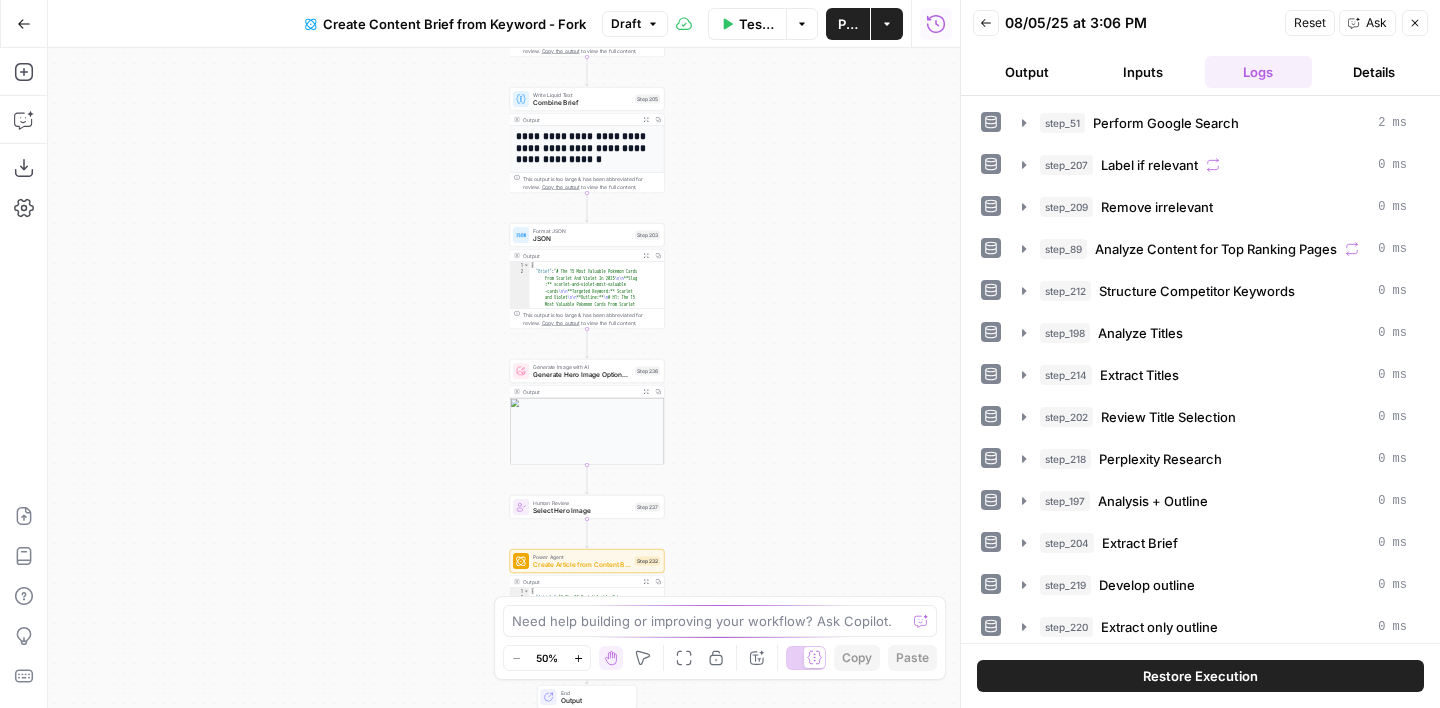 drag, startPoint x: 750, startPoint y: 154, endPoint x: 750, endPoint y: 130, distance: 24 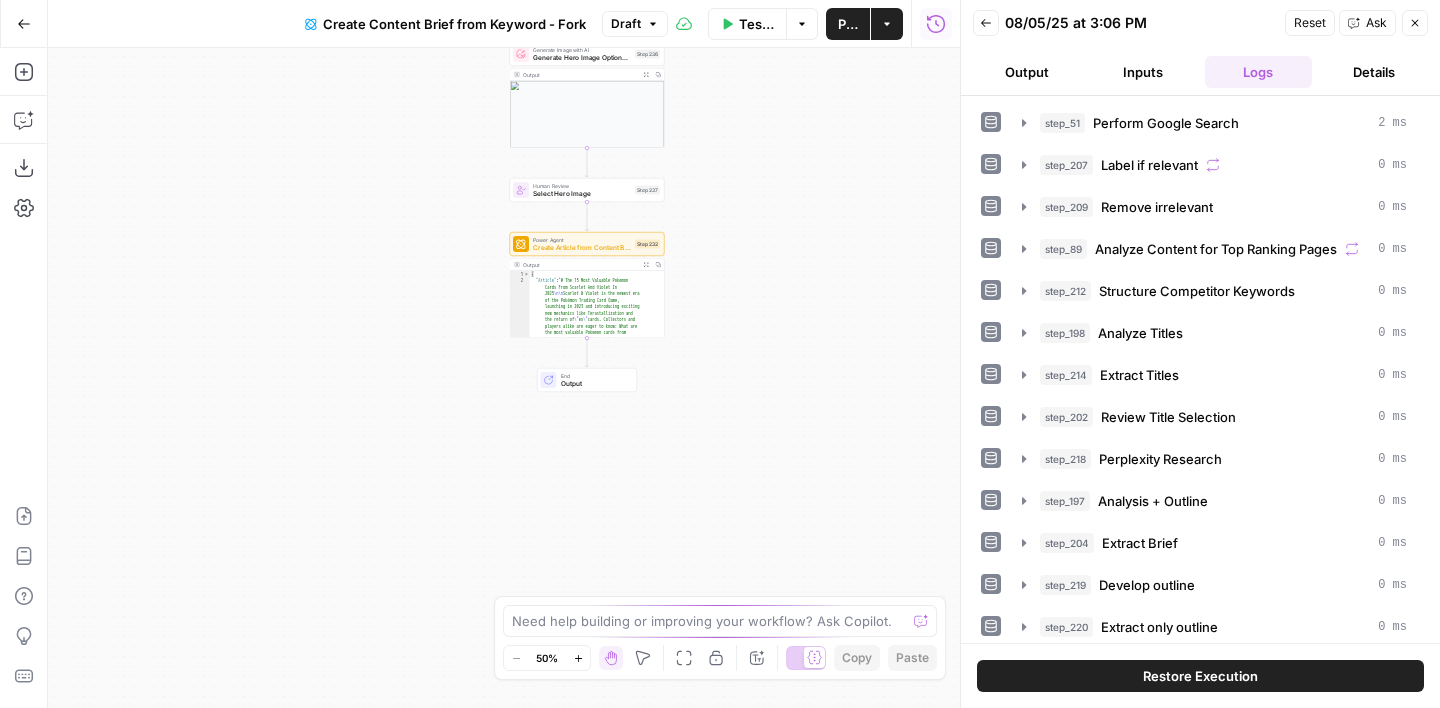 drag, startPoint x: 745, startPoint y: 337, endPoint x: 745, endPoint y: 38, distance: 299 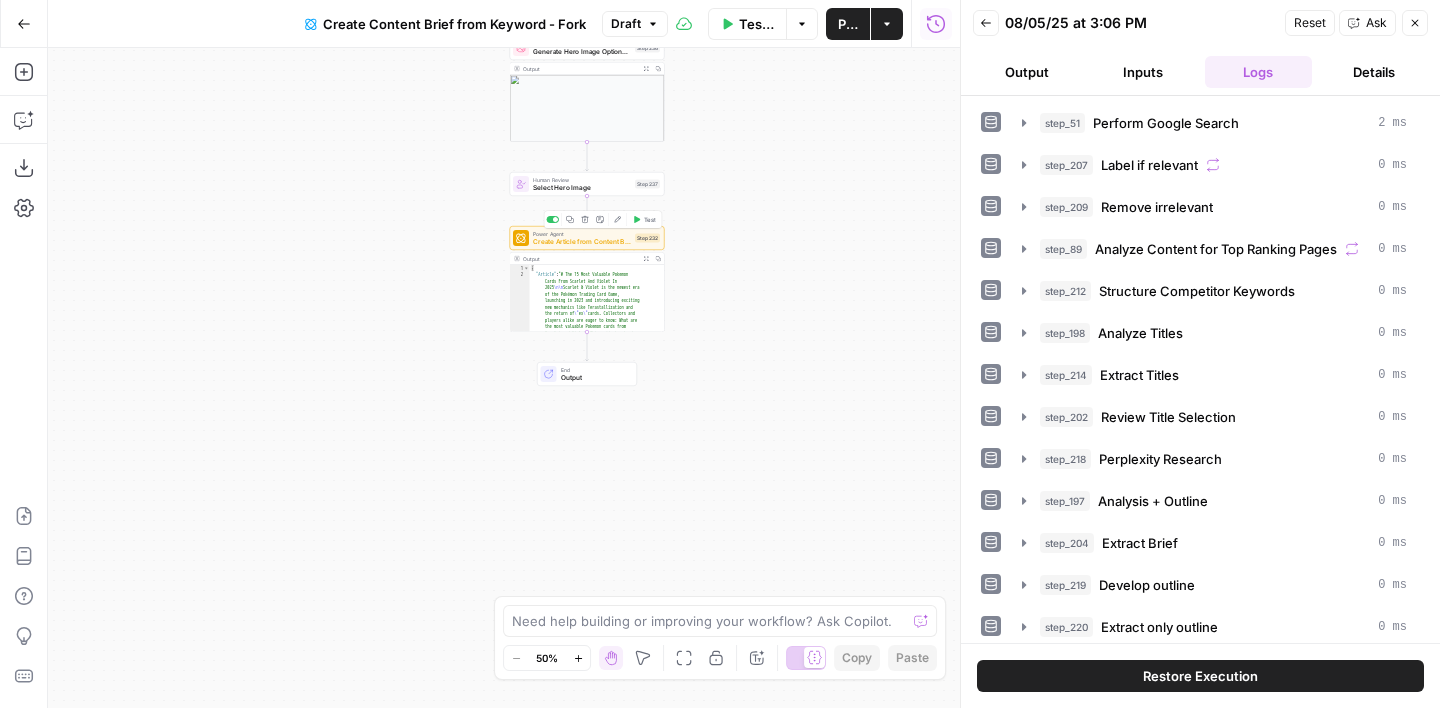 click on "Create Article from Content Brief - Fork" at bounding box center (582, 242) 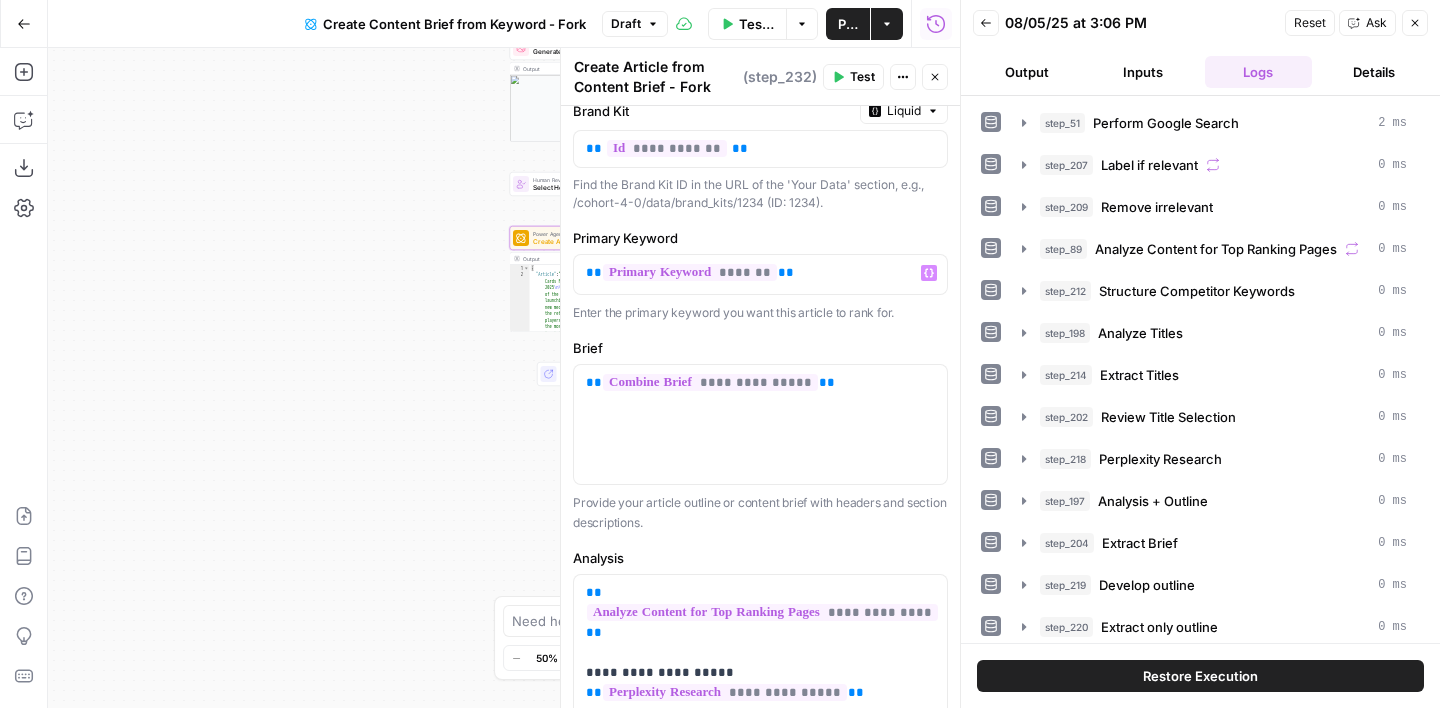 scroll, scrollTop: 0, scrollLeft: 0, axis: both 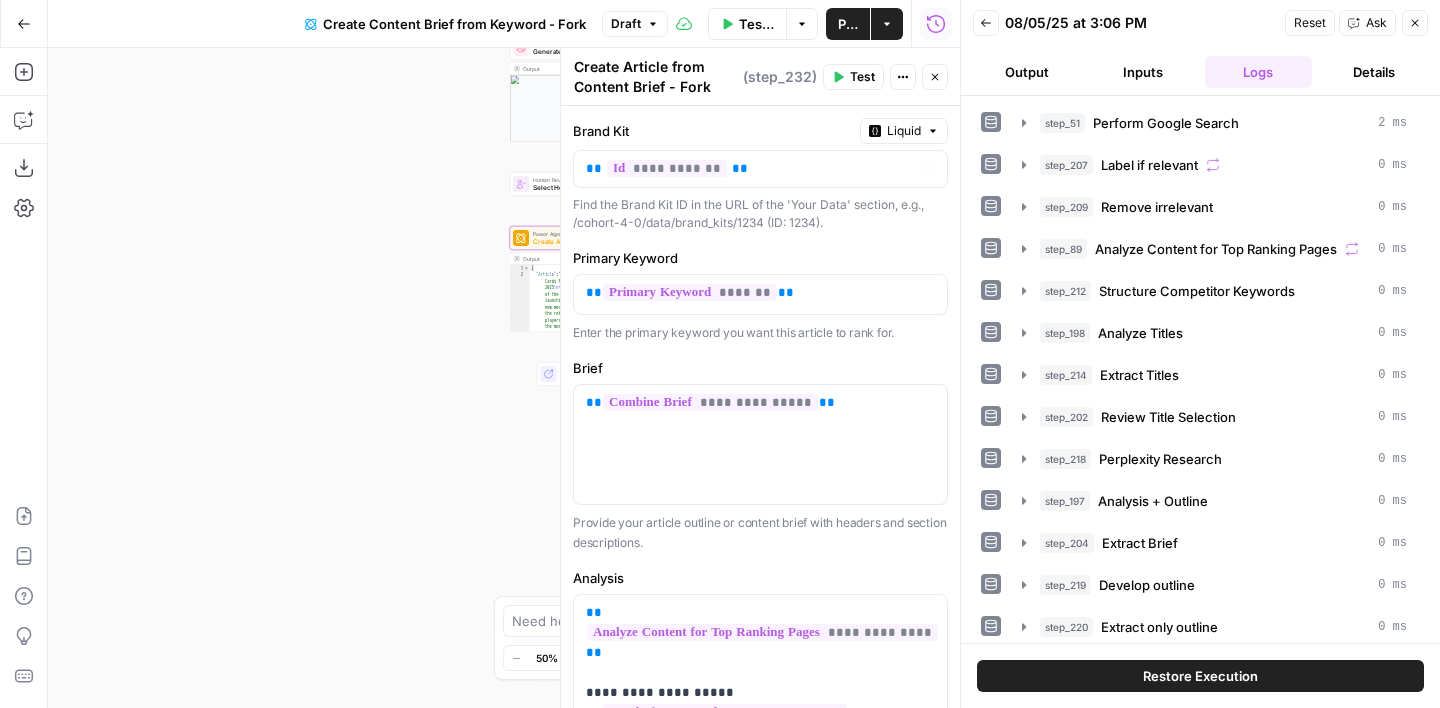 click 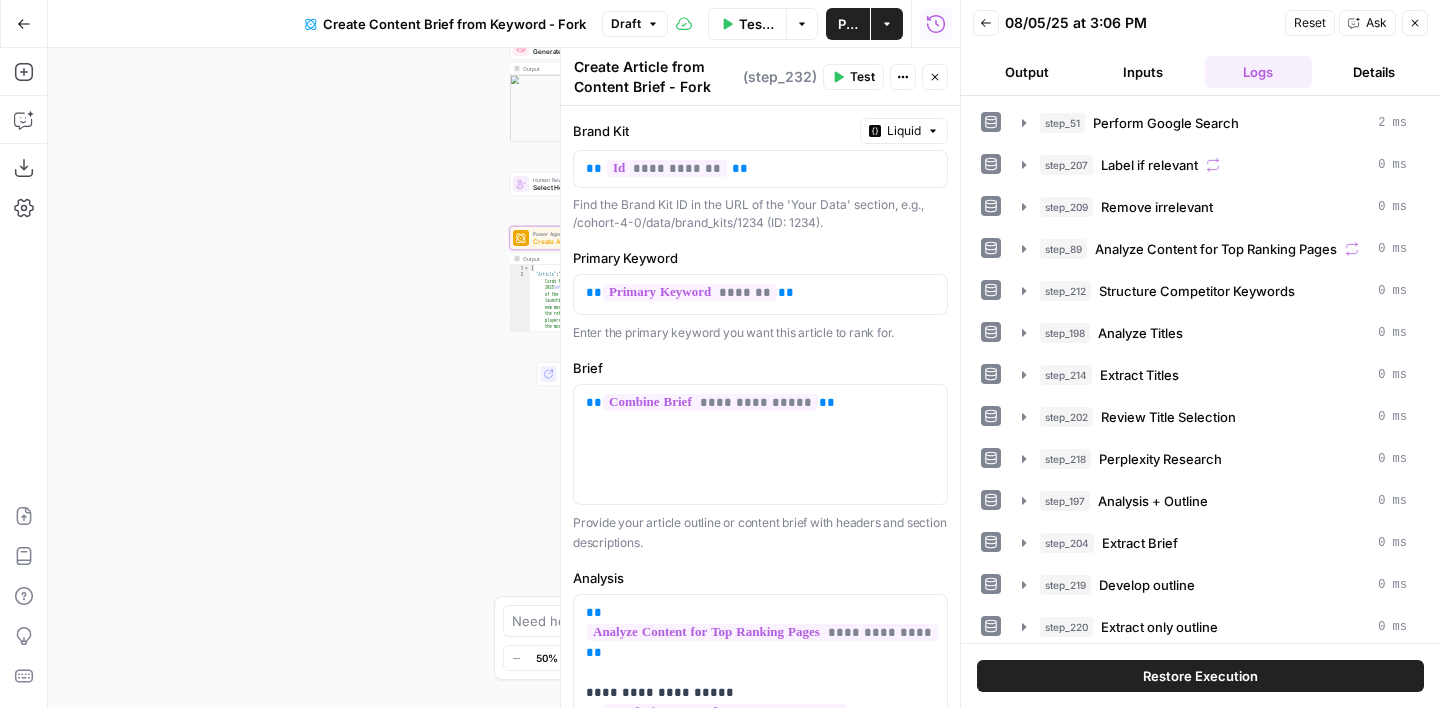 click 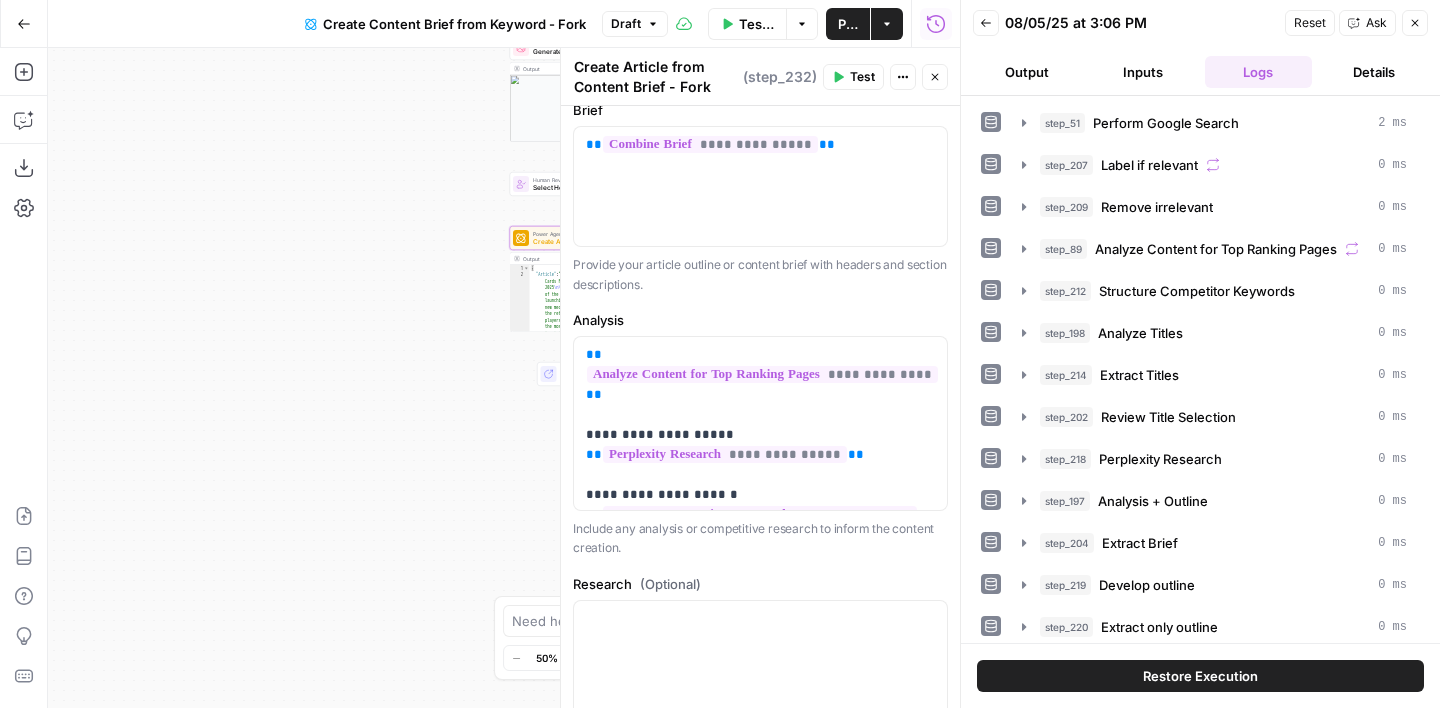 scroll, scrollTop: 270, scrollLeft: 0, axis: vertical 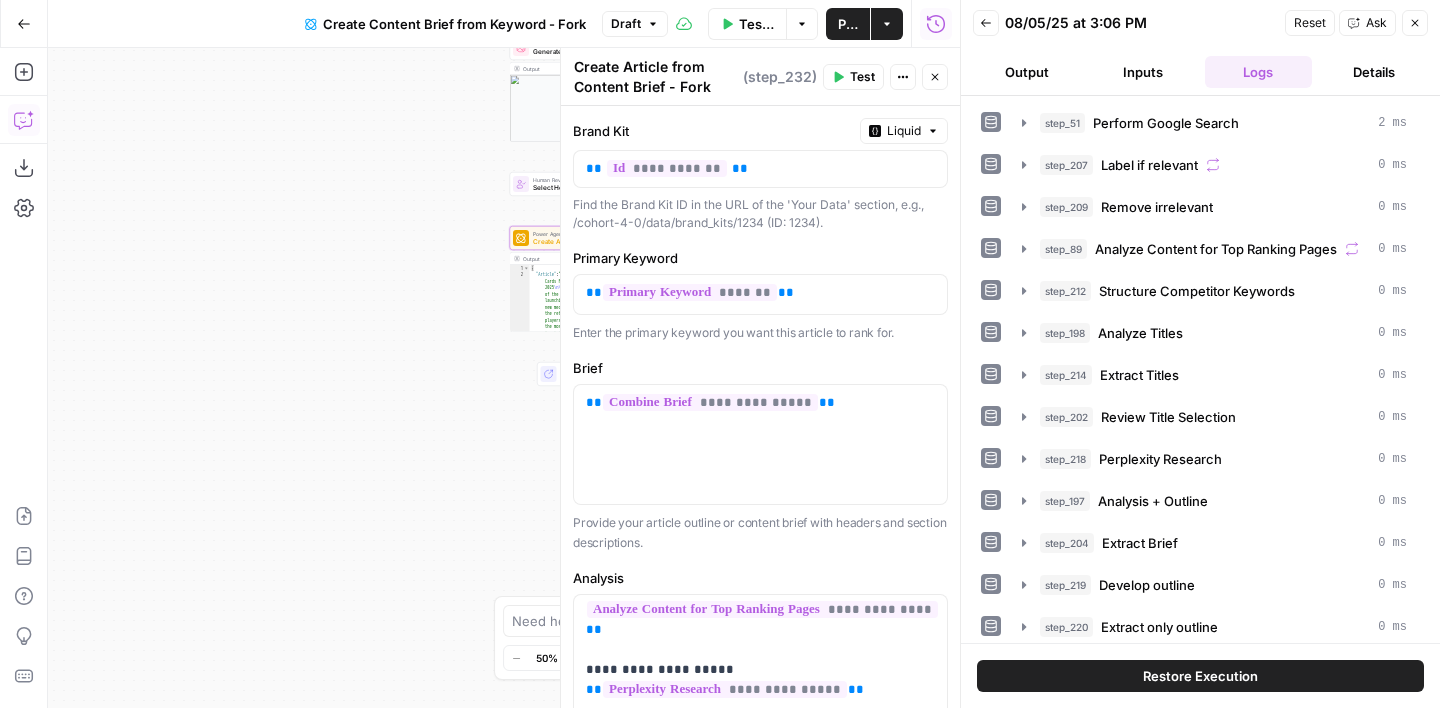 click 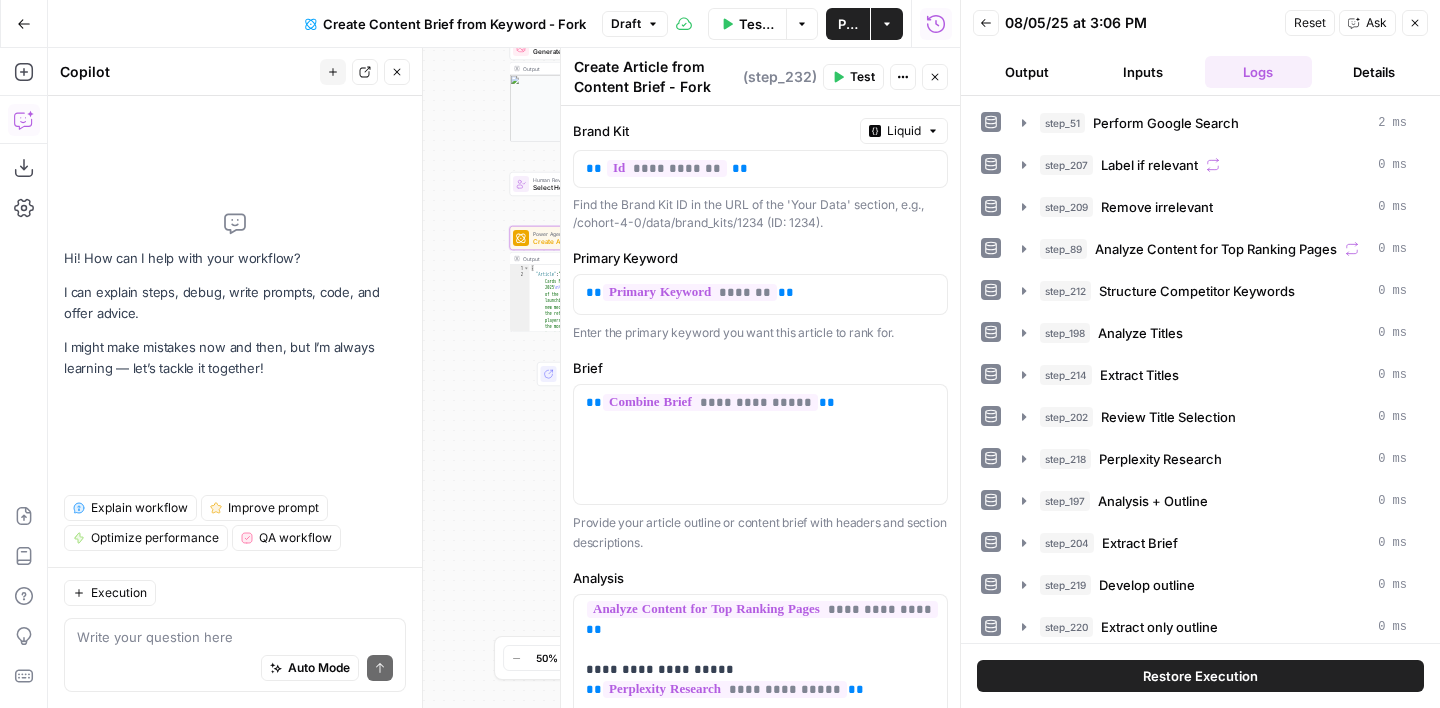 click on "Auto Mode Send" at bounding box center (235, 669) 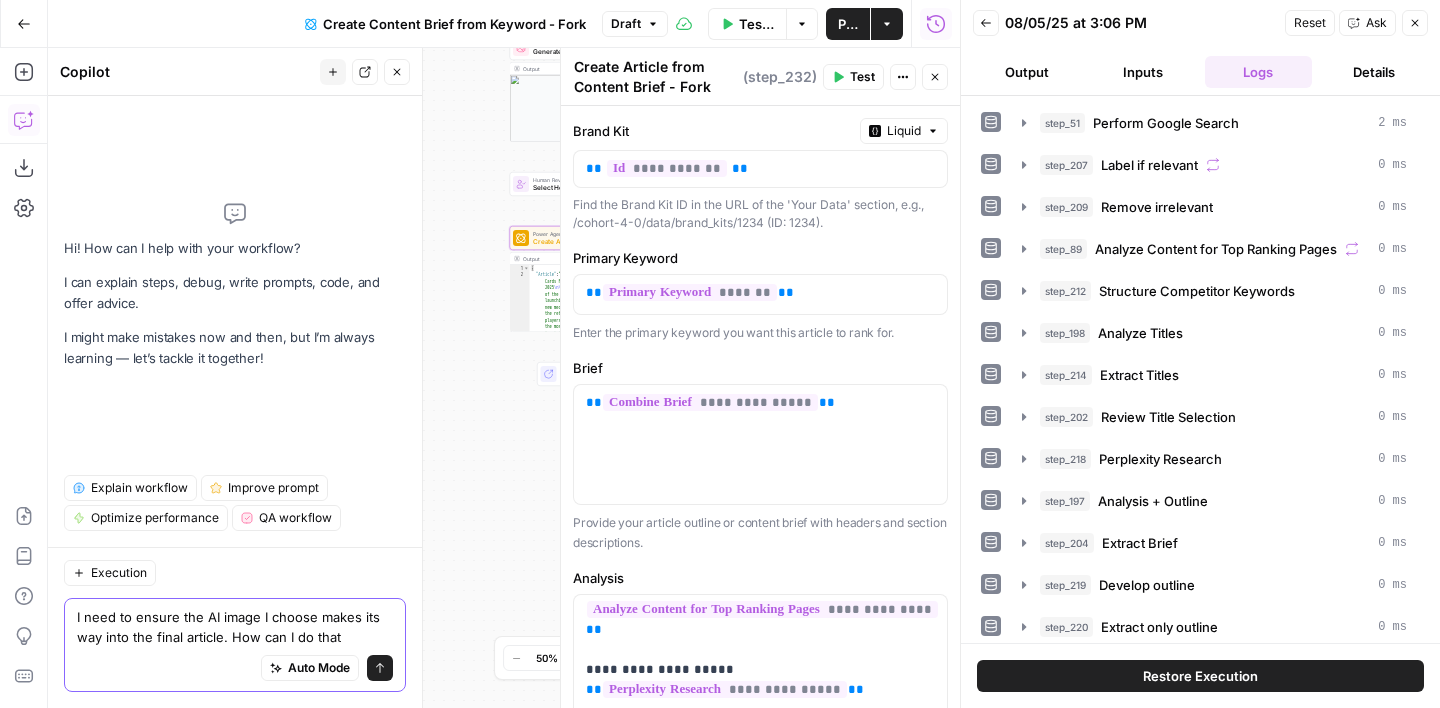 type on "I need to ensure the AI image I choose makes its way into the final article. How can I do that?" 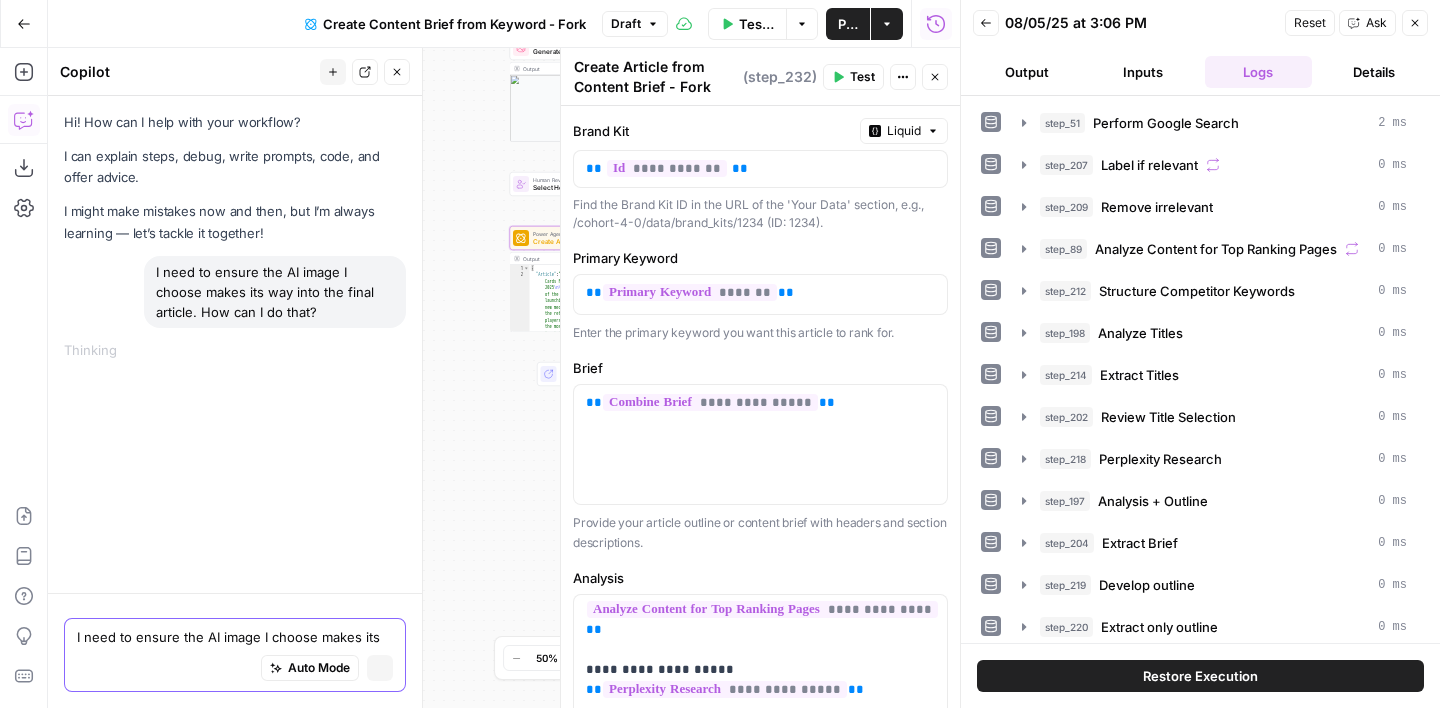 type 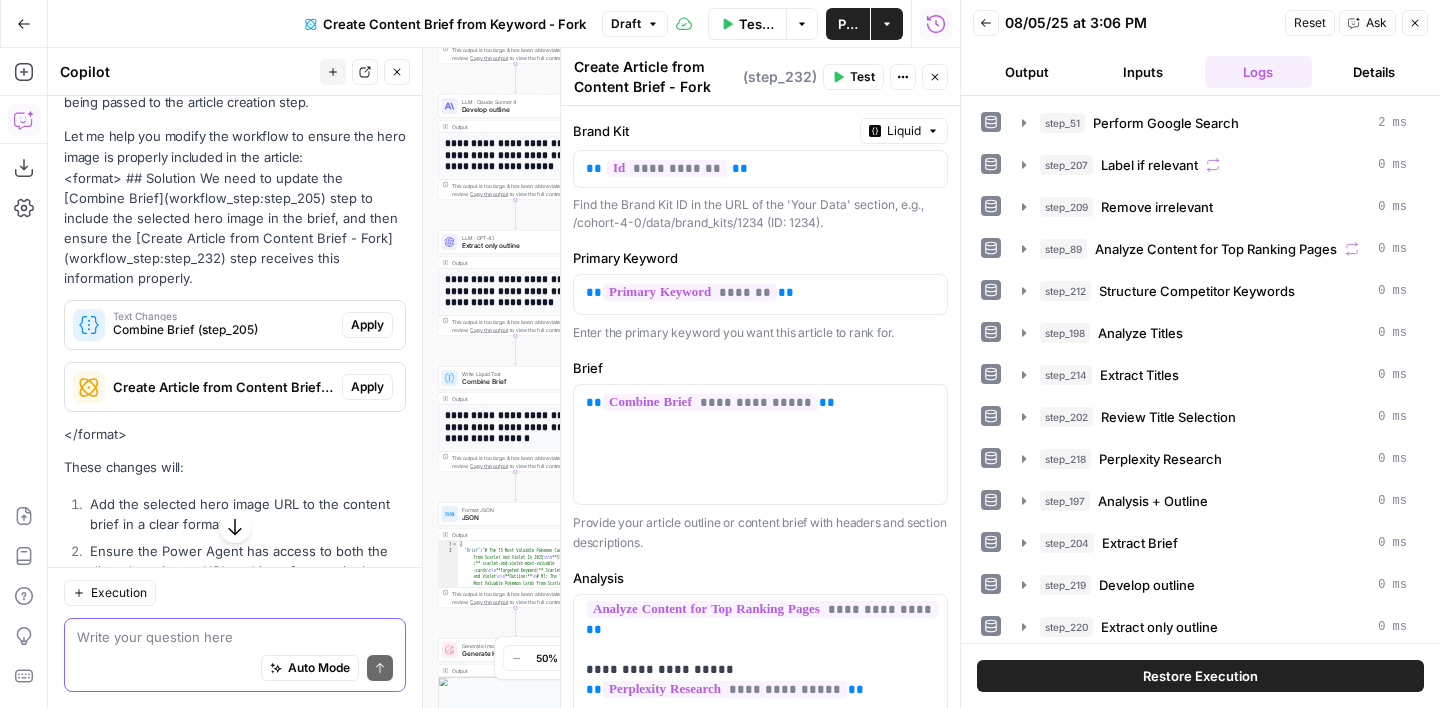 scroll, scrollTop: 377, scrollLeft: 0, axis: vertical 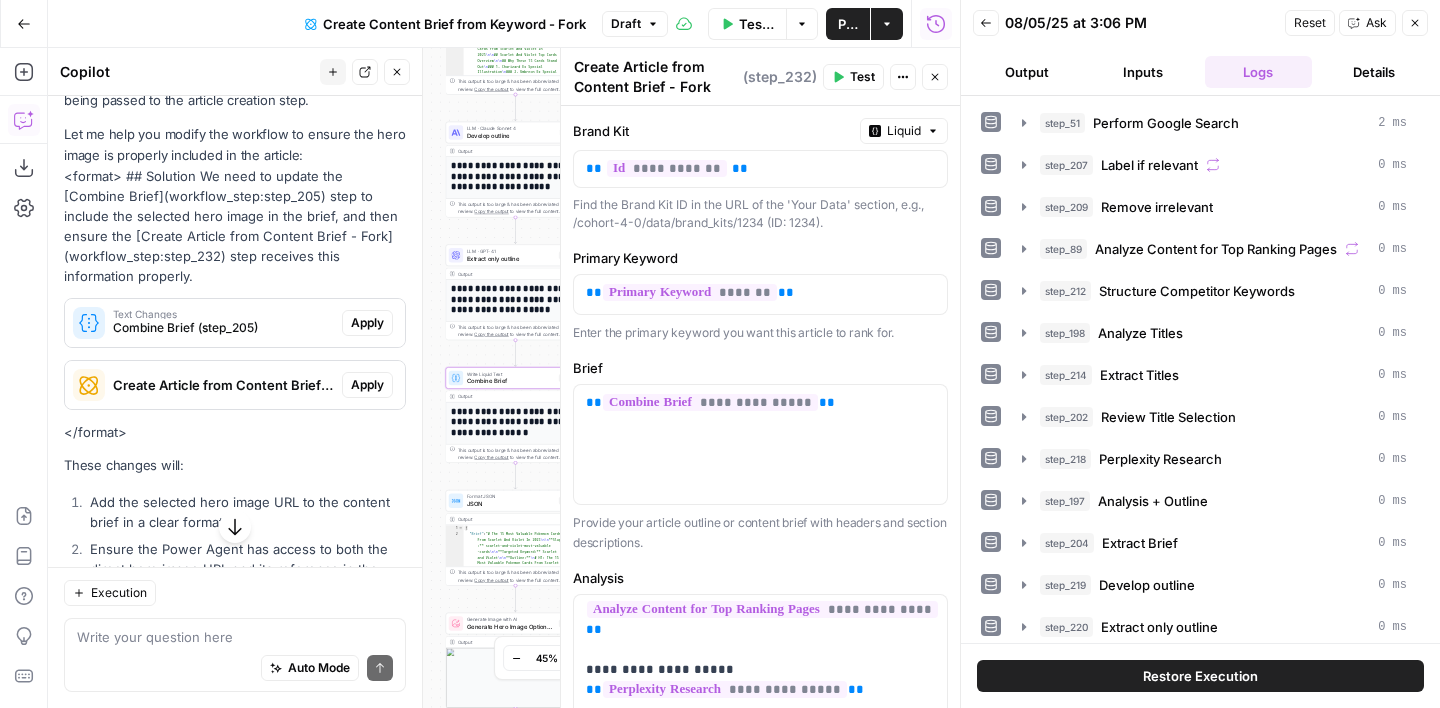 click on "Apply" at bounding box center [367, 323] 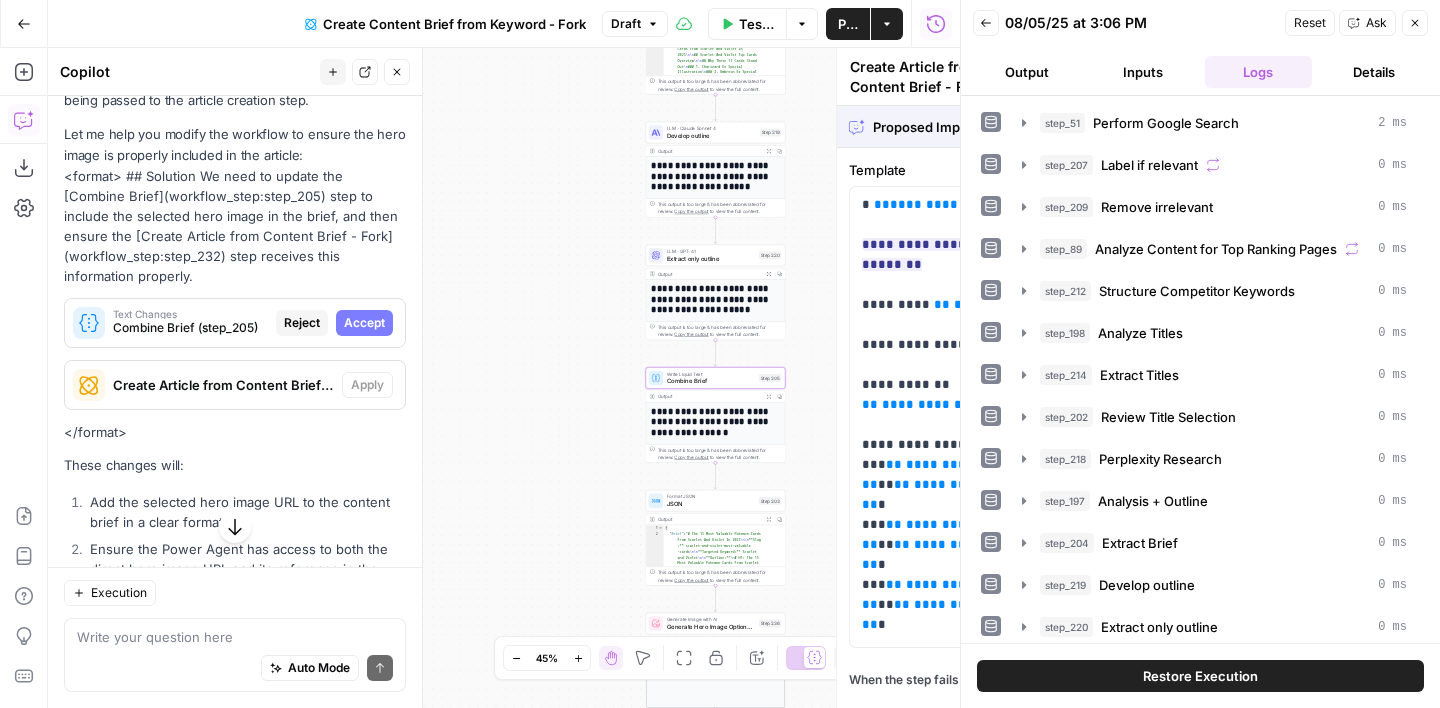 type on "Combine Brief" 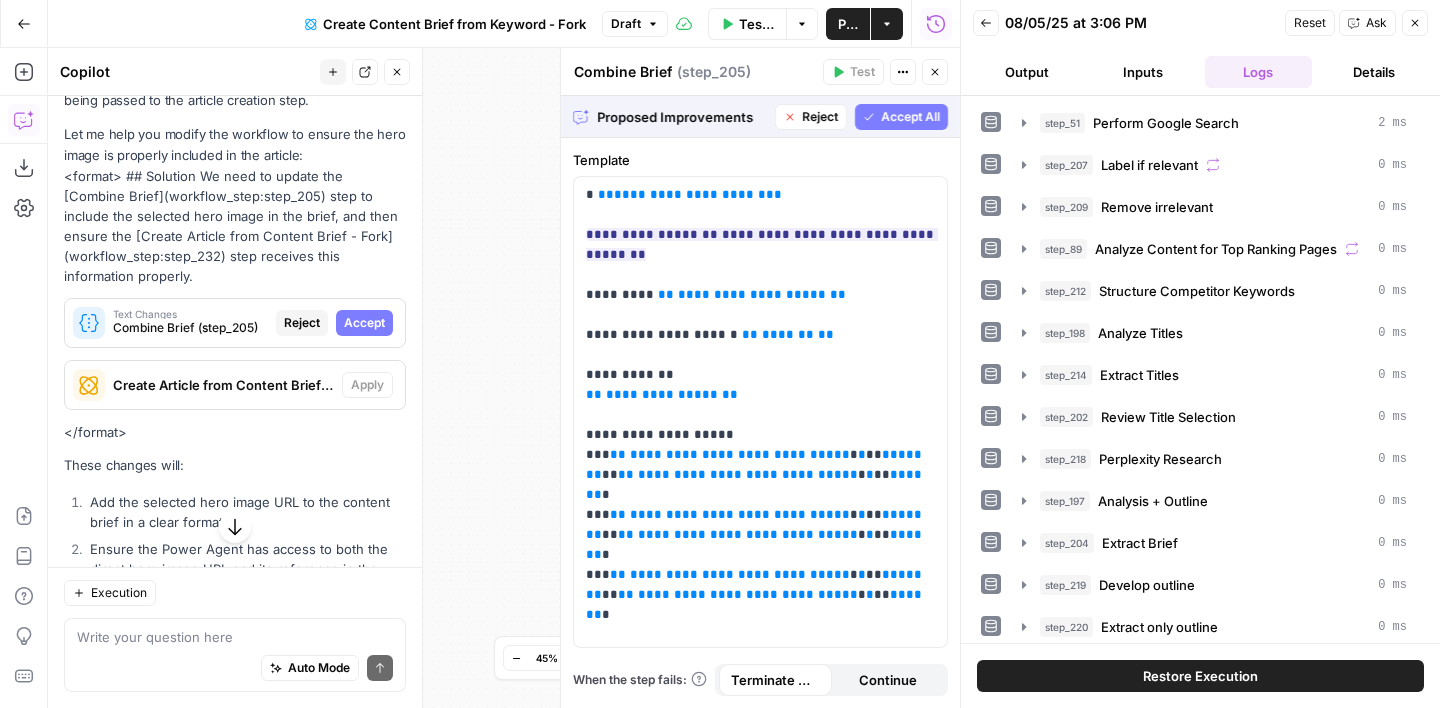 click on "Accept All" at bounding box center [910, 117] 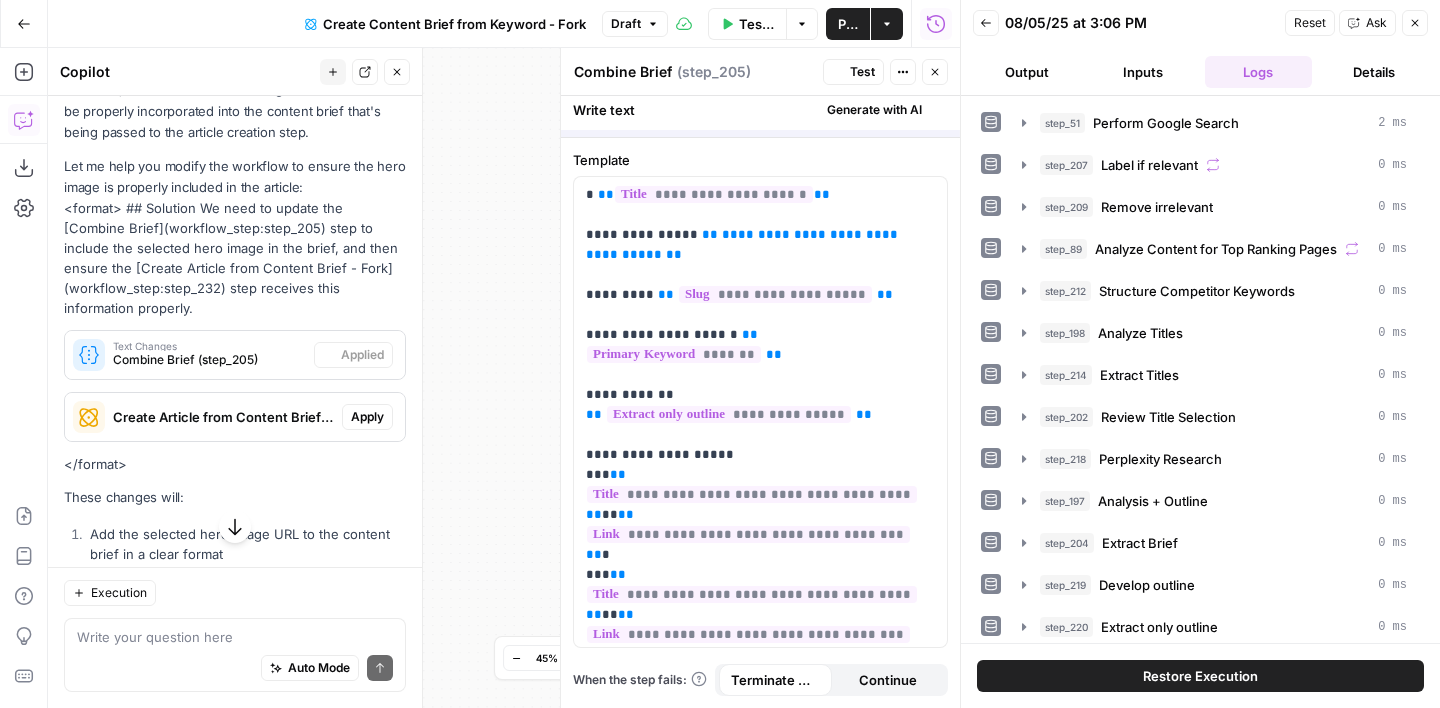 scroll, scrollTop: 409, scrollLeft: 0, axis: vertical 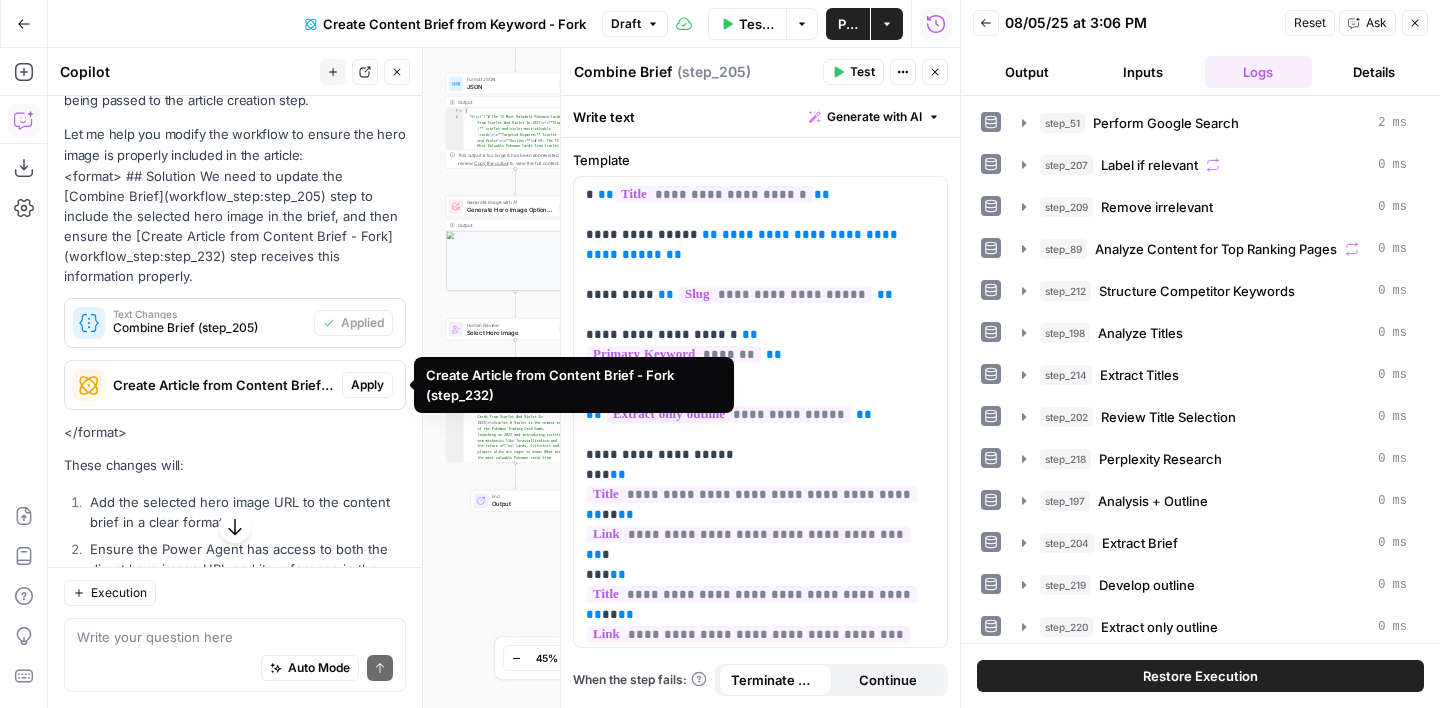 click on "Apply" at bounding box center (367, 385) 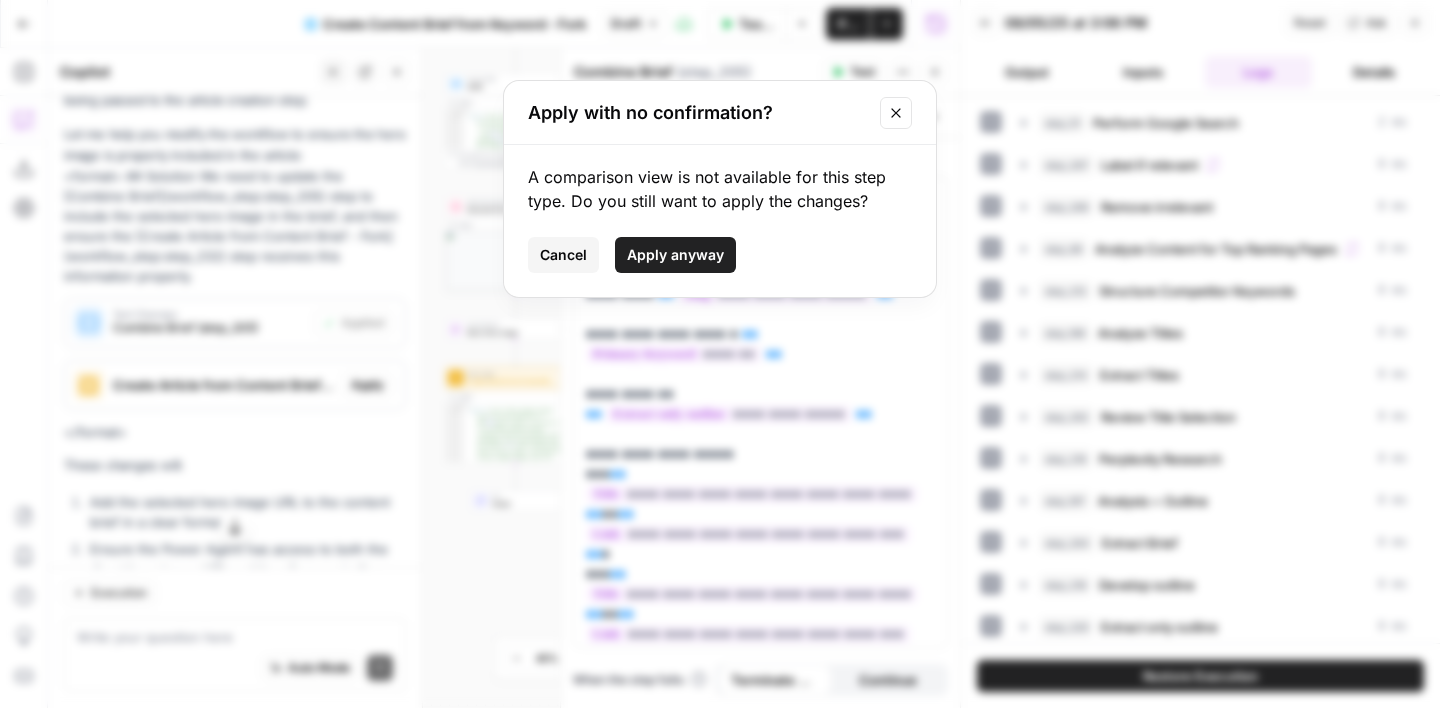 click on "Apply anyway" at bounding box center (675, 255) 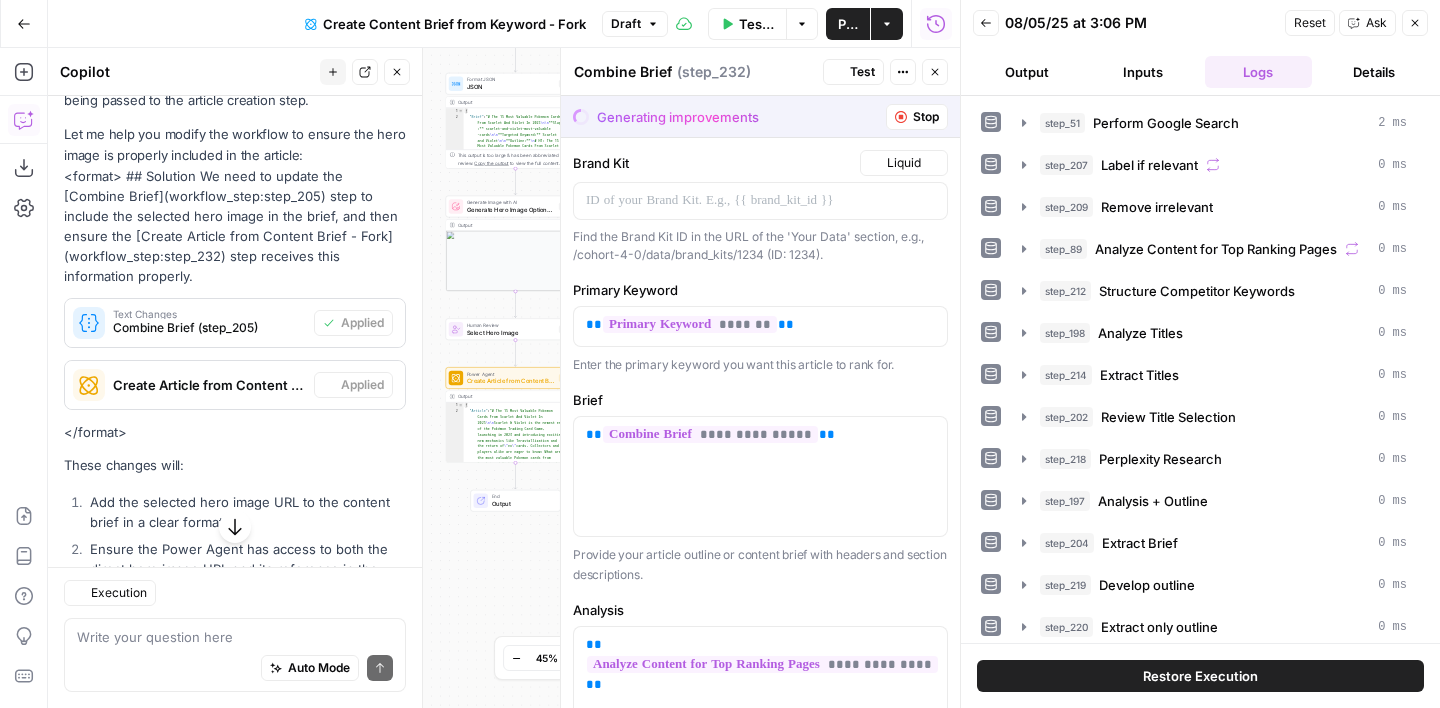 type on "Create Article from Content Brief - Fork" 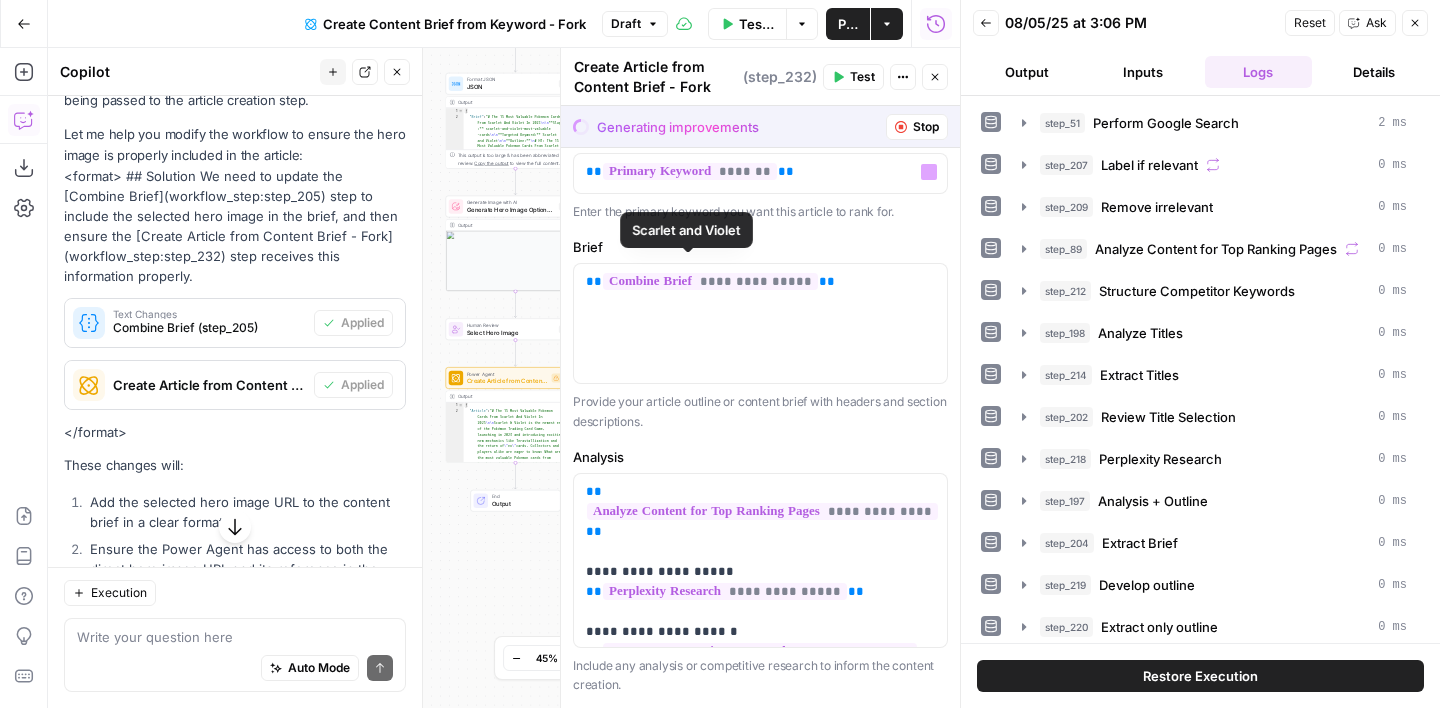 scroll, scrollTop: 166, scrollLeft: 0, axis: vertical 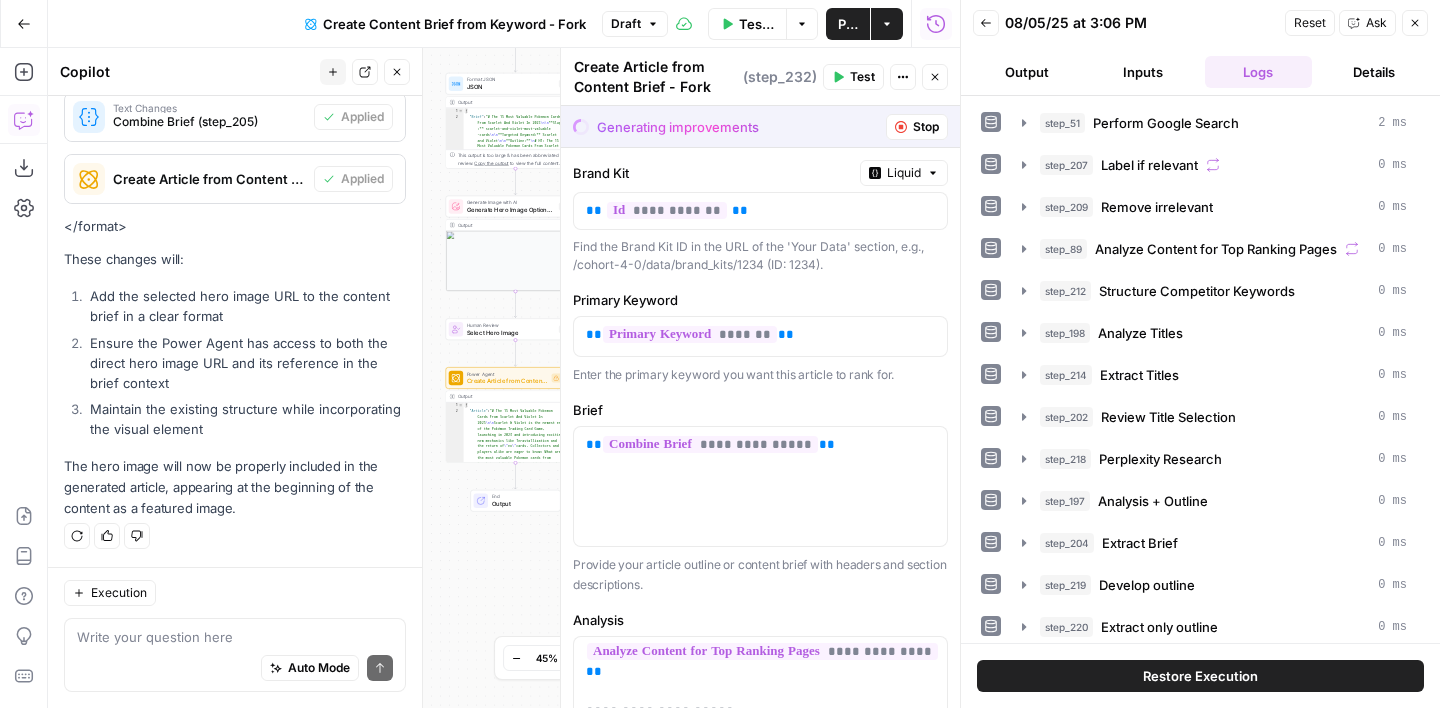 click on "Auto Mode will automatically modify and execute the workflow" at bounding box center (309, 618) 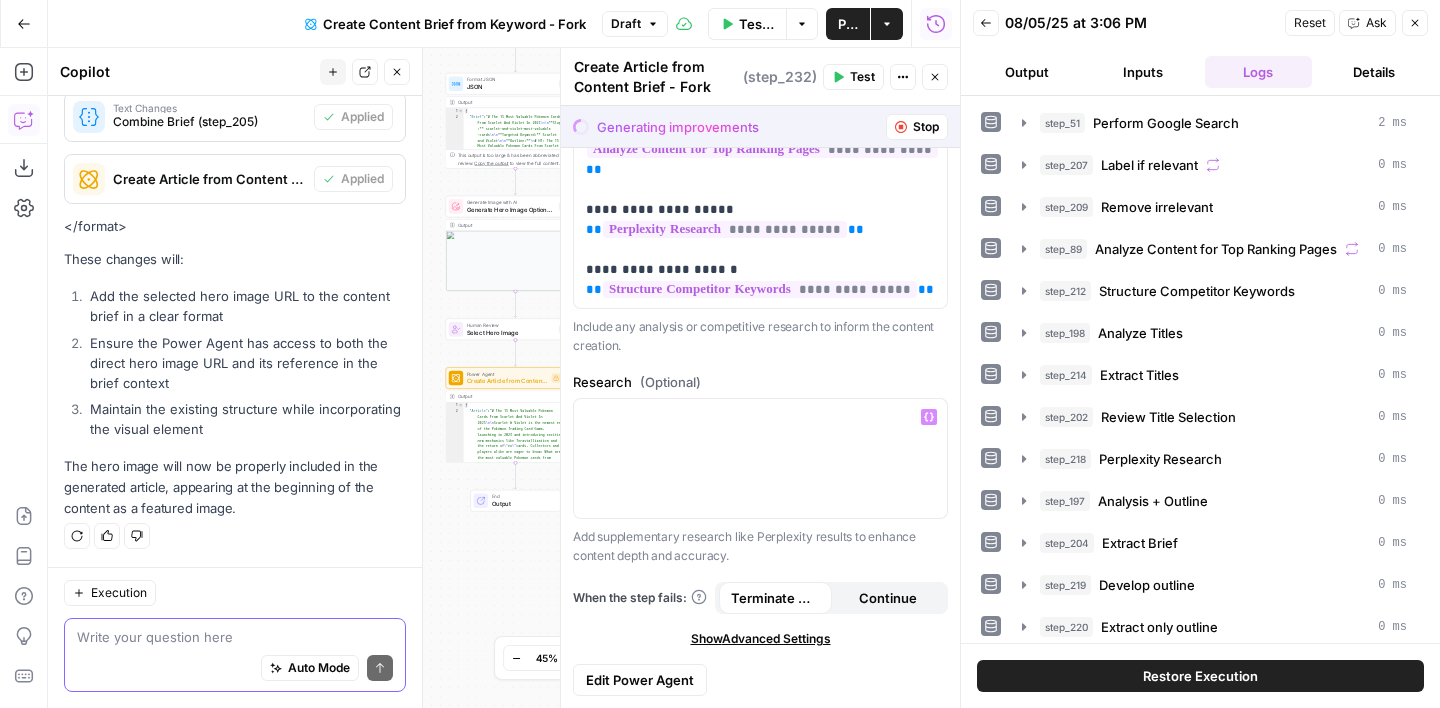 scroll, scrollTop: 0, scrollLeft: 0, axis: both 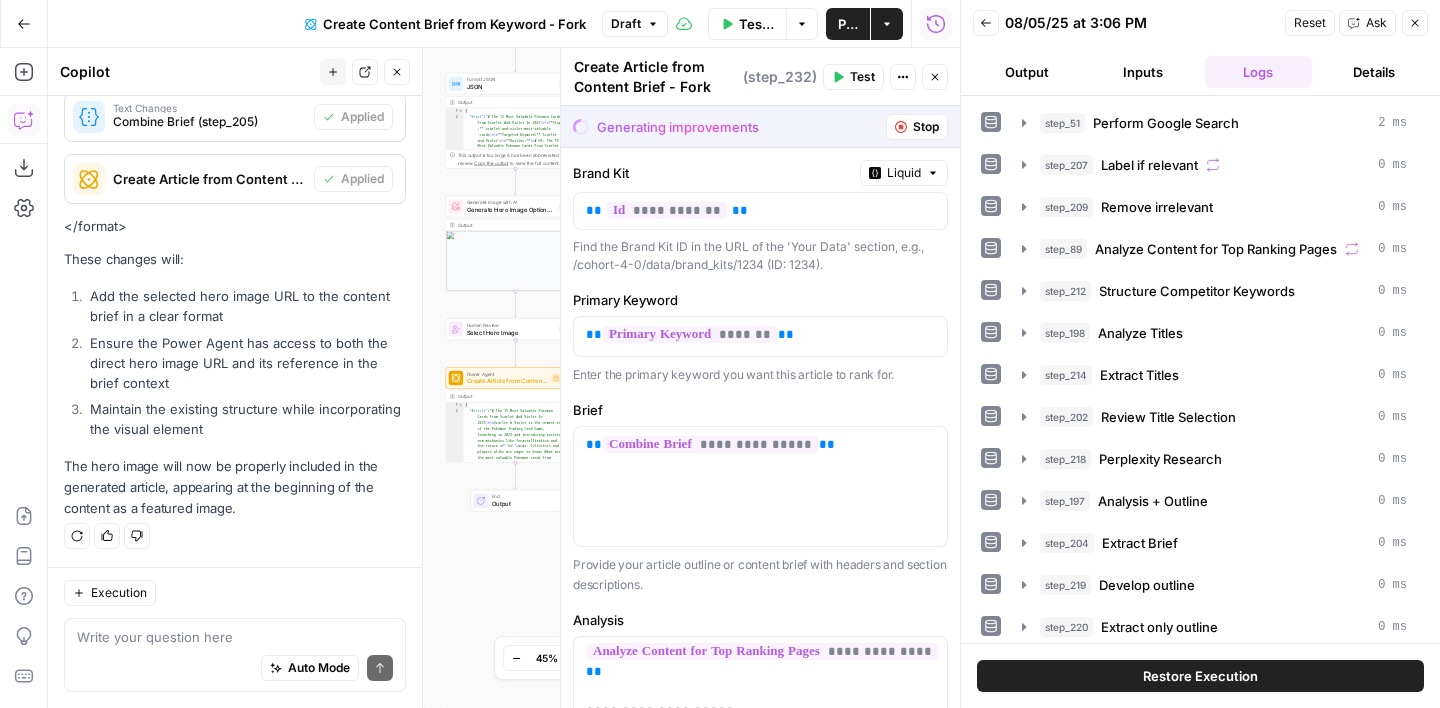 click on "Stop" at bounding box center (926, 127) 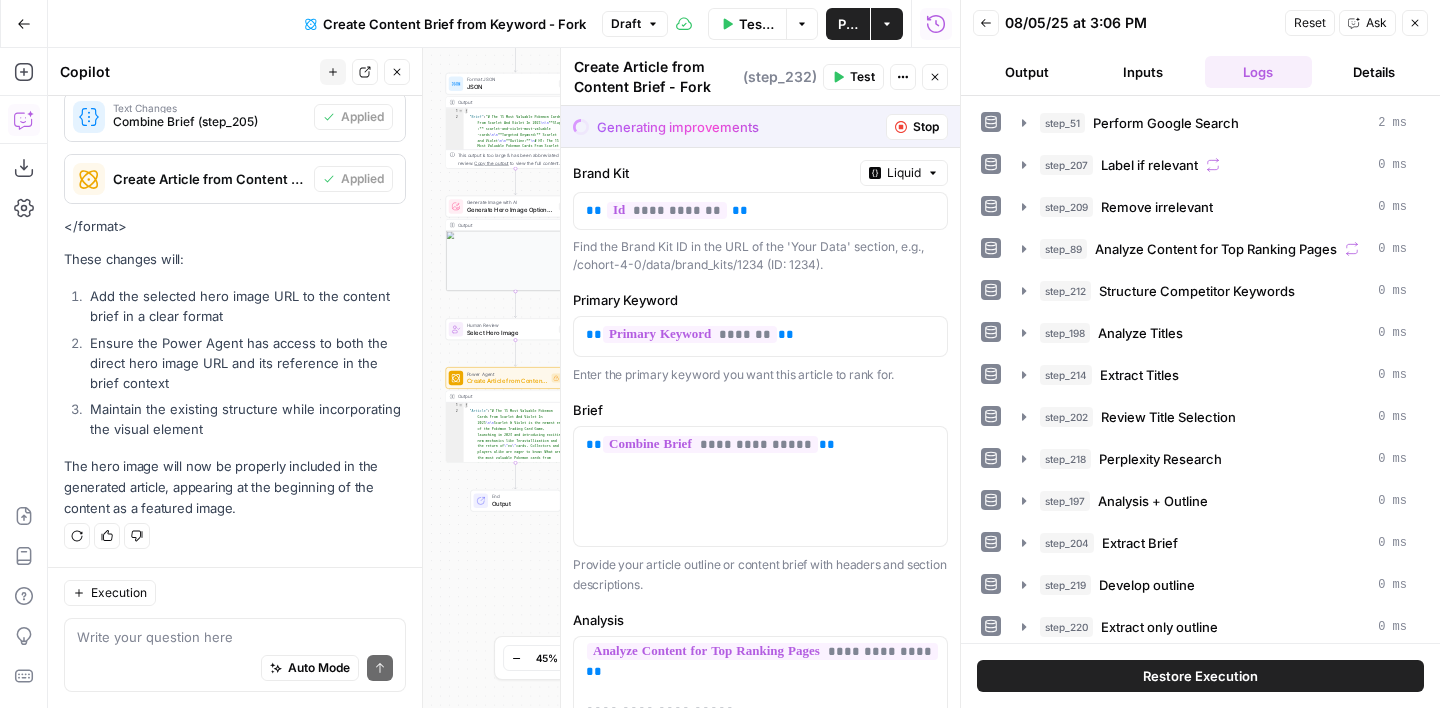 click 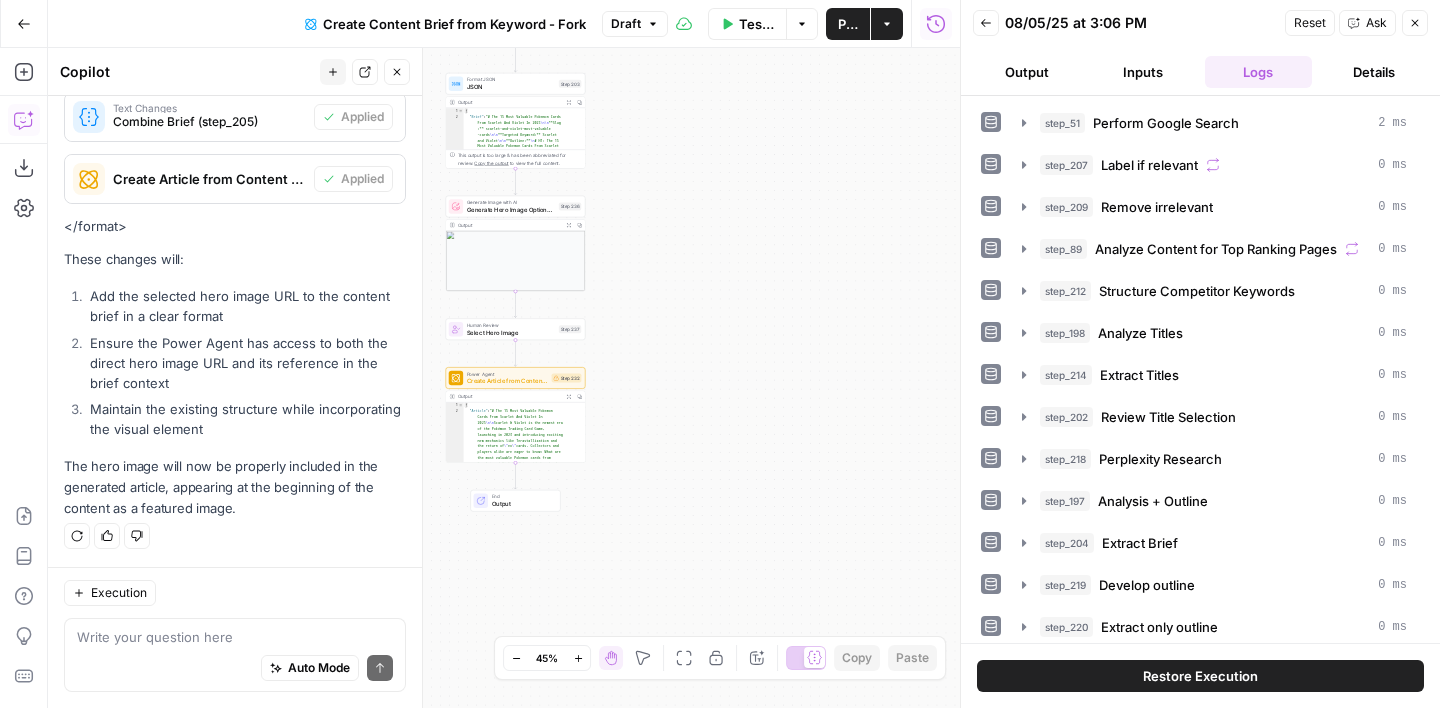 click 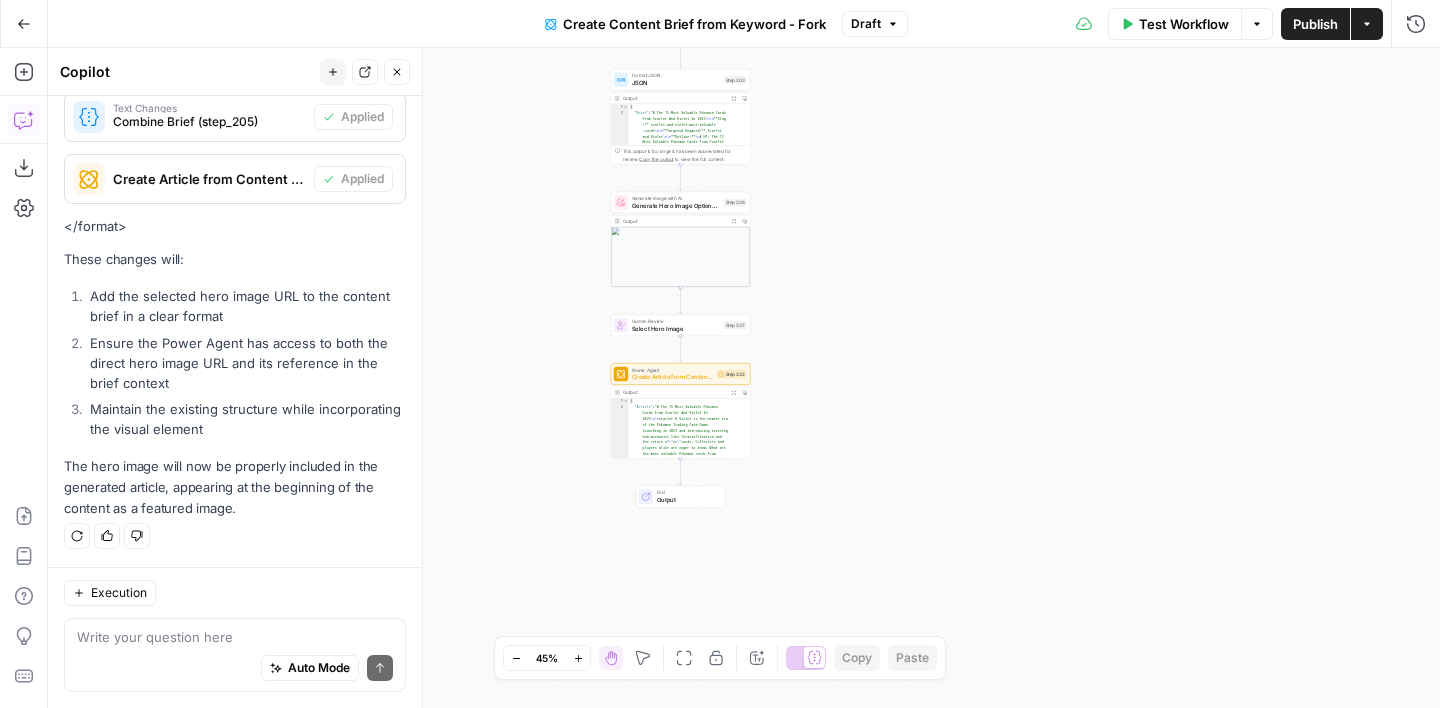 drag, startPoint x: 695, startPoint y: 414, endPoint x: 860, endPoint y: 410, distance: 165.04848 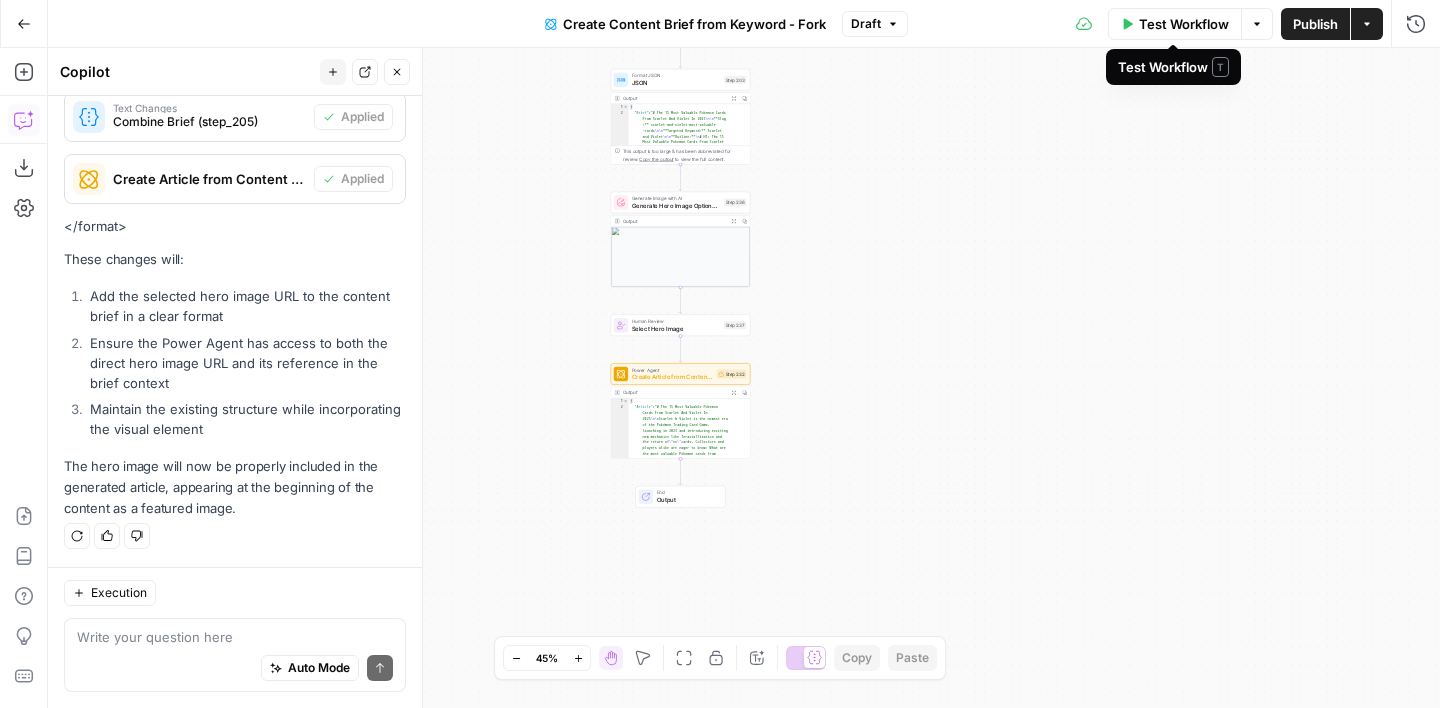 click on "Test Workflow" at bounding box center (1184, 24) 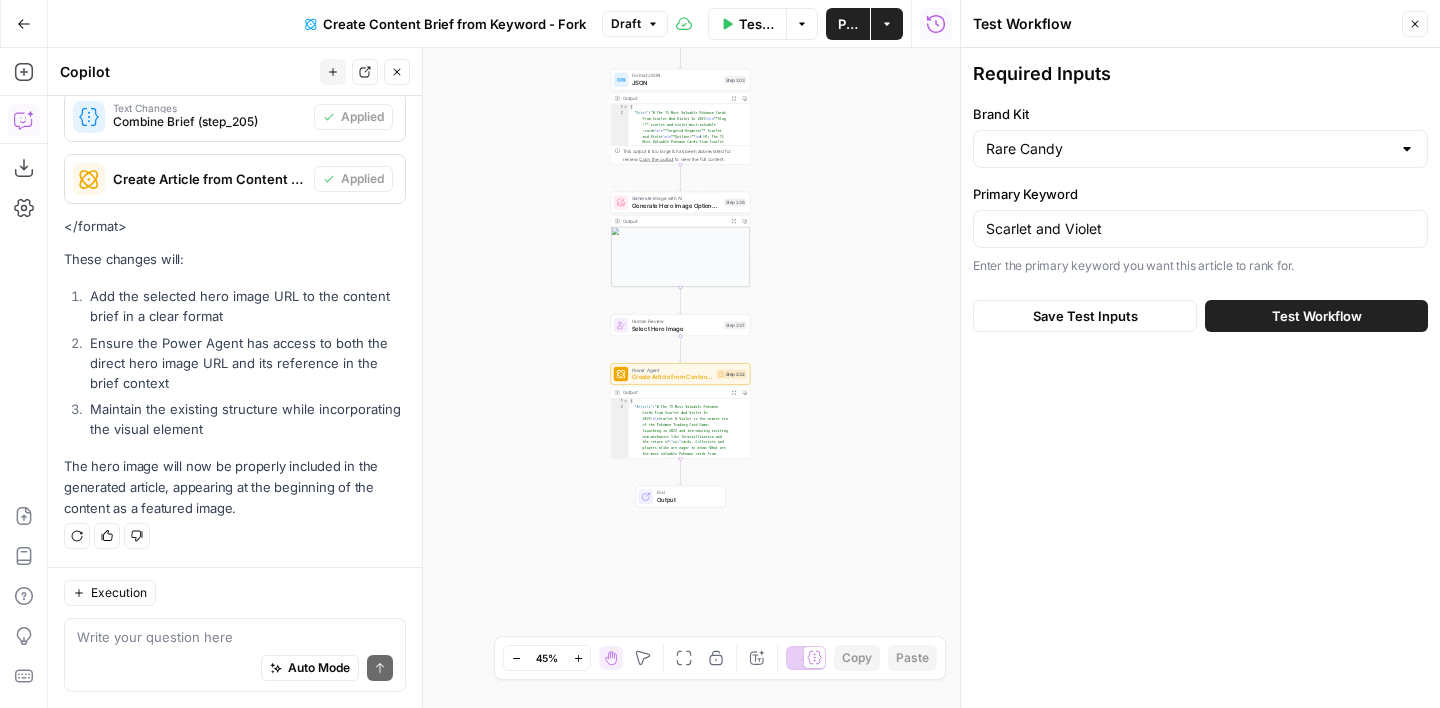 click on "Test Workflow" at bounding box center [1316, 316] 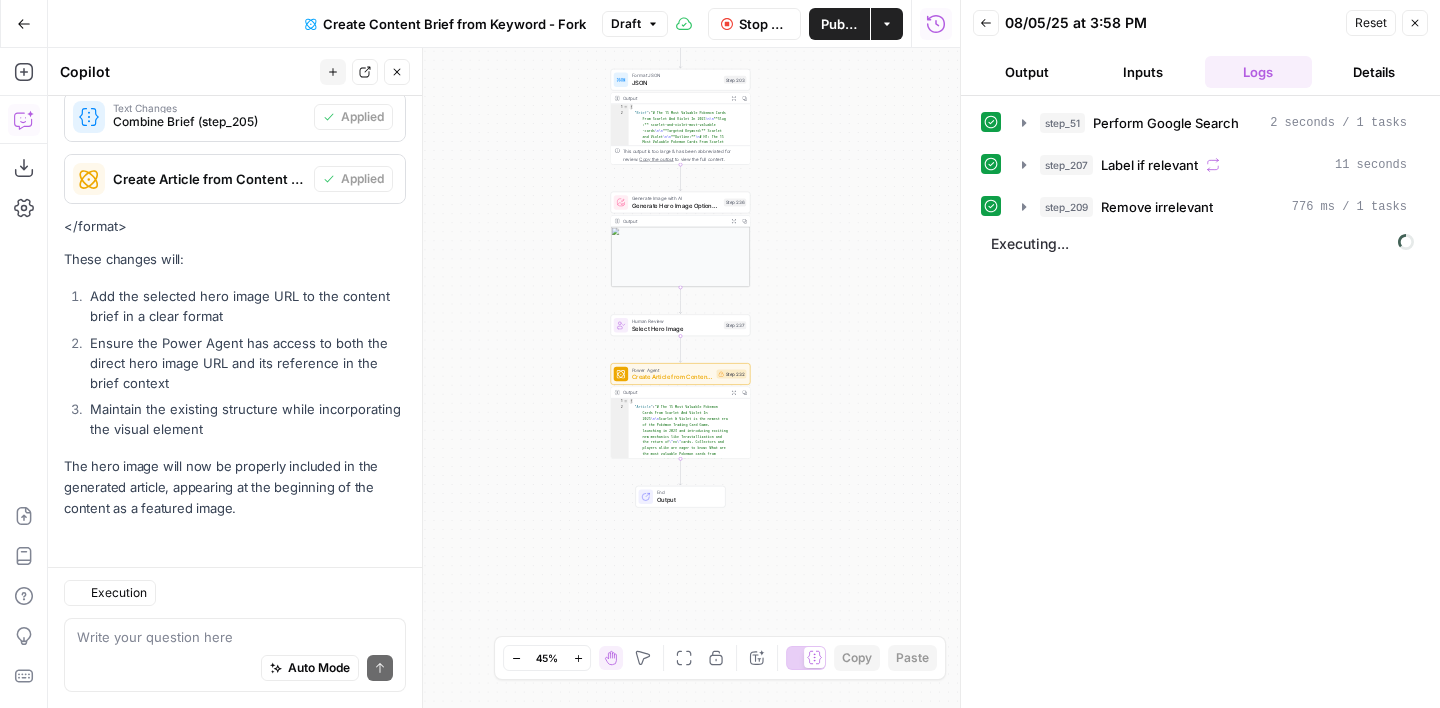 scroll, scrollTop: 615, scrollLeft: 0, axis: vertical 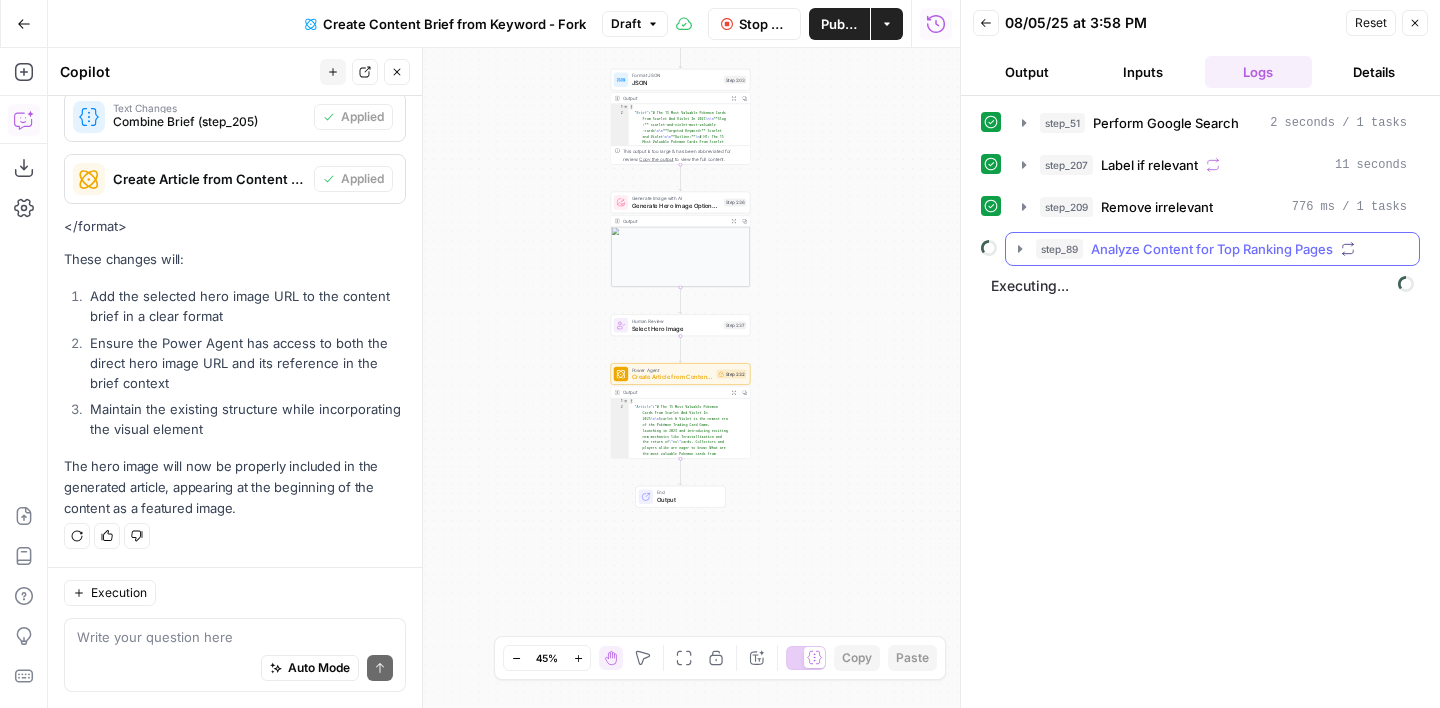 click 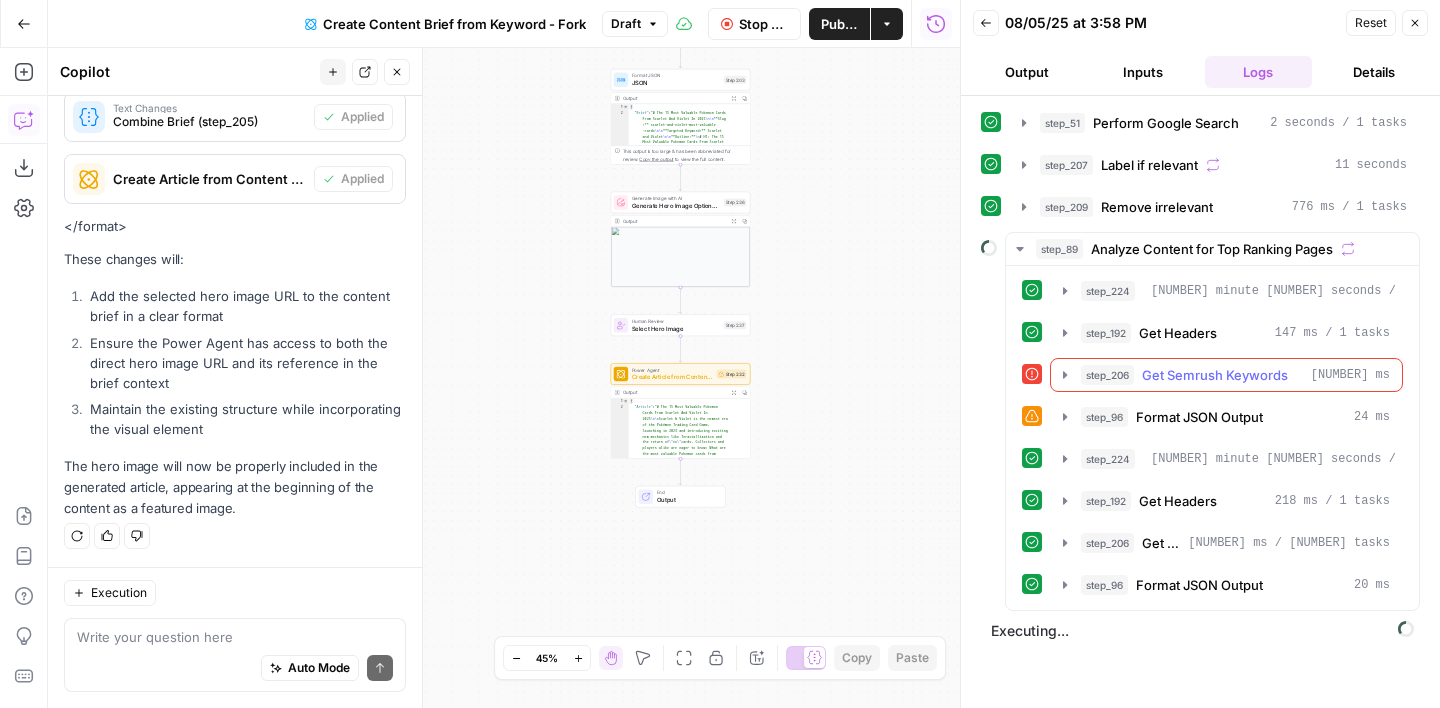 click 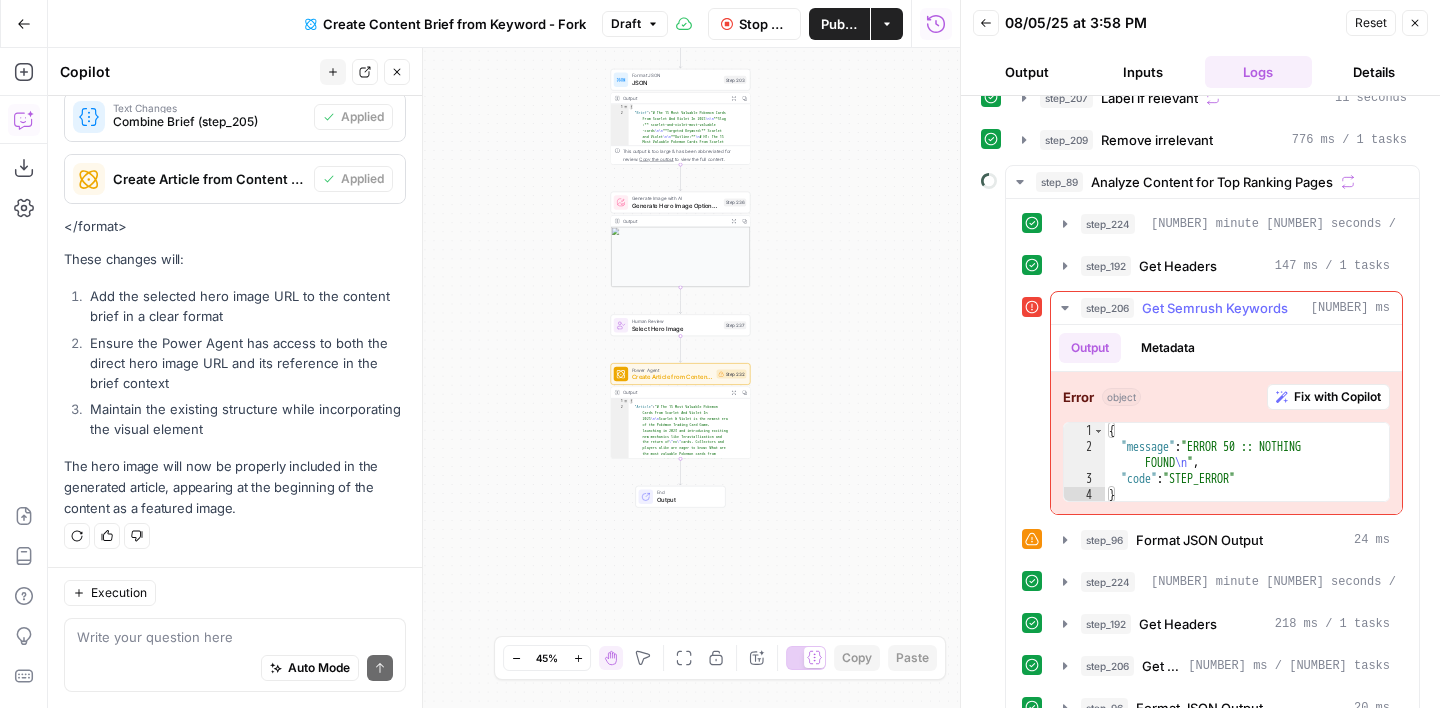 scroll, scrollTop: 139, scrollLeft: 0, axis: vertical 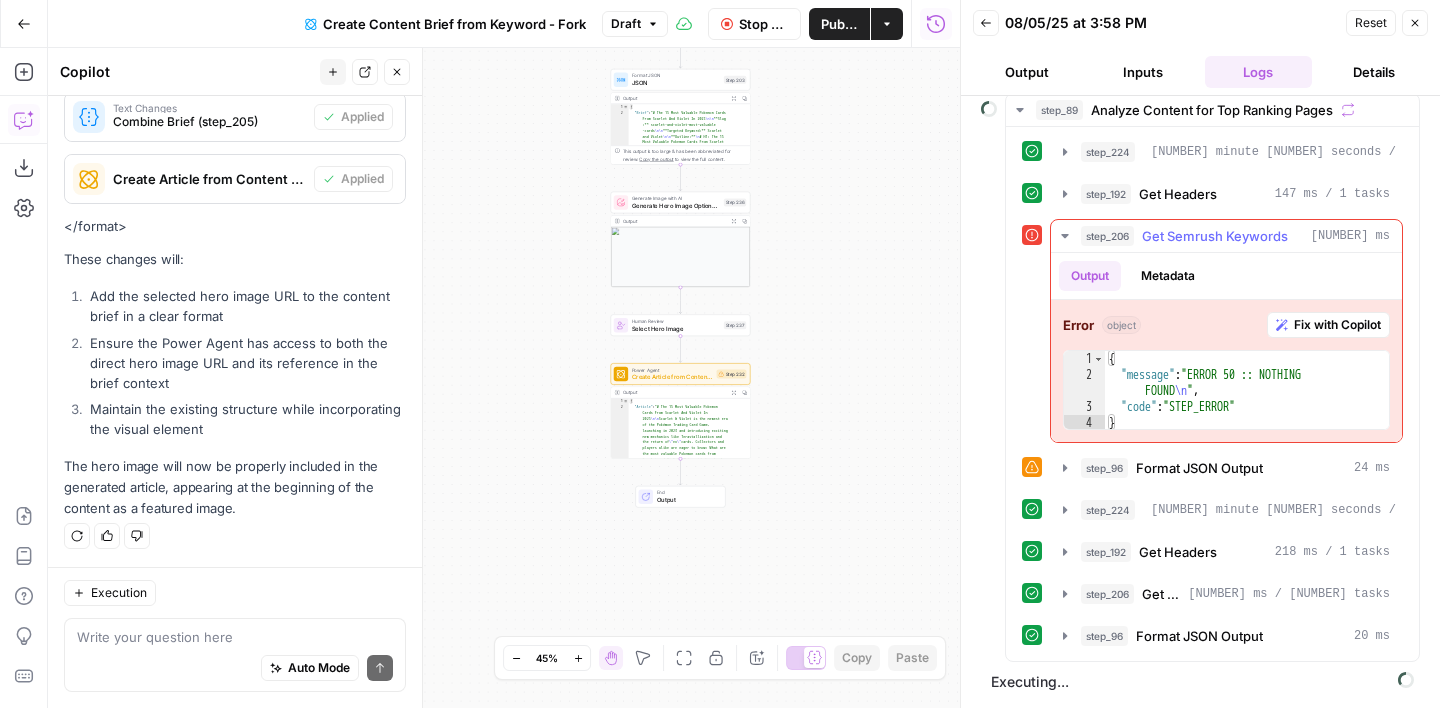 click 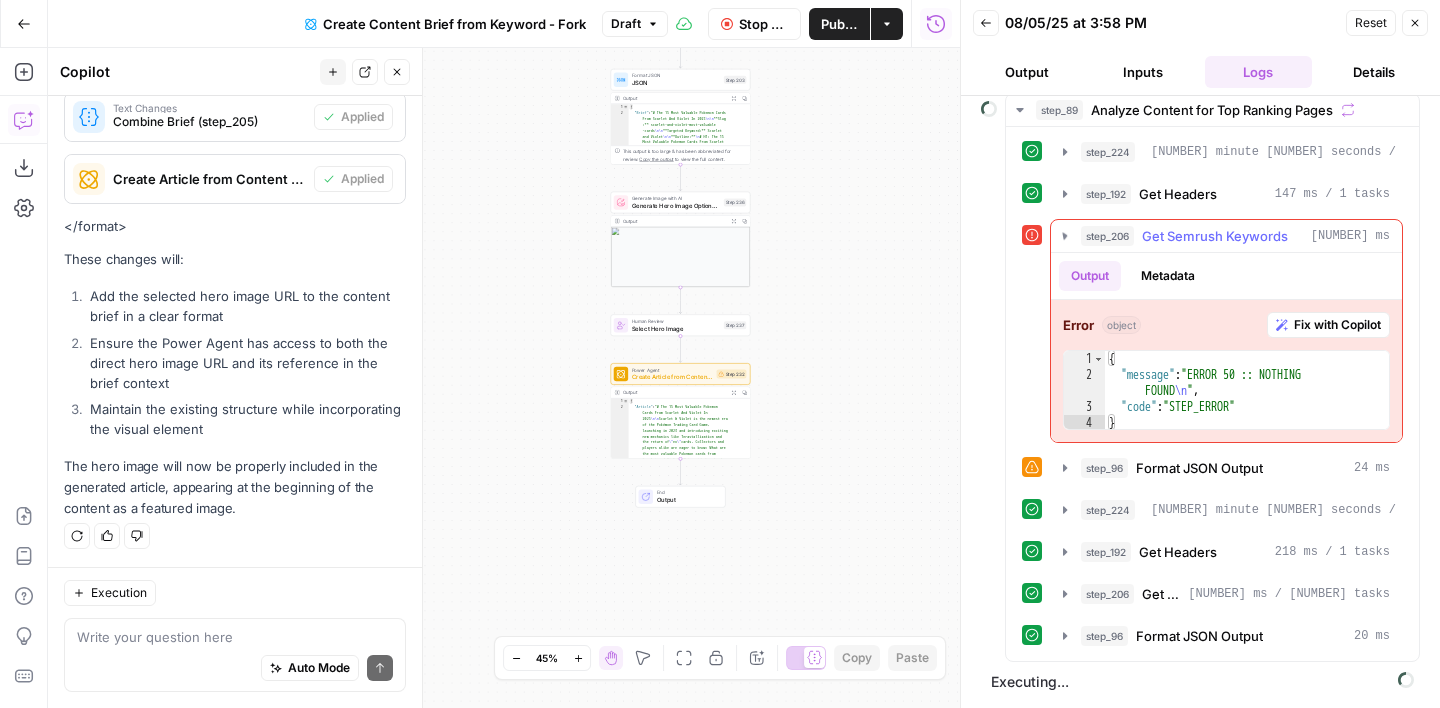 scroll, scrollTop: 0, scrollLeft: 0, axis: both 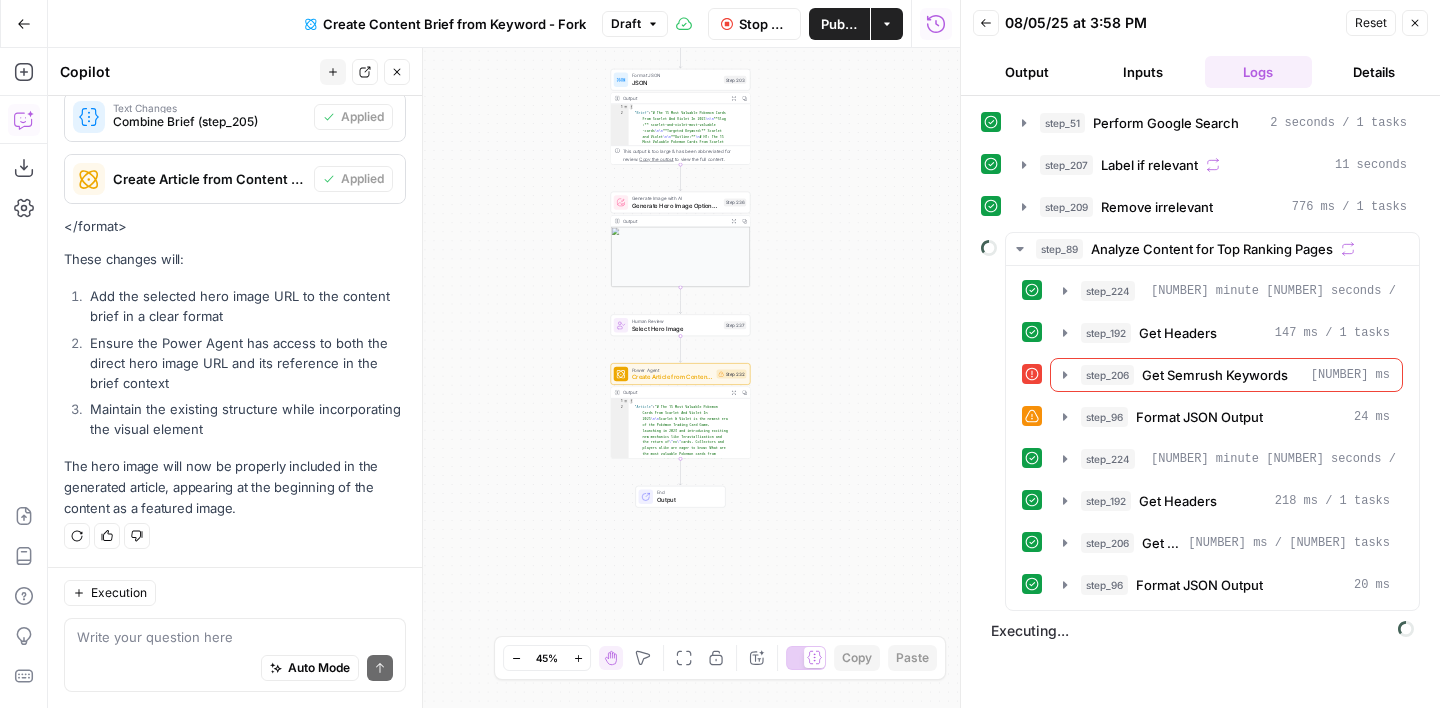 click 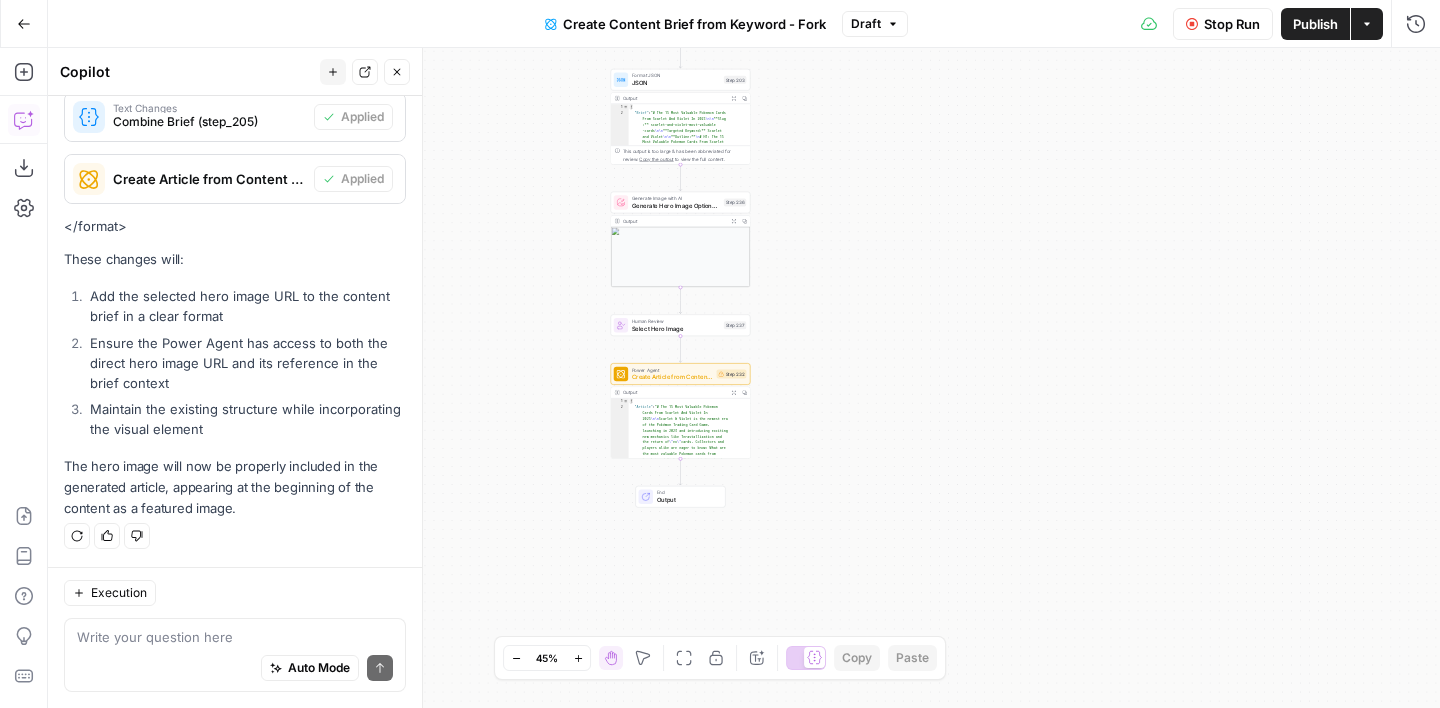 click on "Stop Run" at bounding box center [1232, 24] 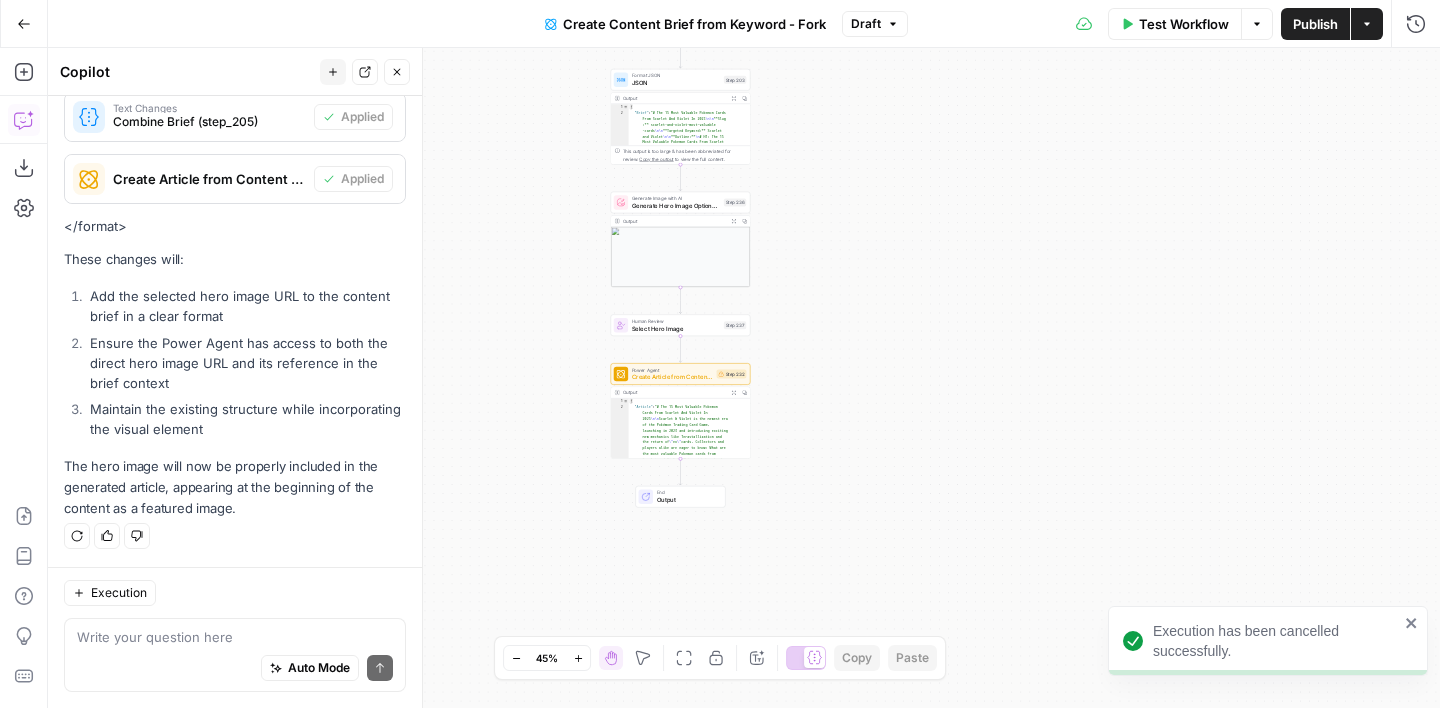 click on "Publish" at bounding box center [1315, 24] 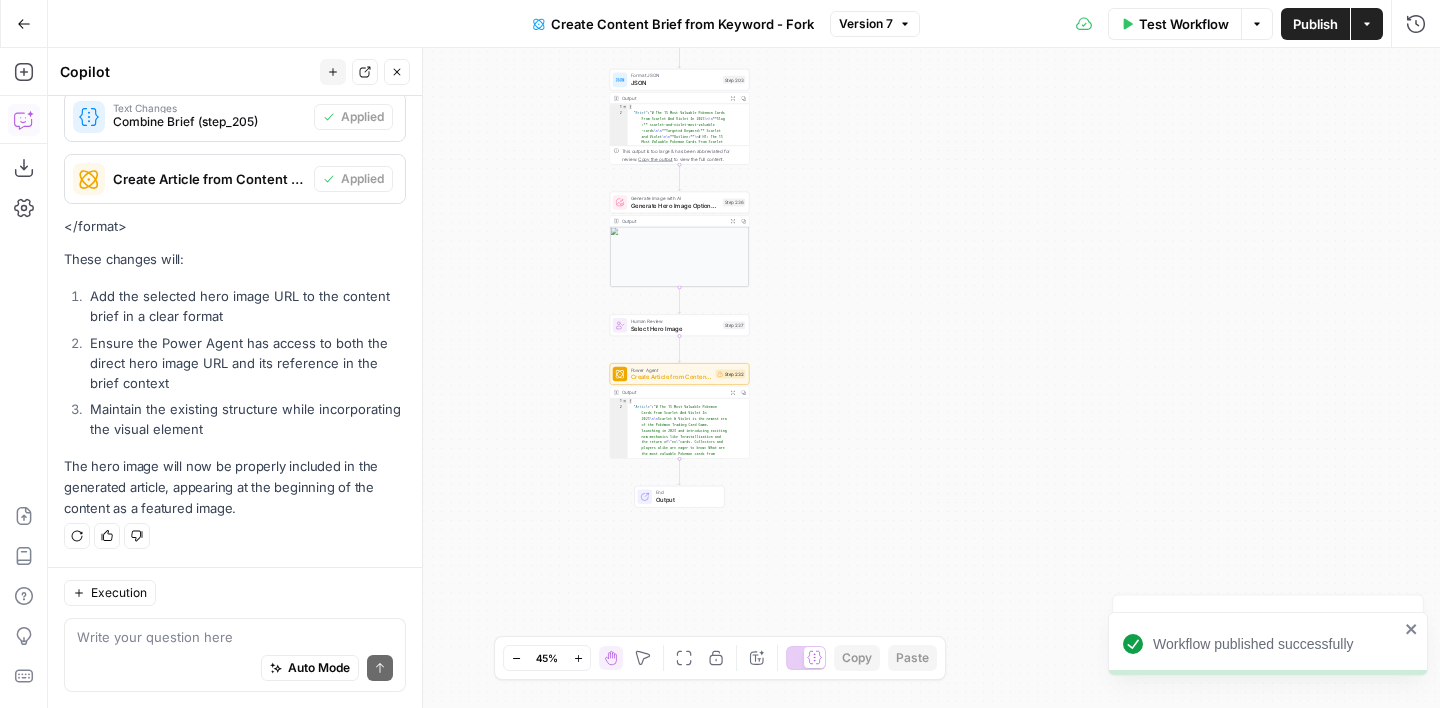 click on "Workflow Set Inputs Inputs Google Search Perform Google Search Step 51 Output Expand Output Copy 1 2 3 4 5 6 {    "search_metadata" :  {      "id" :  "6890e79e9f07002c3b8cfca3" ,      "status" :  "Success" ,      "json_endpoint" :  "https://serpapi.com          /searches/d598a138380e53f3          /6890e79e9f07002c3b8cfca3.json" ,      "pixel_position_endpoint" :  "https          ://serpapi.com/searches          /d598a138380e53f3          /6890e79e9f07002c3b8cfca3          .json_with_pixel_position" ,     This output is too large & has been abbreviated for review.   Copy the output   to view the full content. Loop Iteration Label if relevant Step 207 Output Expand Output Copy 1 2 3 4 5 6 7 8 9 10 11 12 [    {      "relevant" :  "true"    } ,    {      "relevant" :  "false"    } ,    {      "relevant" :  "true"    } ,    {      "relevant" :  "true"     LLM · GPT-4.1 Mini Determine if relevant Step 208 Output Expand Output Copy 1 2 3 {    "relevant" :  "false"" at bounding box center (744, 378) 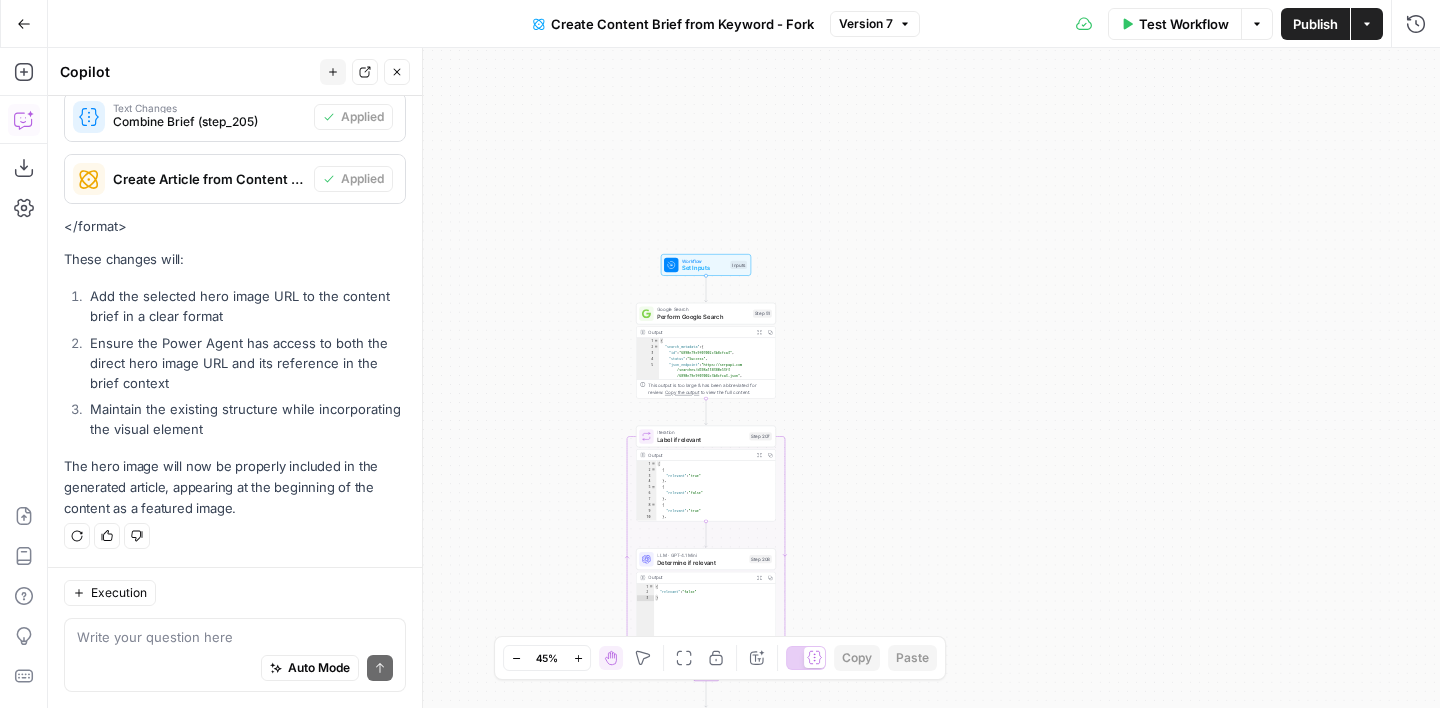 click on "Test Workflow" at bounding box center (1184, 24) 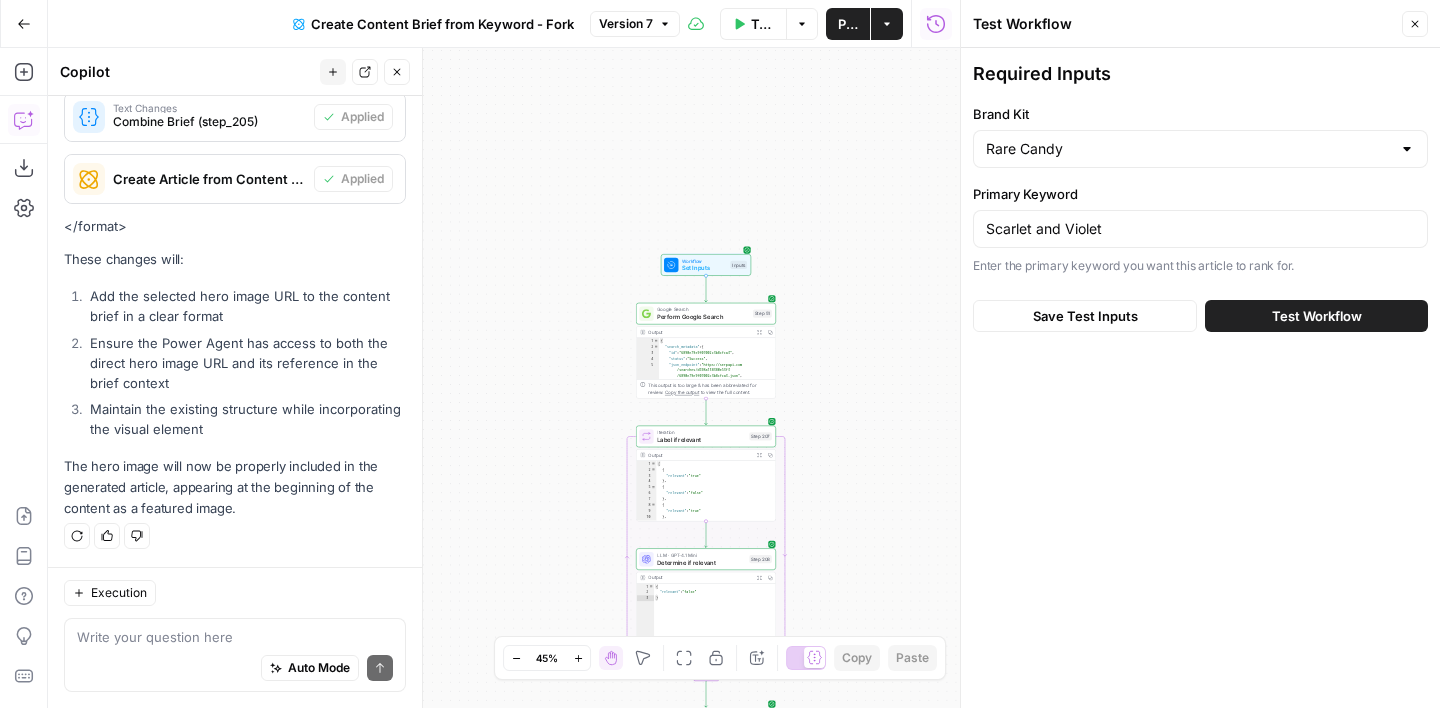 click on "Test Workflow" at bounding box center (1317, 316) 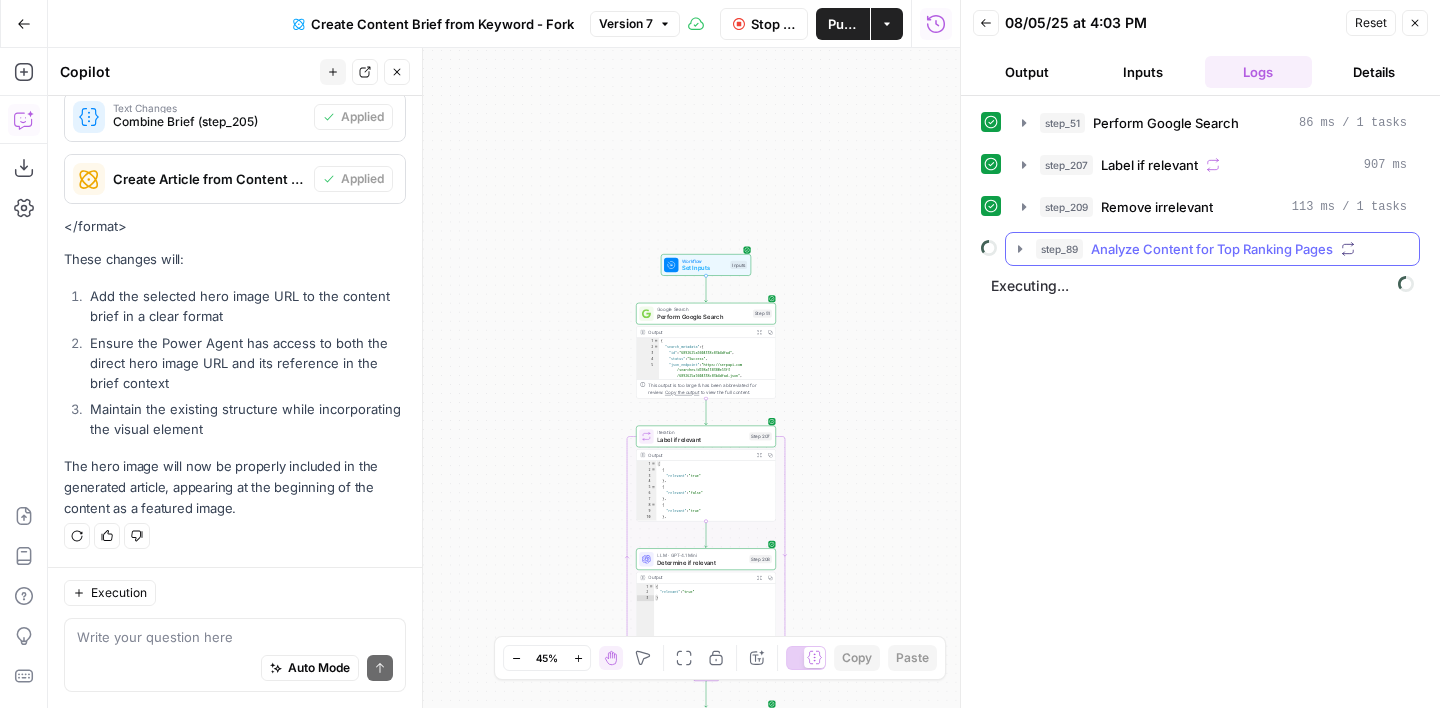 click 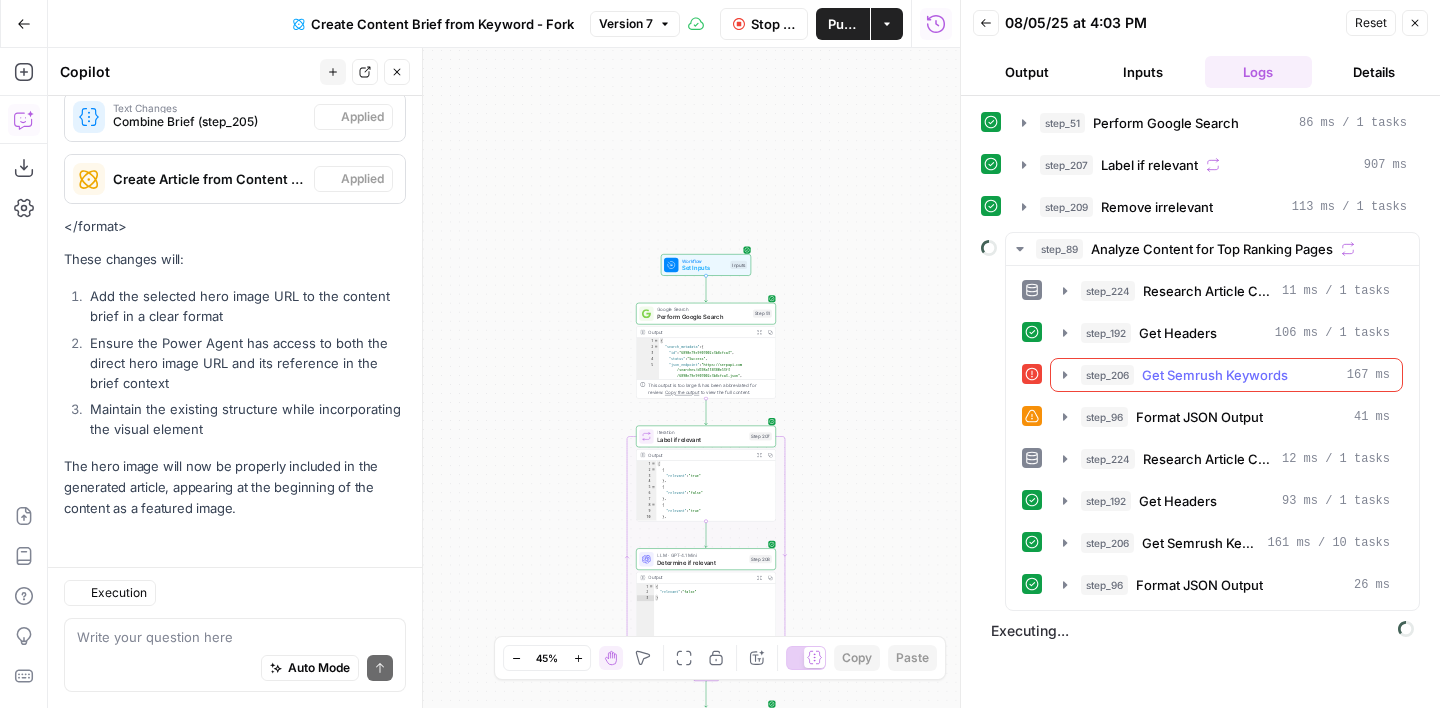 scroll, scrollTop: 615, scrollLeft: 0, axis: vertical 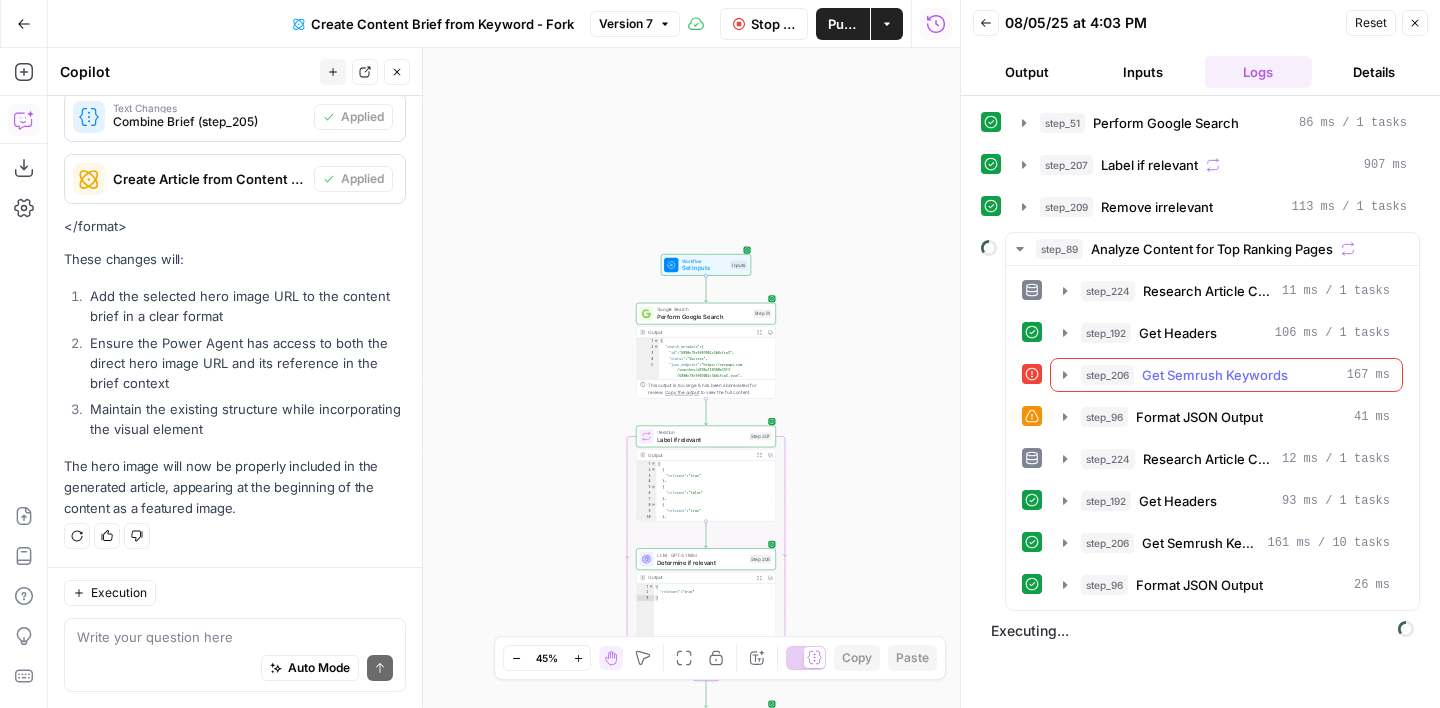 click 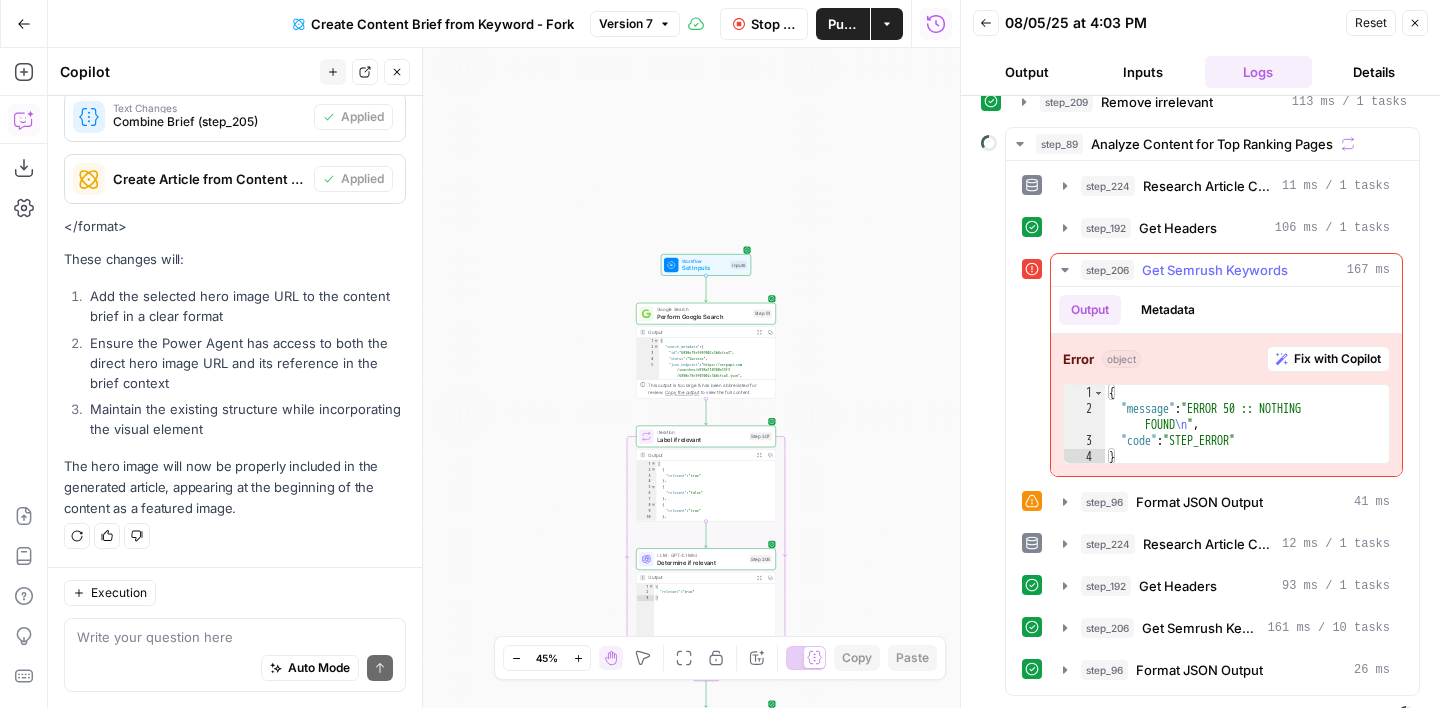 scroll, scrollTop: 139, scrollLeft: 0, axis: vertical 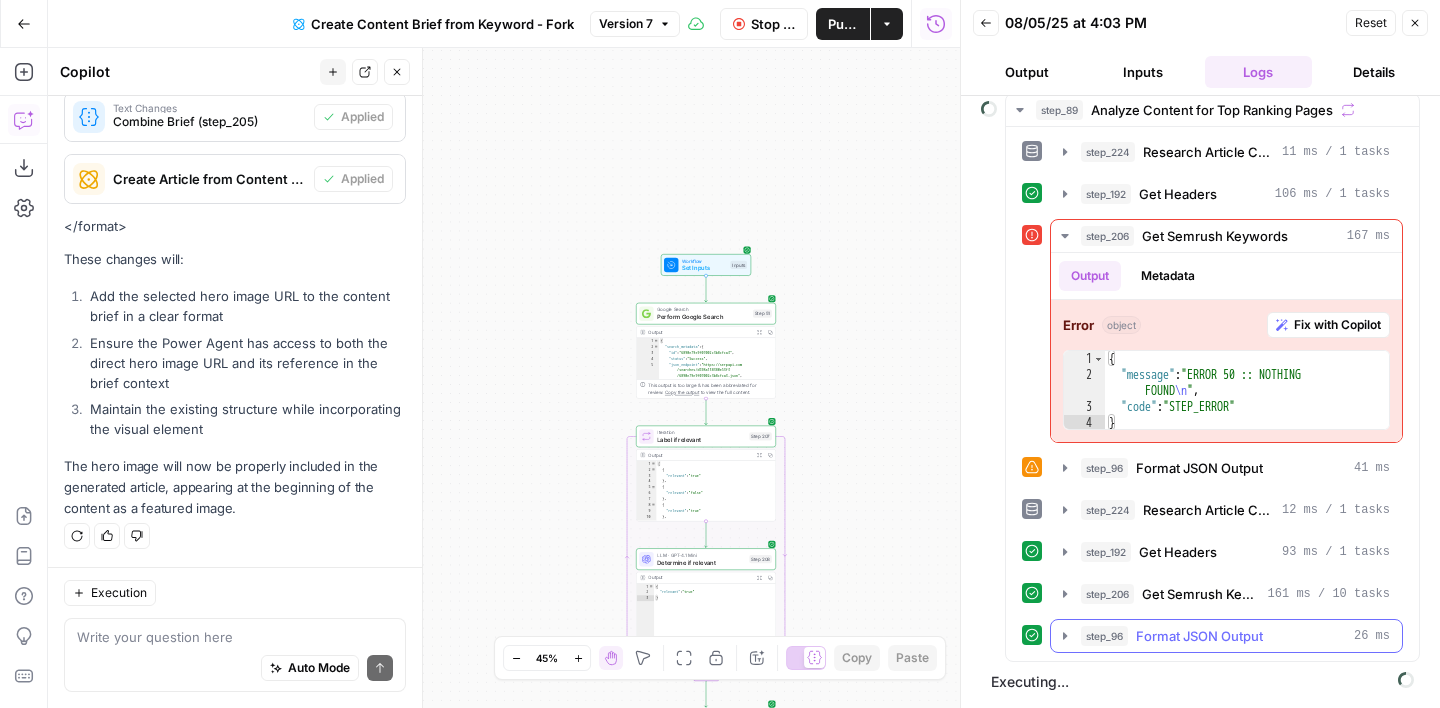 click 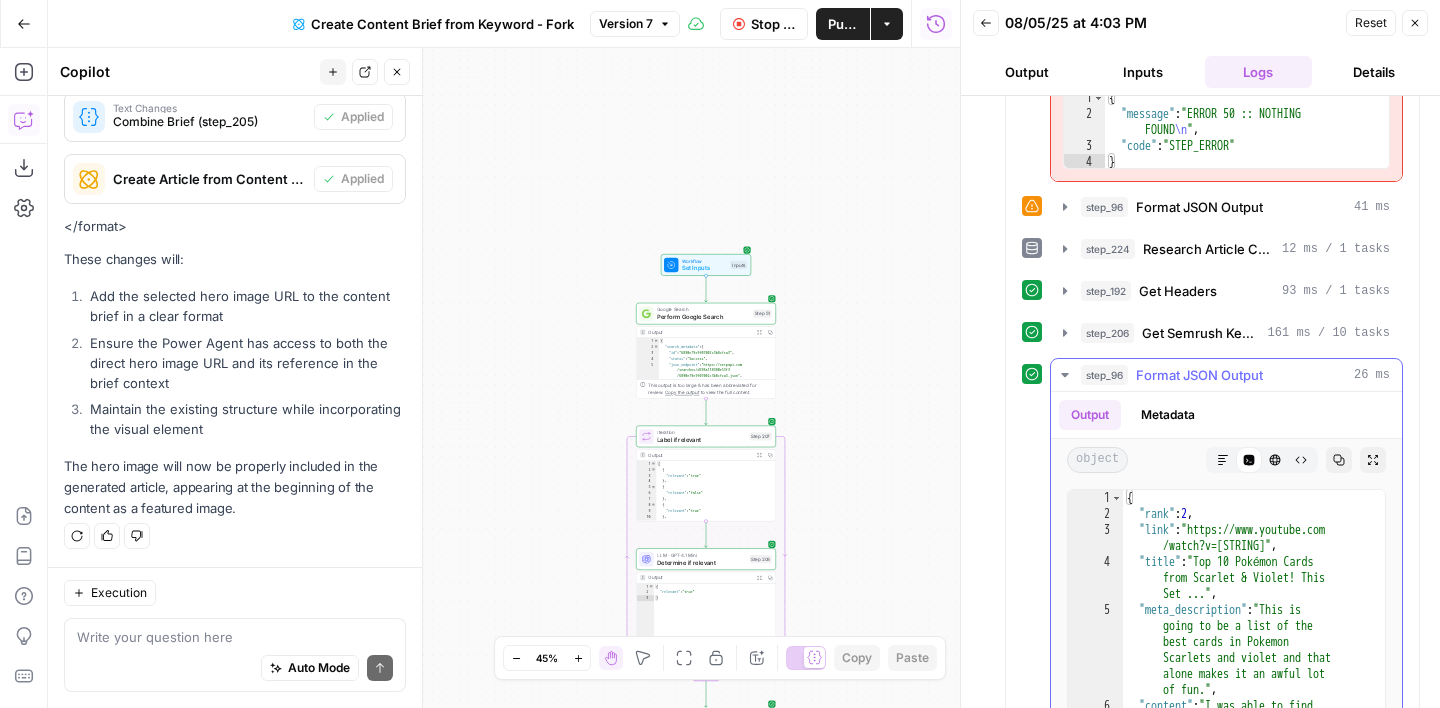 scroll, scrollTop: 640, scrollLeft: 0, axis: vertical 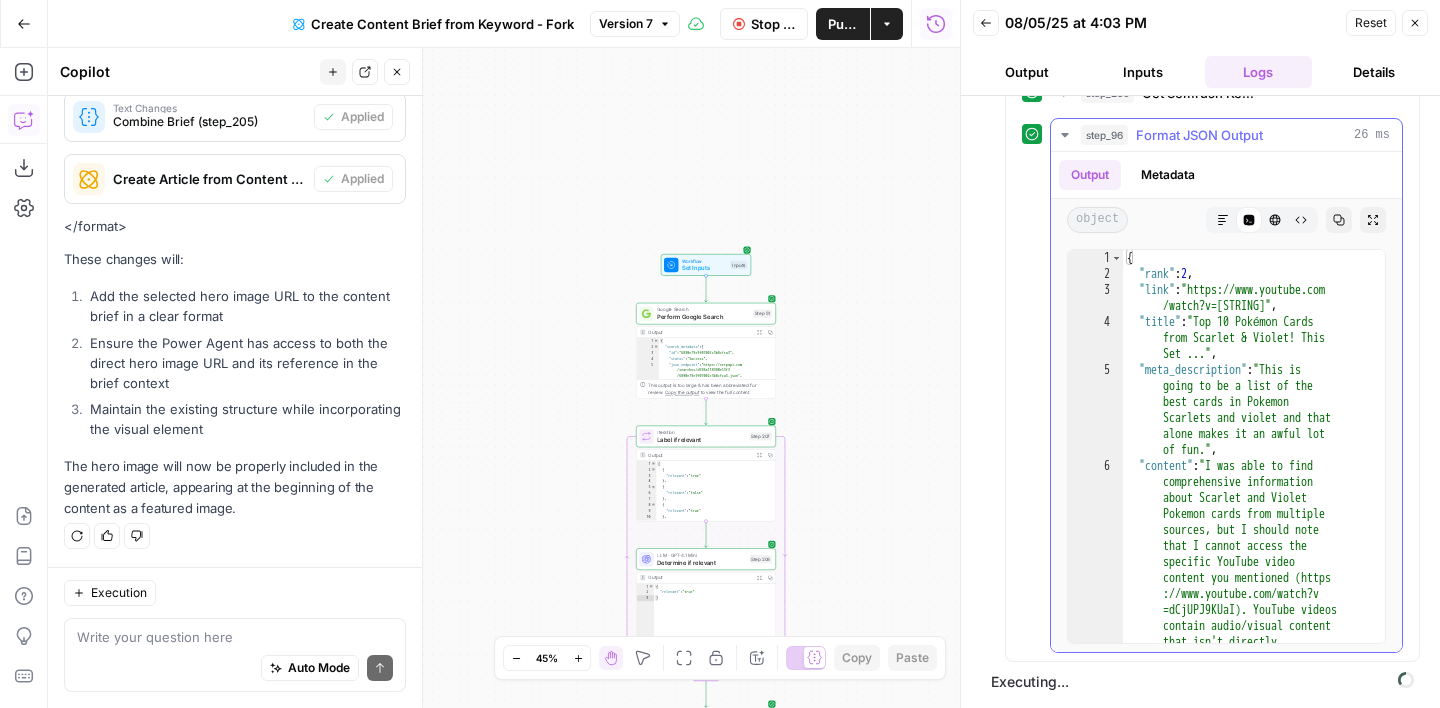 click 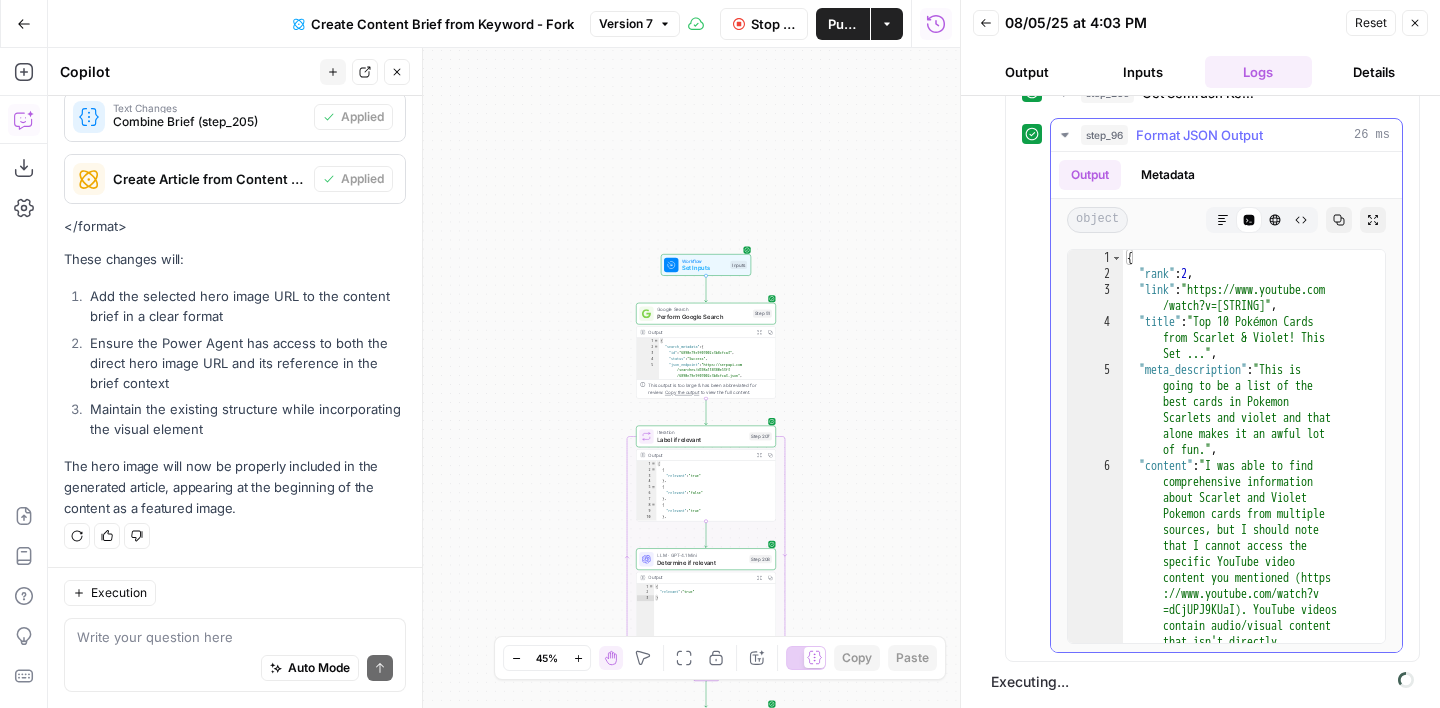 scroll, scrollTop: 139, scrollLeft: 0, axis: vertical 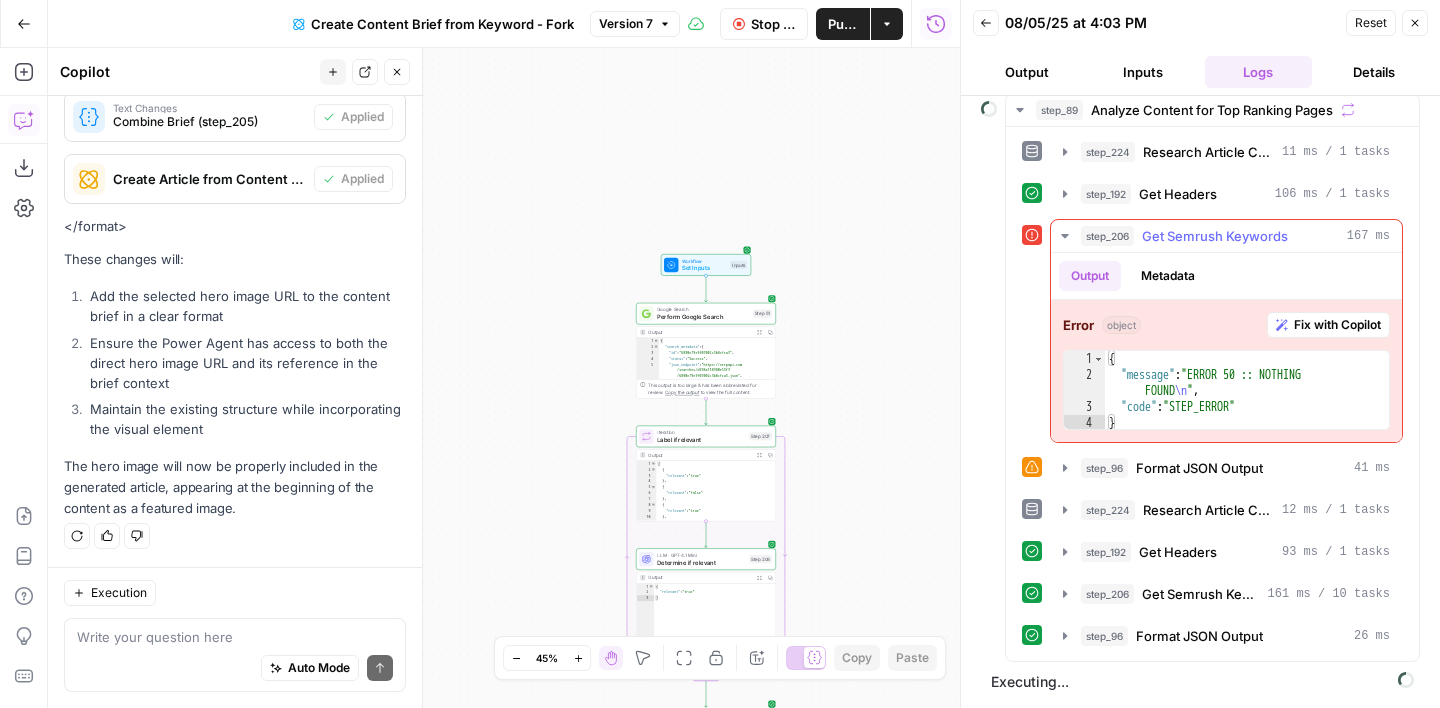 click 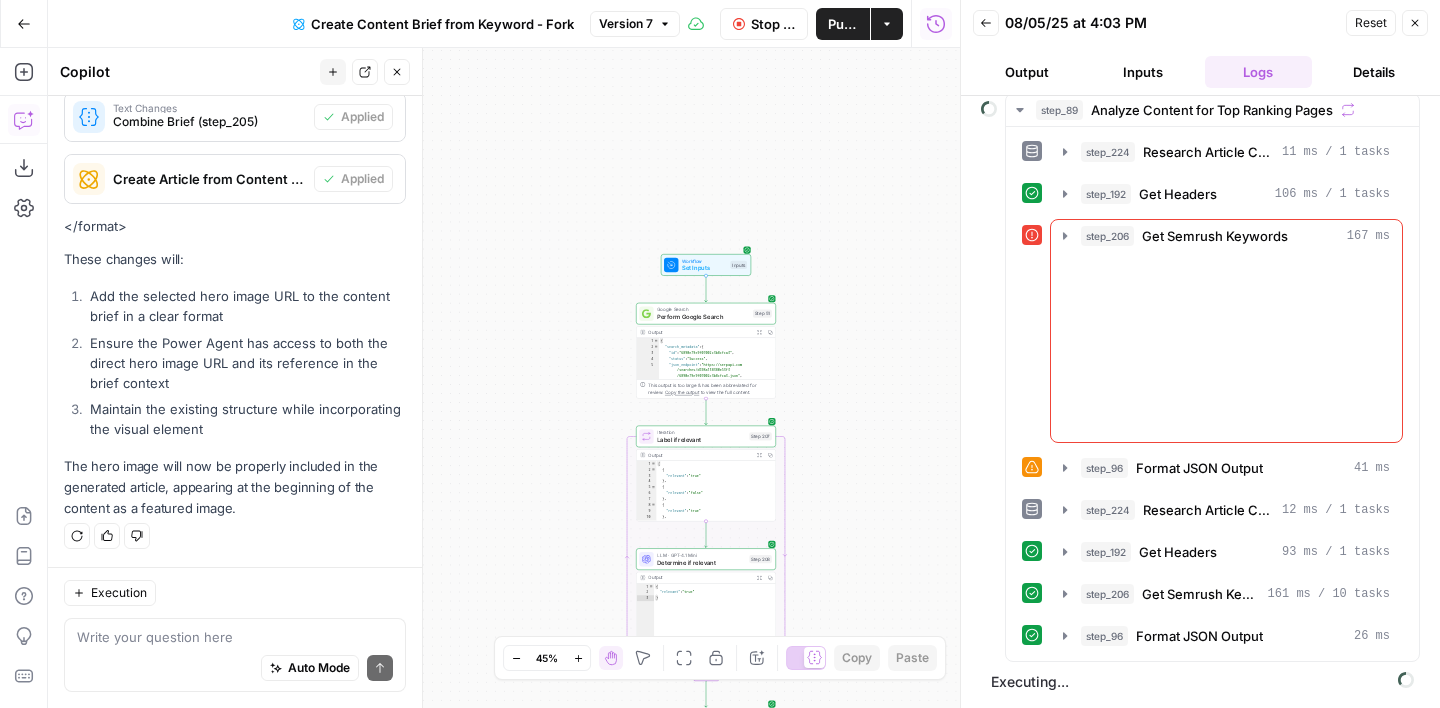 scroll, scrollTop: 0, scrollLeft: 0, axis: both 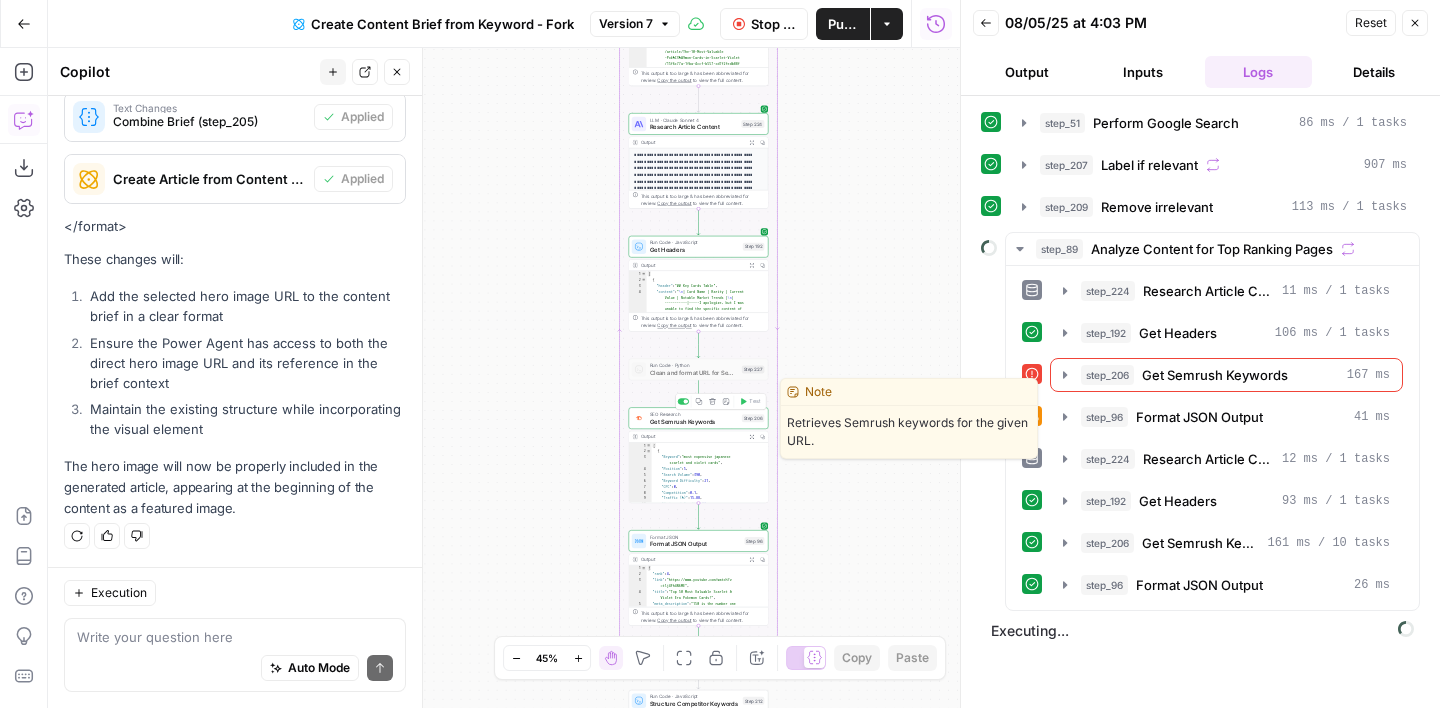 click on "Get Semrush Keywords" at bounding box center (694, 421) 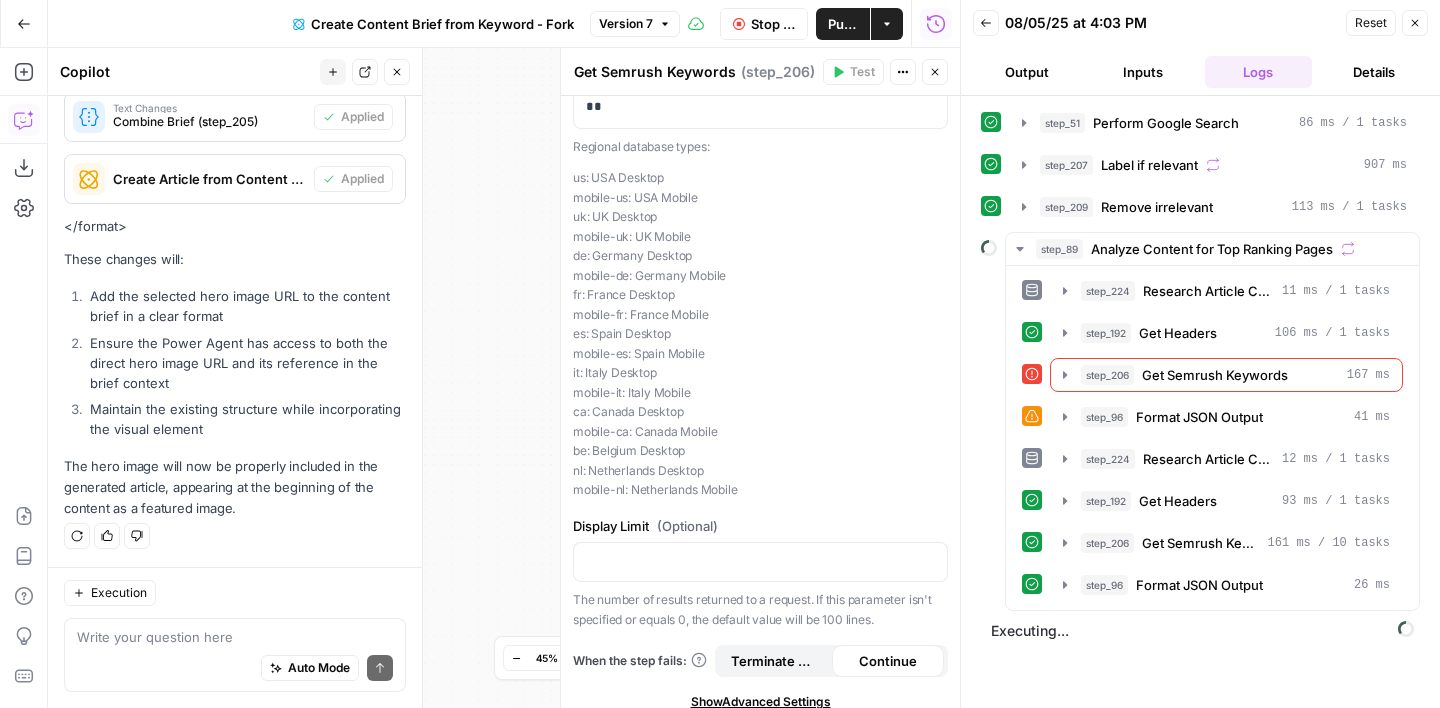 scroll, scrollTop: 245, scrollLeft: 0, axis: vertical 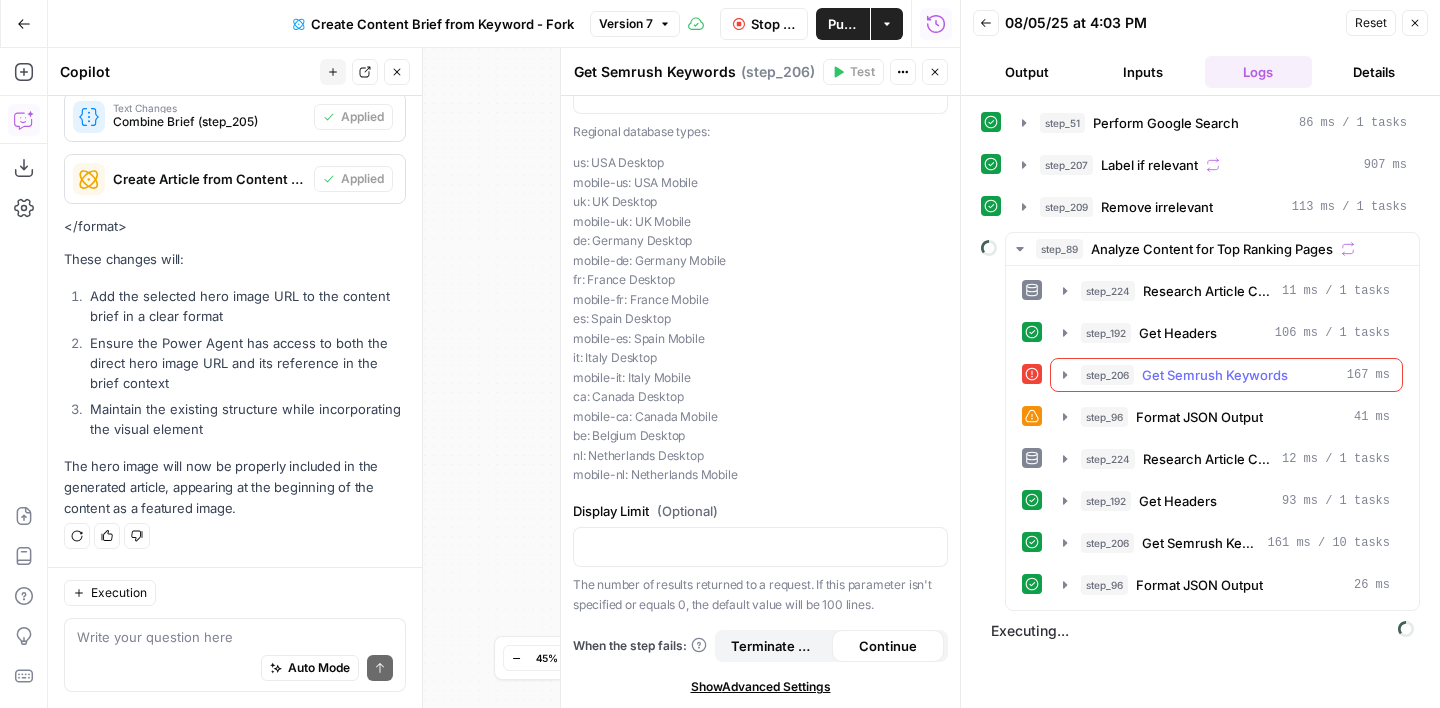 click 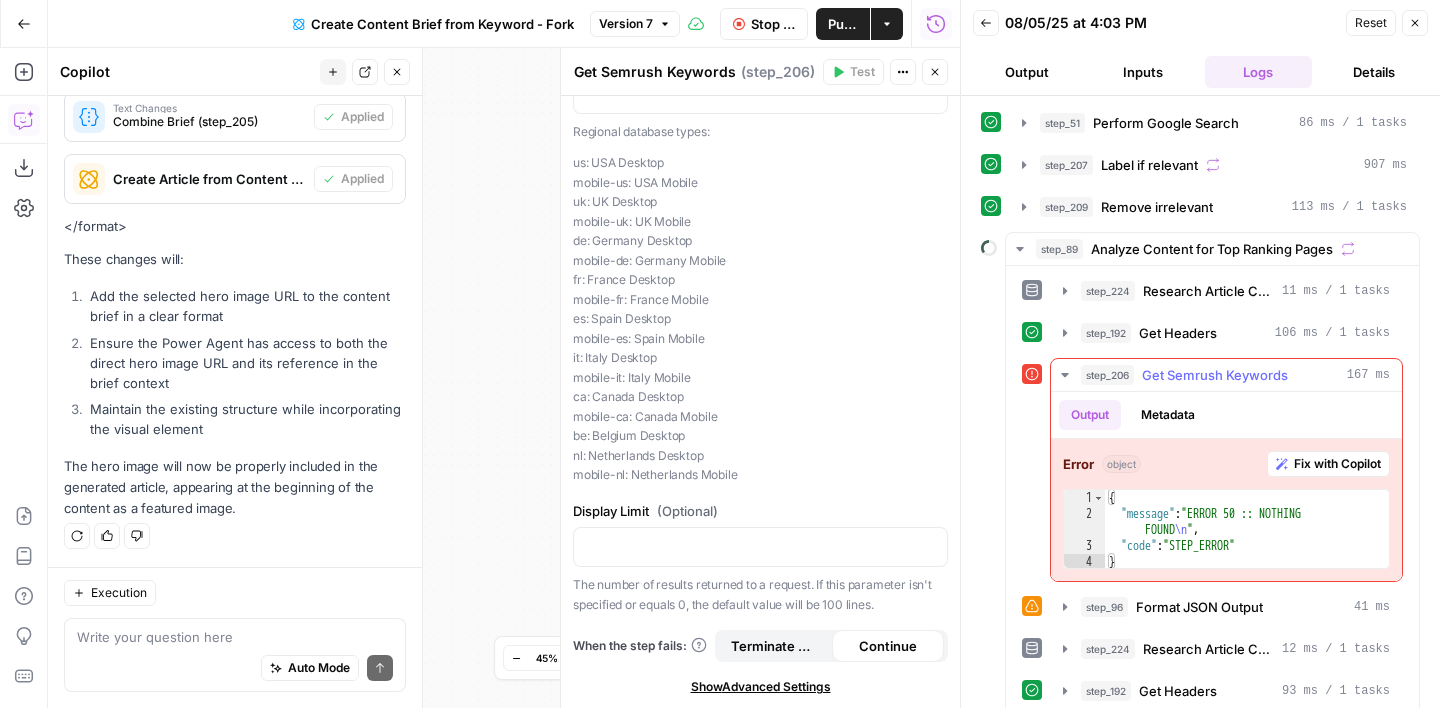 click 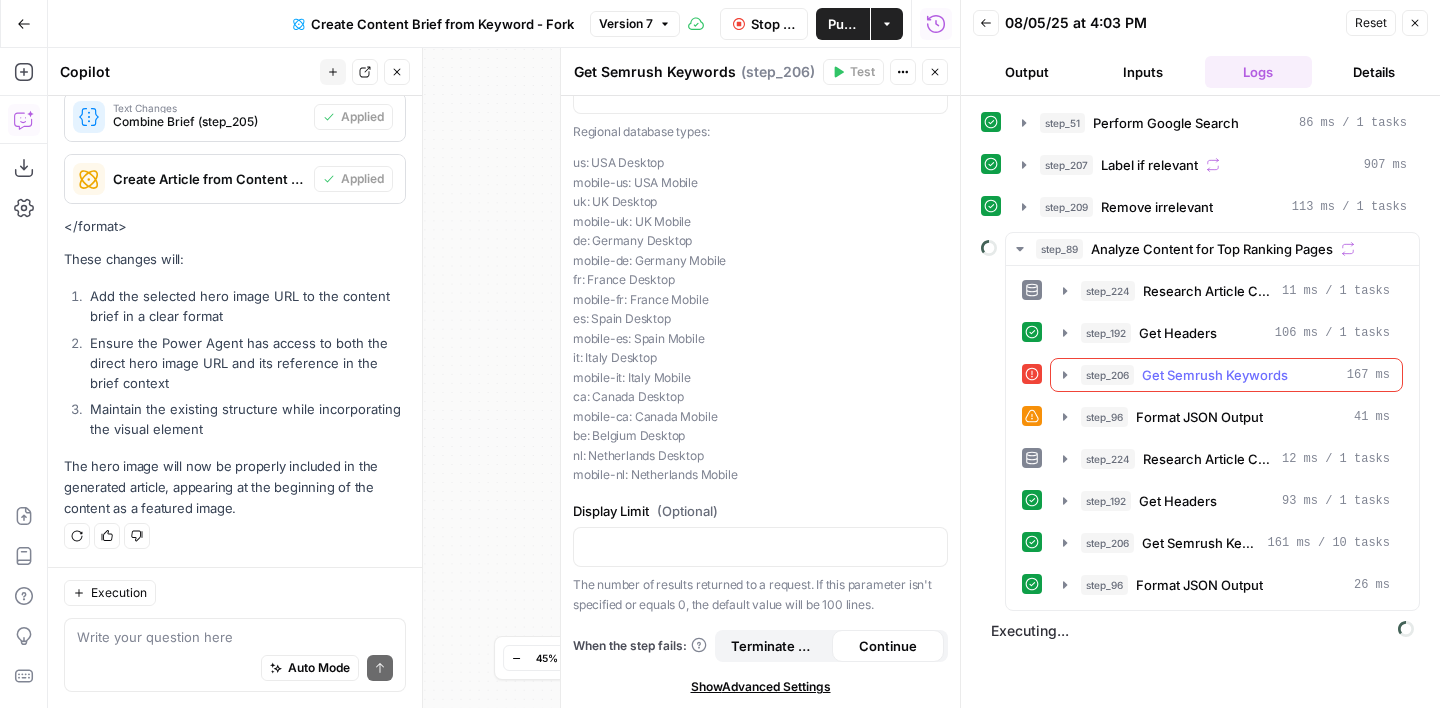 click 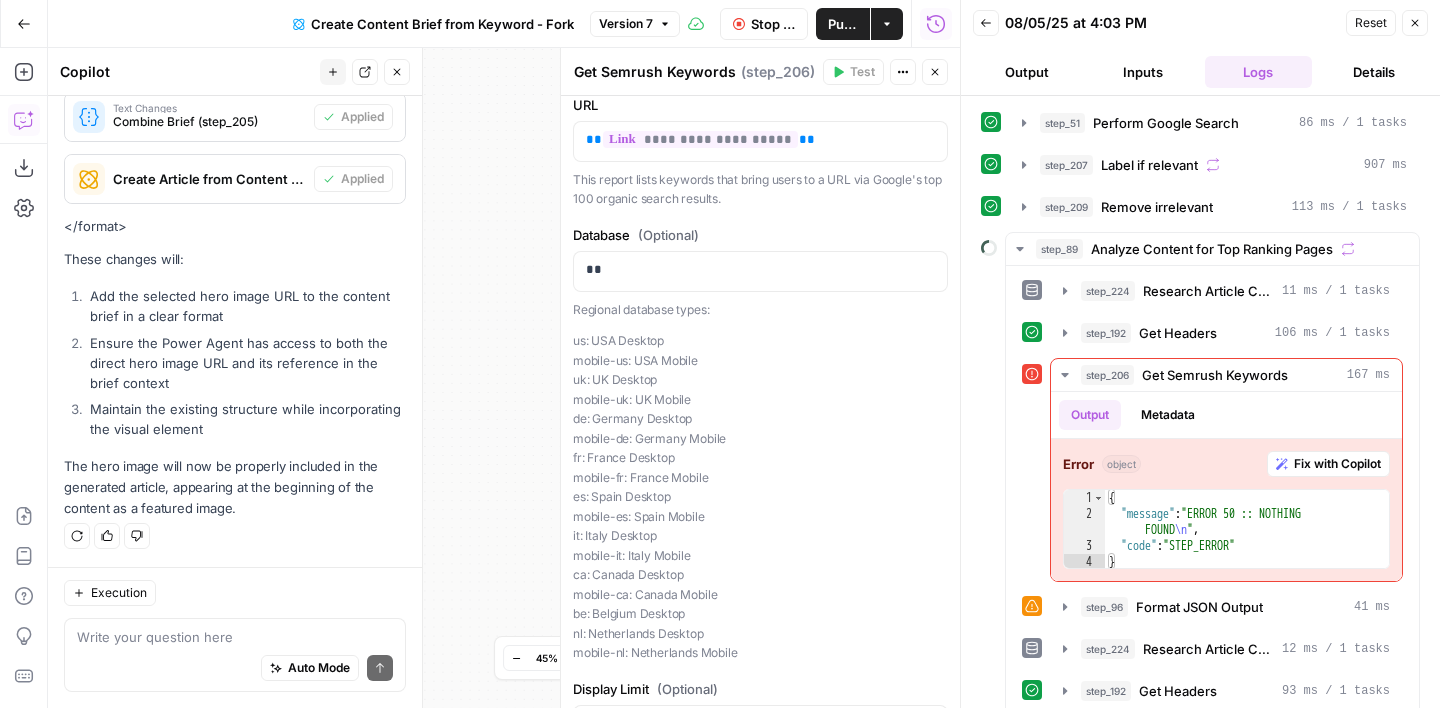 scroll, scrollTop: 0, scrollLeft: 0, axis: both 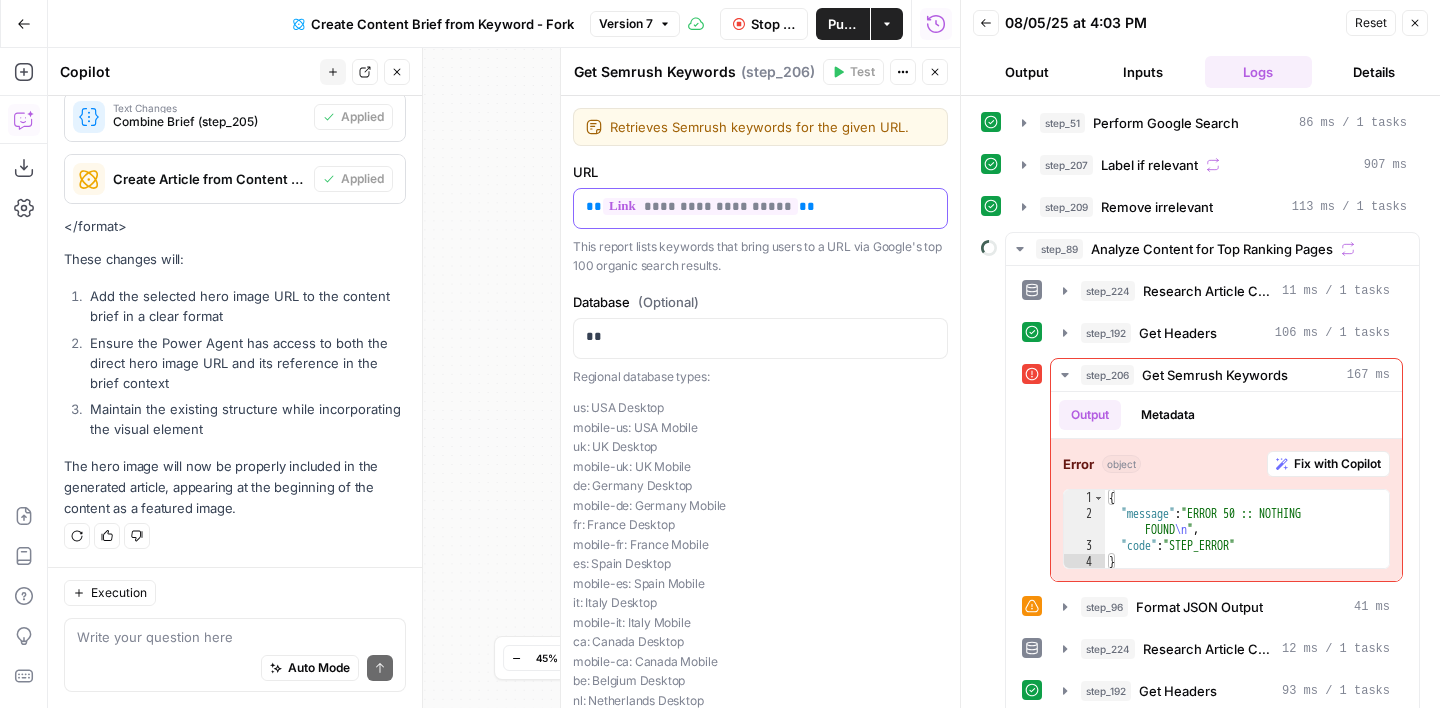 click on "**********" at bounding box center (760, 208) 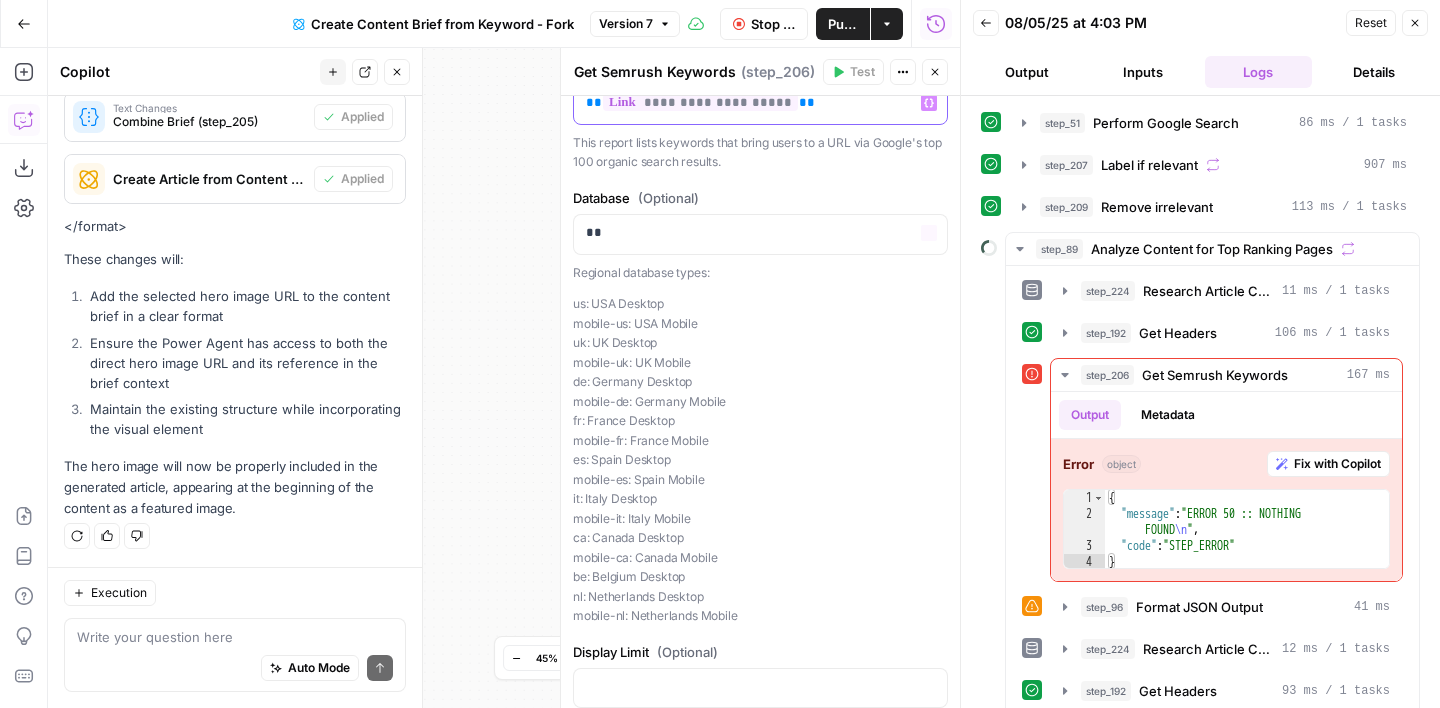 scroll, scrollTop: 245, scrollLeft: 0, axis: vertical 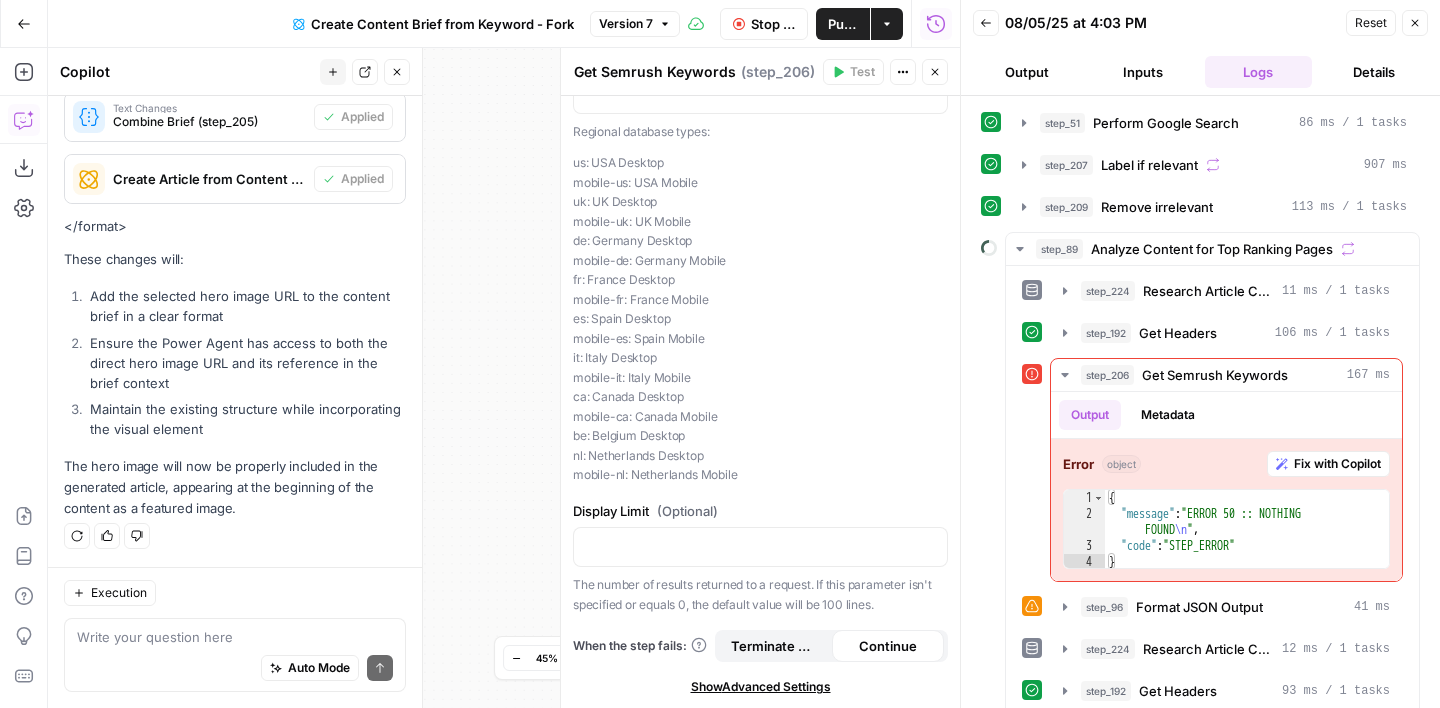 click 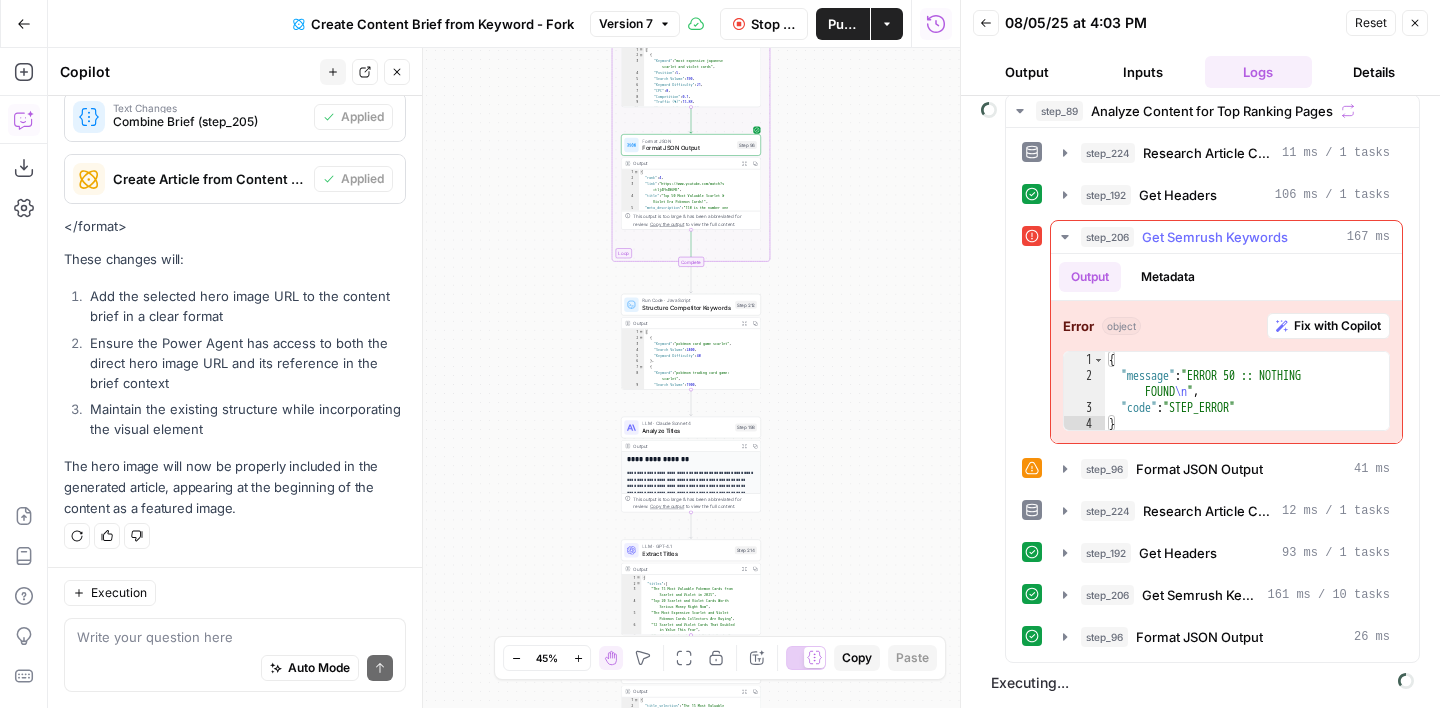 scroll, scrollTop: 139, scrollLeft: 0, axis: vertical 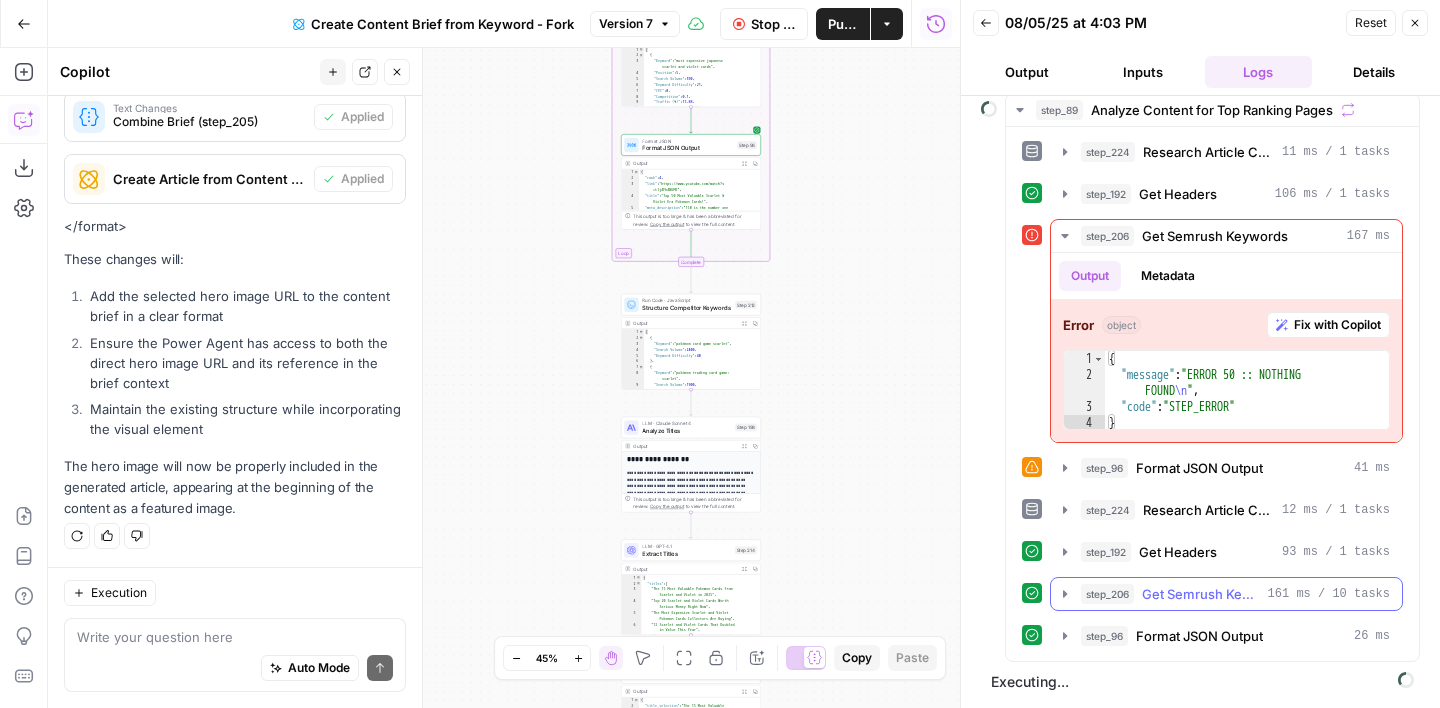 click 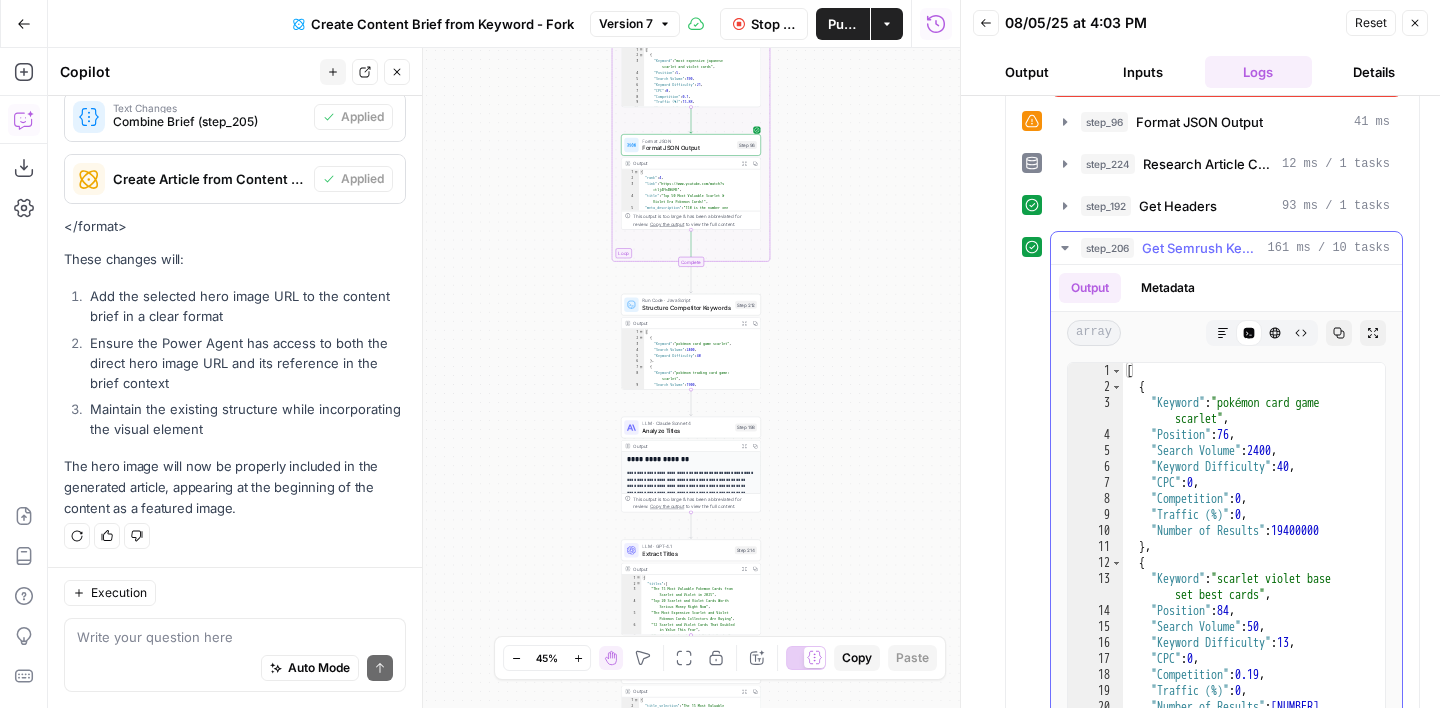 scroll, scrollTop: 640, scrollLeft: 0, axis: vertical 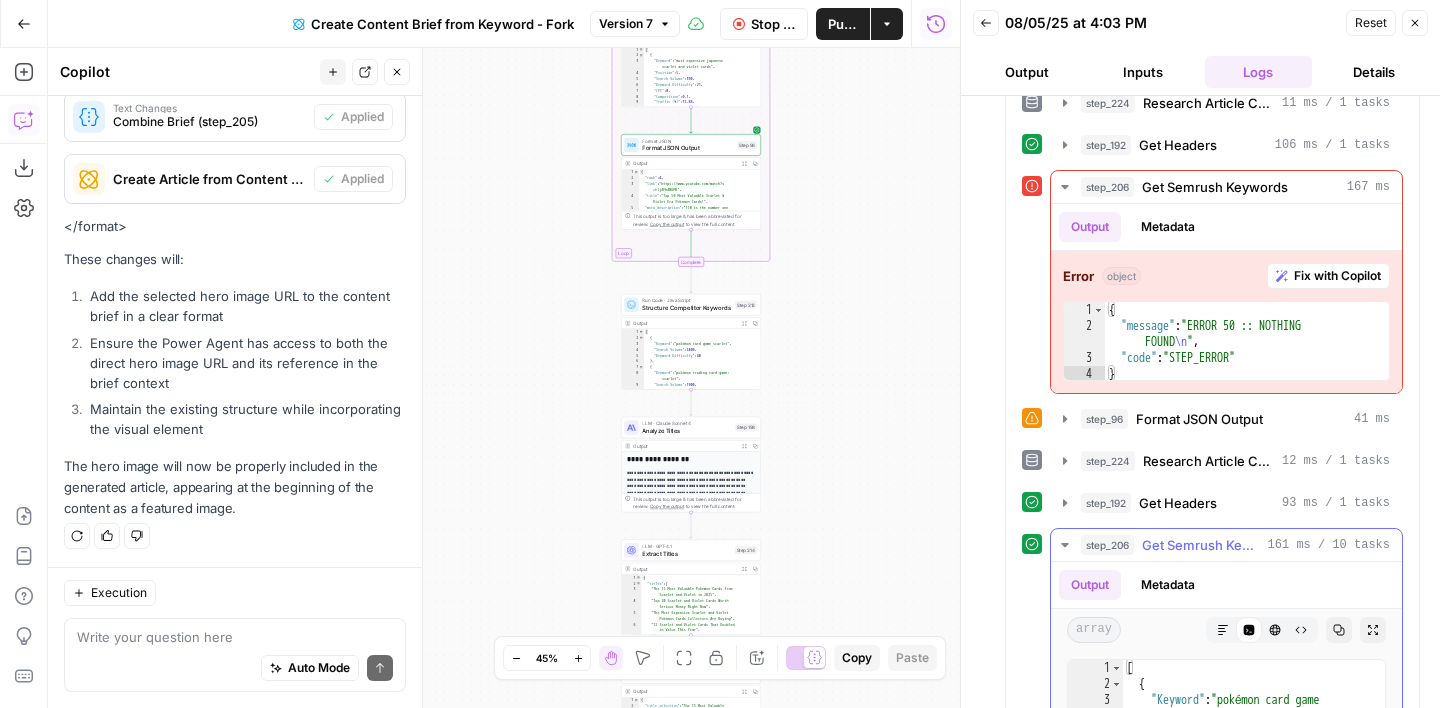 click 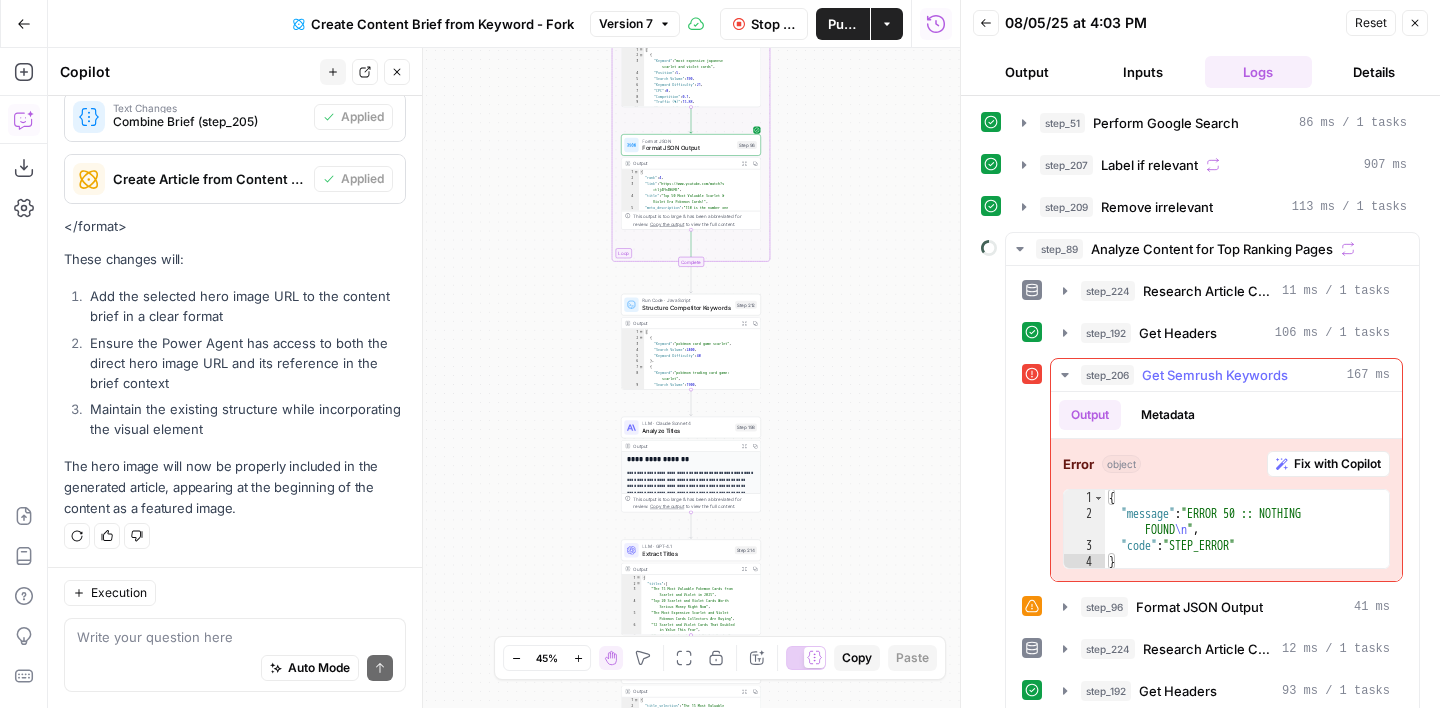 scroll, scrollTop: 139, scrollLeft: 0, axis: vertical 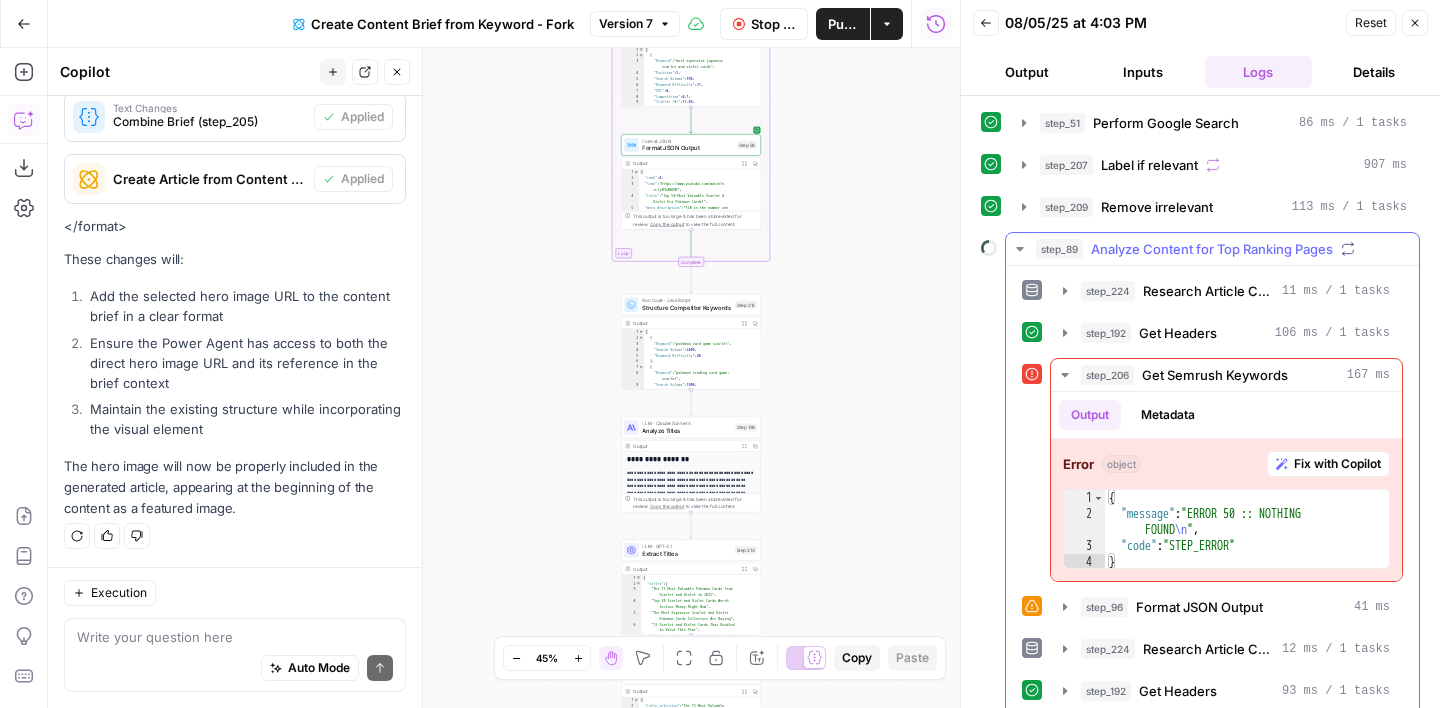 click 